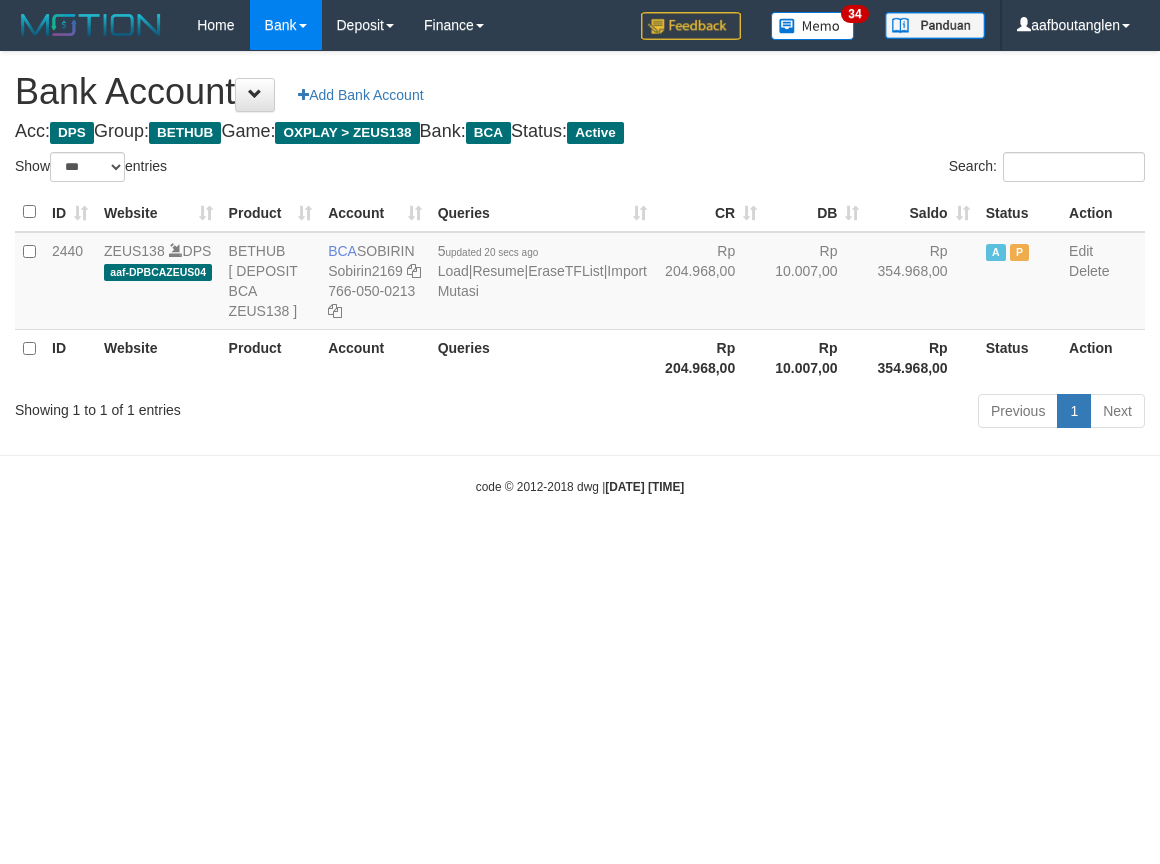 select on "***" 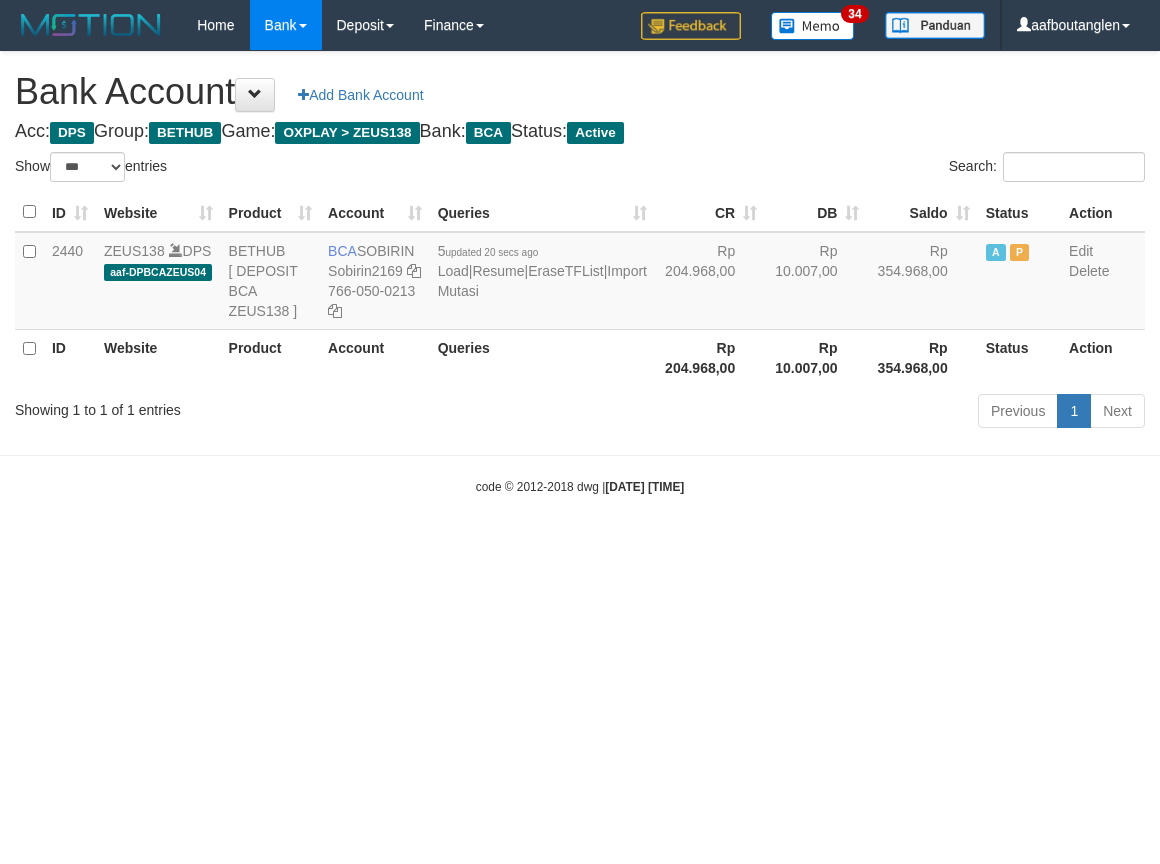 scroll, scrollTop: 0, scrollLeft: 0, axis: both 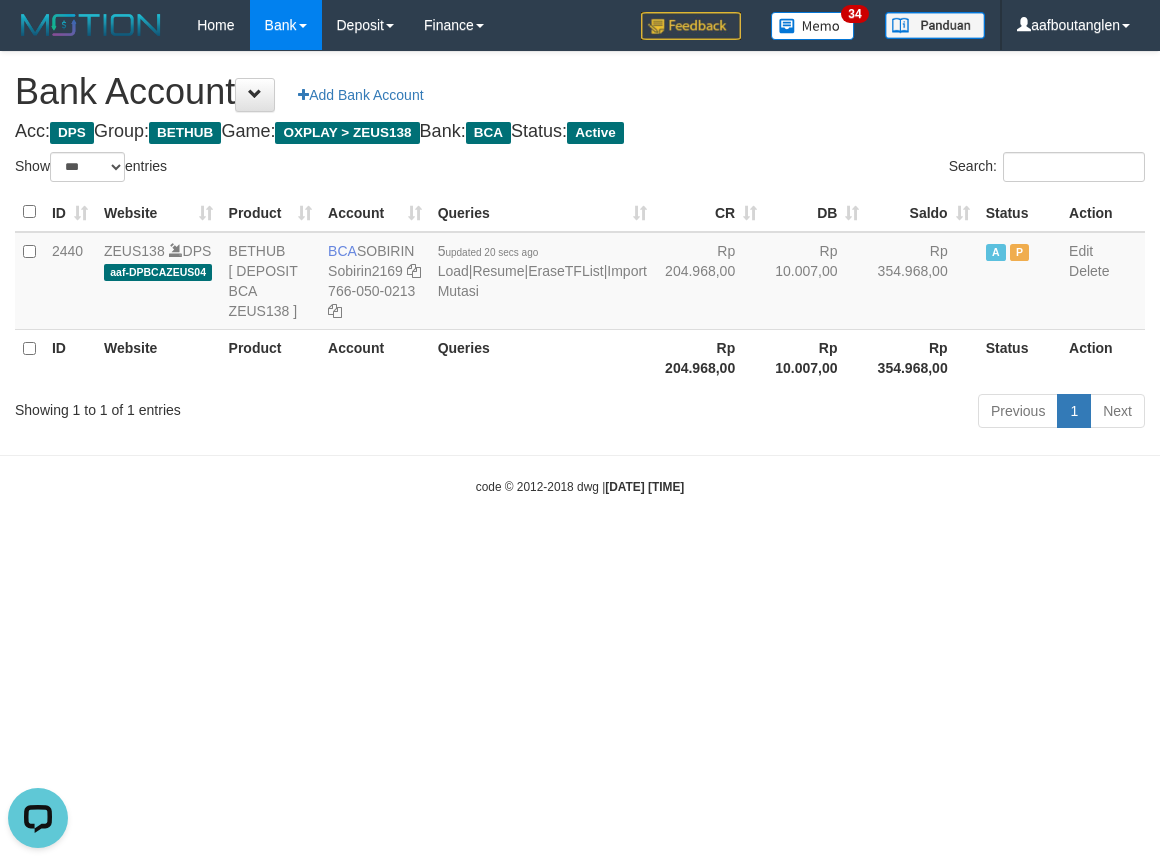 drag, startPoint x: 847, startPoint y: 602, endPoint x: 836, endPoint y: 597, distance: 12.083046 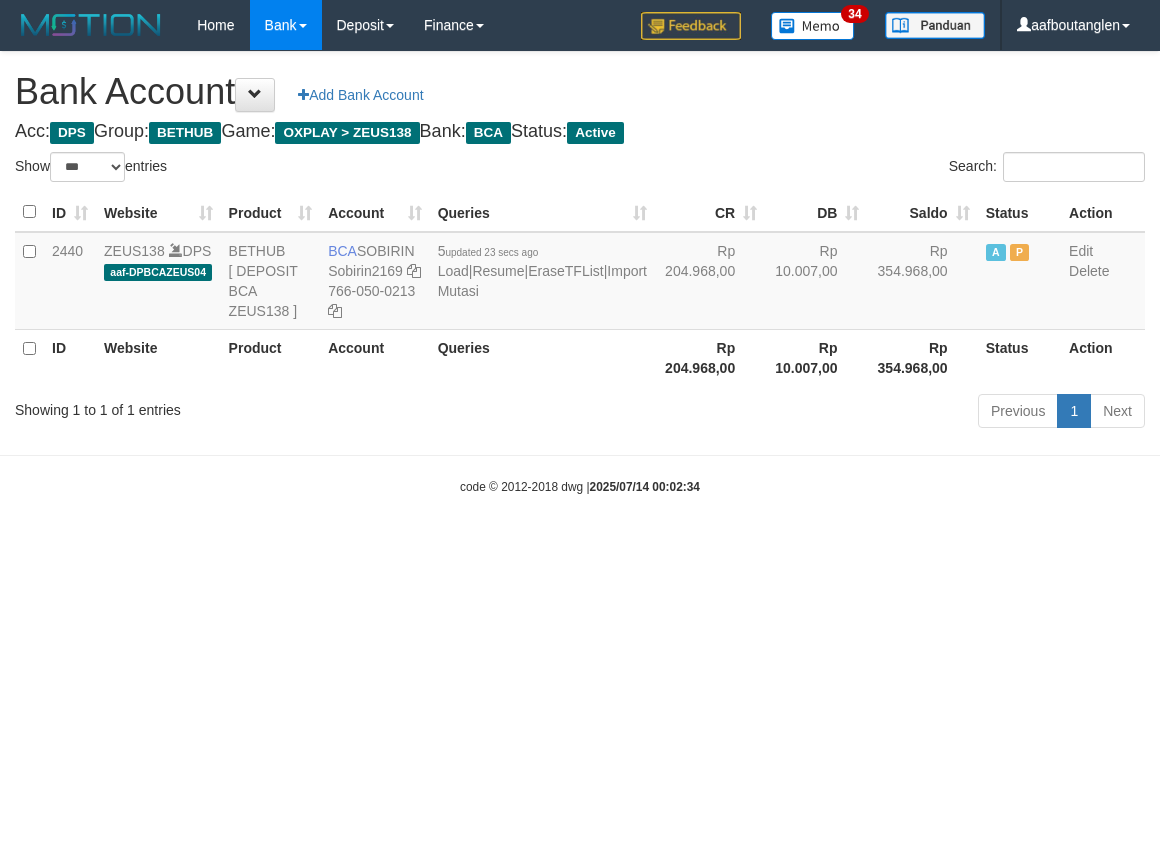 select on "***" 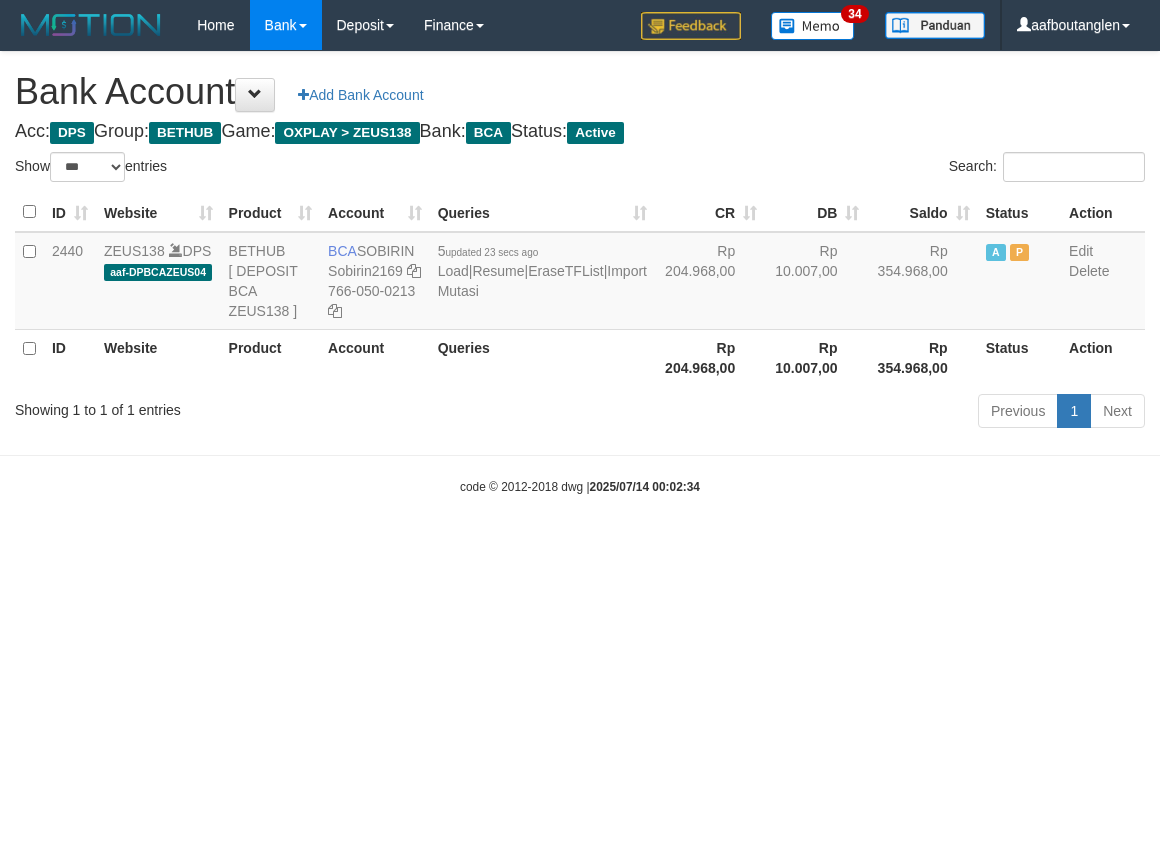 scroll, scrollTop: 0, scrollLeft: 0, axis: both 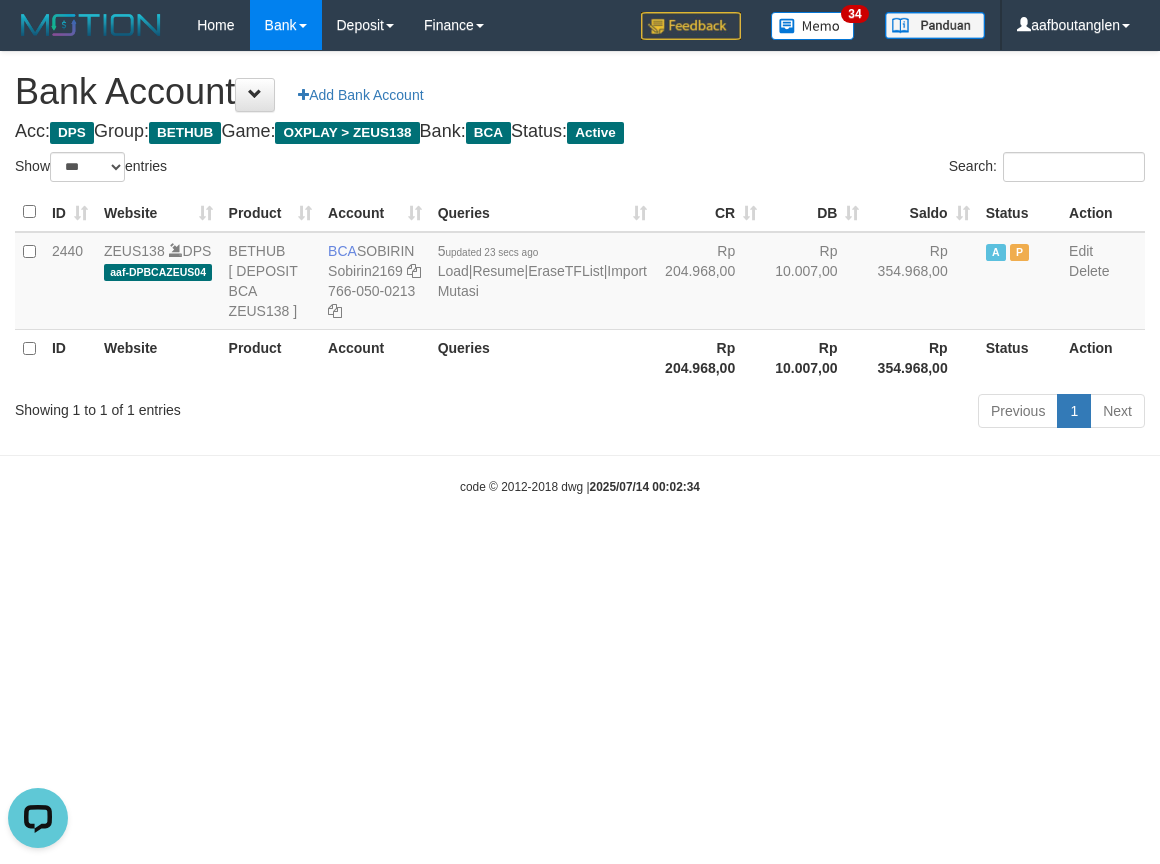 click on "Toggle navigation
Home
Bank
Account List
Deposit
DPS List
History
Note DPS
Finance
Financial Data
aafboutanglen
My Profile
Log Out
34" at bounding box center [580, 273] 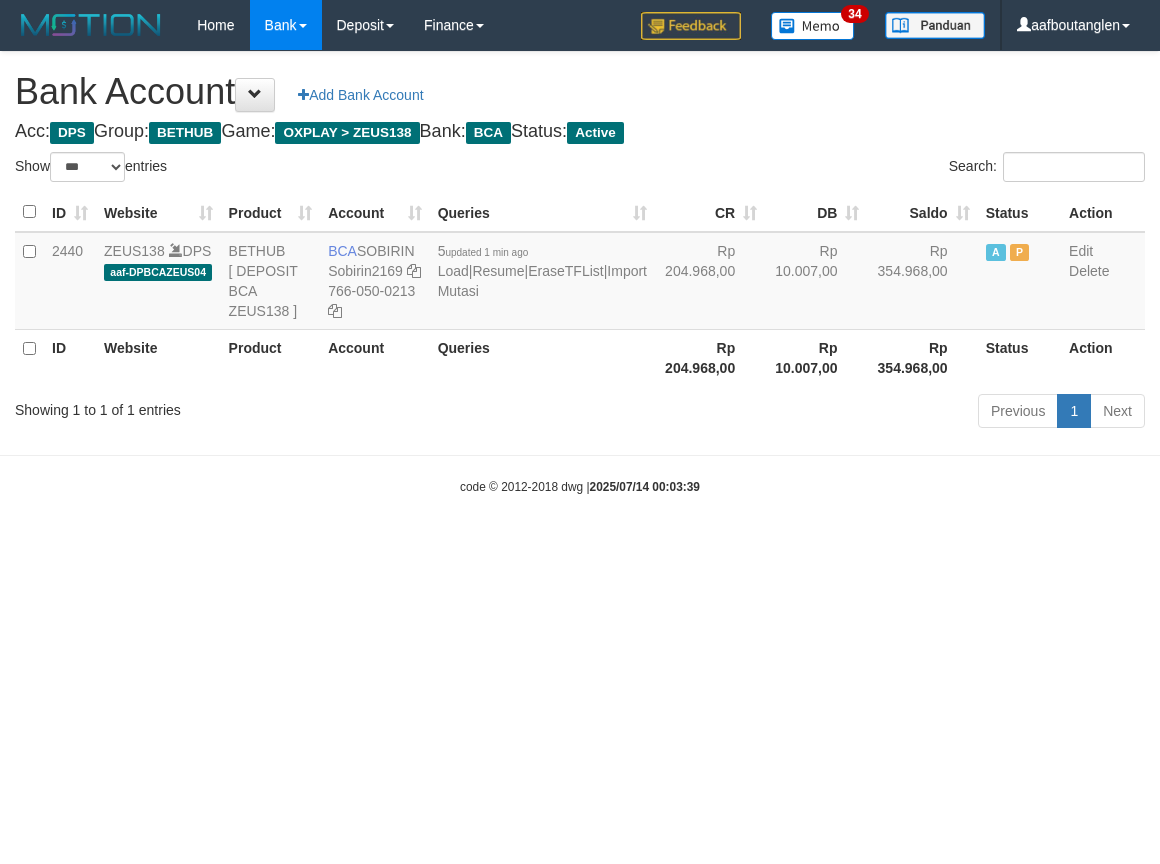 select on "***" 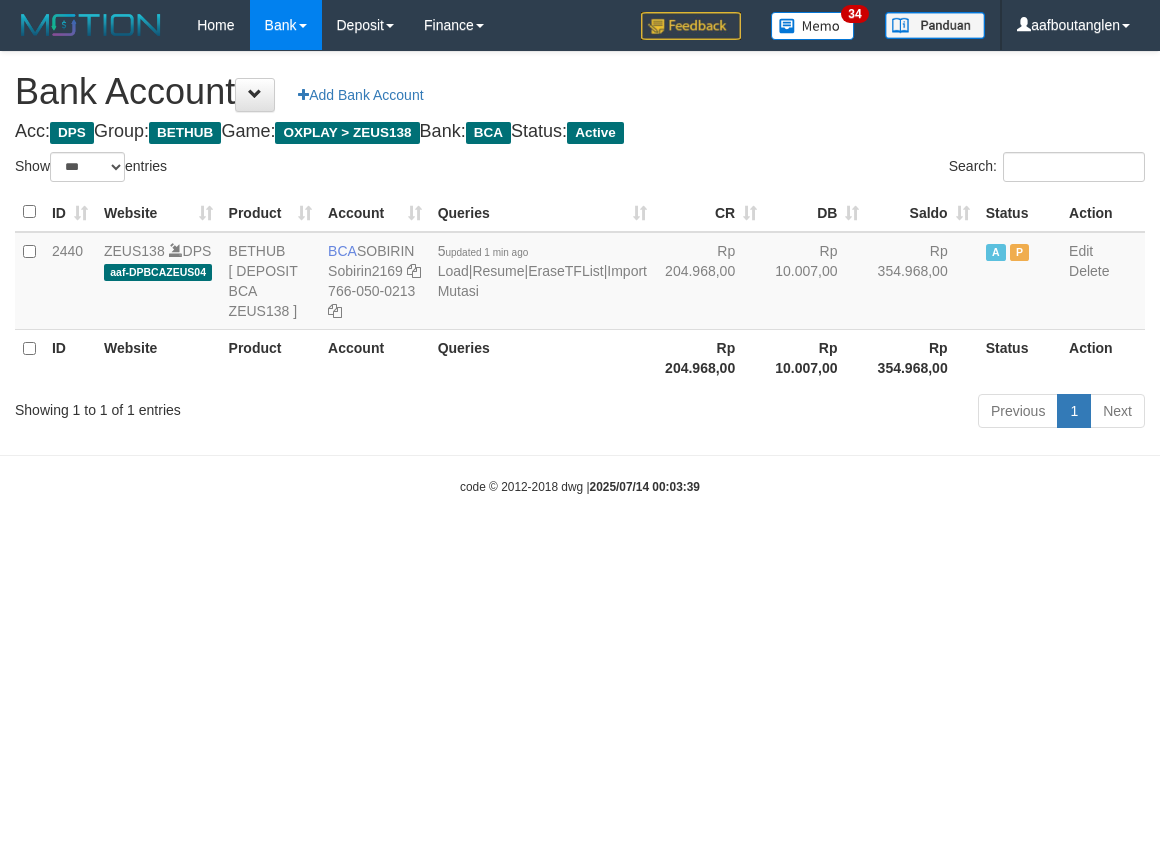 scroll, scrollTop: 0, scrollLeft: 0, axis: both 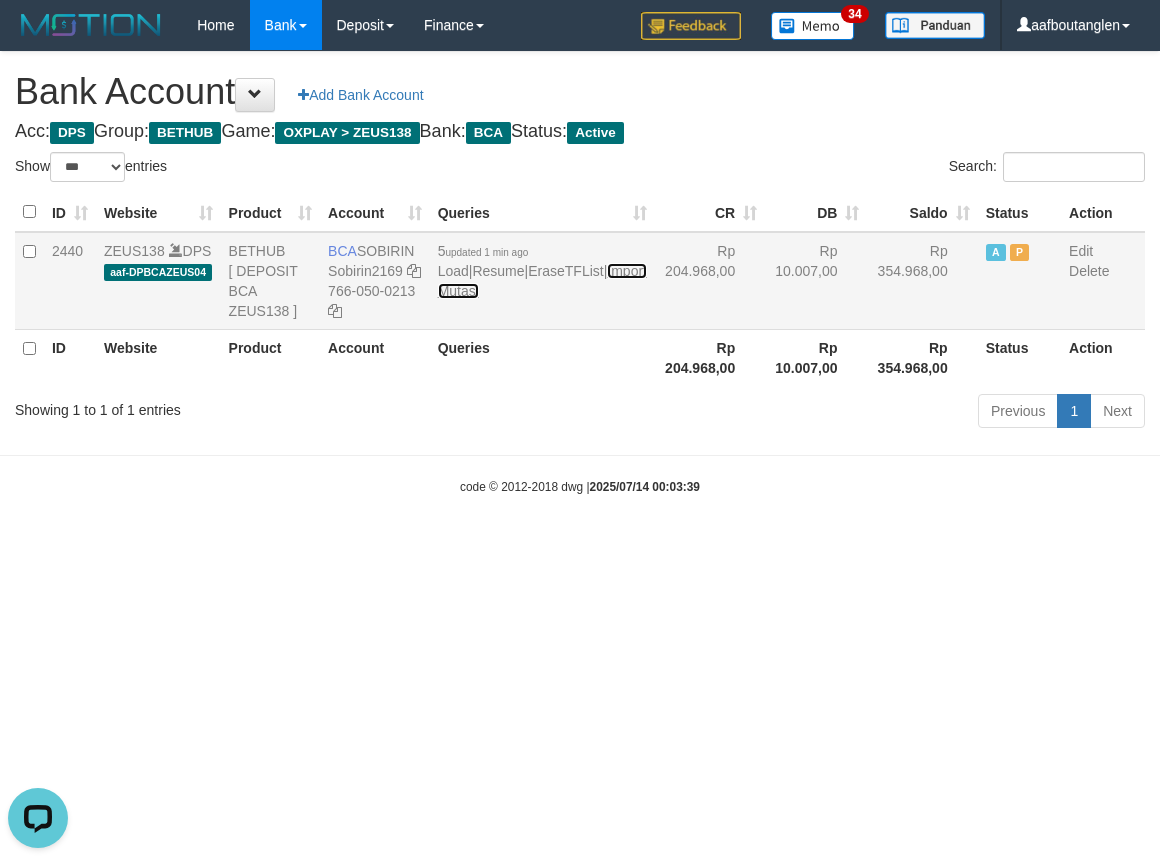 click on "Import Mutasi" at bounding box center (542, 281) 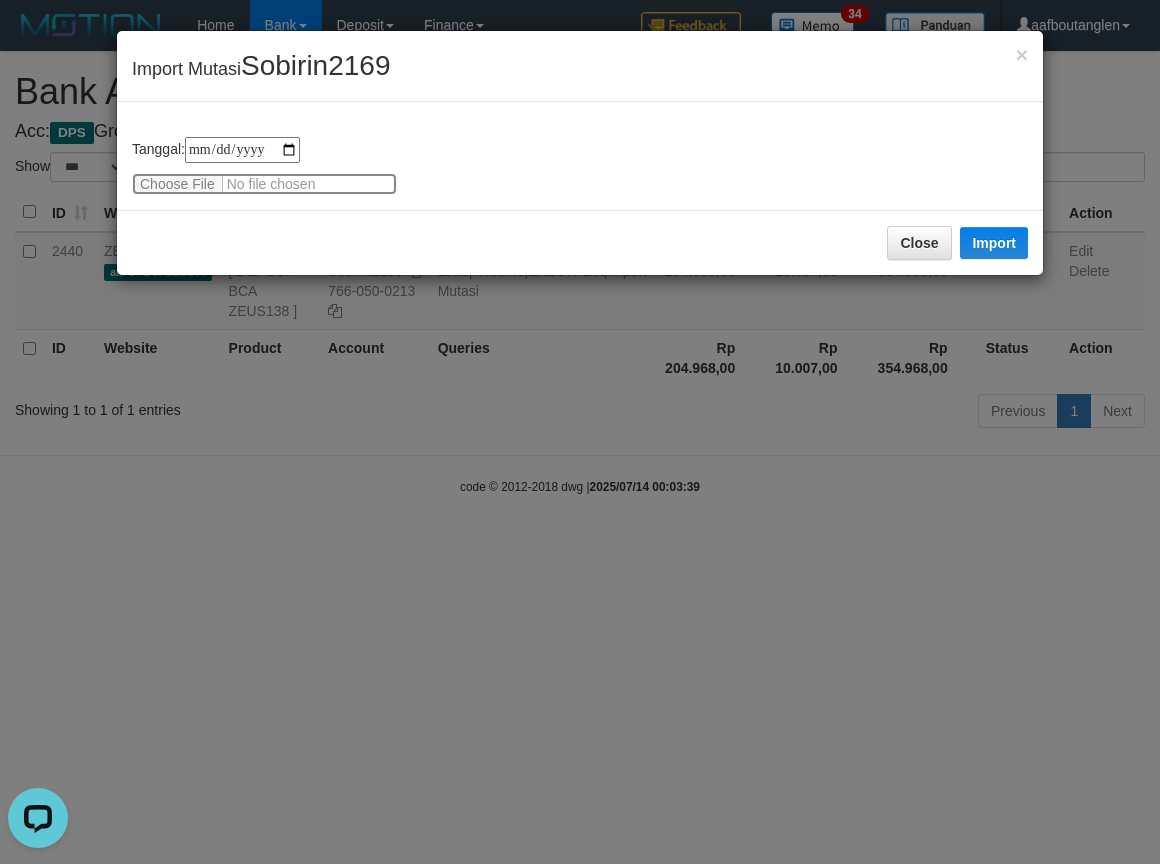 click at bounding box center (264, 184) 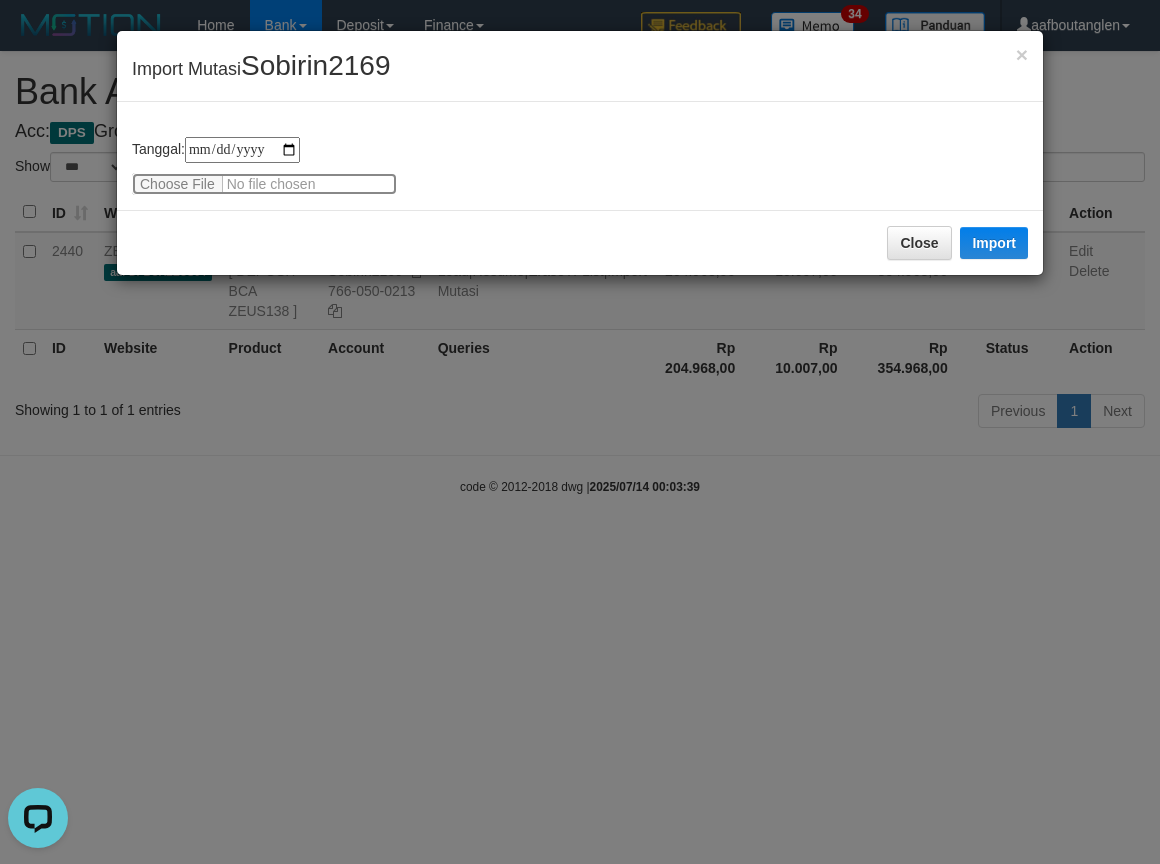 type on "**********" 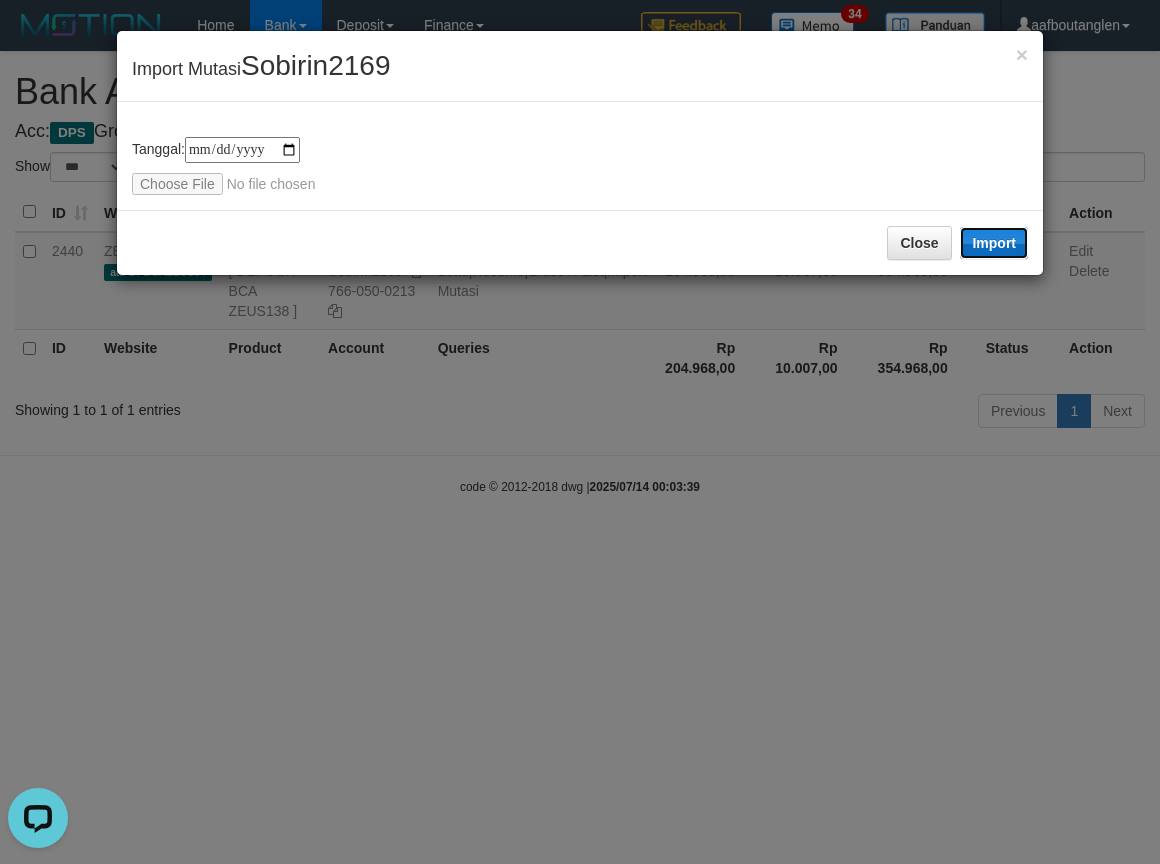 click on "Import" at bounding box center [994, 243] 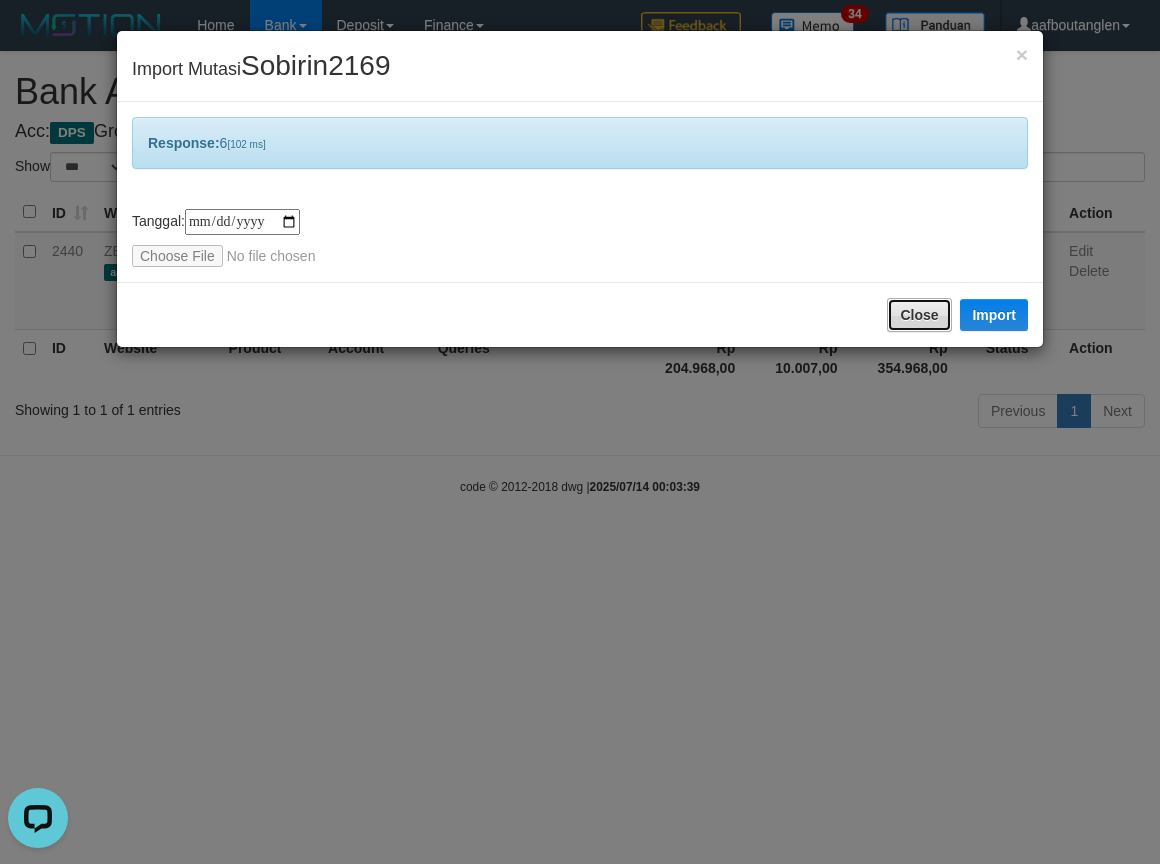 click on "Close" at bounding box center (919, 315) 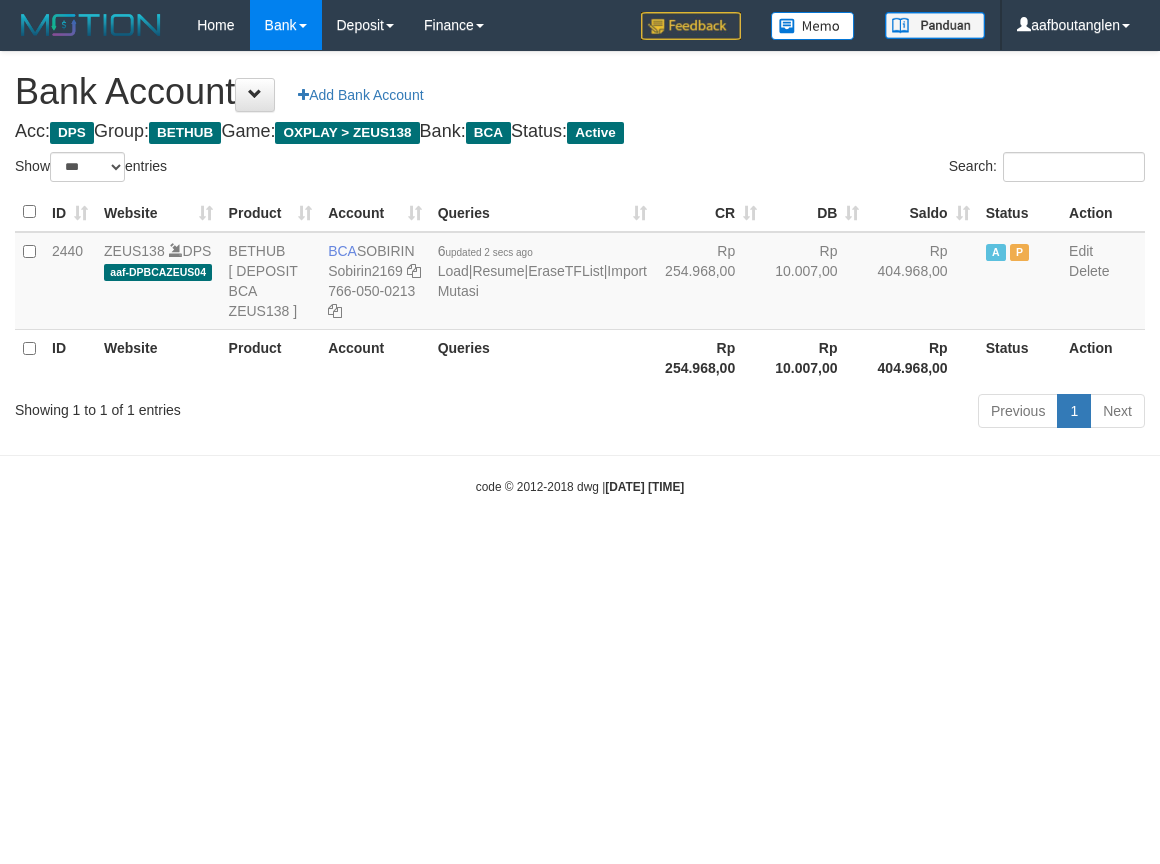 select on "***" 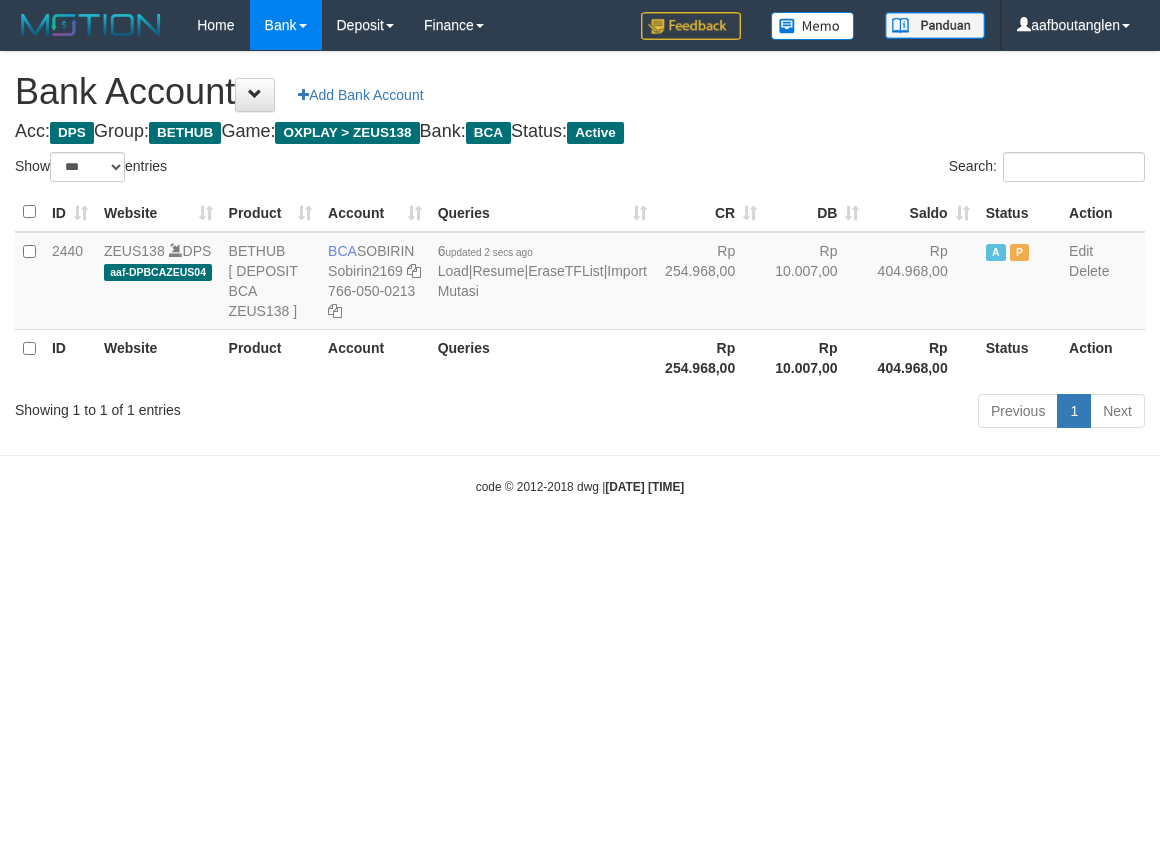 scroll, scrollTop: 0, scrollLeft: 0, axis: both 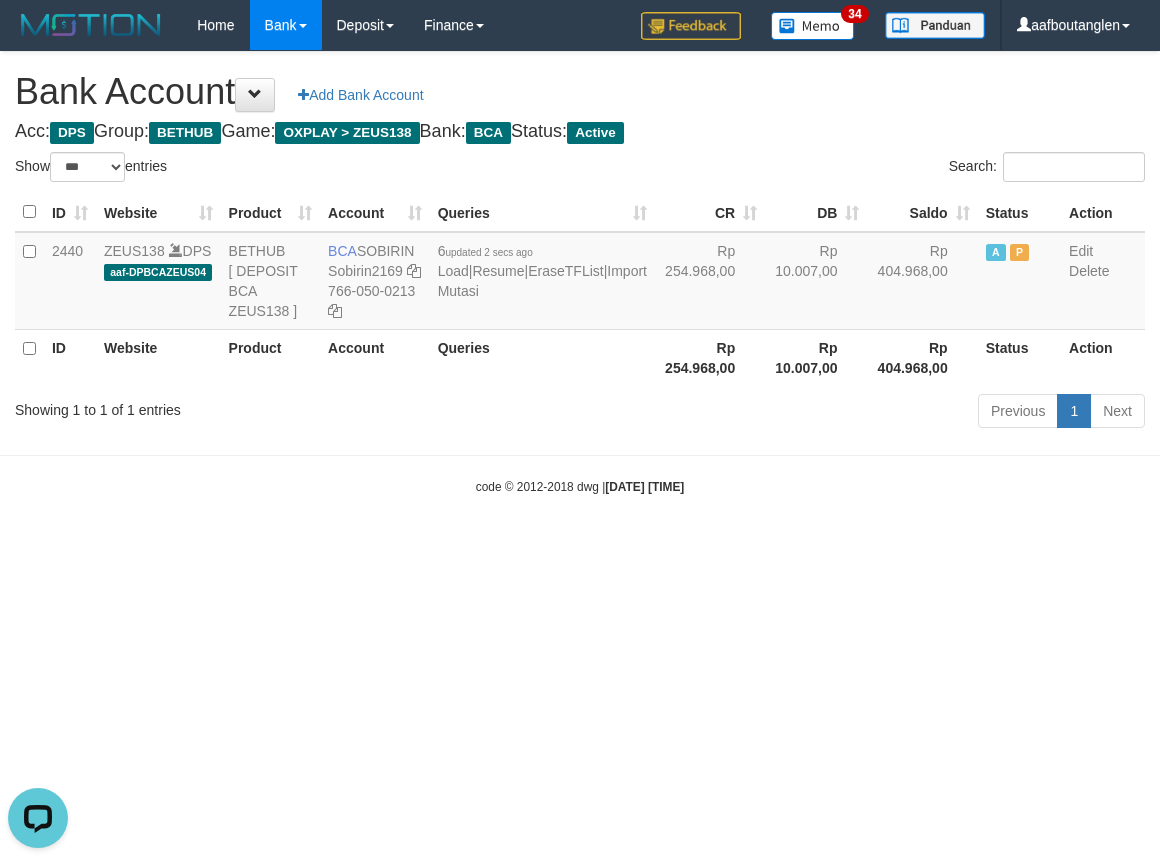 click on "Toggle navigation
Home
Bank
Account List
Deposit
DPS List
History
Note DPS
Finance
Financial Data
aafboutanglen
My Profile
Log Out
34" at bounding box center (580, 273) 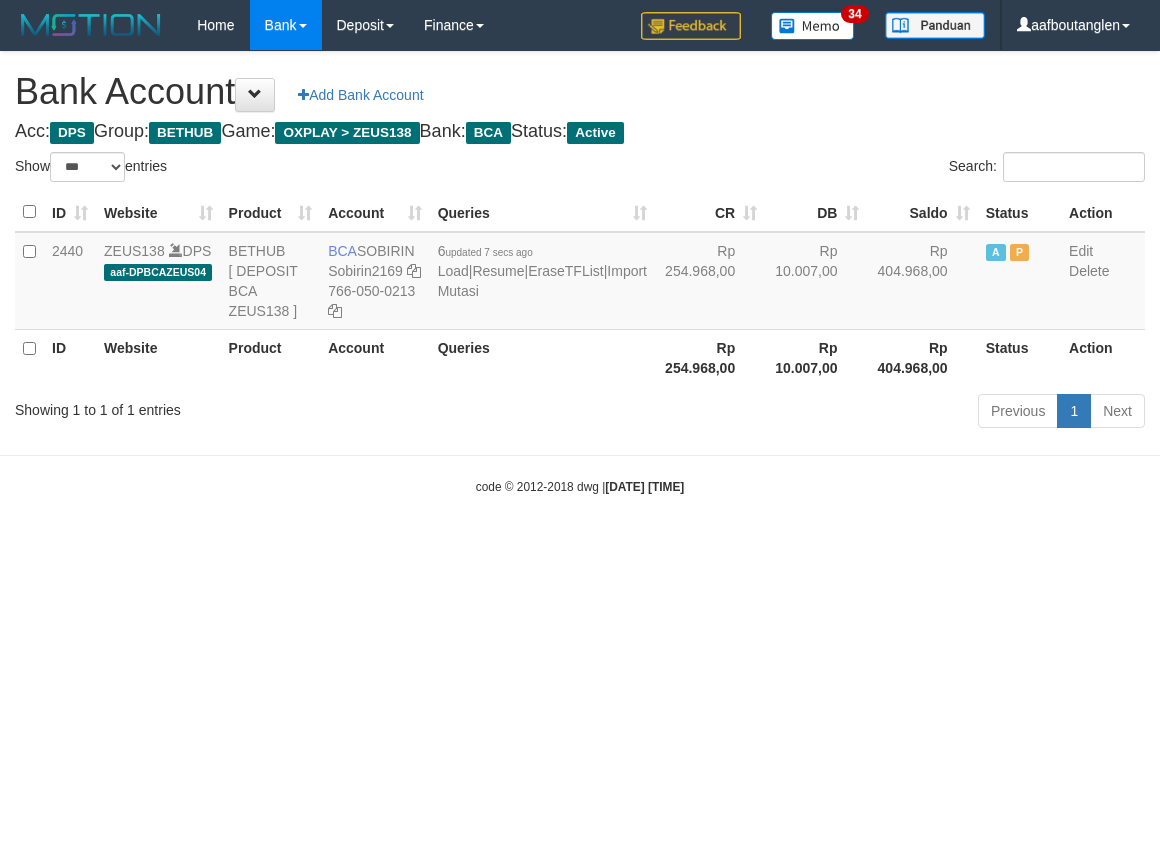 select on "***" 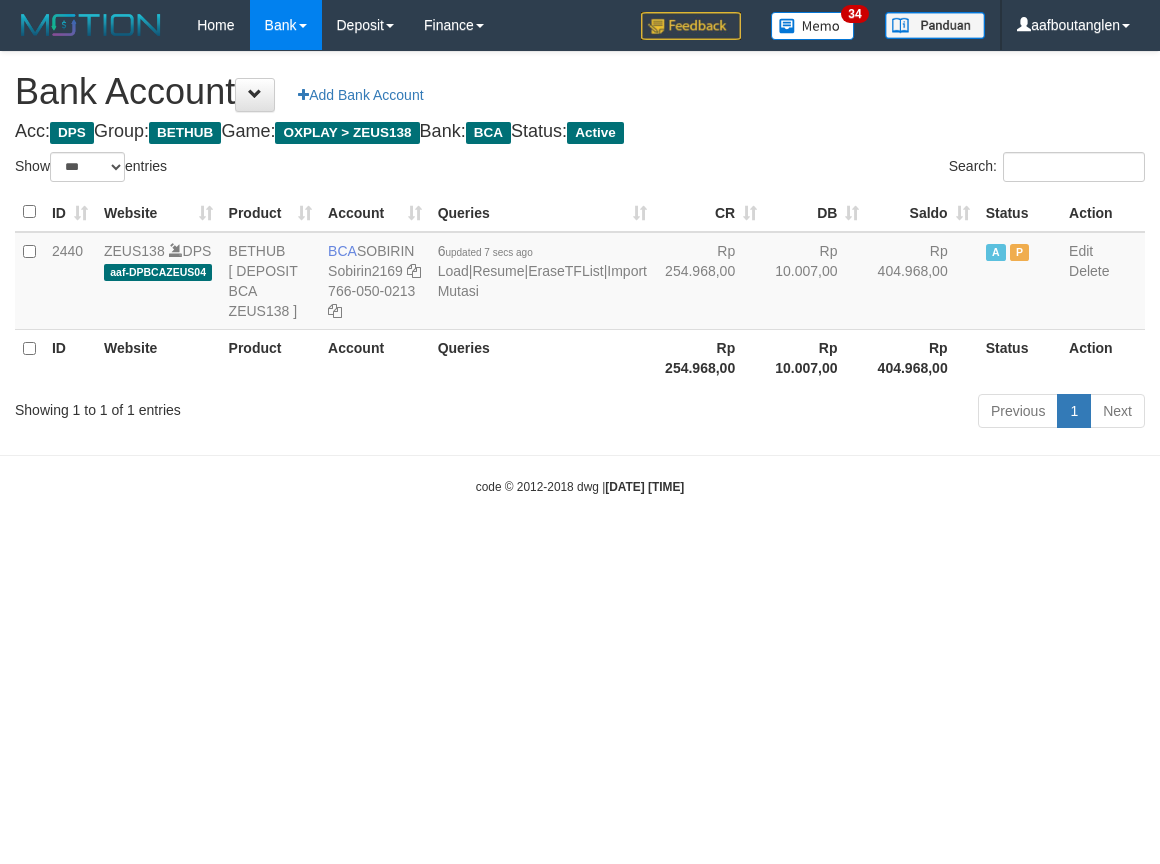 scroll, scrollTop: 0, scrollLeft: 0, axis: both 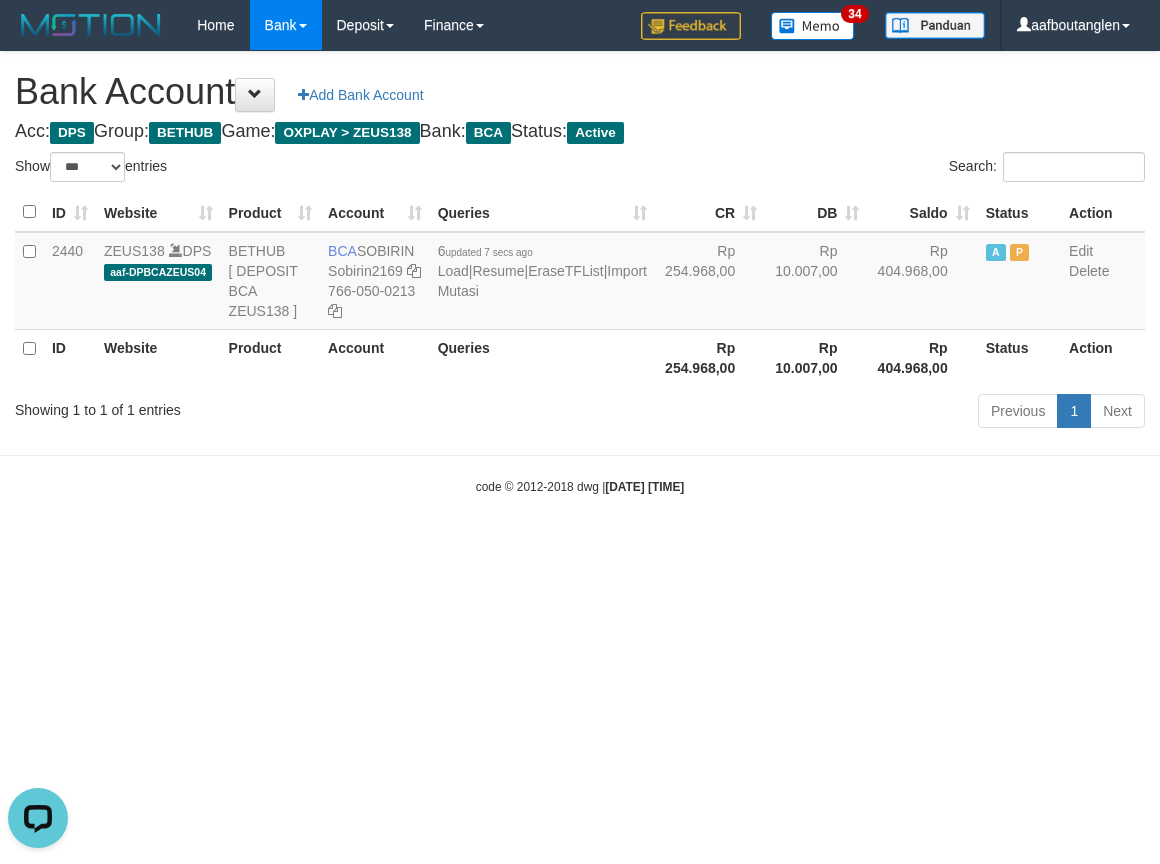 drag, startPoint x: 0, startPoint y: 481, endPoint x: 13, endPoint y: 478, distance: 13.341664 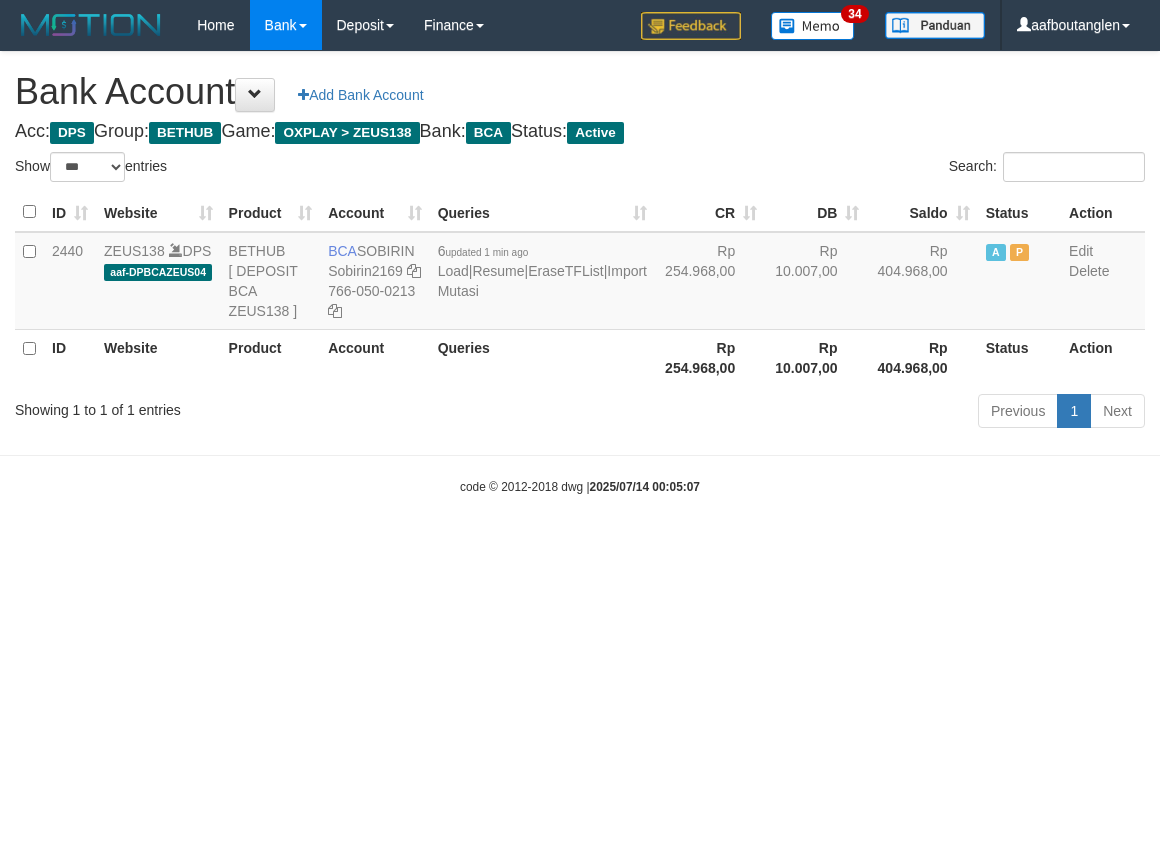 select on "***" 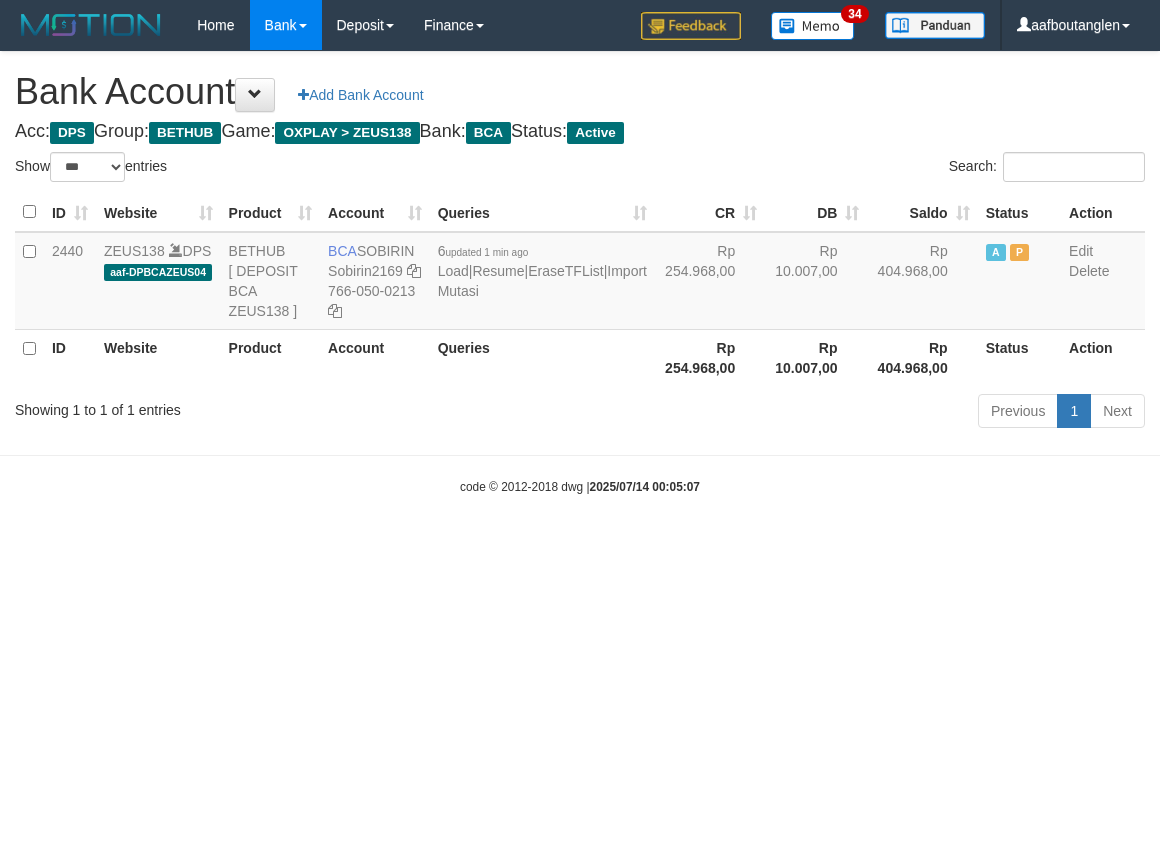 scroll, scrollTop: 0, scrollLeft: 0, axis: both 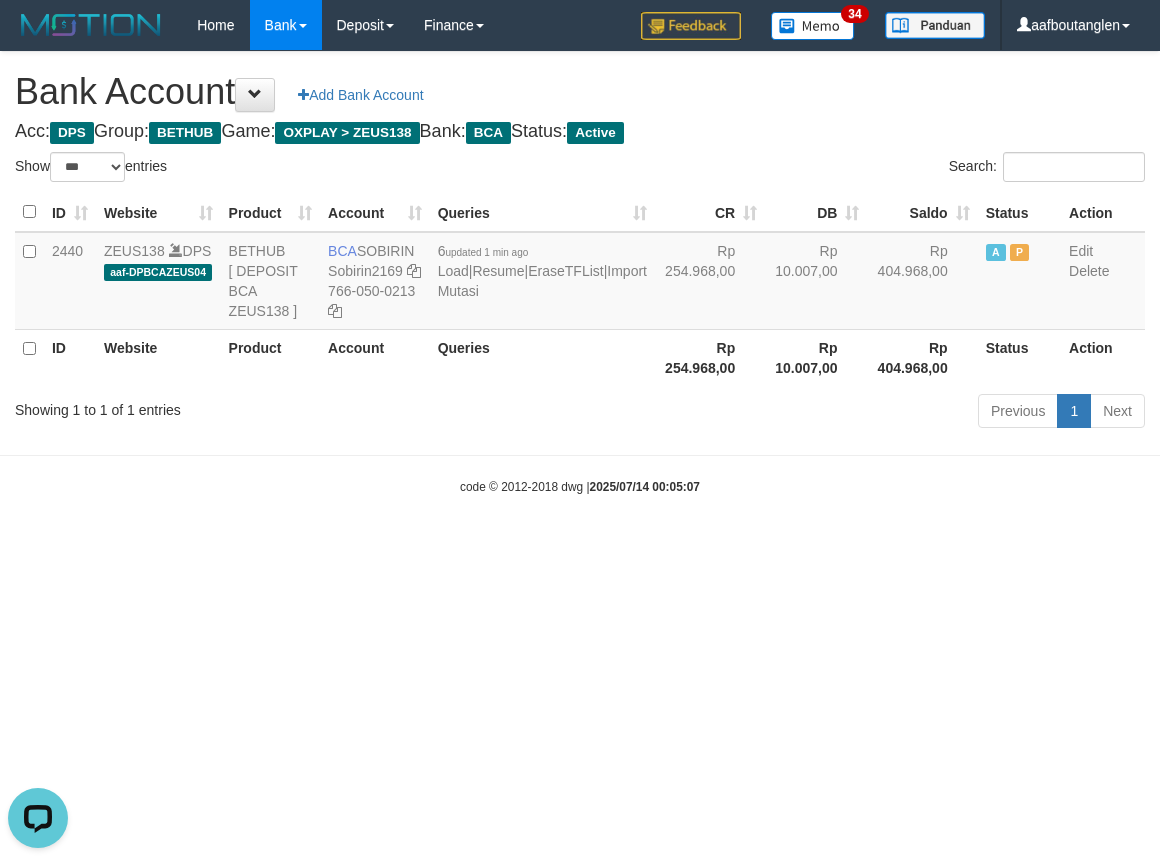 drag, startPoint x: 897, startPoint y: 570, endPoint x: 908, endPoint y: 562, distance: 13.601471 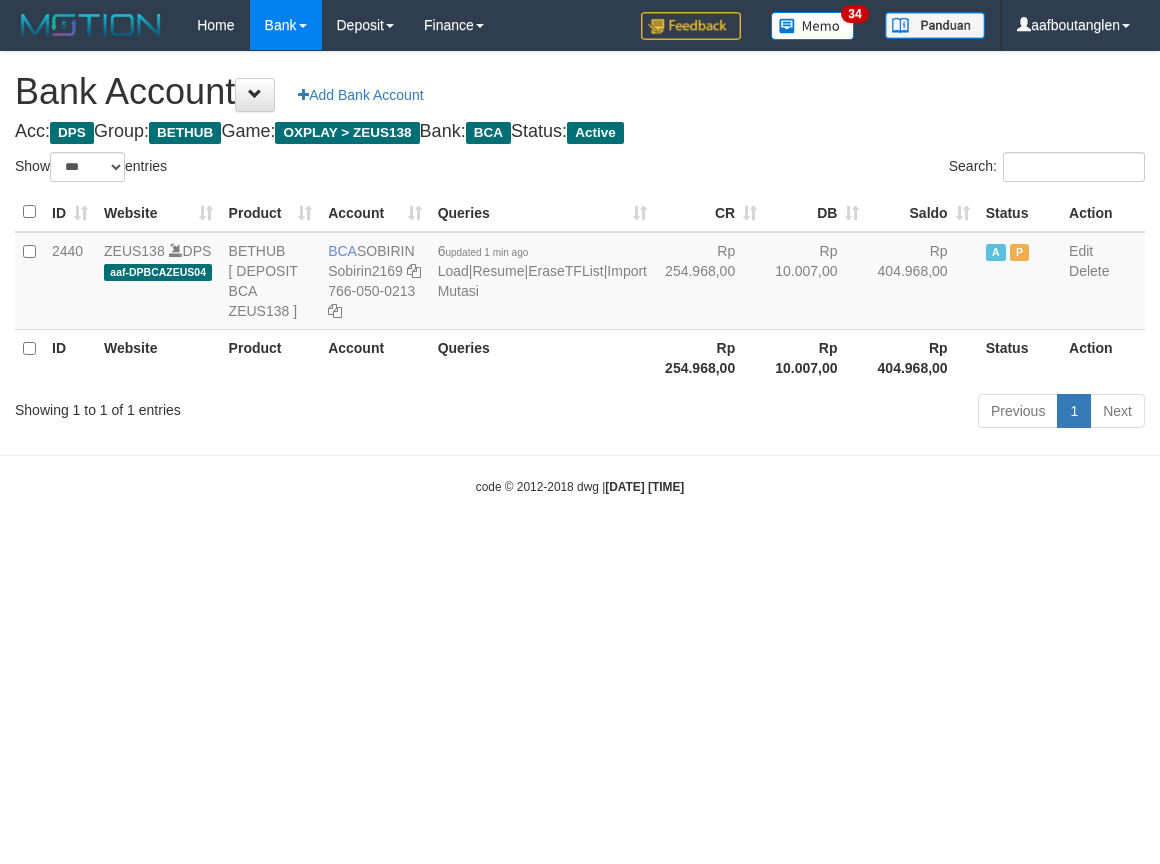 select on "***" 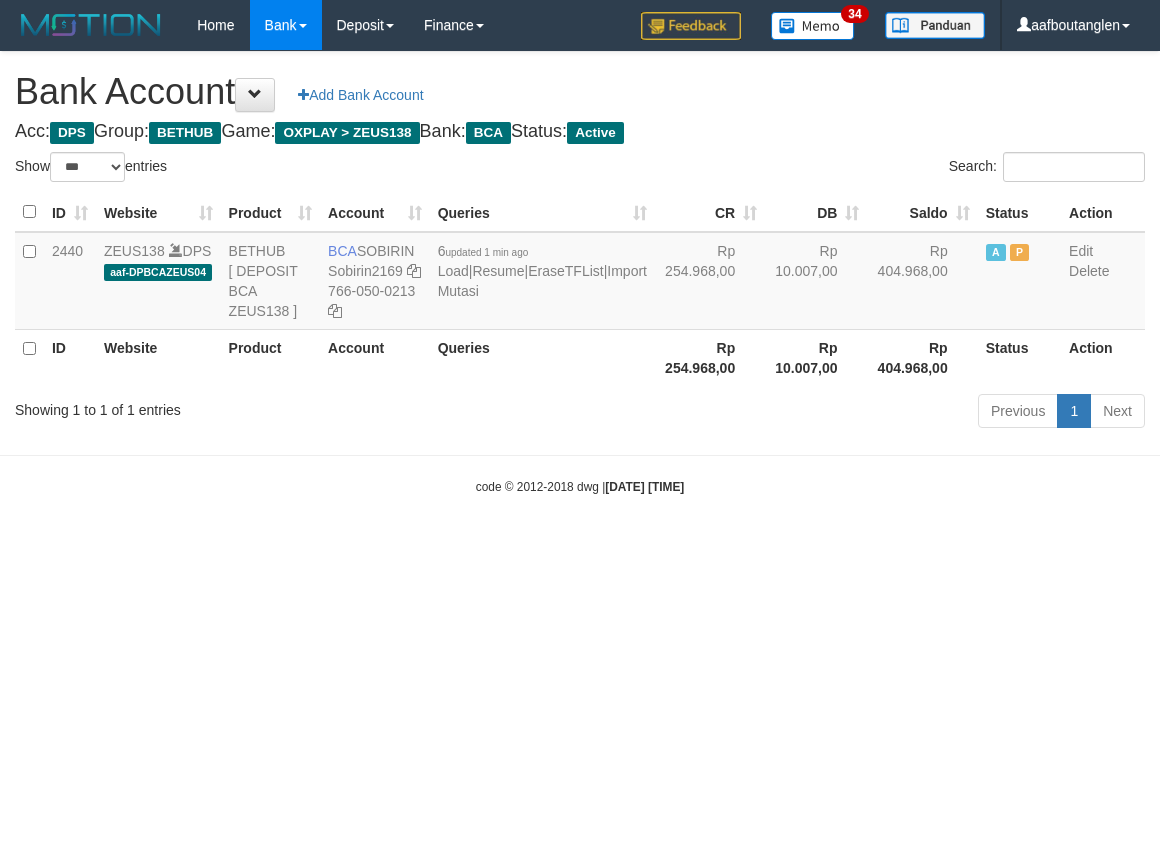 scroll, scrollTop: 0, scrollLeft: 0, axis: both 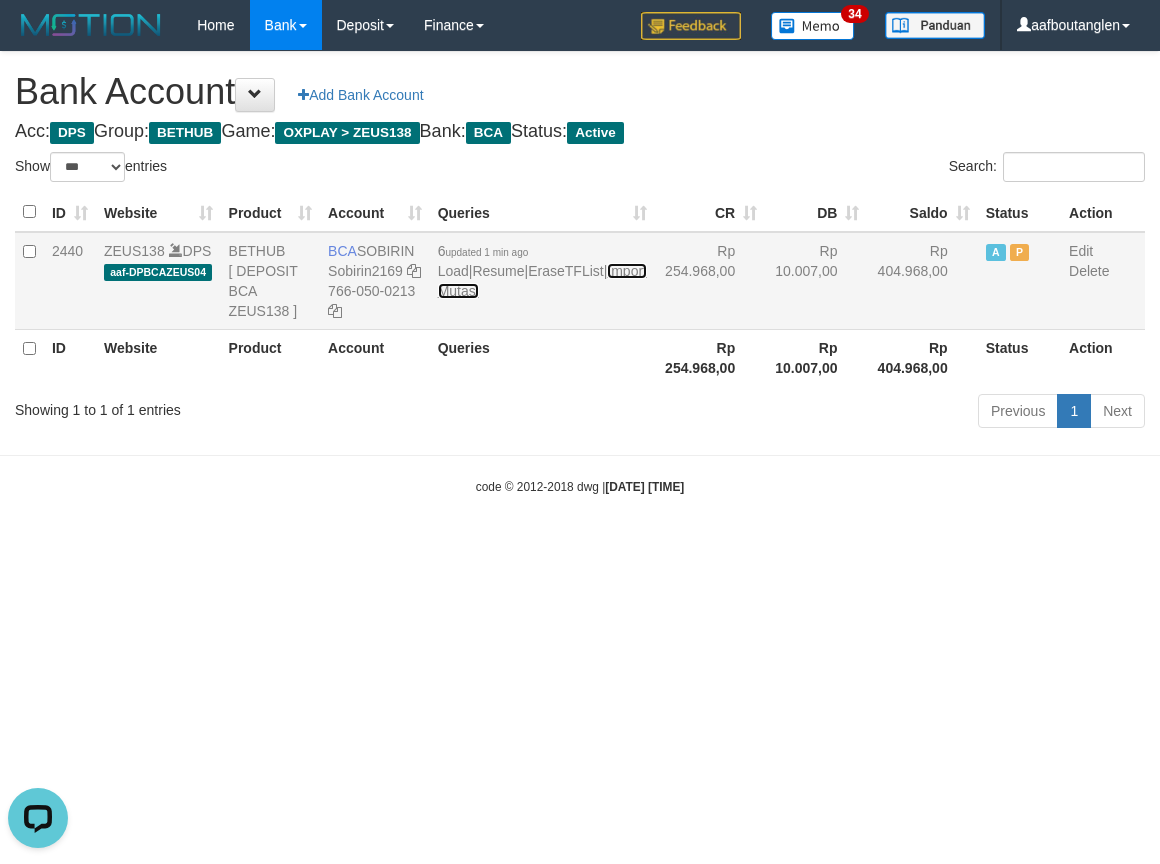 click on "Import Mutasi" at bounding box center (542, 281) 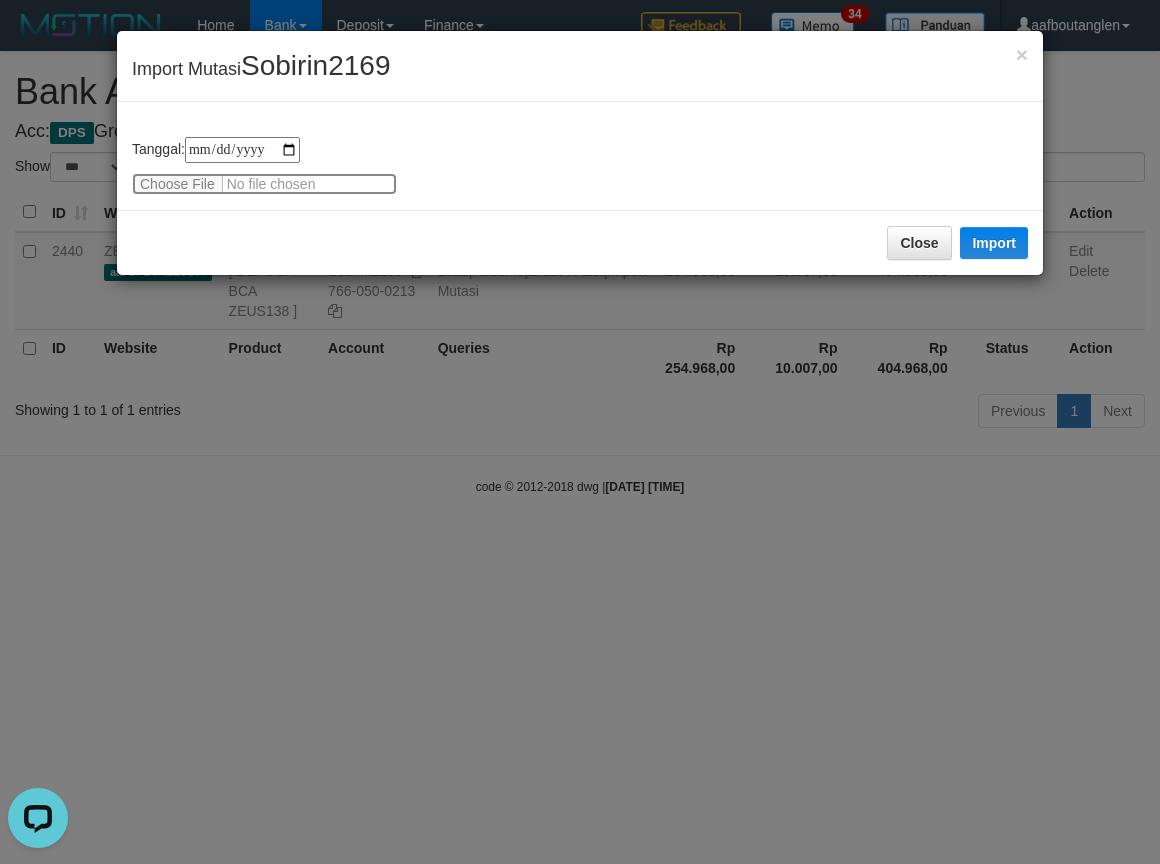 click at bounding box center [264, 184] 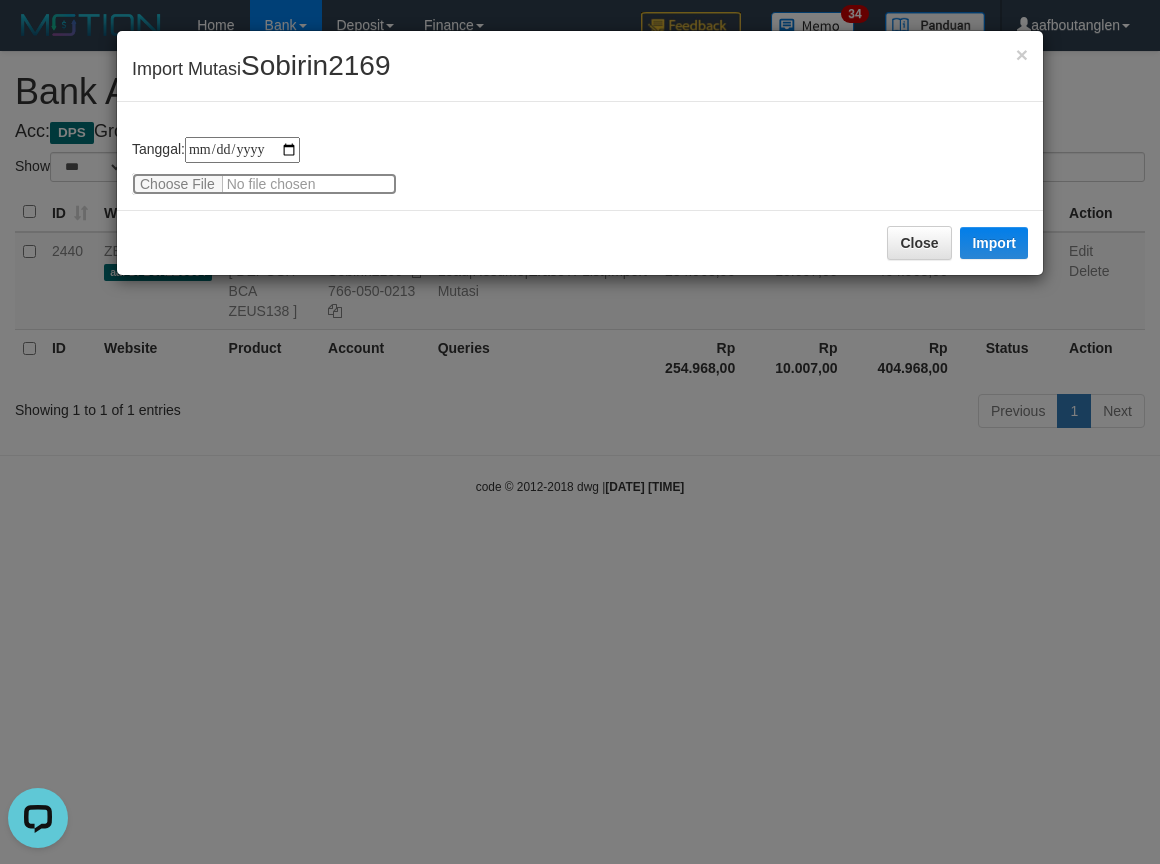 type on "**********" 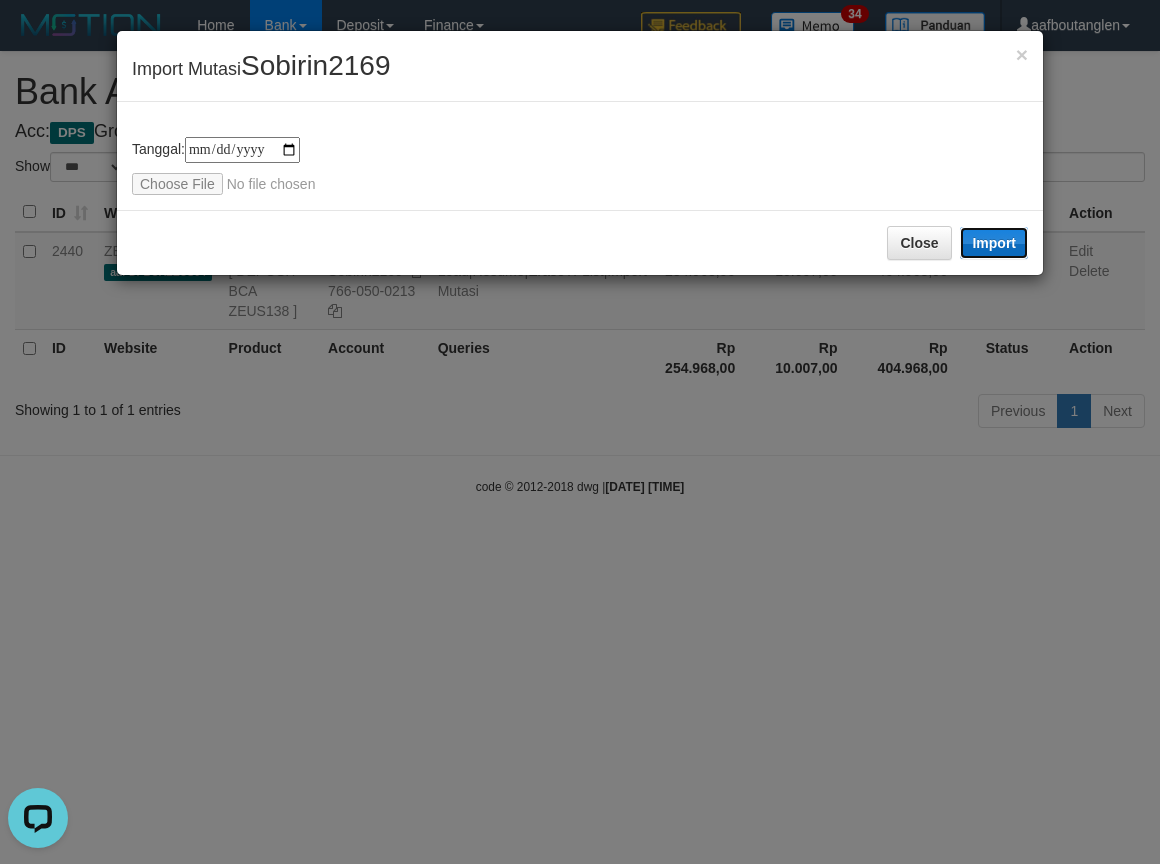 click on "Import" at bounding box center [994, 243] 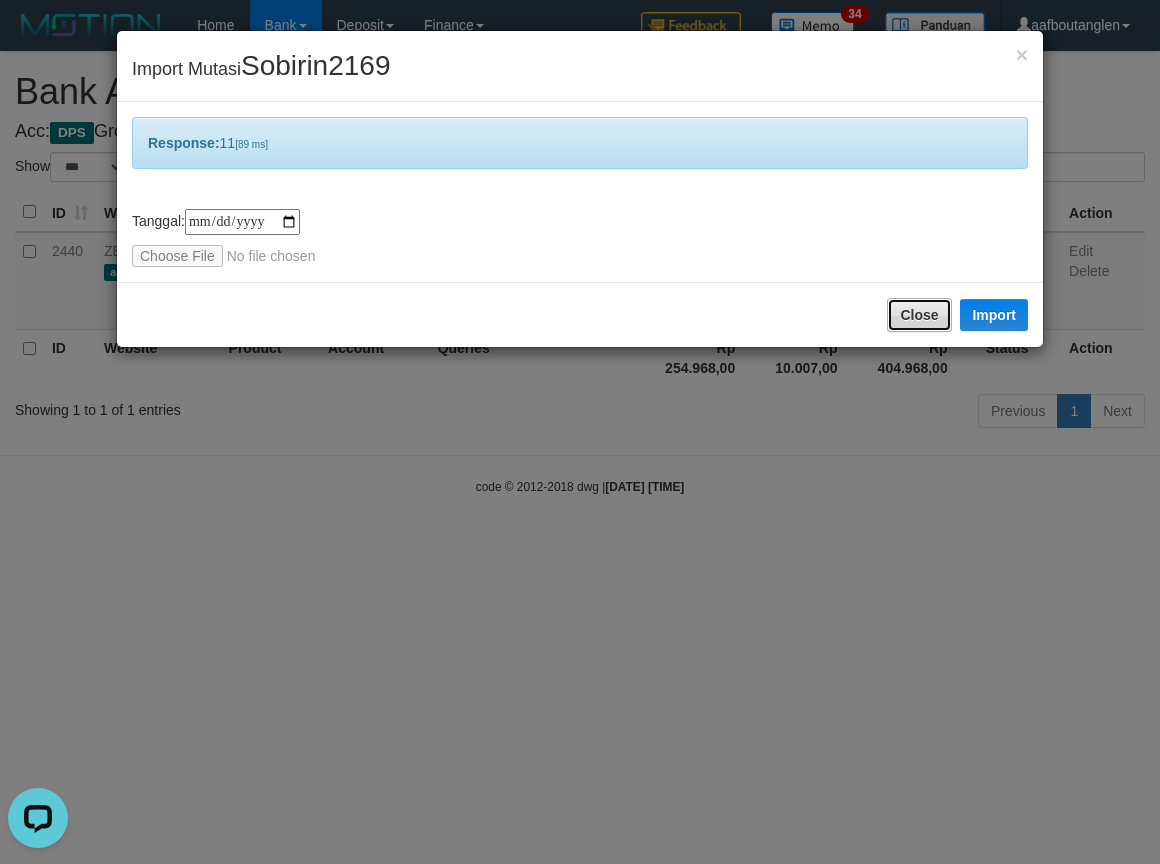 click on "Close" at bounding box center (919, 315) 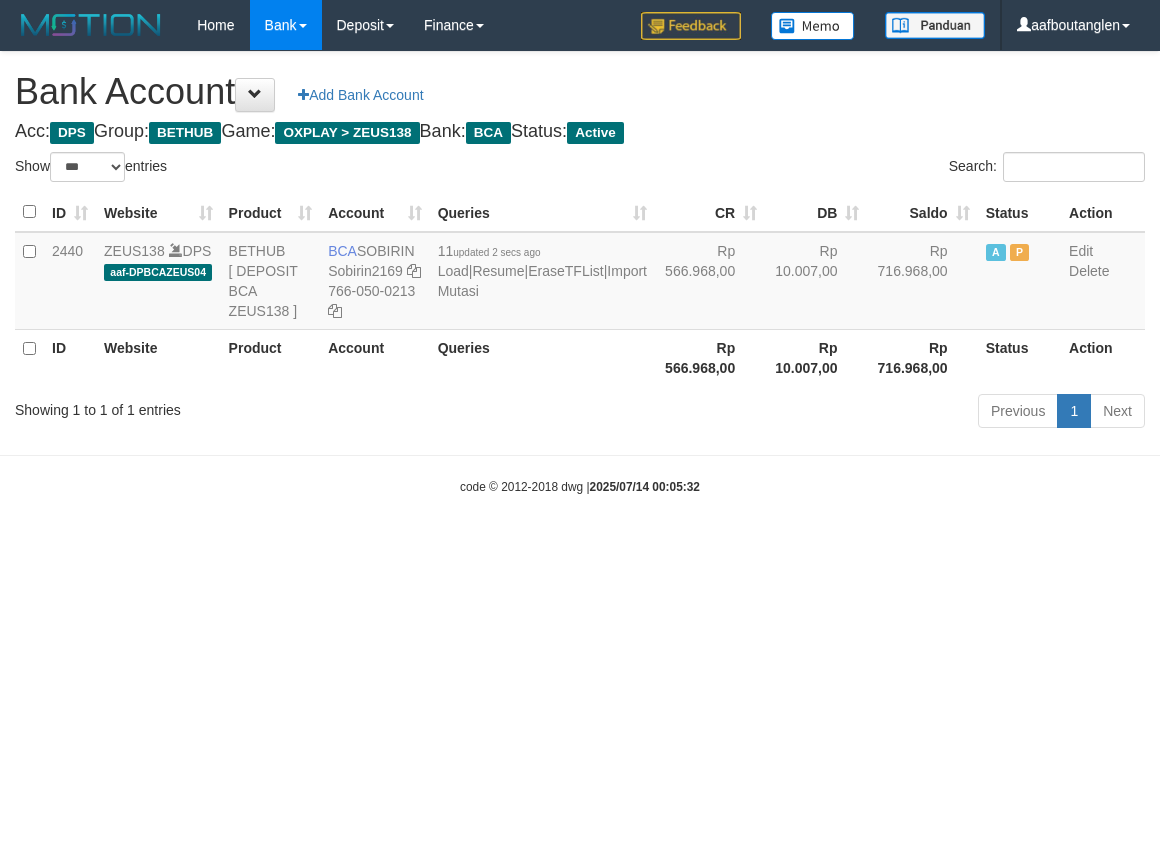 select on "***" 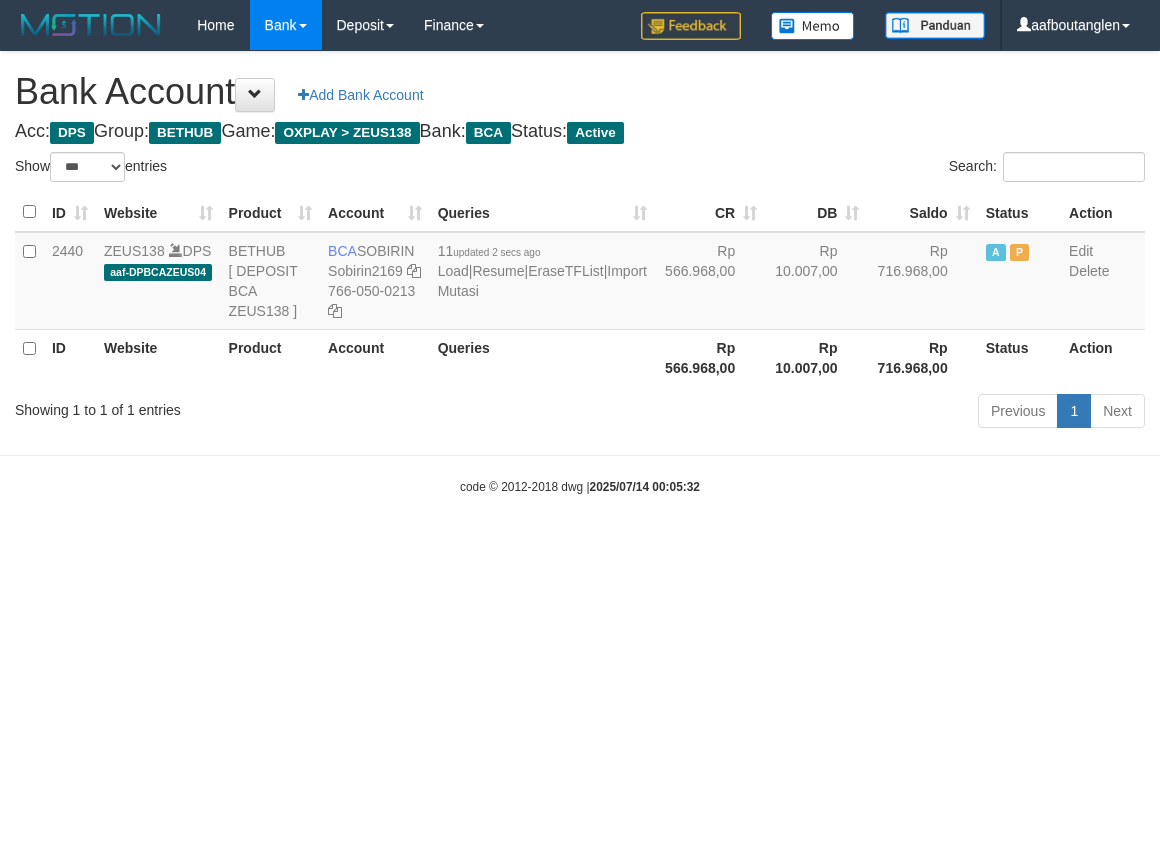 scroll, scrollTop: 0, scrollLeft: 0, axis: both 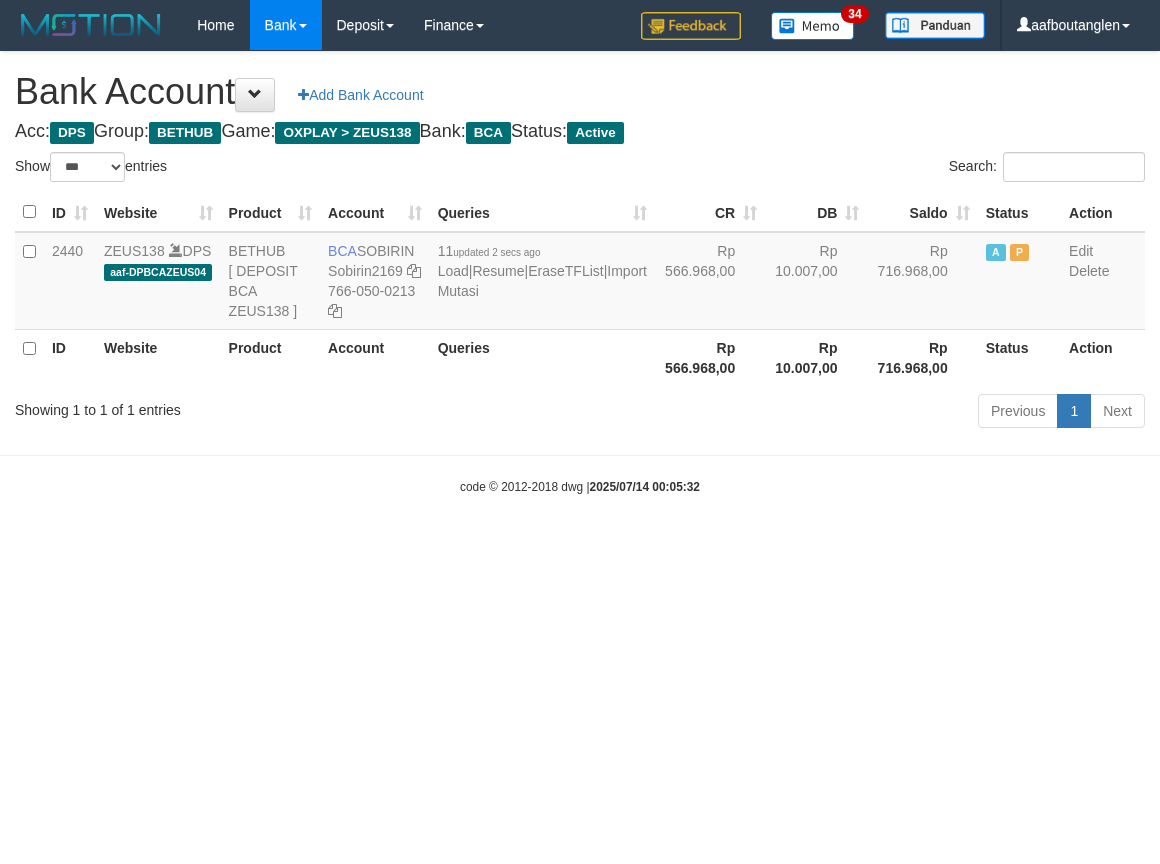drag, startPoint x: 105, startPoint y: 473, endPoint x: 183, endPoint y: 453, distance: 80.523285 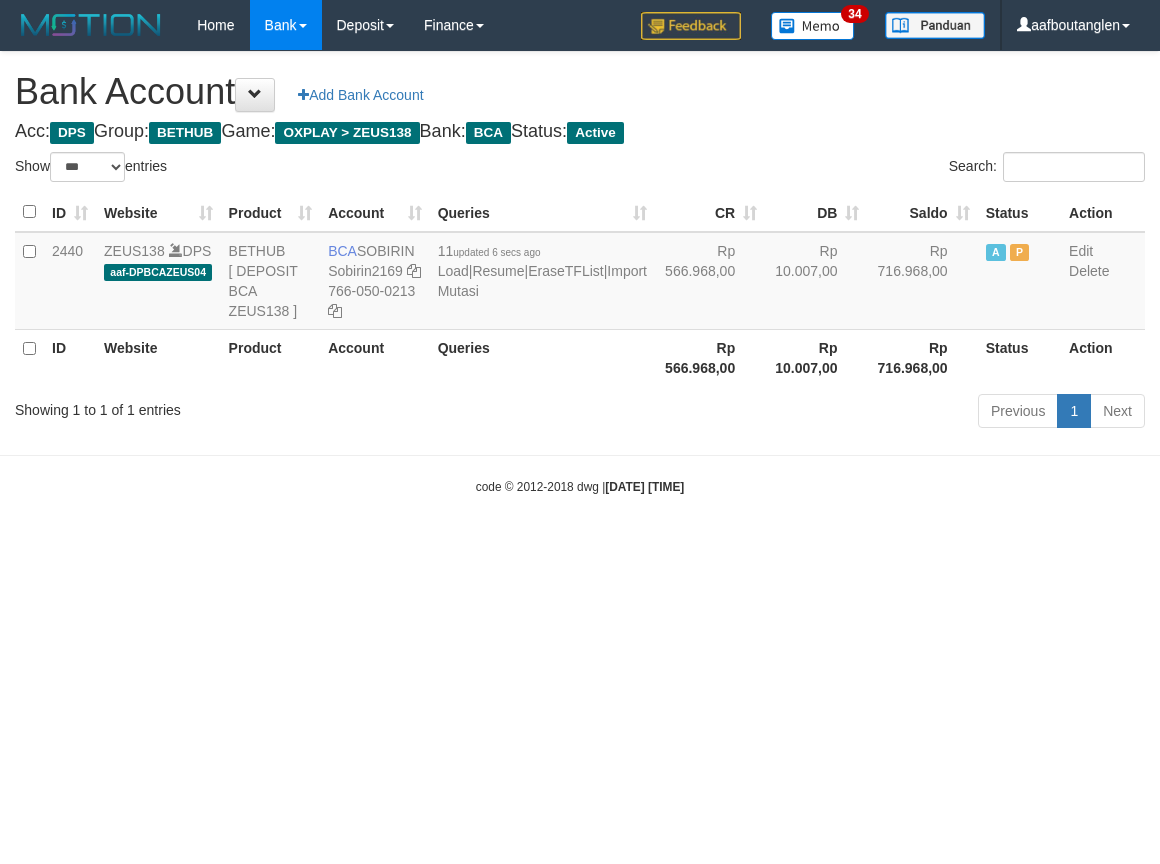 select on "***" 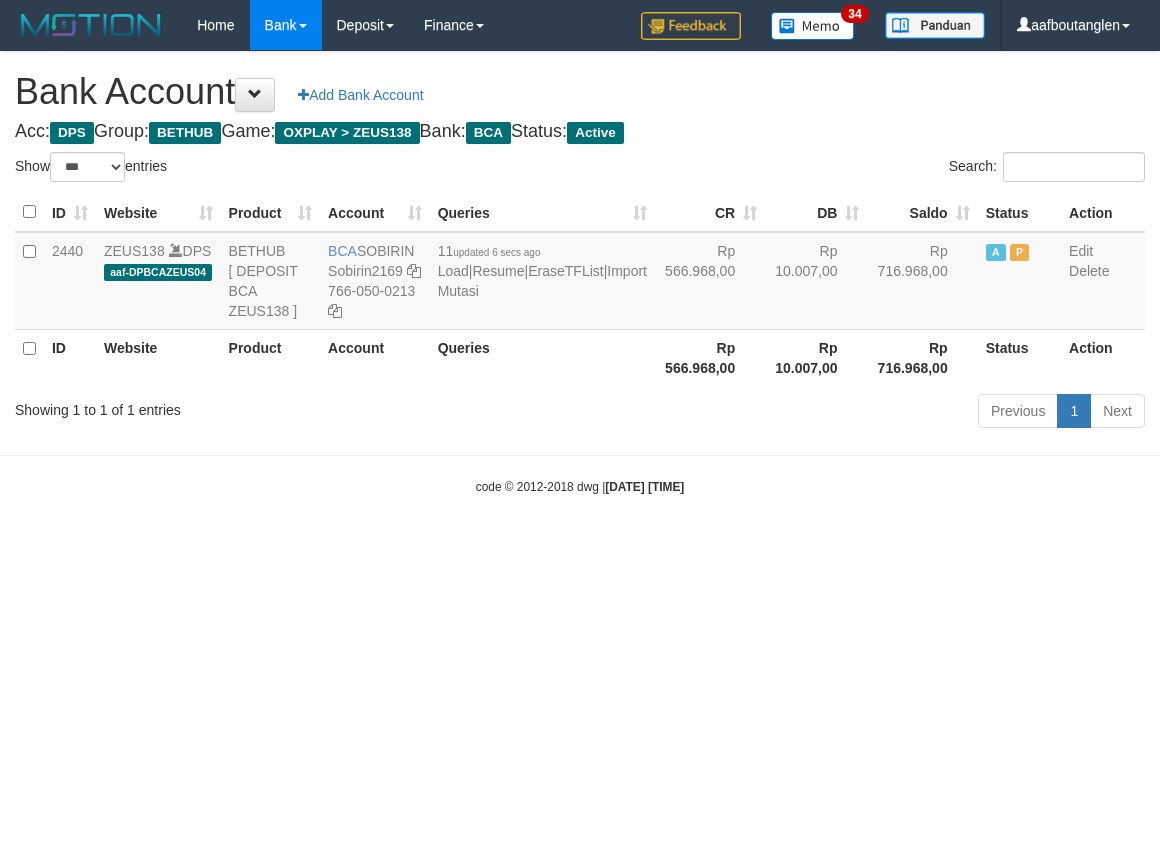 scroll, scrollTop: 0, scrollLeft: 0, axis: both 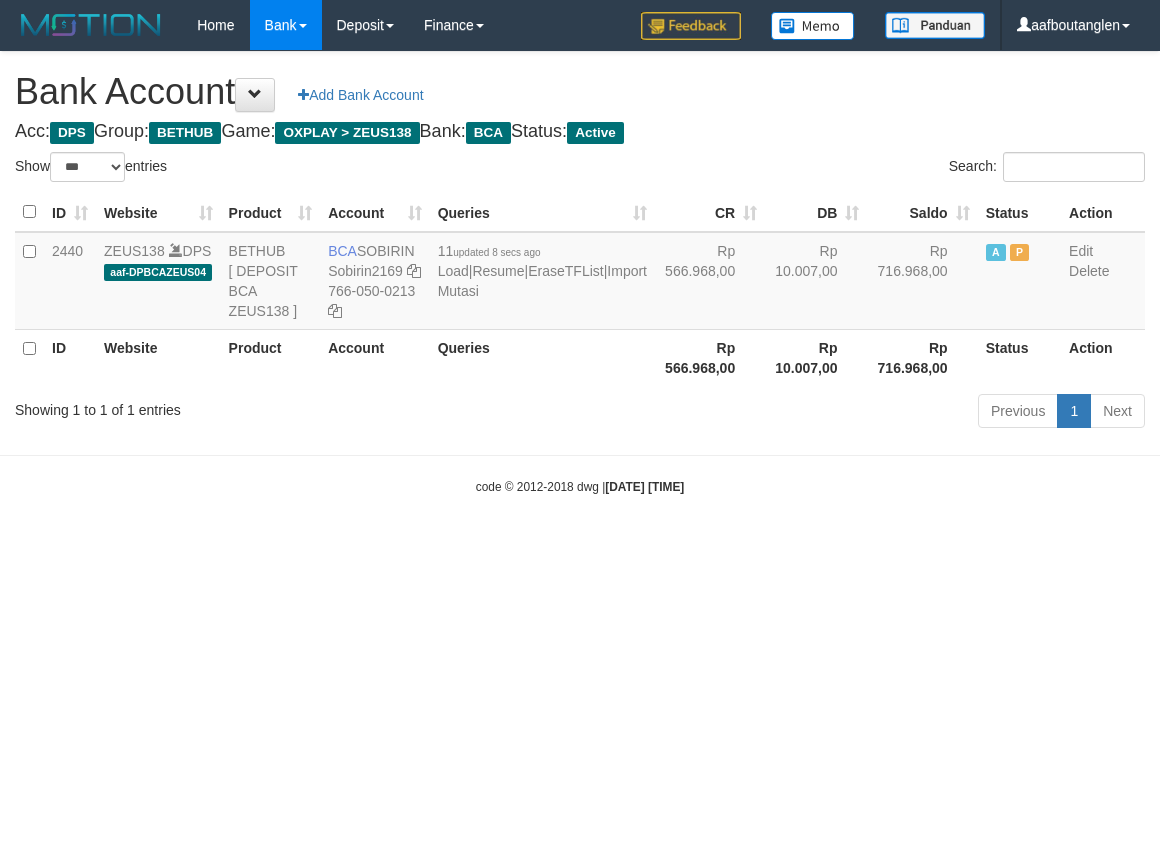 select on "***" 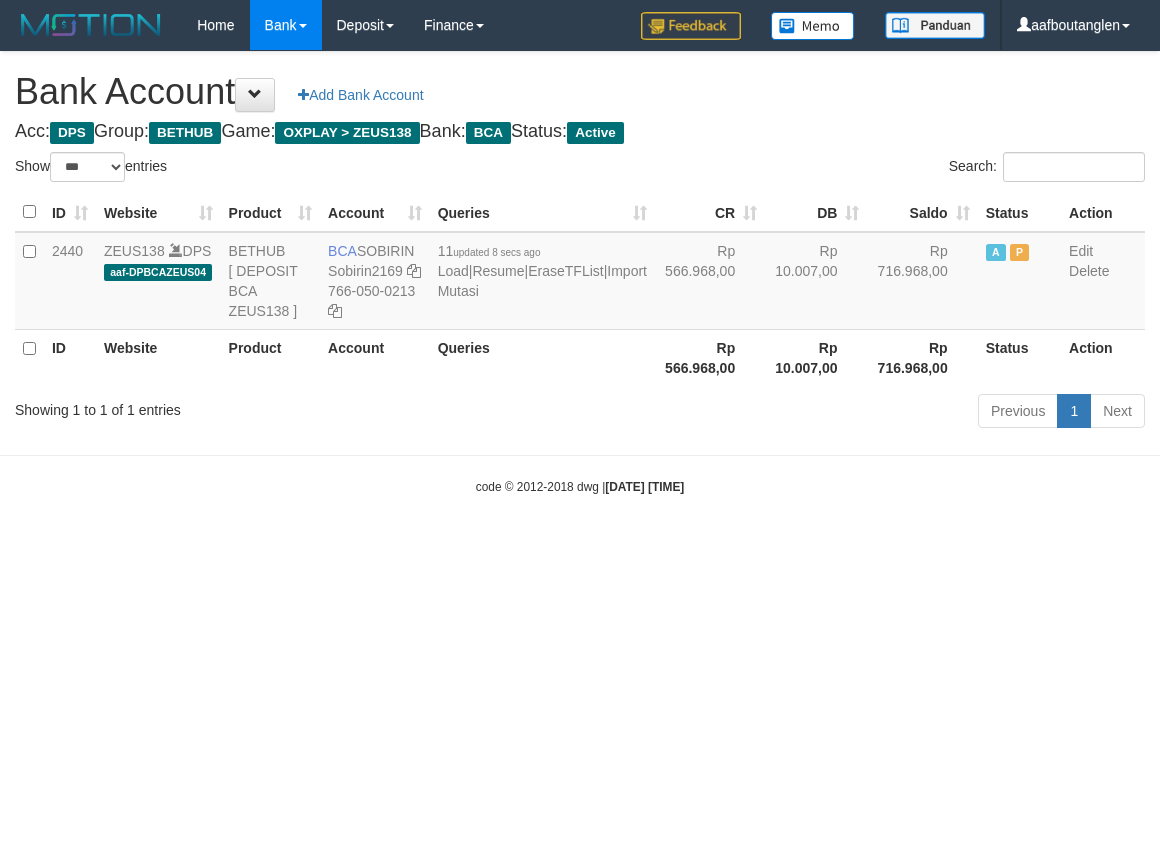 scroll, scrollTop: 0, scrollLeft: 0, axis: both 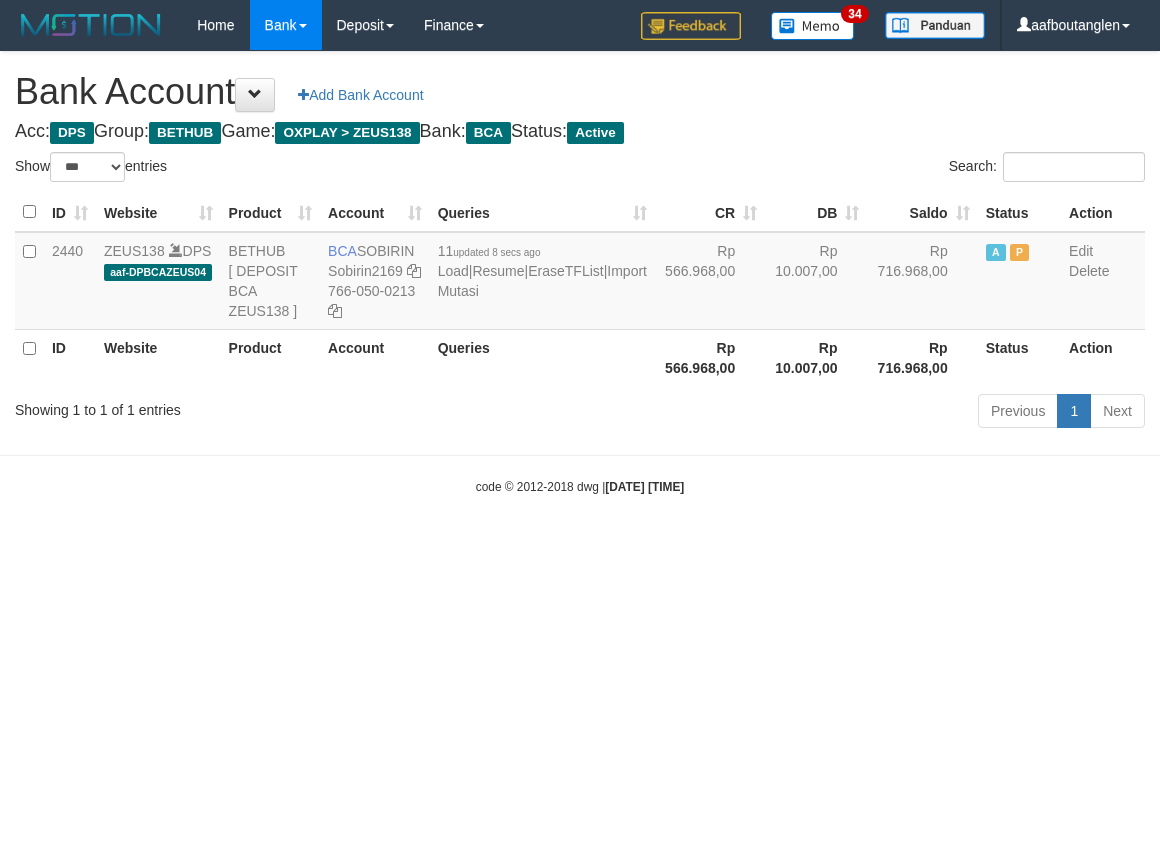 click on "Toggle navigation
Home
Bank
Account List
Deposit
DPS List
History
Note DPS
Finance
Financial Data
aafboutanglen
My Profile
Log Out
34" at bounding box center (580, 273) 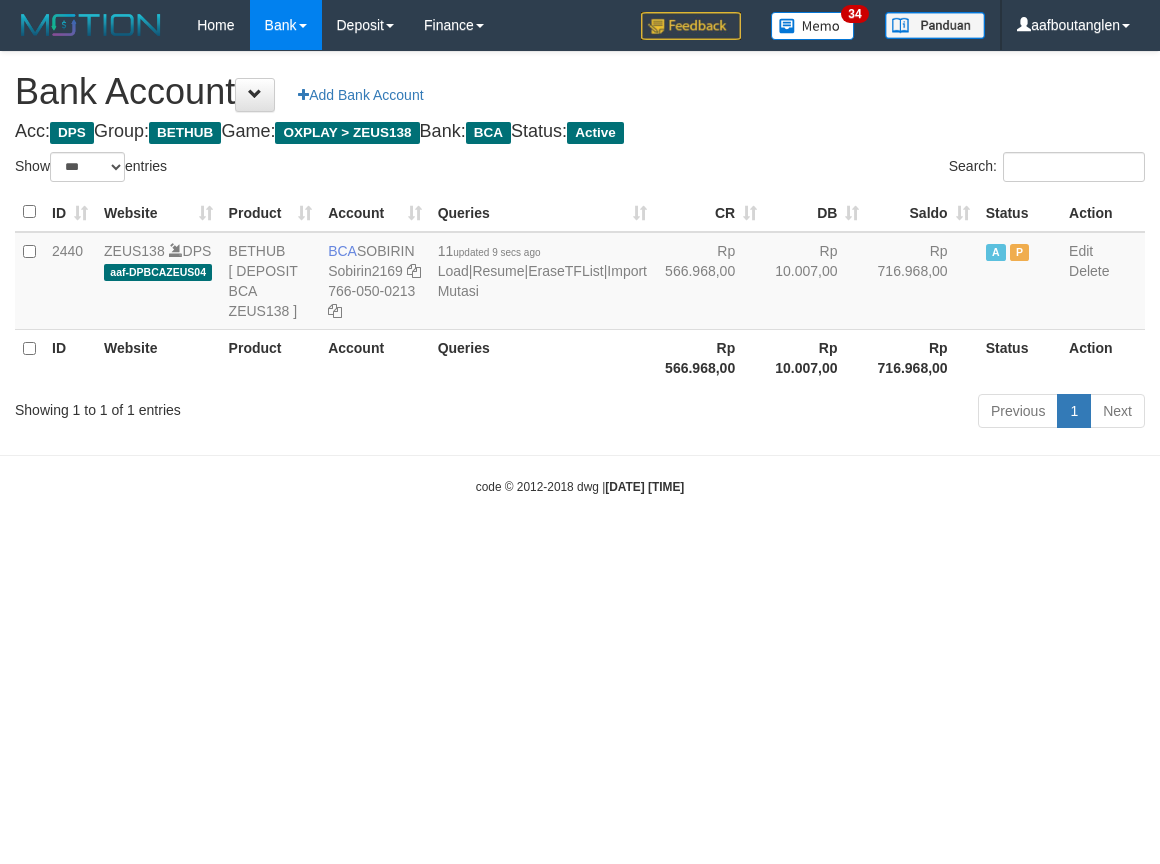 select on "***" 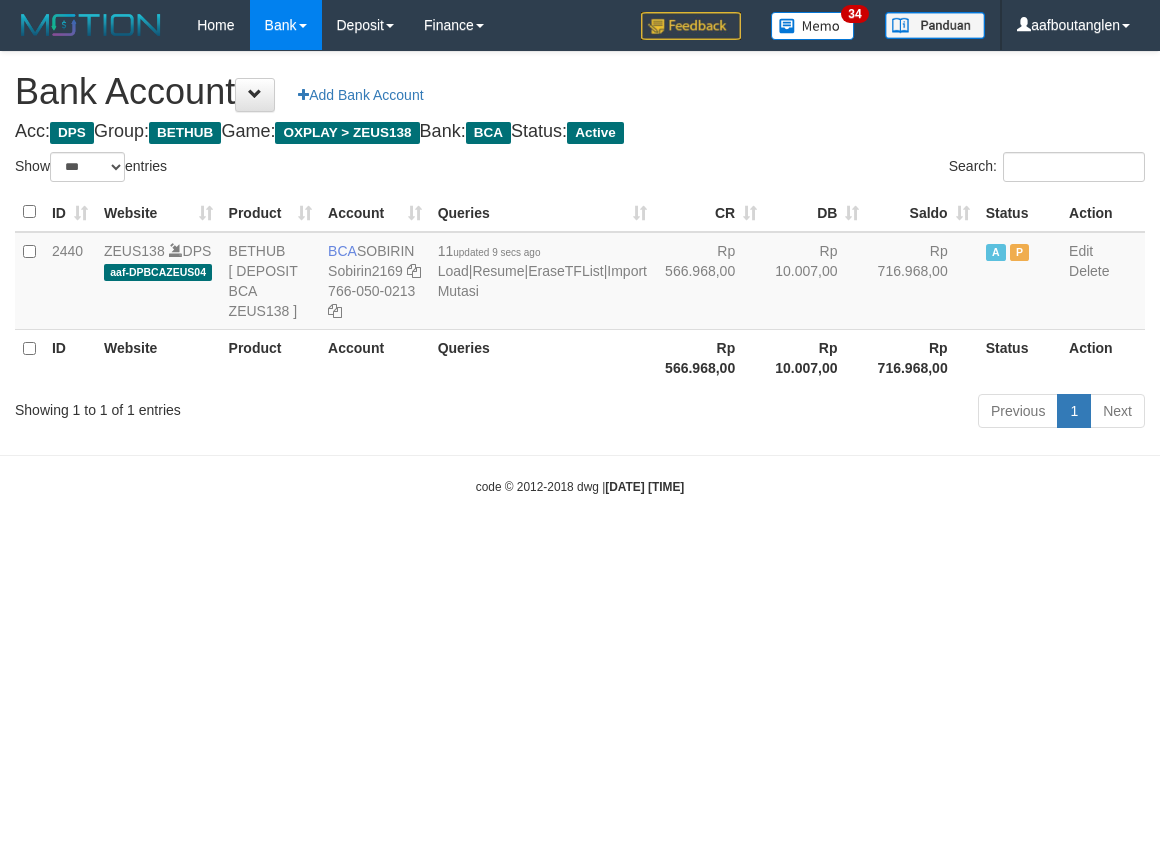scroll, scrollTop: 0, scrollLeft: 0, axis: both 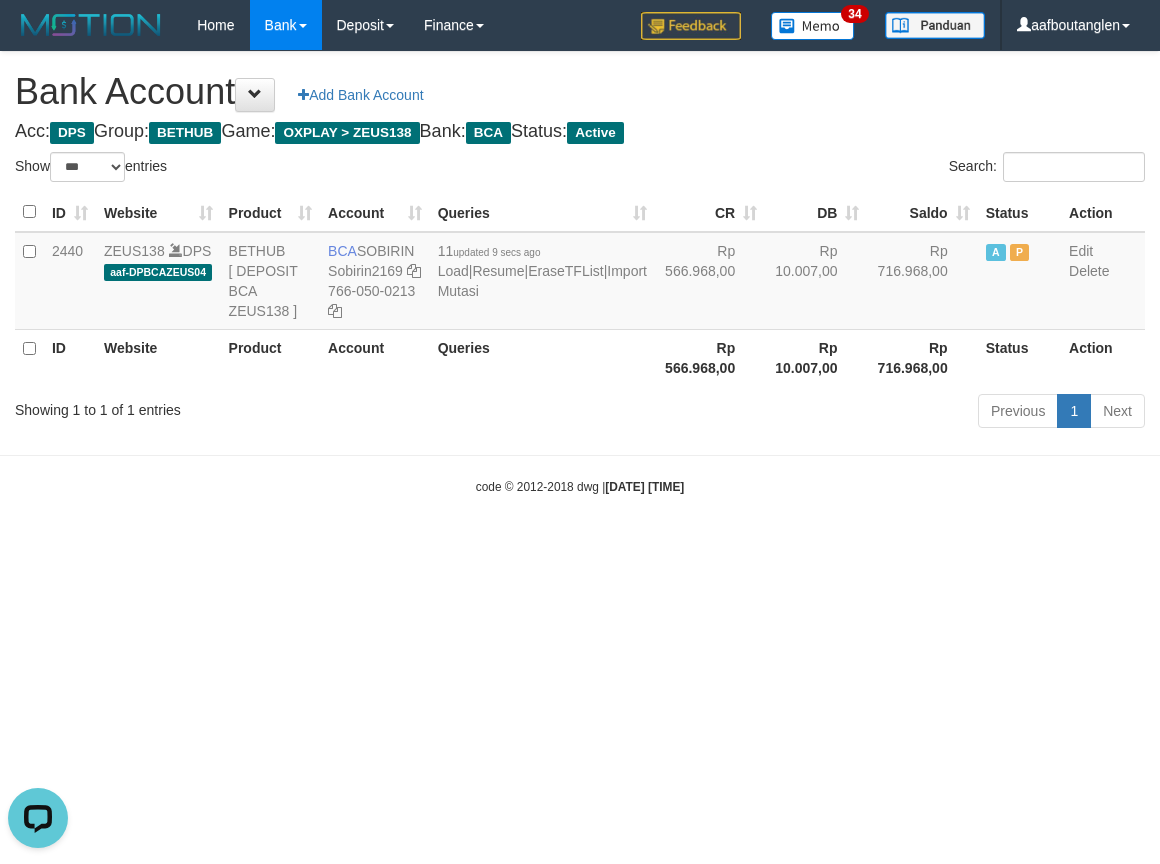 click on "Toggle navigation
Home
Bank
Account List
Deposit
DPS List
History
Note DPS
Finance
Financial Data
aafboutanglen
My Profile
Log Out
34" at bounding box center (580, 273) 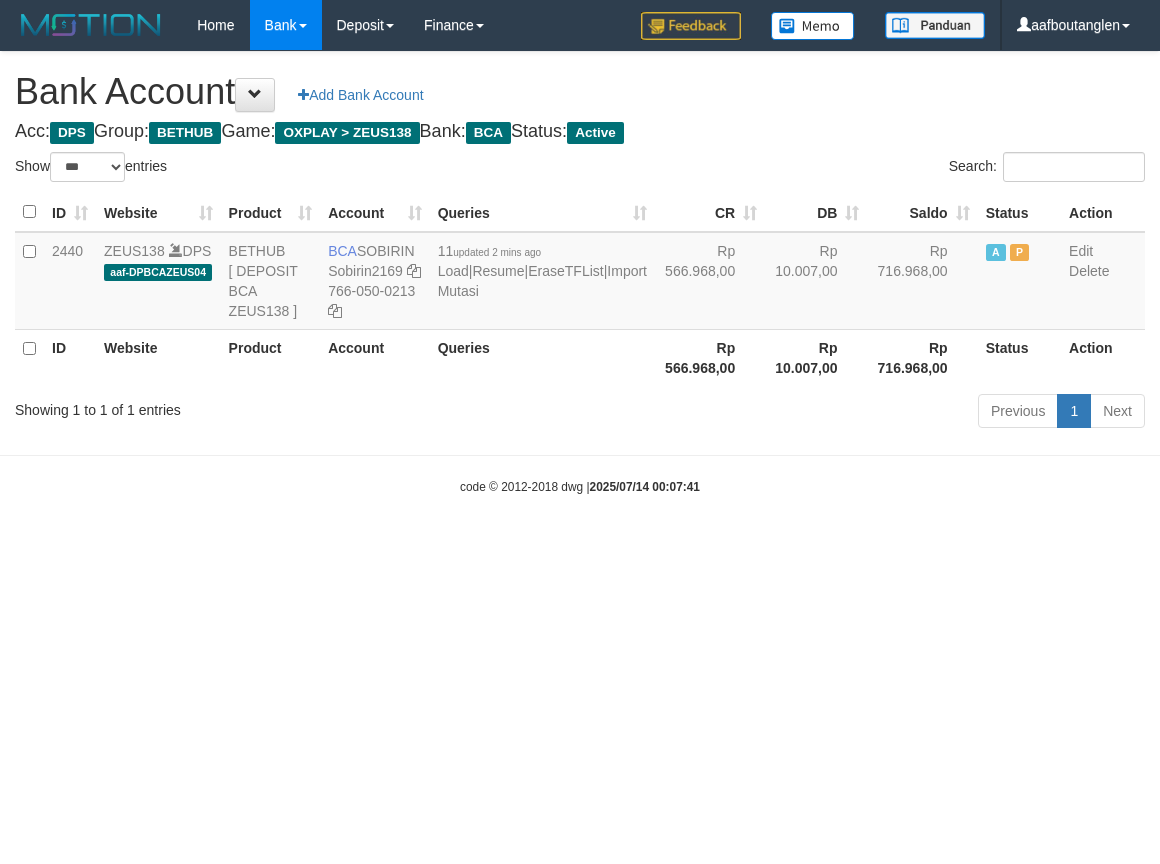 select on "***" 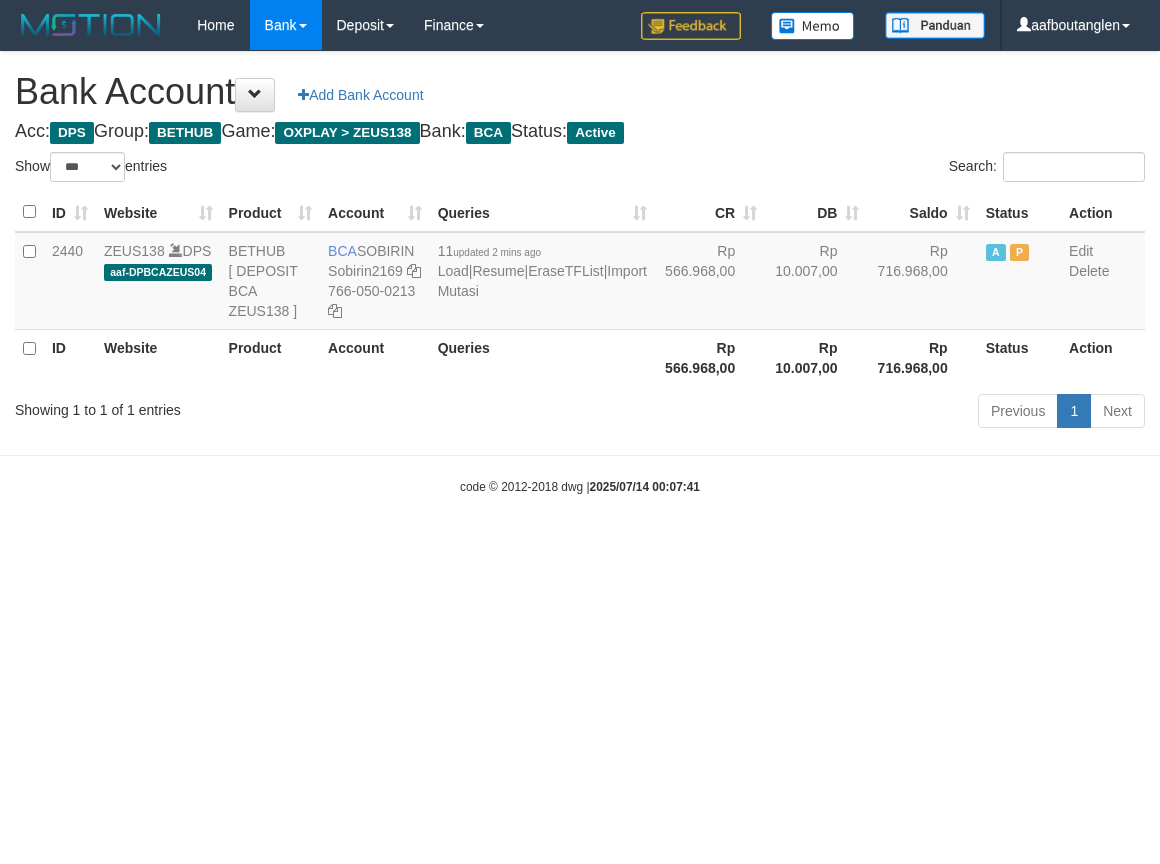 scroll, scrollTop: 0, scrollLeft: 0, axis: both 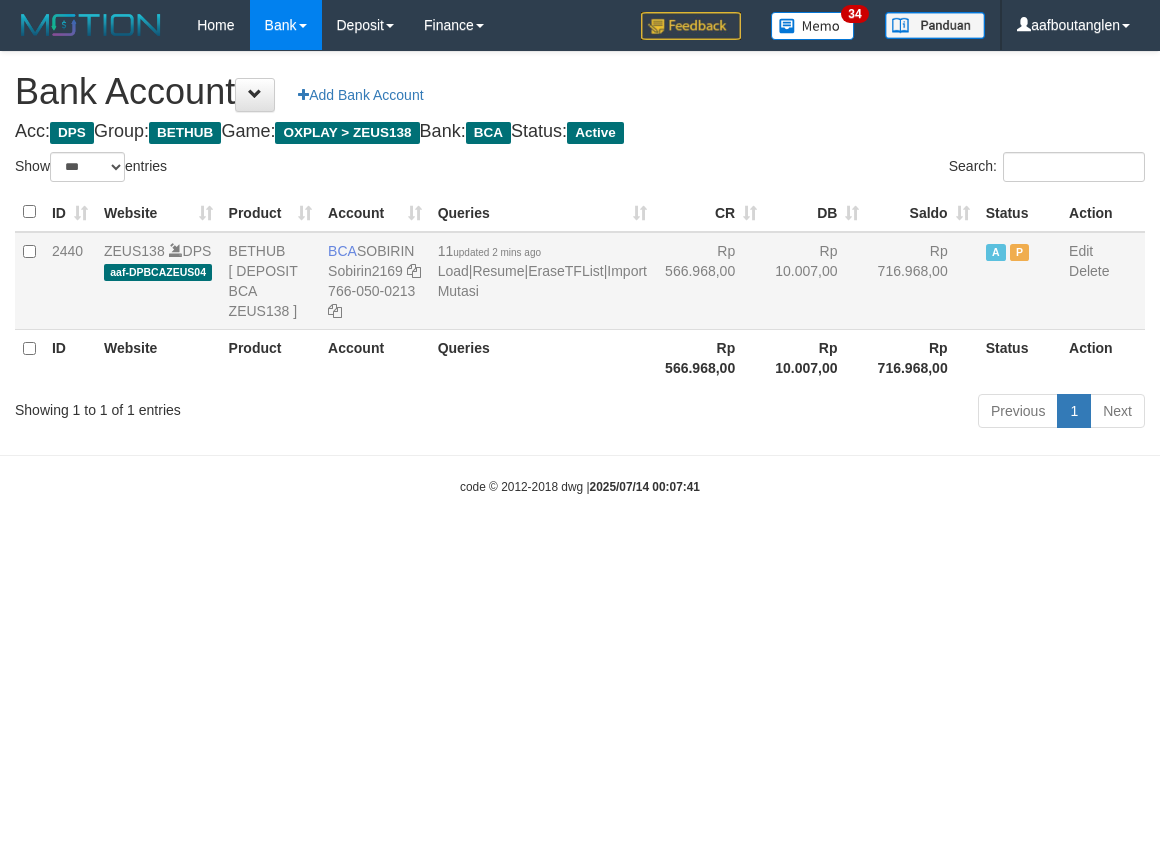 click on "11  updated 2 mins ago
Load
|
Resume
|
EraseTFList
|
Import Mutasi" at bounding box center (542, 281) 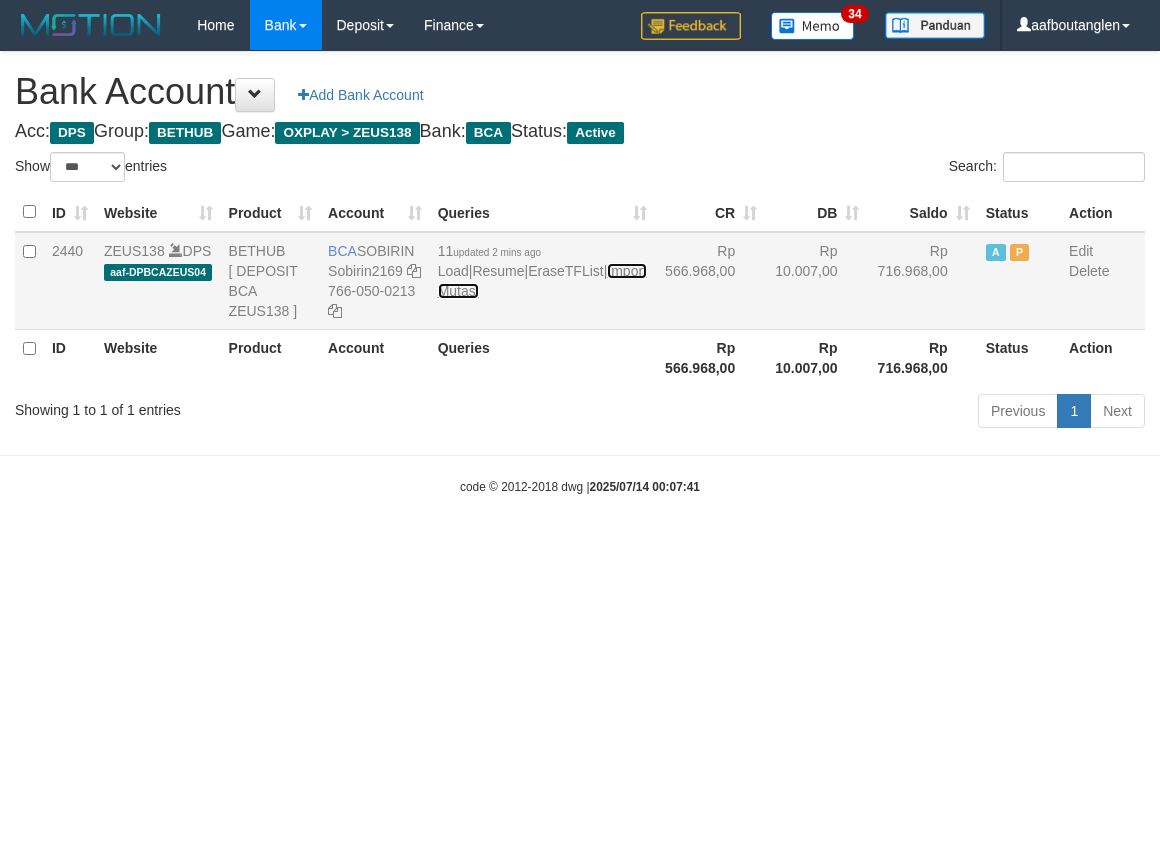 click on "Import Mutasi" at bounding box center (542, 281) 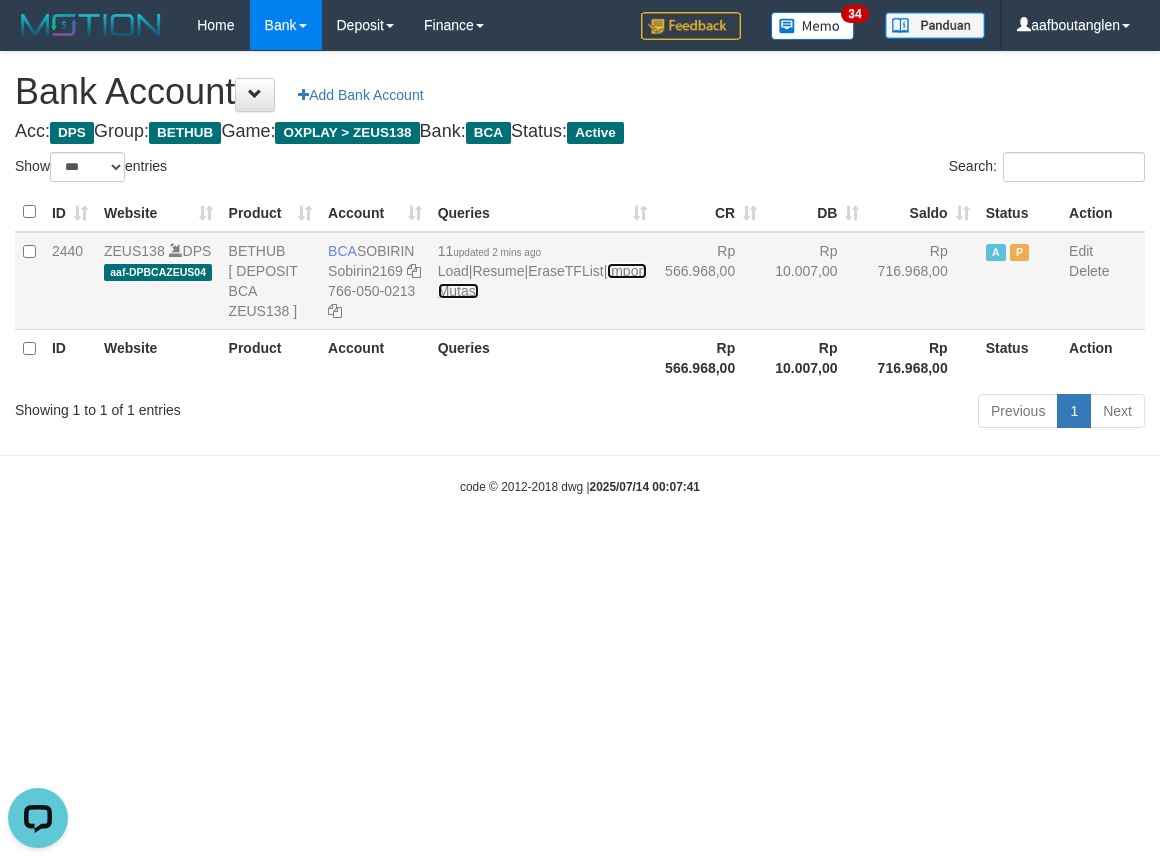 scroll, scrollTop: 0, scrollLeft: 0, axis: both 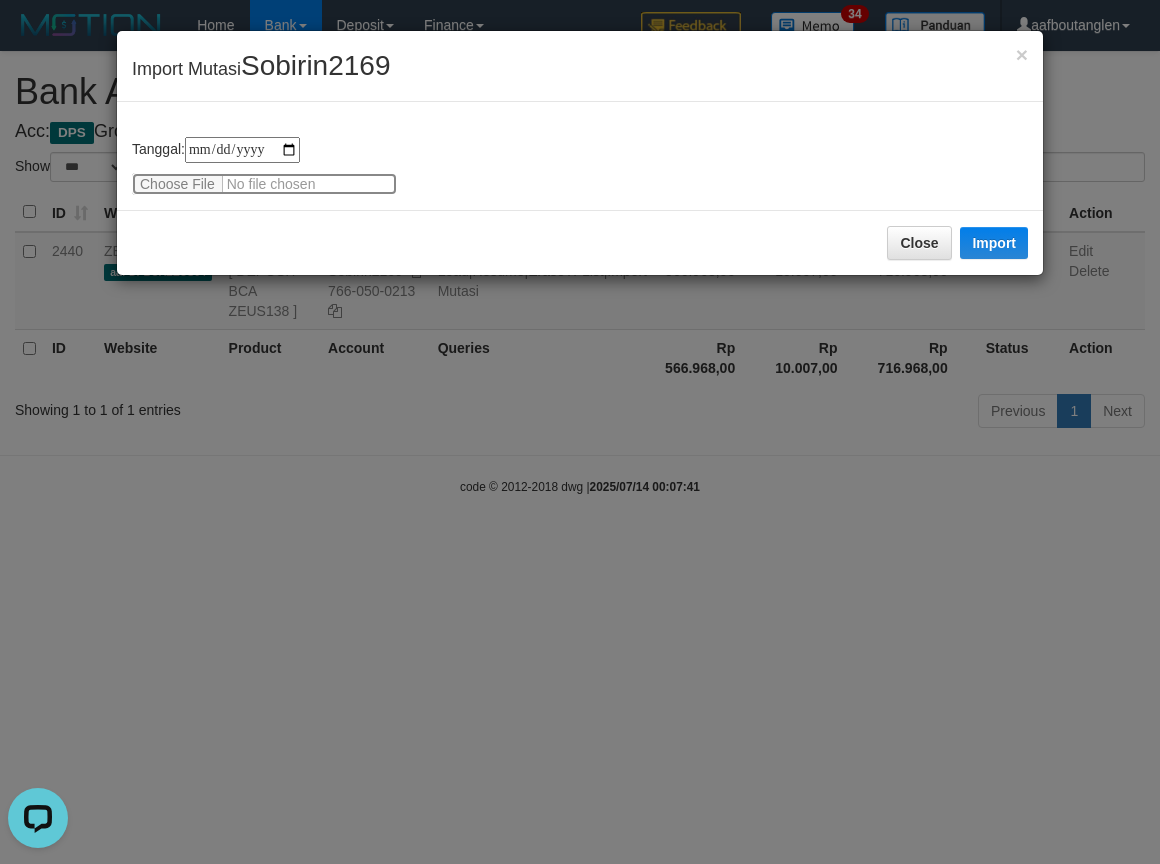 click at bounding box center [264, 184] 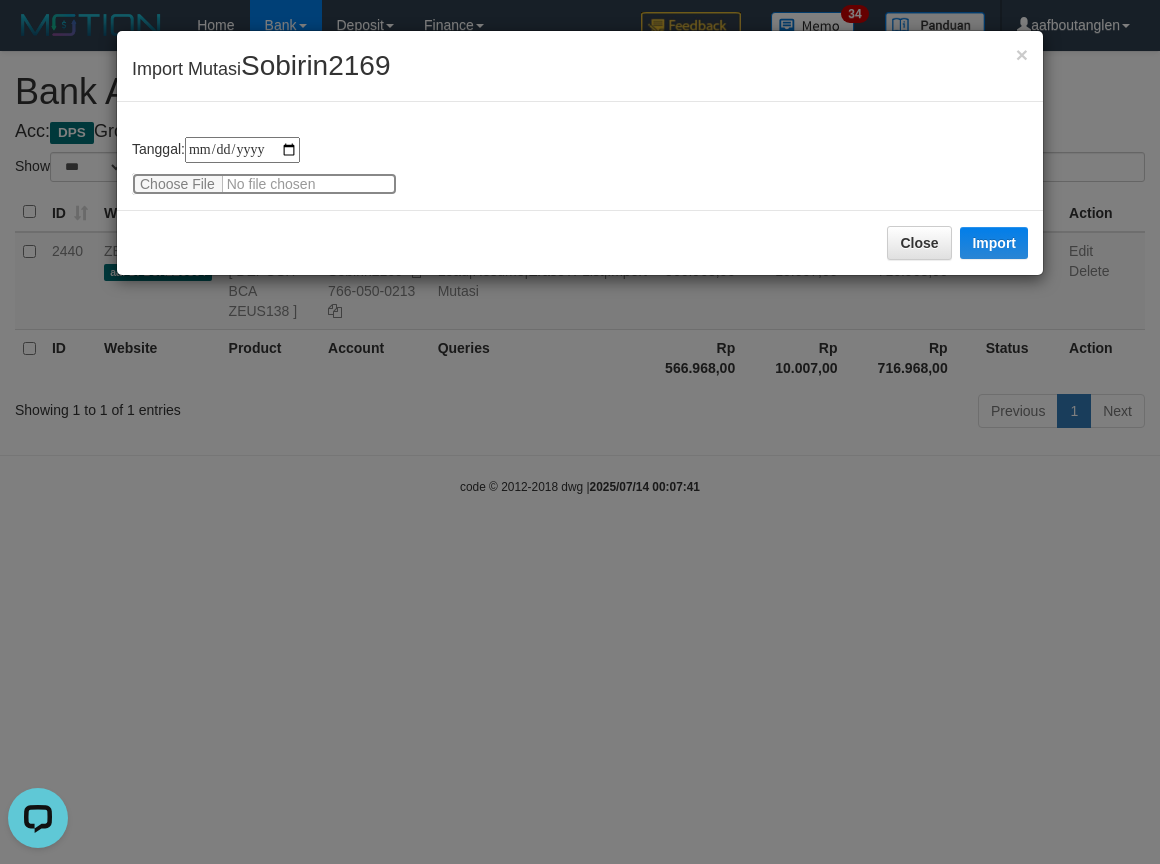 type on "**********" 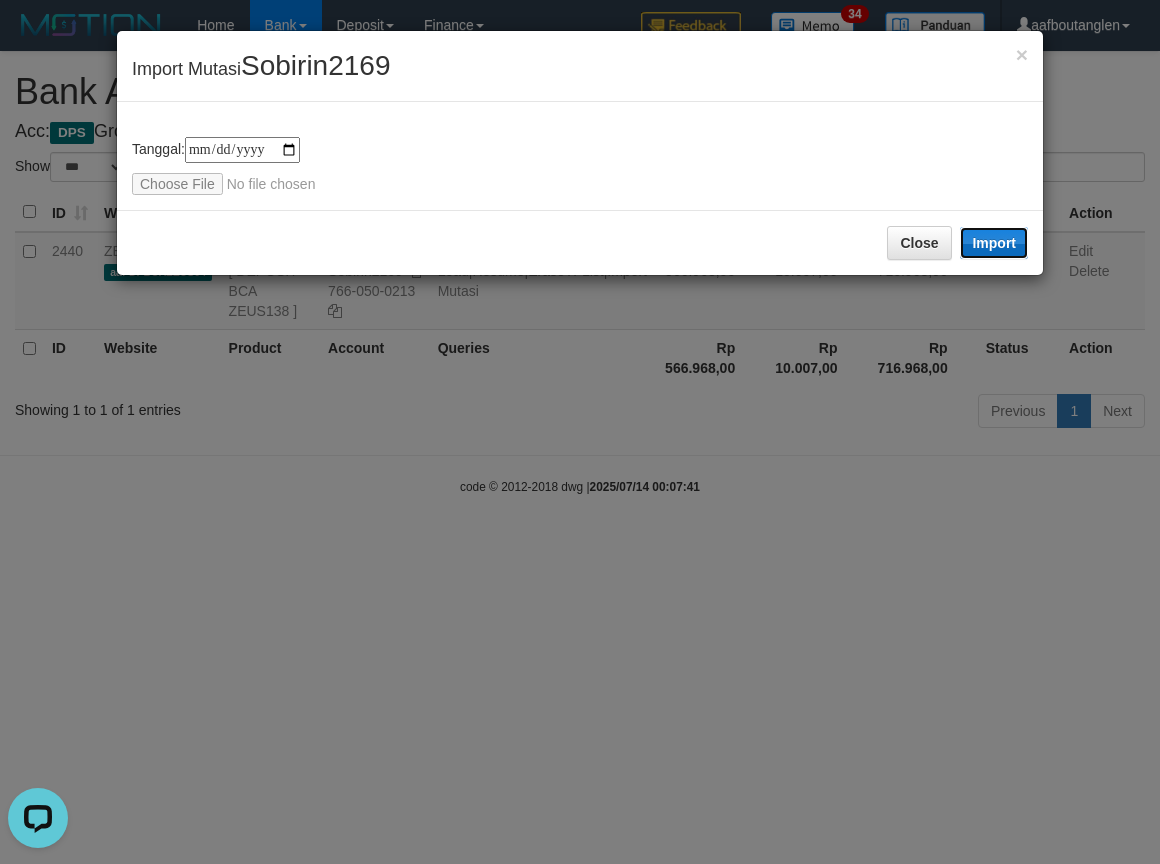 click on "Import" at bounding box center [994, 243] 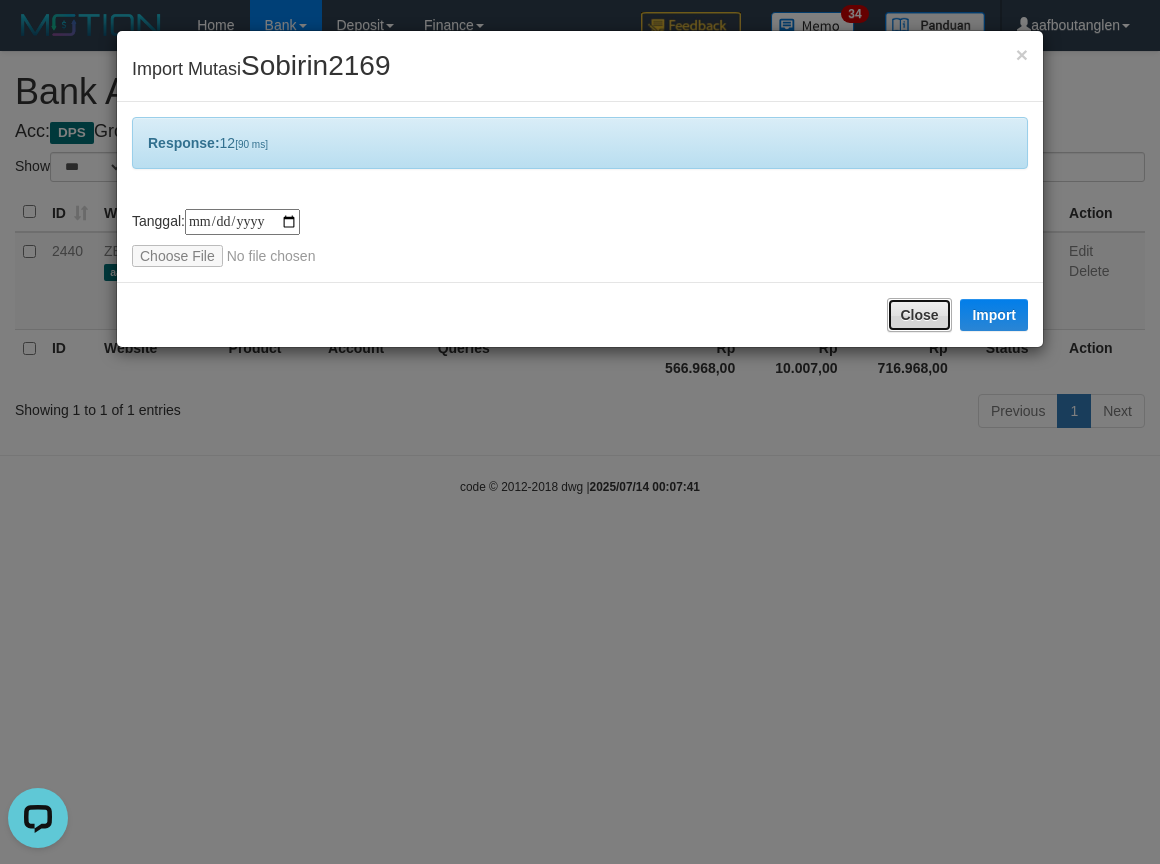click on "Close" at bounding box center [919, 315] 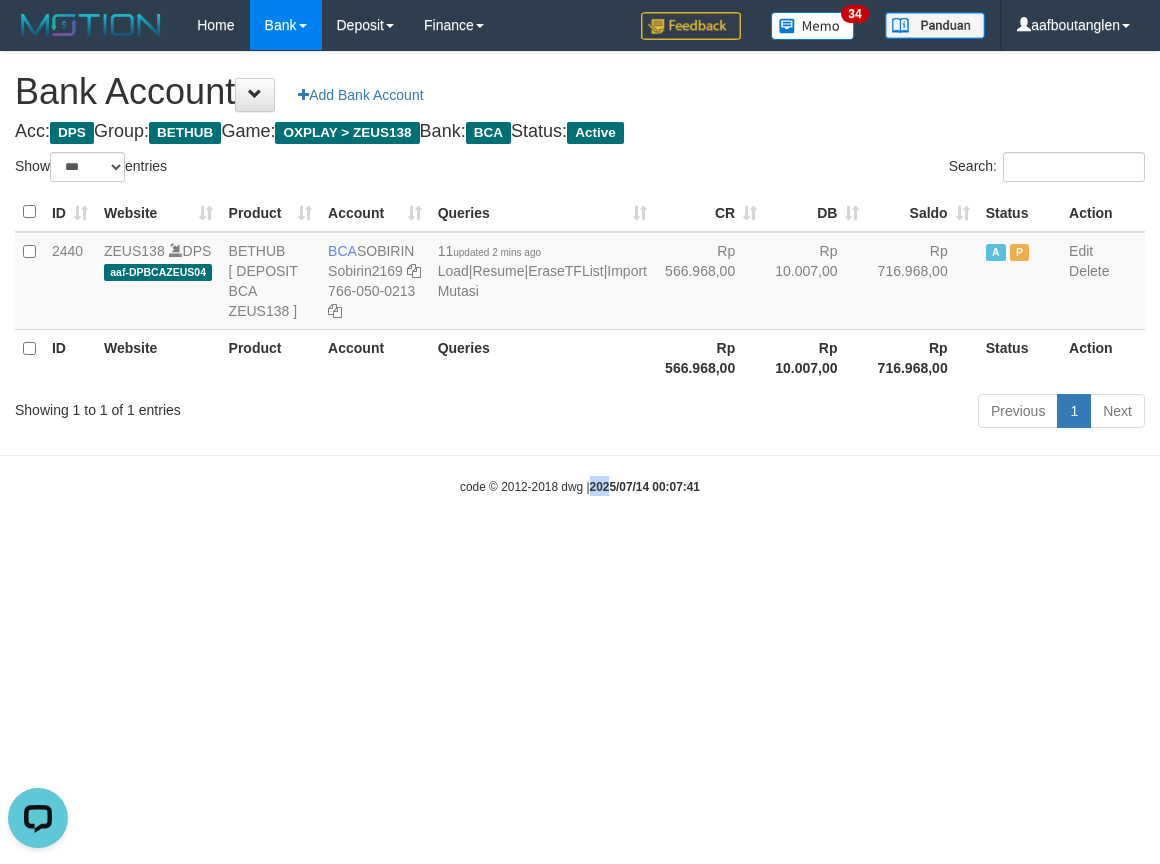 click on "Toggle navigation
Home
Bank
Account List
Deposit
DPS List
History
Note DPS
Finance
Financial Data
aafboutanglen
My Profile
Log Out
34" at bounding box center (580, 273) 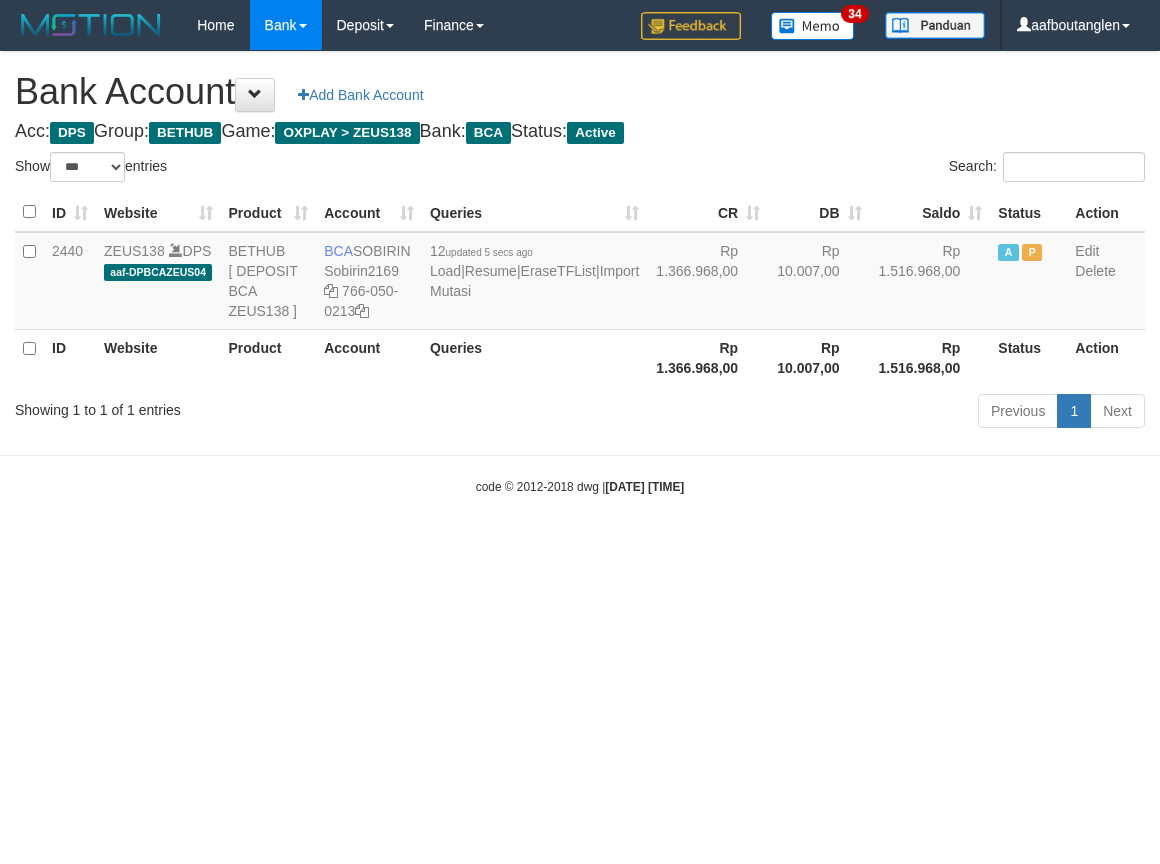 select on "***" 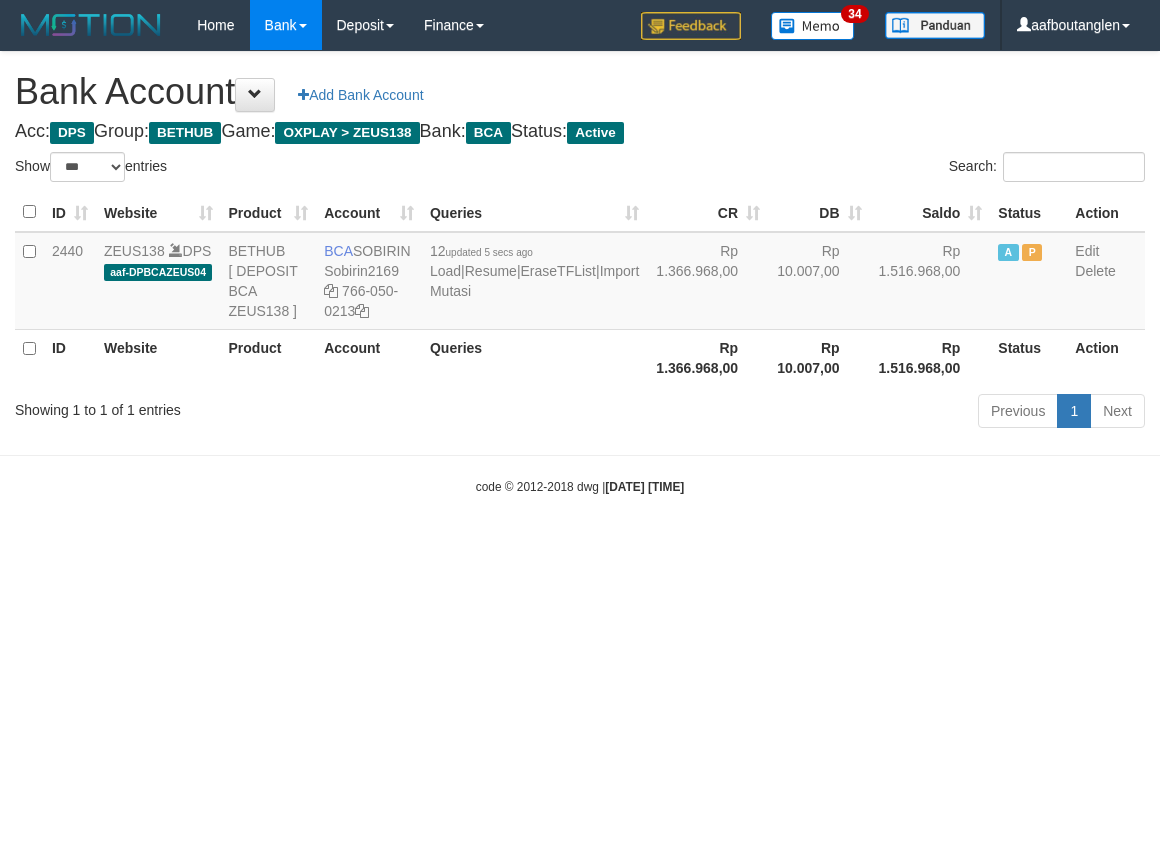 scroll, scrollTop: 0, scrollLeft: 0, axis: both 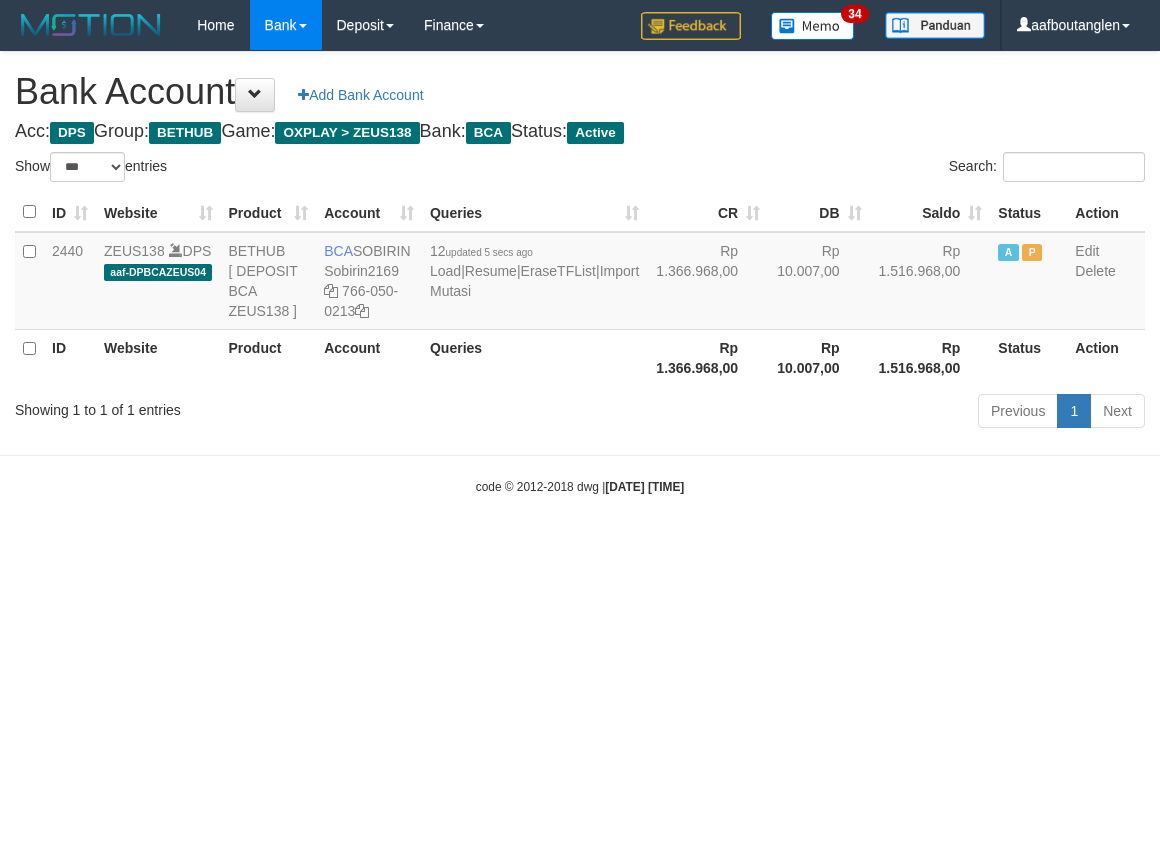 select on "***" 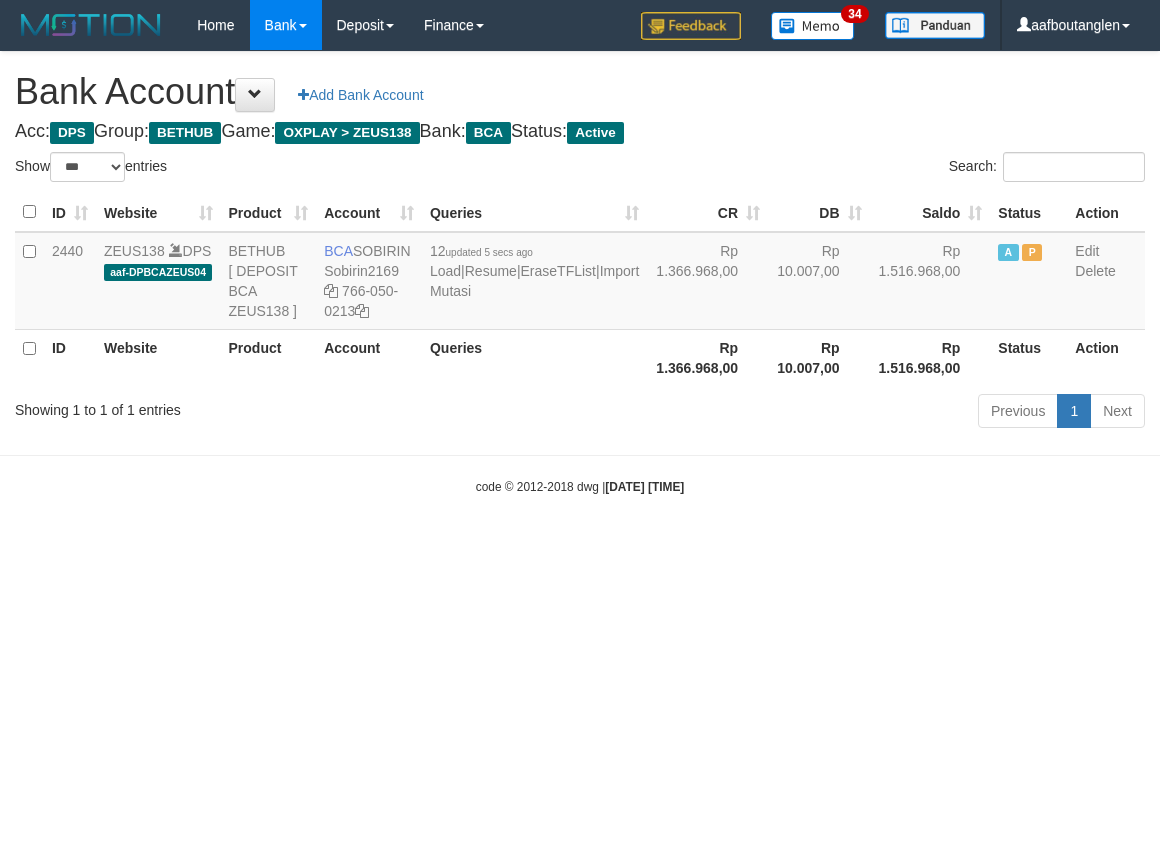 scroll, scrollTop: 0, scrollLeft: 0, axis: both 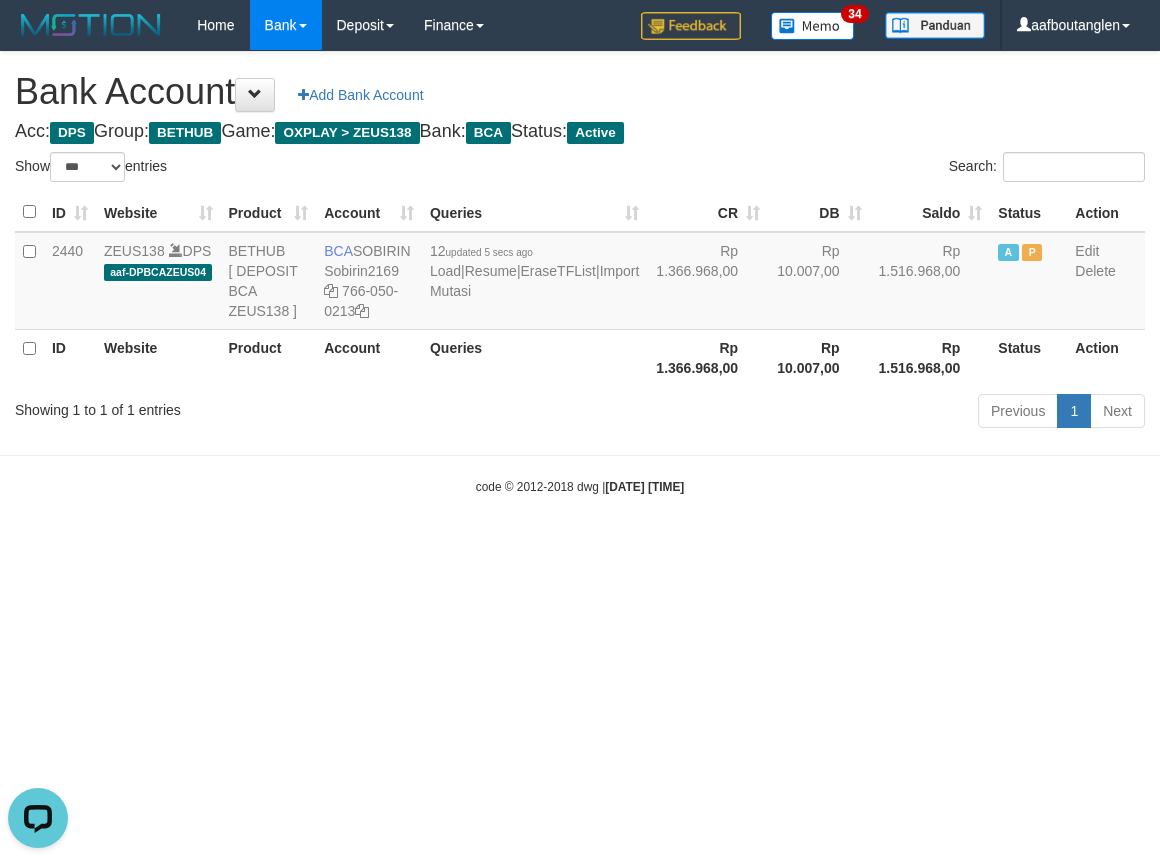 drag, startPoint x: 132, startPoint y: 610, endPoint x: 615, endPoint y: 607, distance: 483.0093 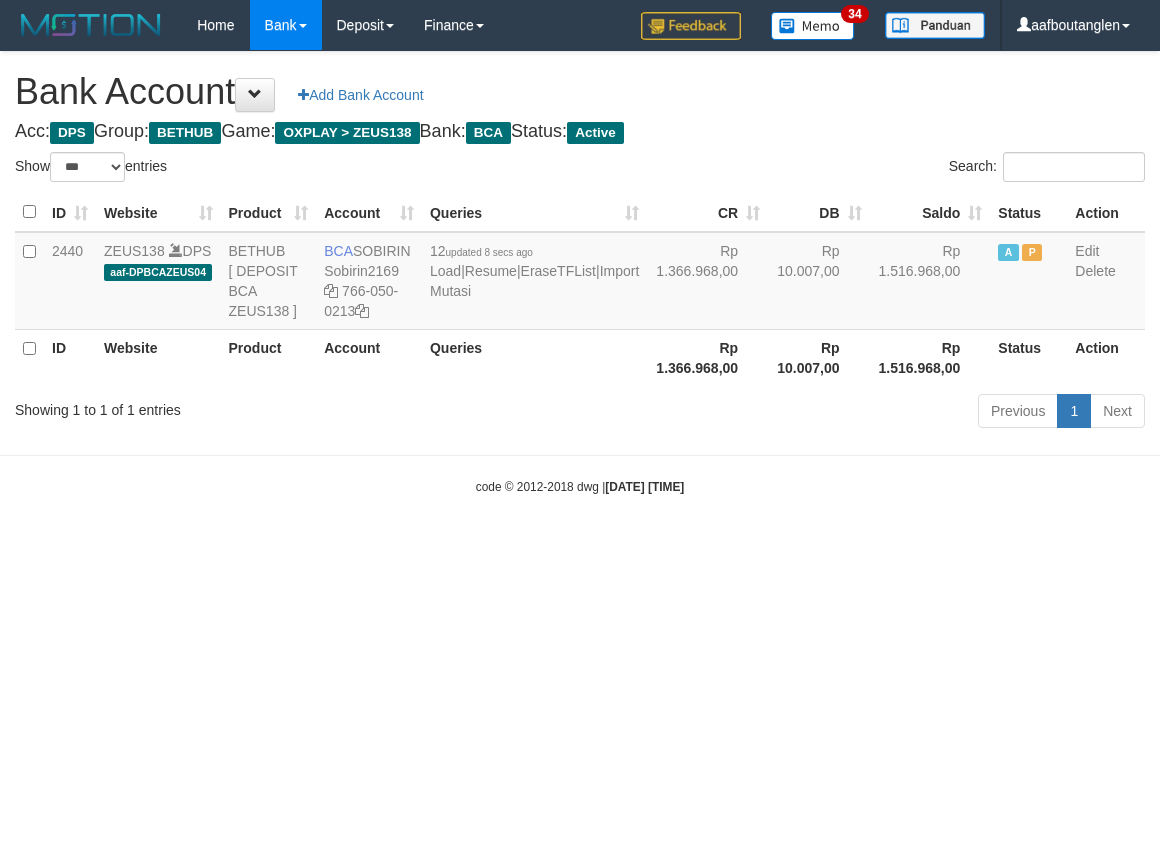 select on "***" 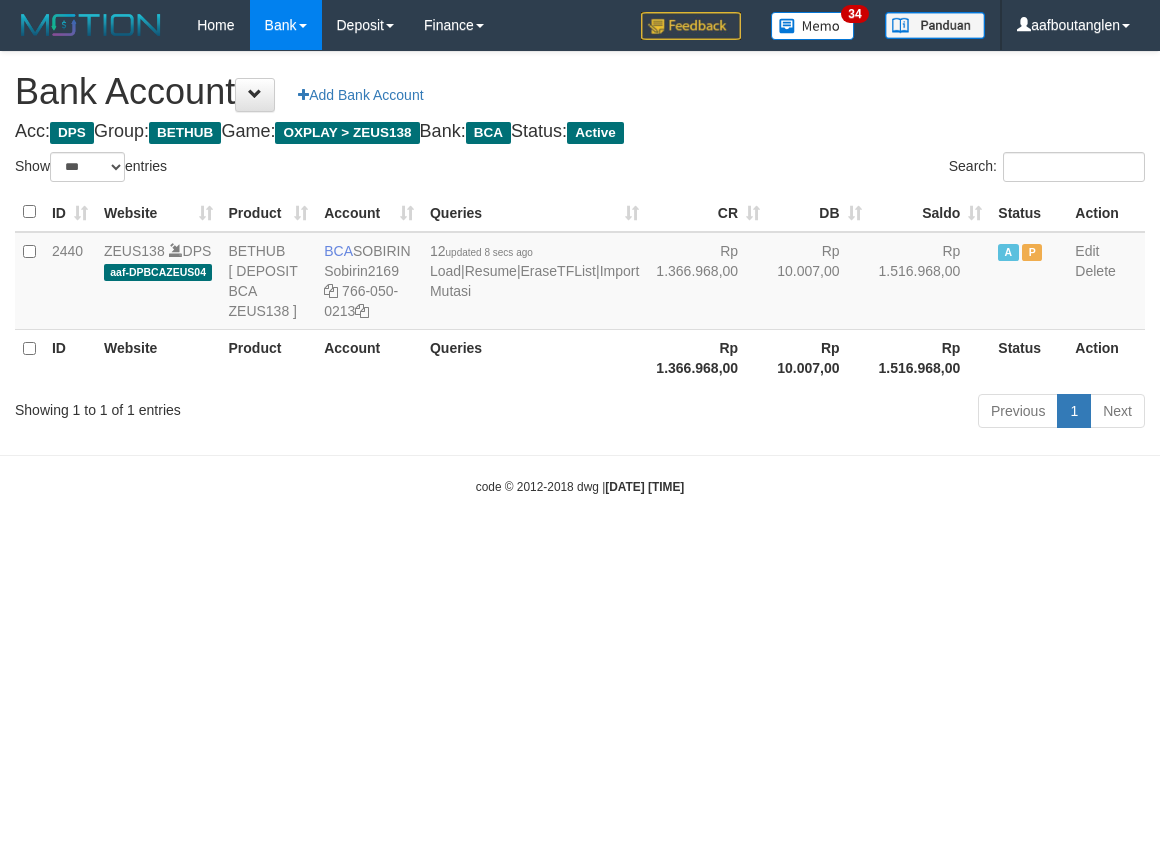scroll, scrollTop: 0, scrollLeft: 0, axis: both 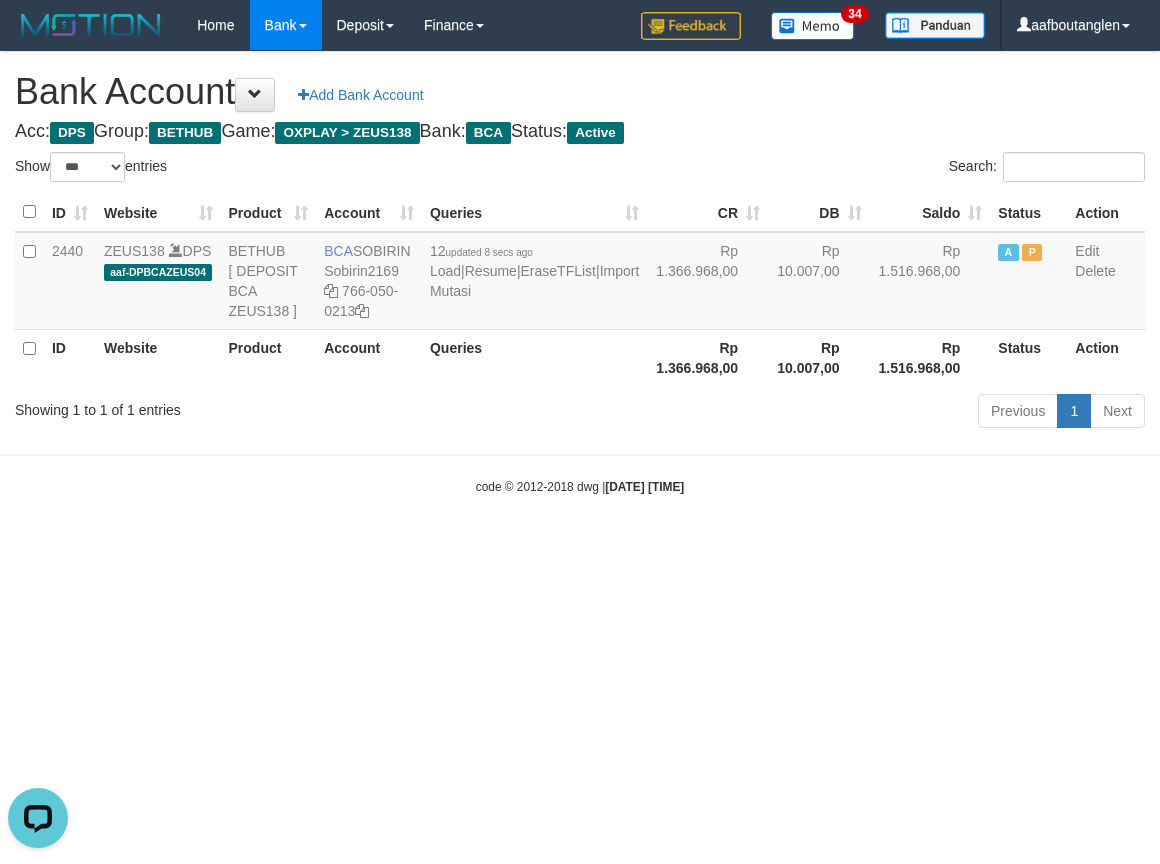 click on "Toggle navigation
Home
Bank
Account List
Deposit
DPS List
History
Note DPS
Finance
Financial Data
aafboutanglen
My Profile
Log Out
34" at bounding box center (580, 273) 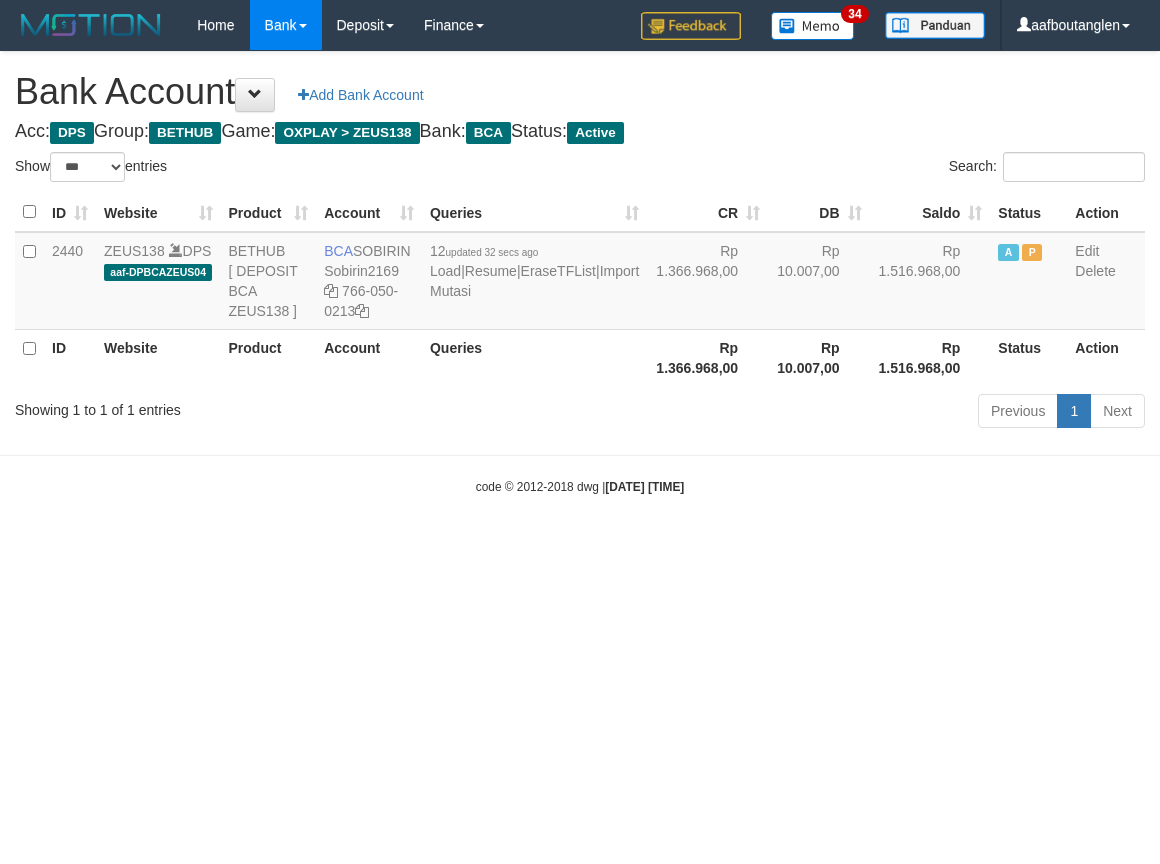 select on "***" 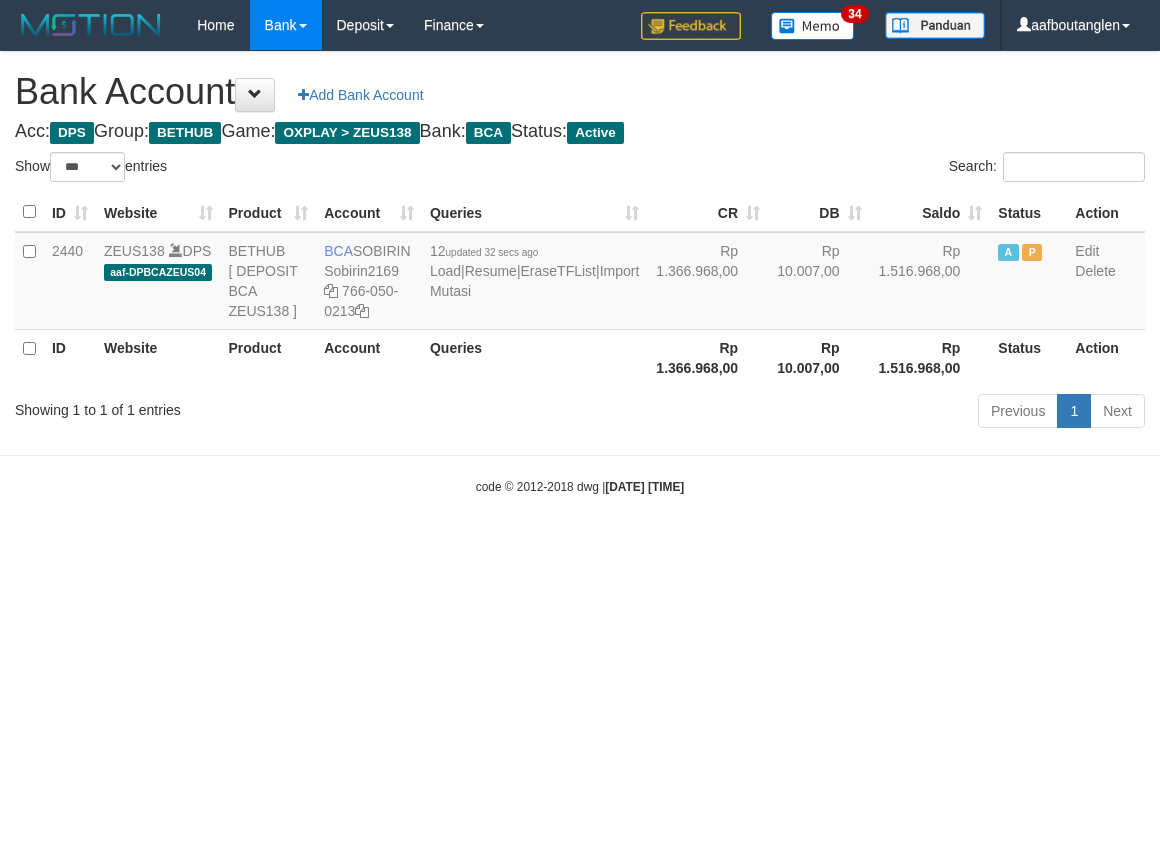 scroll, scrollTop: 0, scrollLeft: 0, axis: both 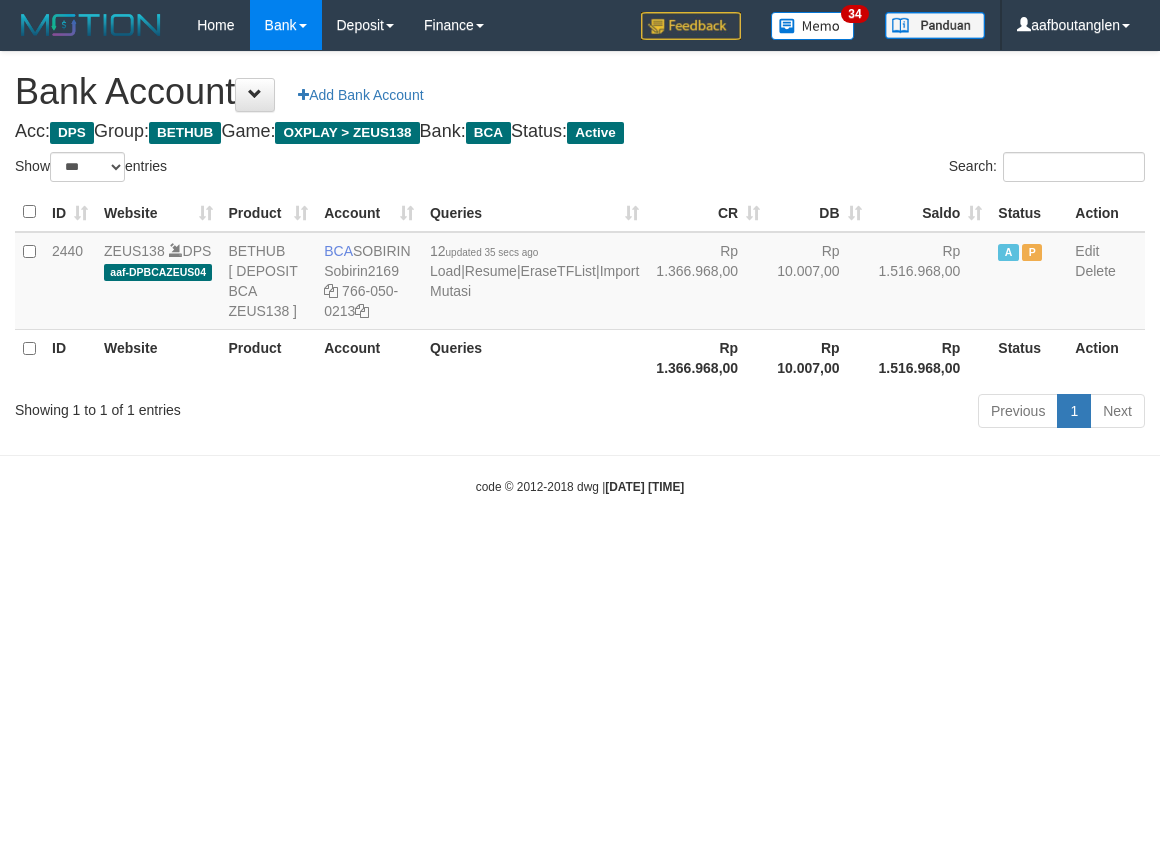 select on "***" 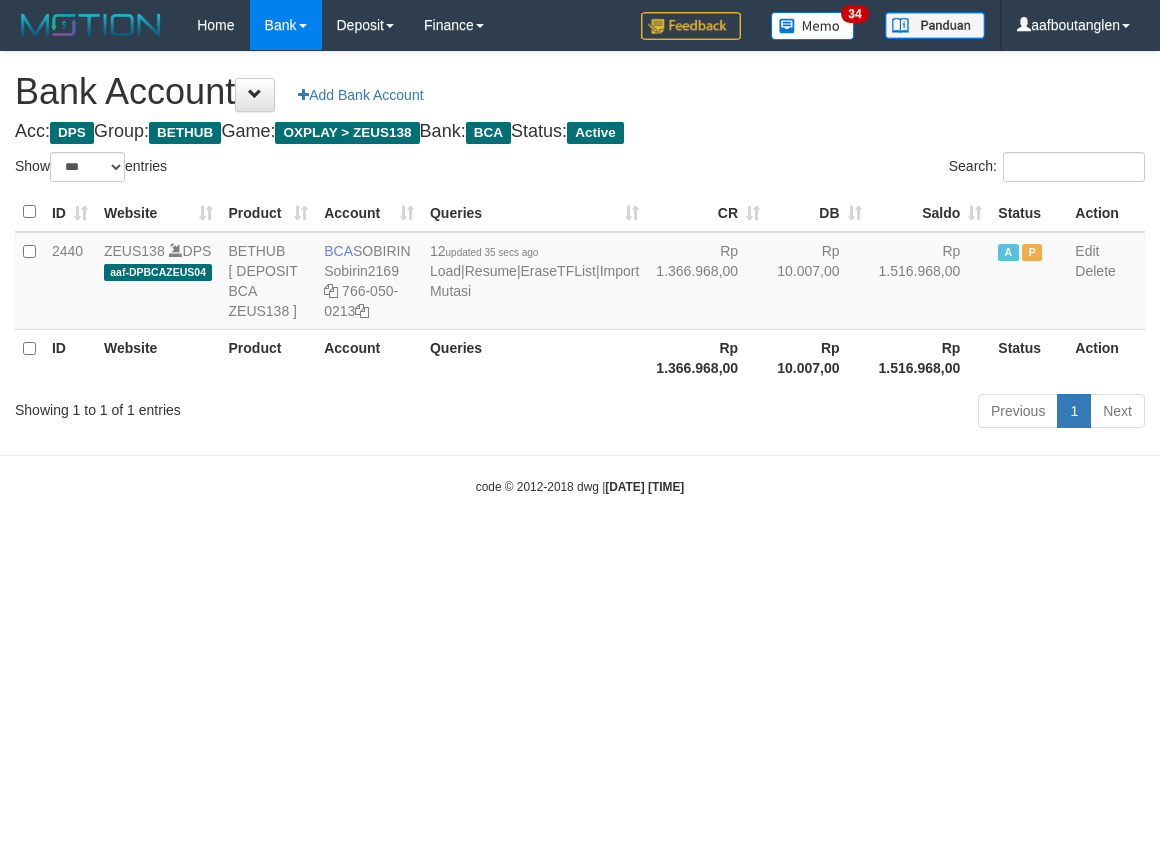 scroll, scrollTop: 0, scrollLeft: 0, axis: both 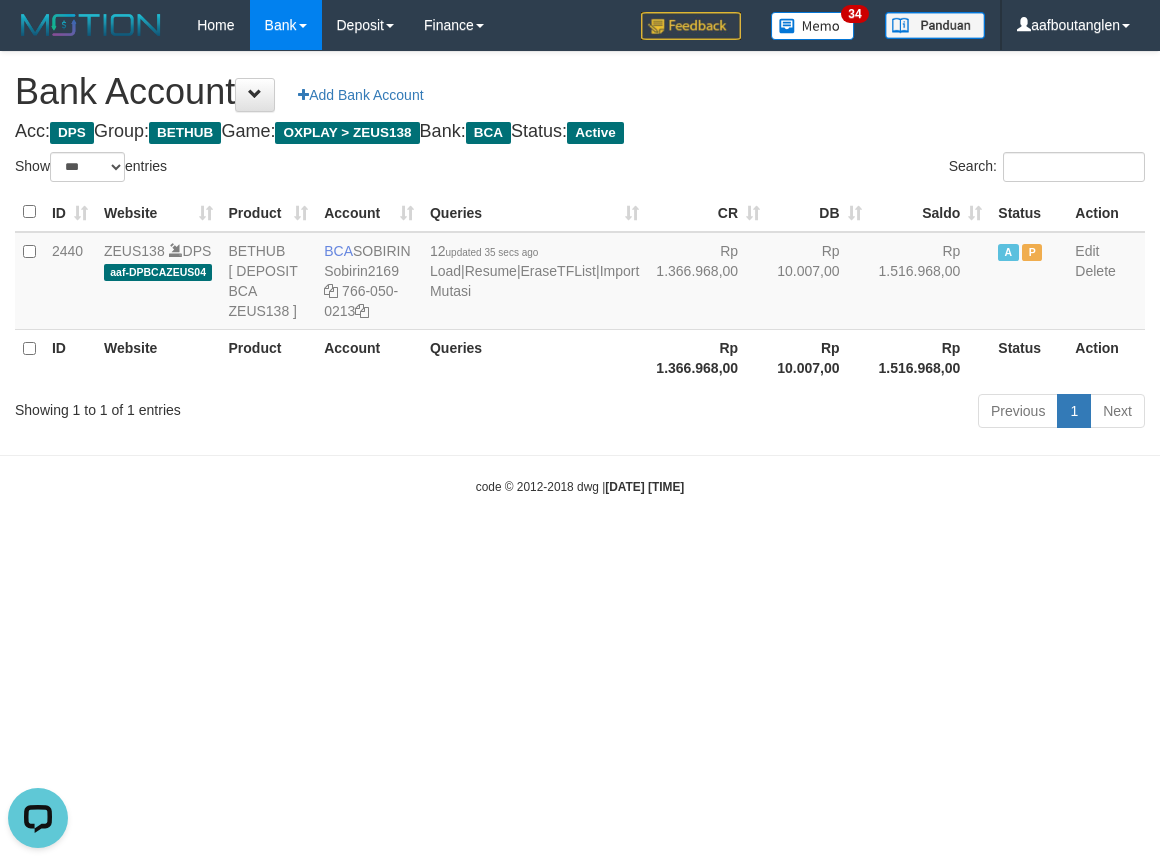 drag, startPoint x: 890, startPoint y: 683, endPoint x: 928, endPoint y: 658, distance: 45.486263 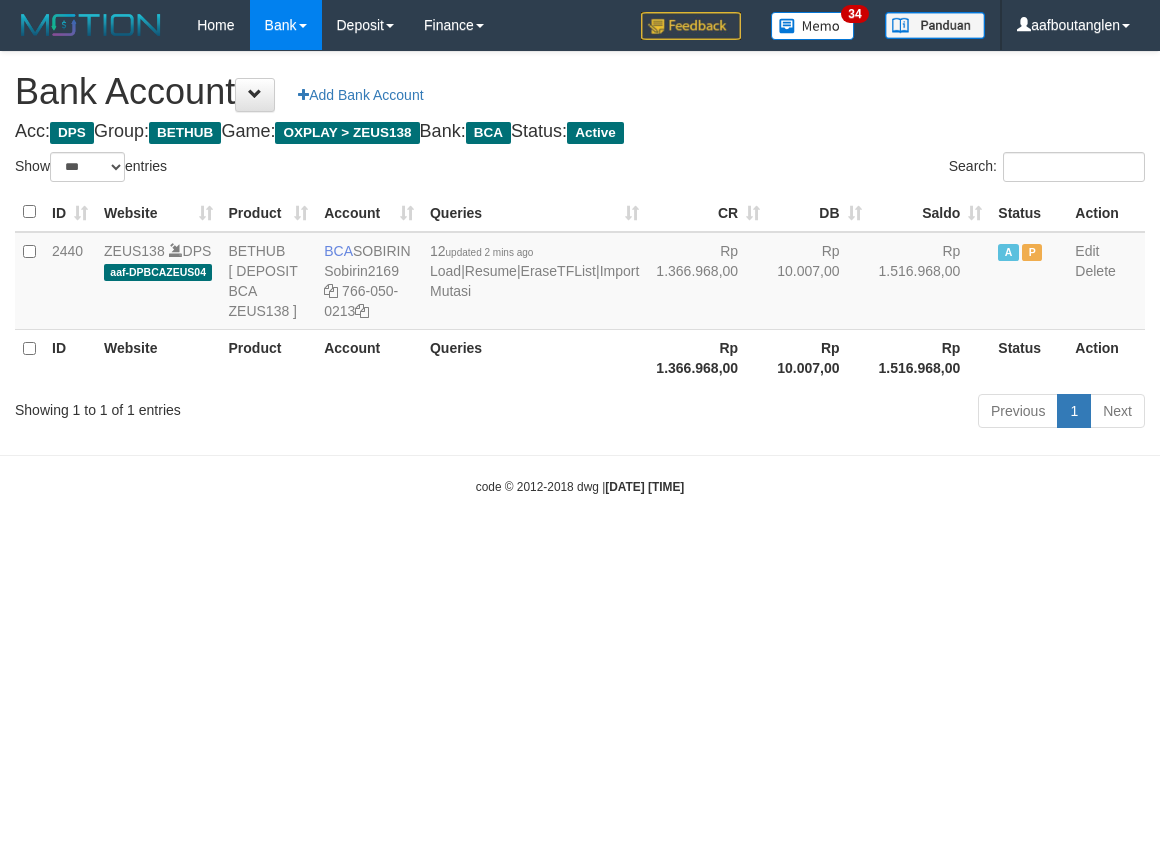 select on "***" 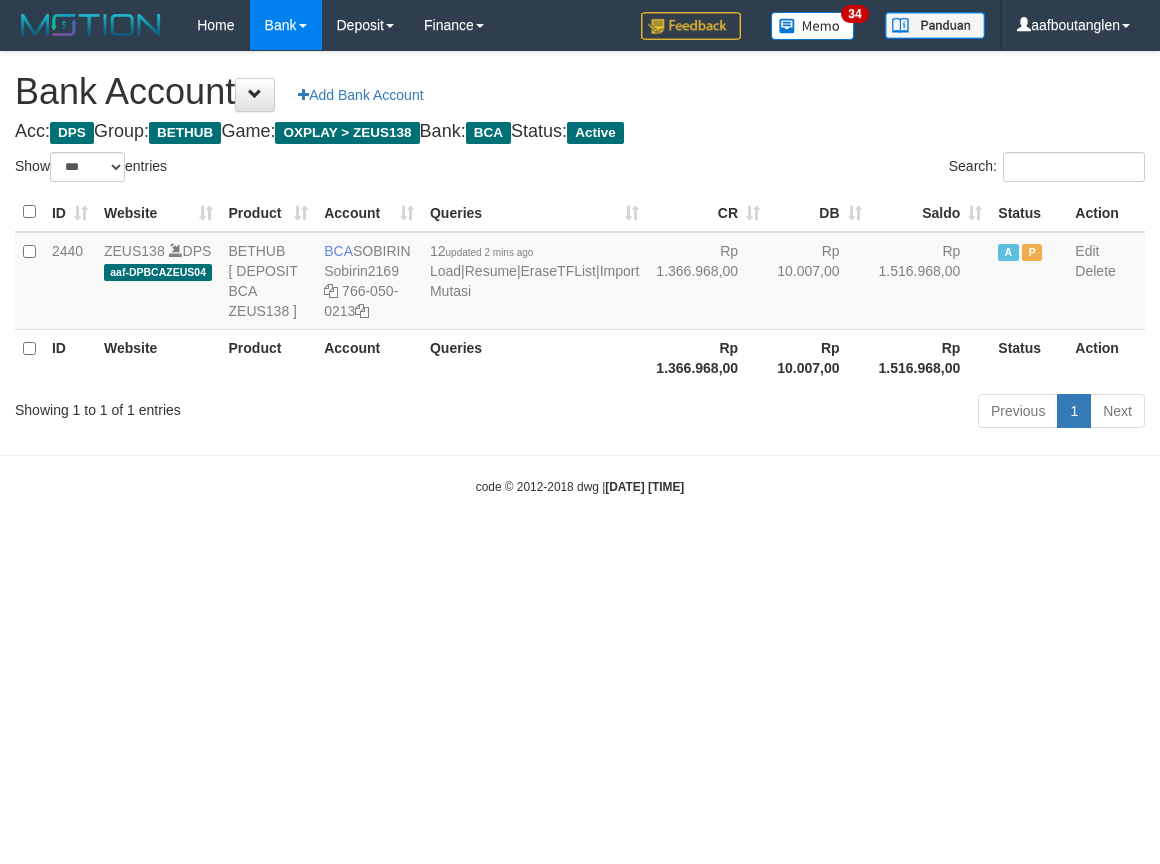 scroll, scrollTop: 0, scrollLeft: 0, axis: both 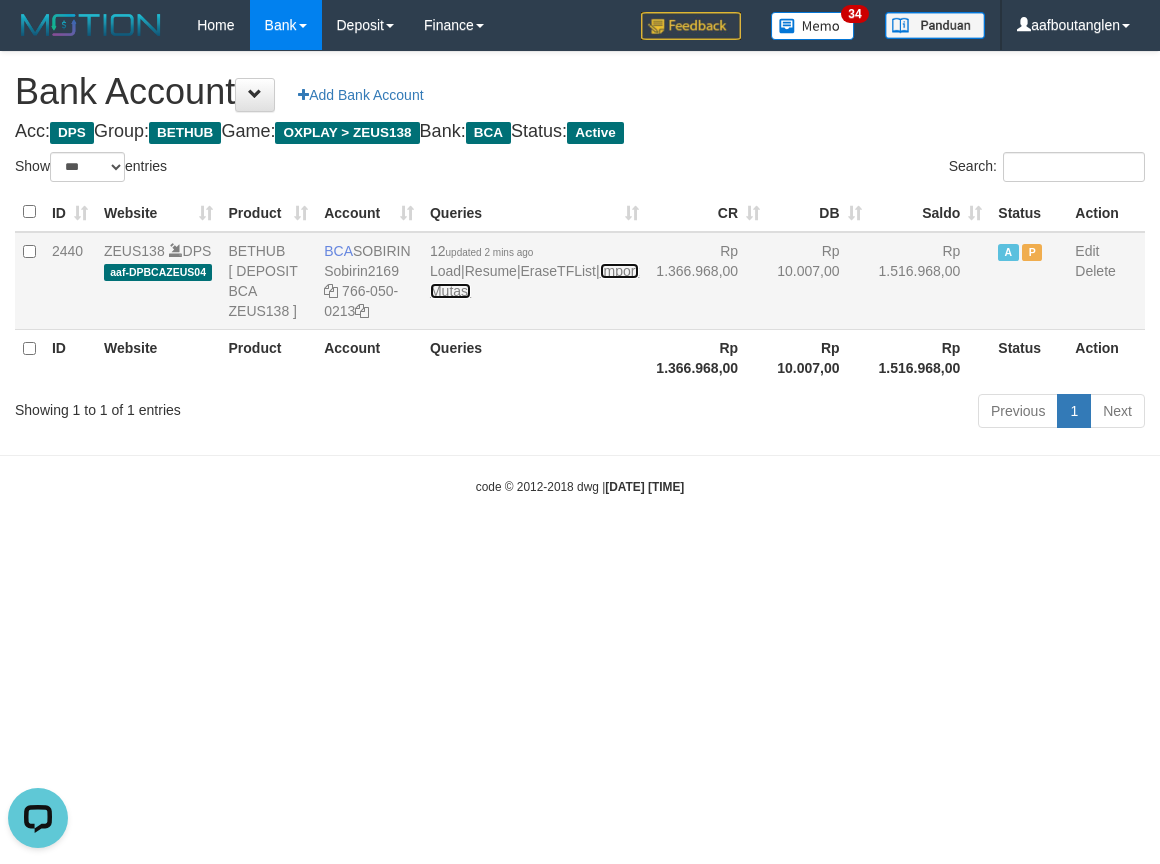 click on "Import Mutasi" at bounding box center (534, 281) 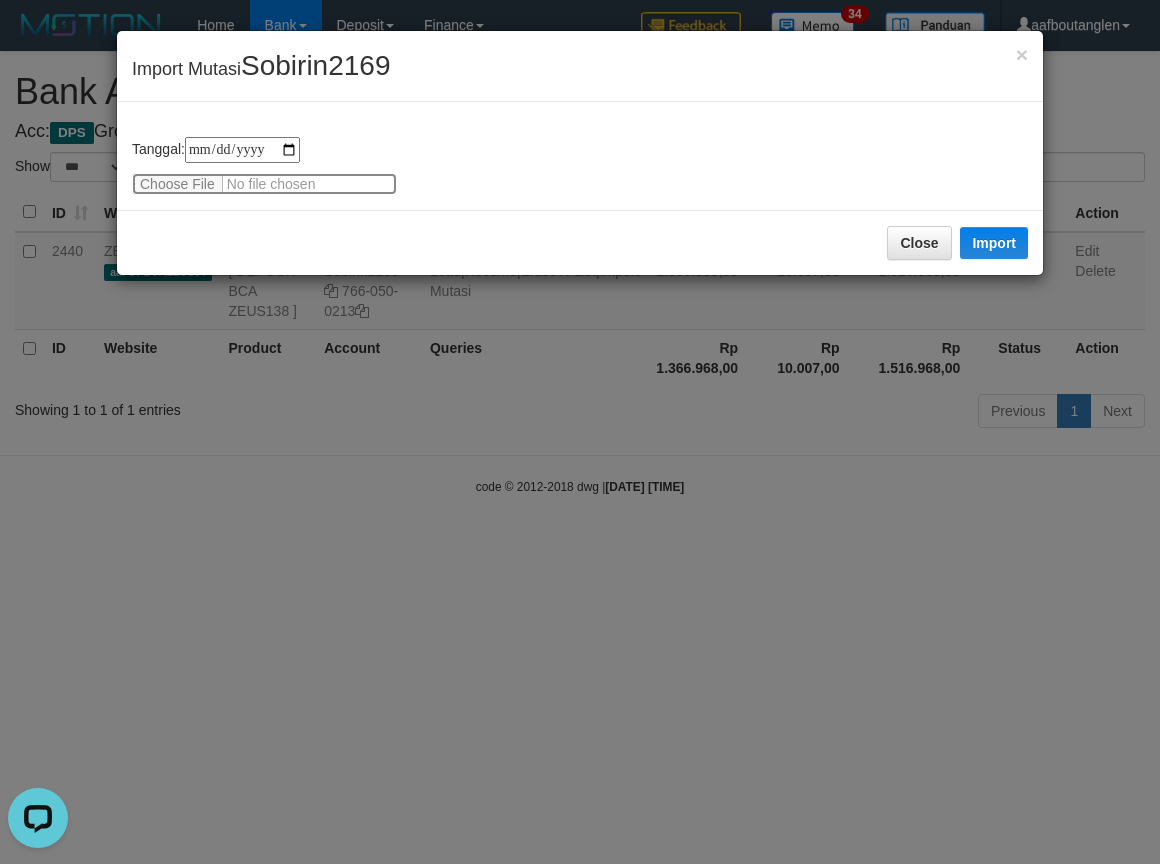 click at bounding box center [264, 184] 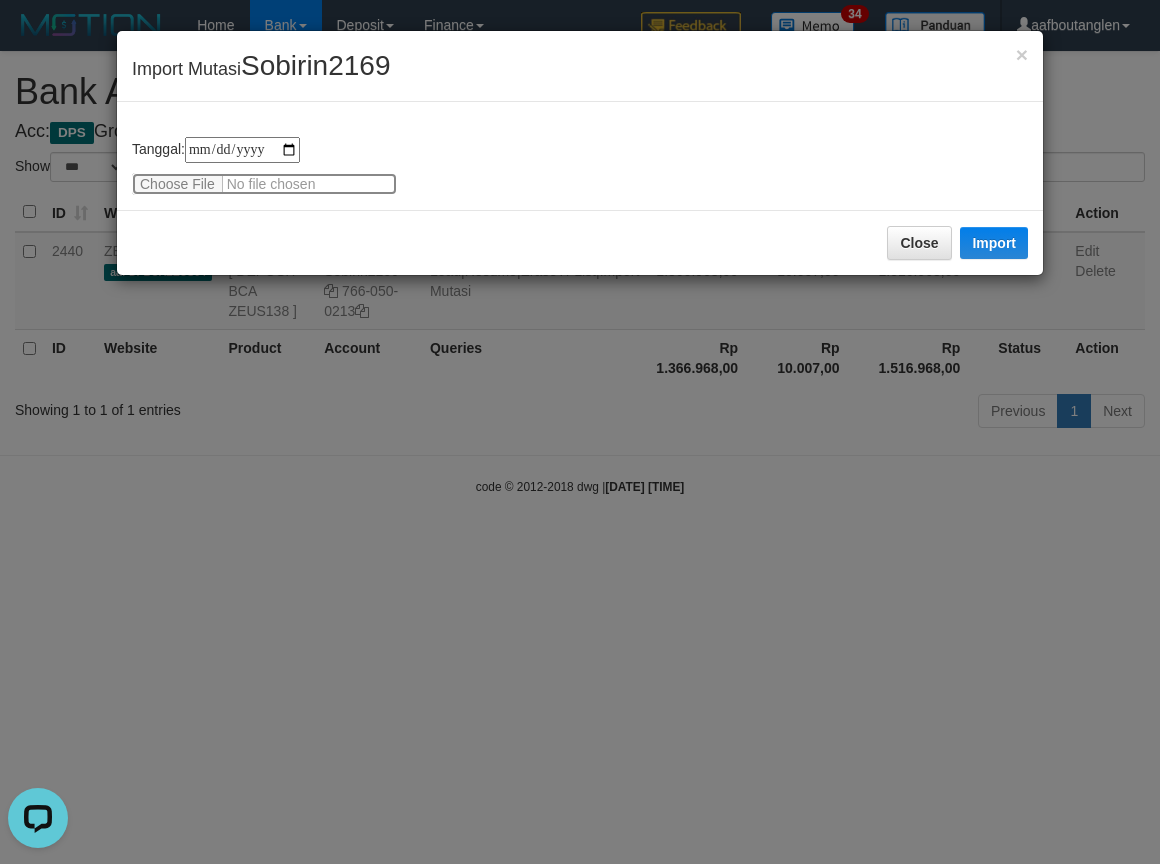 type on "**********" 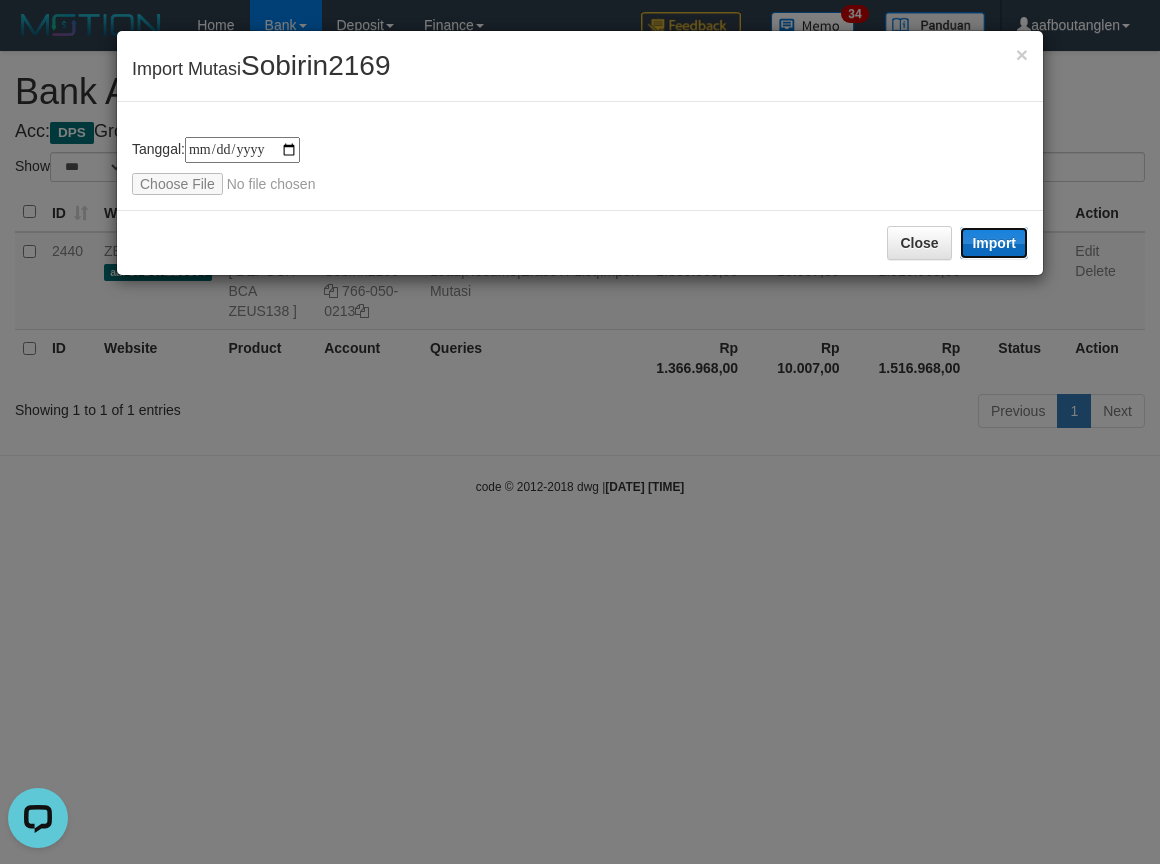 click on "Import" at bounding box center [994, 243] 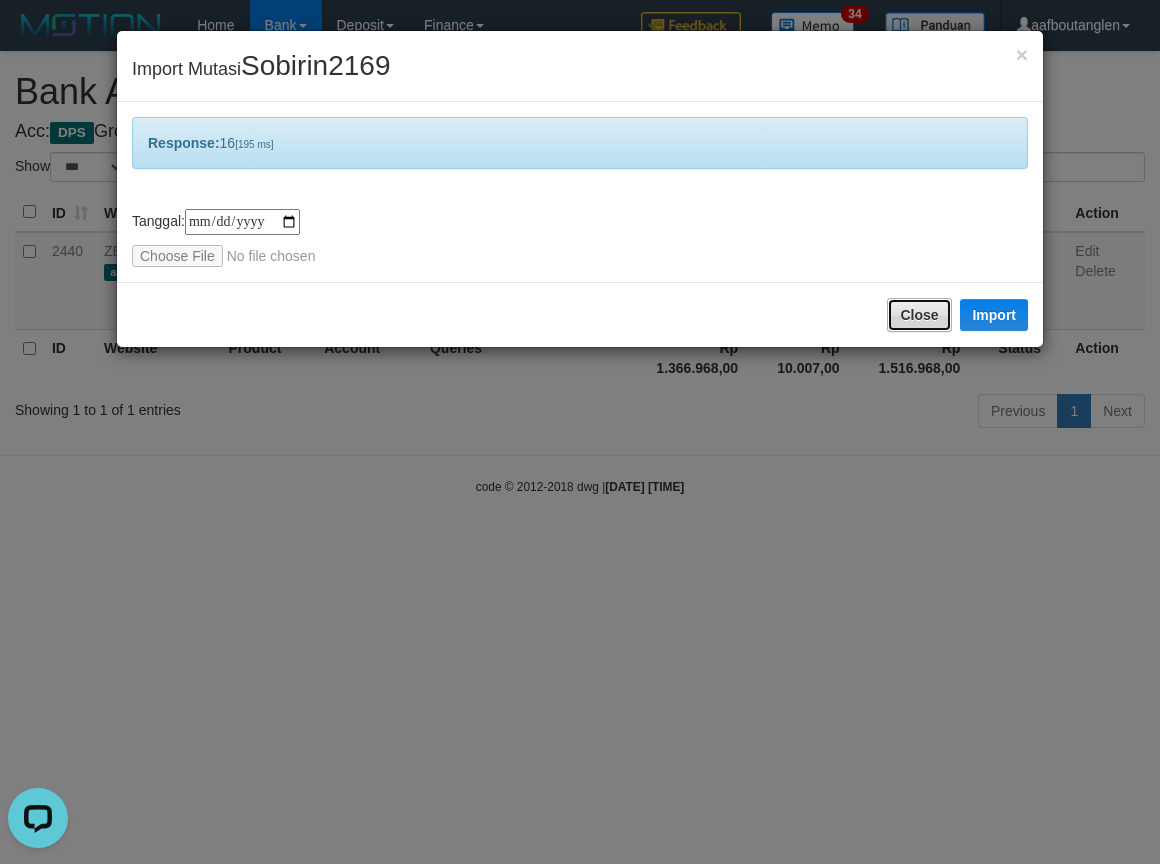 click on "Close" at bounding box center [919, 315] 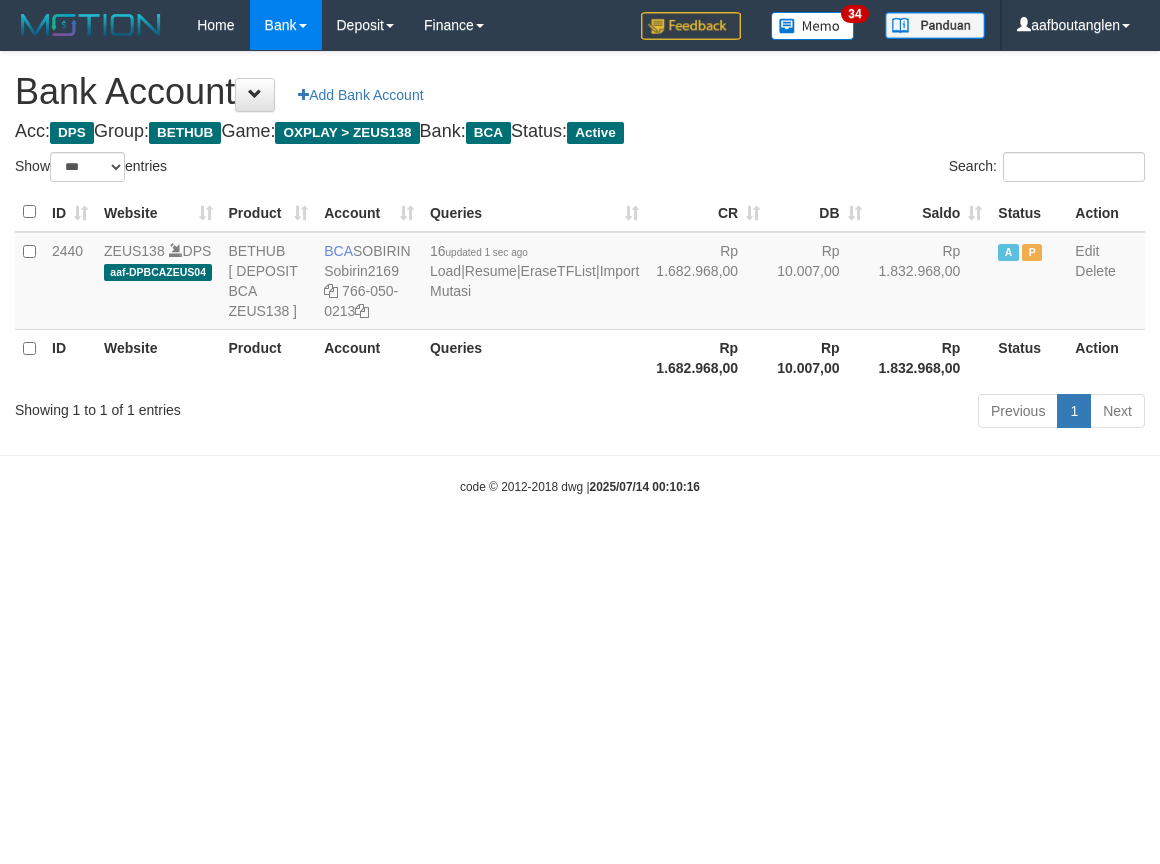 select on "***" 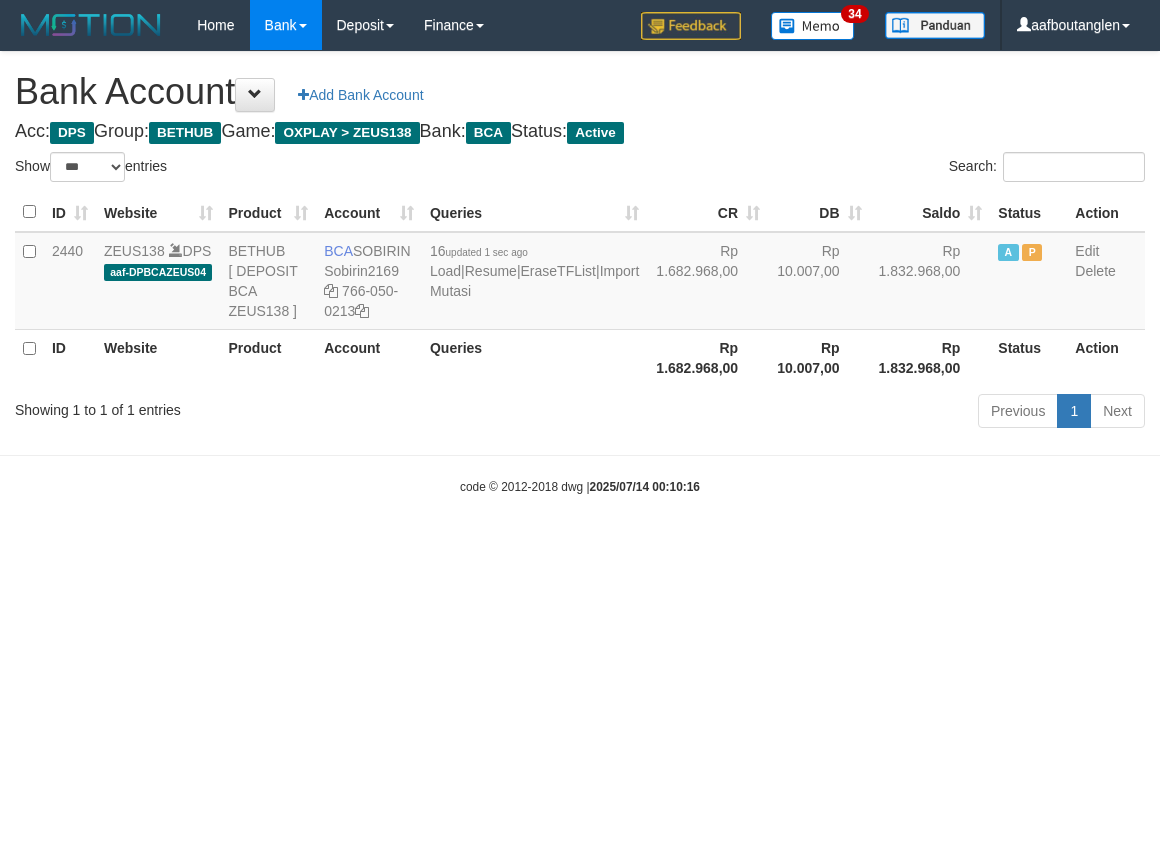 scroll, scrollTop: 0, scrollLeft: 0, axis: both 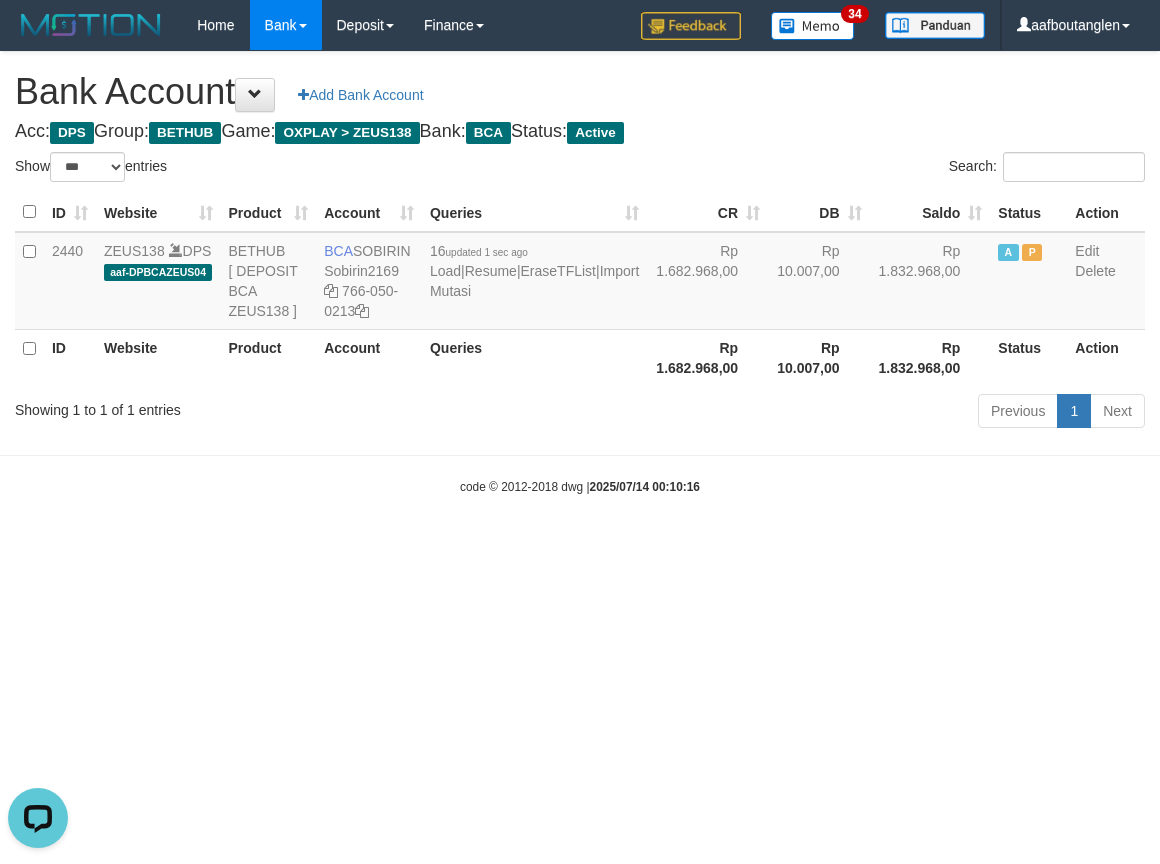 drag, startPoint x: 200, startPoint y: 504, endPoint x: 382, endPoint y: 501, distance: 182.02472 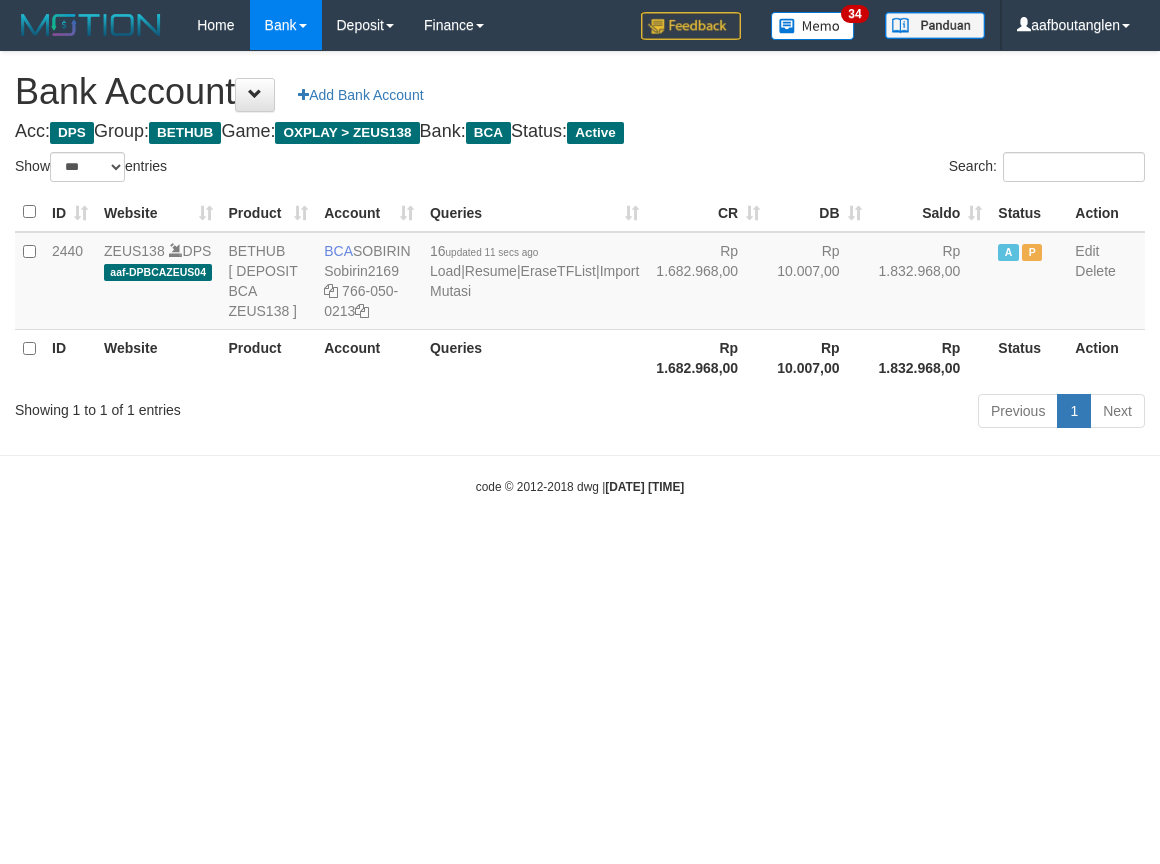 select on "***" 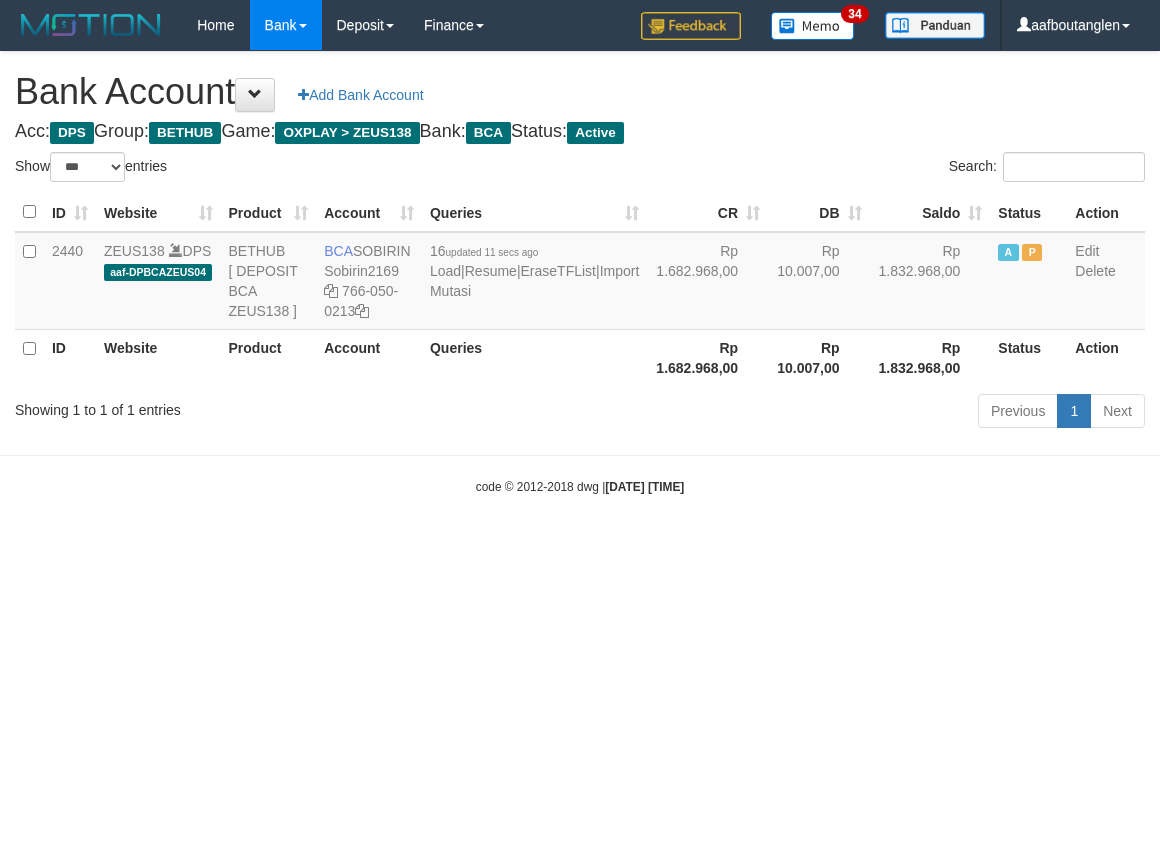 scroll, scrollTop: 0, scrollLeft: 0, axis: both 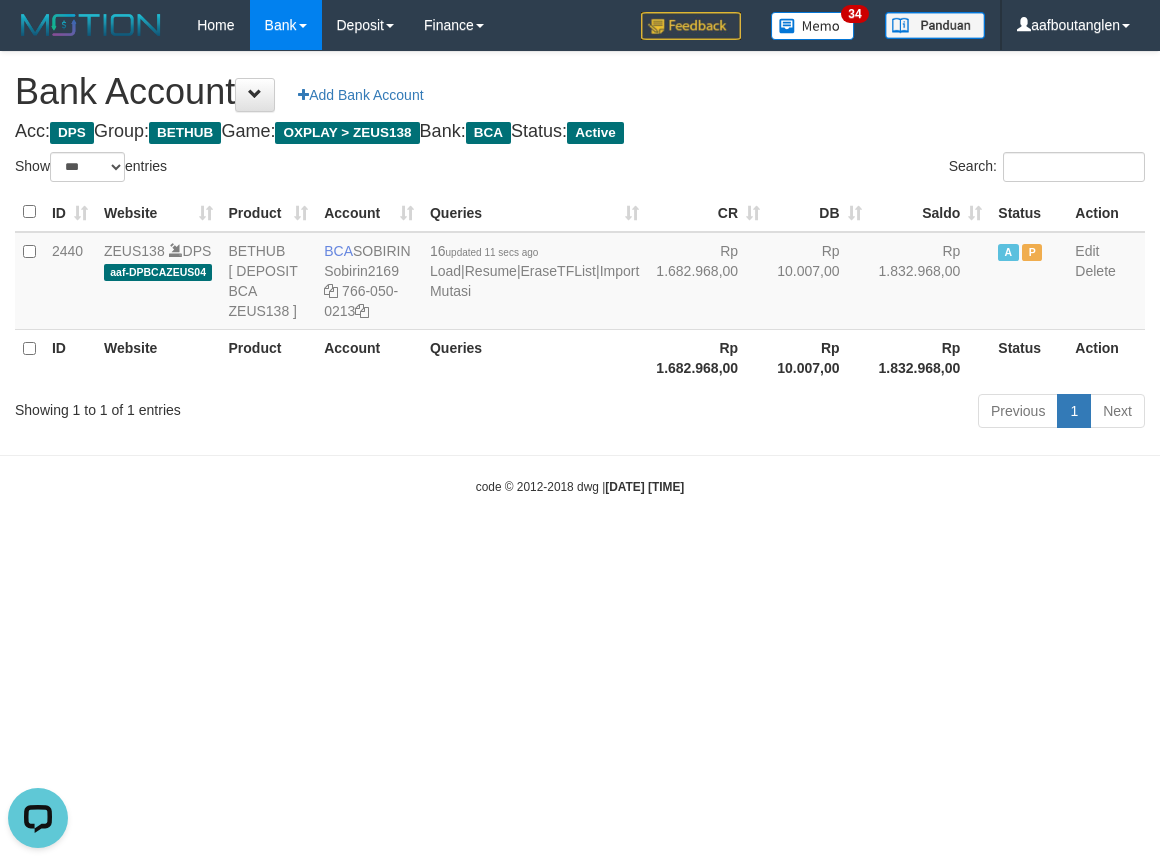 click on "Toggle navigation
Home
Bank
Account List
Deposit
DPS List
History
Note DPS
Finance
Financial Data
aafboutanglen
My Profile
Log Out
34" at bounding box center (580, 273) 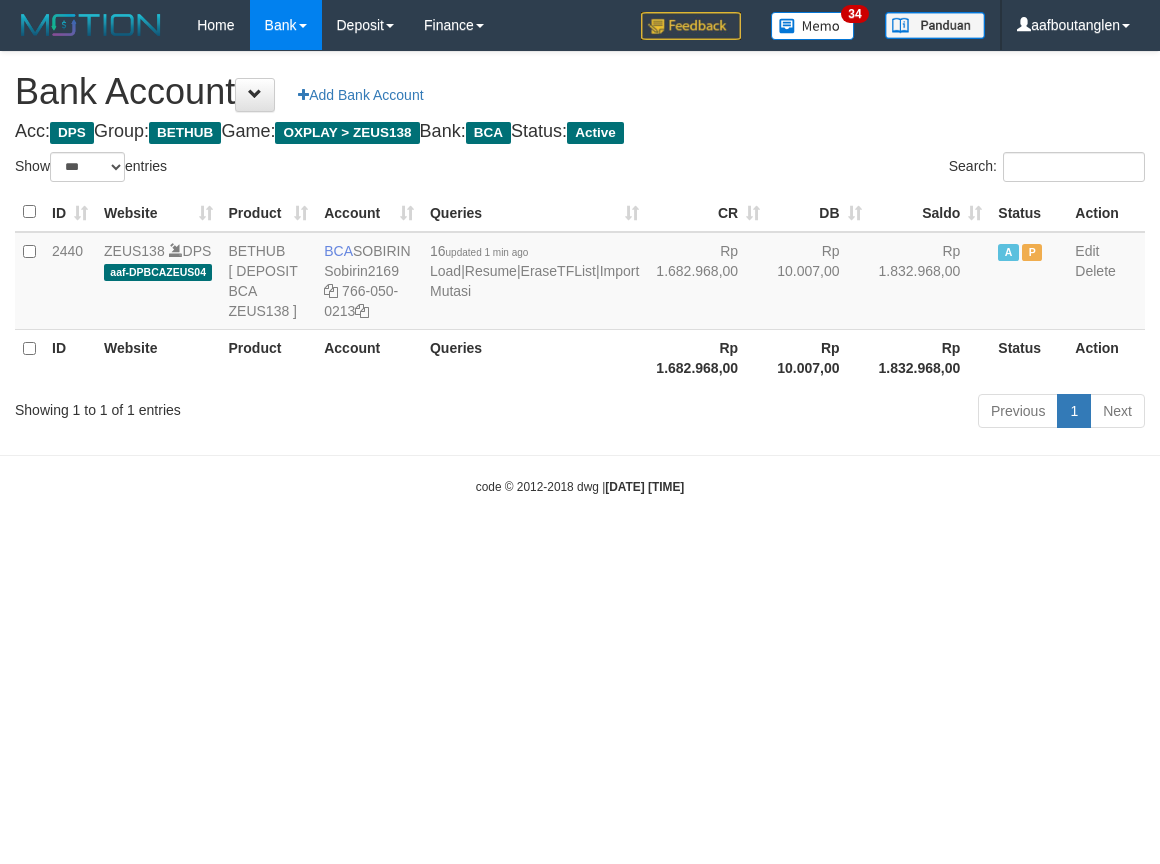 select on "***" 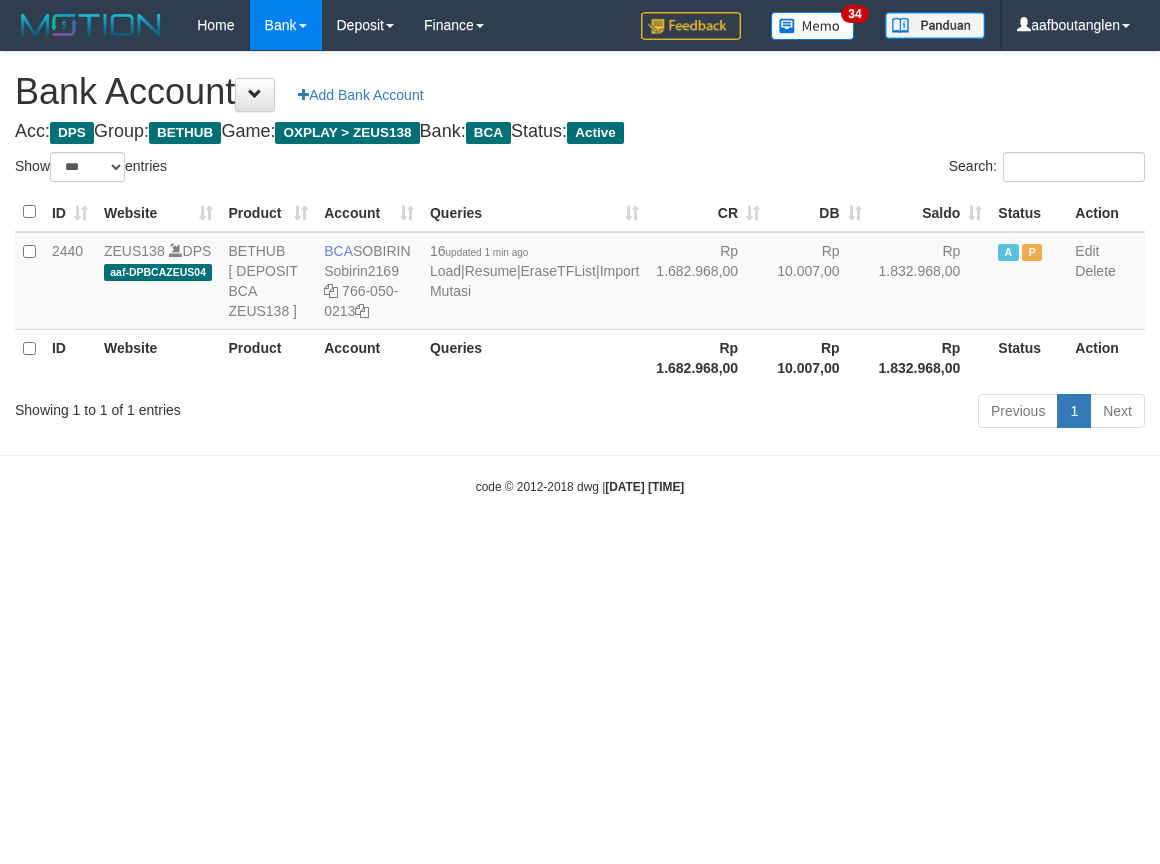 scroll, scrollTop: 0, scrollLeft: 0, axis: both 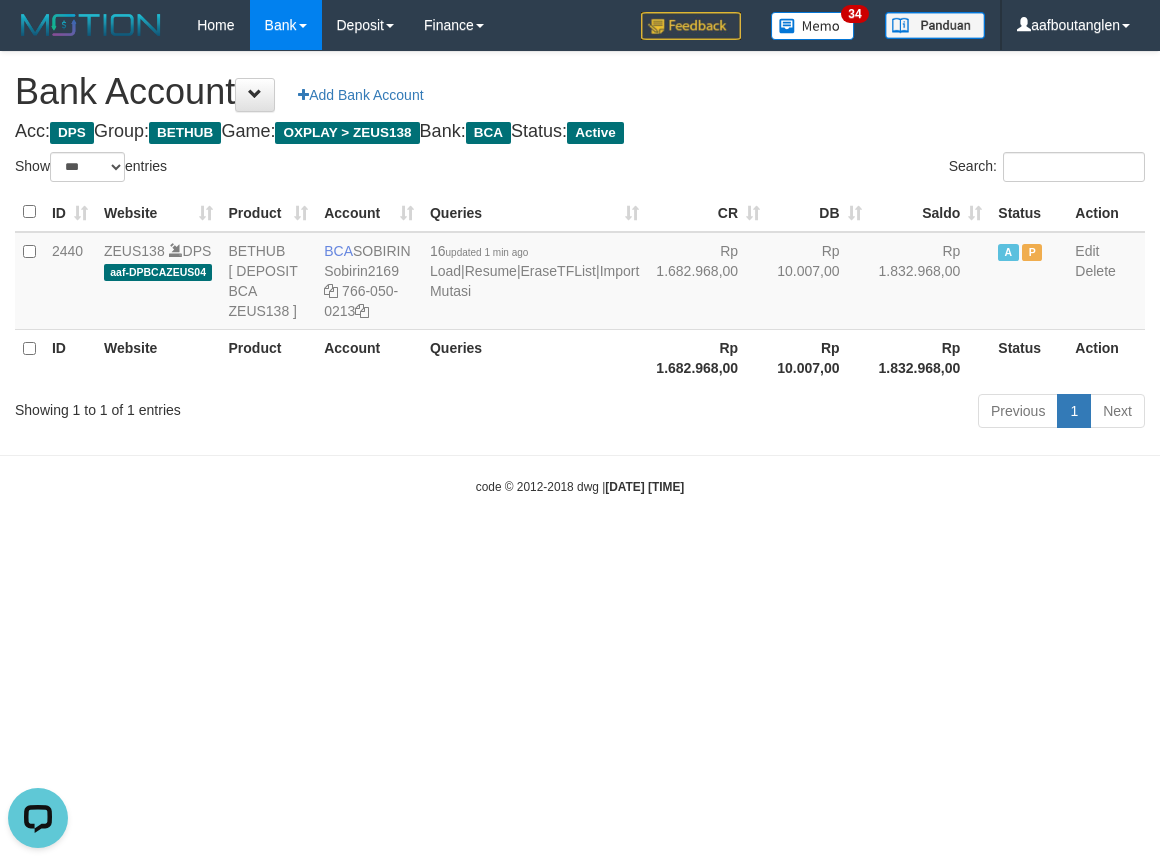 click on "code © 2012-2018 dwg |  [DATE] [TIME]" at bounding box center [580, 486] 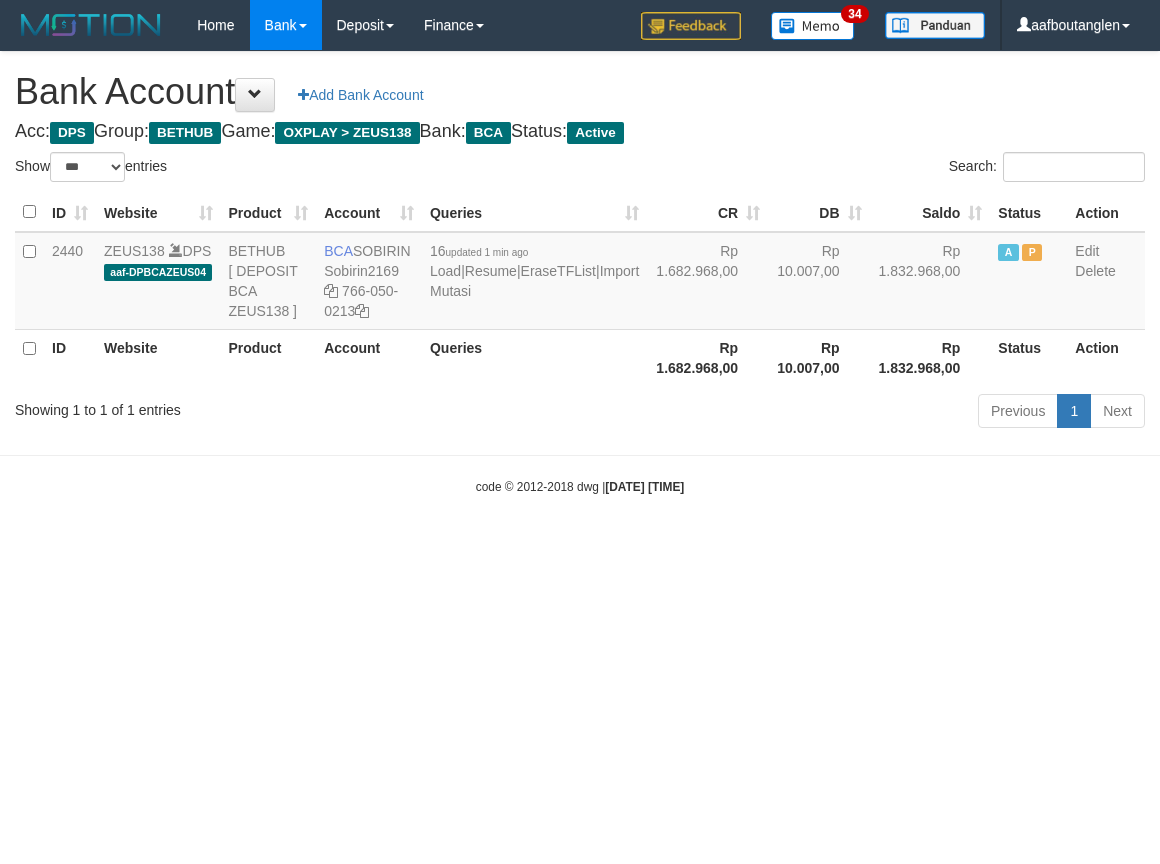 select on "***" 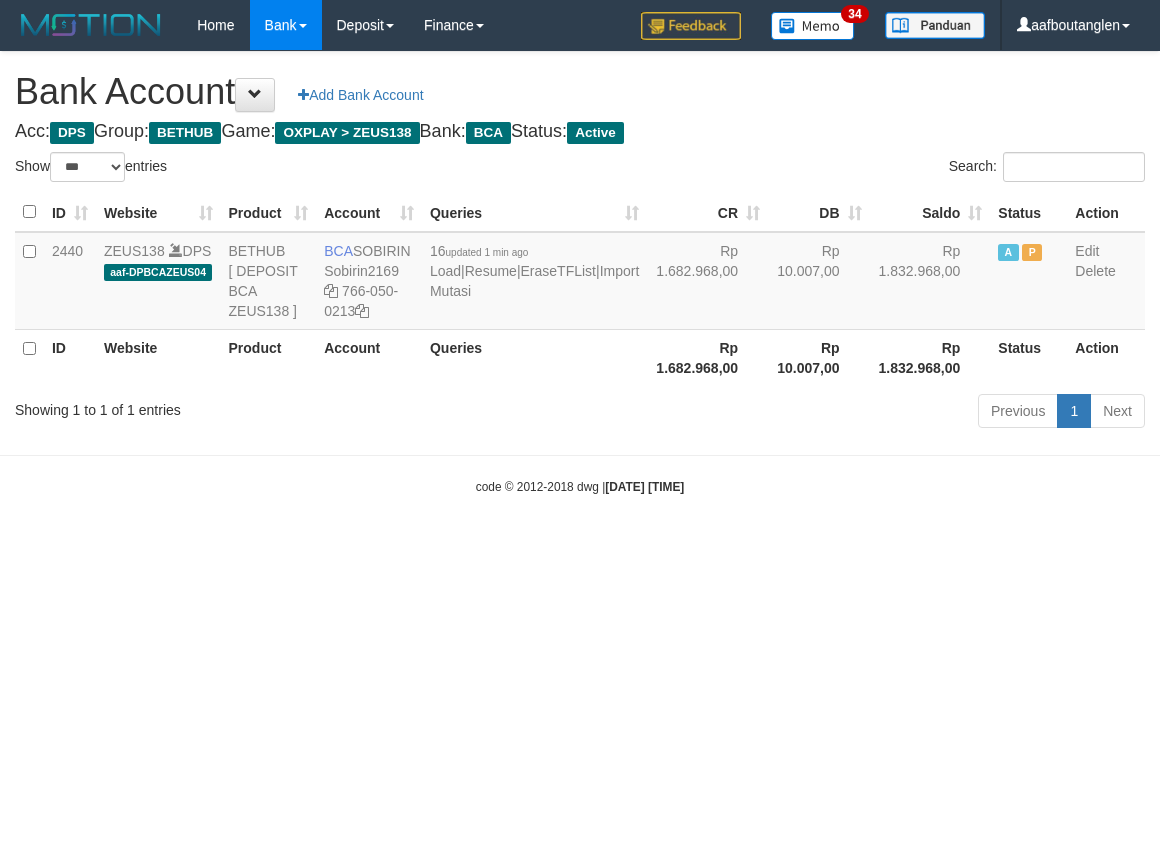 scroll, scrollTop: 0, scrollLeft: 0, axis: both 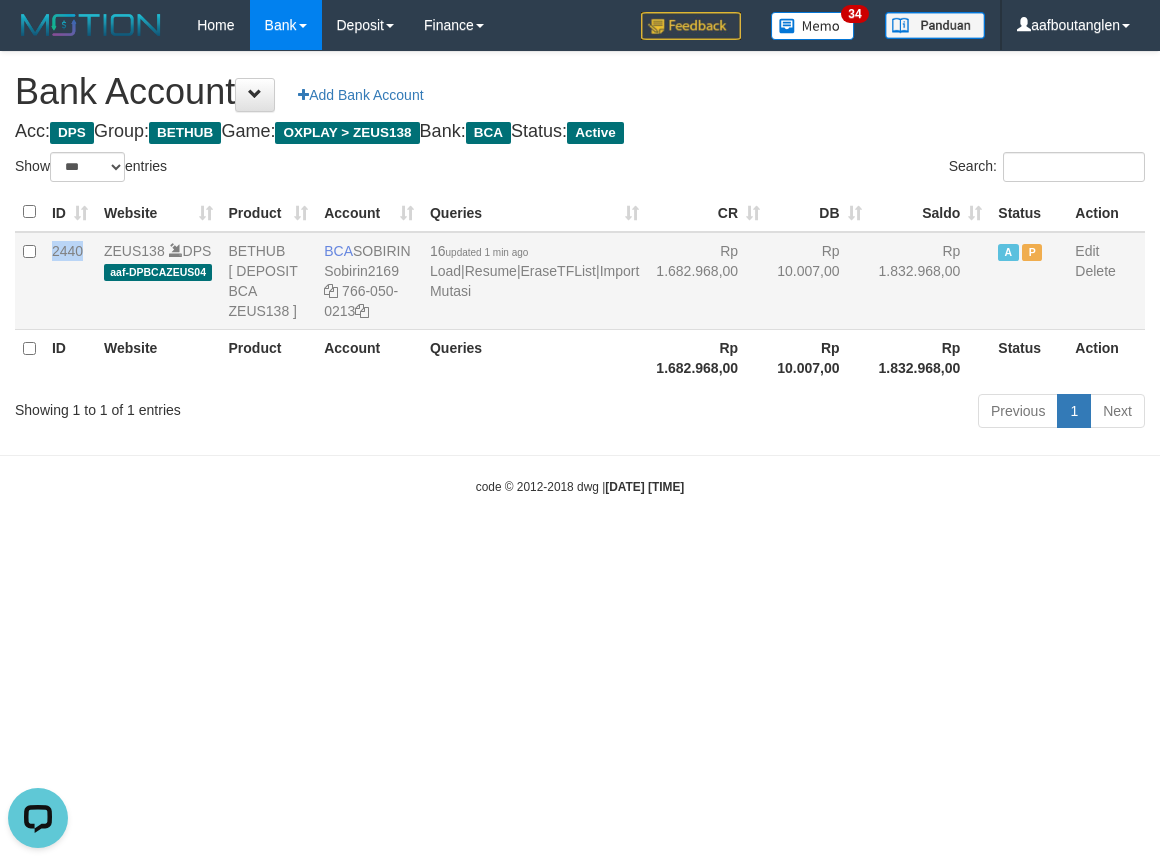 drag, startPoint x: 85, startPoint y: 247, endPoint x: 45, endPoint y: 255, distance: 40.792156 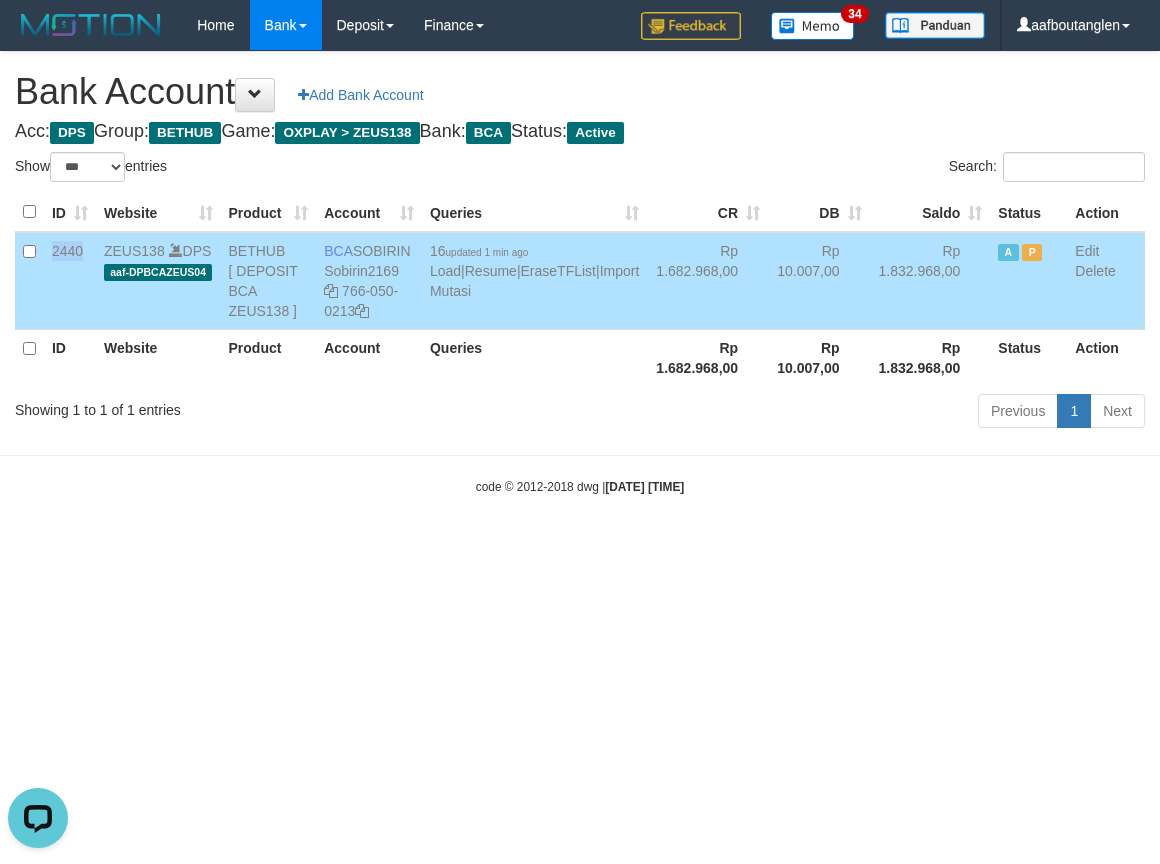 copy on "2440" 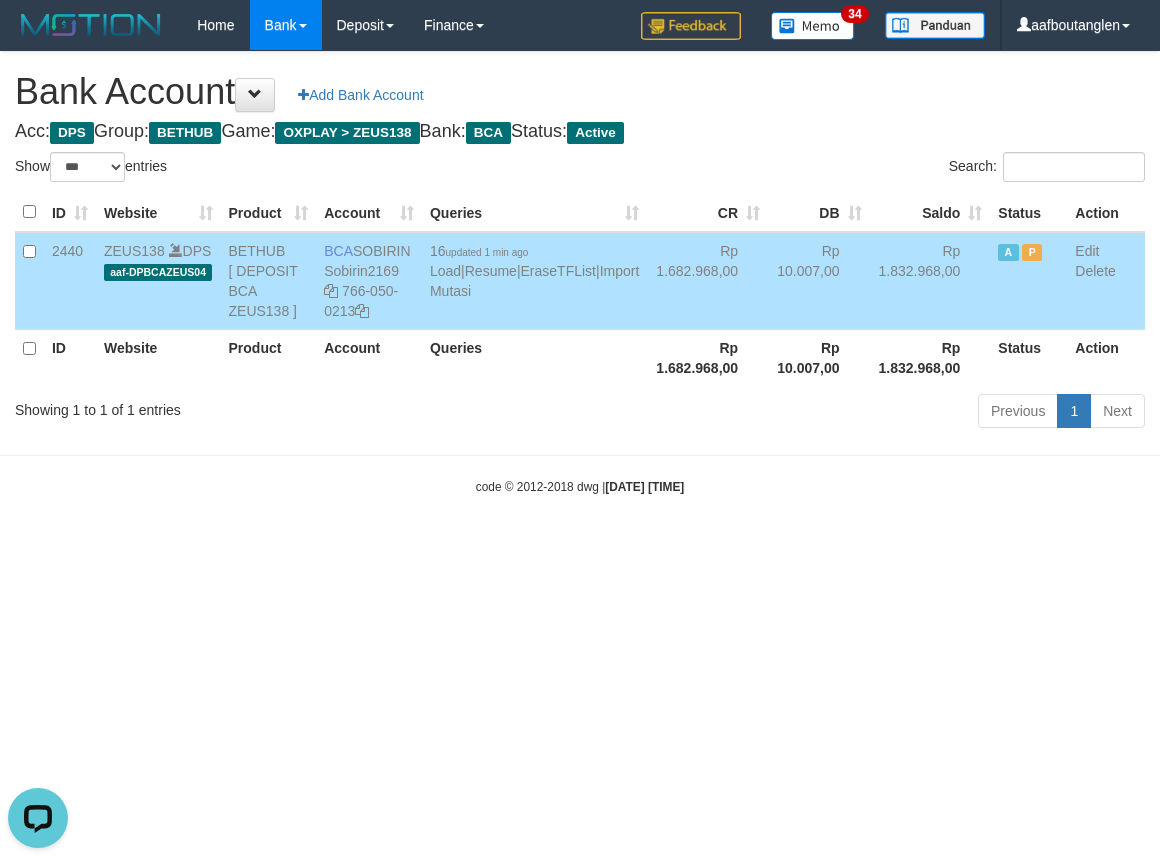 drag, startPoint x: 142, startPoint y: 671, endPoint x: 504, endPoint y: 723, distance: 365.71573 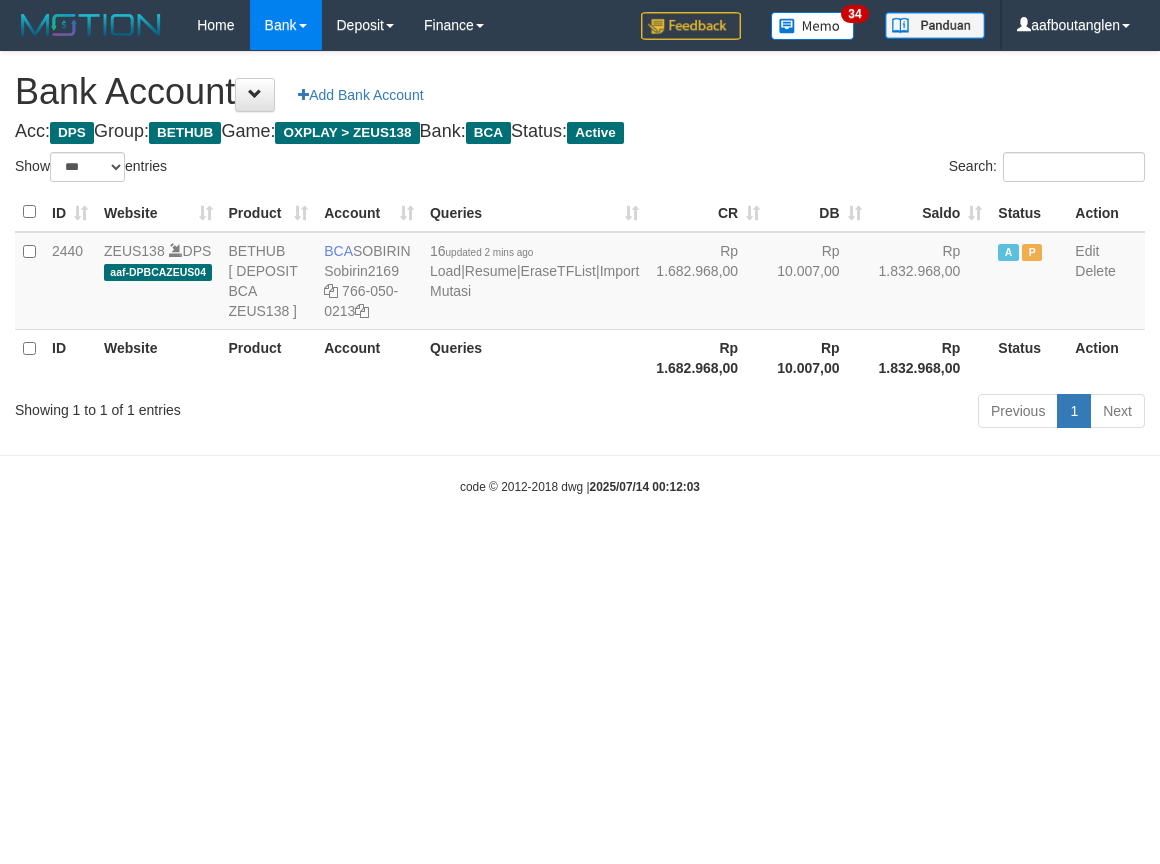 select on "***" 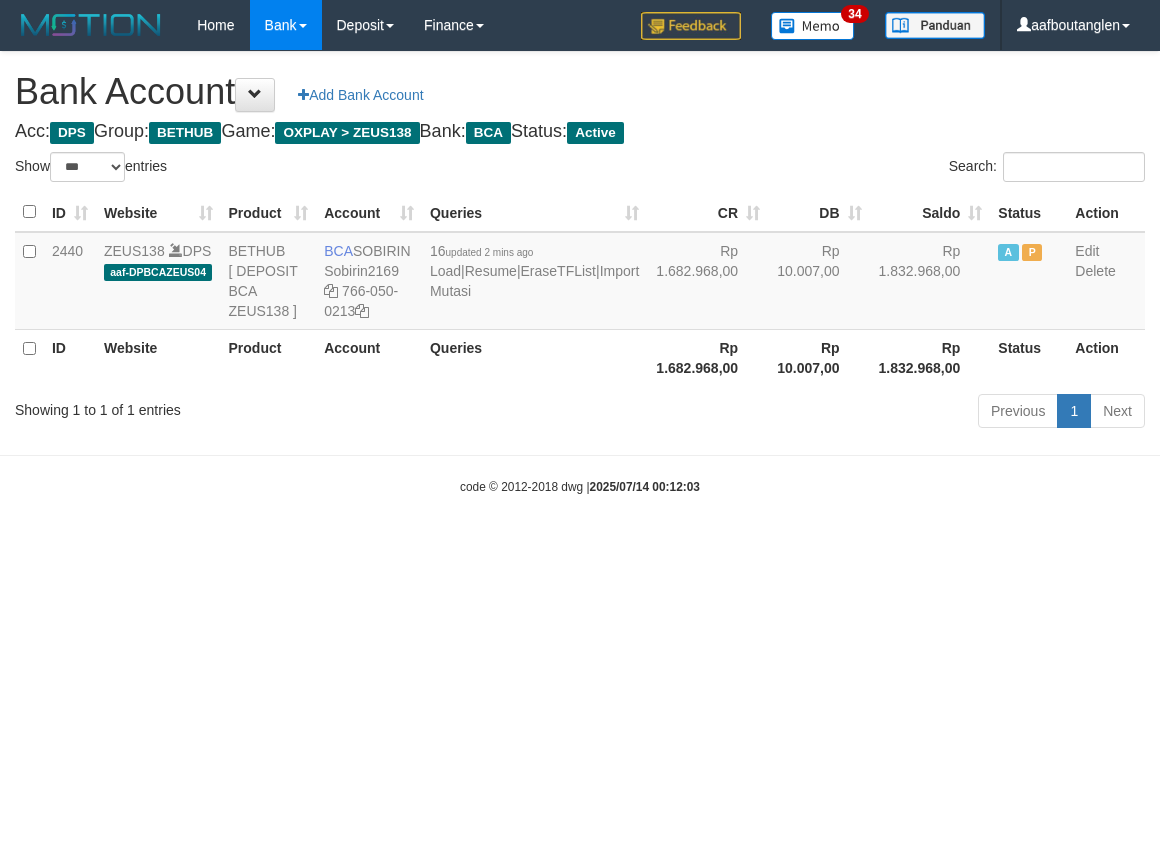 scroll, scrollTop: 0, scrollLeft: 0, axis: both 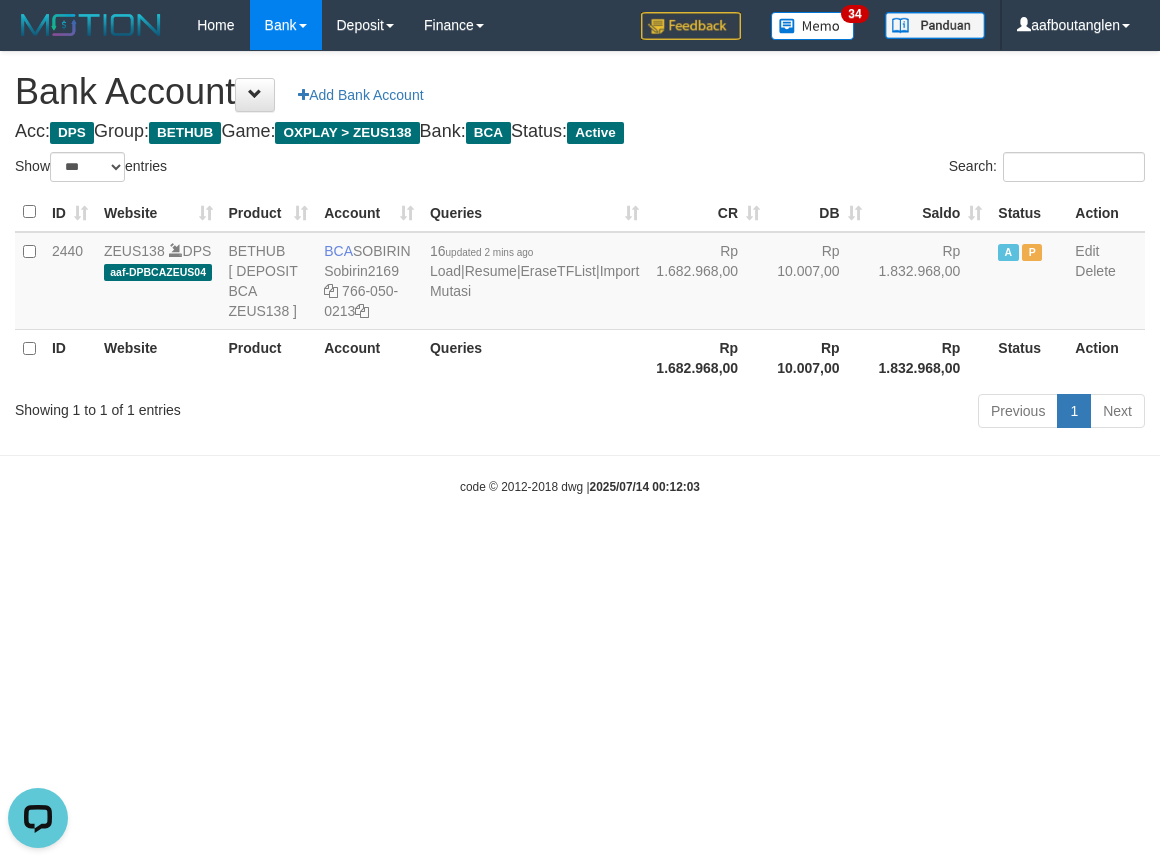 drag, startPoint x: 0, startPoint y: 592, endPoint x: 54, endPoint y: 592, distance: 54 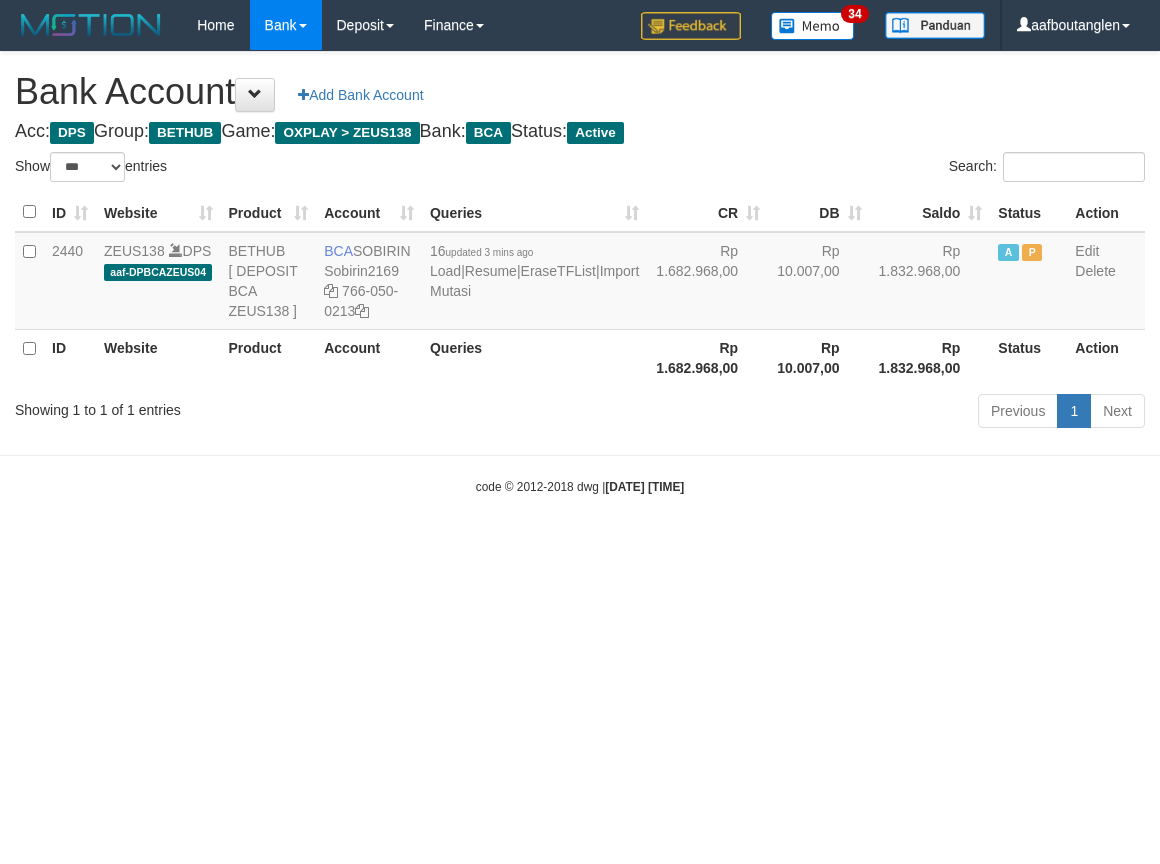 select on "***" 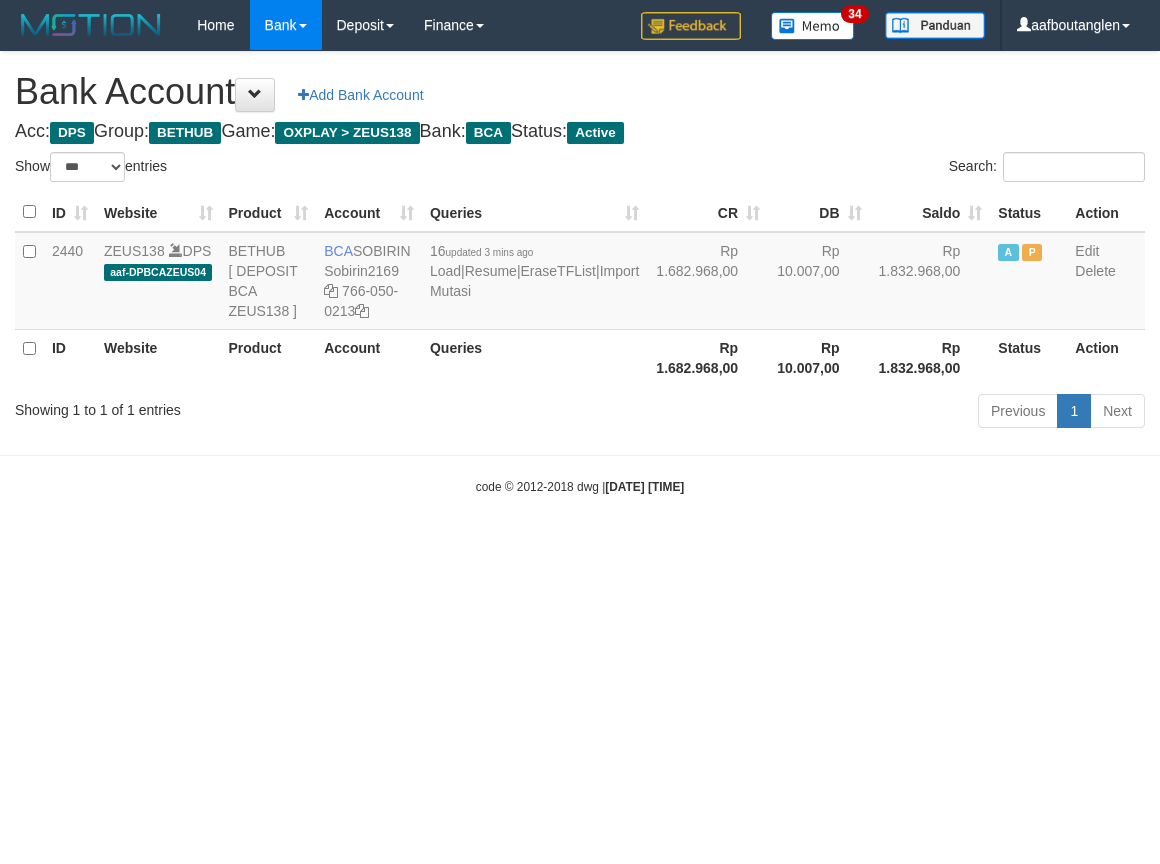 scroll, scrollTop: 0, scrollLeft: 0, axis: both 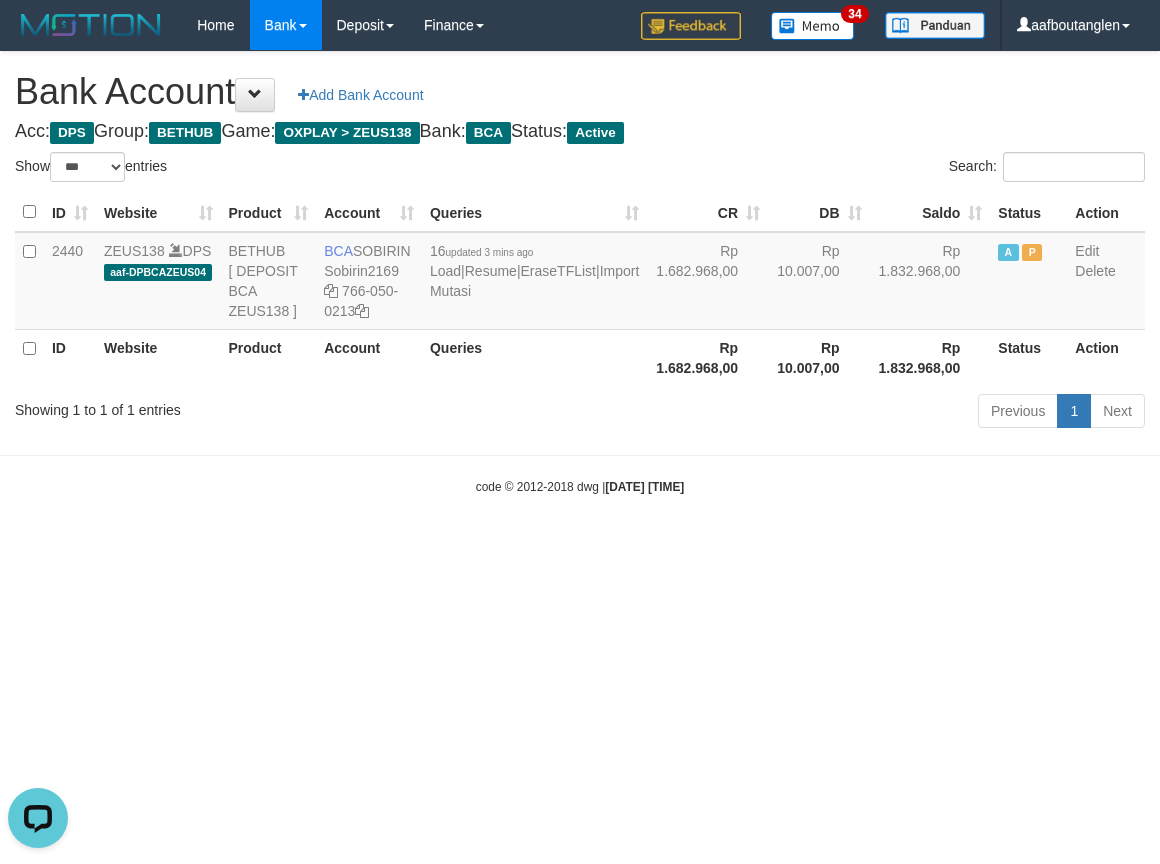 drag, startPoint x: 587, startPoint y: 564, endPoint x: 574, endPoint y: 556, distance: 15.264338 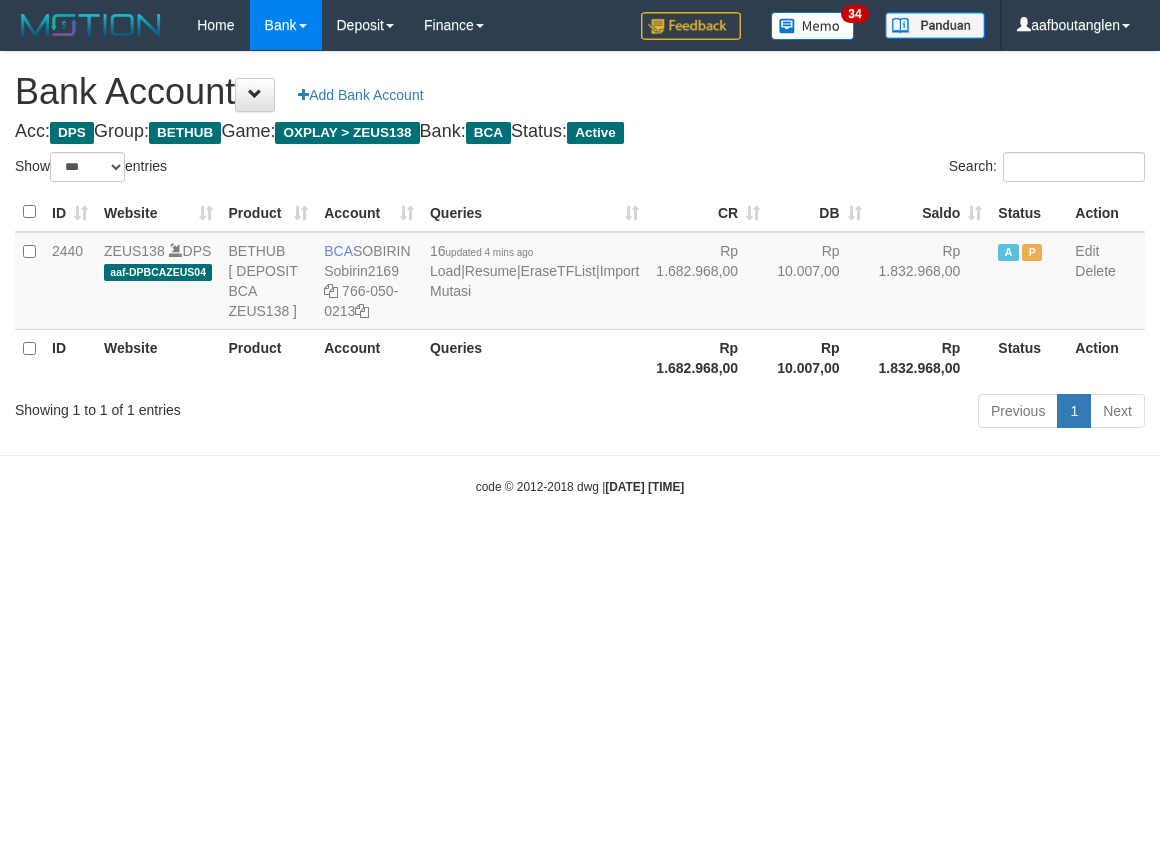 select on "***" 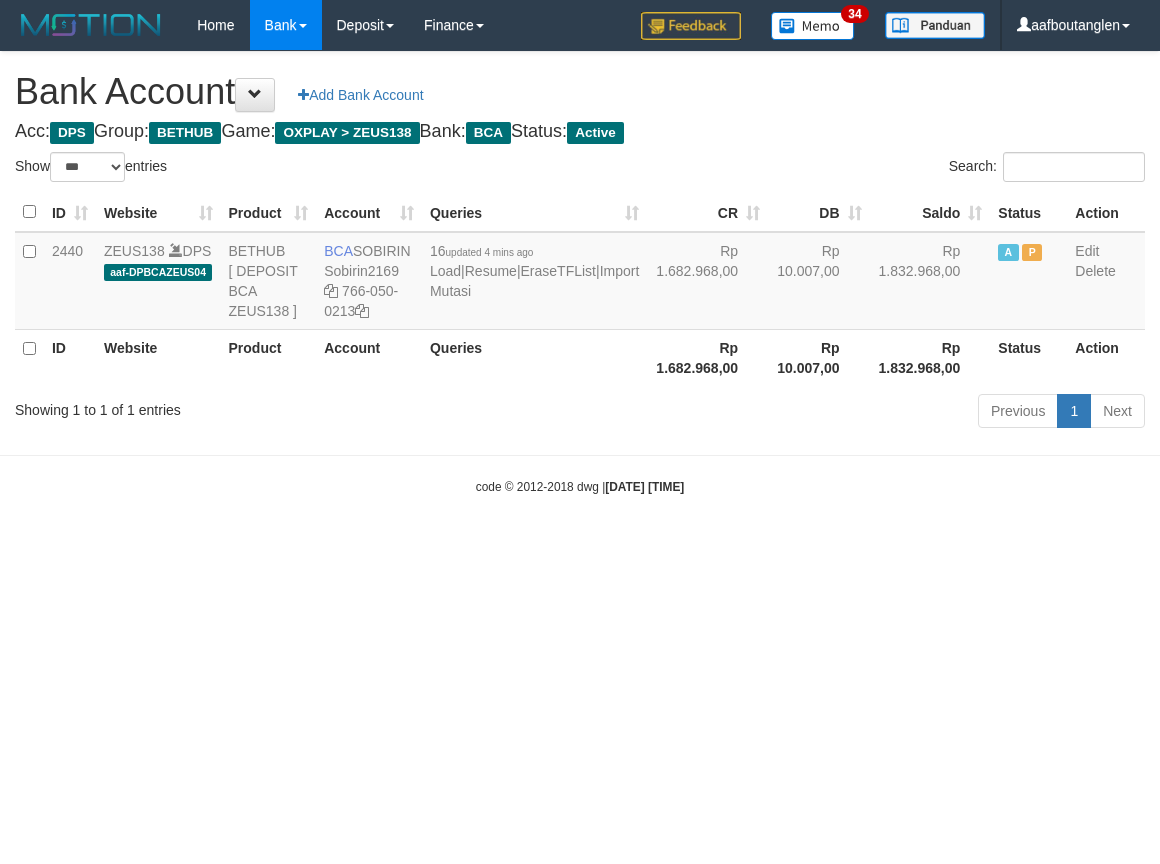 scroll, scrollTop: 0, scrollLeft: 0, axis: both 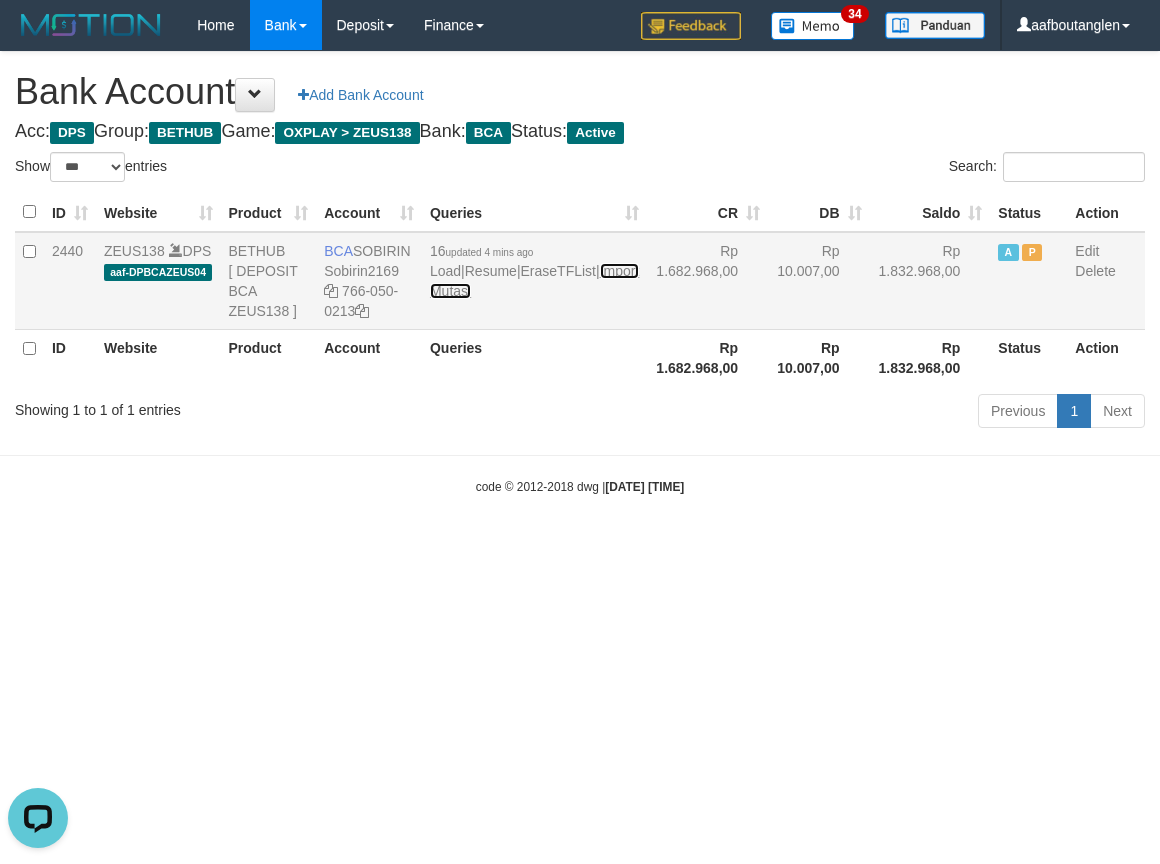 click on "Import Mutasi" at bounding box center (534, 281) 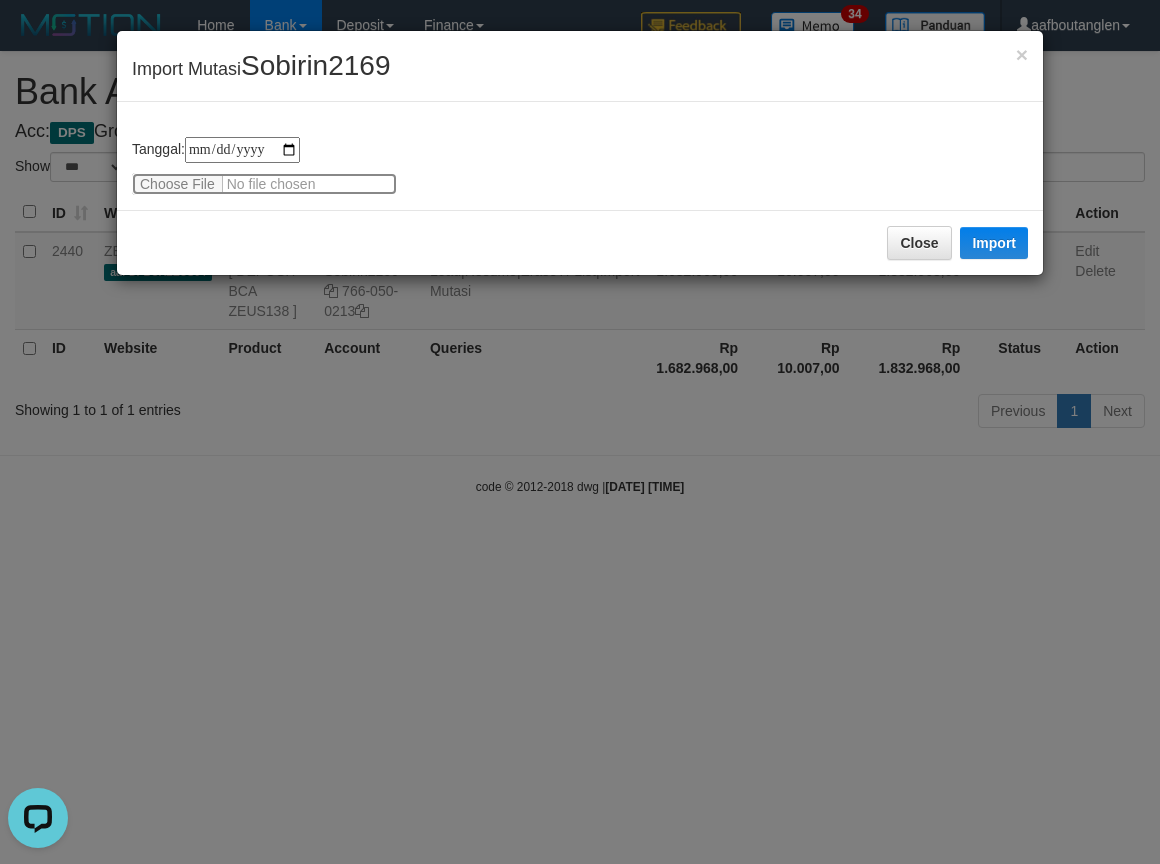 click at bounding box center (264, 184) 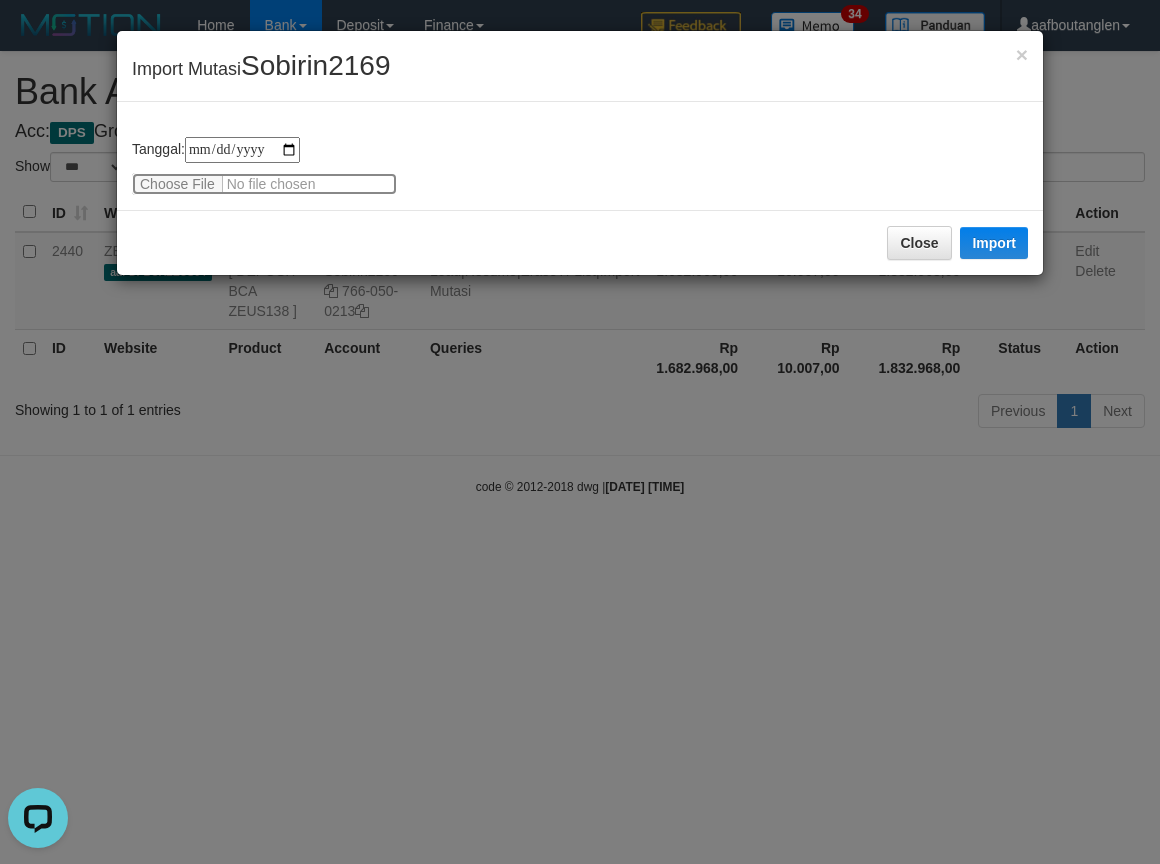 type on "**********" 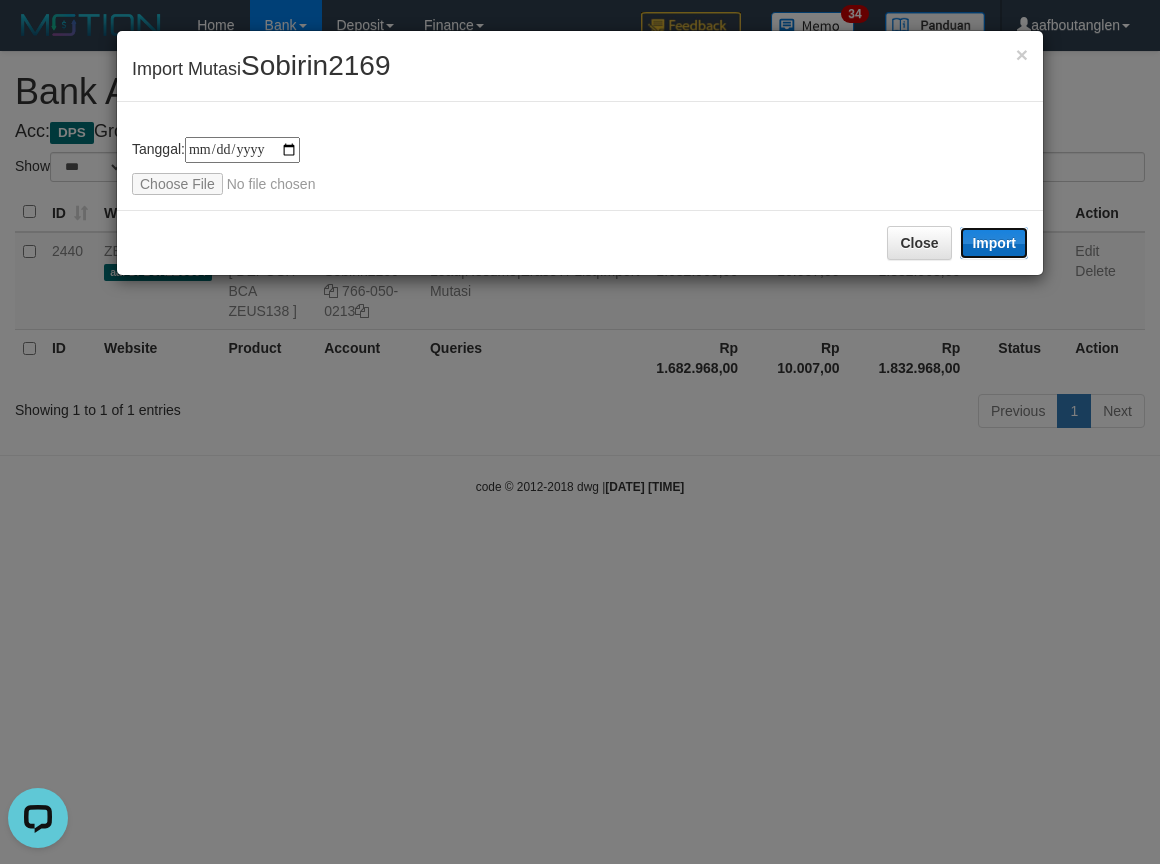 click on "Import" at bounding box center [994, 243] 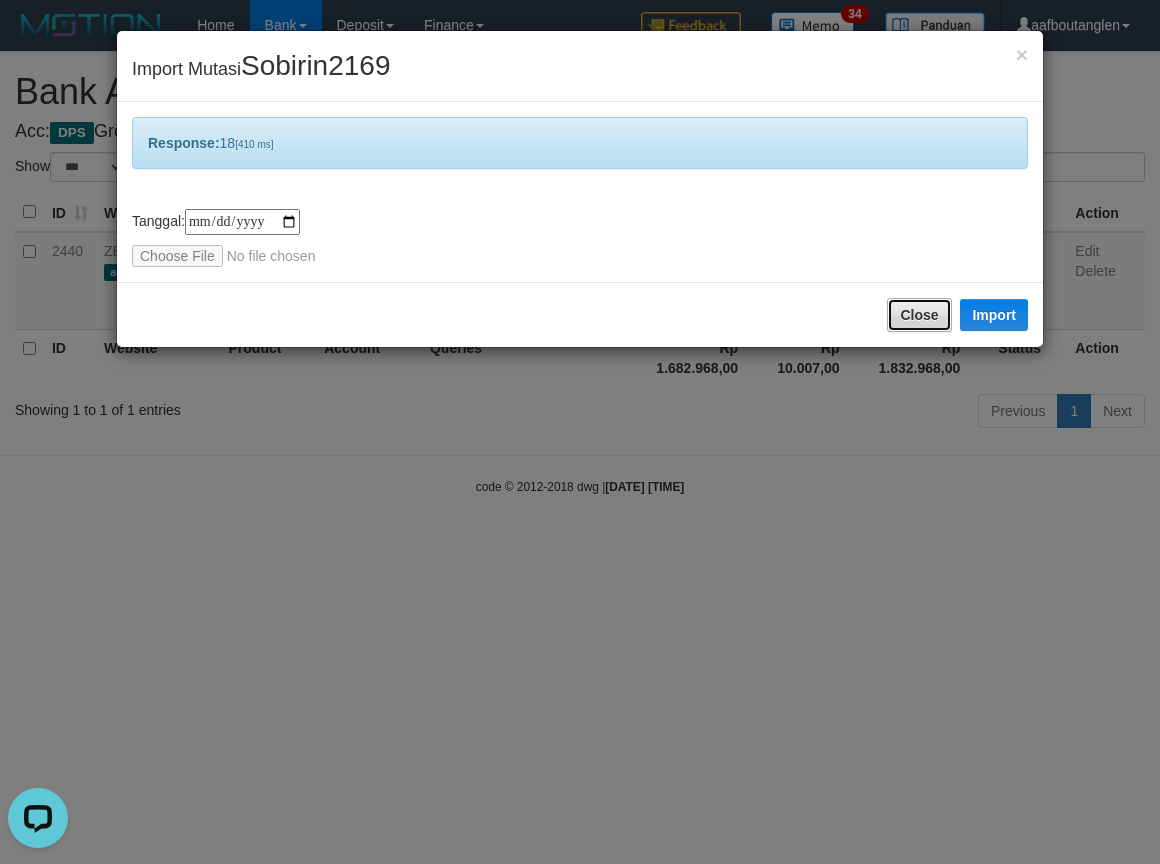 click on "Close" at bounding box center [919, 315] 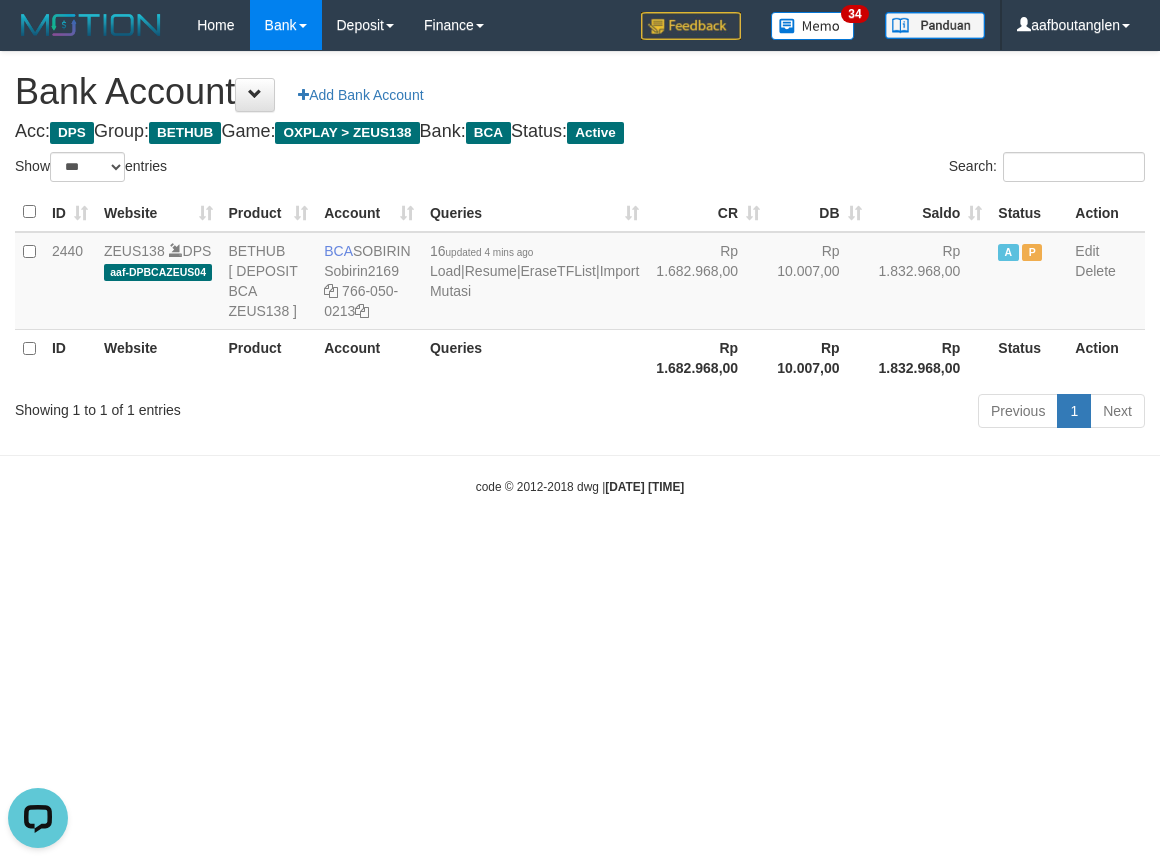 drag, startPoint x: 672, startPoint y: 488, endPoint x: 670, endPoint y: 471, distance: 17.117243 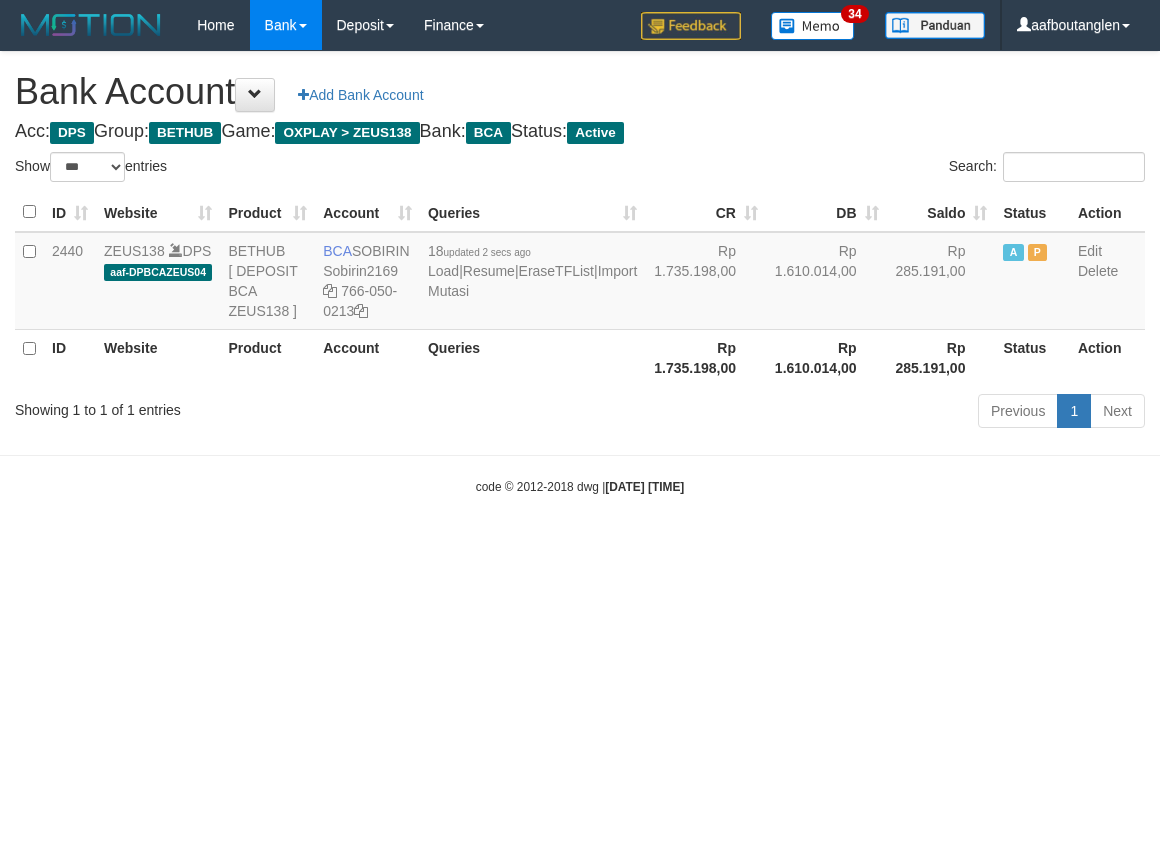 select on "***" 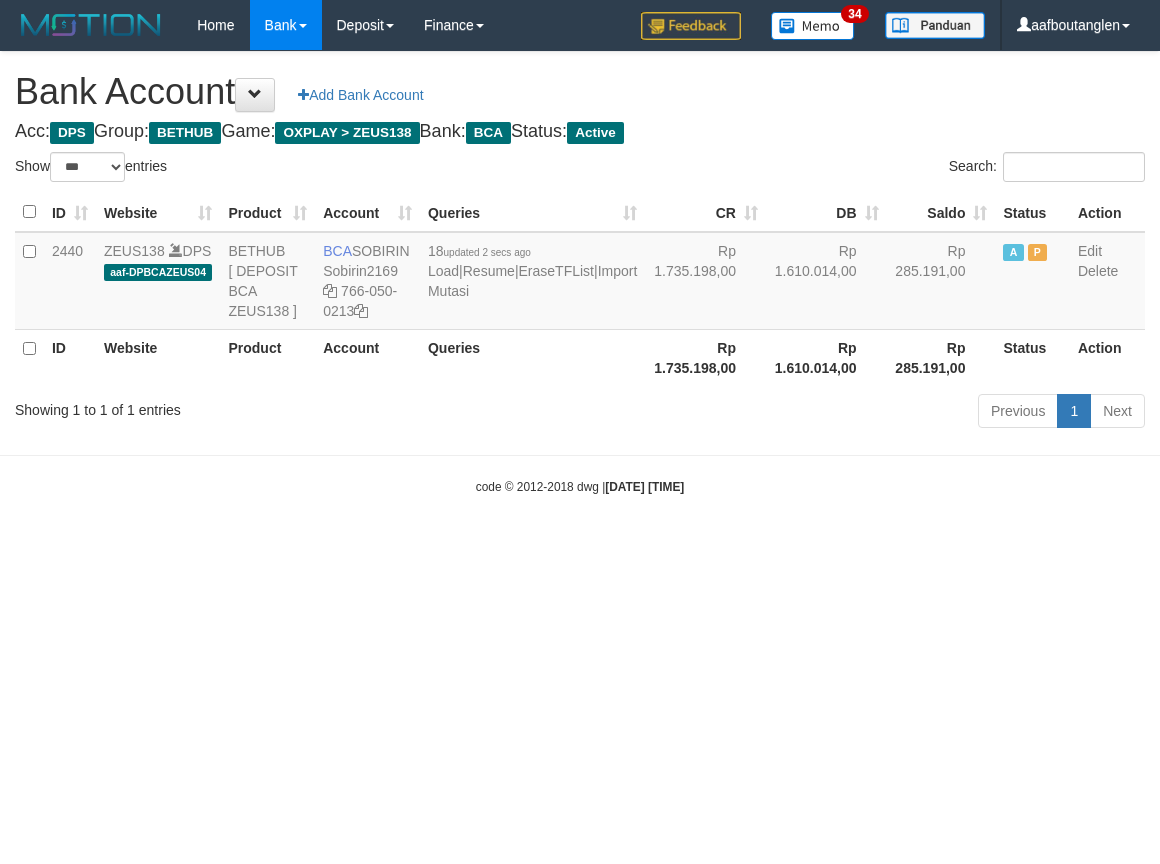 scroll, scrollTop: 0, scrollLeft: 0, axis: both 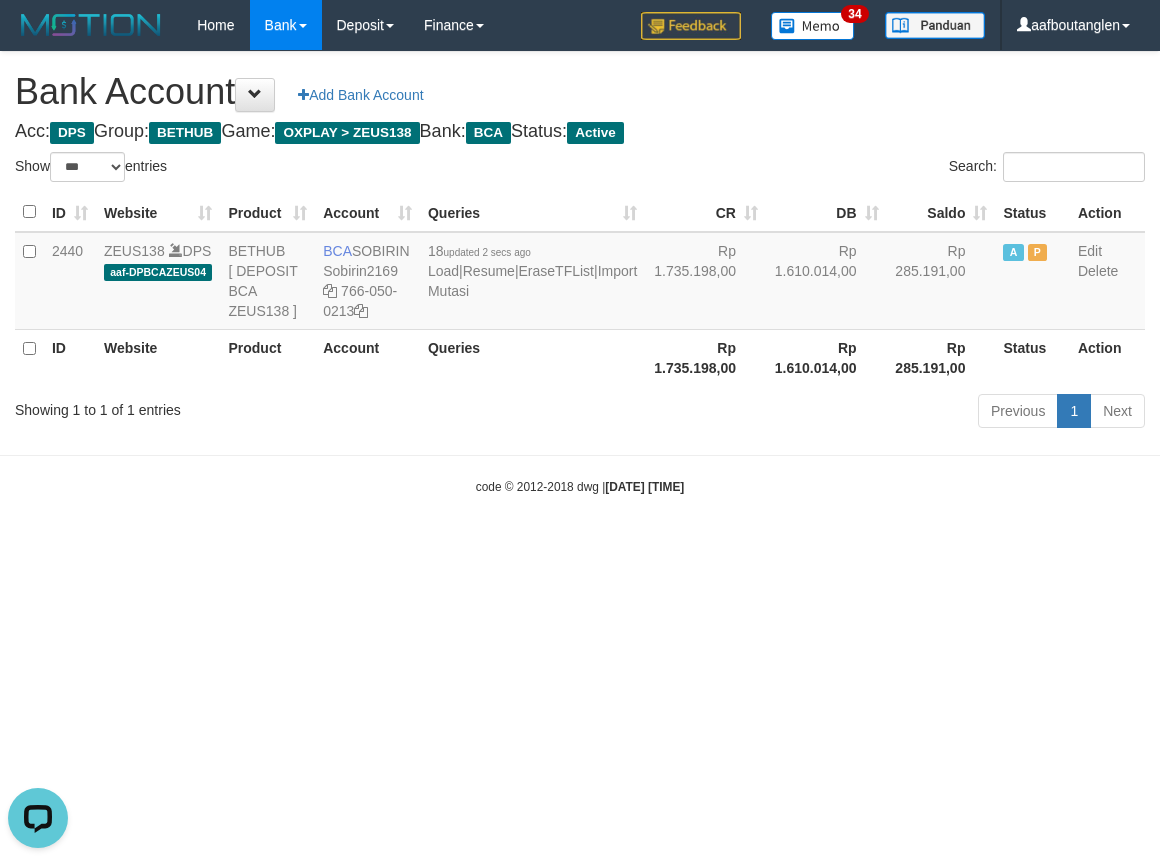 click on "code © 2012-2018 dwg |  2025/07/14 00:14:48" at bounding box center [580, 486] 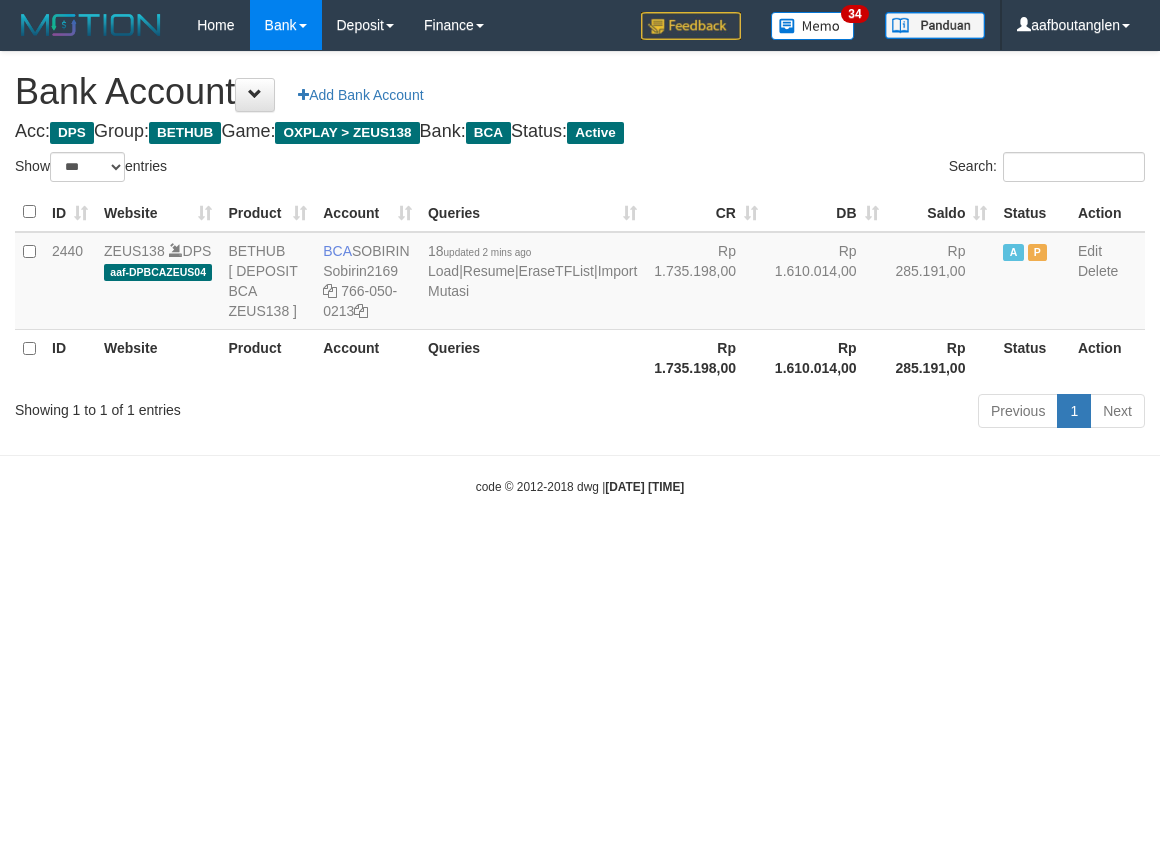 select on "***" 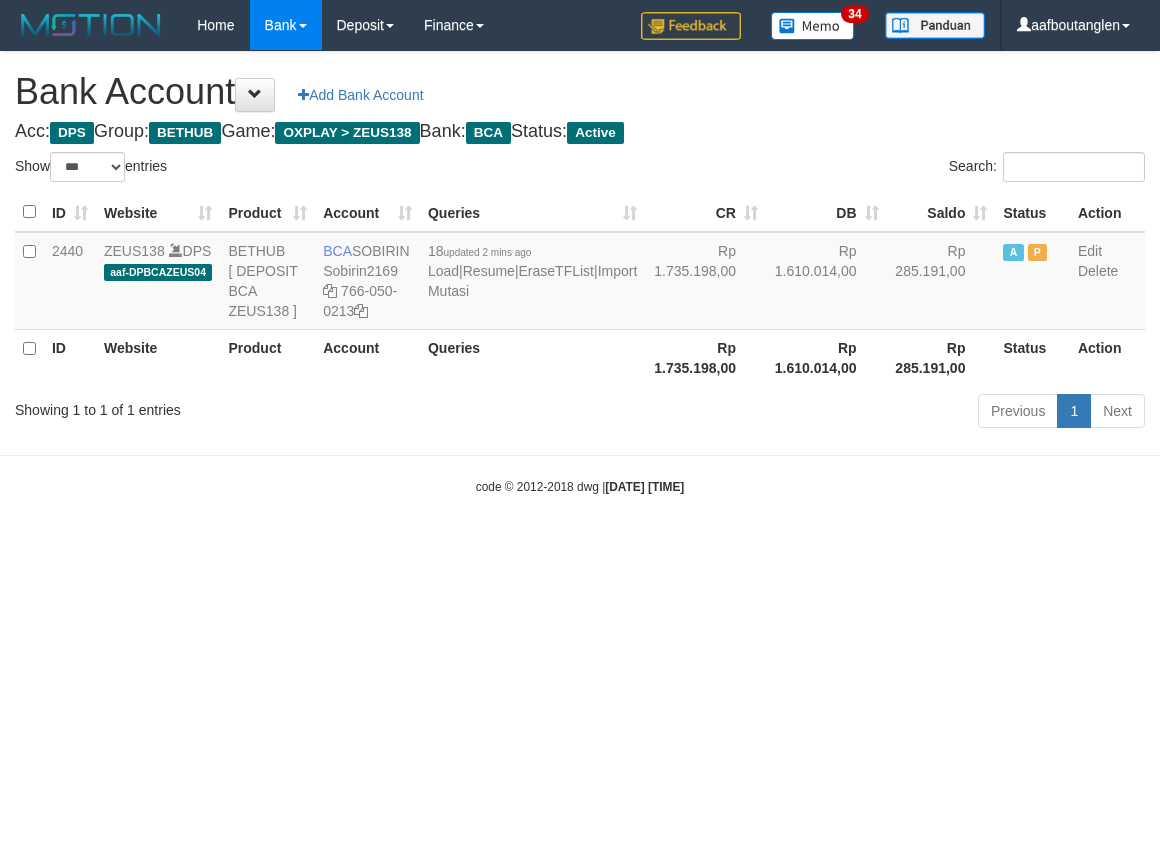 scroll, scrollTop: 0, scrollLeft: 0, axis: both 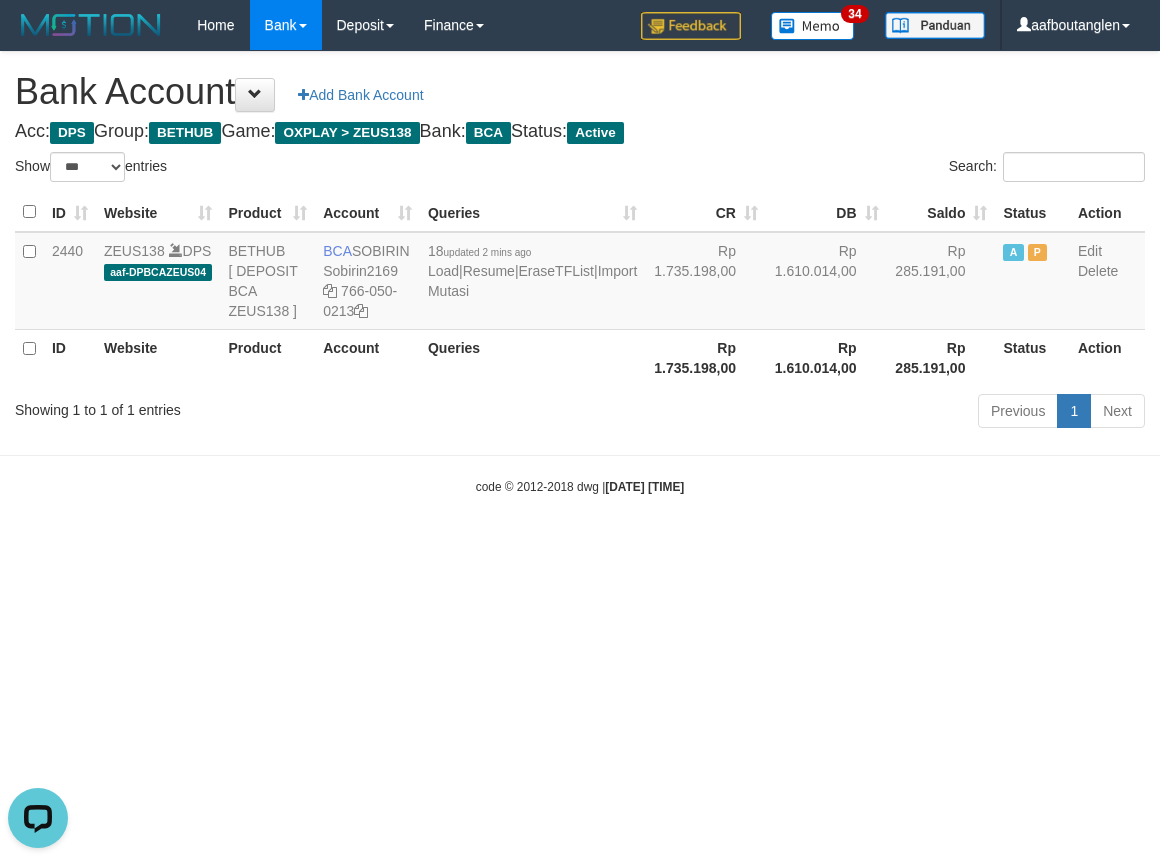 click at bounding box center (580, 455) 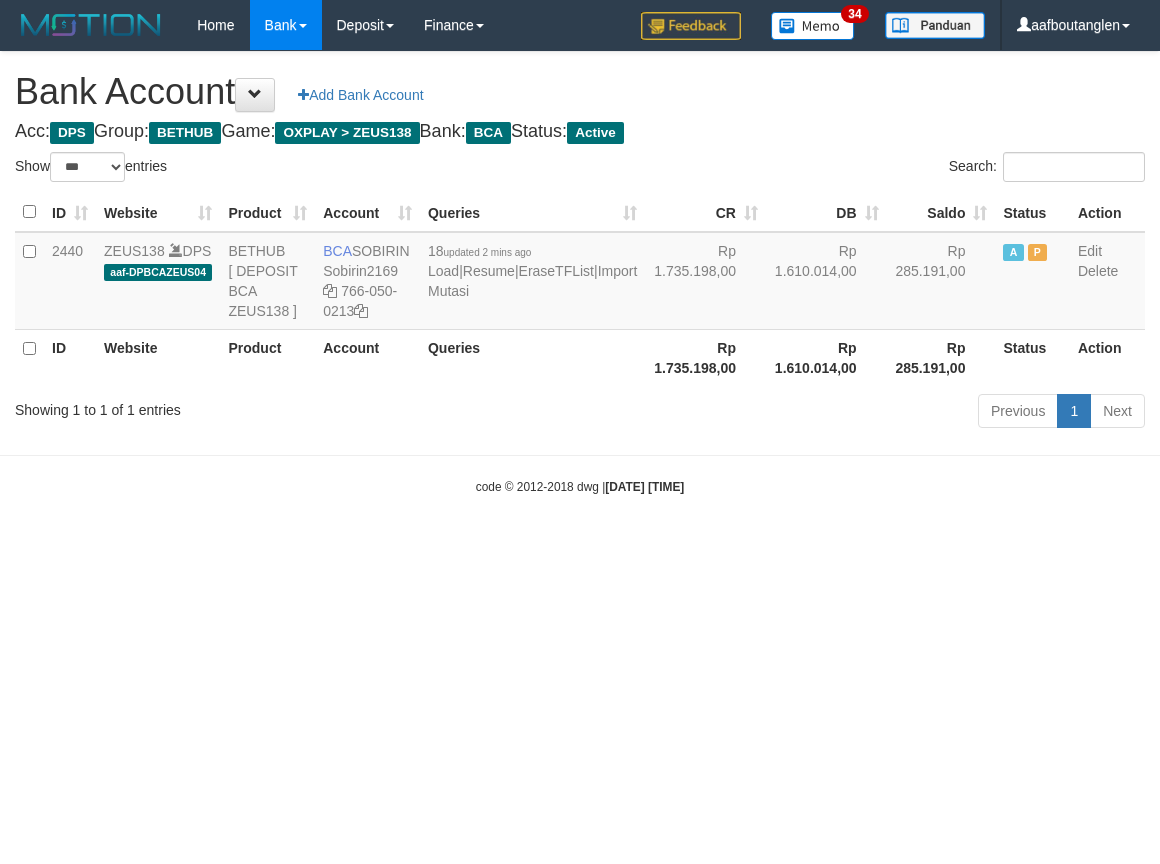 select on "***" 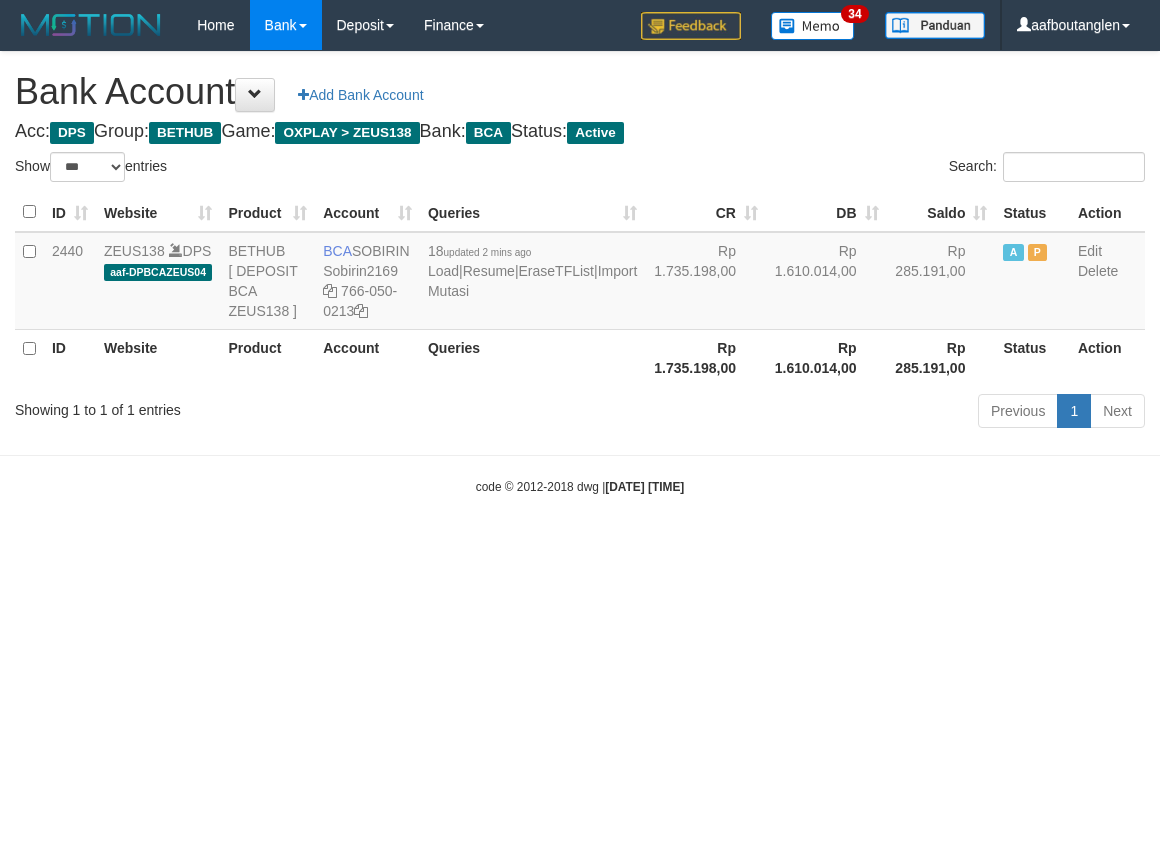 scroll, scrollTop: 0, scrollLeft: 0, axis: both 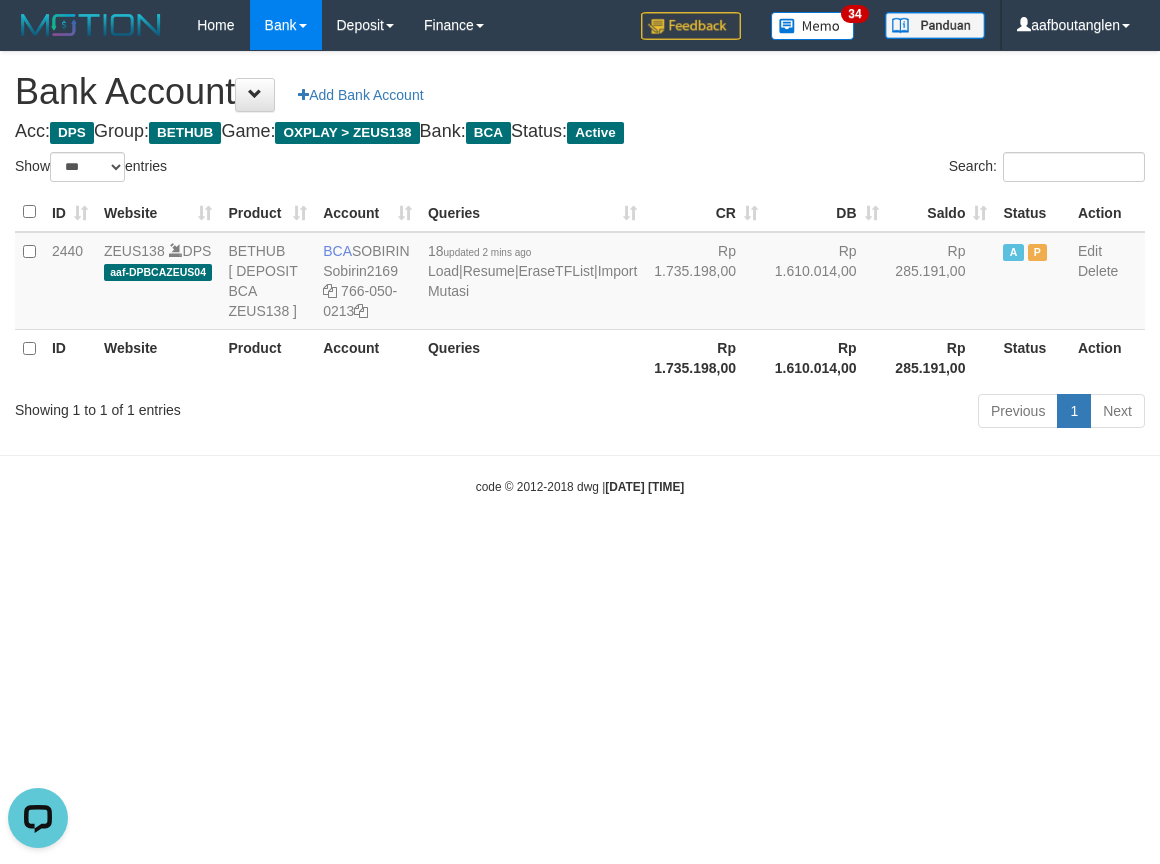 click on "Toggle navigation
Home
Bank
Account List
Deposit
DPS List
History
Note DPS
Finance
Financial Data
aafboutanglen
My Profile
Log Out
34" at bounding box center (580, 273) 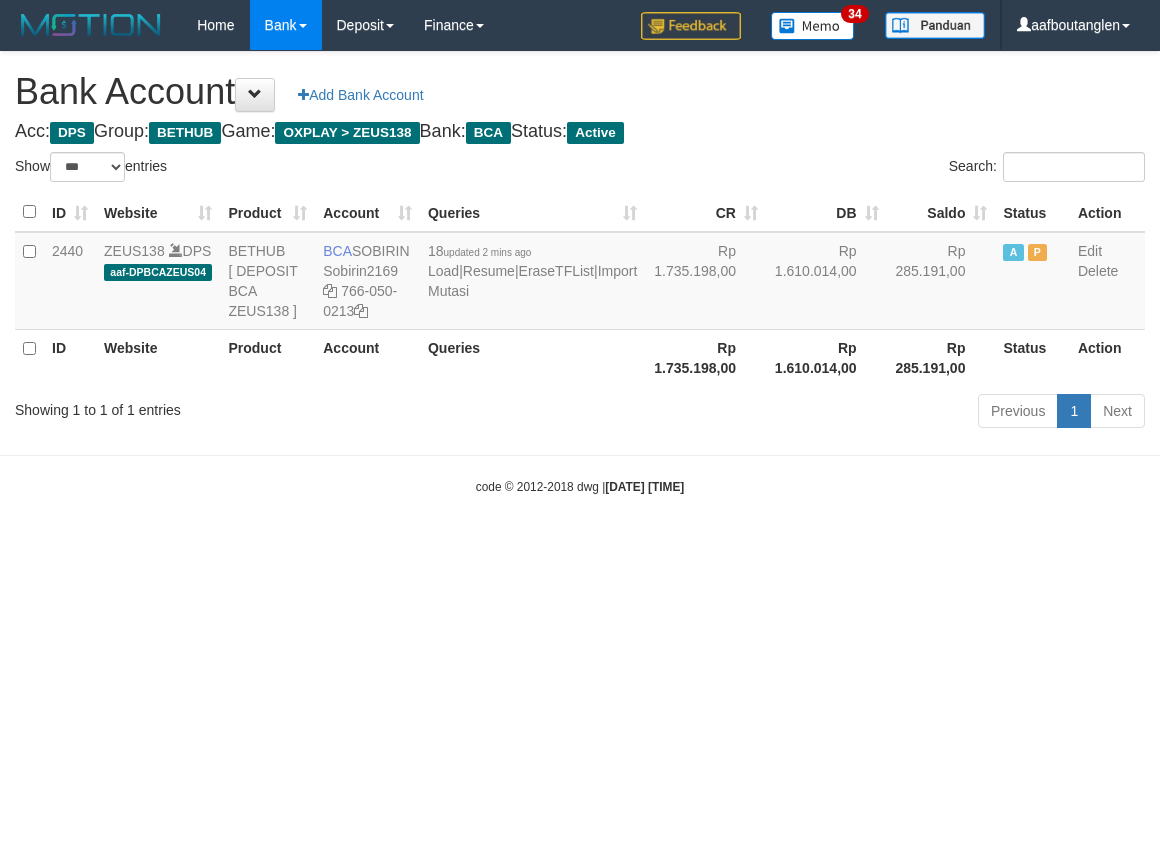 select on "***" 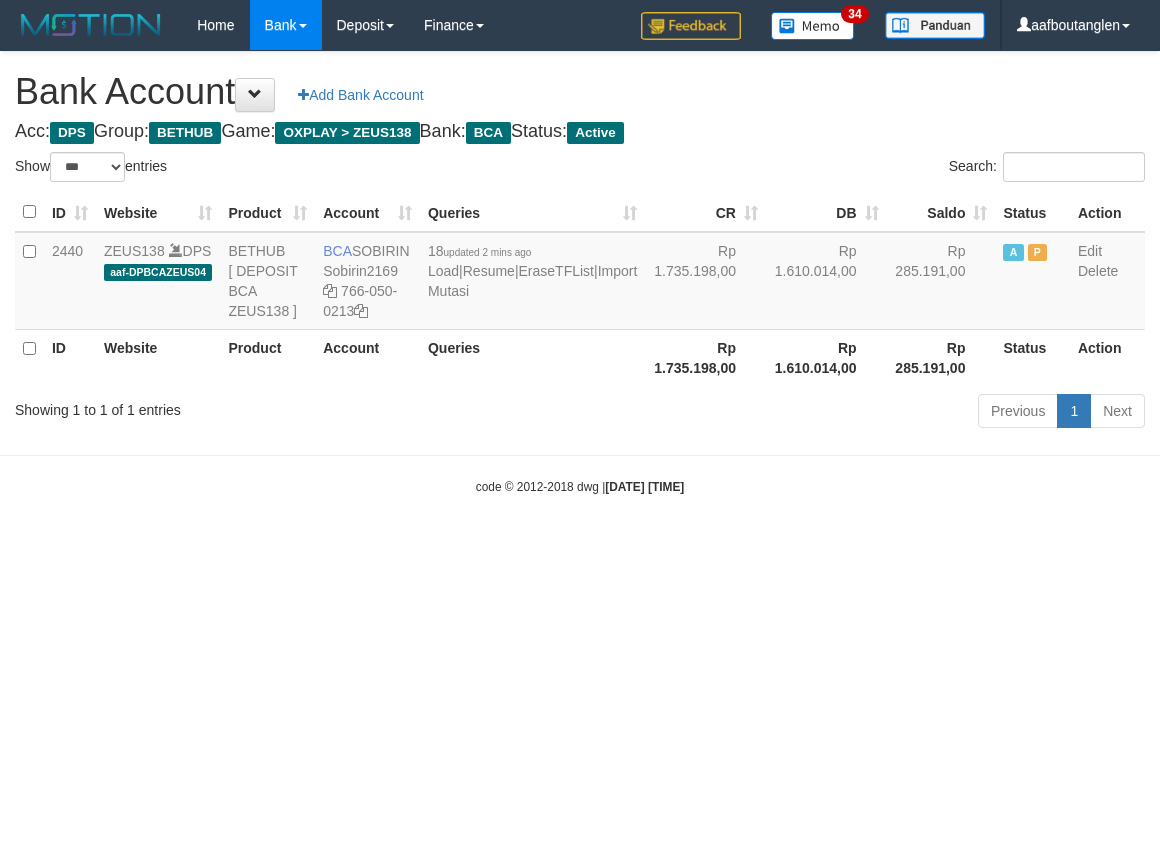 scroll, scrollTop: 0, scrollLeft: 0, axis: both 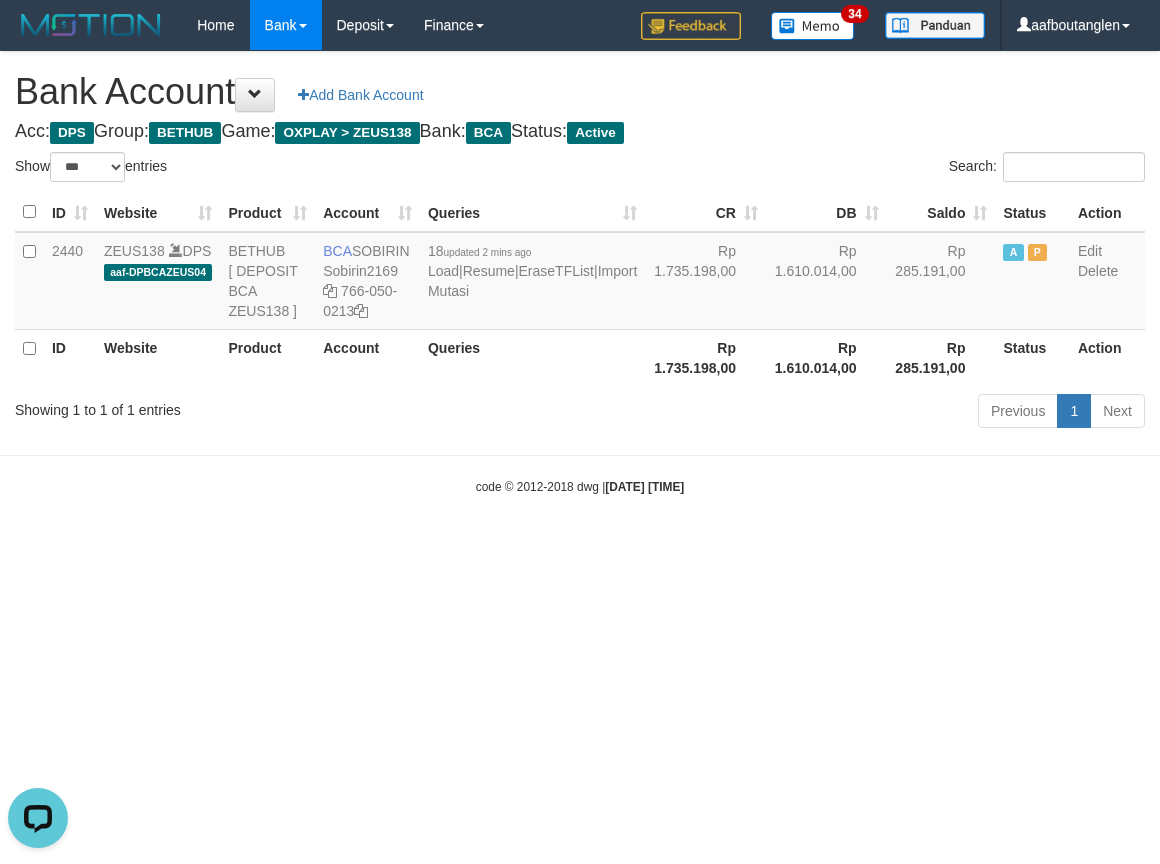 drag, startPoint x: 855, startPoint y: 647, endPoint x: 955, endPoint y: 651, distance: 100.07997 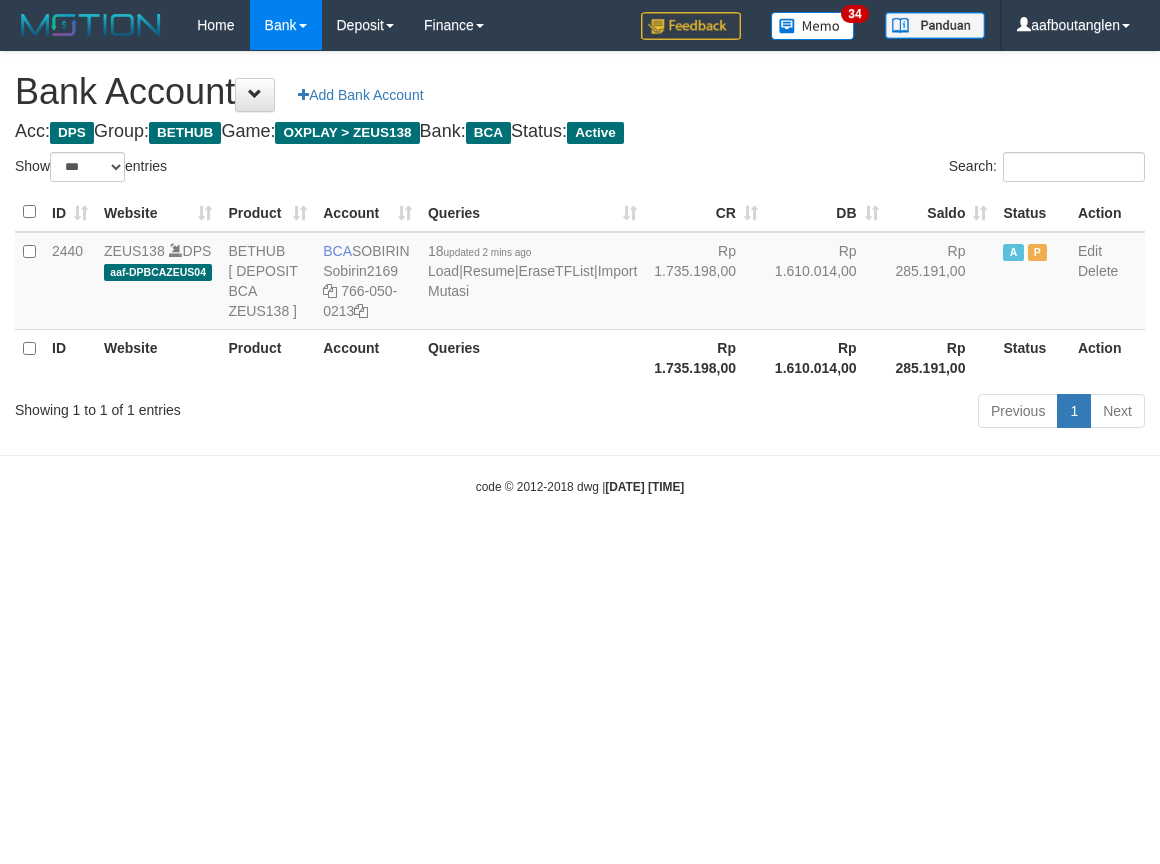 select on "***" 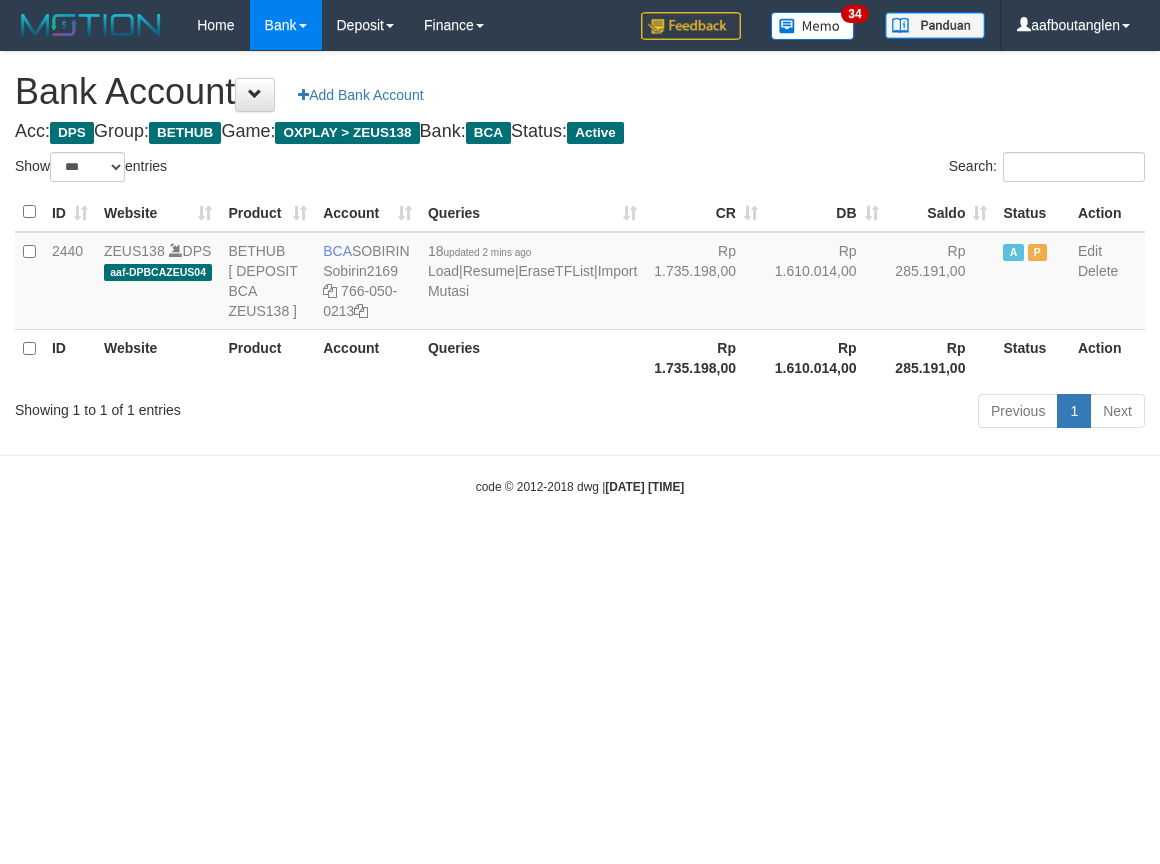 scroll, scrollTop: 0, scrollLeft: 0, axis: both 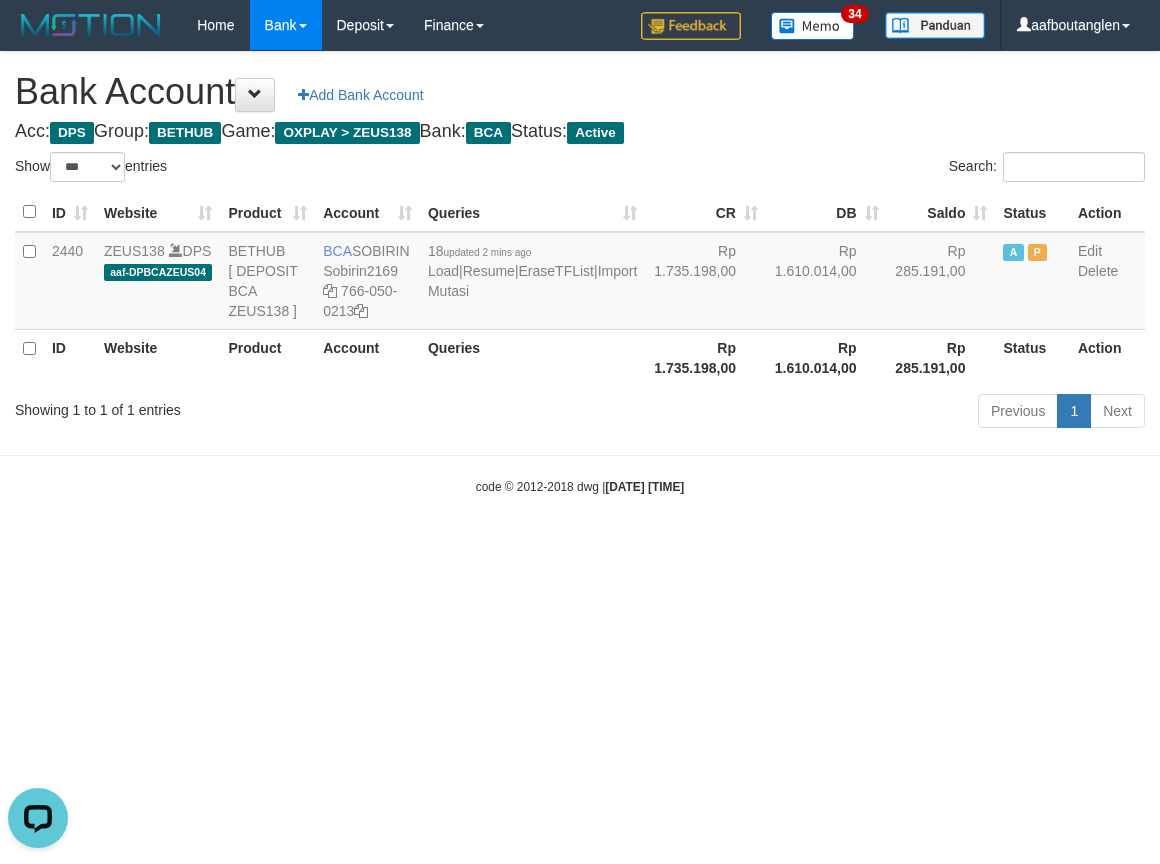 click on "Toggle navigation
Home
Bank
Account List
Deposit
DPS List
History
Note DPS
Finance
Financial Data
aafboutanglen
My Profile
Log Out
34" at bounding box center (580, 273) 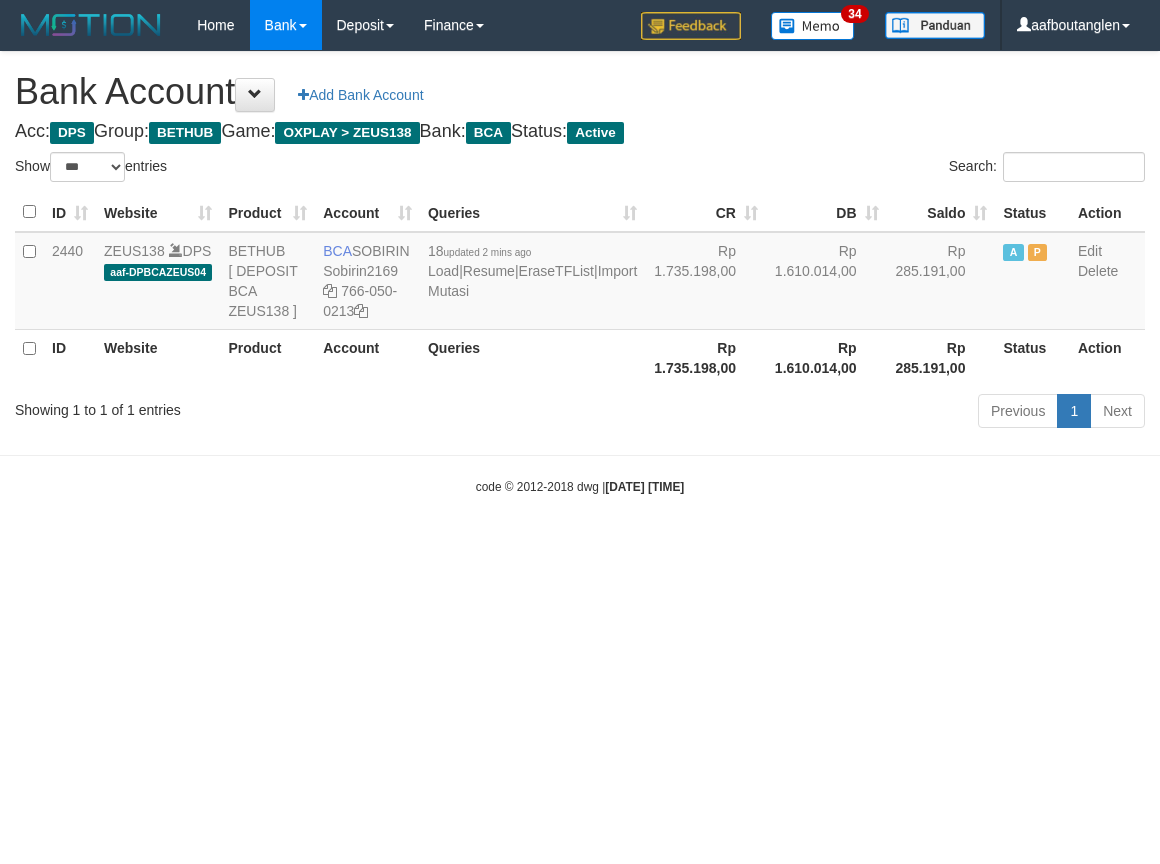 select on "***" 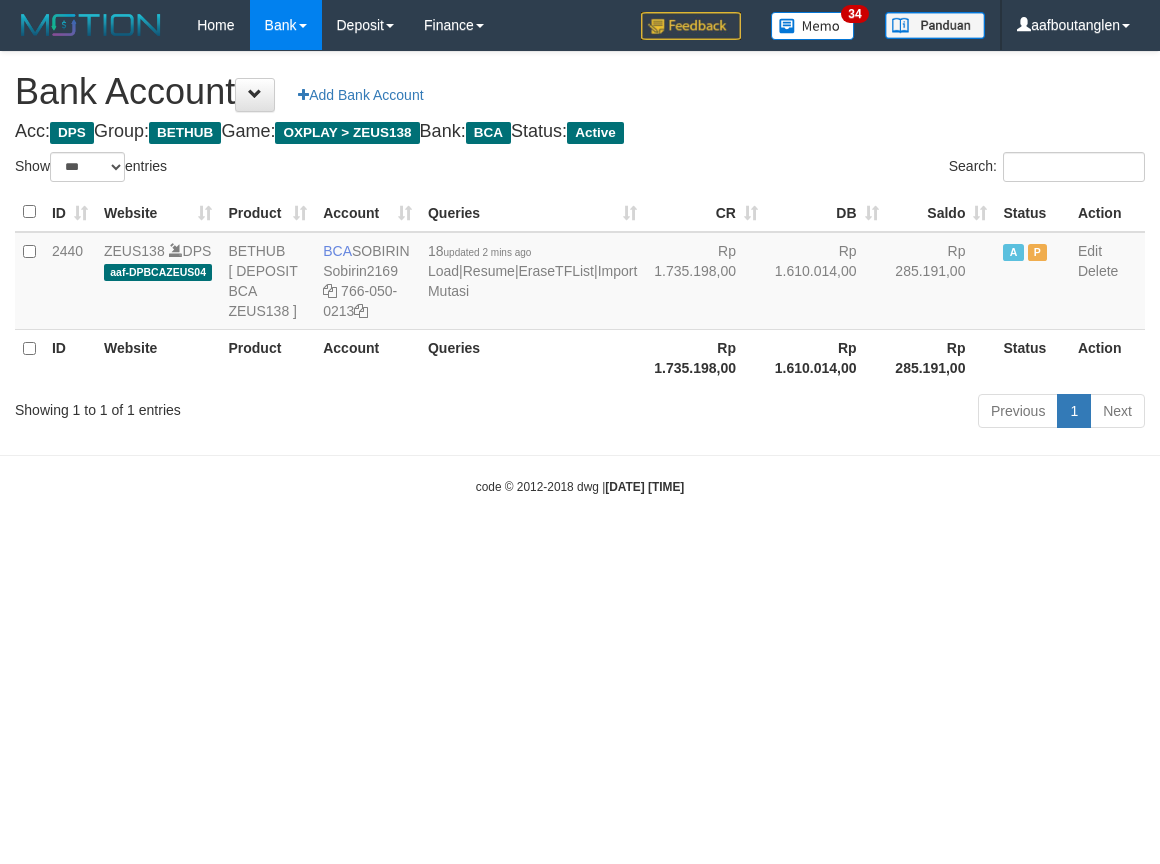 scroll, scrollTop: 0, scrollLeft: 0, axis: both 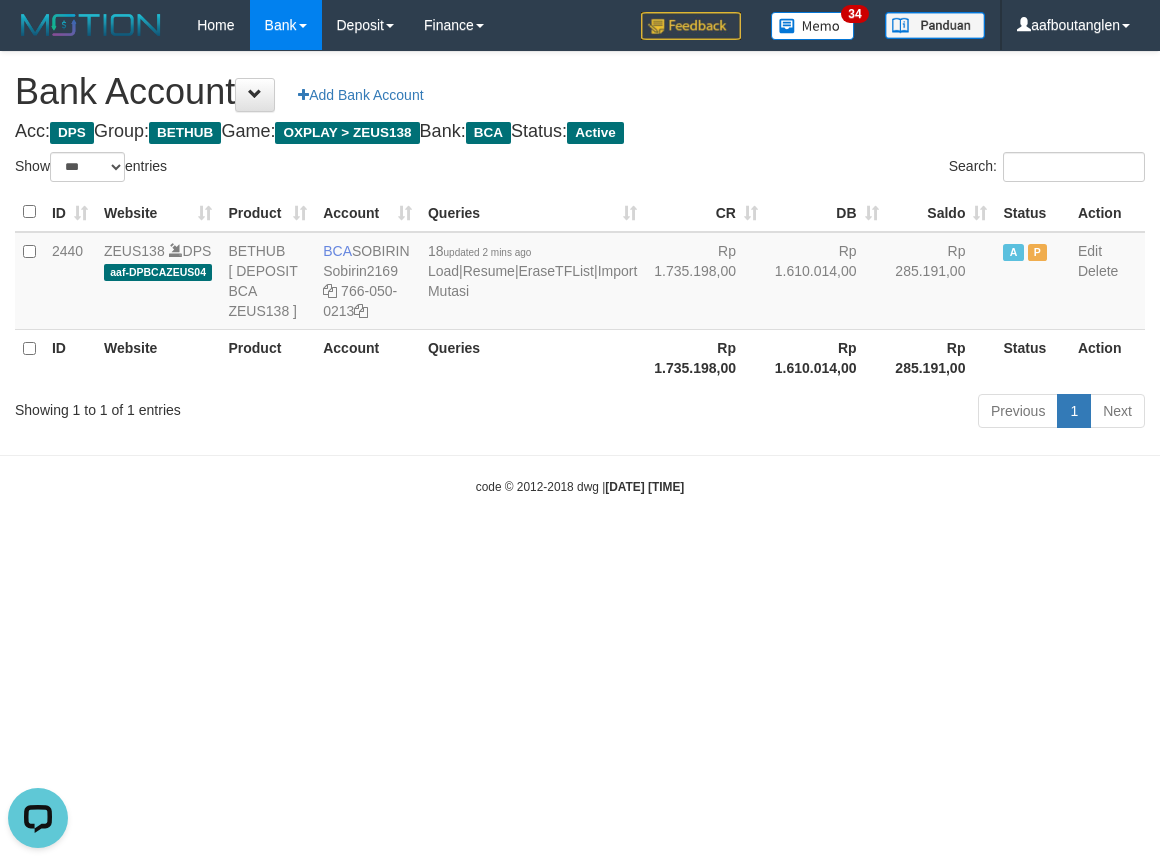 click on "Toggle navigation
Home
Bank
Account List
Deposit
DPS List
History
Note DPS
Finance
Financial Data
aafboutanglen
My Profile
Log Out
34" at bounding box center (580, 273) 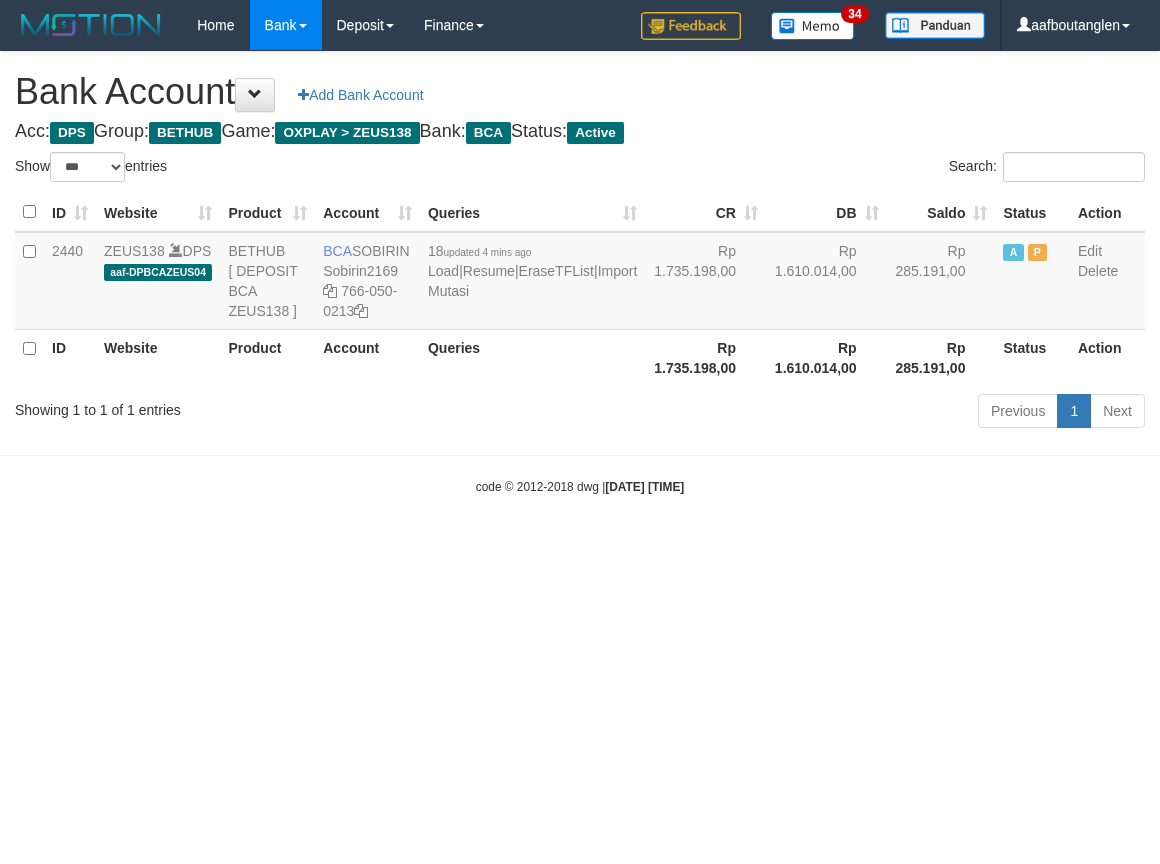 select on "***" 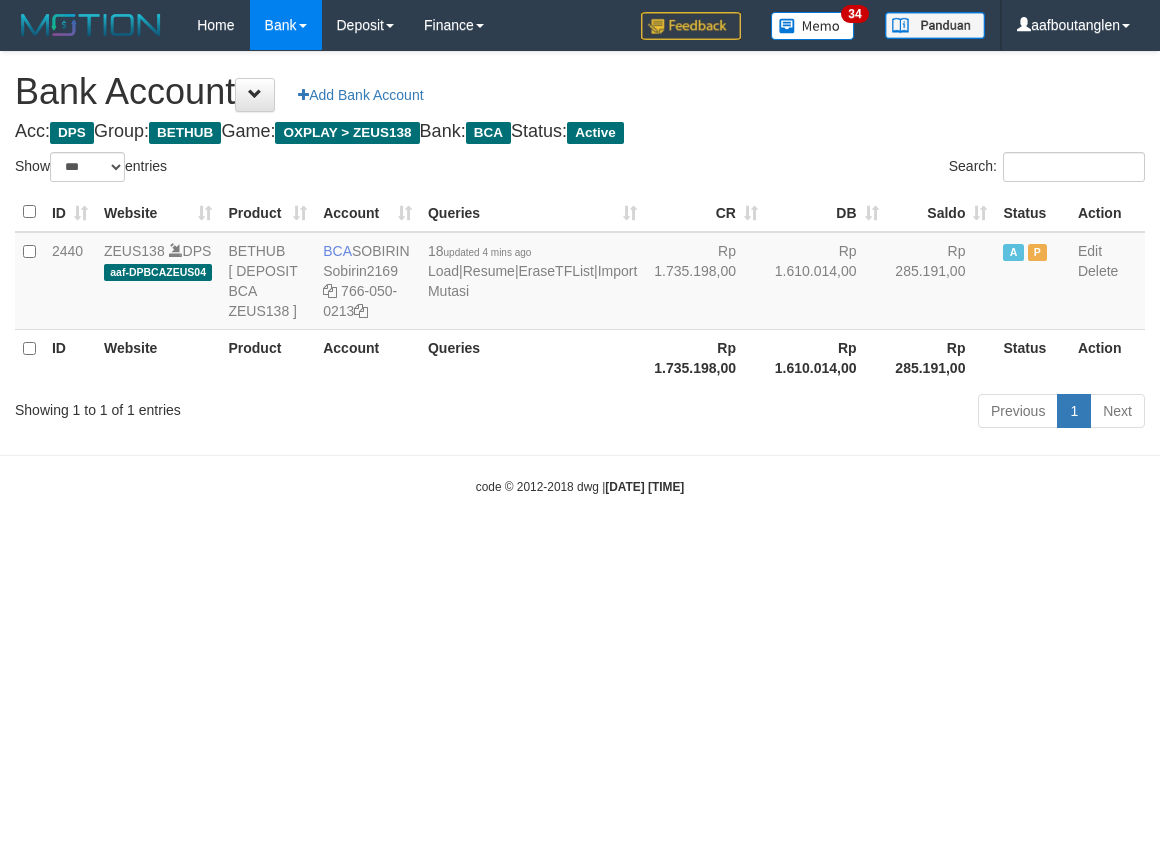 scroll, scrollTop: 0, scrollLeft: 0, axis: both 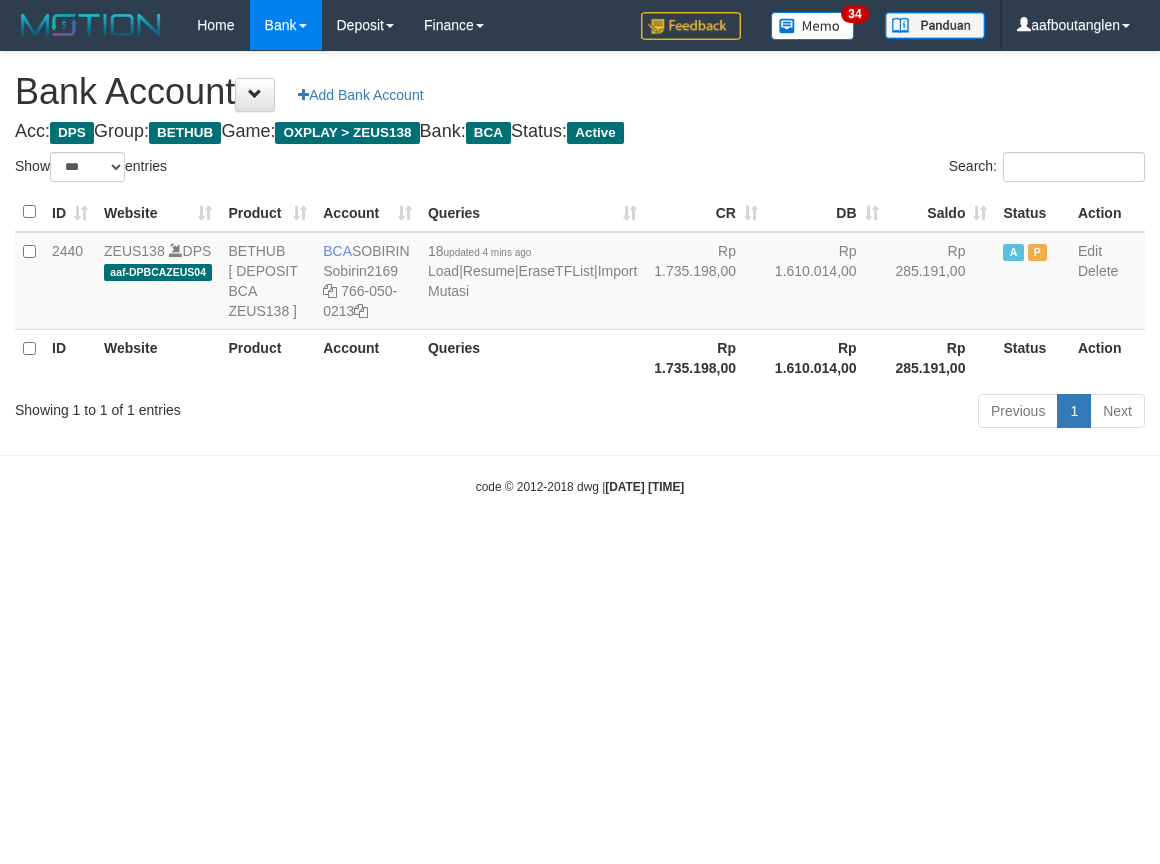 select on "***" 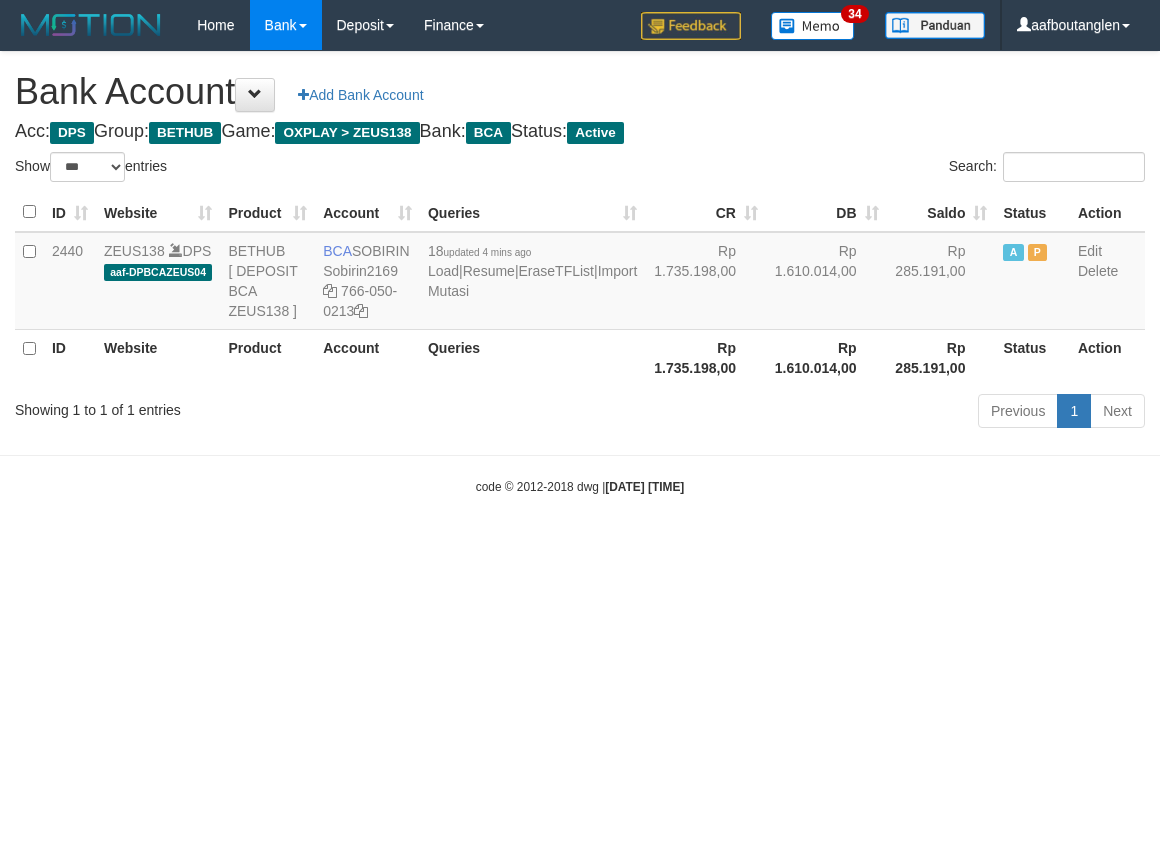 scroll, scrollTop: 0, scrollLeft: 0, axis: both 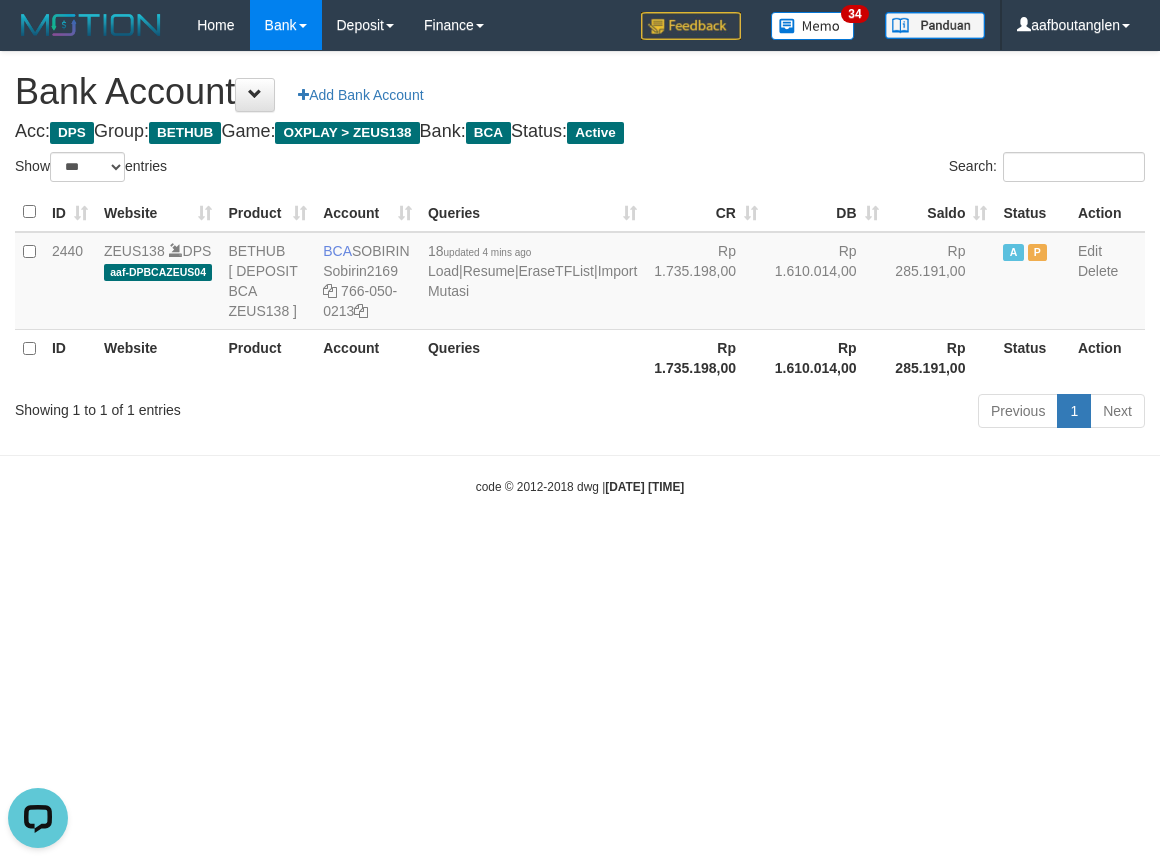 drag, startPoint x: 61, startPoint y: 488, endPoint x: 82, endPoint y: 481, distance: 22.135944 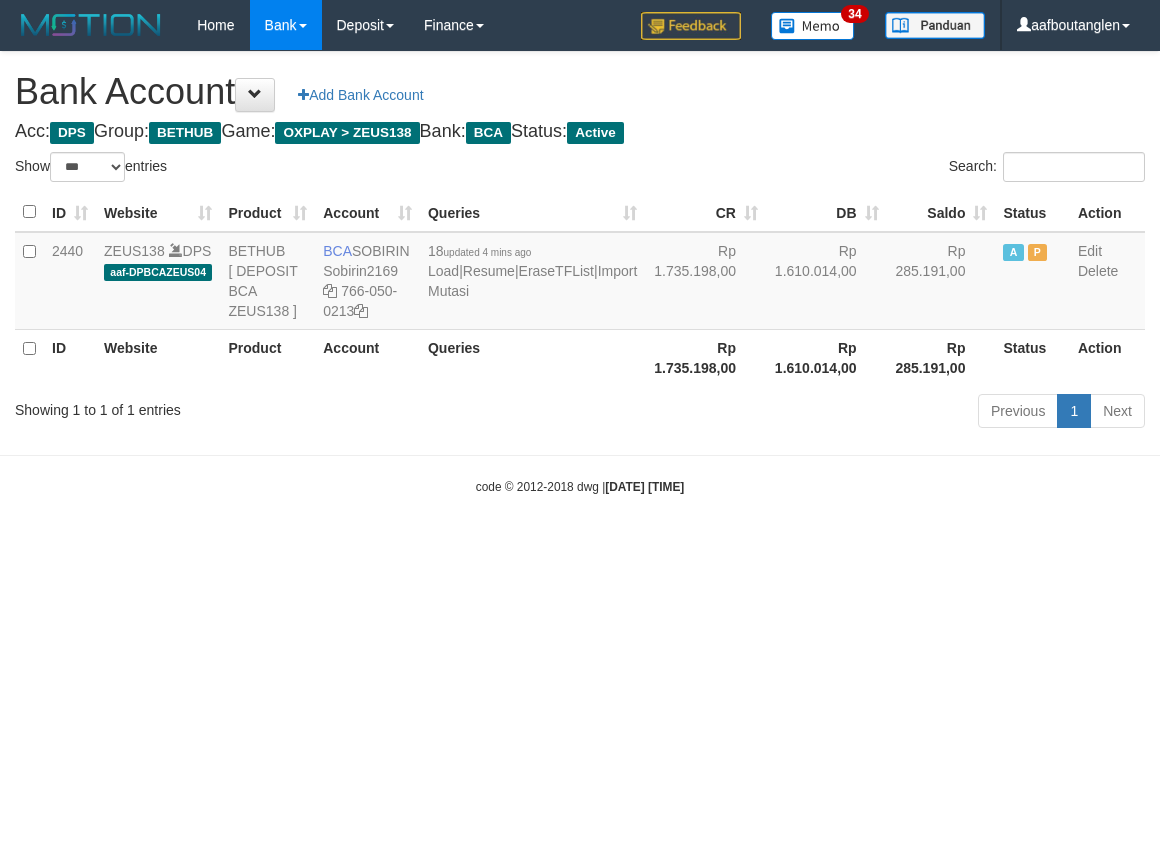 select on "***" 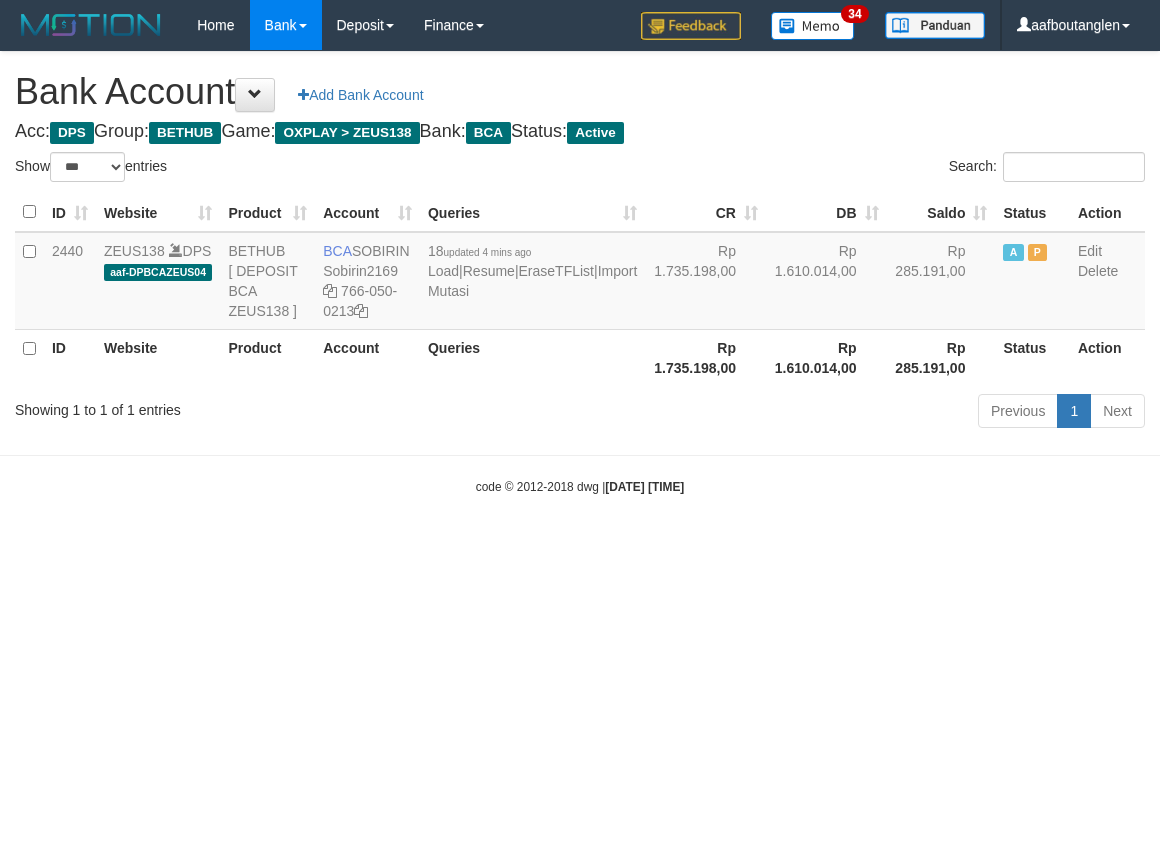 scroll, scrollTop: 0, scrollLeft: 0, axis: both 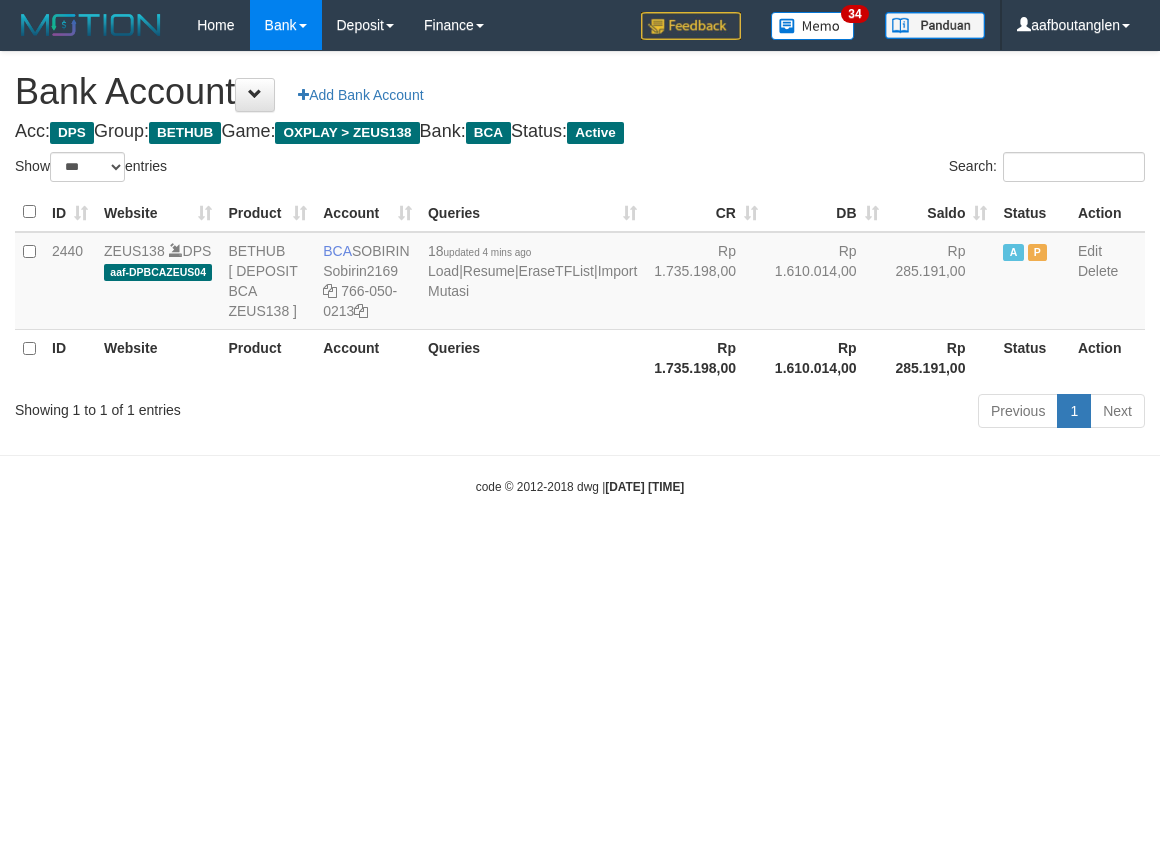 select on "***" 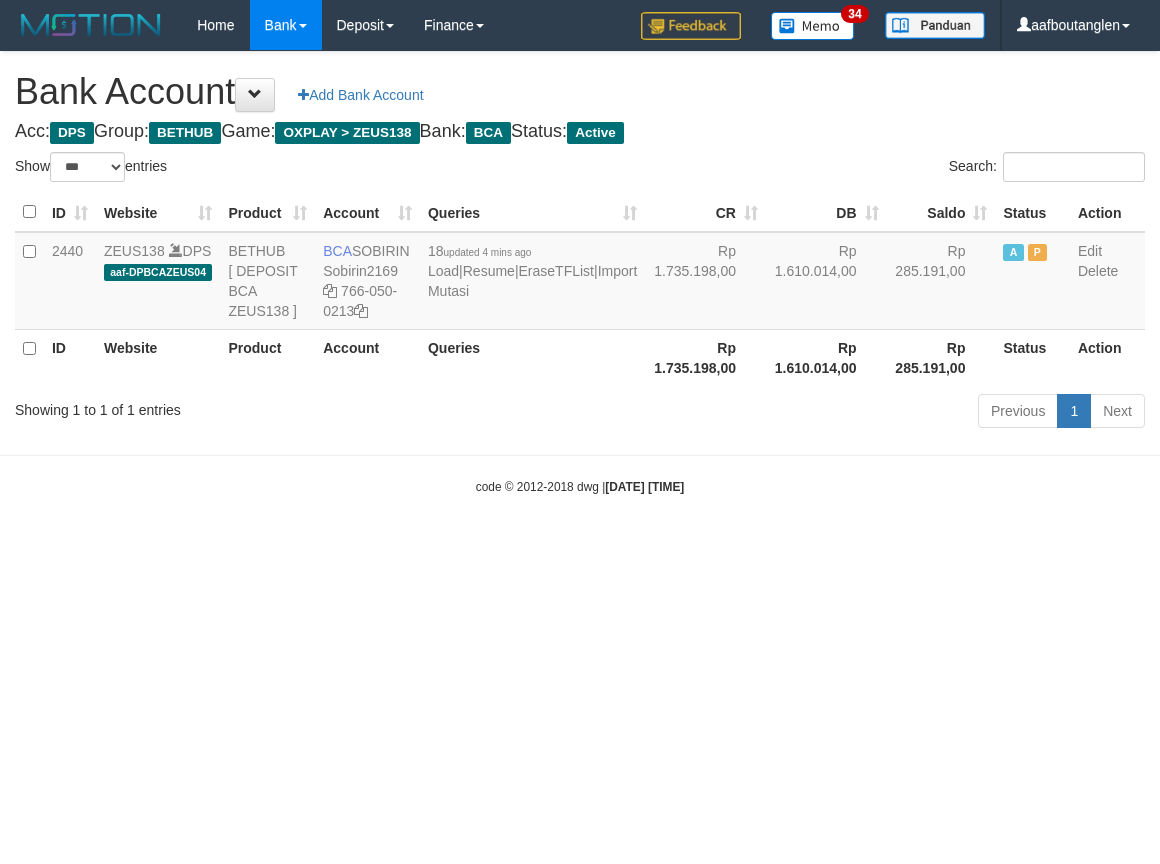 scroll, scrollTop: 0, scrollLeft: 0, axis: both 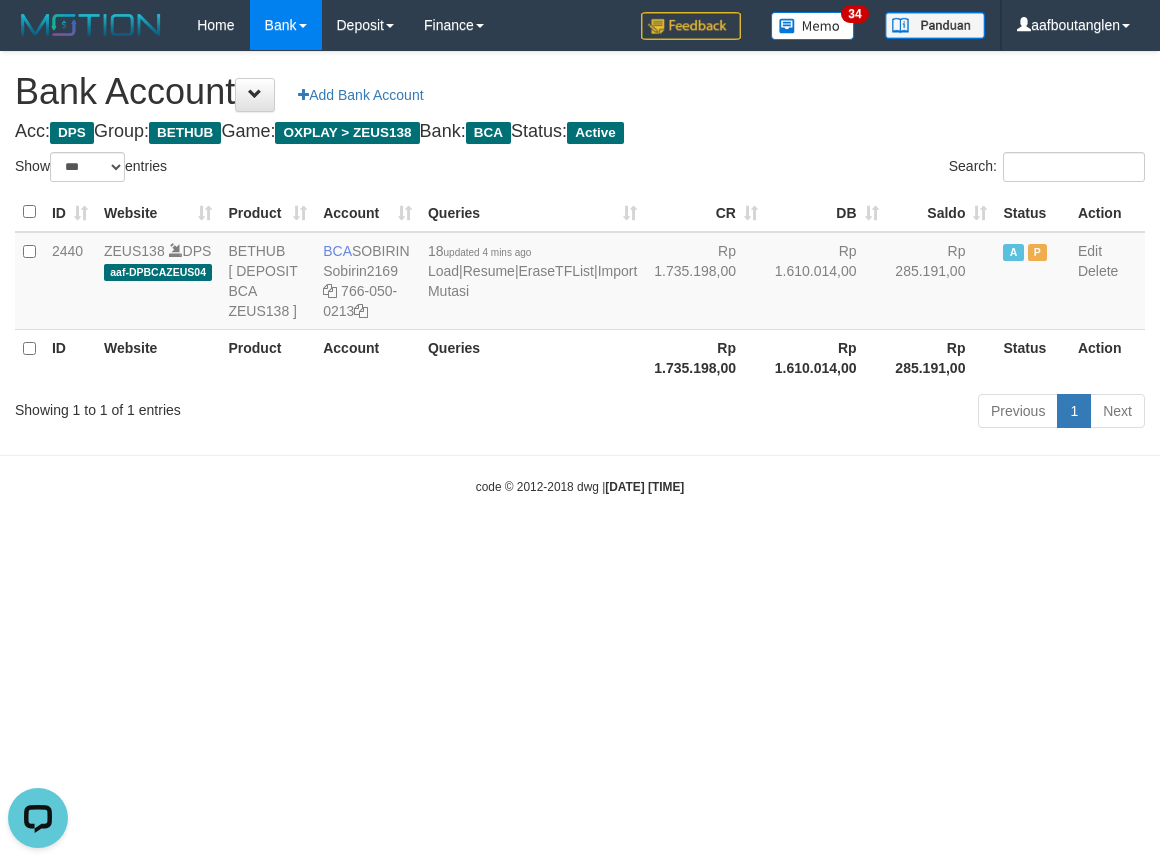 drag, startPoint x: 258, startPoint y: 543, endPoint x: 363, endPoint y: 547, distance: 105.076164 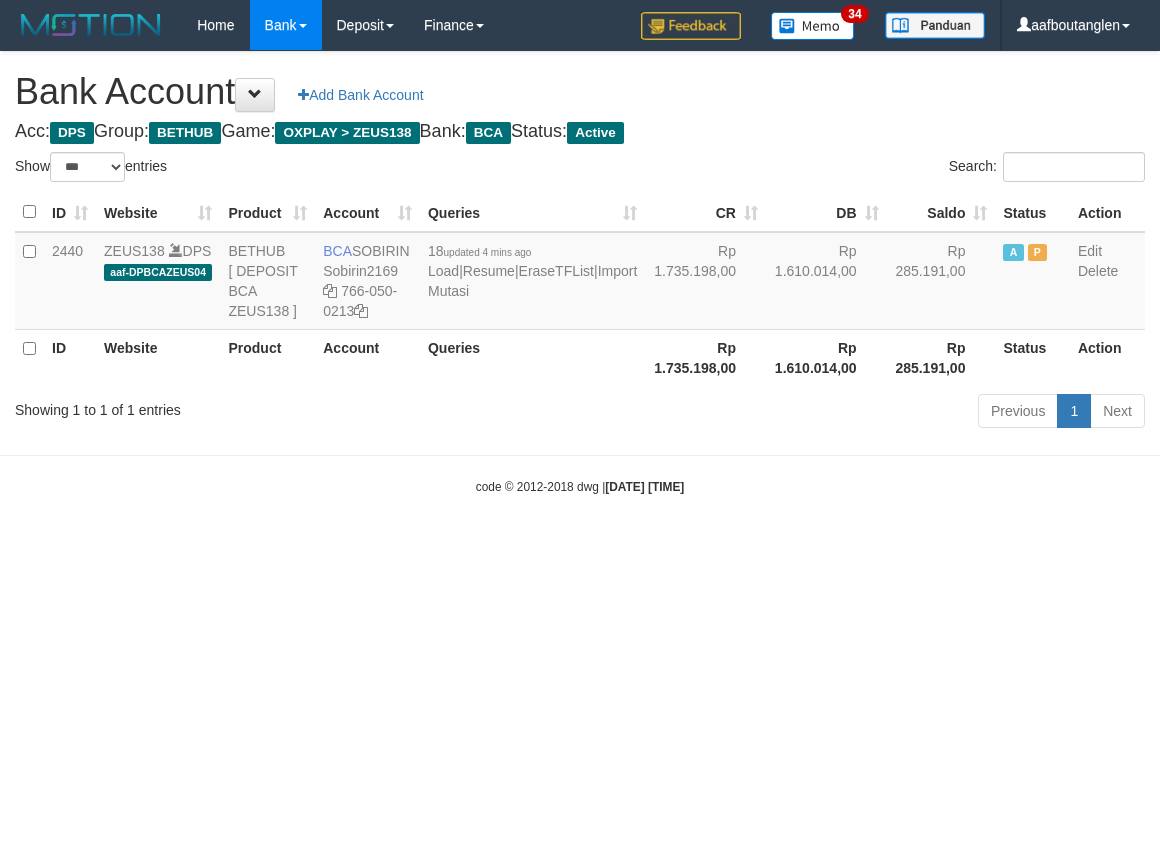 select on "***" 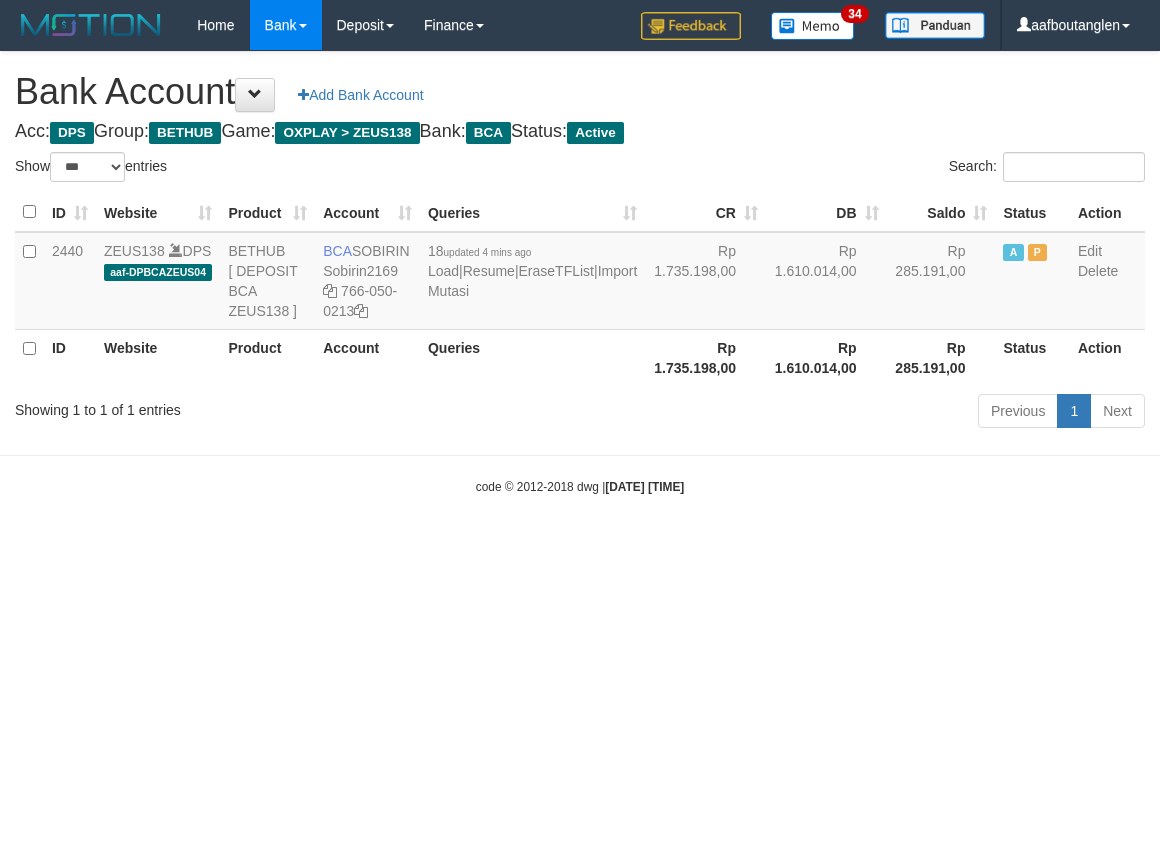 scroll, scrollTop: 0, scrollLeft: 0, axis: both 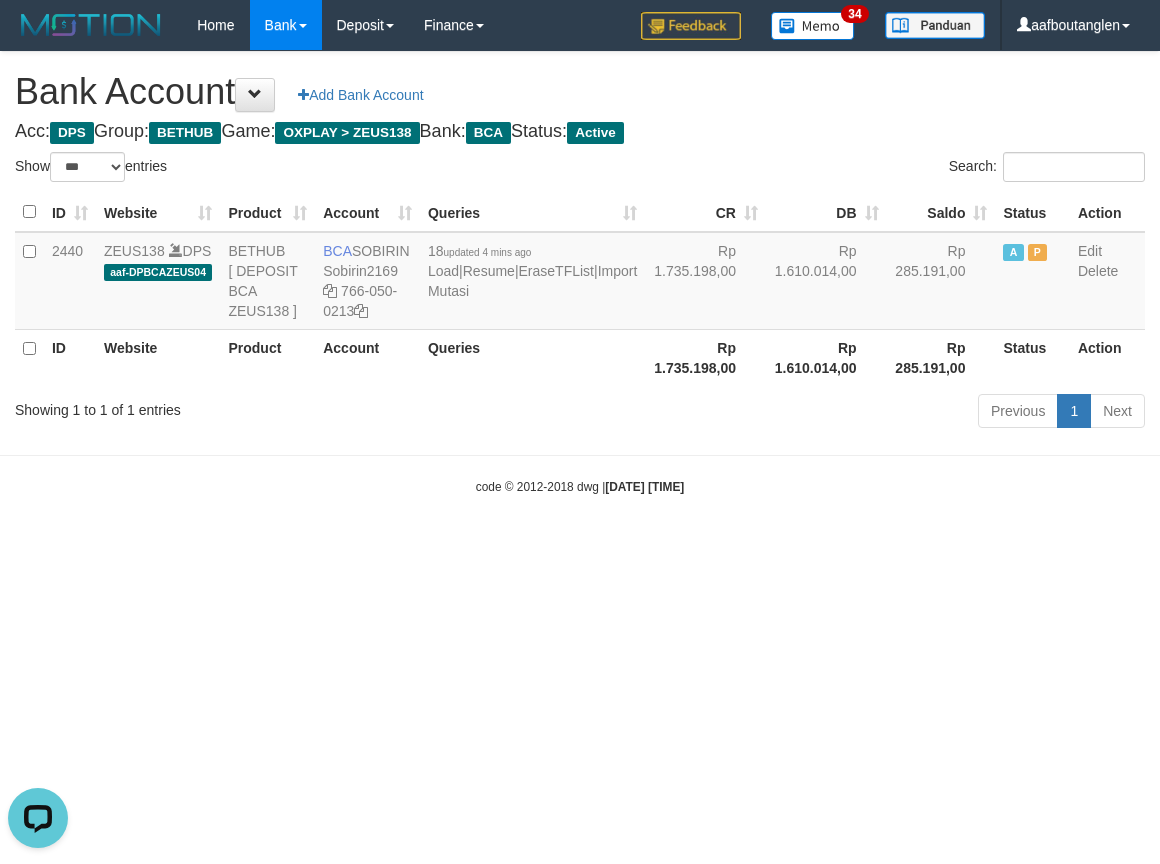 click on "Toggle navigation
Home
Bank
Account List
Deposit
DPS List
History
Note DPS
Finance
Financial Data
aafboutanglen
My Profile
Log Out
34" at bounding box center [580, 273] 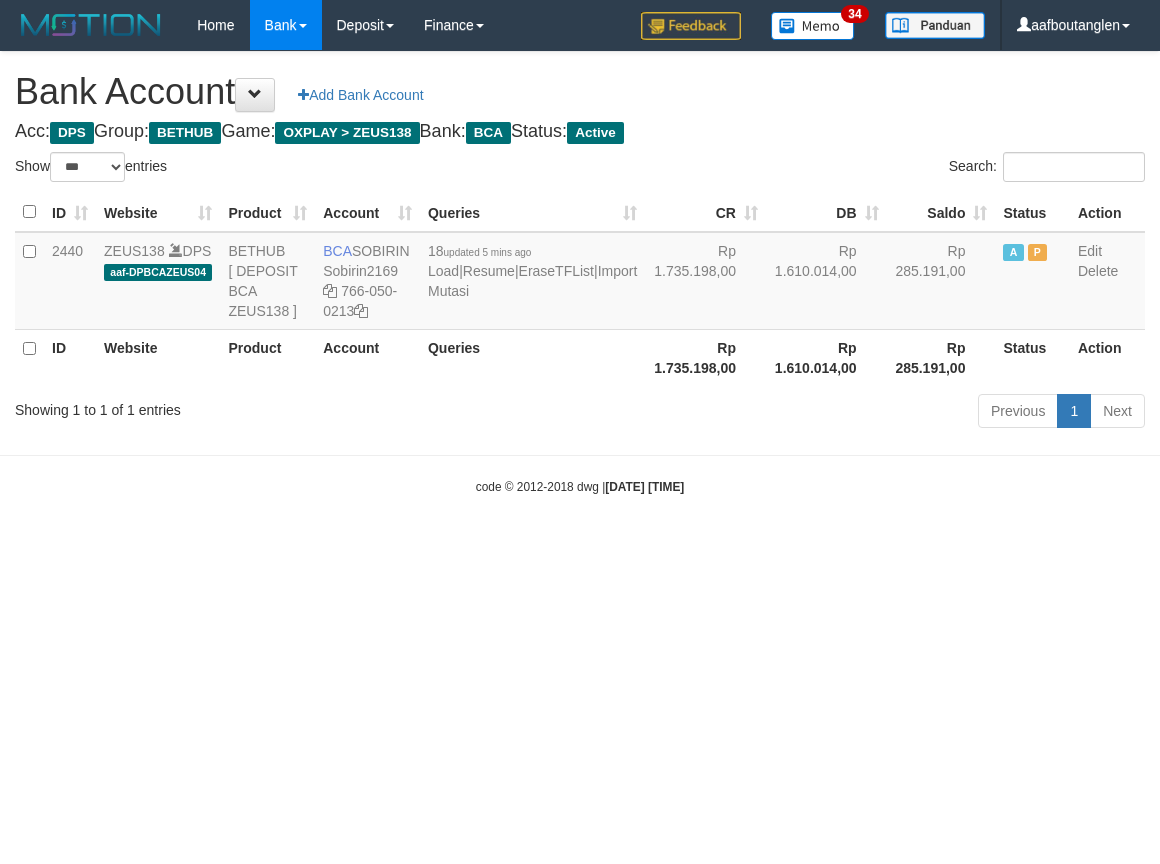 select on "***" 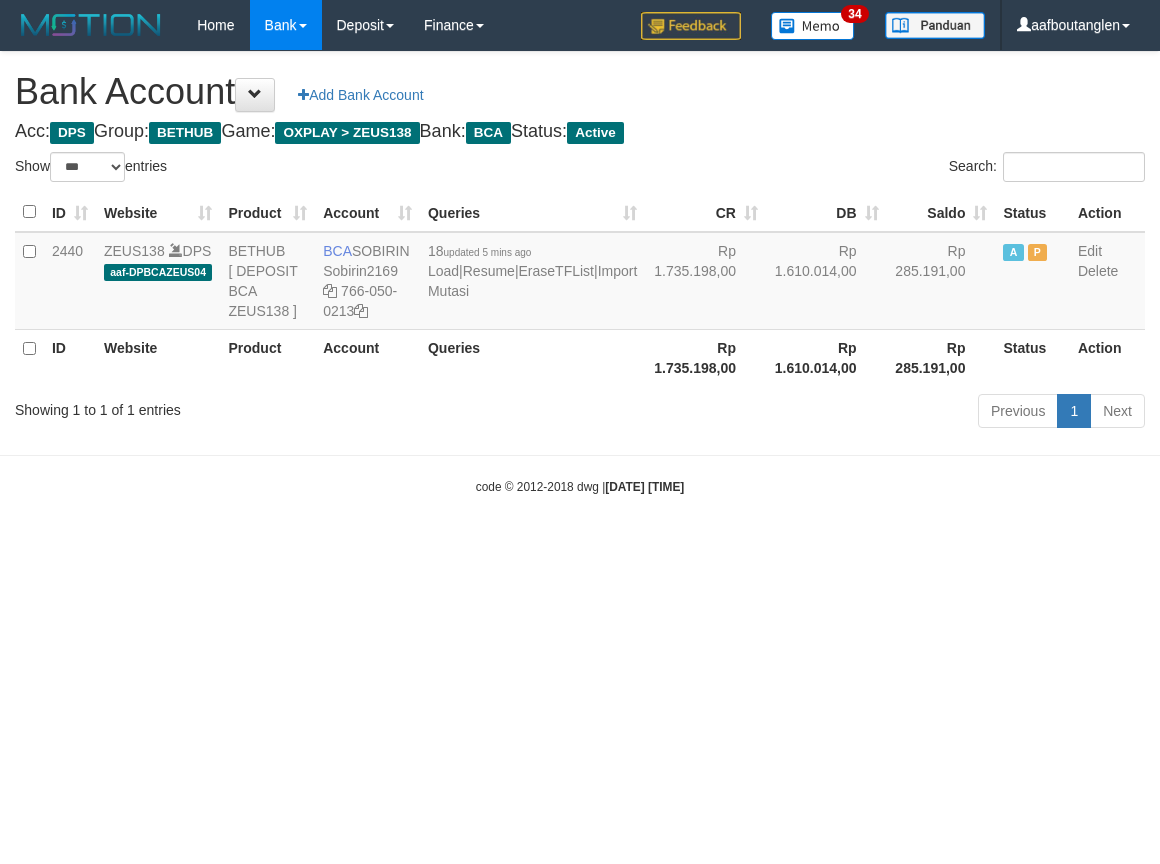 scroll, scrollTop: 0, scrollLeft: 0, axis: both 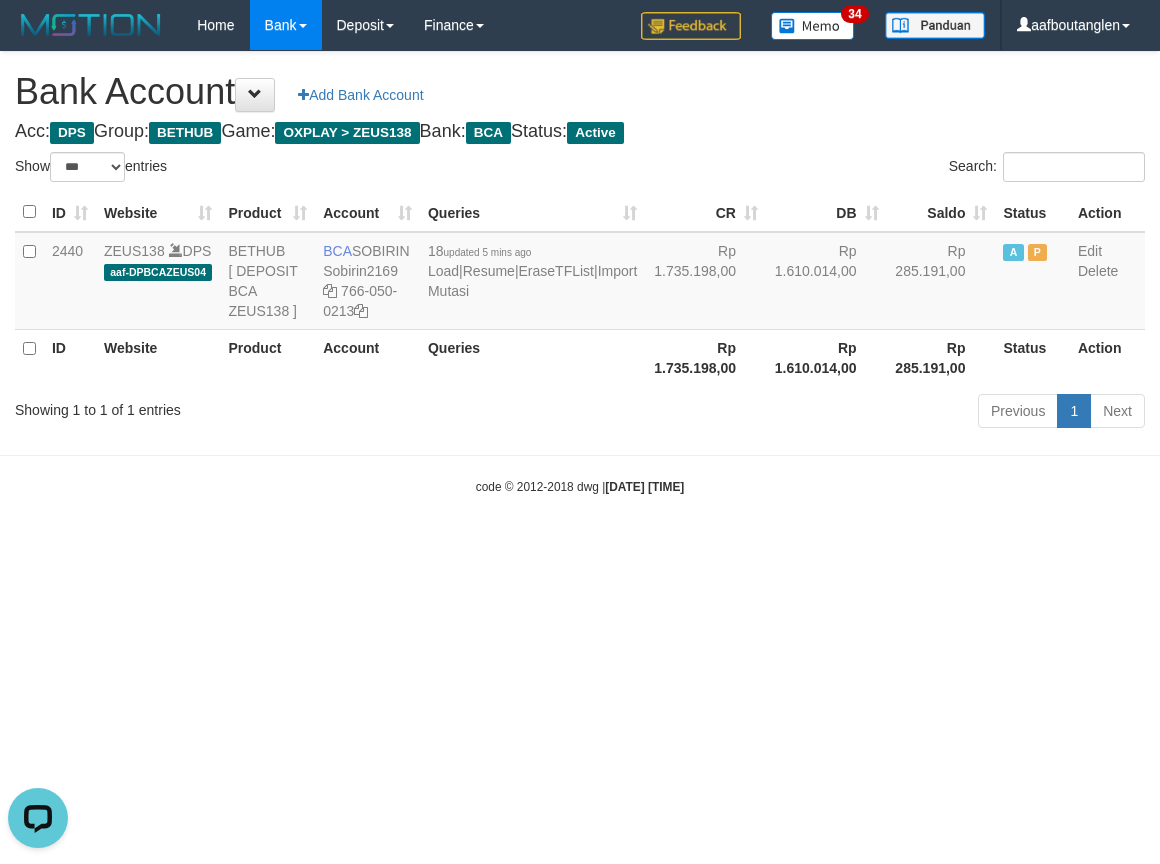 click at bounding box center [580, 455] 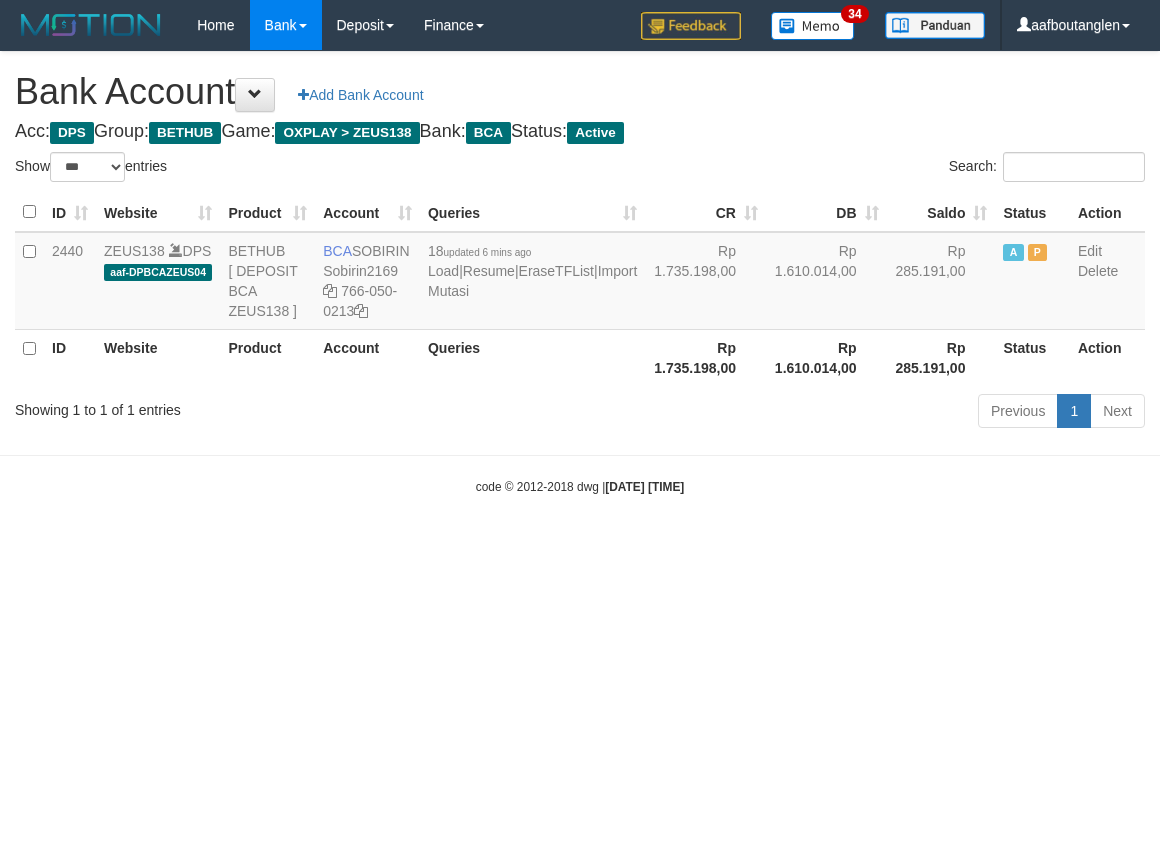 select on "***" 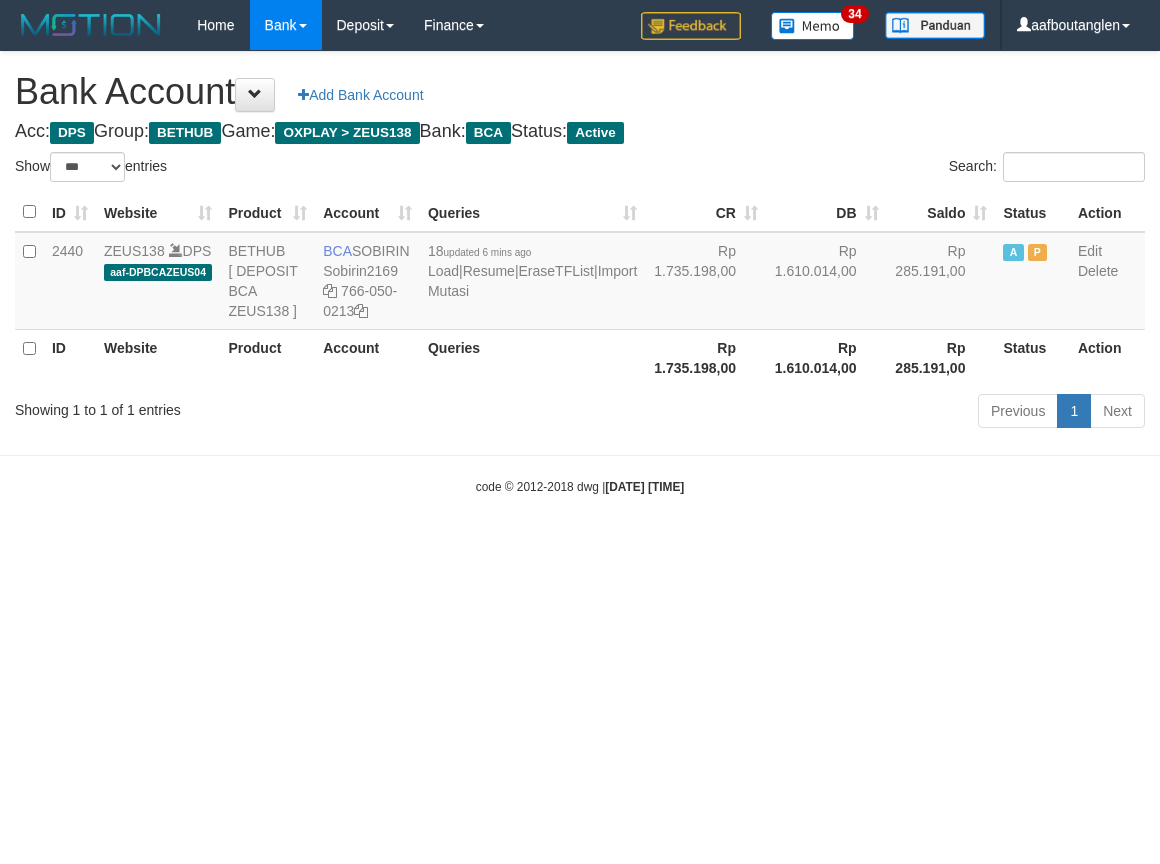 scroll, scrollTop: 0, scrollLeft: 0, axis: both 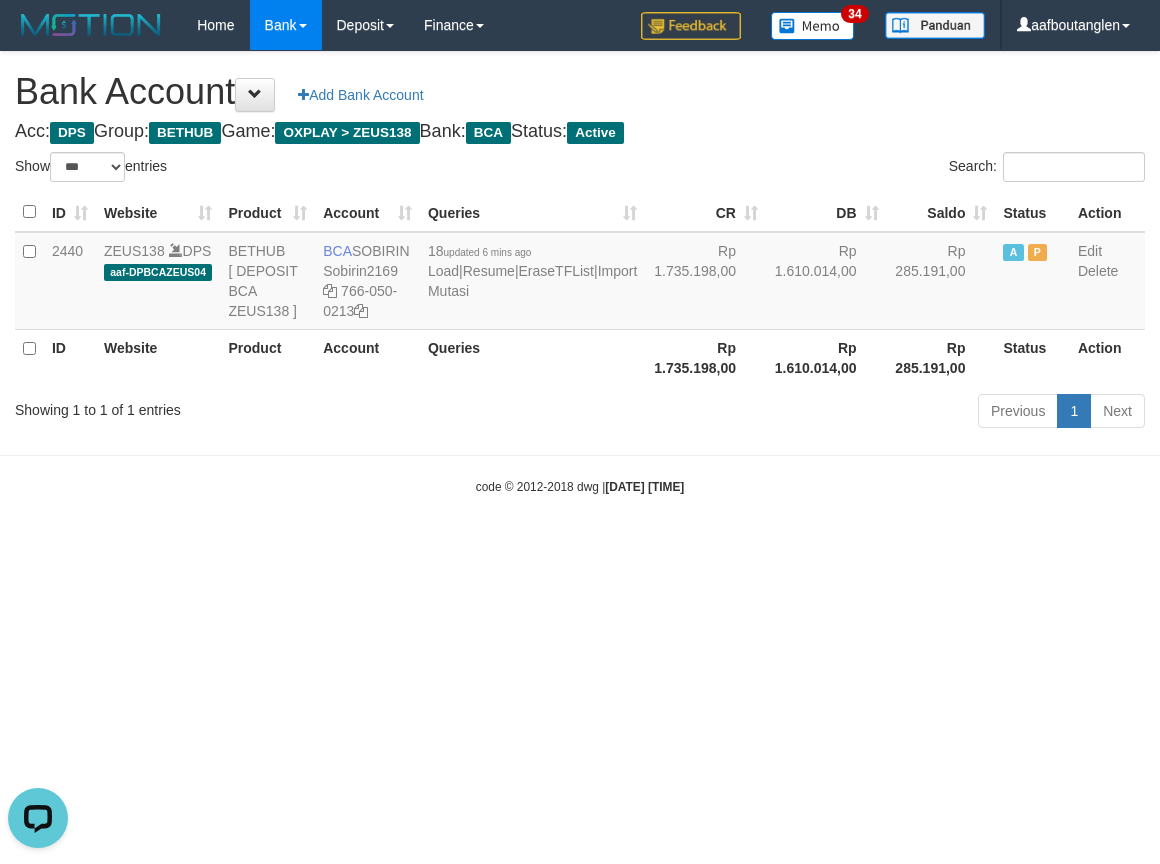 click on "code © 2012-2018 dwg |  2025/07/14 00:21:08" at bounding box center (580, 486) 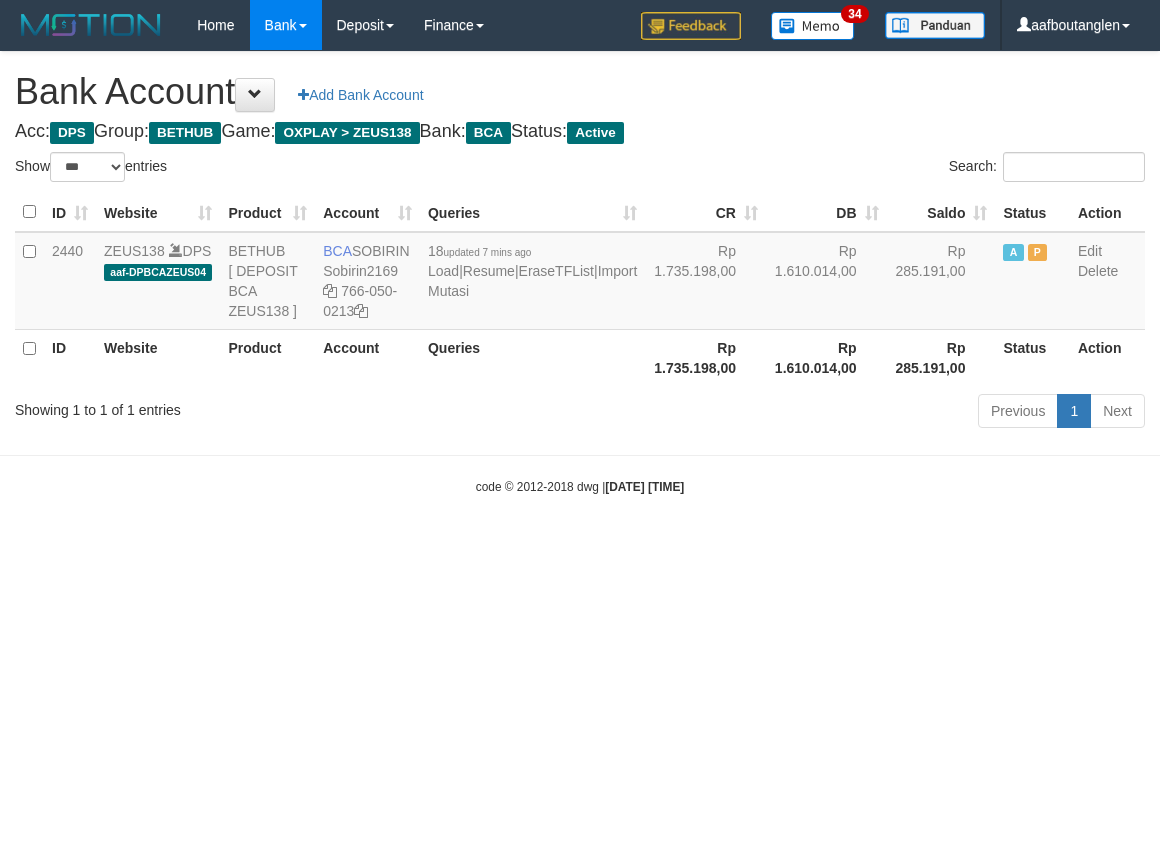 select on "***" 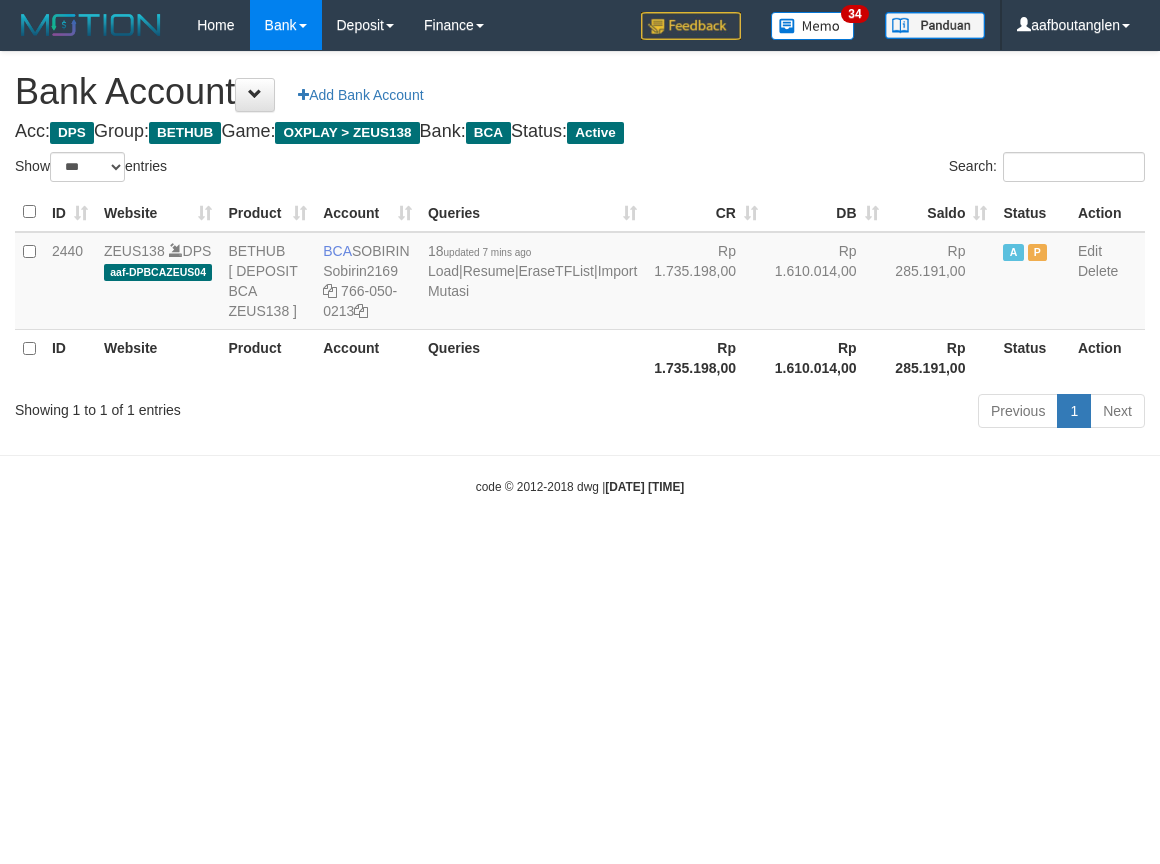 scroll, scrollTop: 0, scrollLeft: 0, axis: both 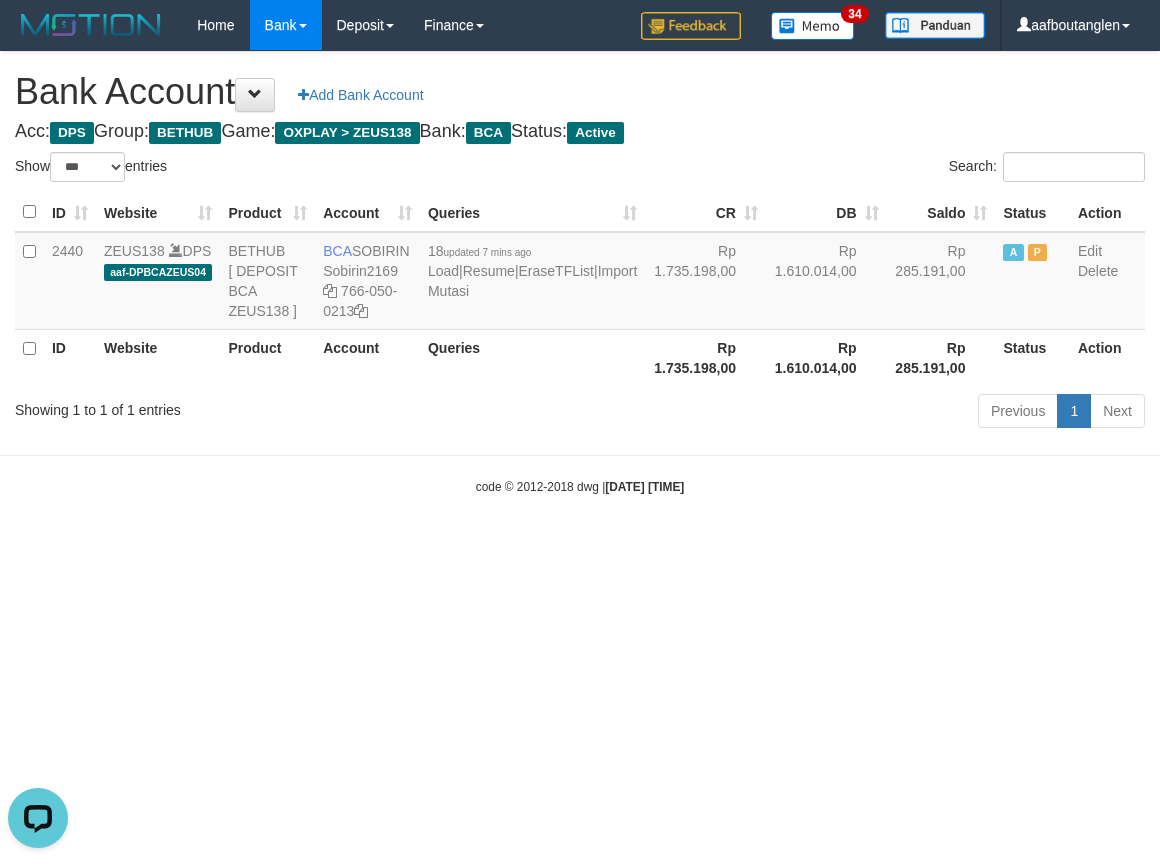 click on "Toggle navigation
Home
Bank
Account List
Deposit
DPS List
History
Note DPS
Finance
Financial Data
aafboutanglen
My Profile
Log Out
34" at bounding box center (580, 273) 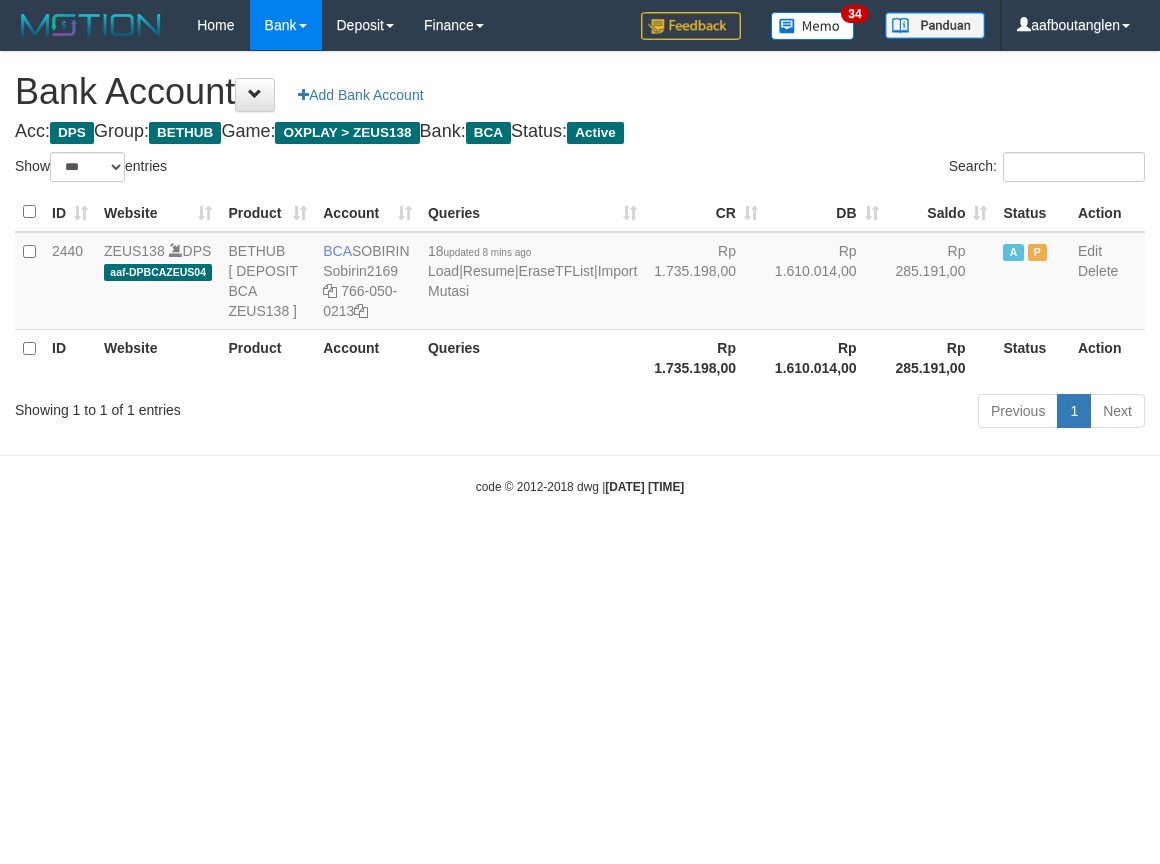 select on "***" 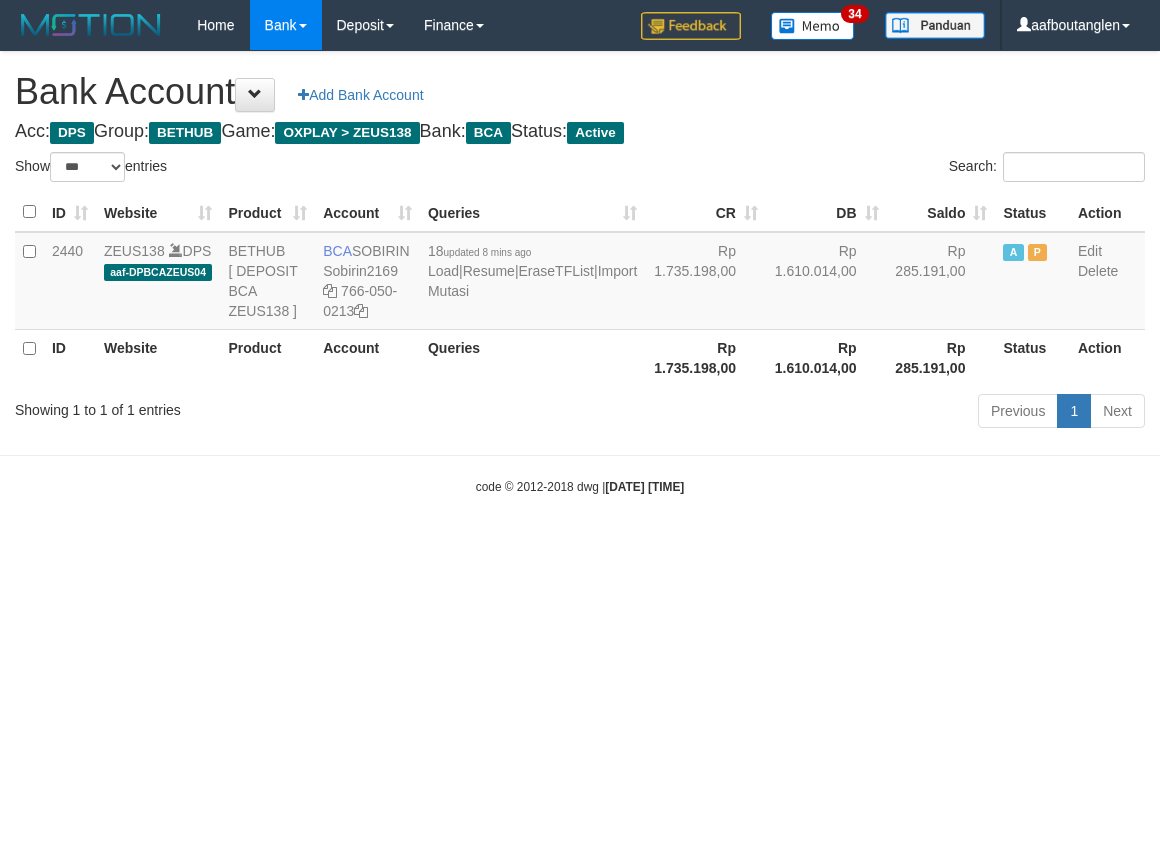 scroll, scrollTop: 0, scrollLeft: 0, axis: both 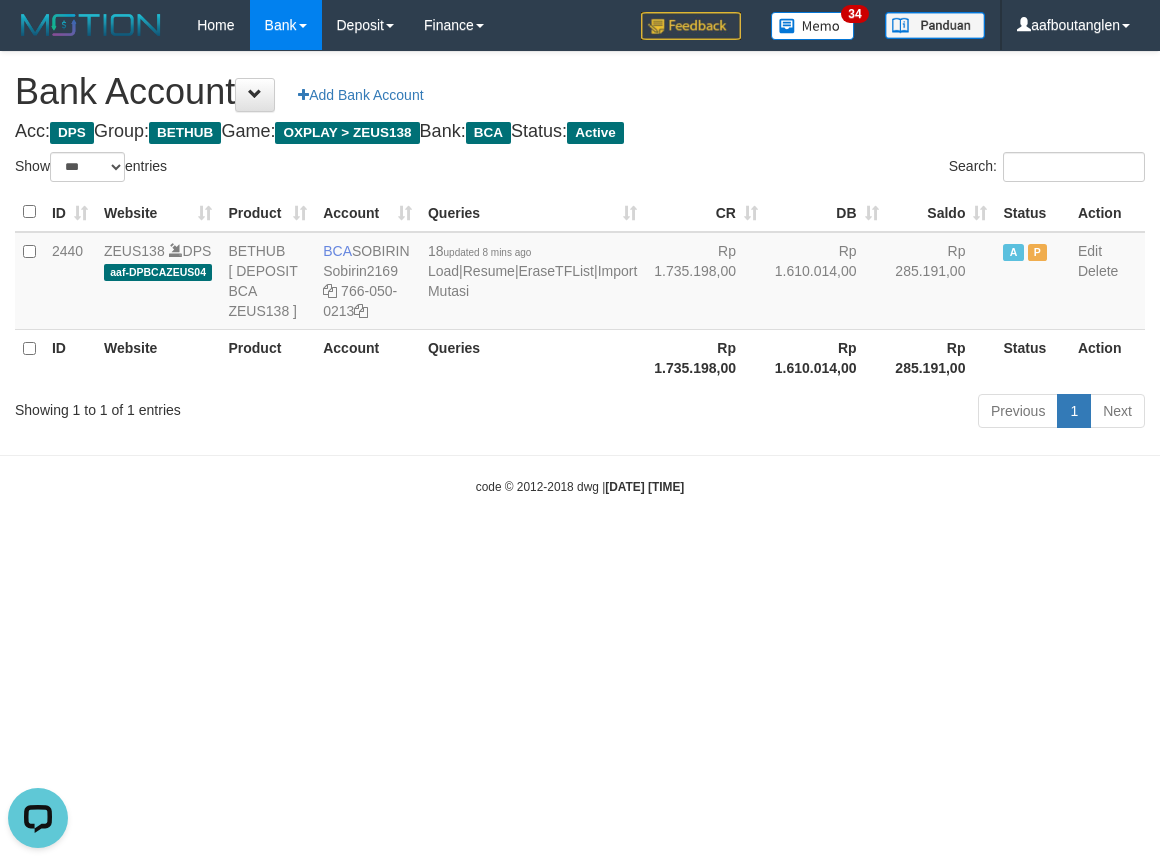 click on "Toggle navigation
Home
Bank
Account List
Deposit
DPS List
History
Note DPS
Finance
Financial Data
aafboutanglen
My Profile
Log Out
34" at bounding box center [580, 273] 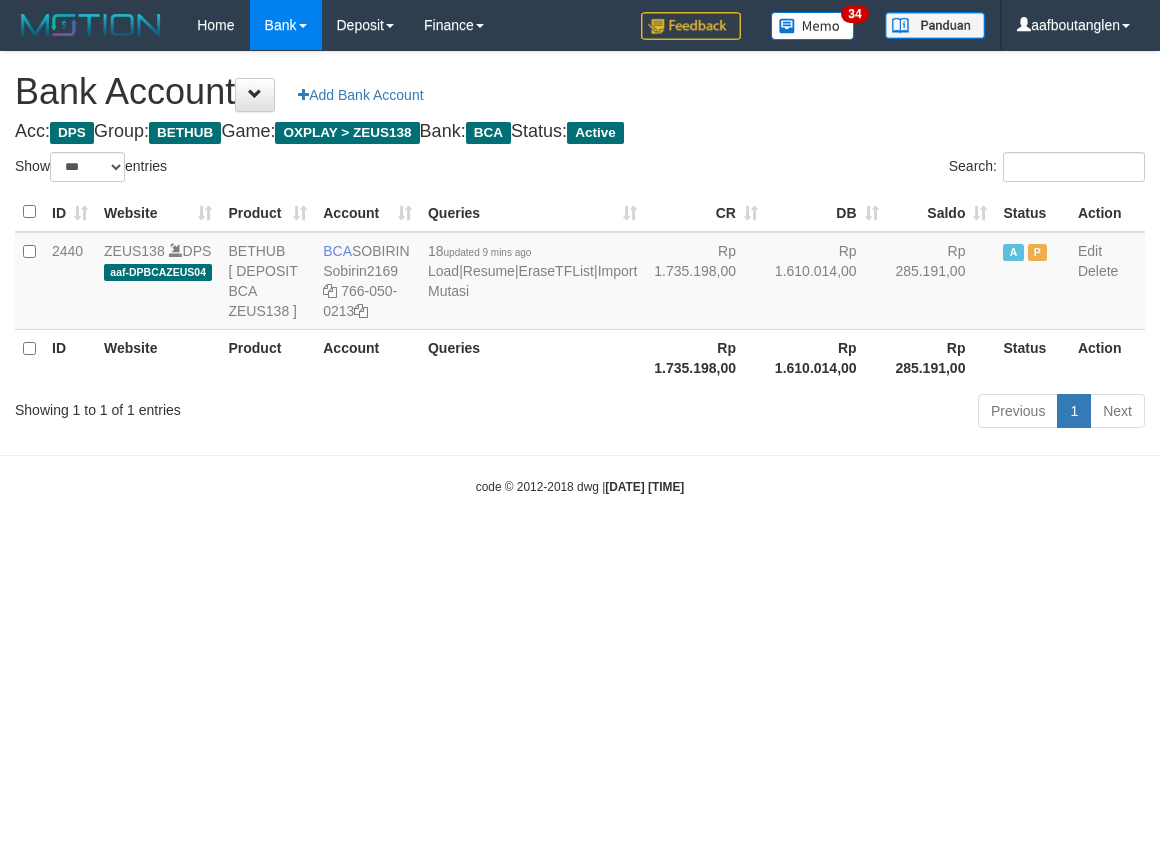 select on "***" 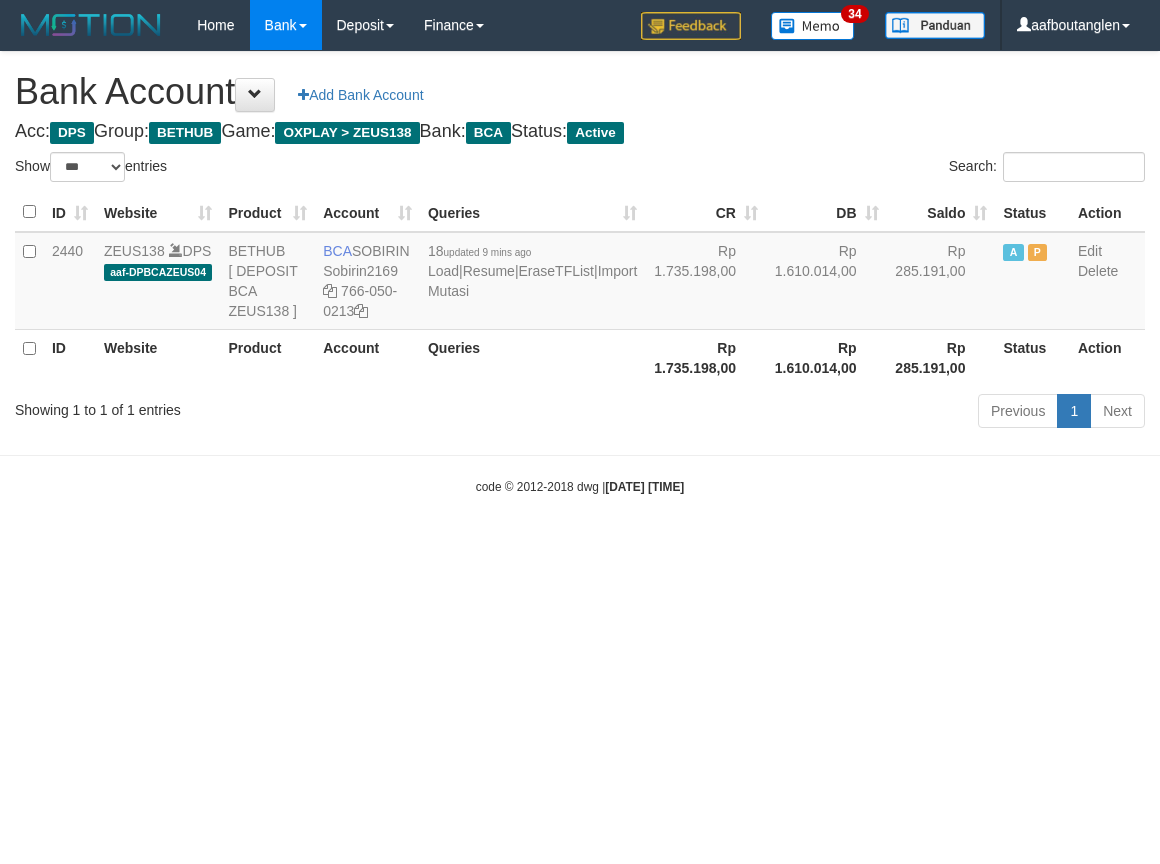 scroll, scrollTop: 0, scrollLeft: 0, axis: both 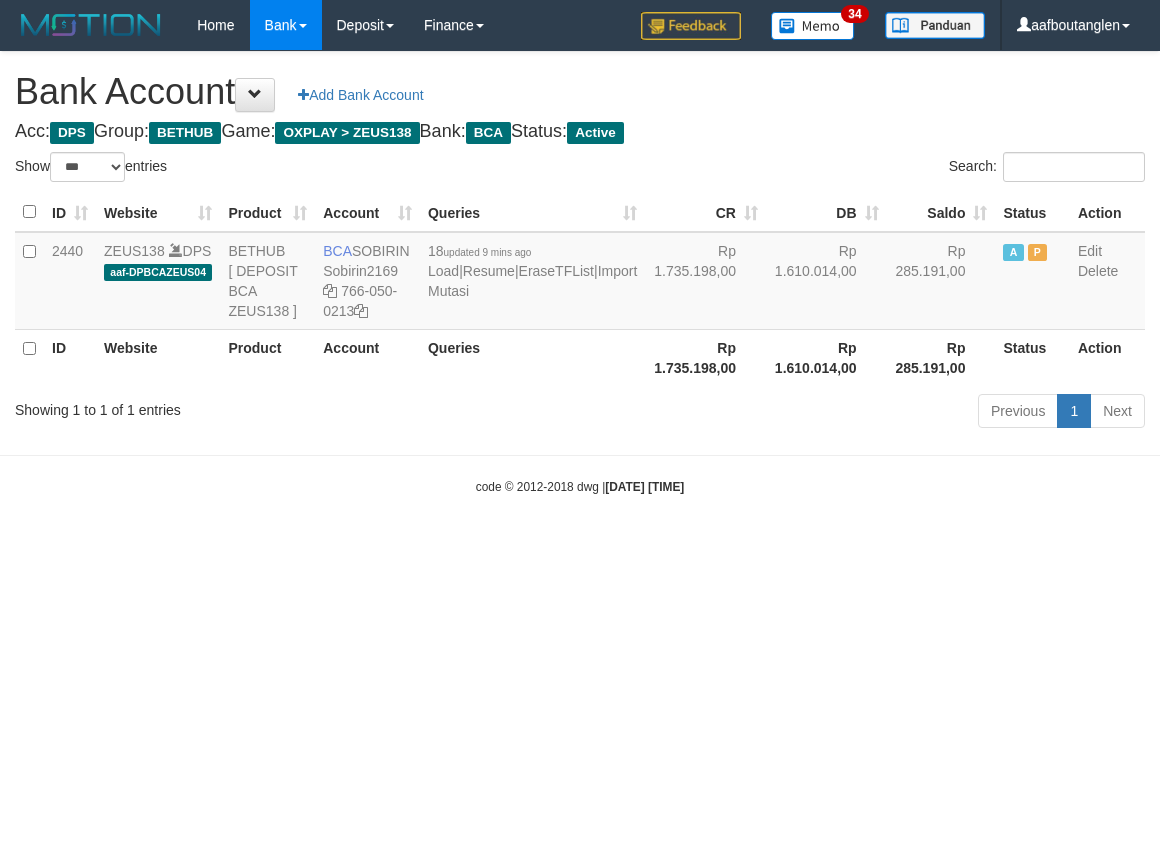 select on "***" 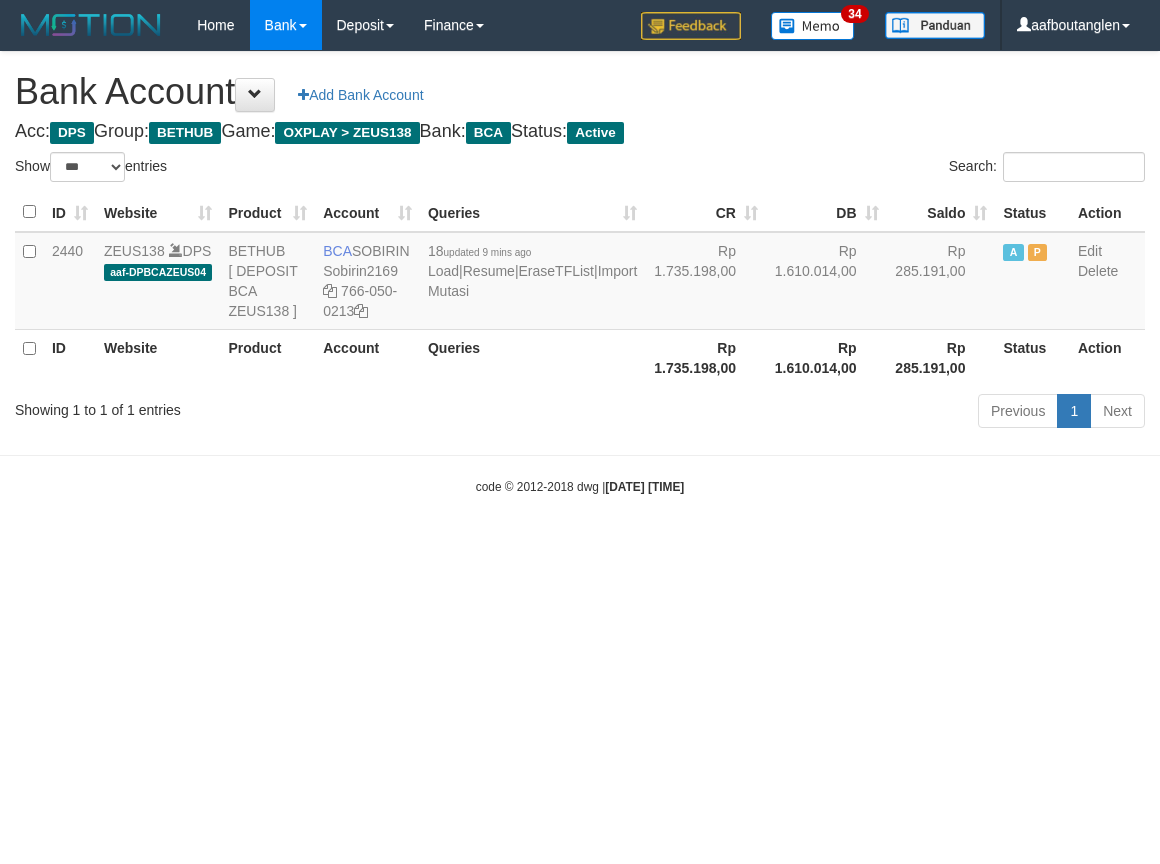 scroll, scrollTop: 0, scrollLeft: 0, axis: both 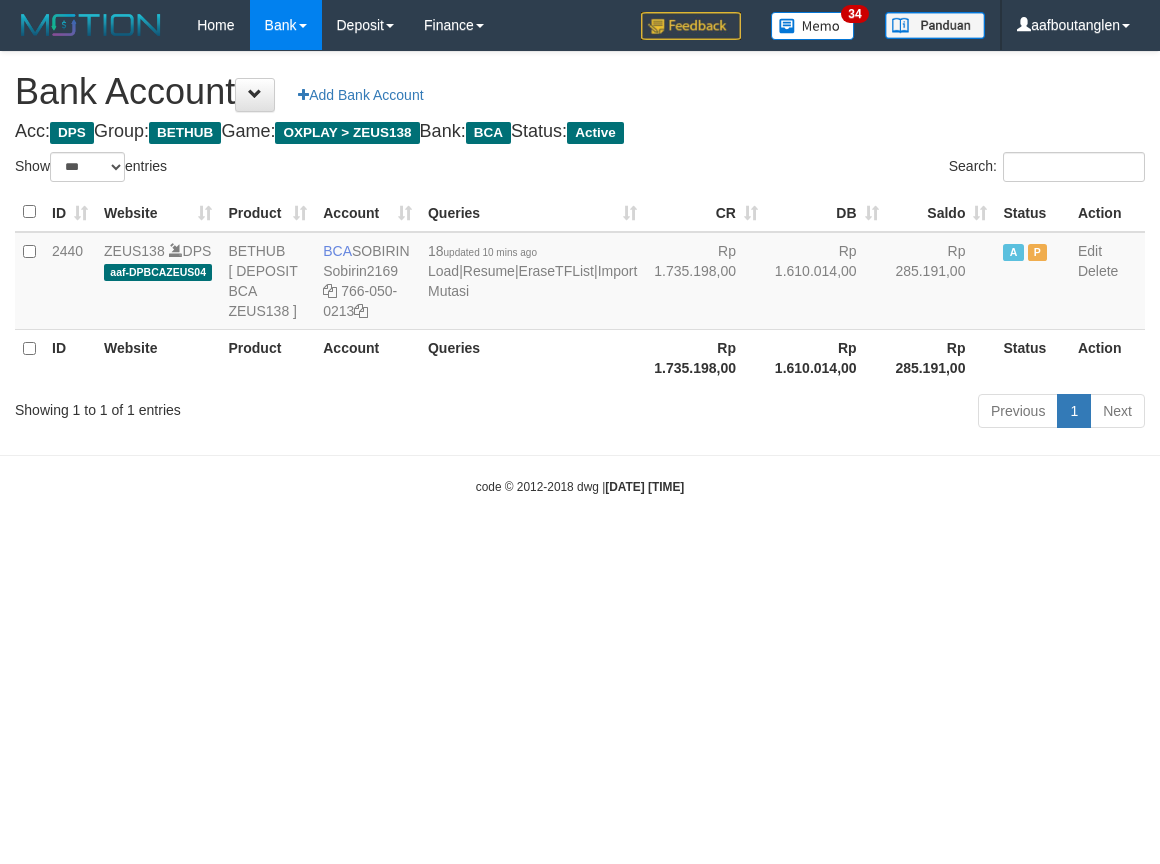 select on "***" 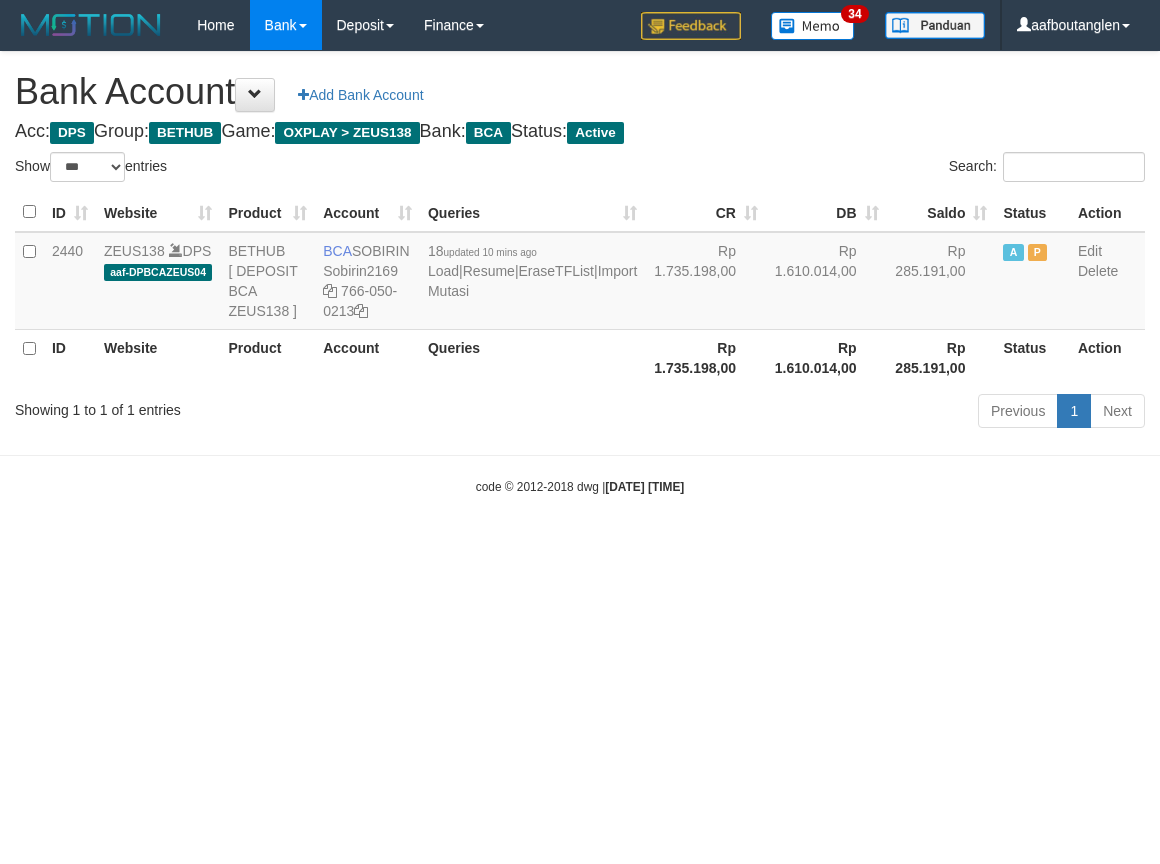 scroll, scrollTop: 0, scrollLeft: 0, axis: both 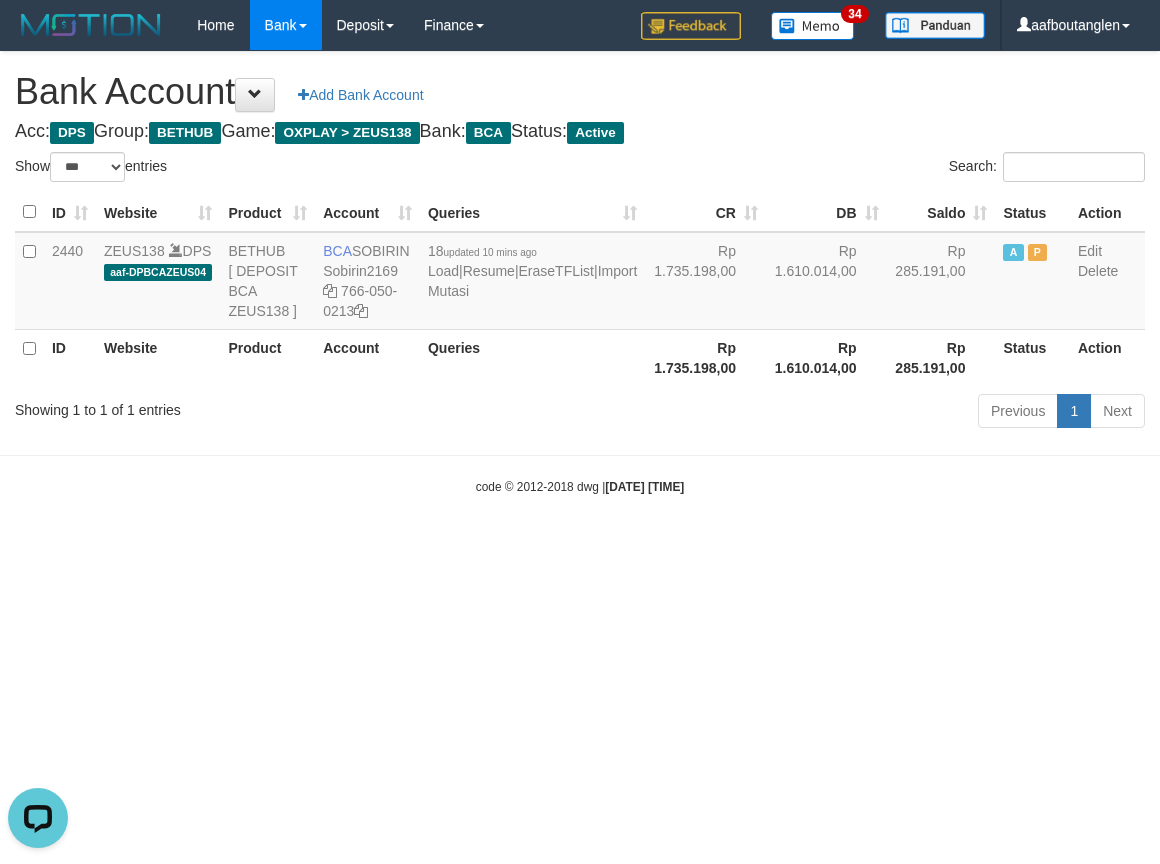 drag, startPoint x: 194, startPoint y: 456, endPoint x: 253, endPoint y: 541, distance: 103.4698 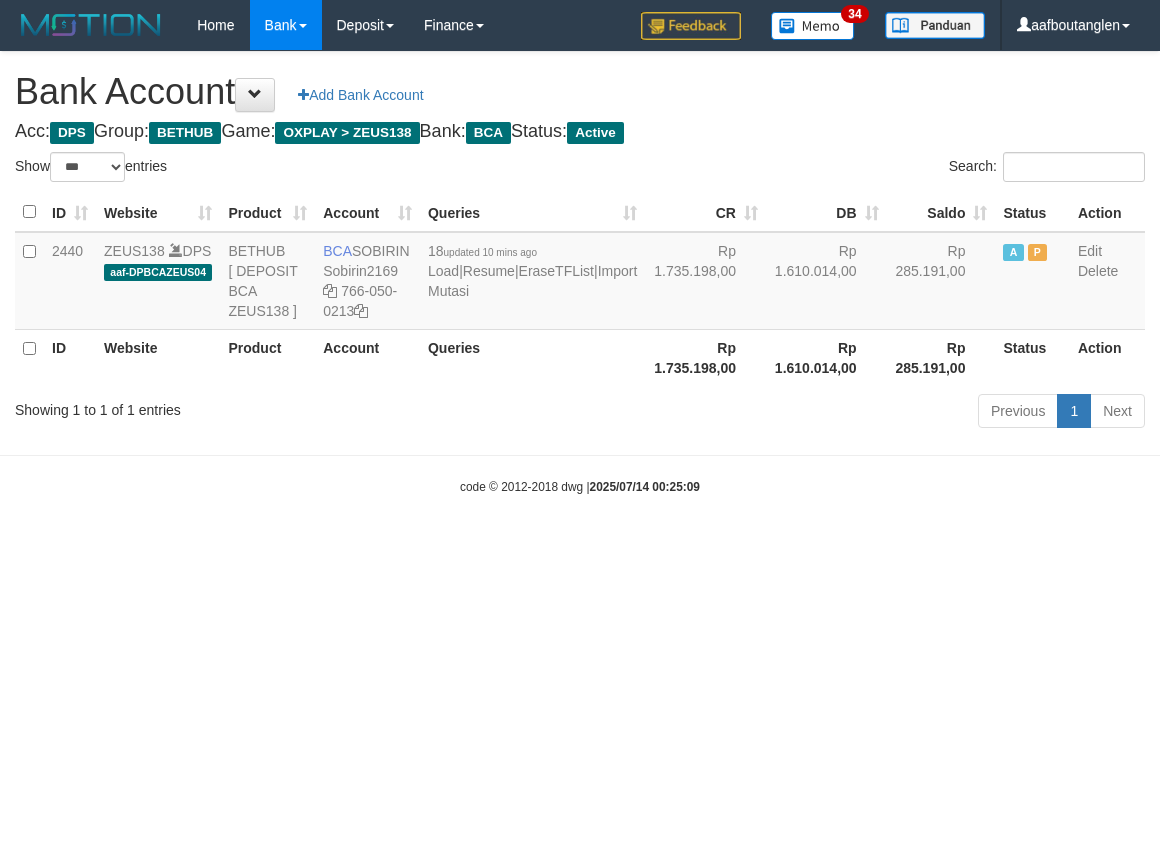 select on "***" 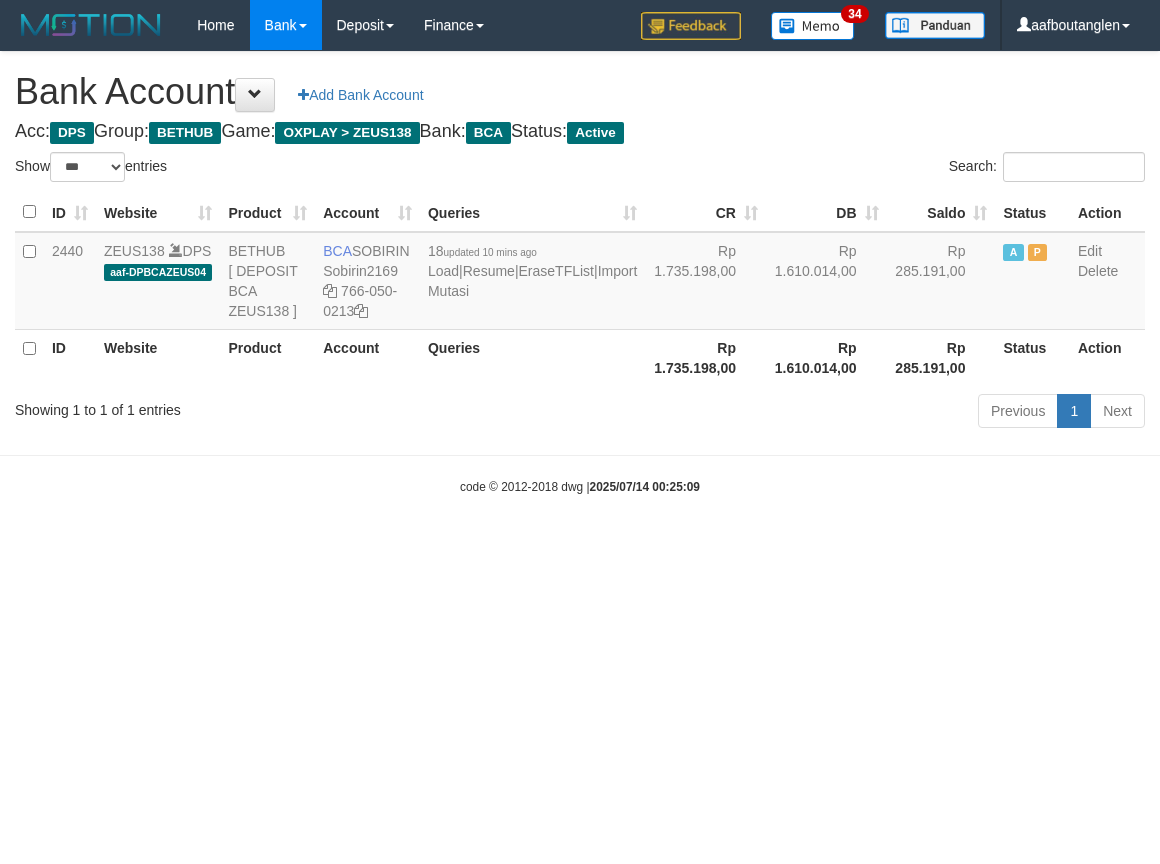 scroll, scrollTop: 0, scrollLeft: 0, axis: both 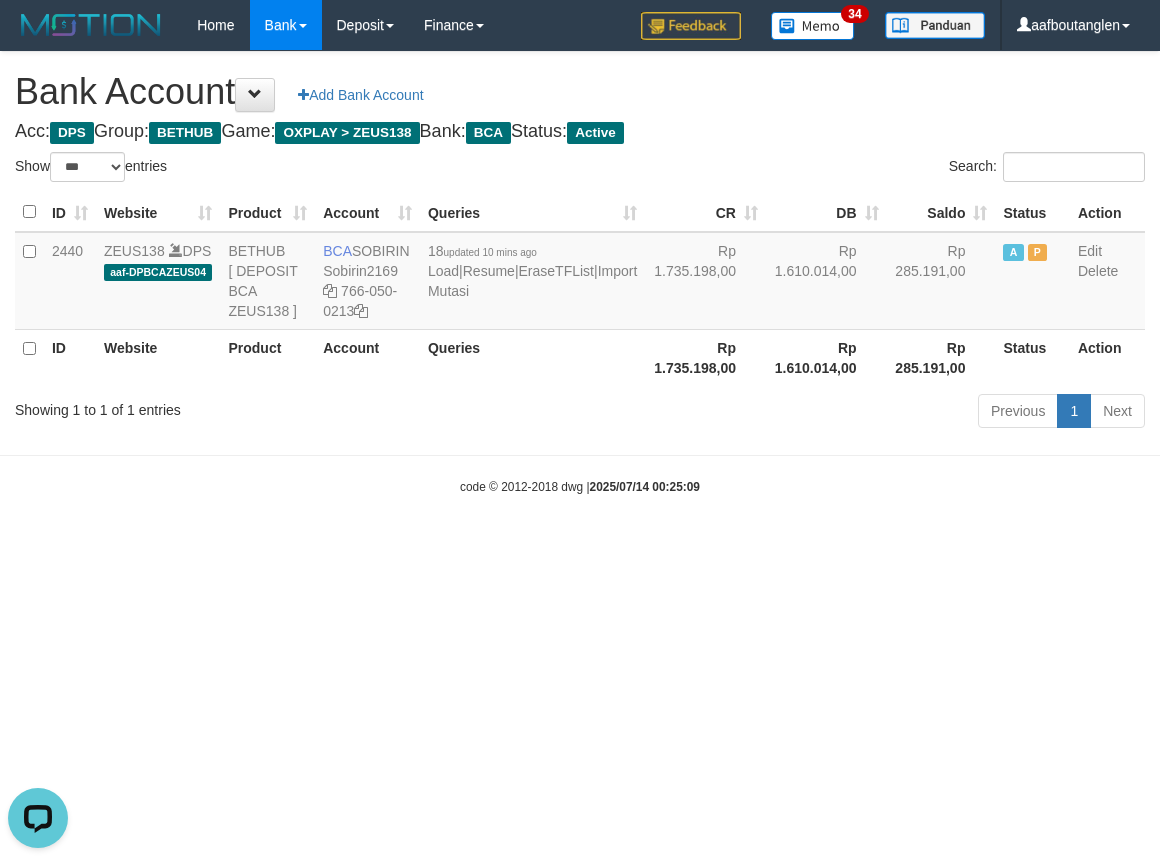 drag, startPoint x: 27, startPoint y: 488, endPoint x: 263, endPoint y: 498, distance: 236.21178 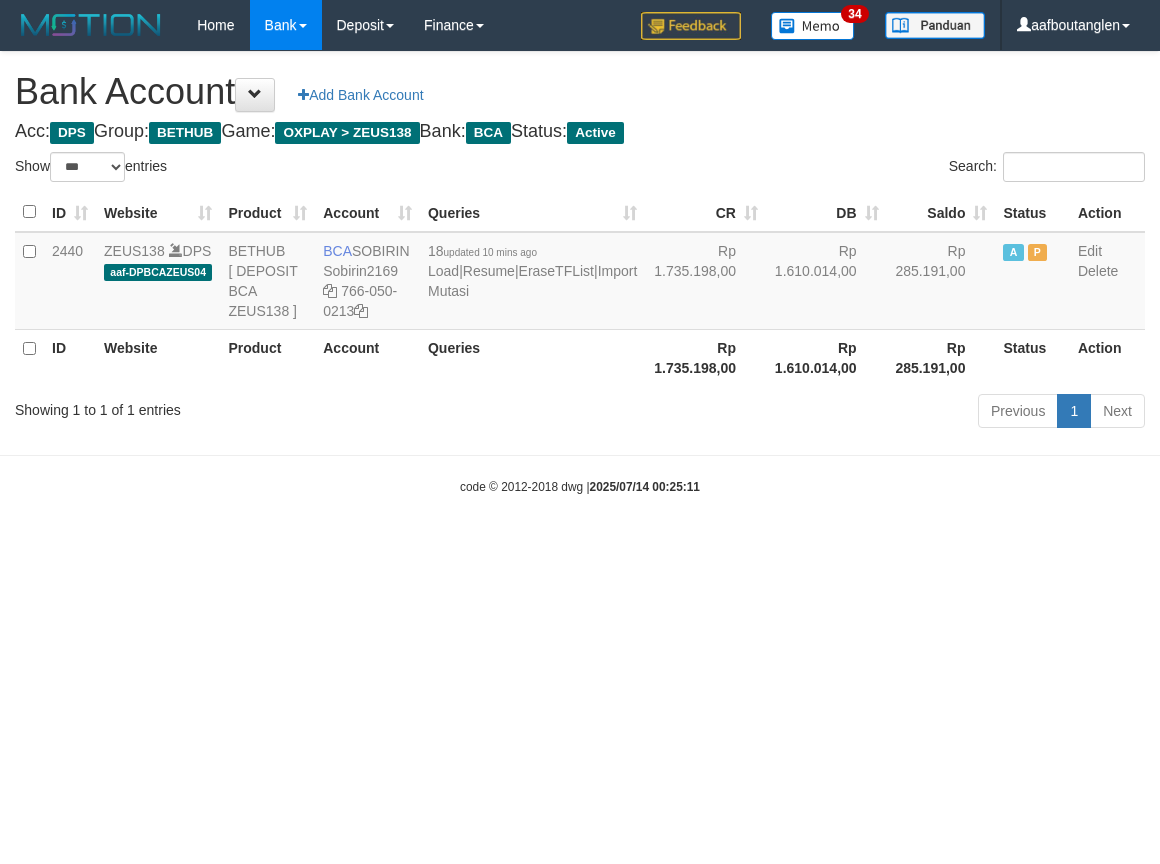 select on "***" 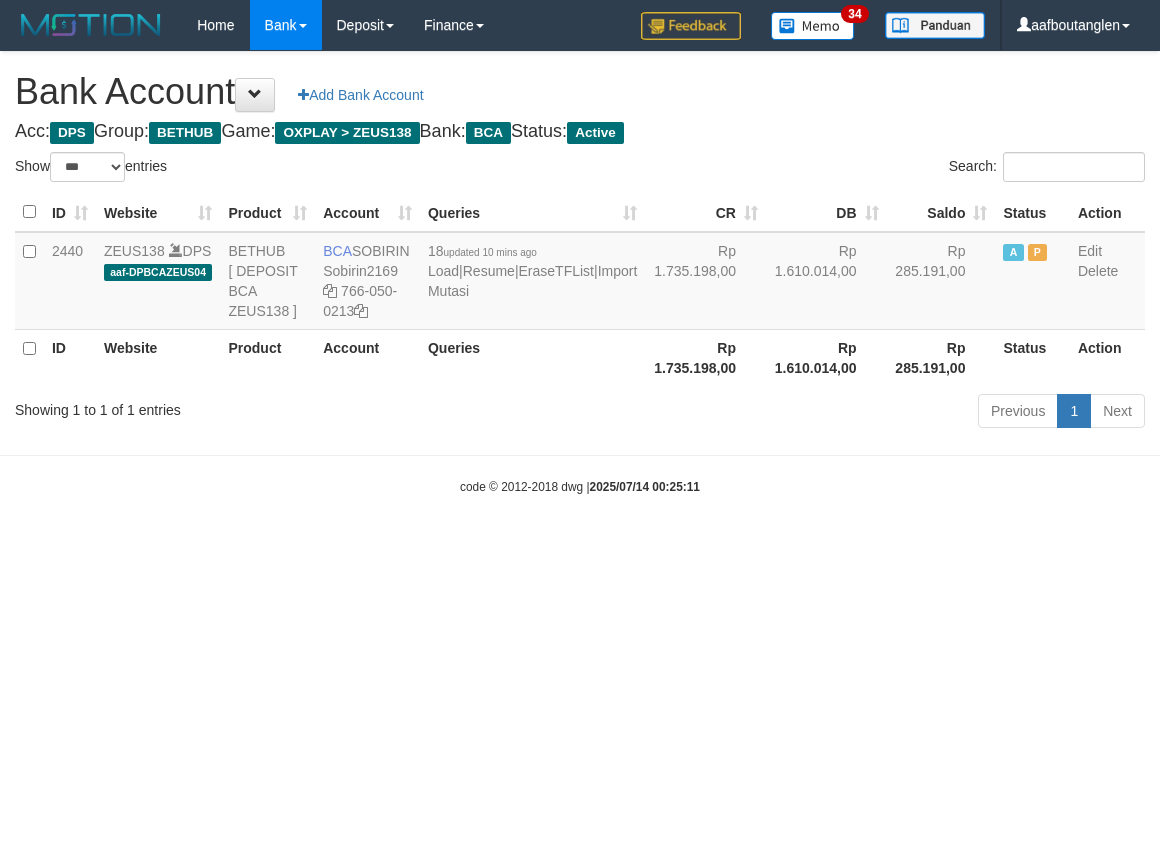 scroll, scrollTop: 0, scrollLeft: 0, axis: both 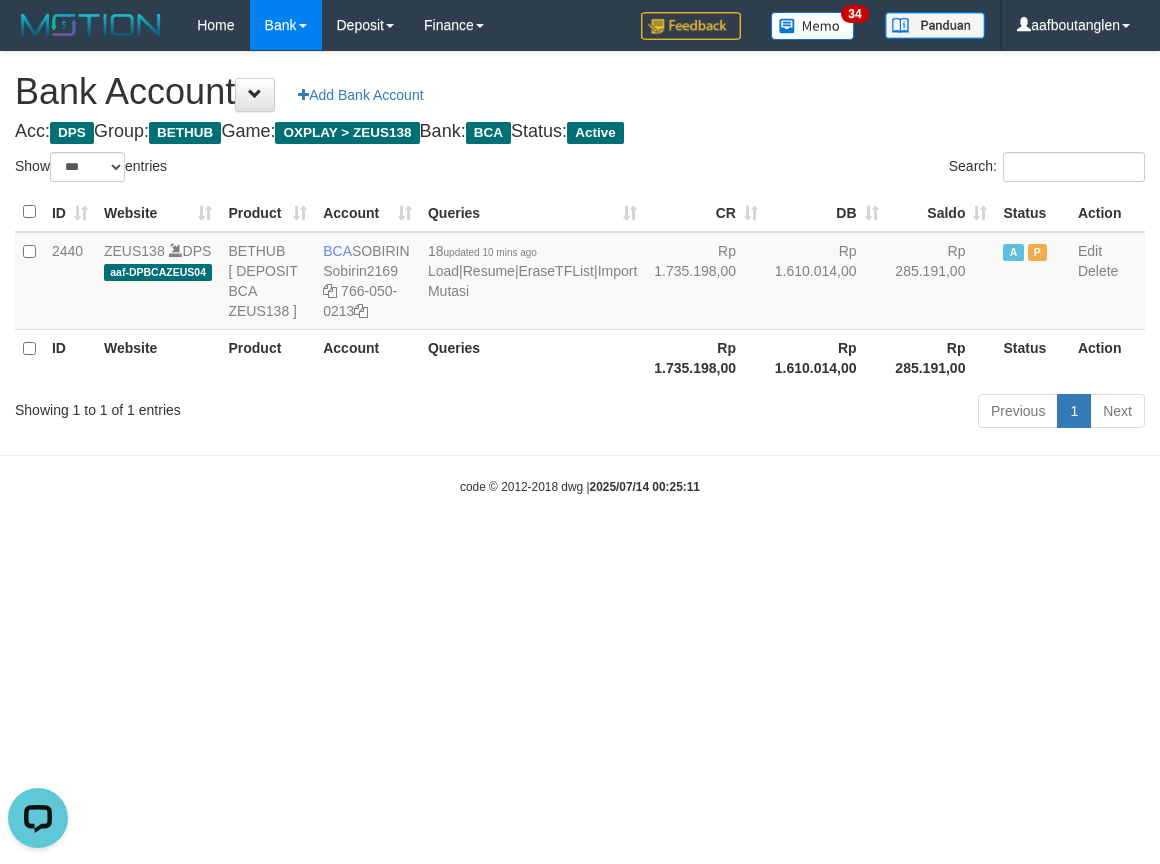 click on "Toggle navigation
Home
Bank
Account List
Deposit
DPS List
History
Note DPS
Finance
Financial Data
aafboutanglen
My Profile
Log Out
34" at bounding box center [580, 273] 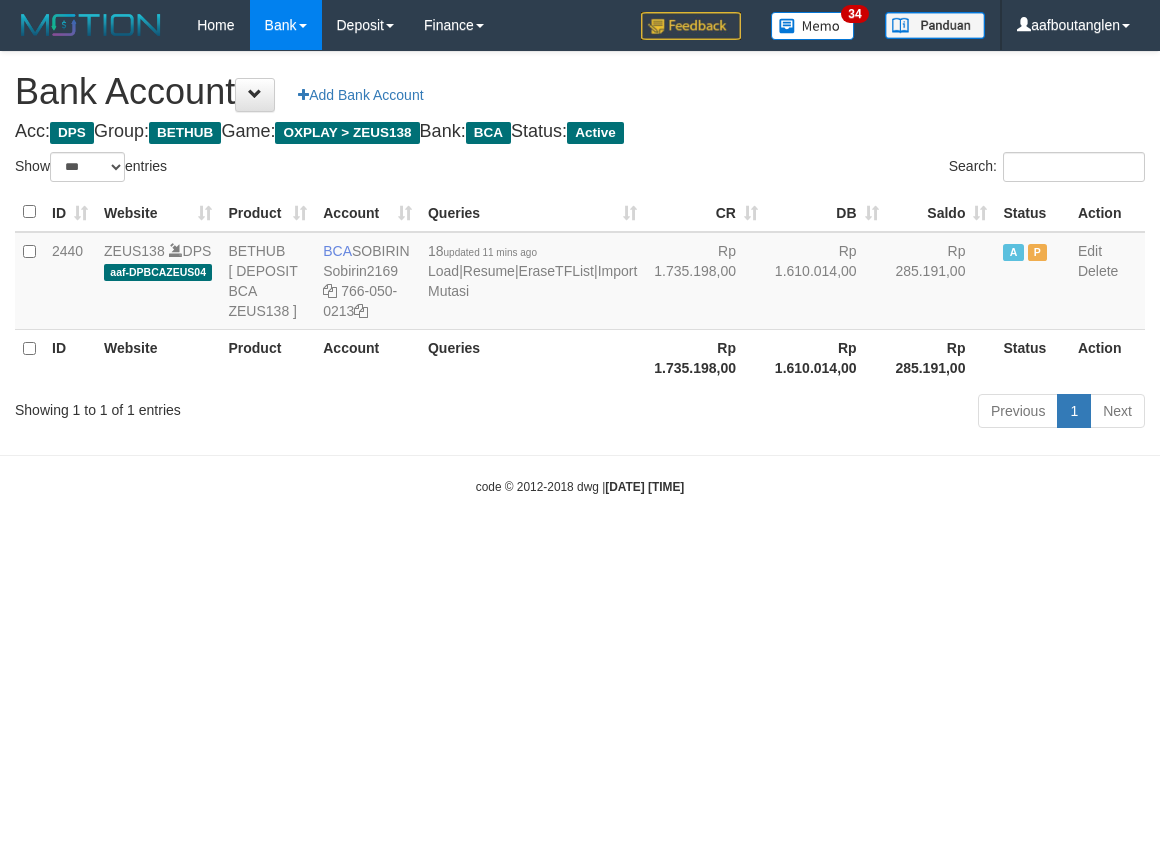 select on "***" 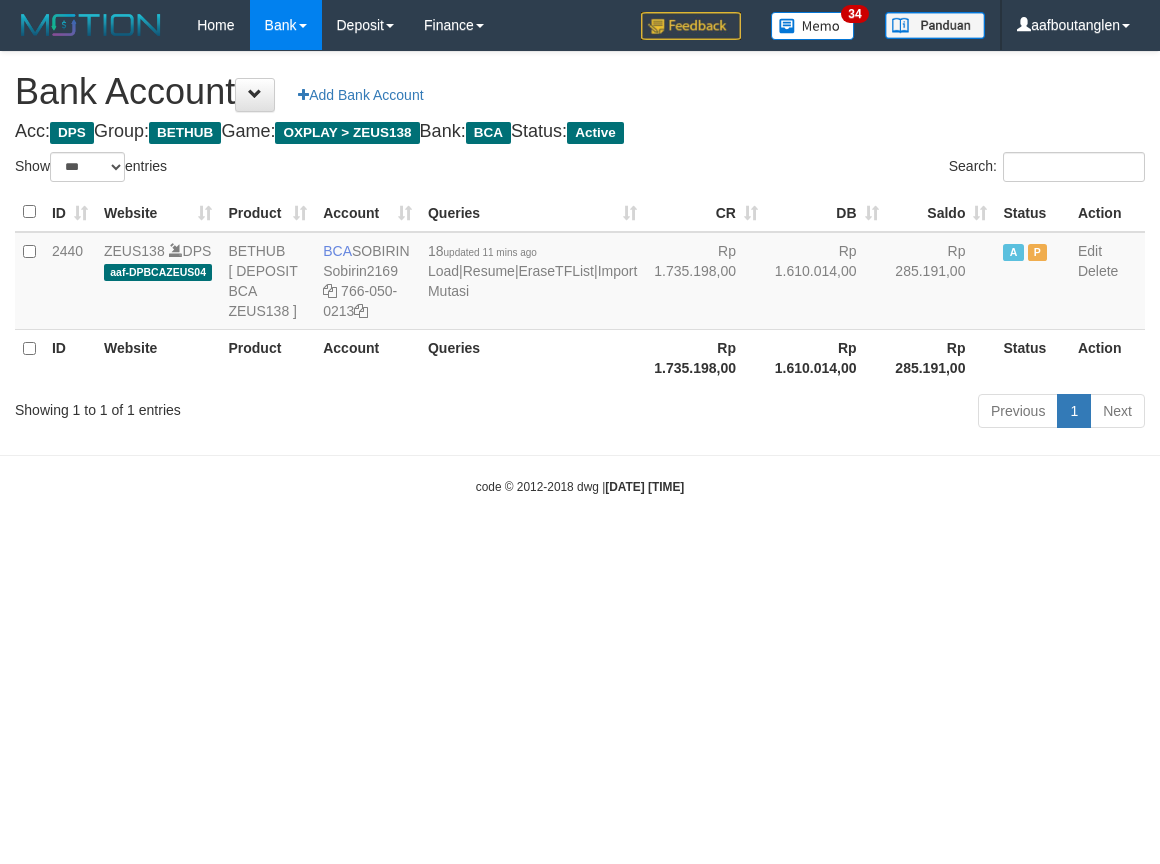 scroll, scrollTop: 0, scrollLeft: 0, axis: both 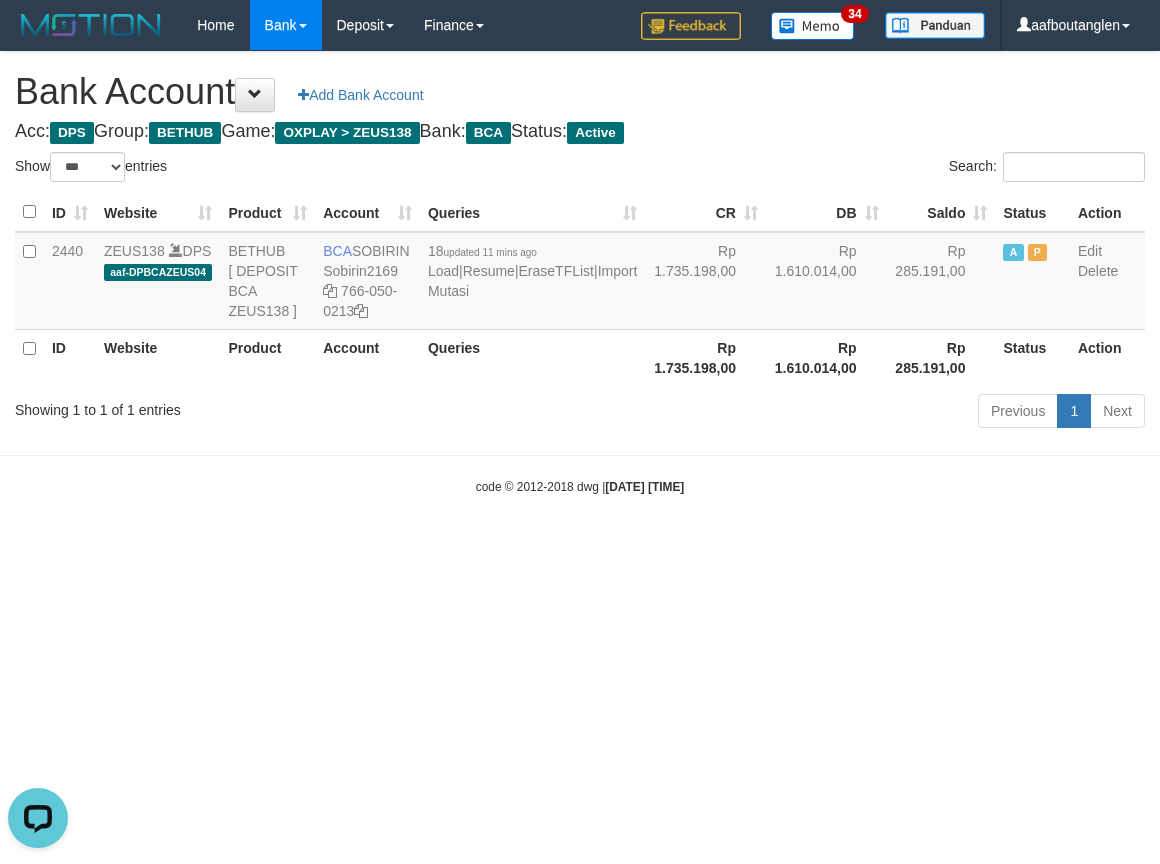 click on "Toggle navigation
Home
Bank
Account List
Deposit
DPS List
History
Note DPS
Finance
Financial Data
aafboutanglen
My Profile
Log Out
34" at bounding box center (580, 273) 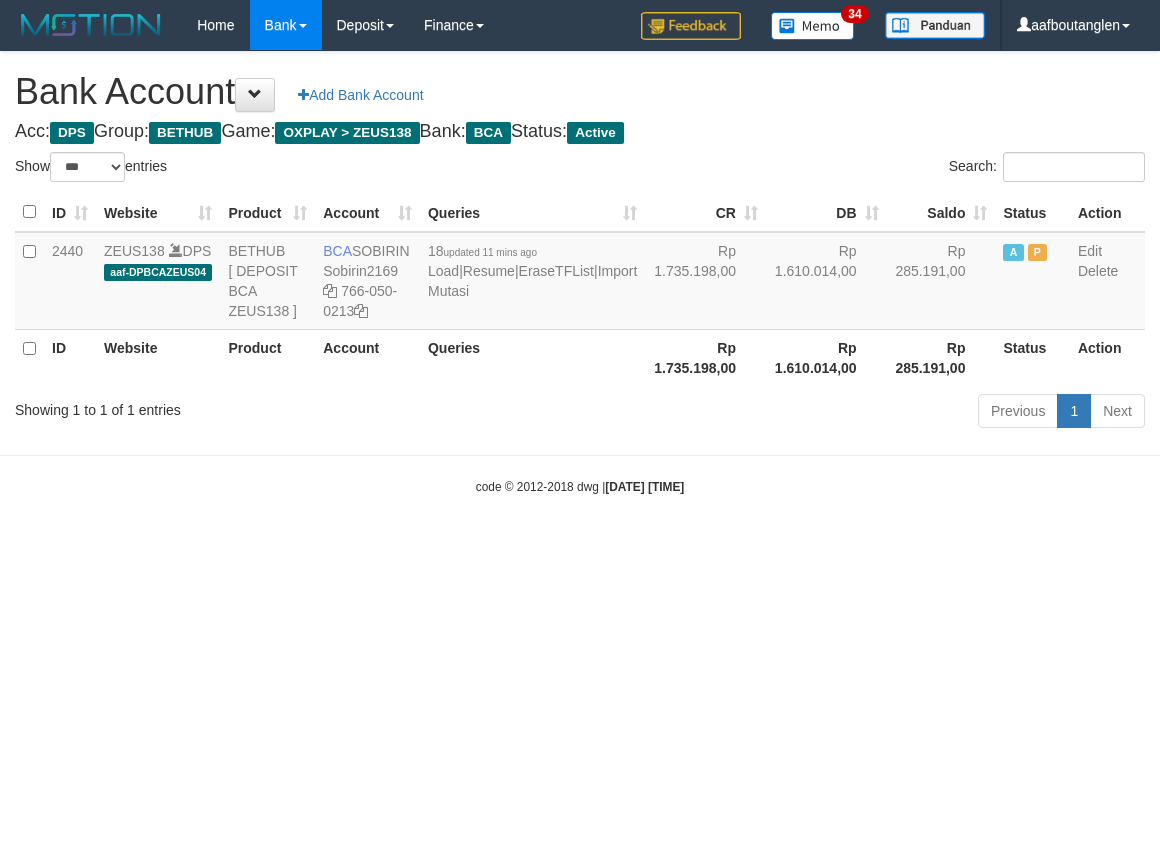 select on "***" 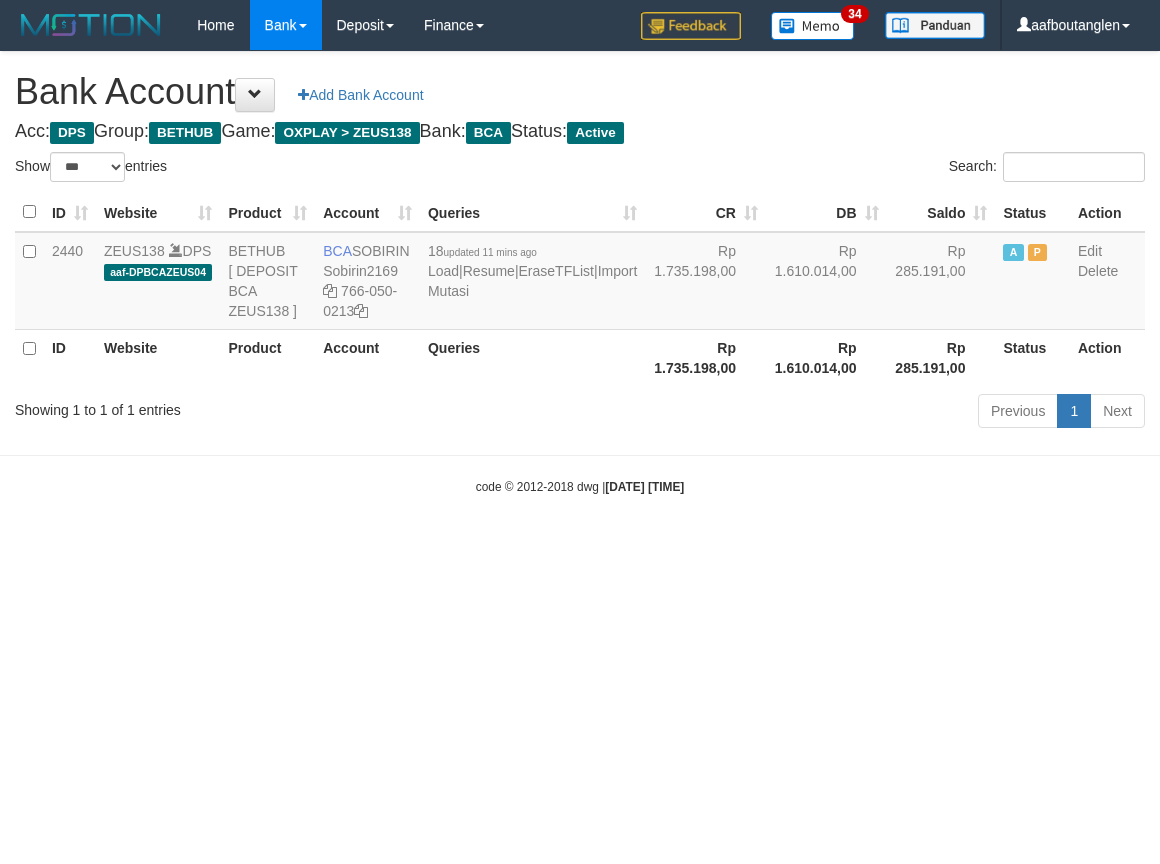 scroll, scrollTop: 0, scrollLeft: 0, axis: both 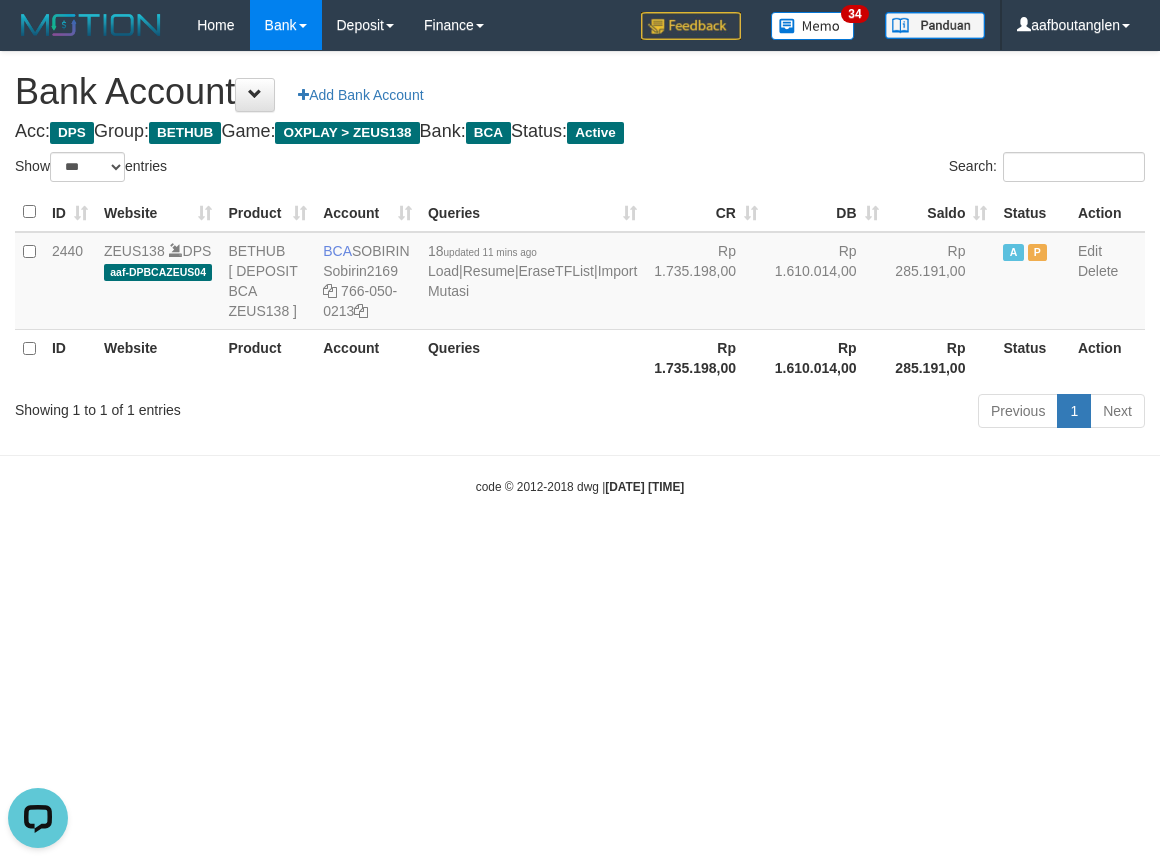 click on "Toggle navigation
Home
Bank
Account List
Deposit
DPS List
History
Note DPS
Finance
Financial Data
aafboutanglen
My Profile
Log Out
34" at bounding box center [580, 273] 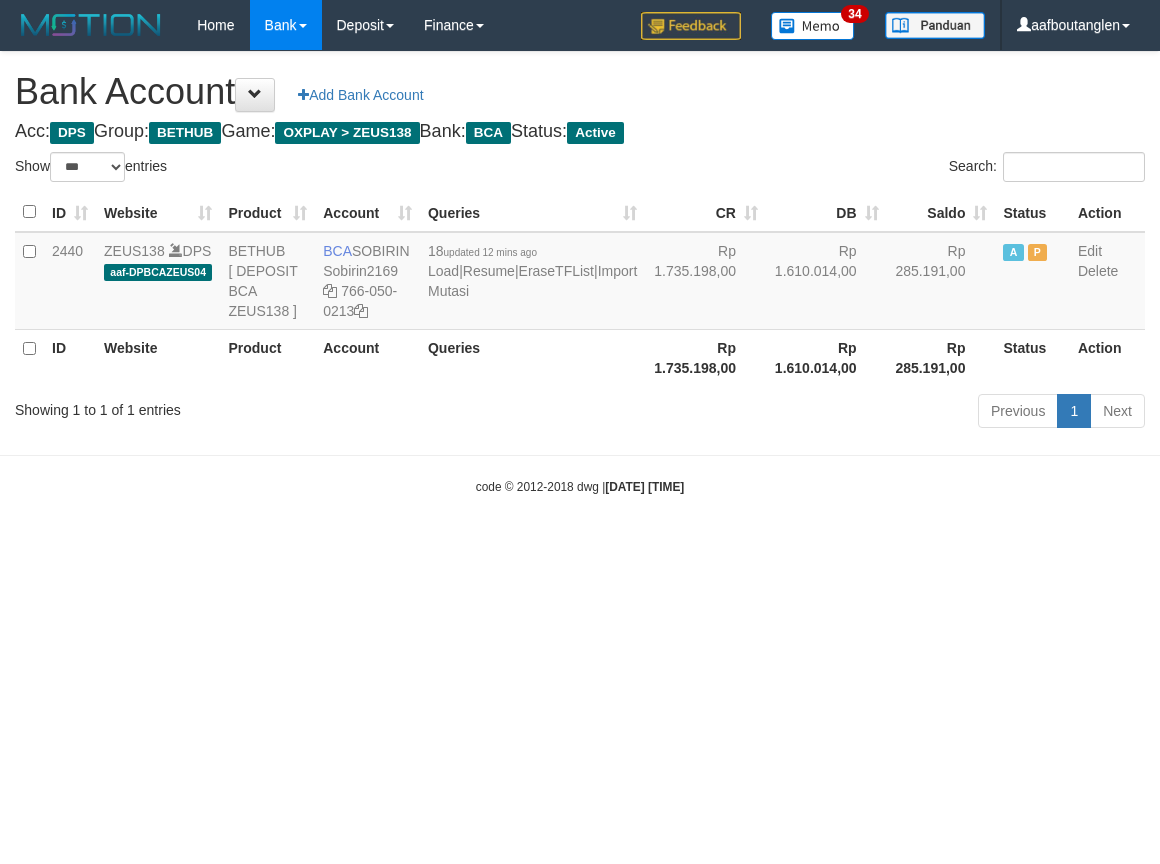 select on "***" 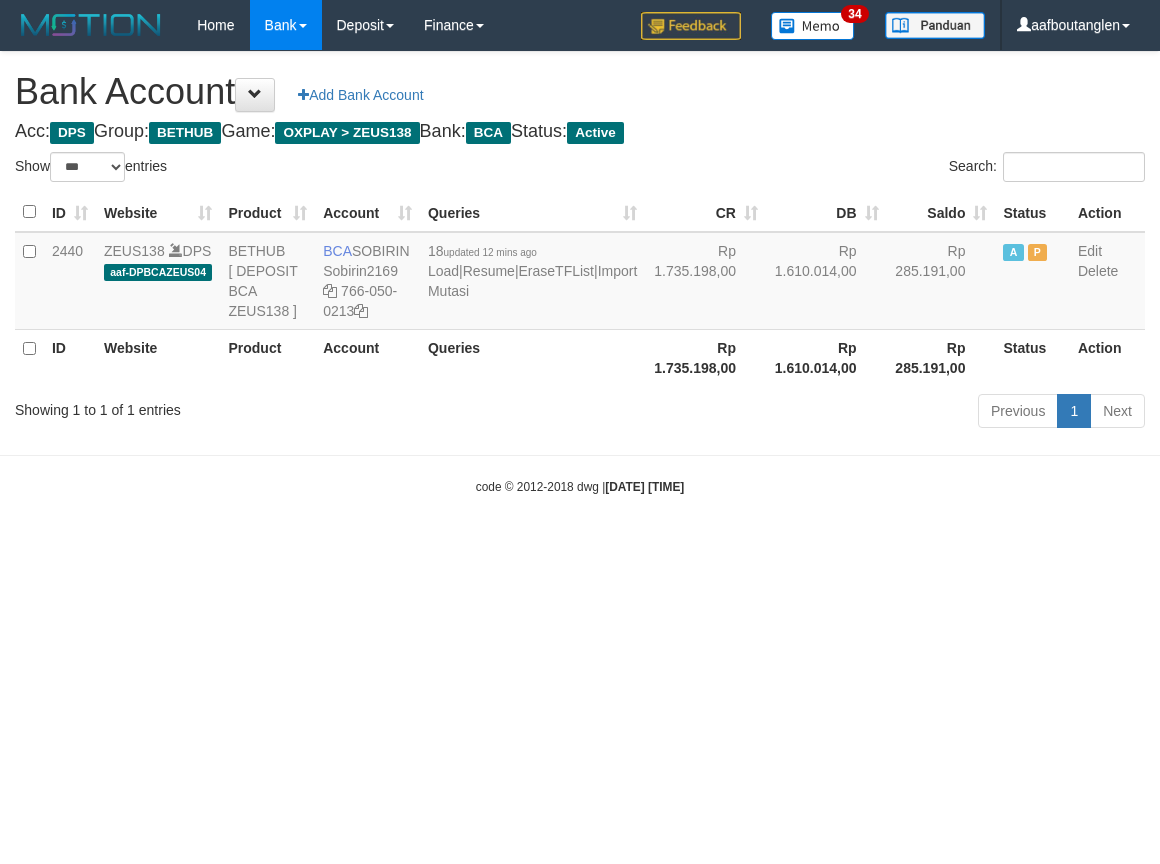 scroll, scrollTop: 0, scrollLeft: 0, axis: both 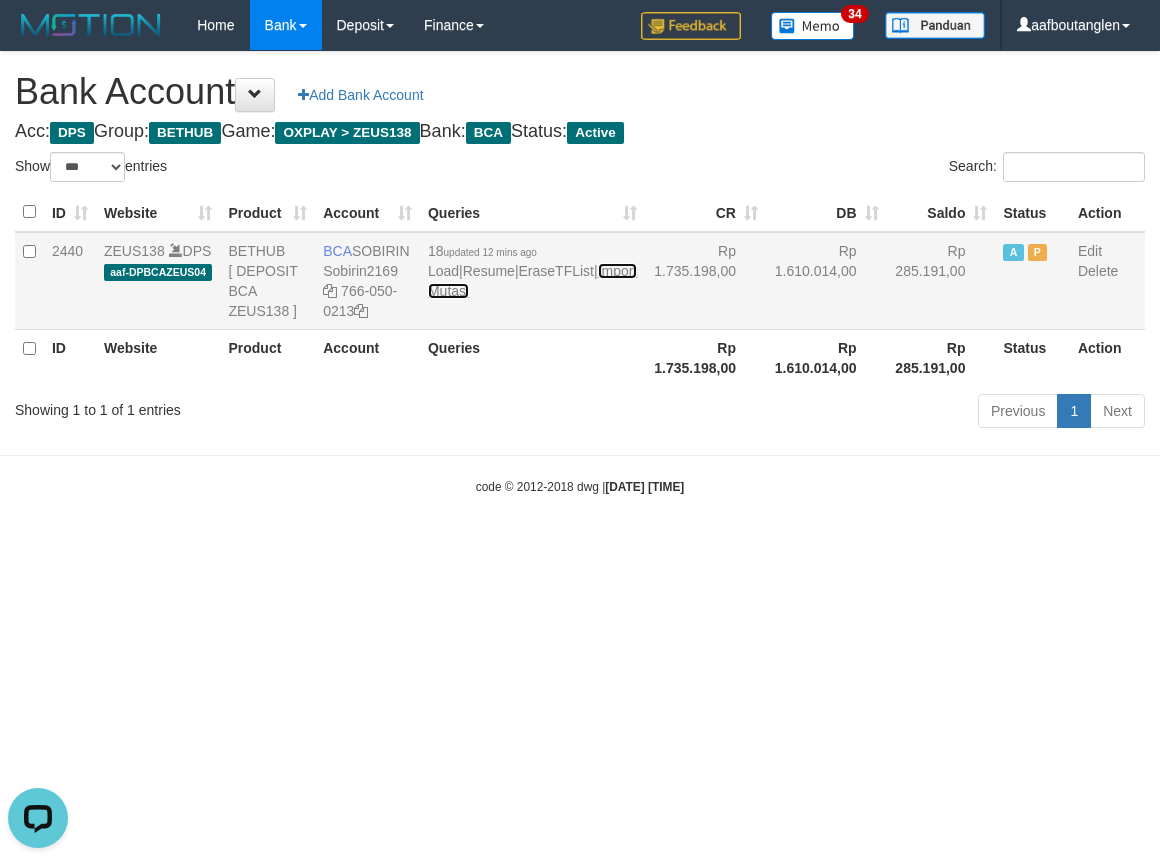 click on "Import Mutasi" at bounding box center [532, 281] 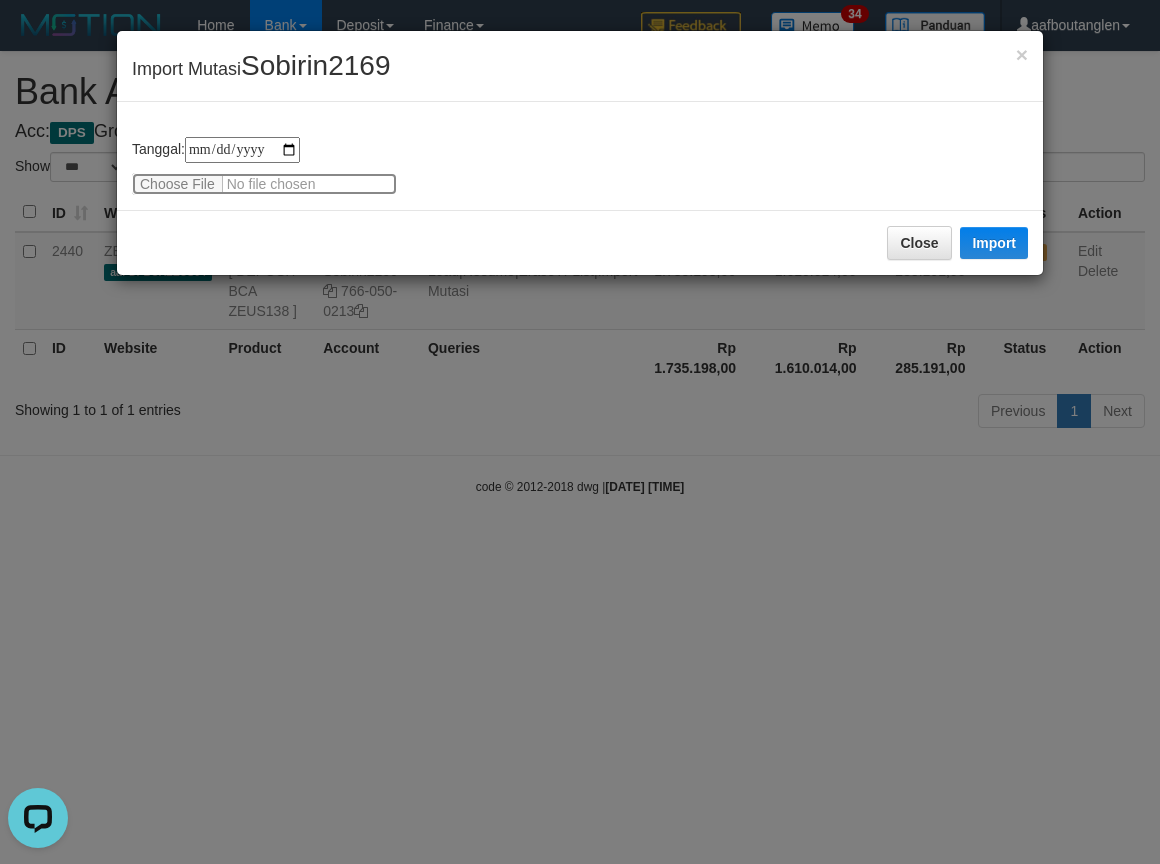 click at bounding box center (264, 184) 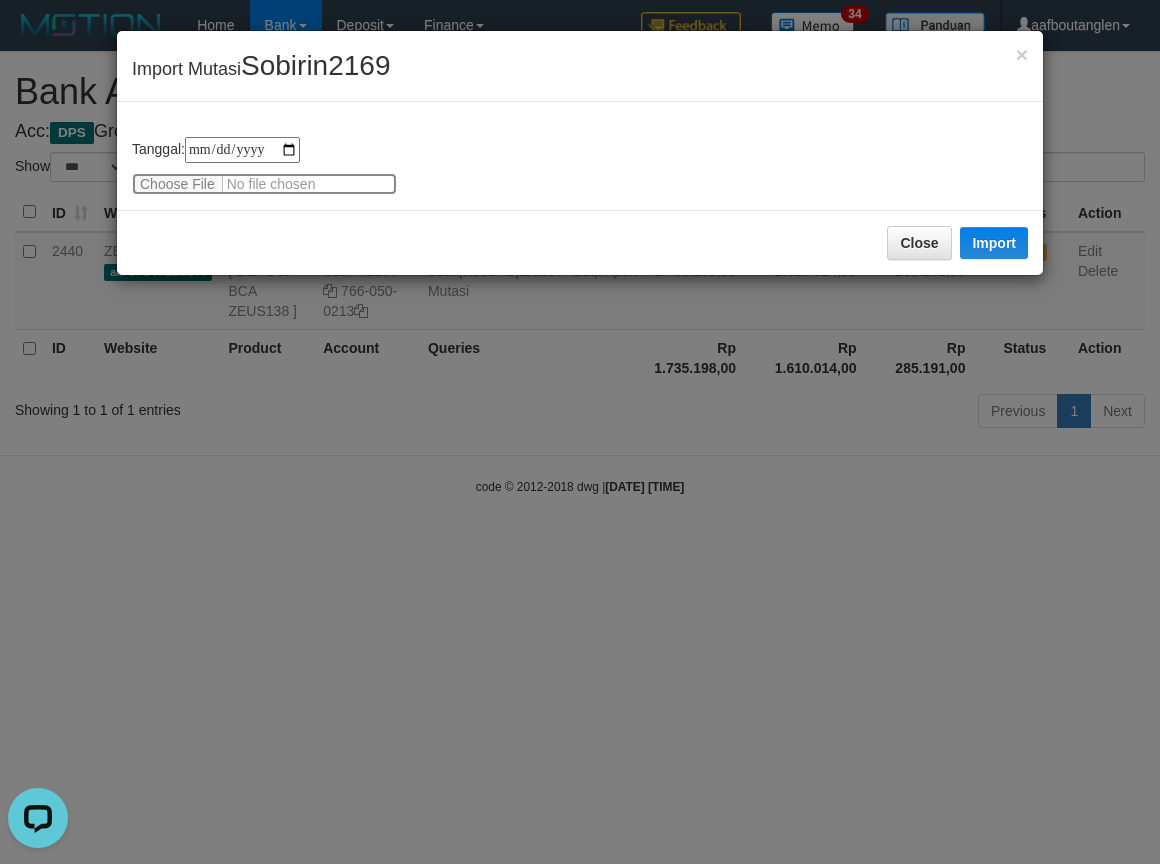 type on "**********" 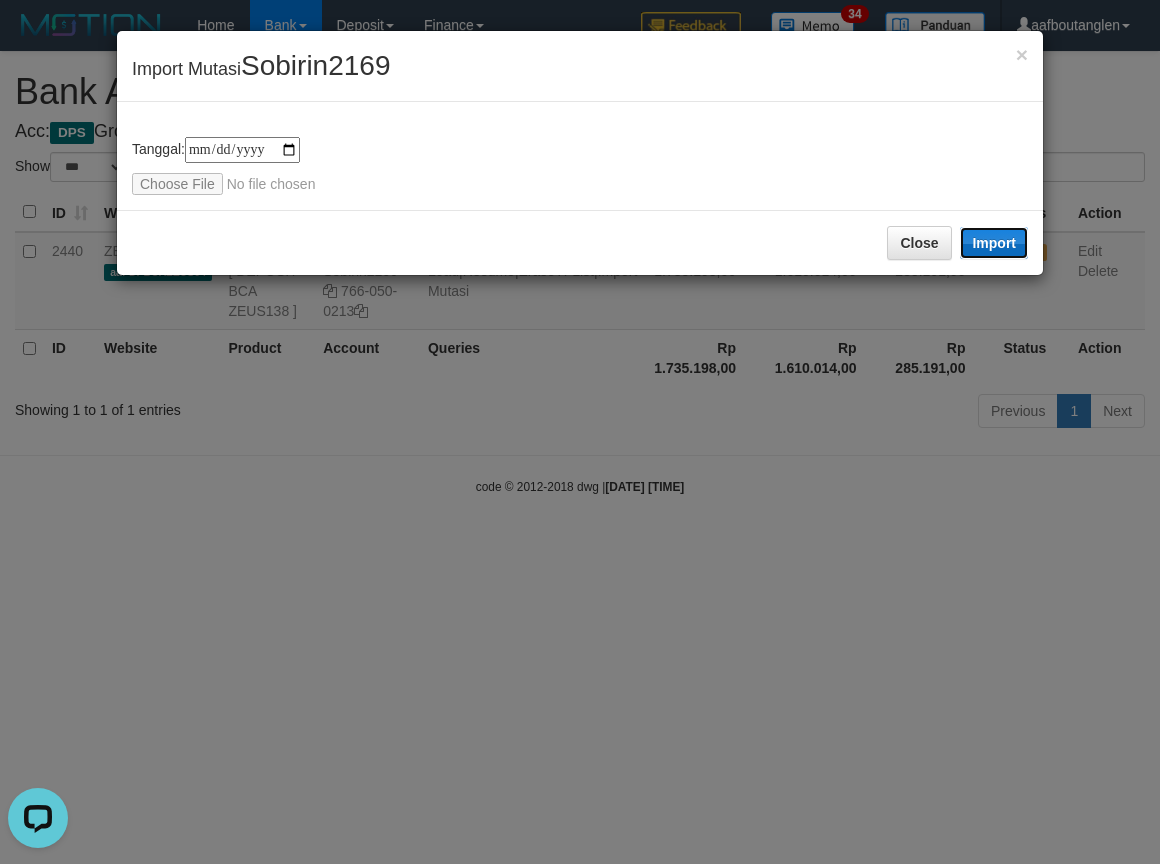 click on "Import" at bounding box center (994, 243) 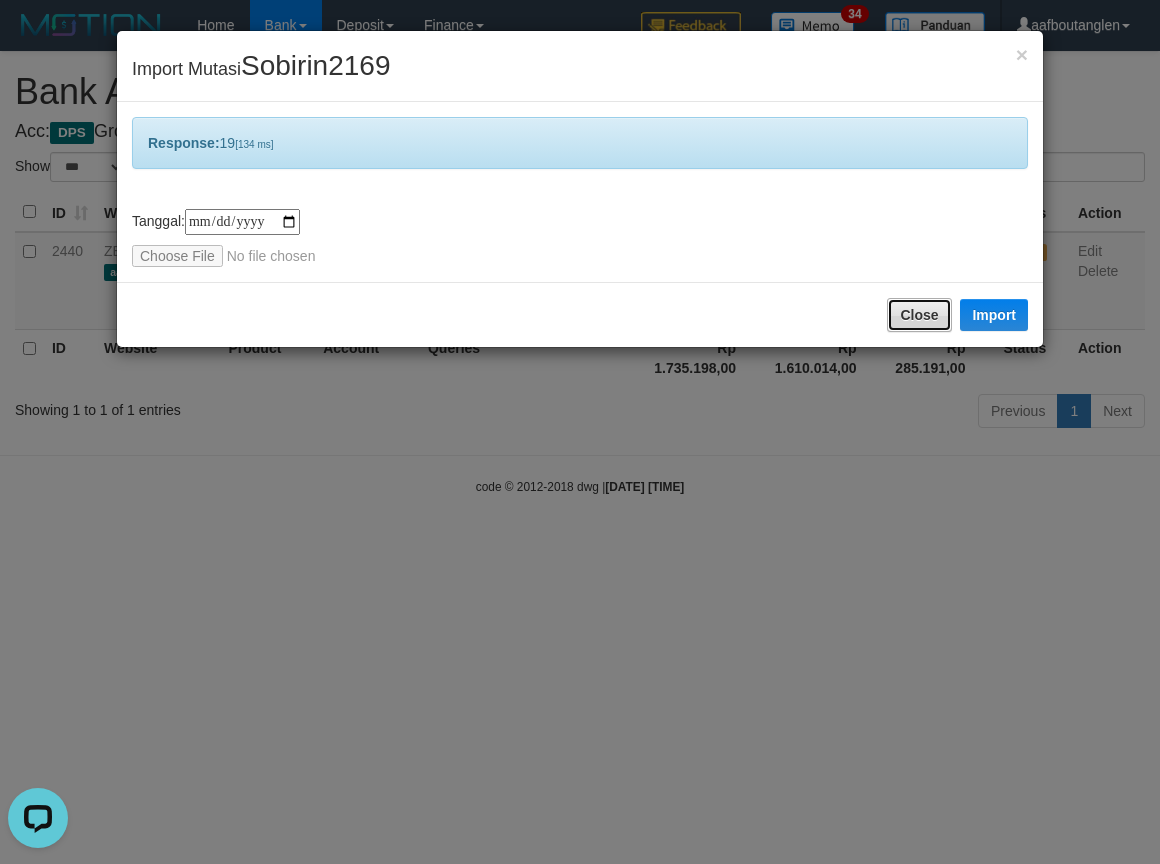 click on "Close" at bounding box center (919, 315) 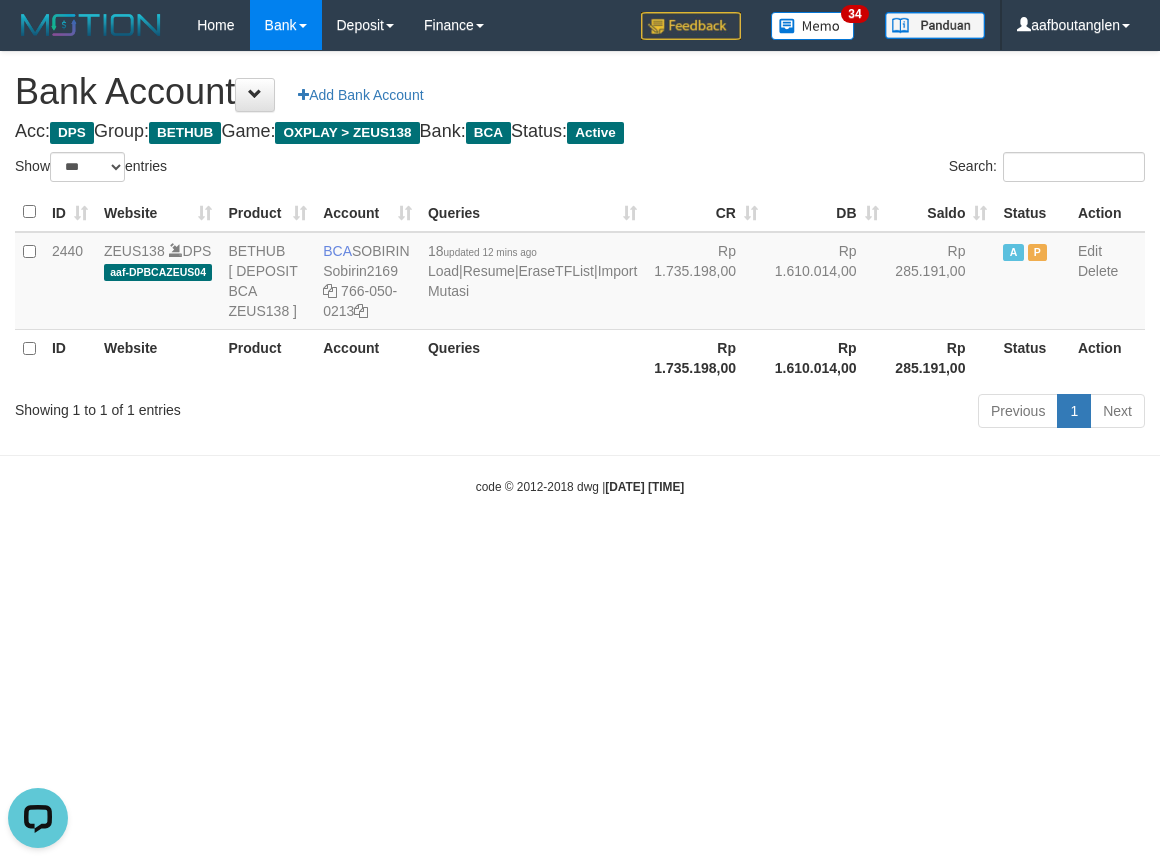 click on "Toggle navigation
Home
Bank
Account List
Deposit
DPS List
History
Note DPS
Finance
Financial Data
aafboutanglen
My Profile
Log Out
34" at bounding box center (580, 273) 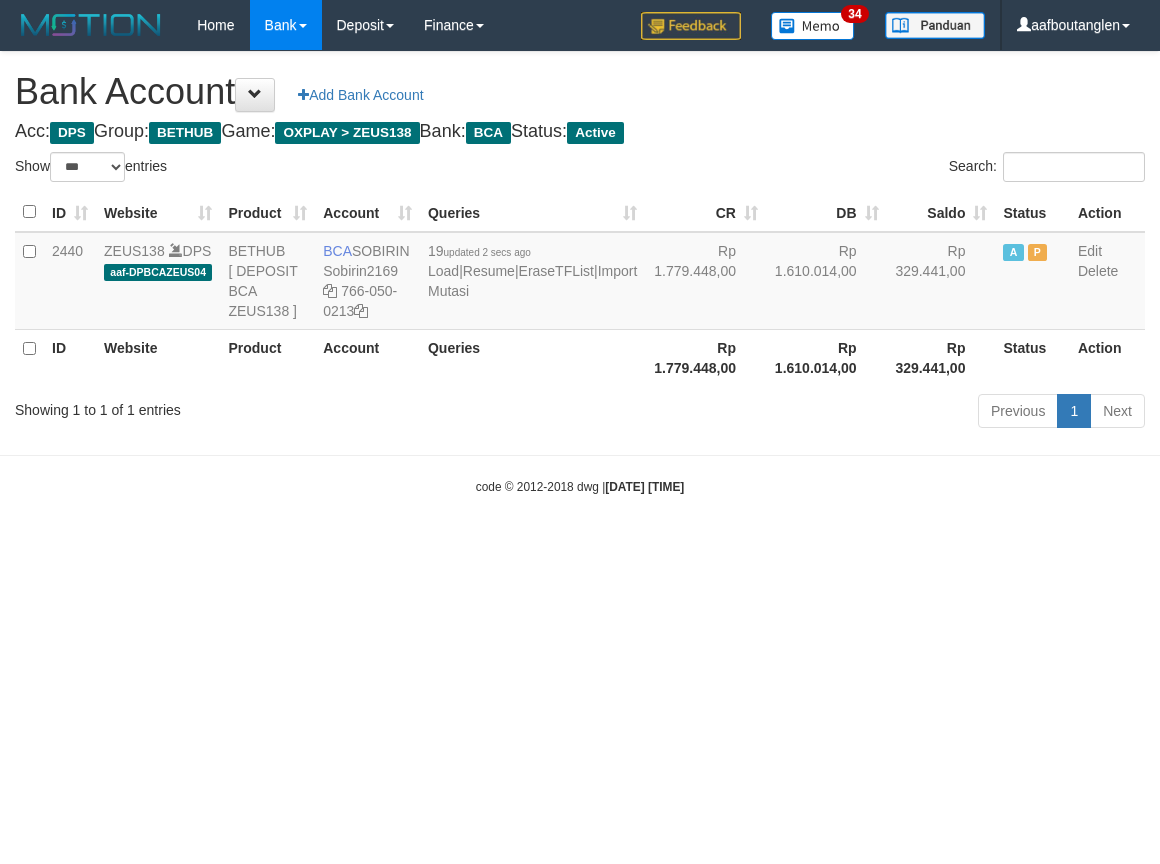 select on "***" 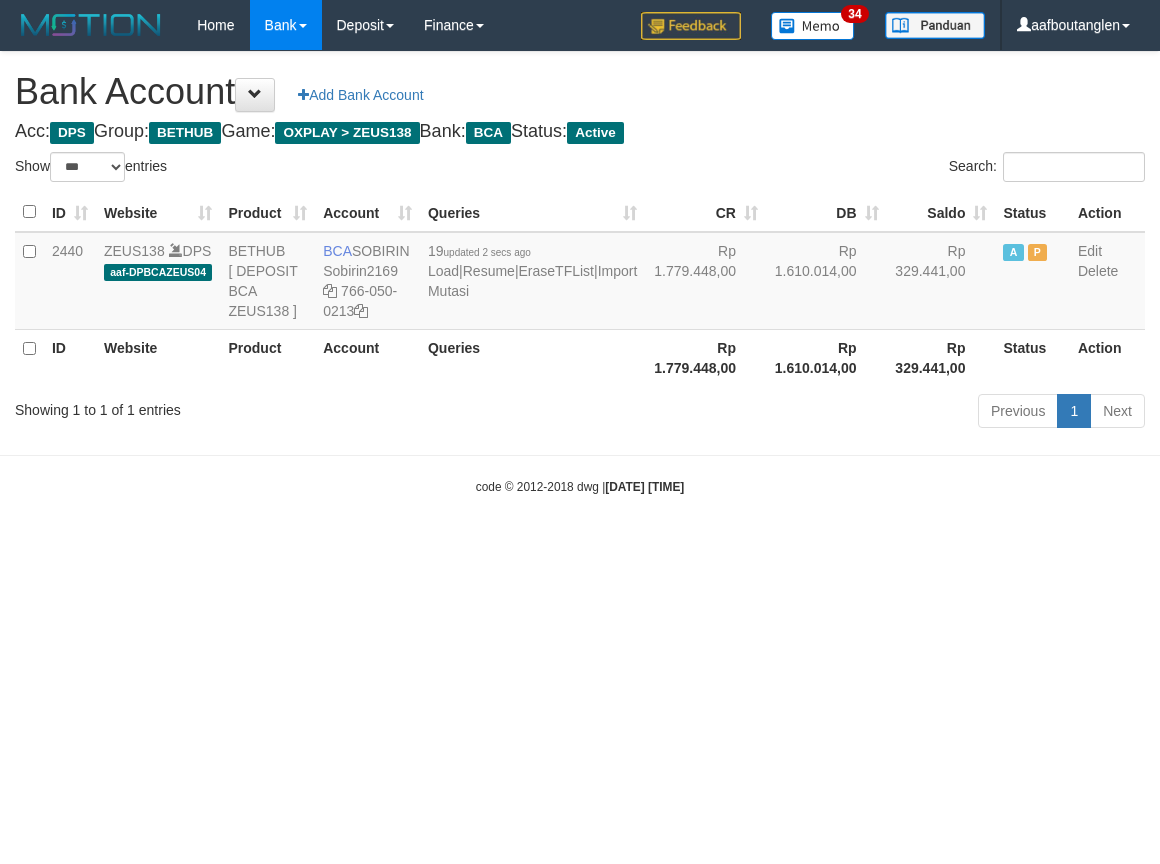 scroll, scrollTop: 0, scrollLeft: 0, axis: both 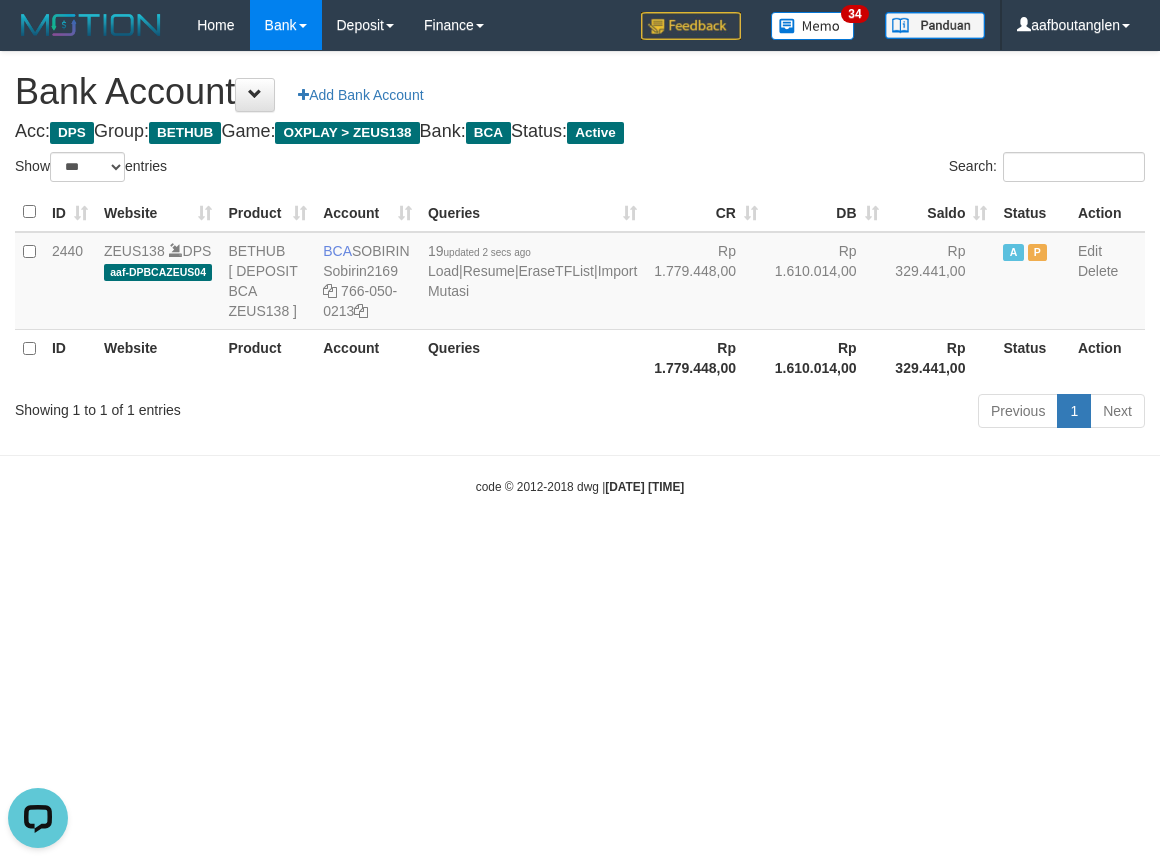 drag, startPoint x: 83, startPoint y: 547, endPoint x: 94, endPoint y: 545, distance: 11.18034 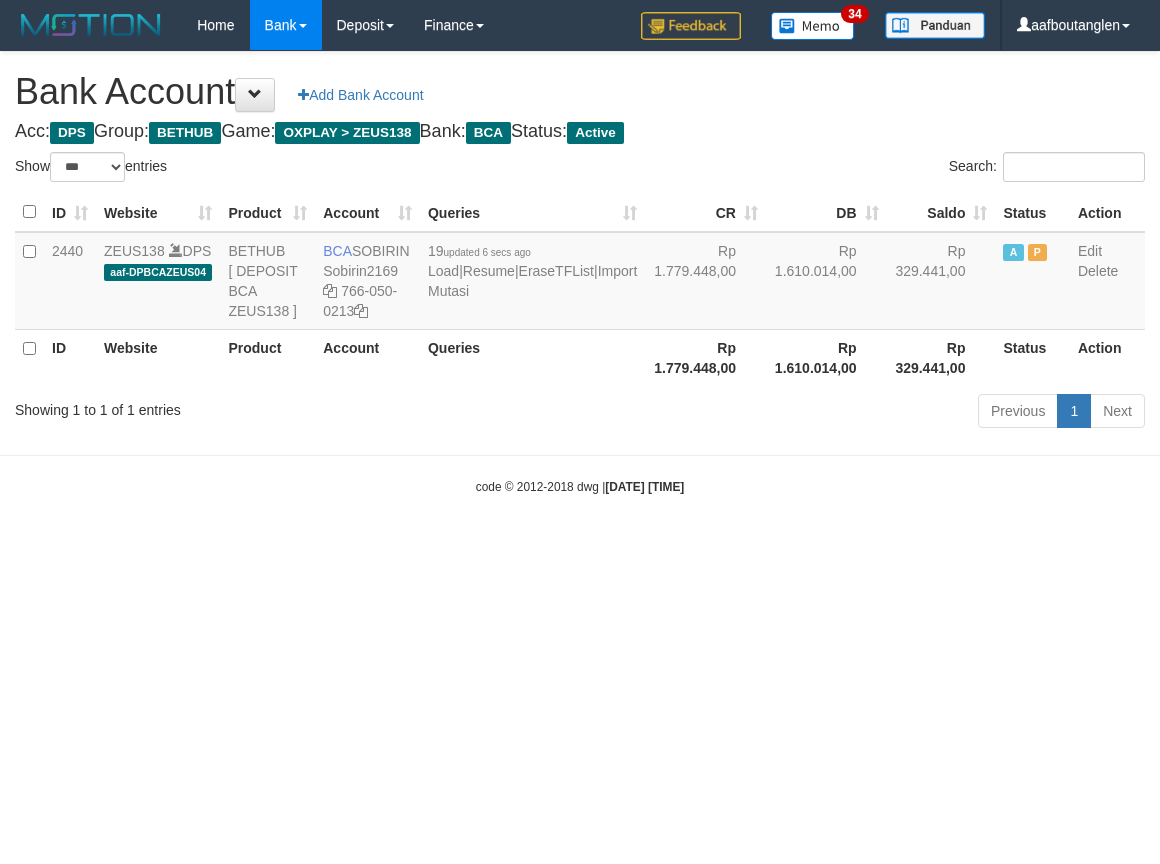 select on "***" 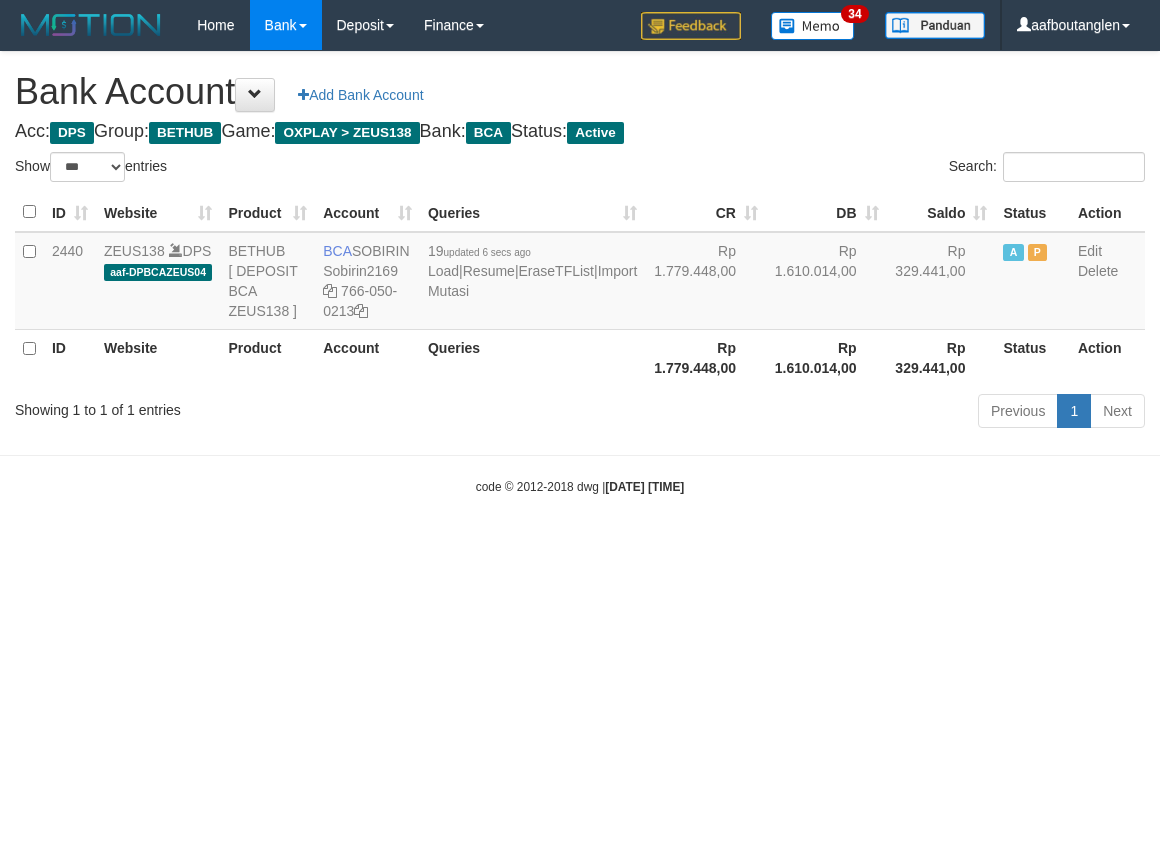 scroll, scrollTop: 0, scrollLeft: 0, axis: both 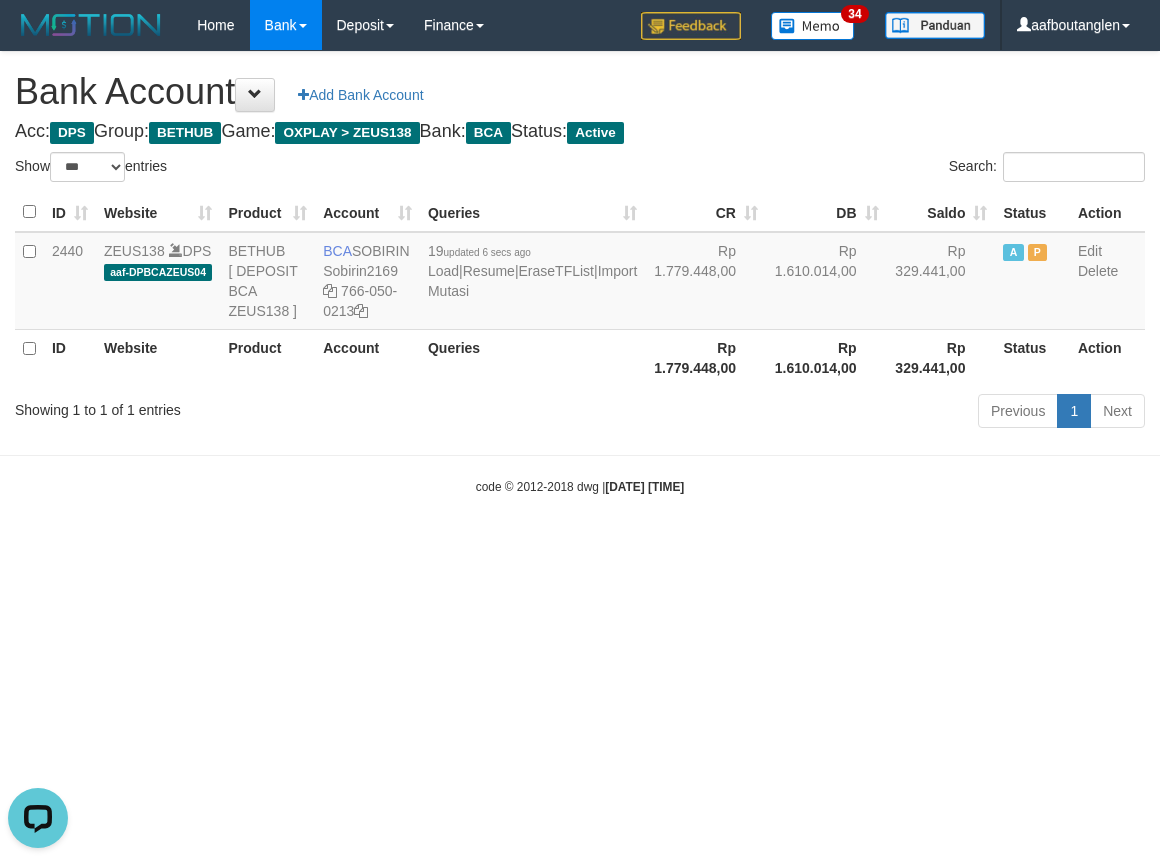 click on "Toggle navigation
Home
Bank
Account List
Deposit
DPS List
History
Note DPS
Finance
Financial Data
aafboutanglen
My Profile
Log Out
34" at bounding box center (580, 273) 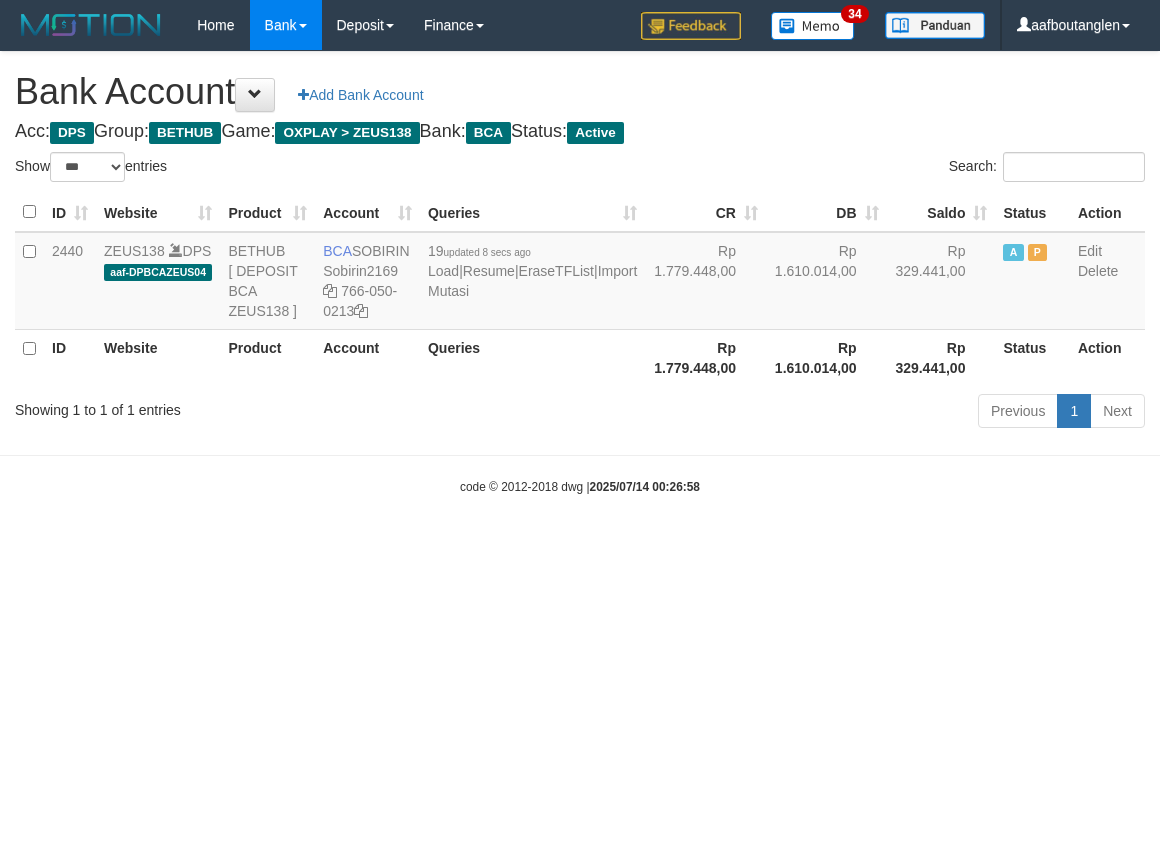 select on "***" 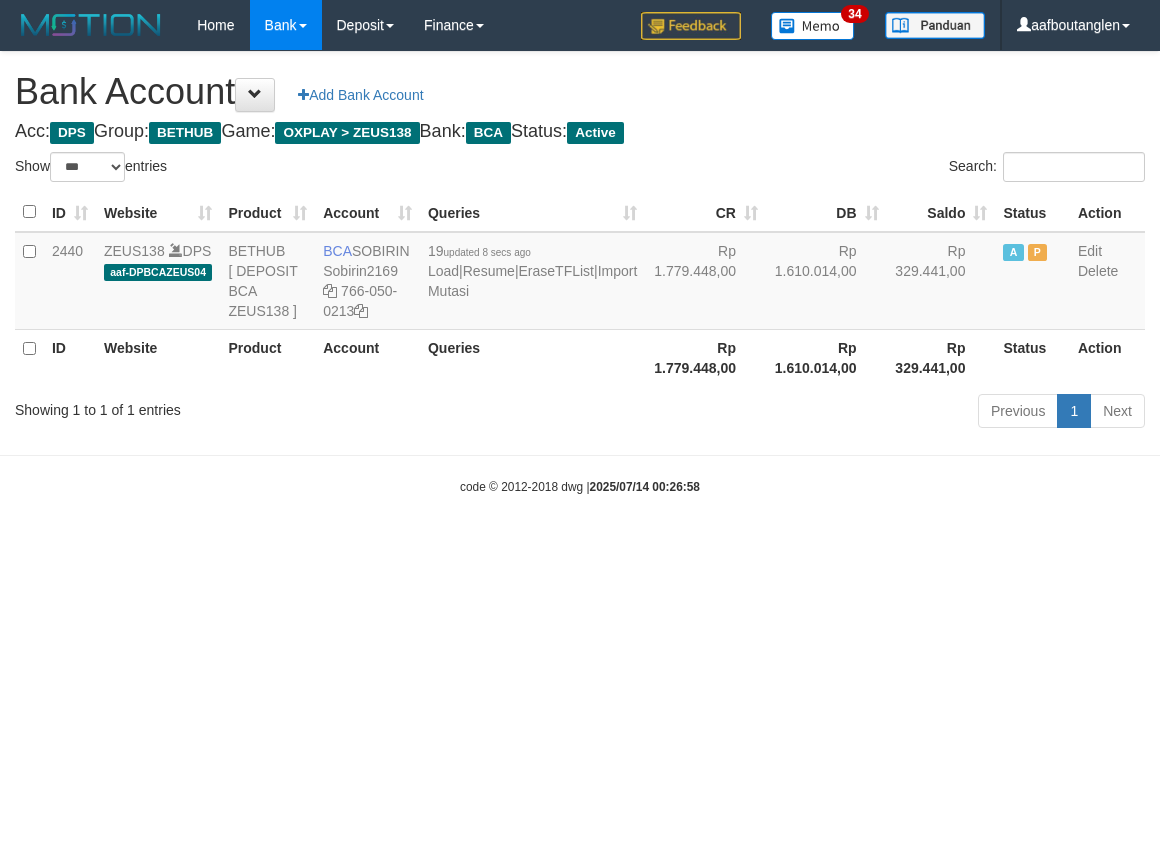 scroll, scrollTop: 0, scrollLeft: 0, axis: both 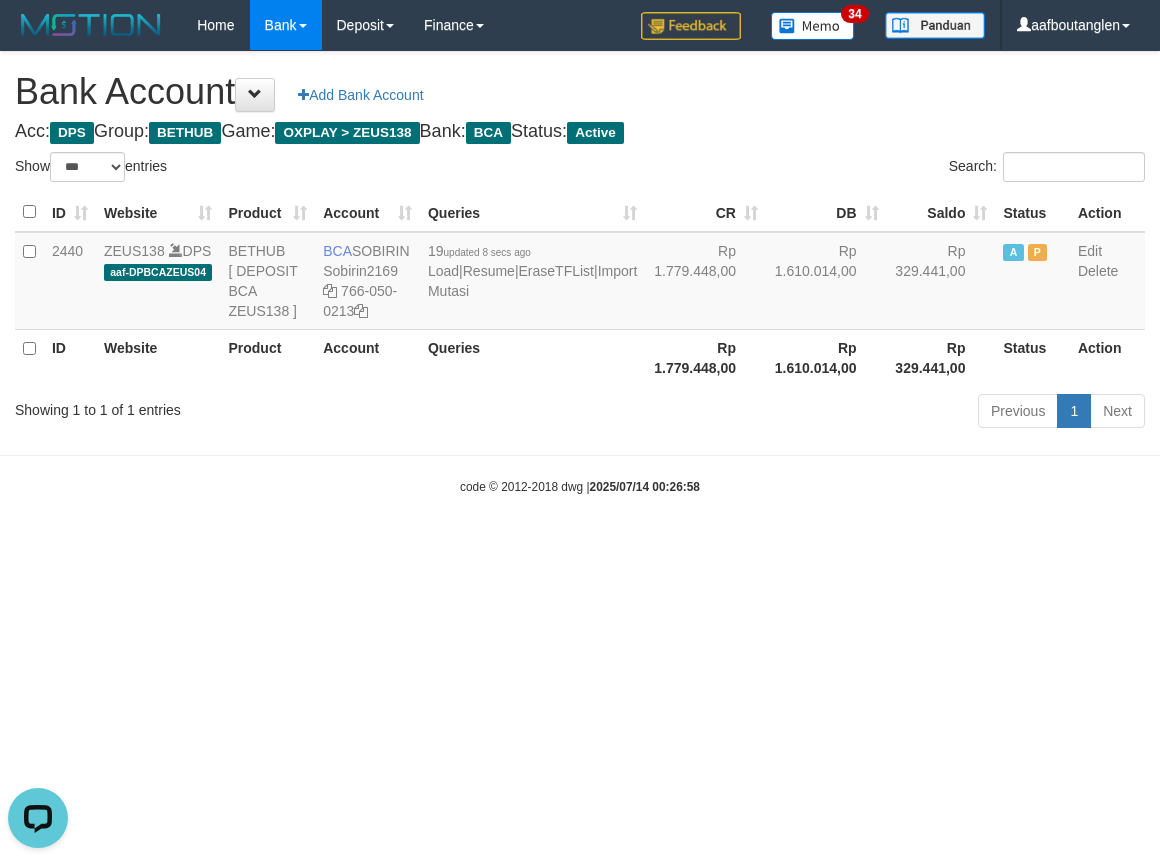 click on "Toggle navigation
Home
Bank
Account List
Deposit
DPS List
History
Note DPS
Finance
Financial Data
aafboutanglen
My Profile
Log Out
34" at bounding box center (580, 273) 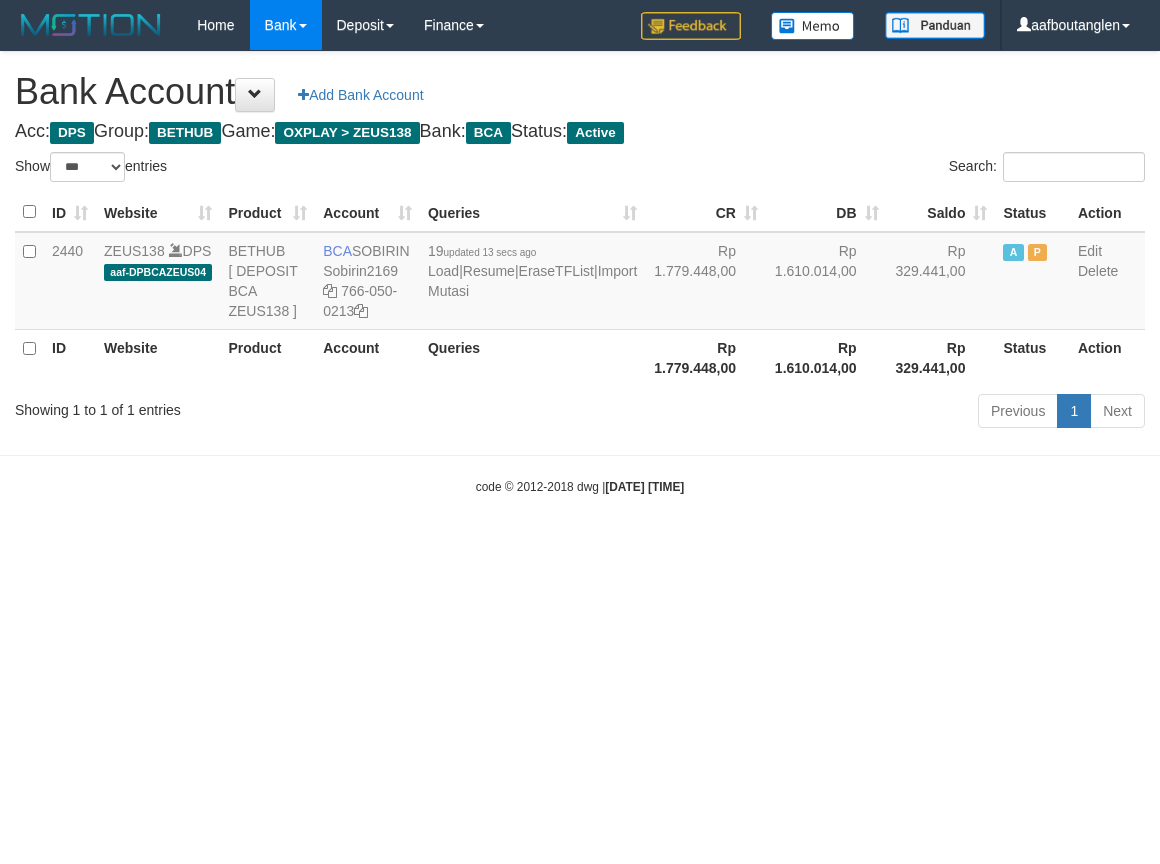 select on "***" 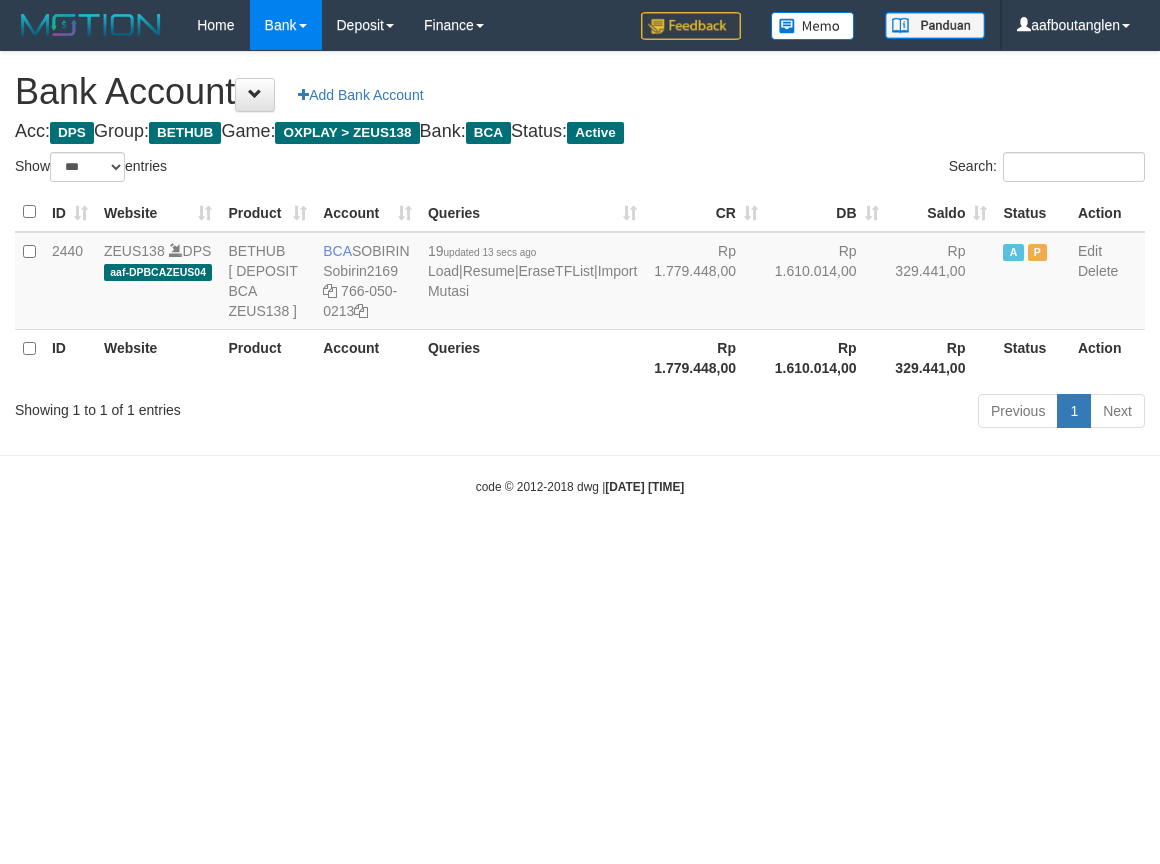 scroll, scrollTop: 0, scrollLeft: 0, axis: both 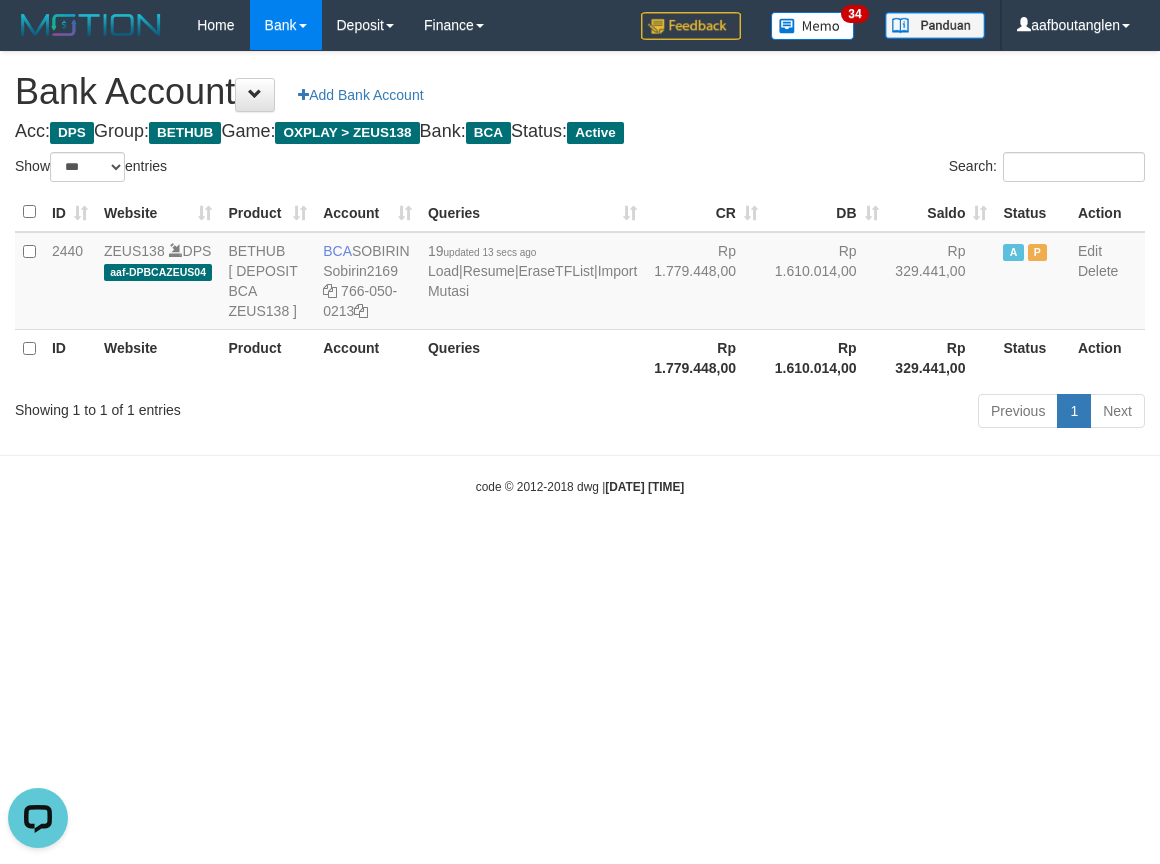 drag, startPoint x: 147, startPoint y: 614, endPoint x: 161, endPoint y: 614, distance: 14 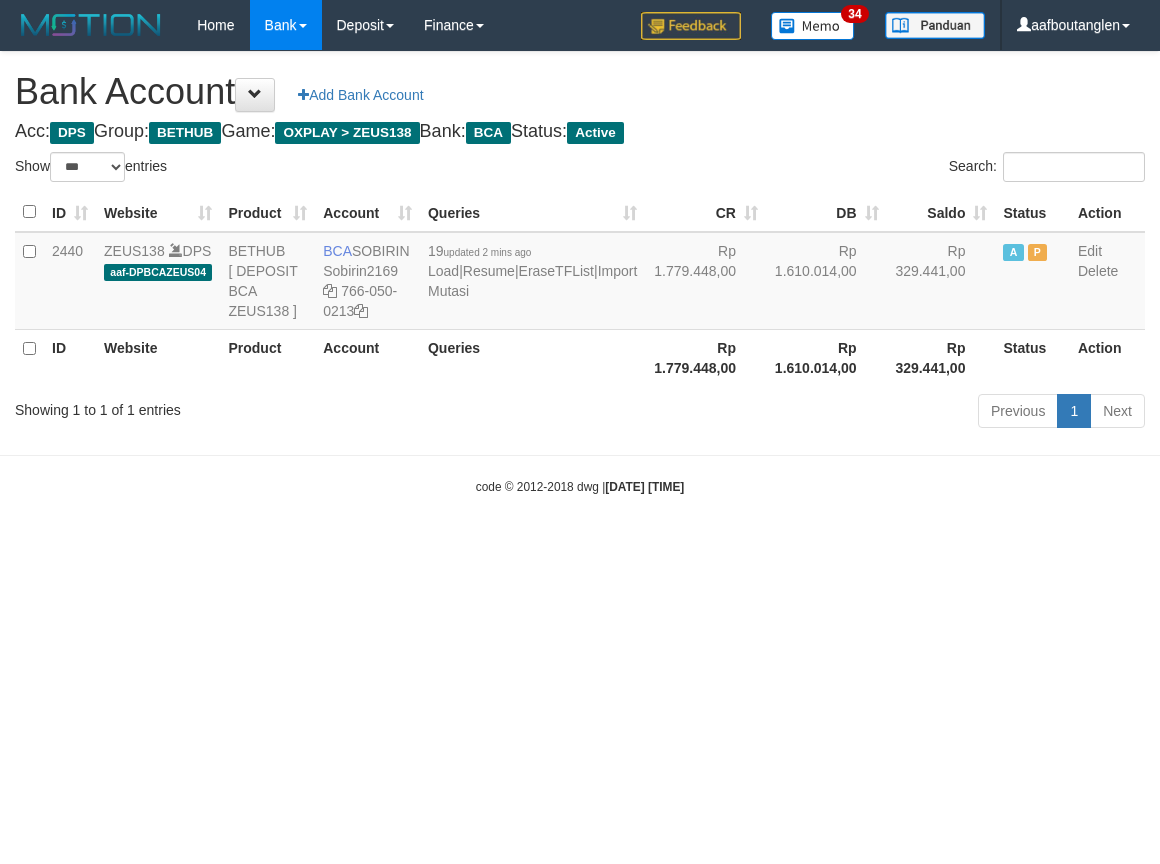 select on "***" 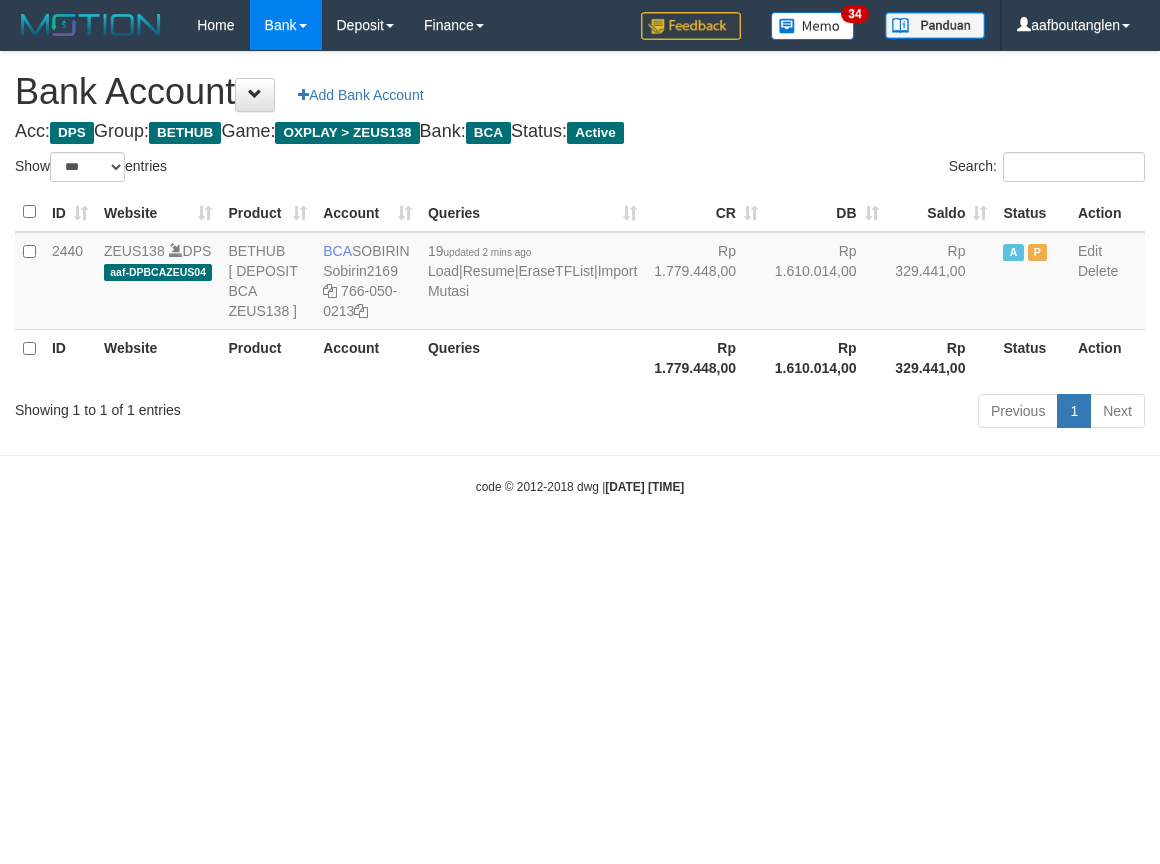scroll, scrollTop: 0, scrollLeft: 0, axis: both 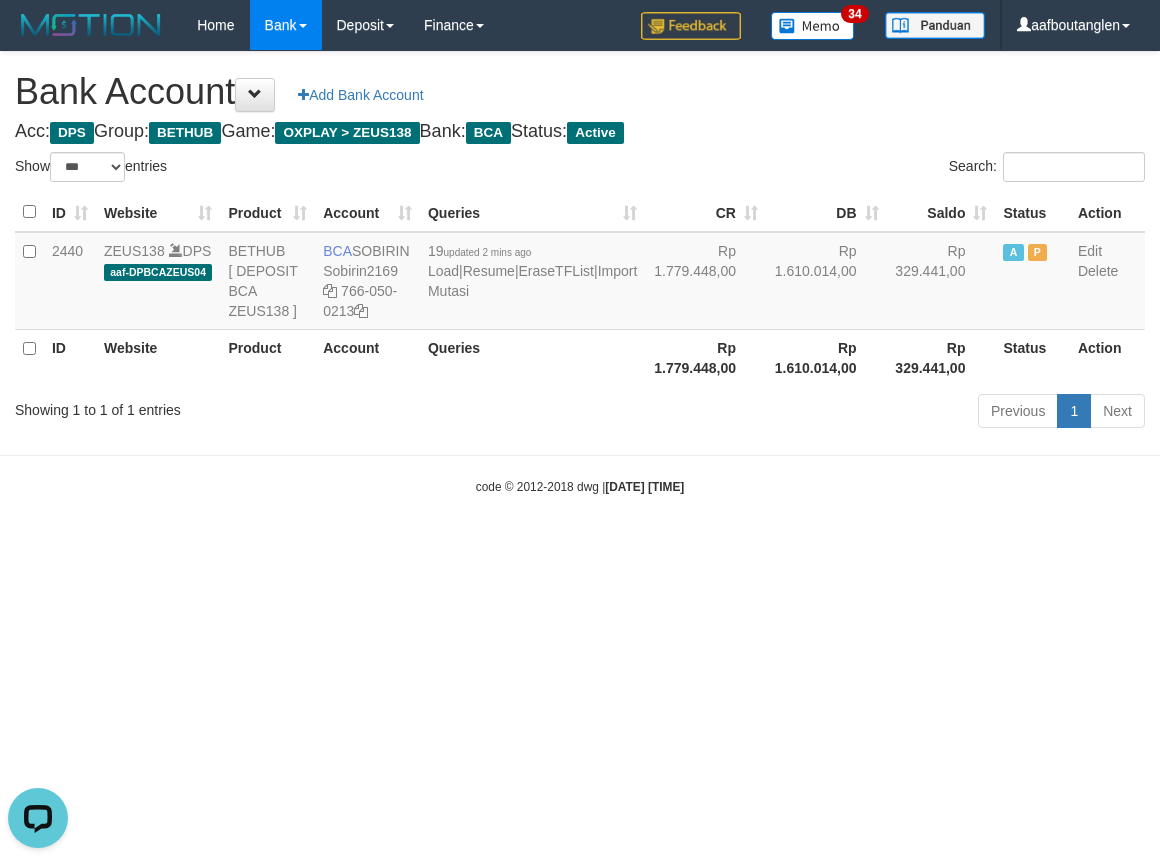drag, startPoint x: 943, startPoint y: 567, endPoint x: 923, endPoint y: 575, distance: 21.540659 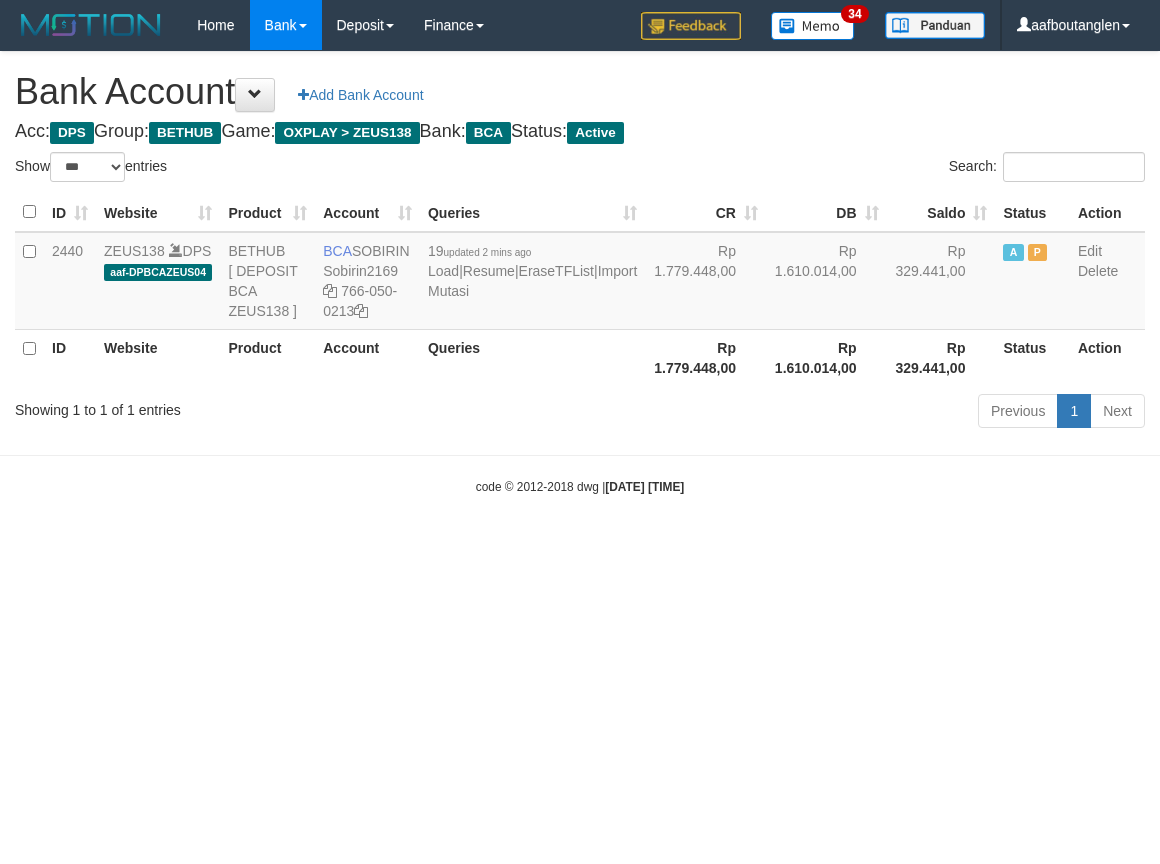 select on "***" 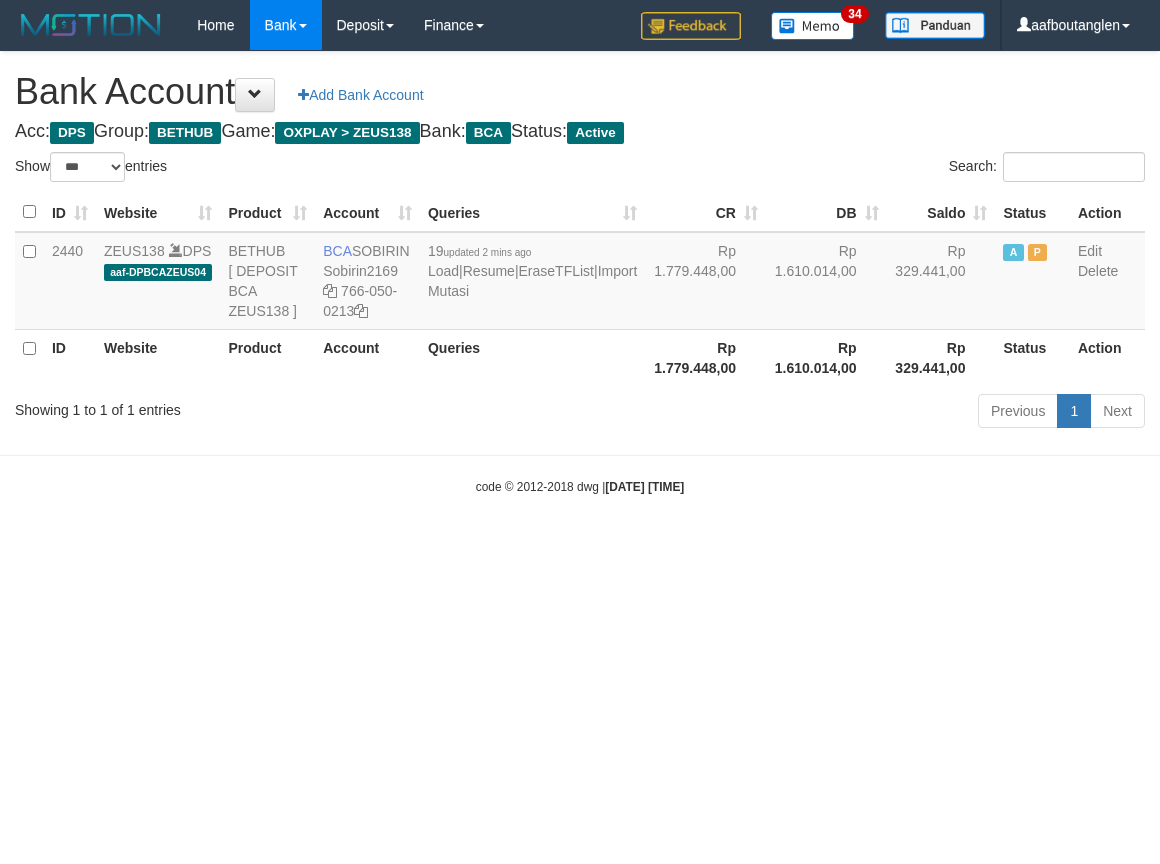 scroll, scrollTop: 0, scrollLeft: 0, axis: both 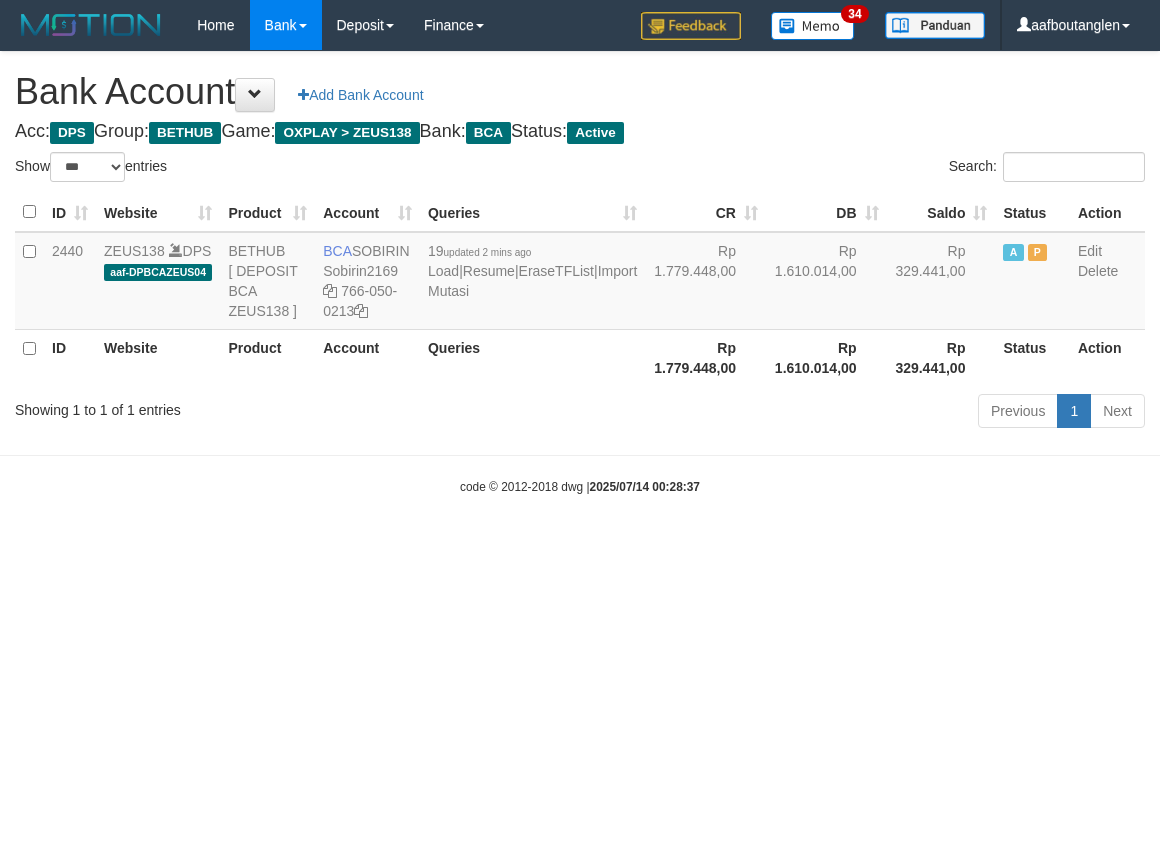 select on "***" 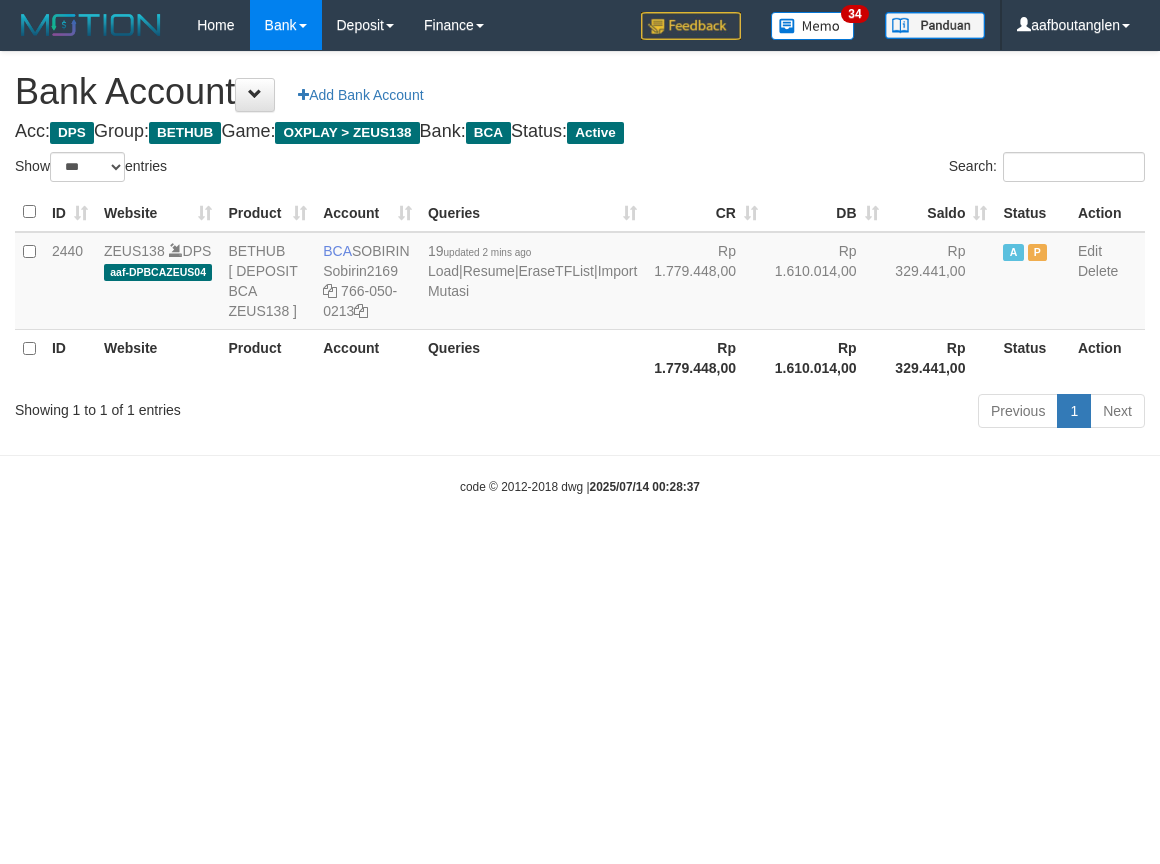 scroll, scrollTop: 0, scrollLeft: 0, axis: both 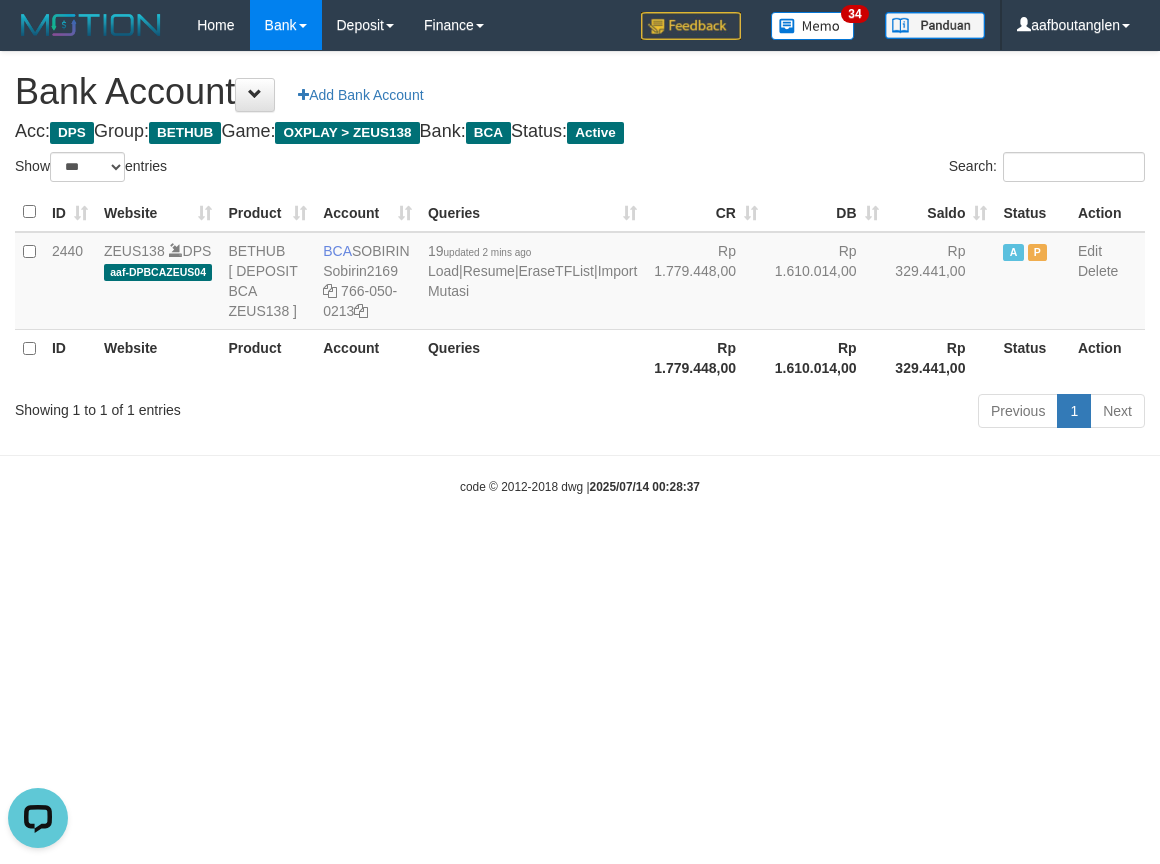 drag, startPoint x: 896, startPoint y: 658, endPoint x: 890, endPoint y: 714, distance: 56.32051 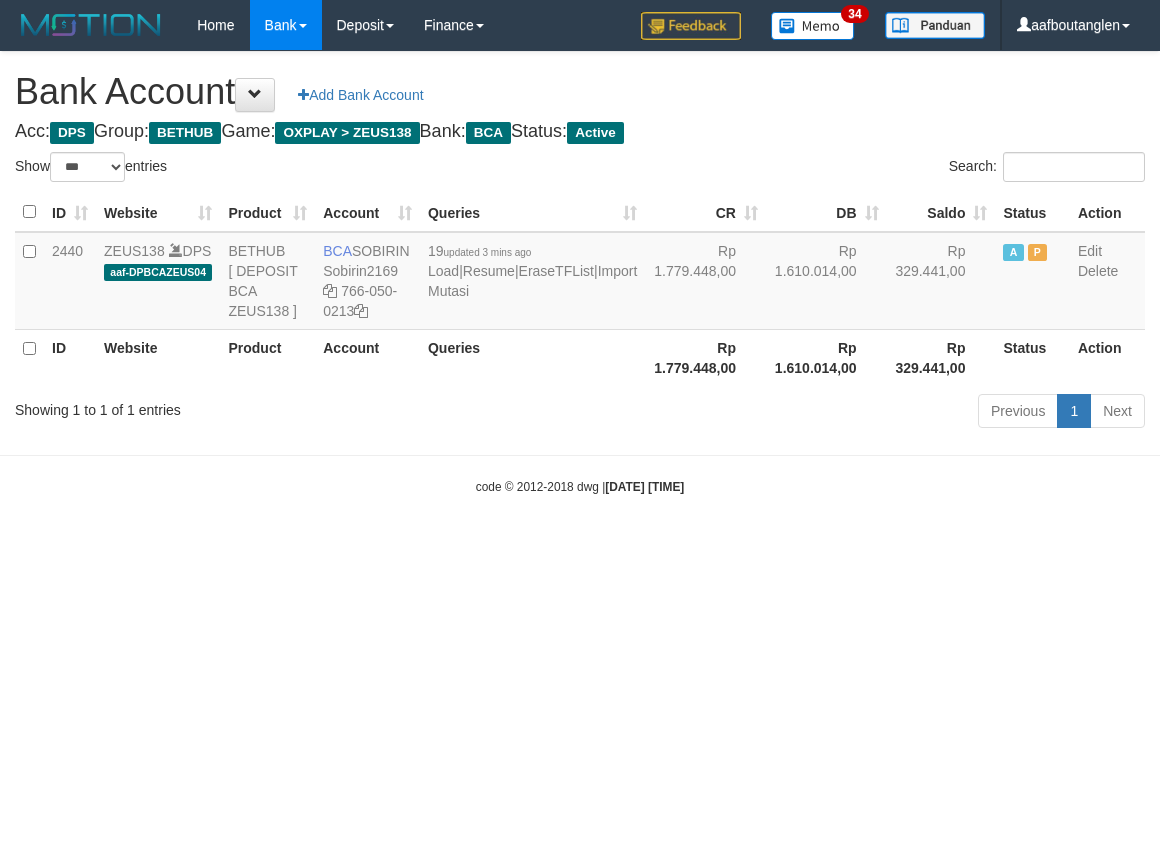 select on "***" 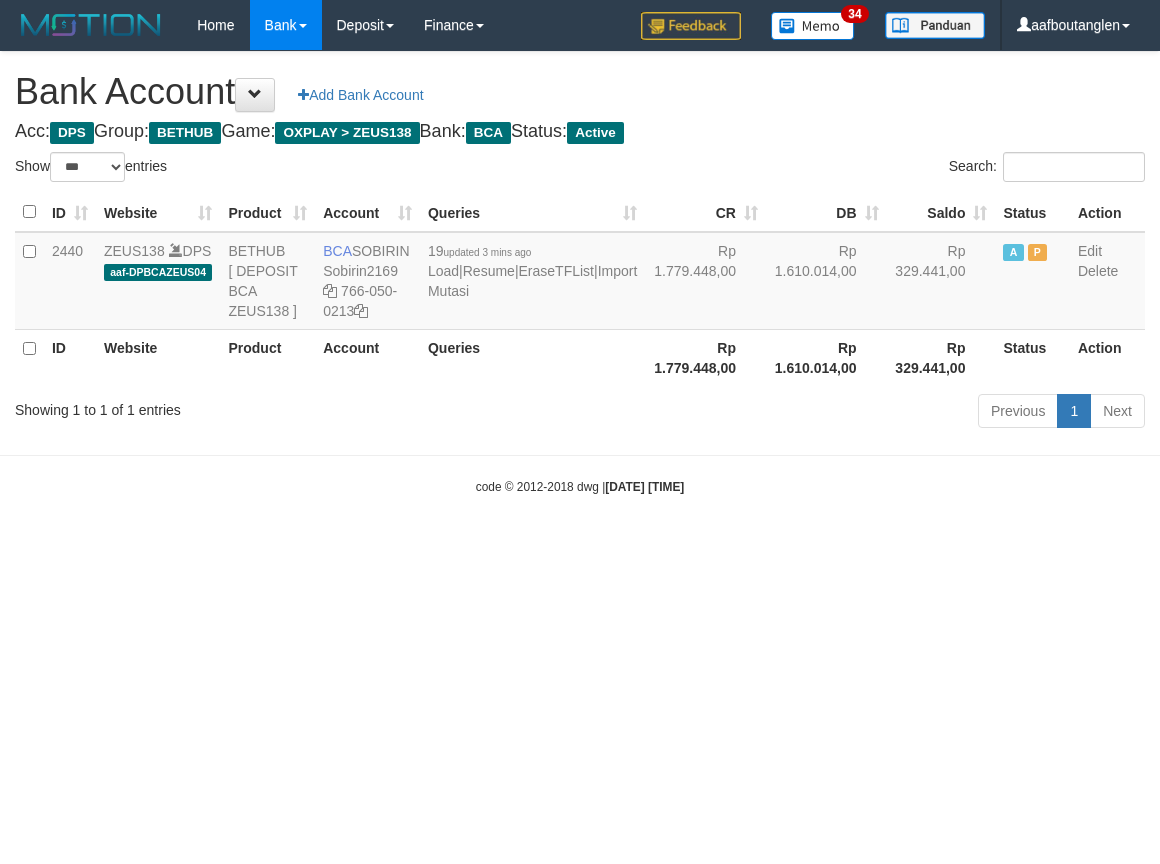 scroll, scrollTop: 0, scrollLeft: 0, axis: both 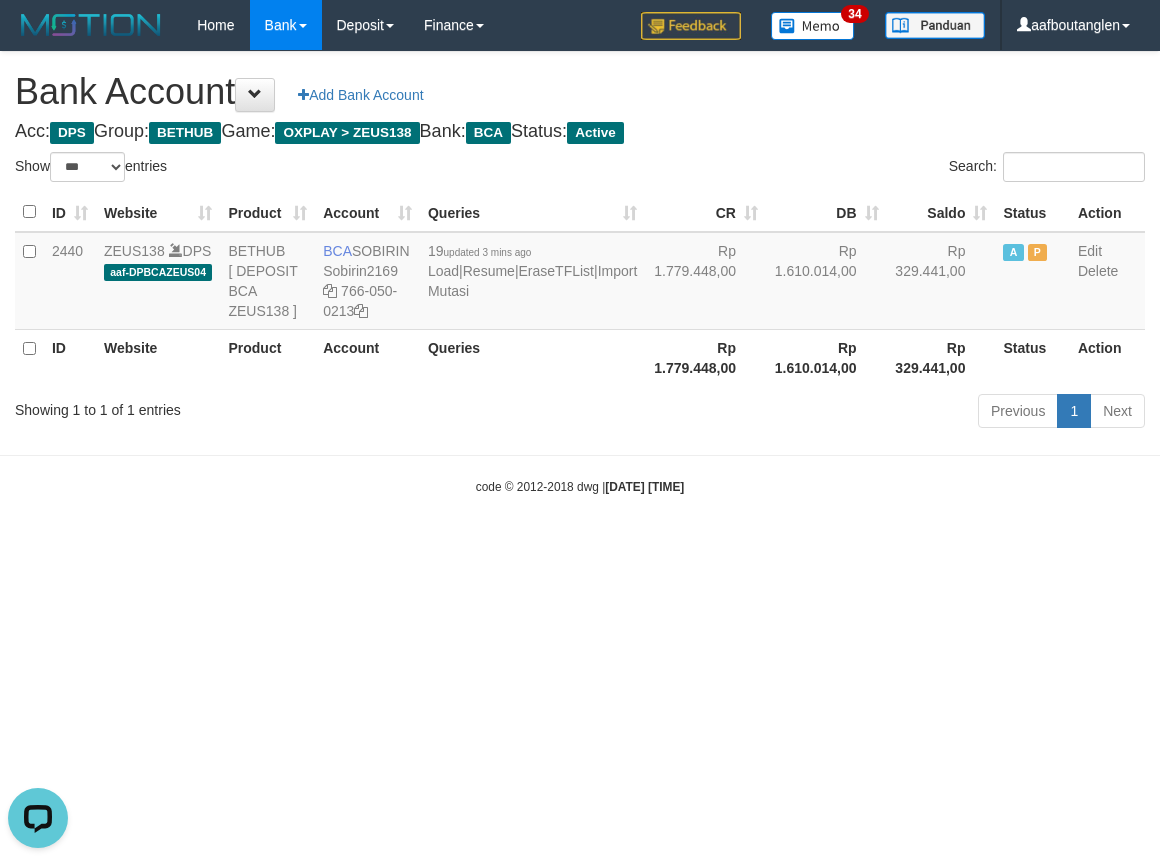click on "Toggle navigation
Home
Bank
Account List
Deposit
DPS List
History
Note DPS
Finance
Financial Data
aafboutanglen
My Profile
Log Out
34" at bounding box center (580, 273) 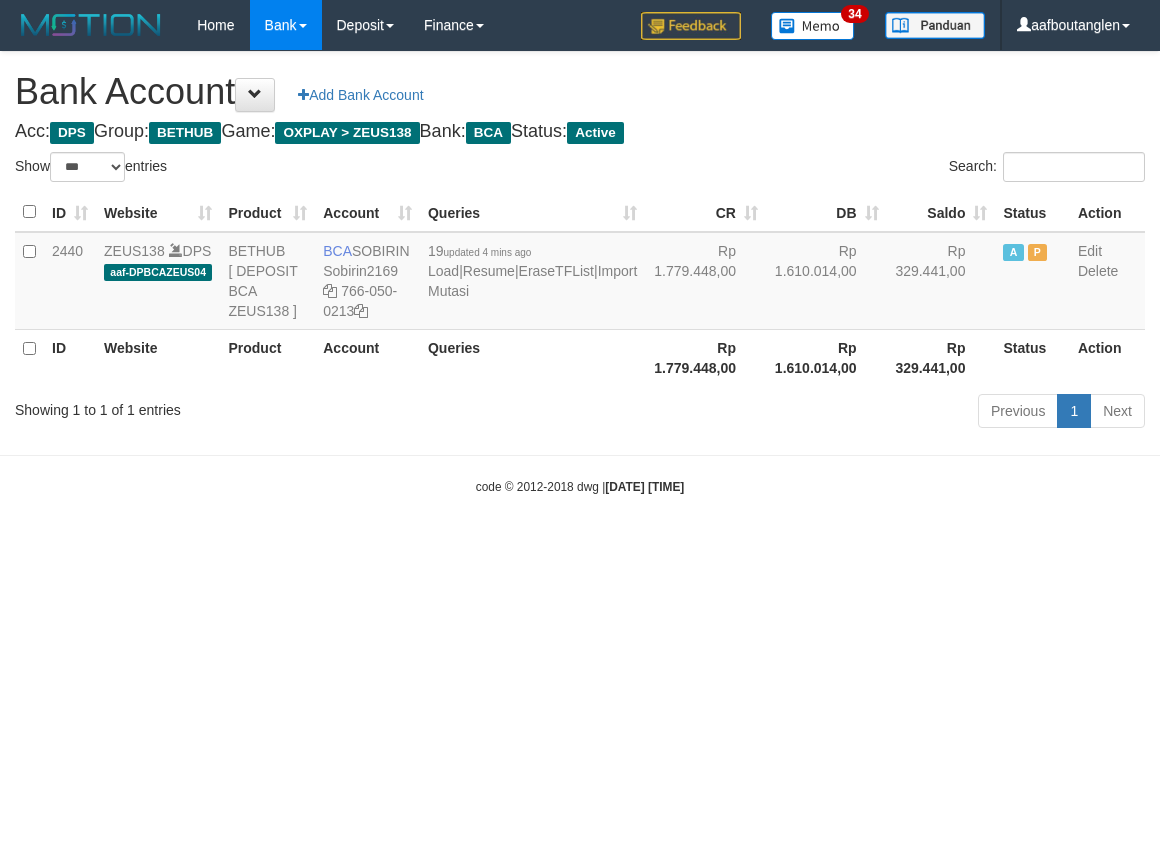 select on "***" 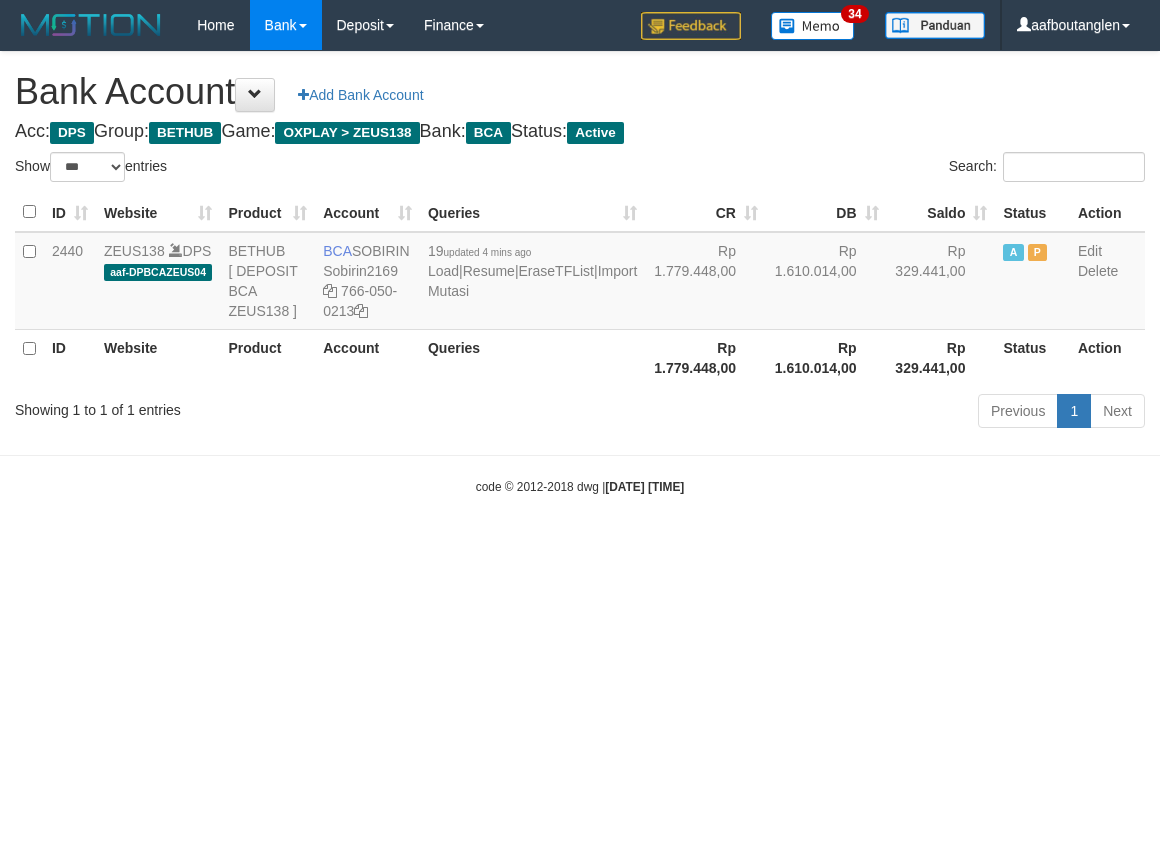 scroll, scrollTop: 0, scrollLeft: 0, axis: both 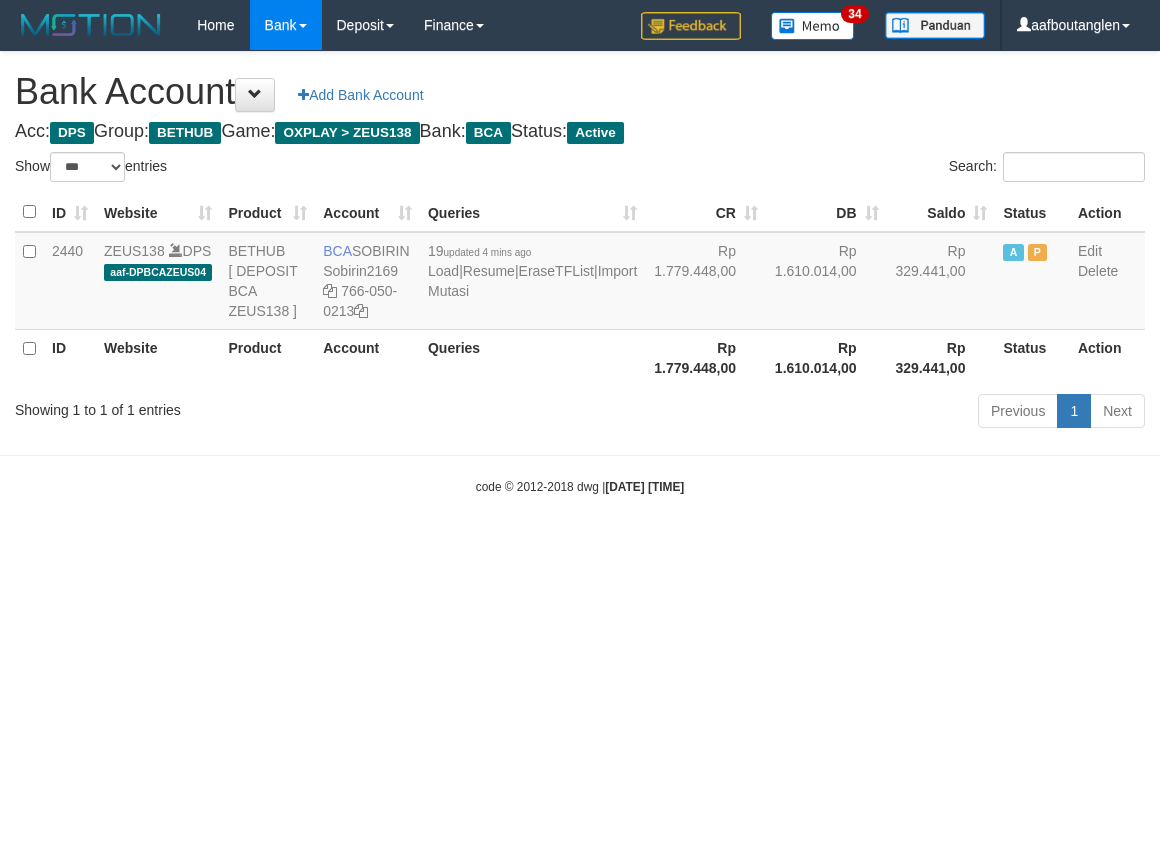 select on "***" 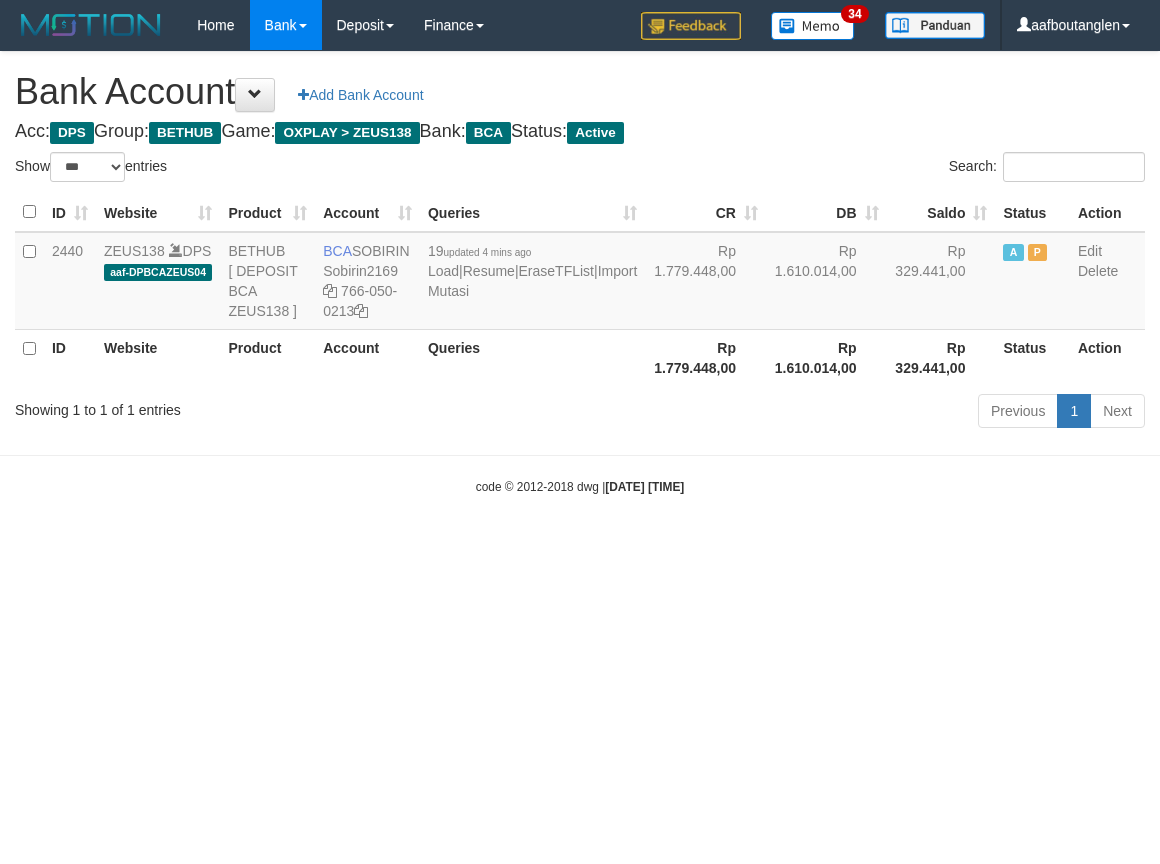 scroll, scrollTop: 0, scrollLeft: 0, axis: both 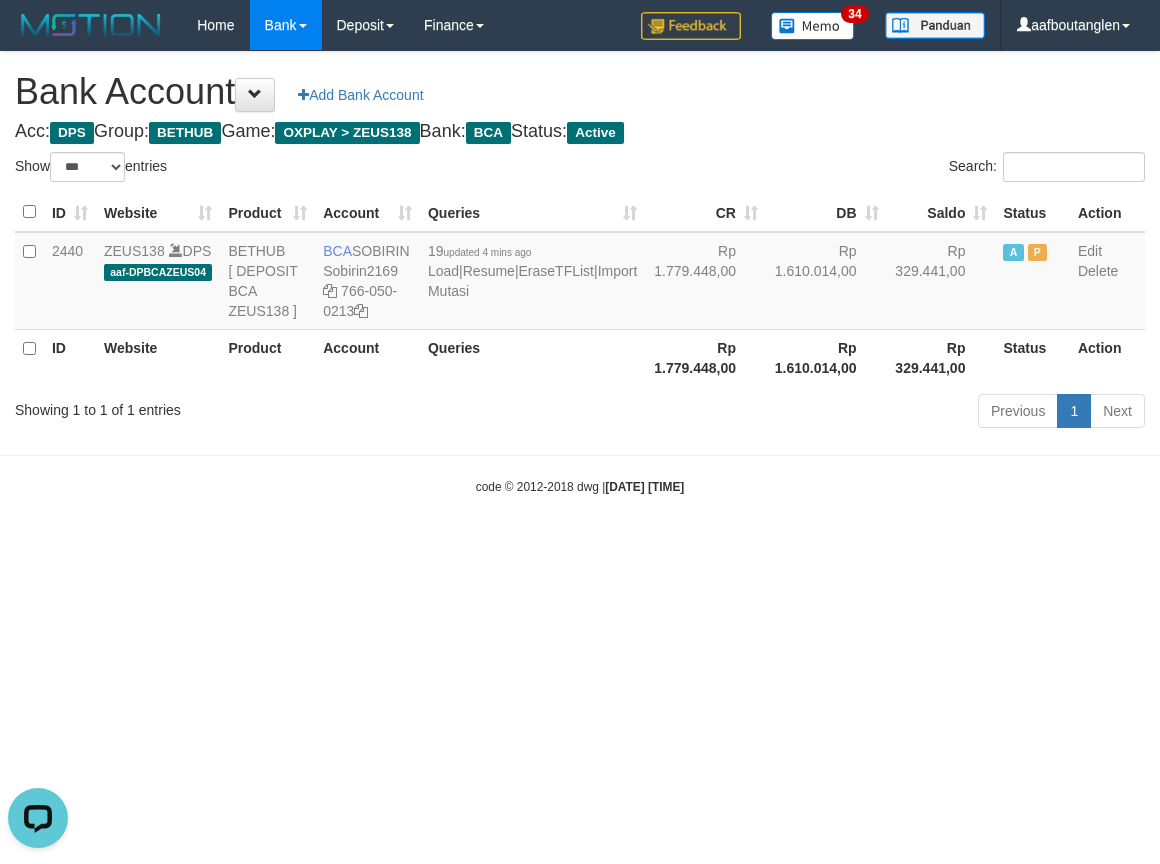 drag, startPoint x: 923, startPoint y: 707, endPoint x: 893, endPoint y: 730, distance: 37.802116 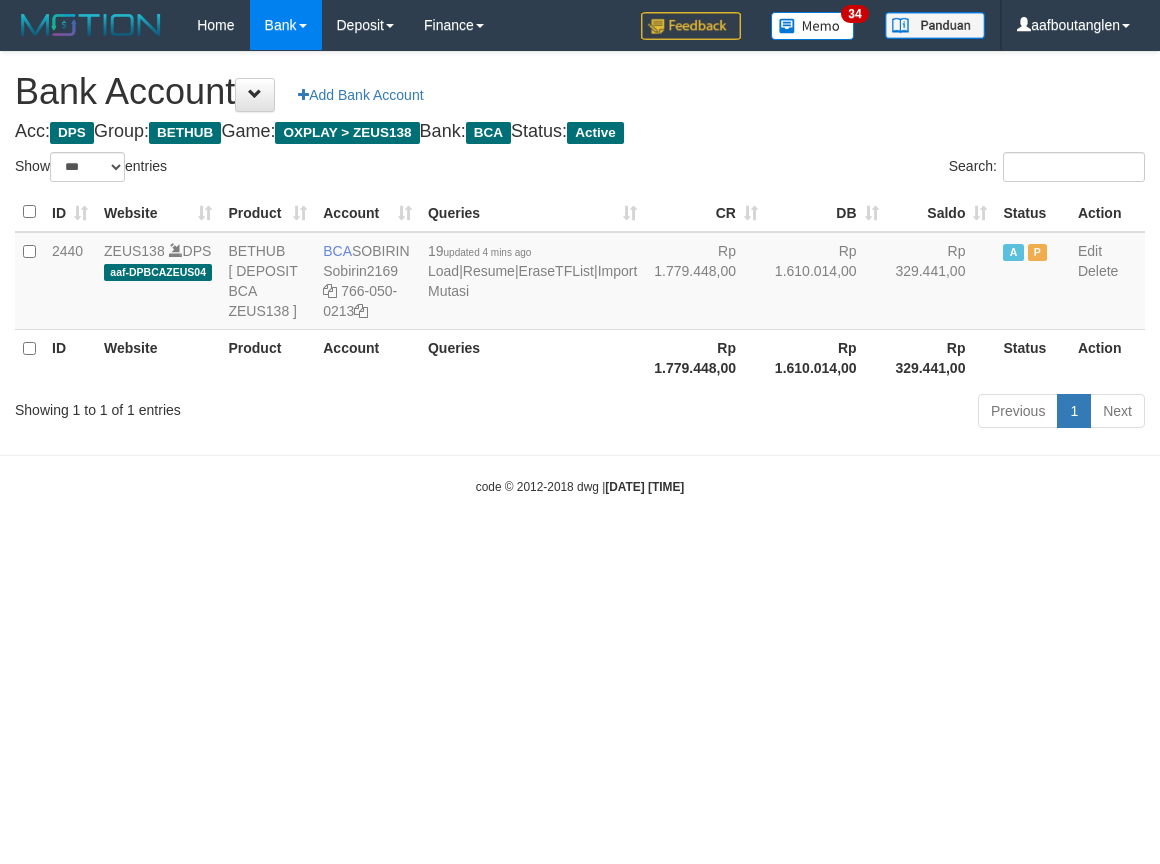 select on "***" 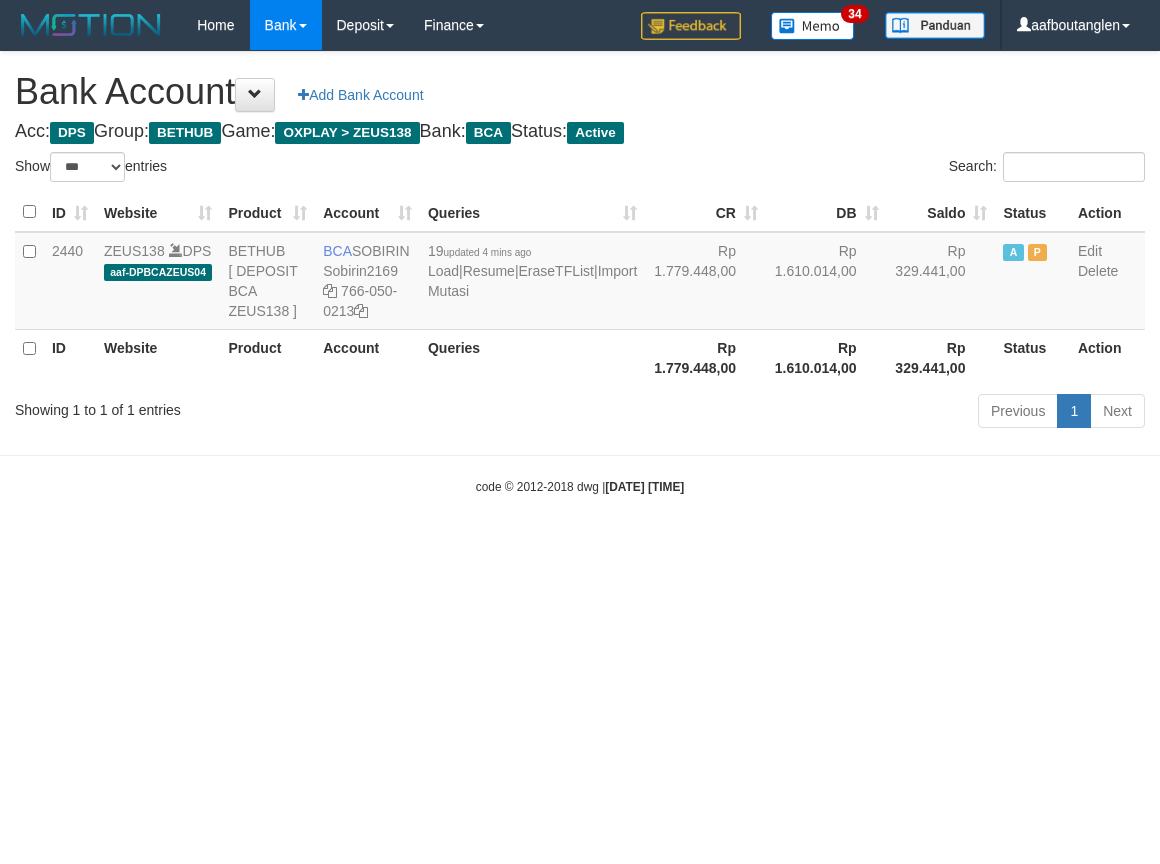 scroll, scrollTop: 0, scrollLeft: 0, axis: both 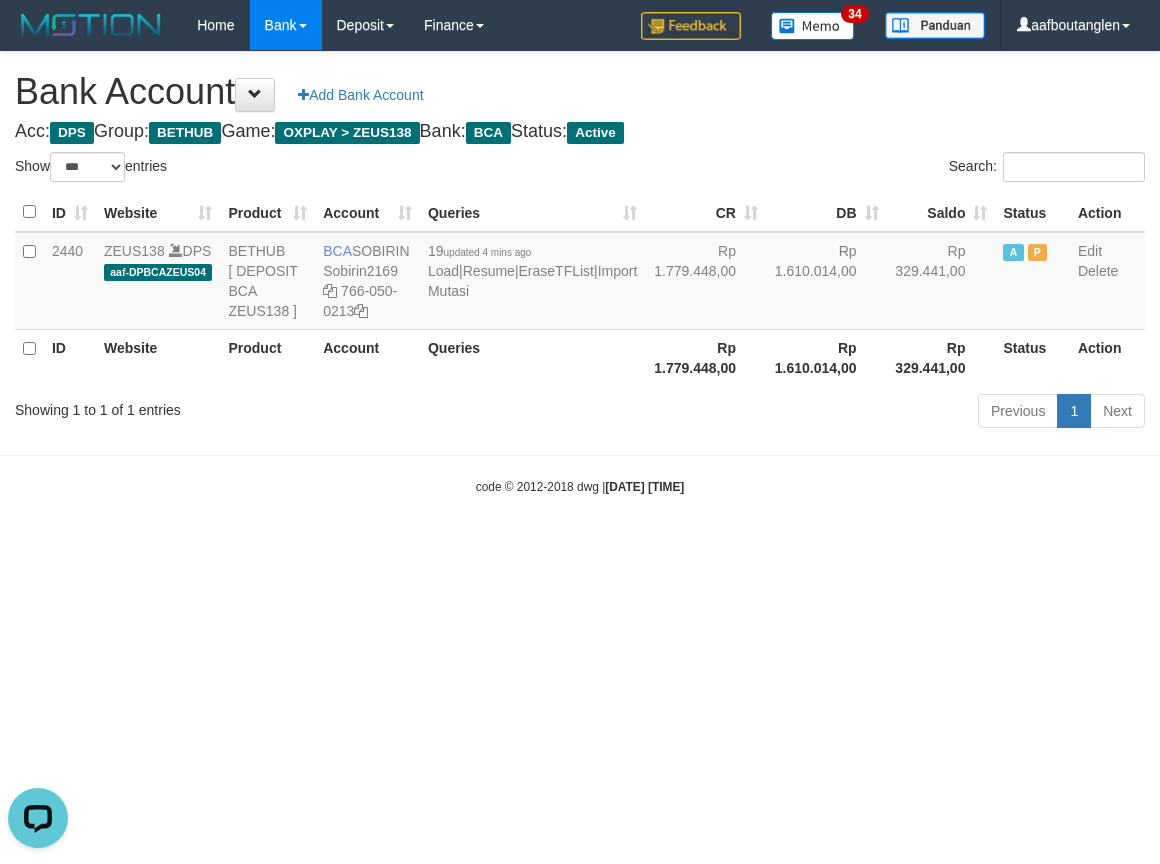 click on "Toggle navigation
Home
Bank
Account List
Deposit
DPS List
History
Note DPS
Finance
Financial Data
aafboutanglen
My Profile
Log Out
34" at bounding box center (580, 273) 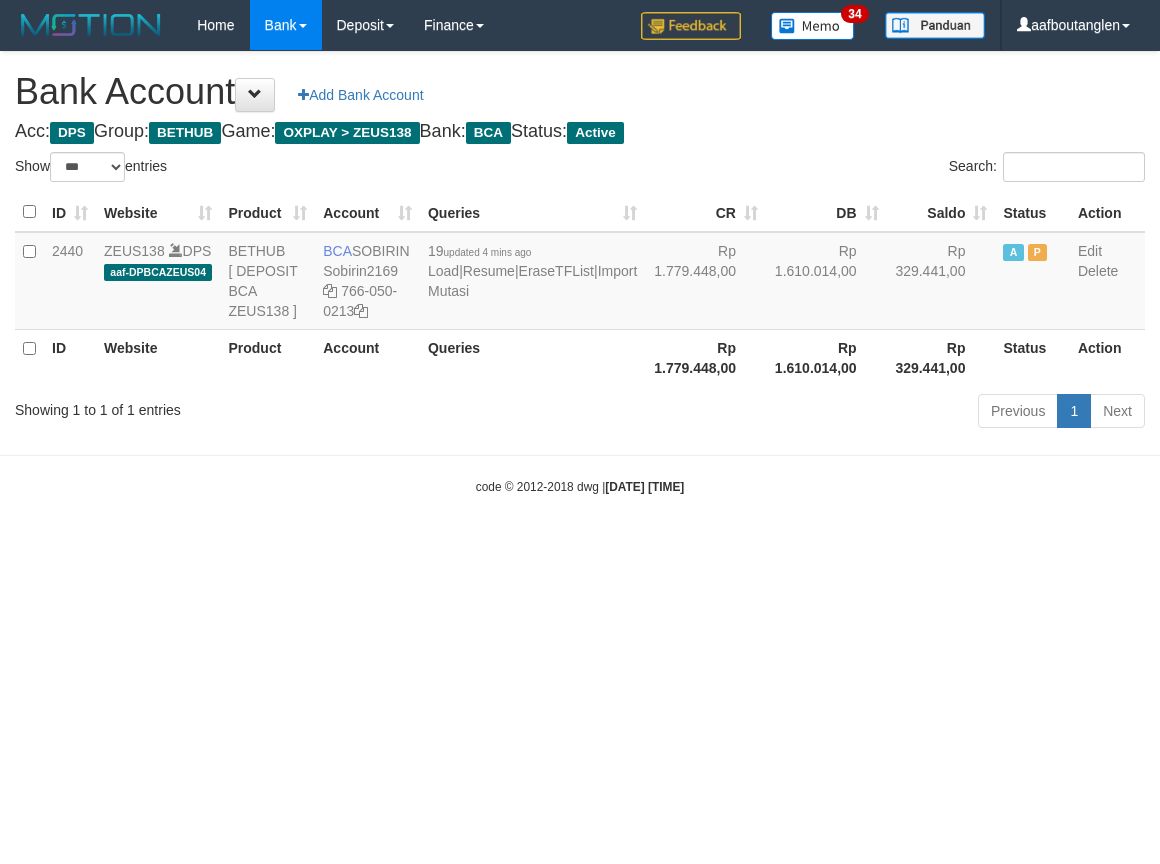 select on "***" 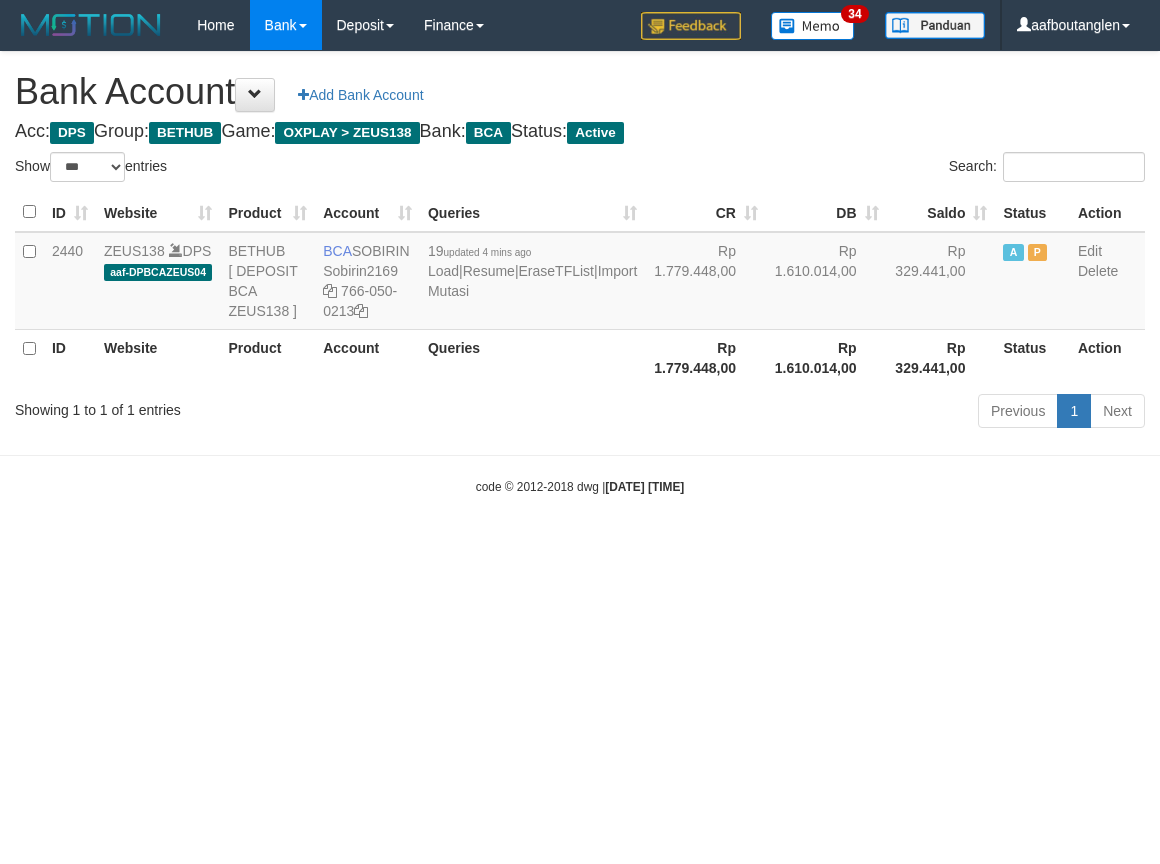 scroll, scrollTop: 0, scrollLeft: 0, axis: both 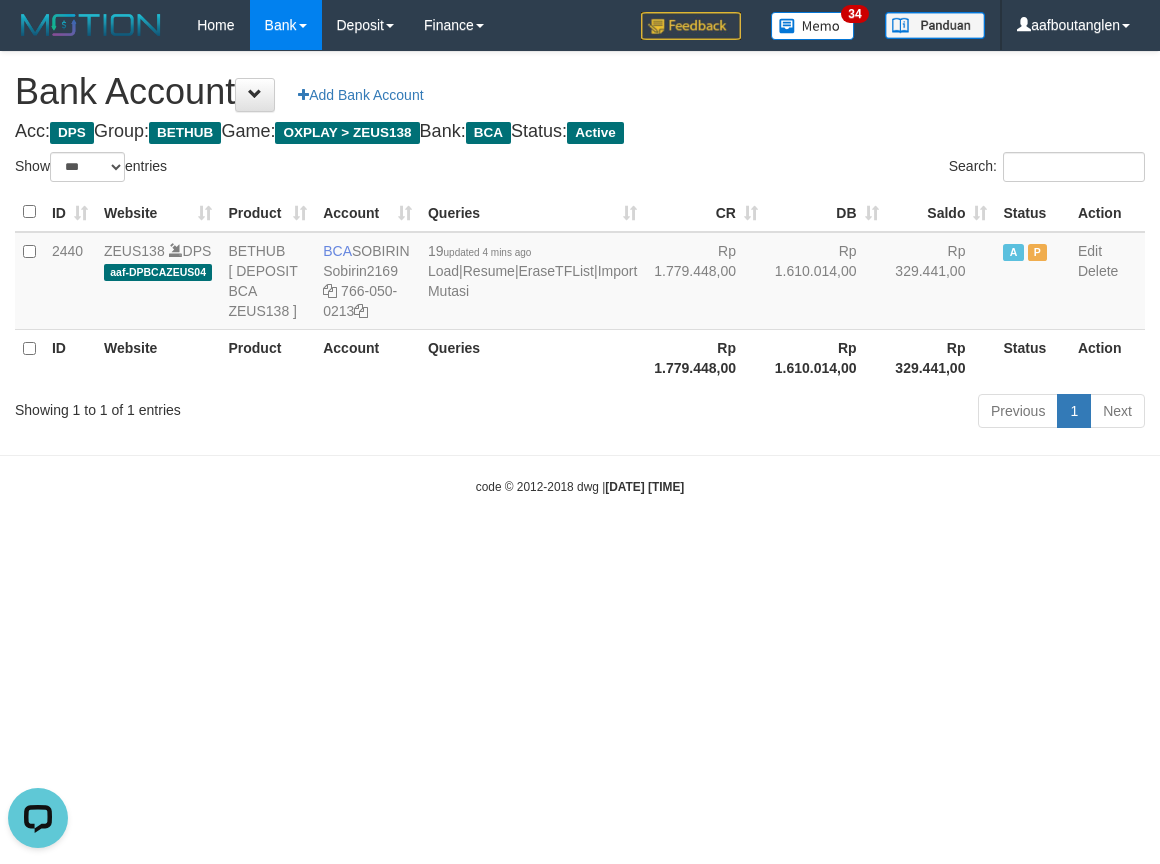 drag, startPoint x: 122, startPoint y: 586, endPoint x: 132, endPoint y: 592, distance: 11.661903 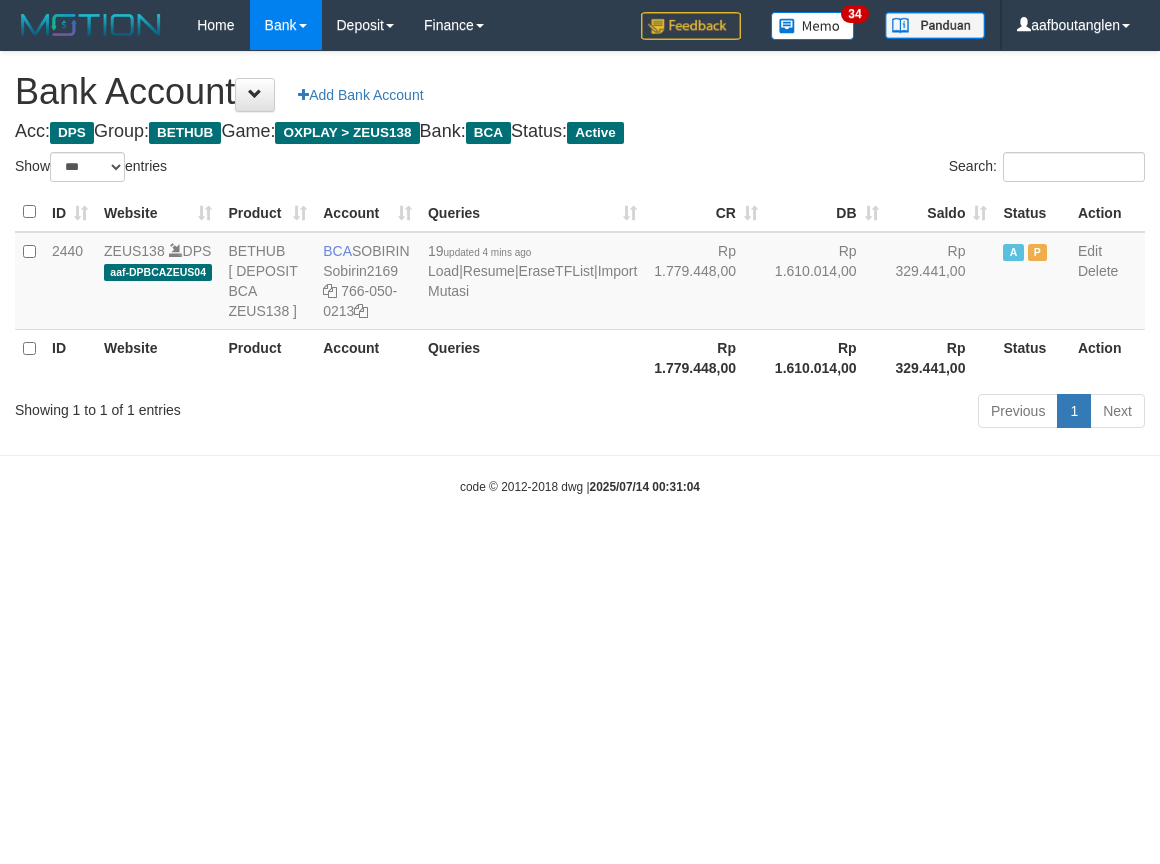 select on "***" 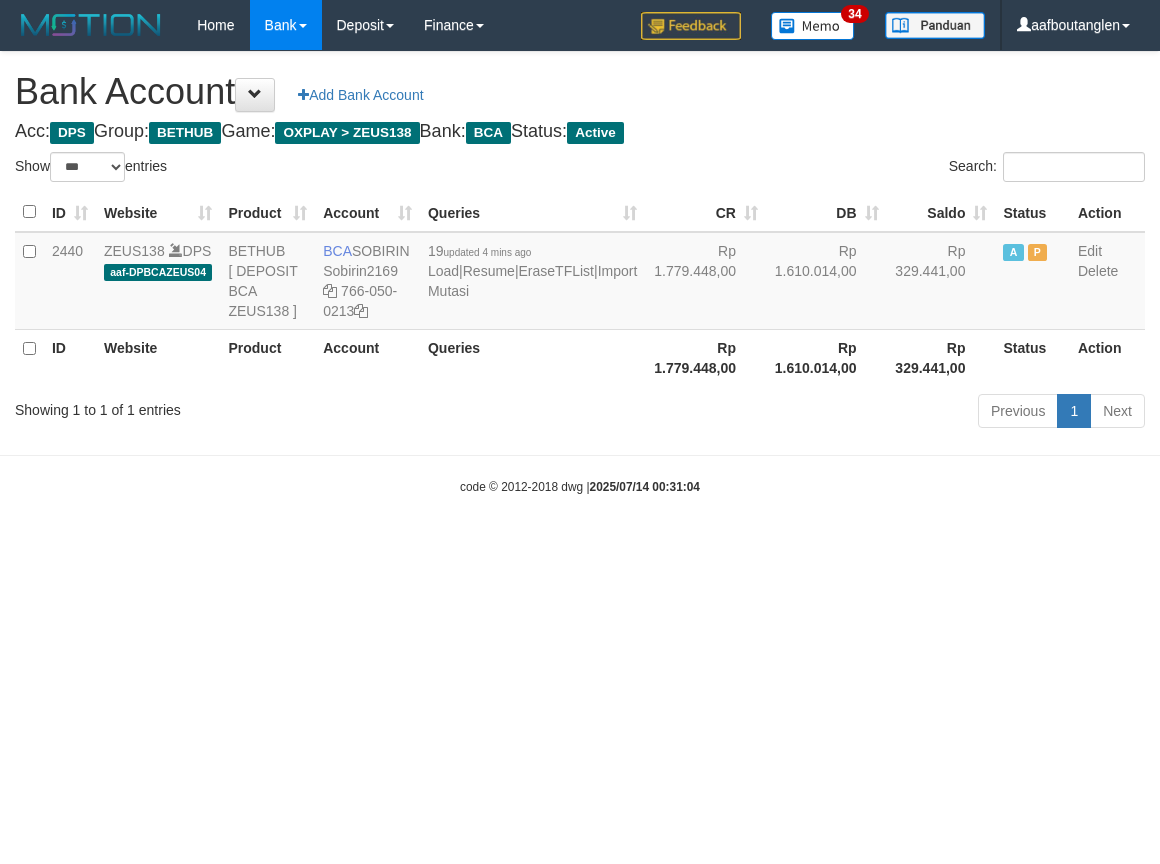 scroll, scrollTop: 0, scrollLeft: 0, axis: both 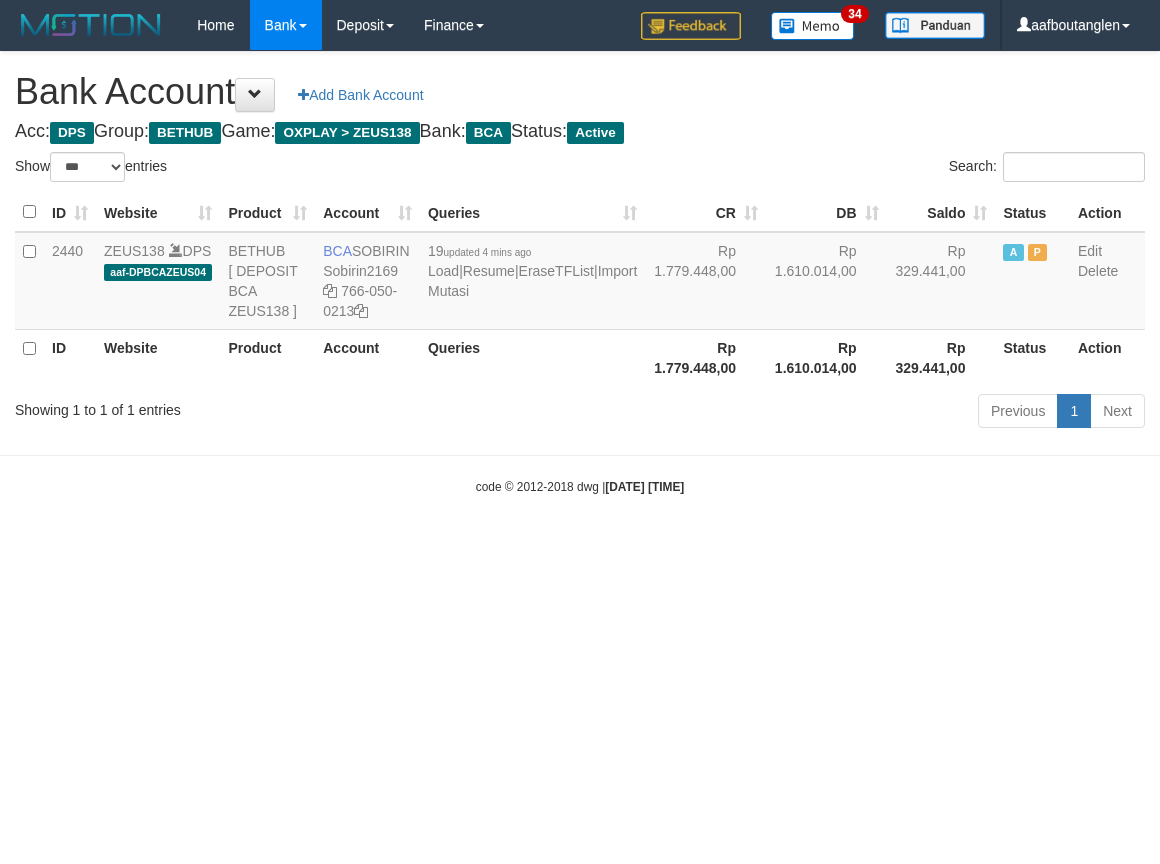 select on "***" 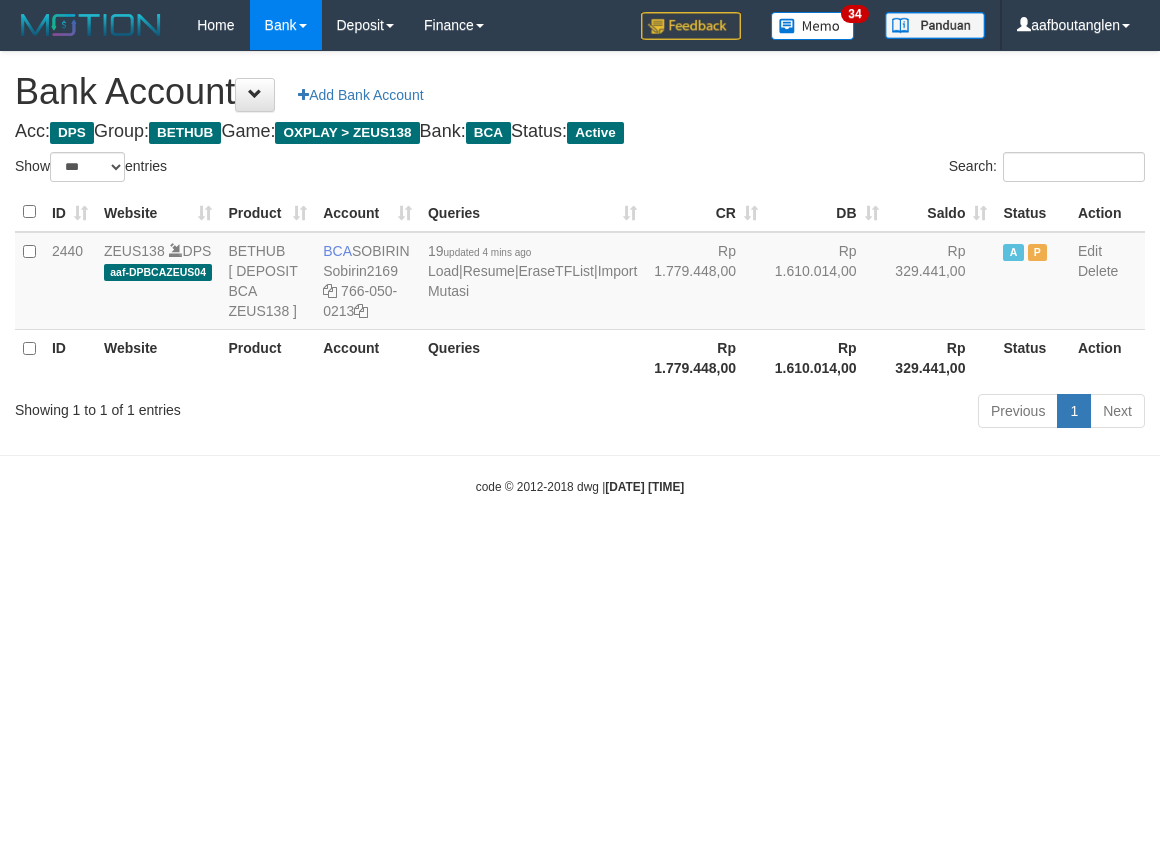 scroll, scrollTop: 0, scrollLeft: 0, axis: both 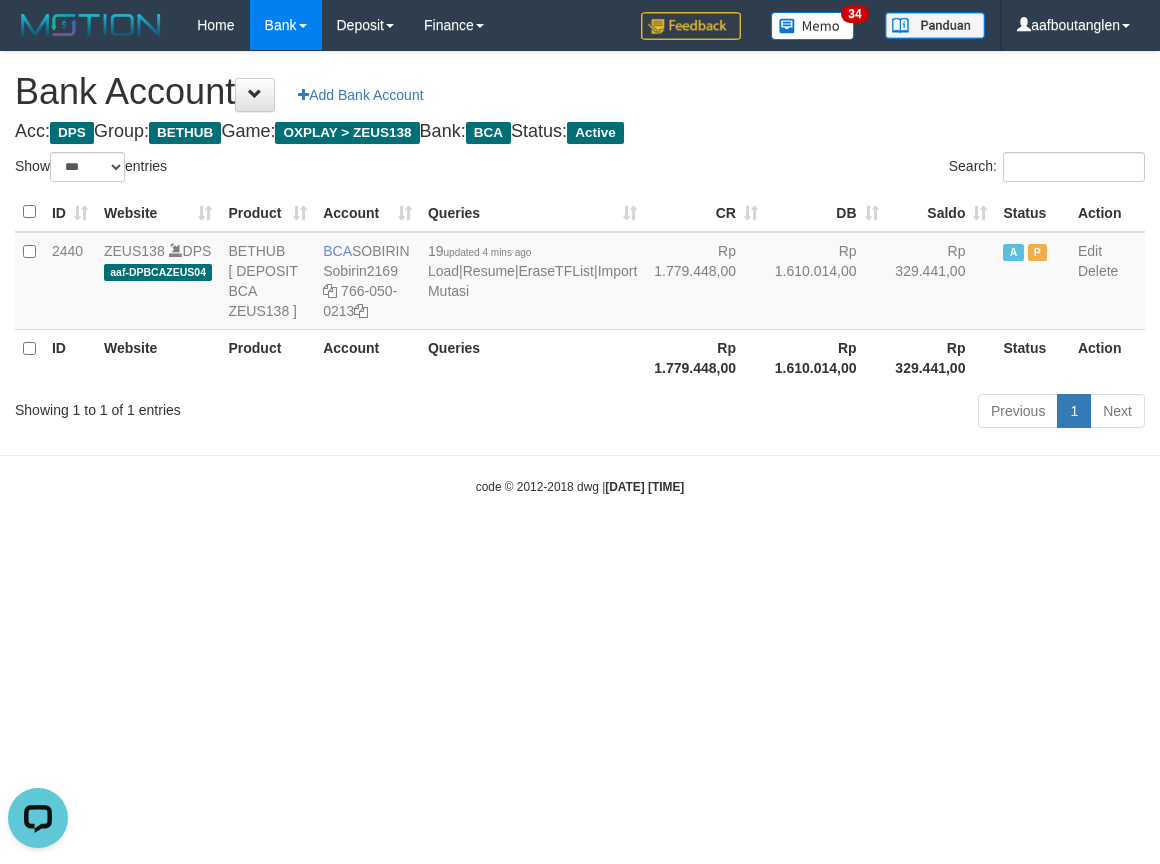 click on "Toggle navigation
Home
Bank
Account List
Deposit
DPS List
History
Note DPS
Finance
Financial Data
aafboutanglen
My Profile
Log Out
34" at bounding box center (580, 273) 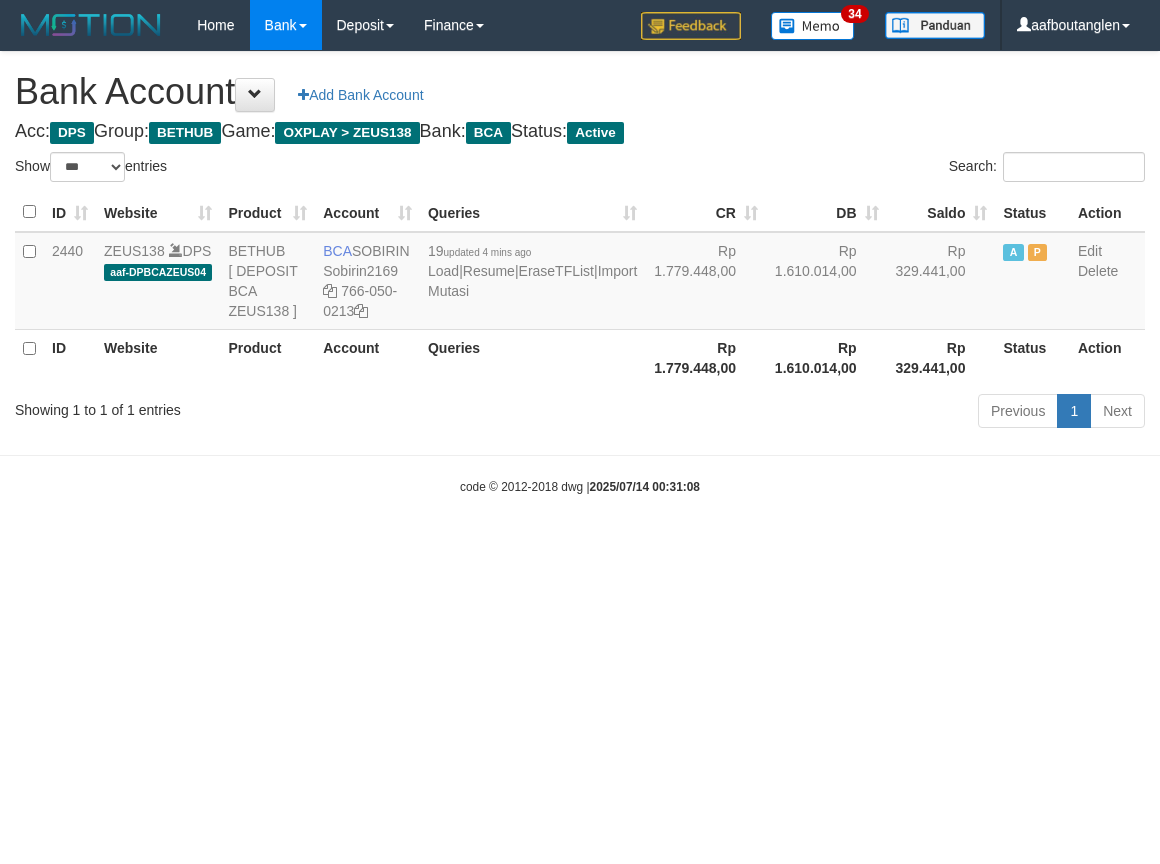 select on "***" 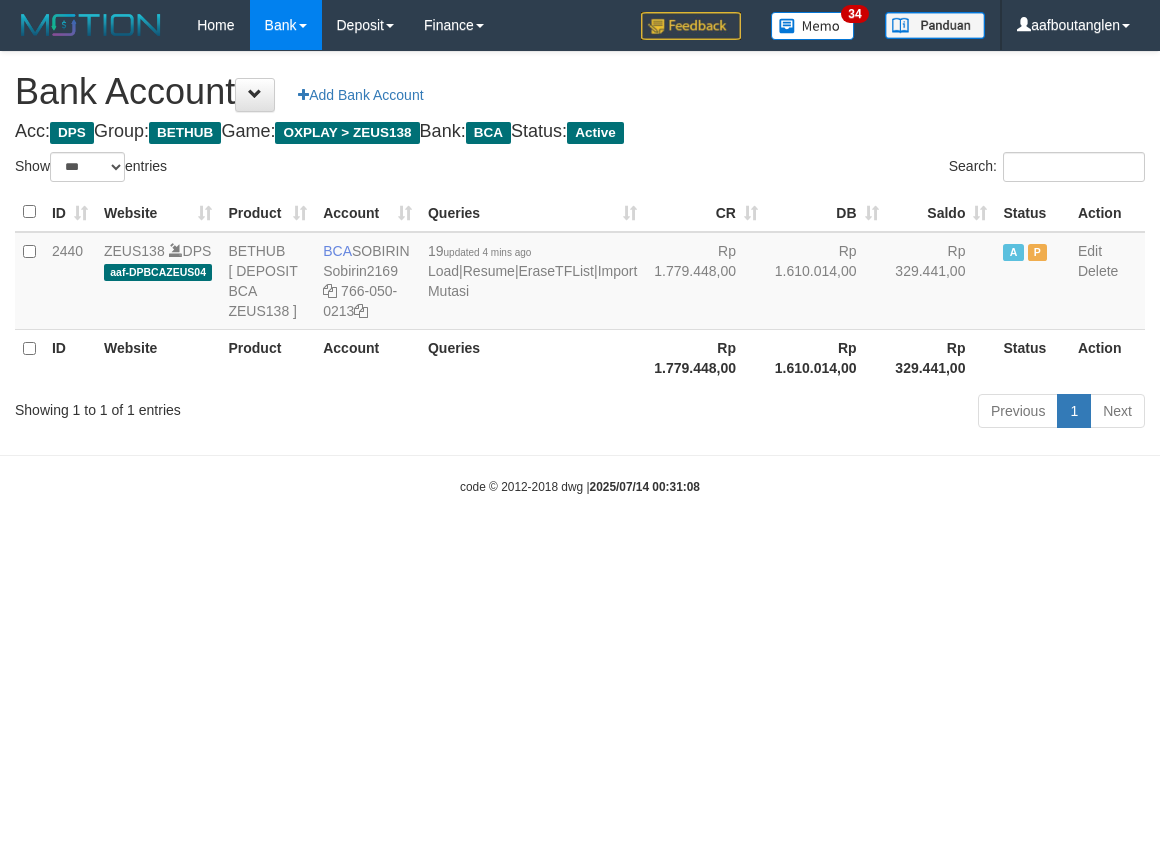 scroll, scrollTop: 0, scrollLeft: 0, axis: both 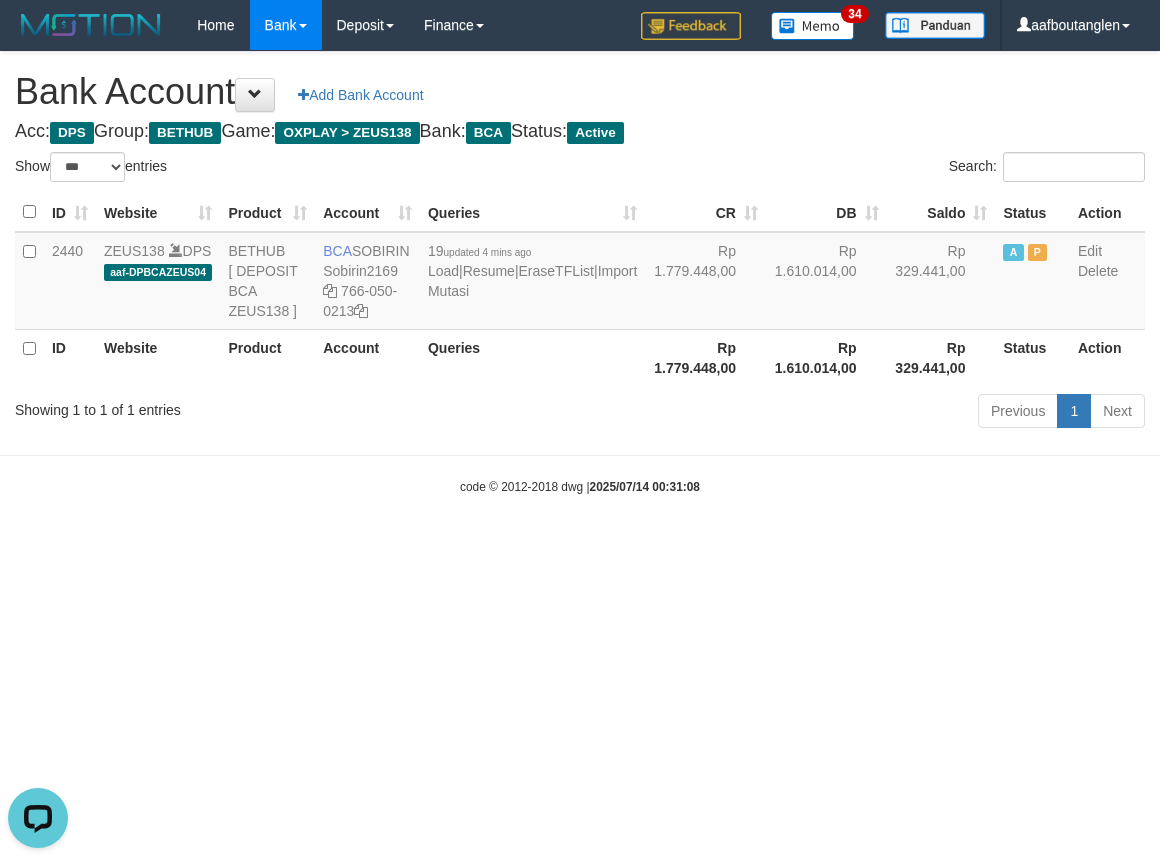 drag, startPoint x: 880, startPoint y: 590, endPoint x: 805, endPoint y: 623, distance: 81.939 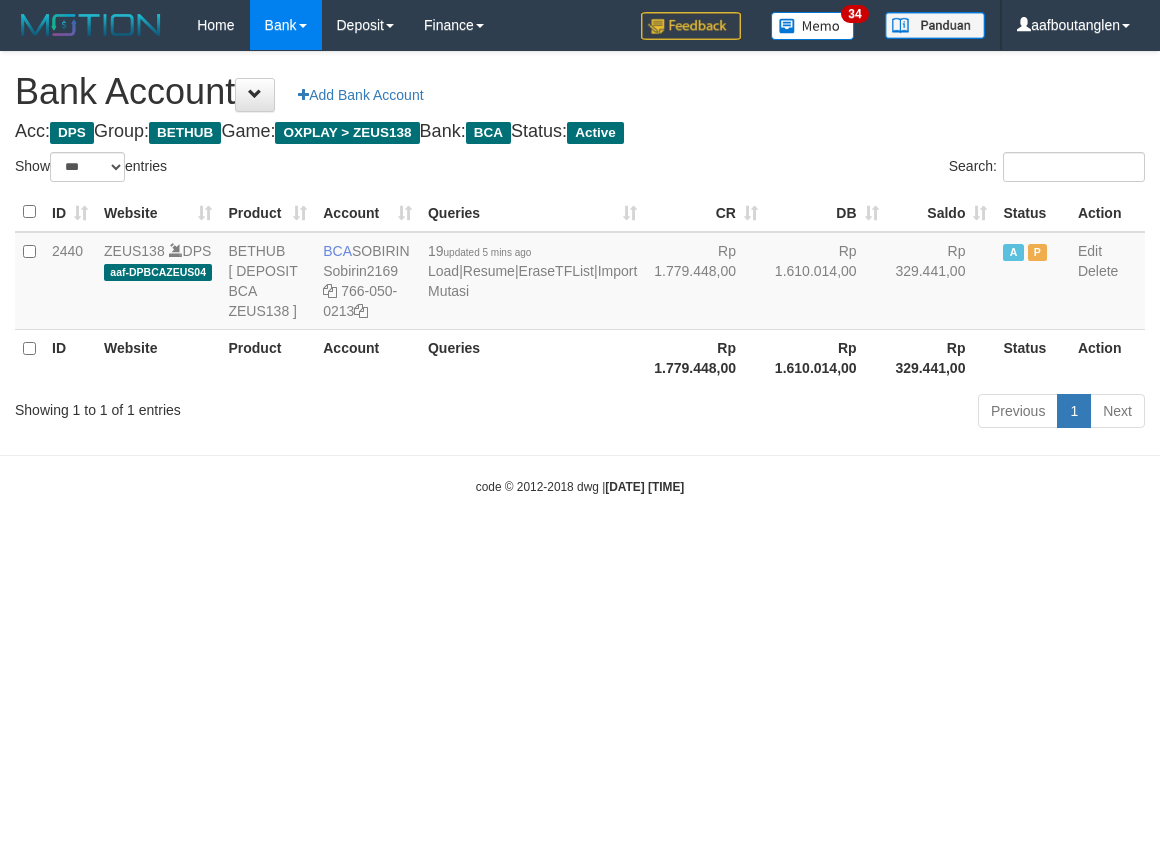 select on "***" 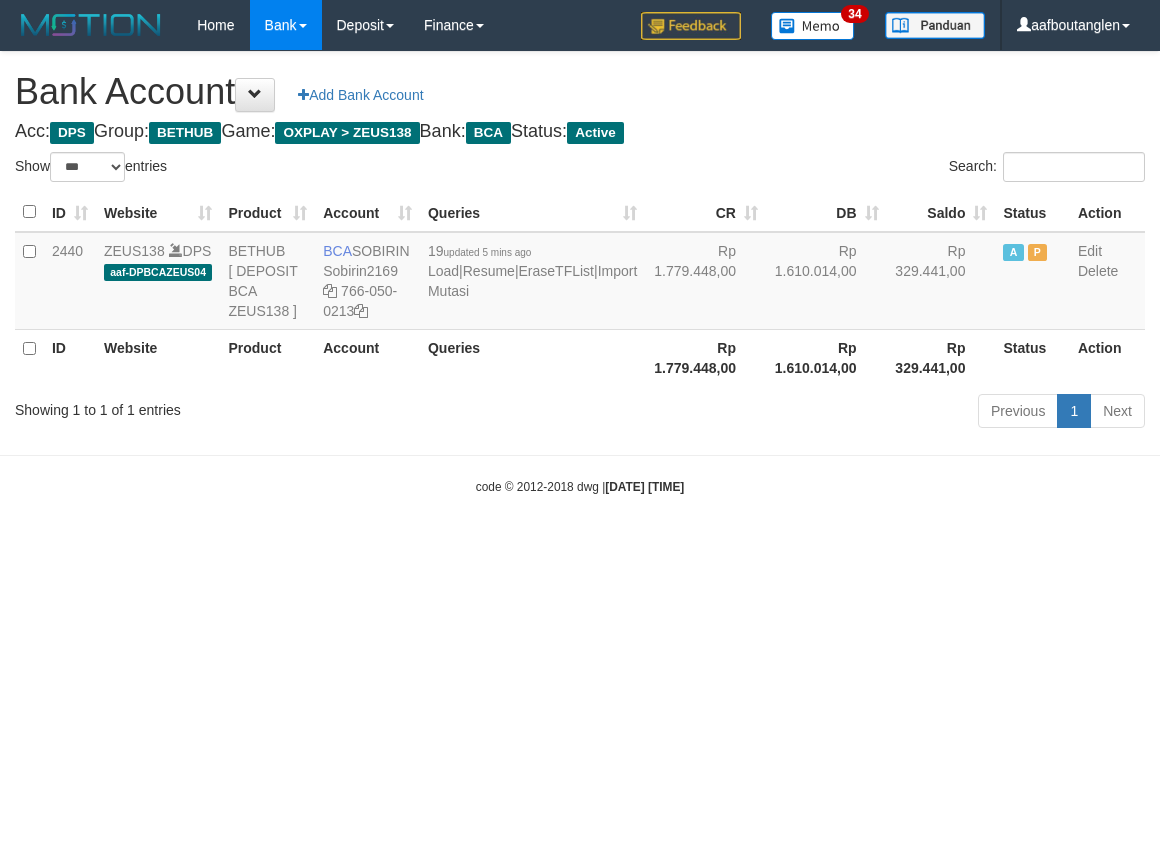 scroll, scrollTop: 0, scrollLeft: 0, axis: both 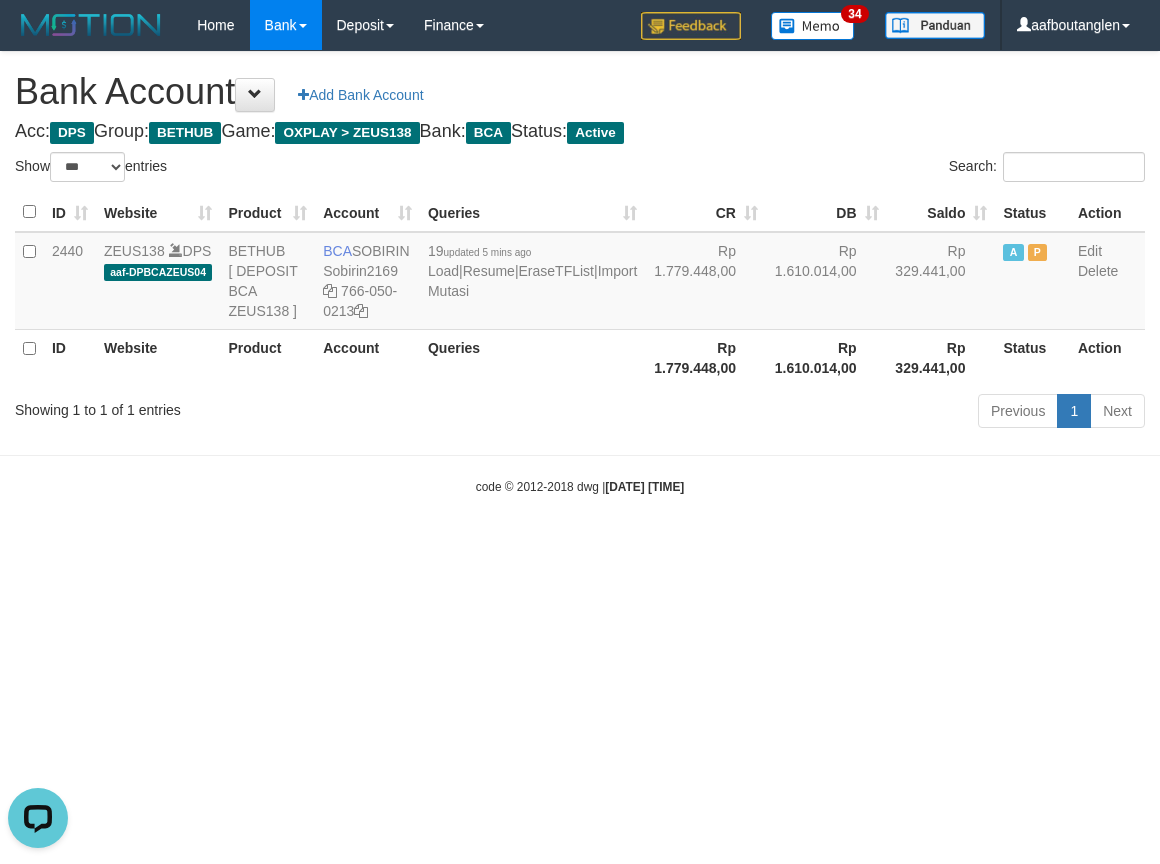 click on "code © 2012-2018 dwg |  2025/07/14 00:31:37" at bounding box center (580, 486) 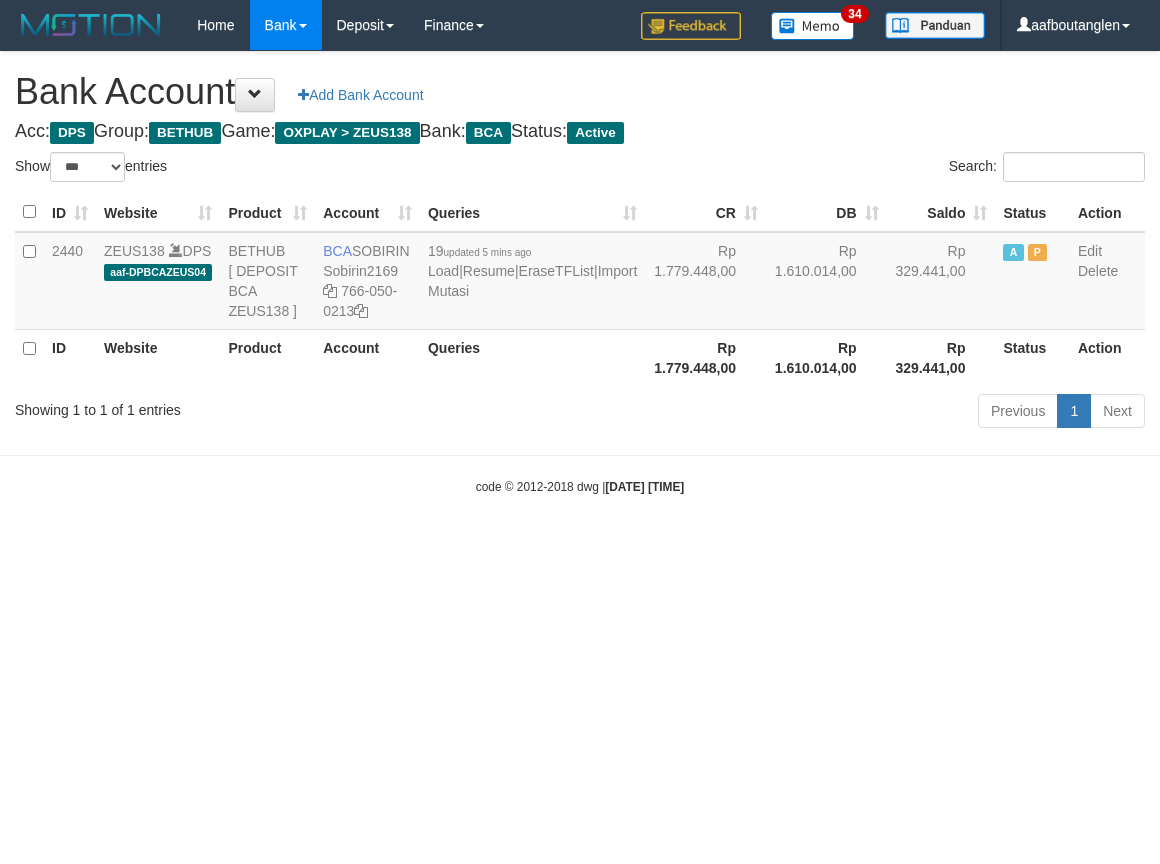 select on "***" 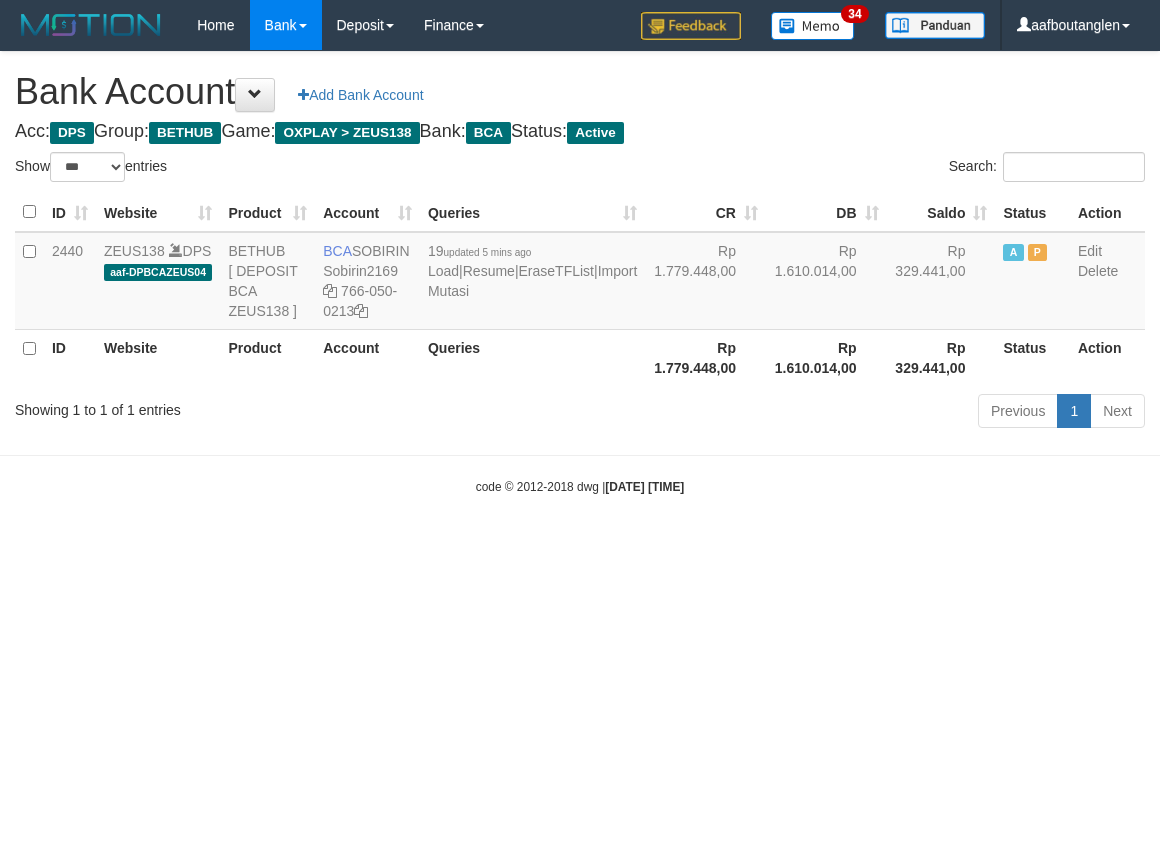 scroll, scrollTop: 0, scrollLeft: 0, axis: both 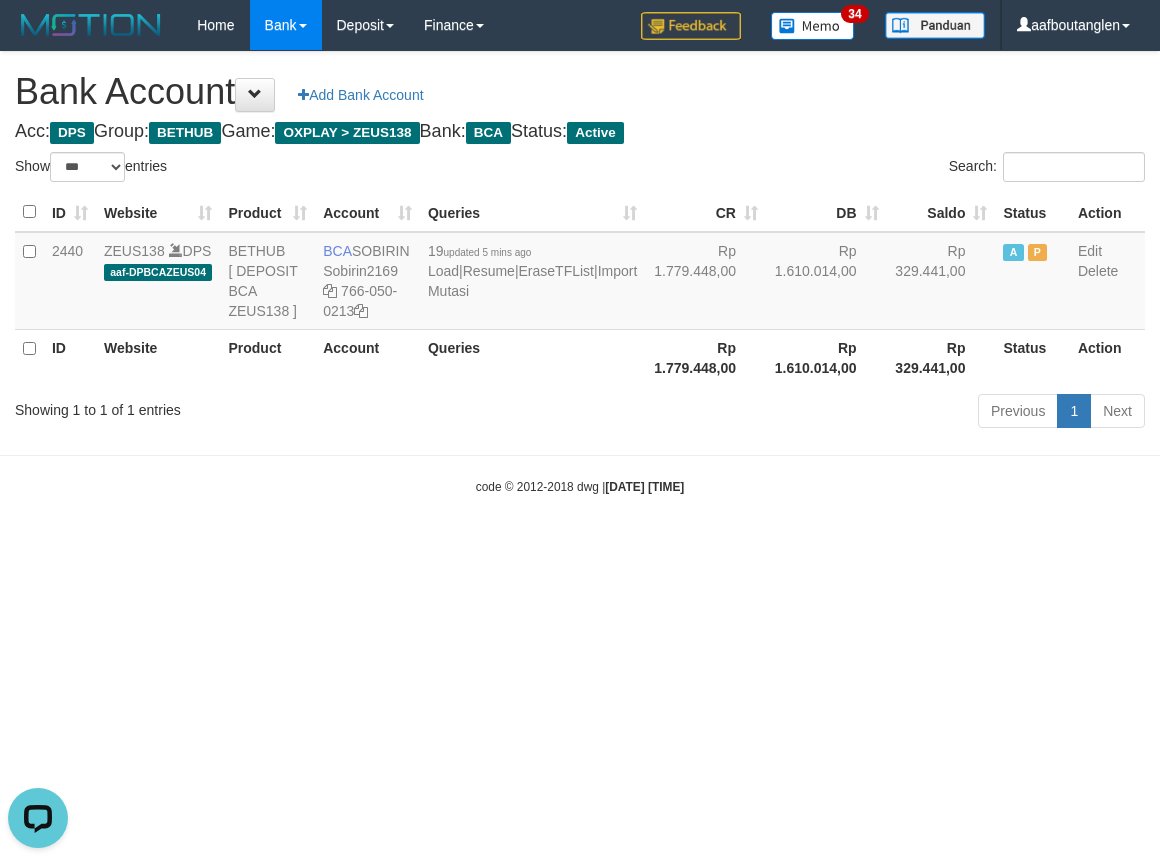 click on "Showing 1 to 1 of 1 entries" at bounding box center [241, 406] 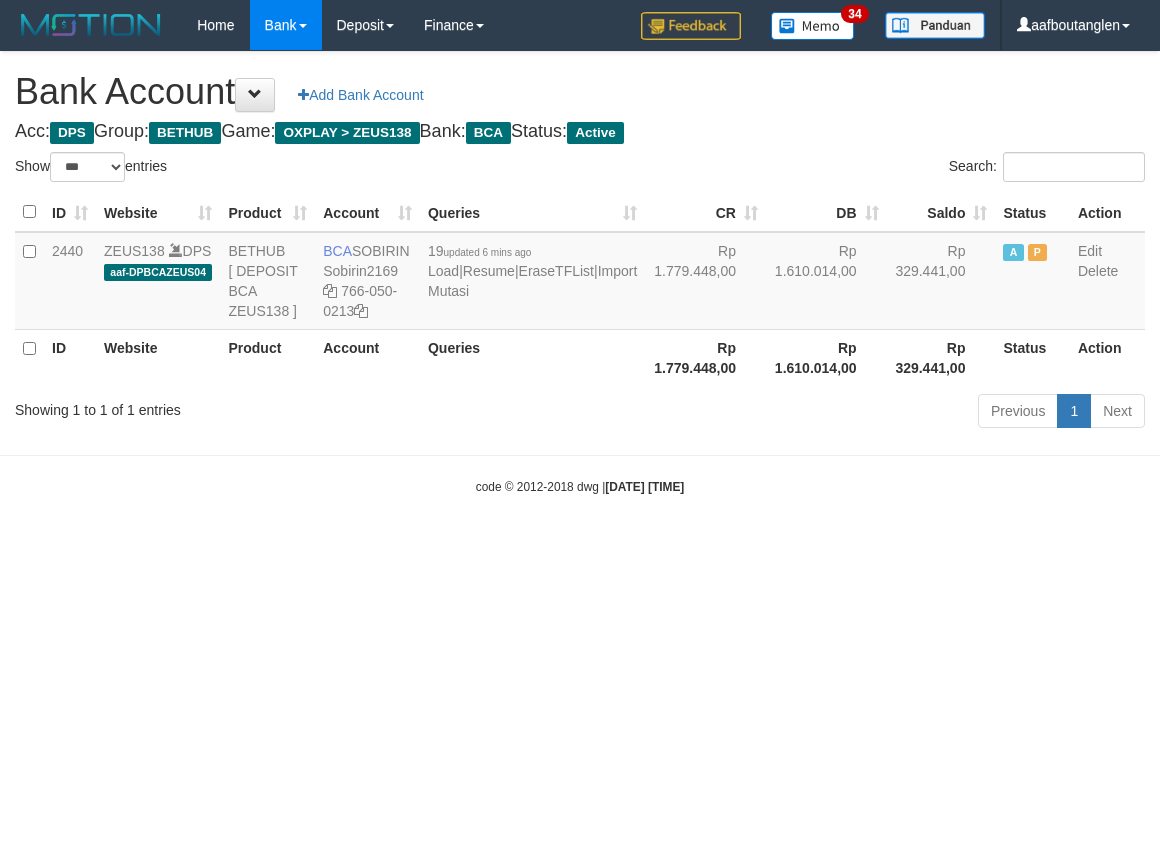 select on "***" 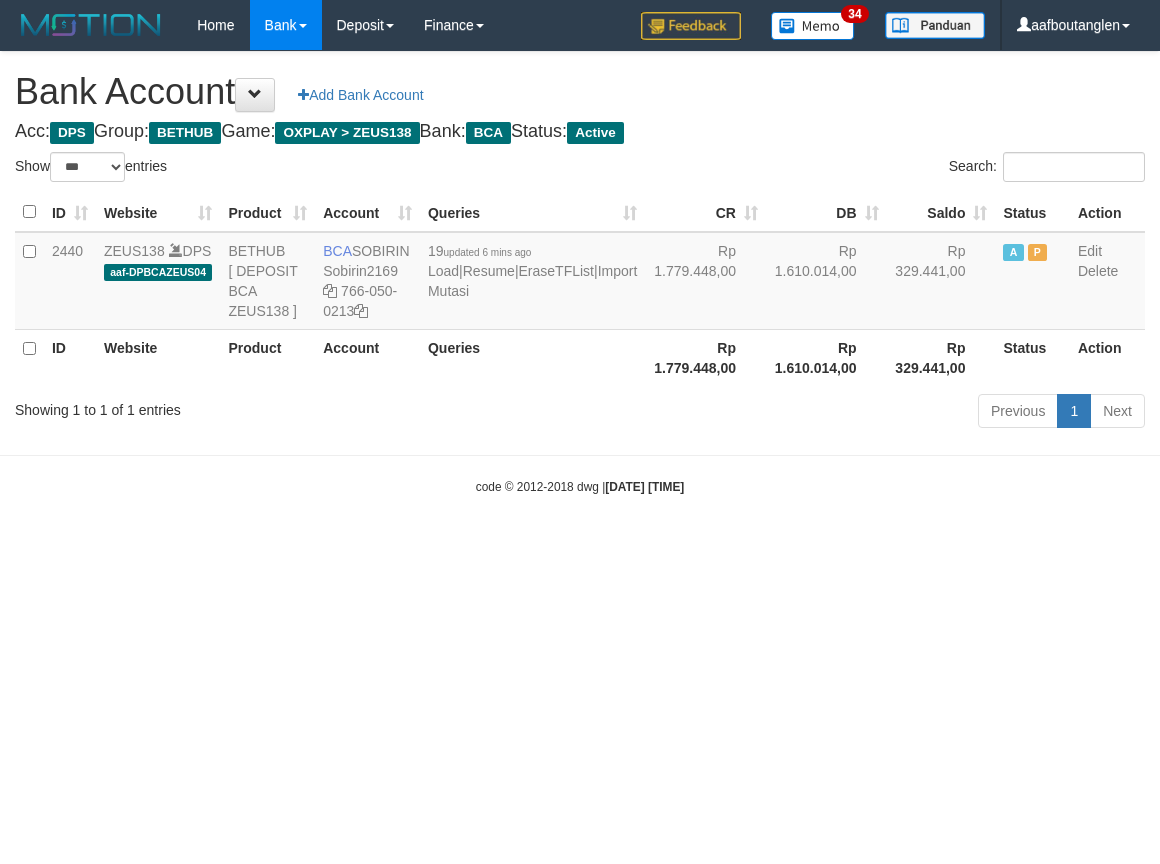 scroll, scrollTop: 0, scrollLeft: 0, axis: both 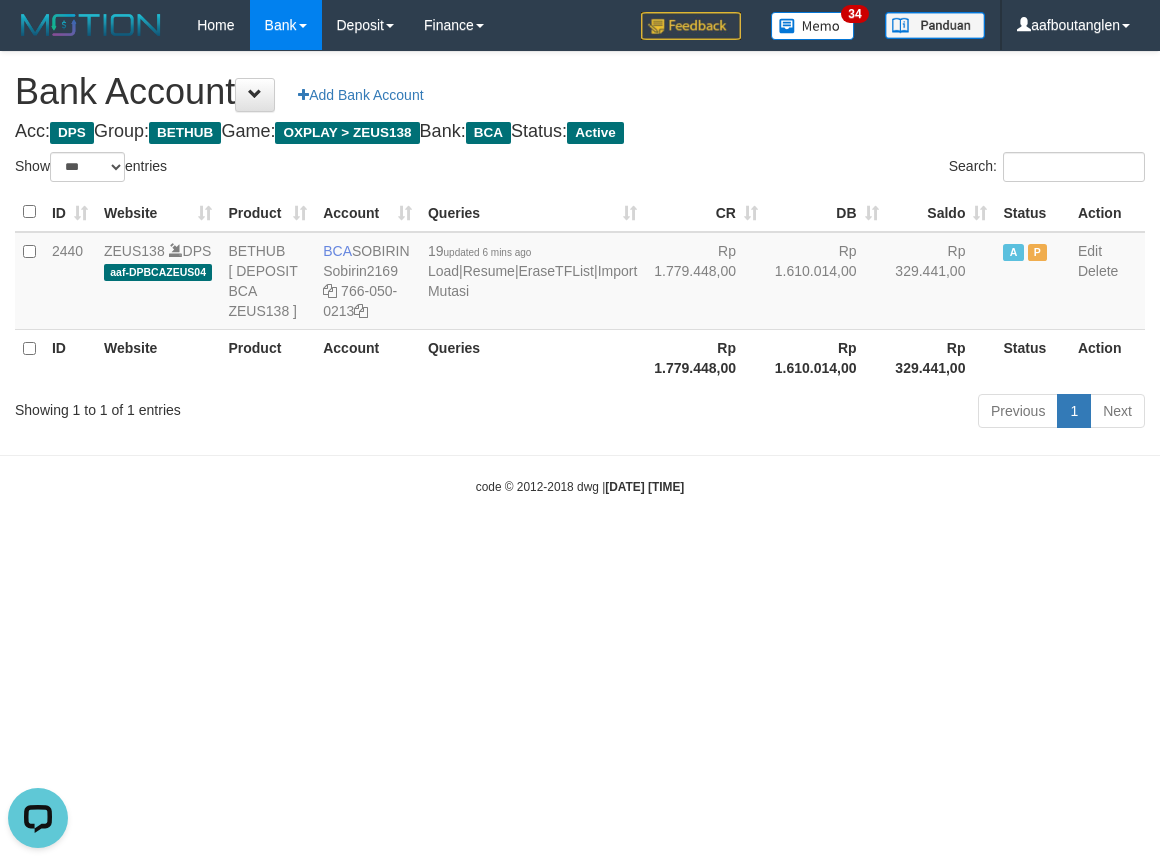 click on "Toggle navigation
Home
Bank
Account List
Deposit
DPS List
History
Note DPS
Finance
Financial Data
aafboutanglen
My Profile
Log Out
34" at bounding box center [580, 273] 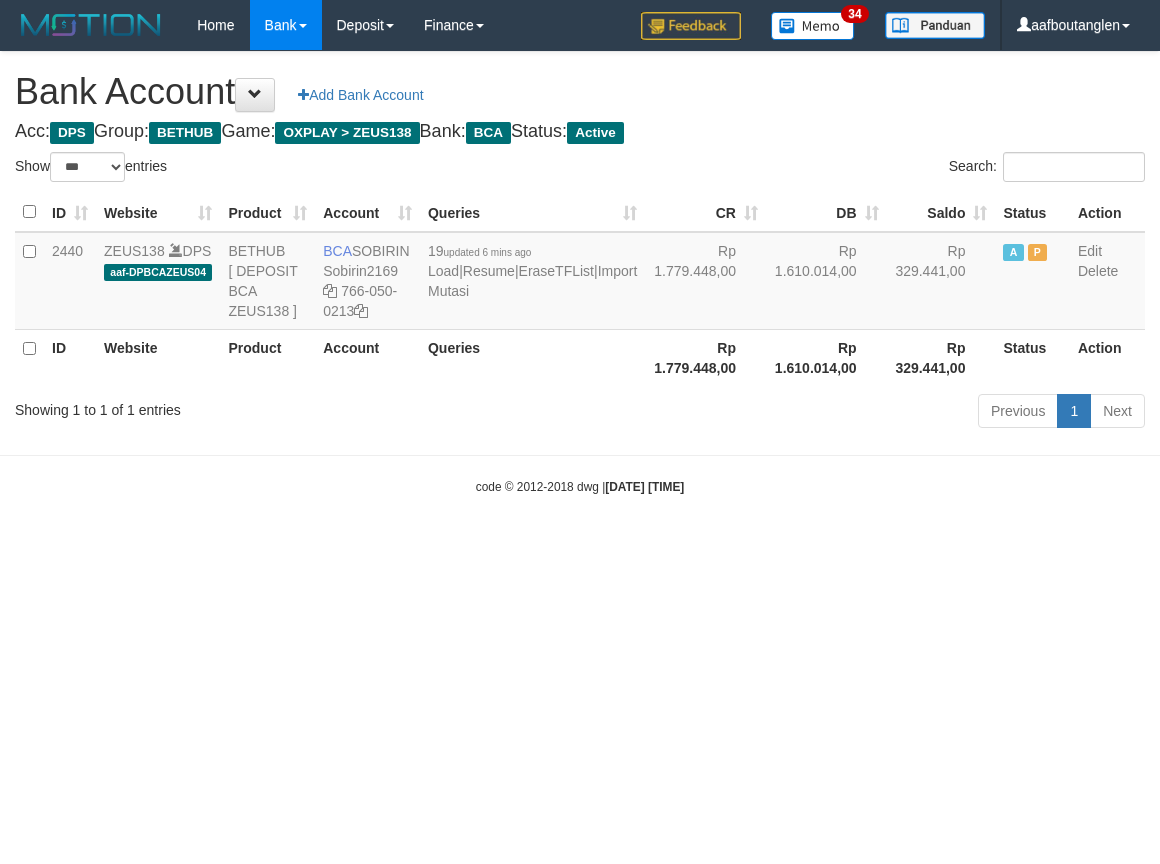 select on "***" 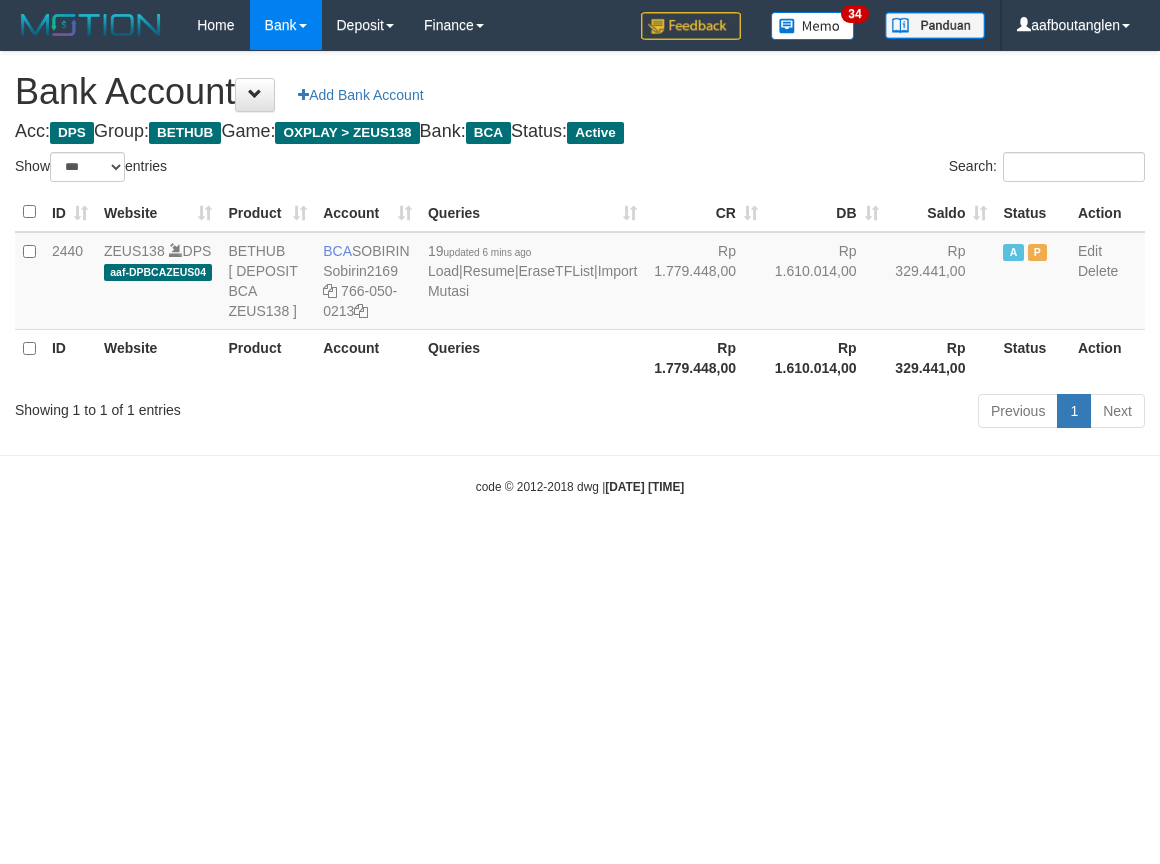 scroll, scrollTop: 0, scrollLeft: 0, axis: both 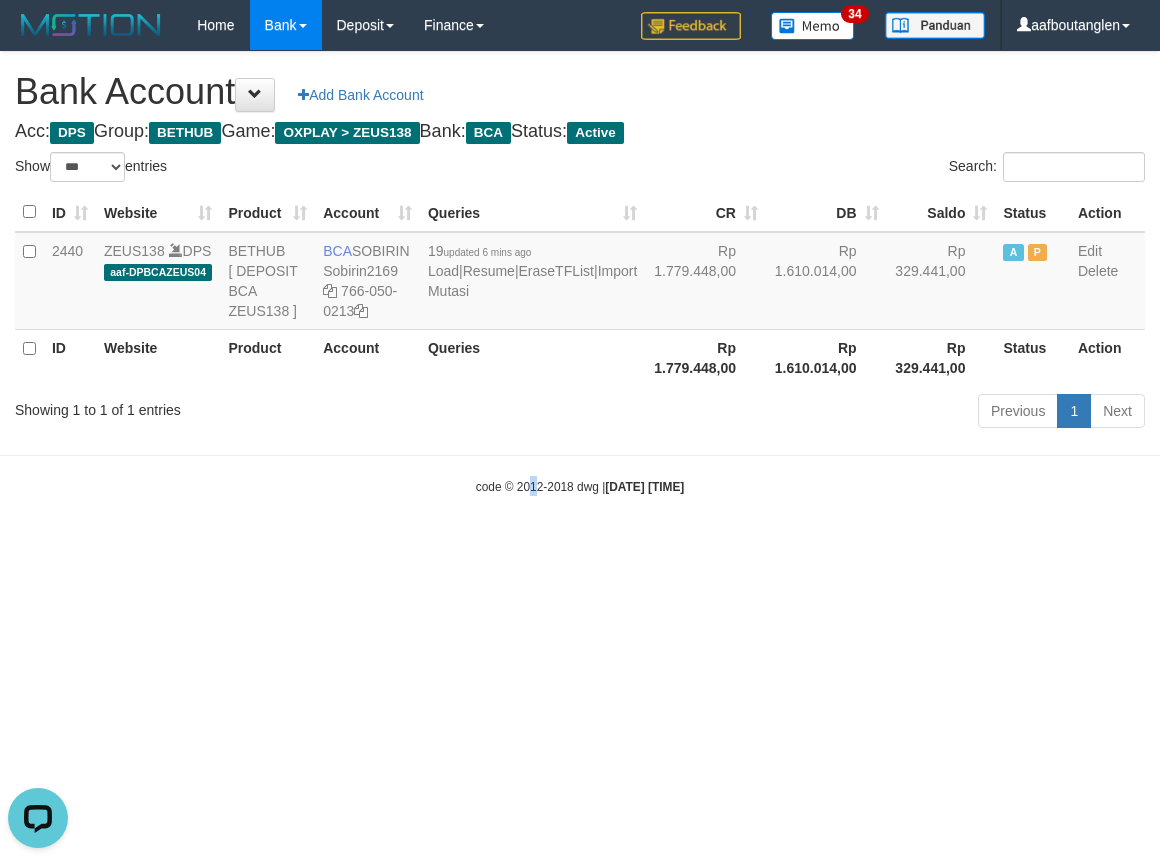 click on "Toggle navigation
Home
Bank
Account List
Deposit
DPS List
History
Note DPS
Finance
Financial Data
aafboutanglen
My Profile
Log Out
34" at bounding box center [580, 273] 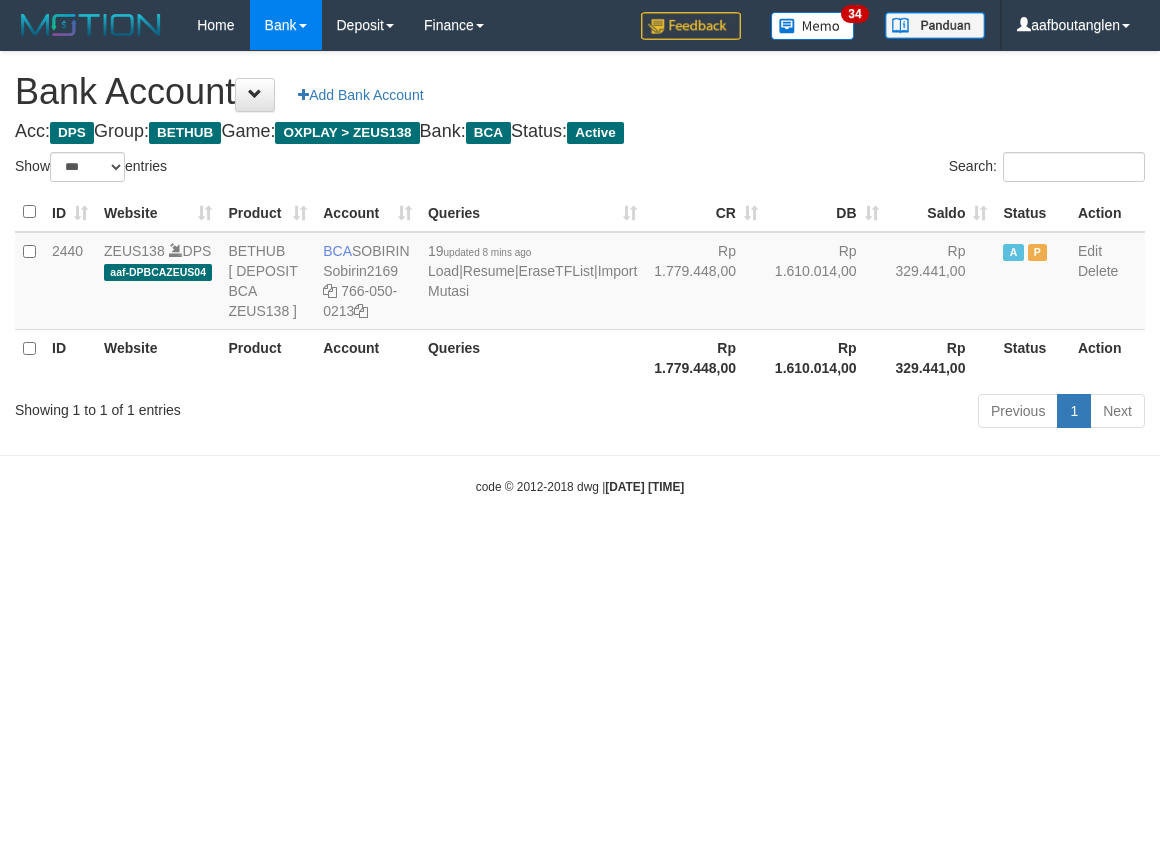 select on "***" 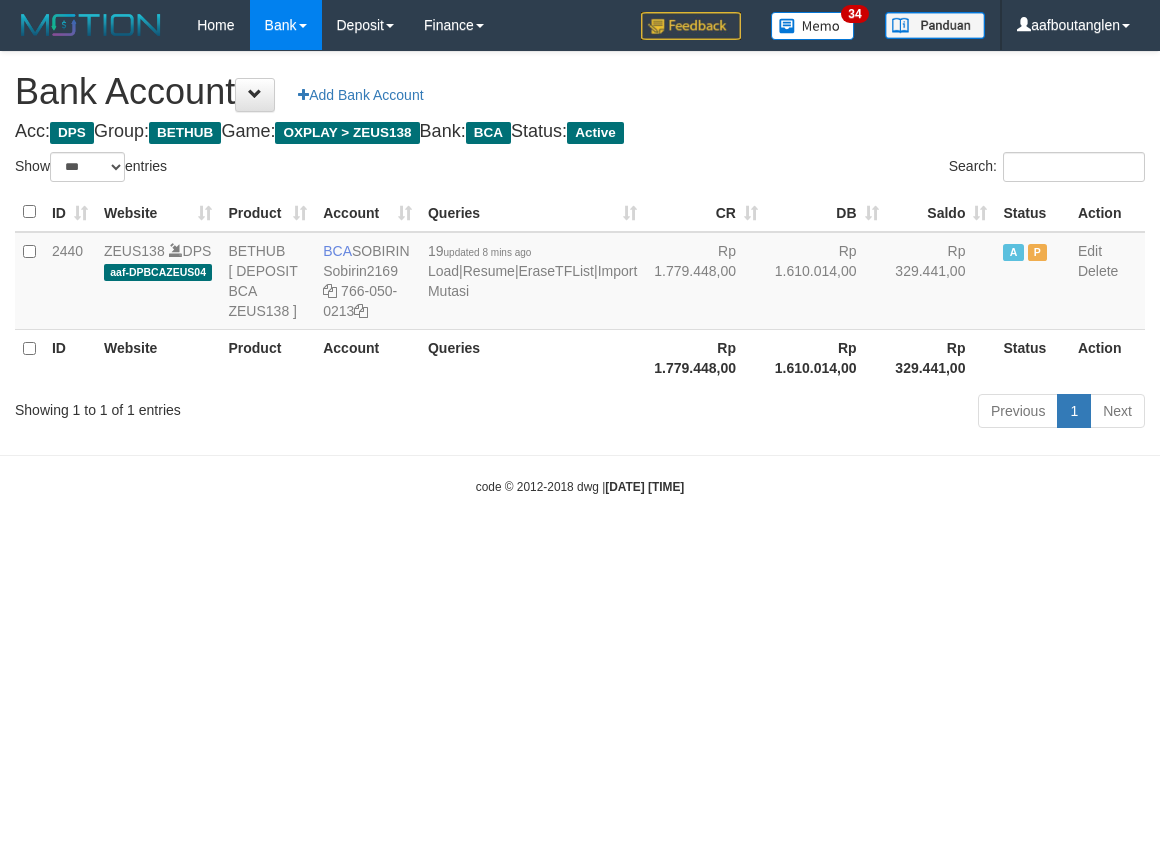 scroll, scrollTop: 0, scrollLeft: 0, axis: both 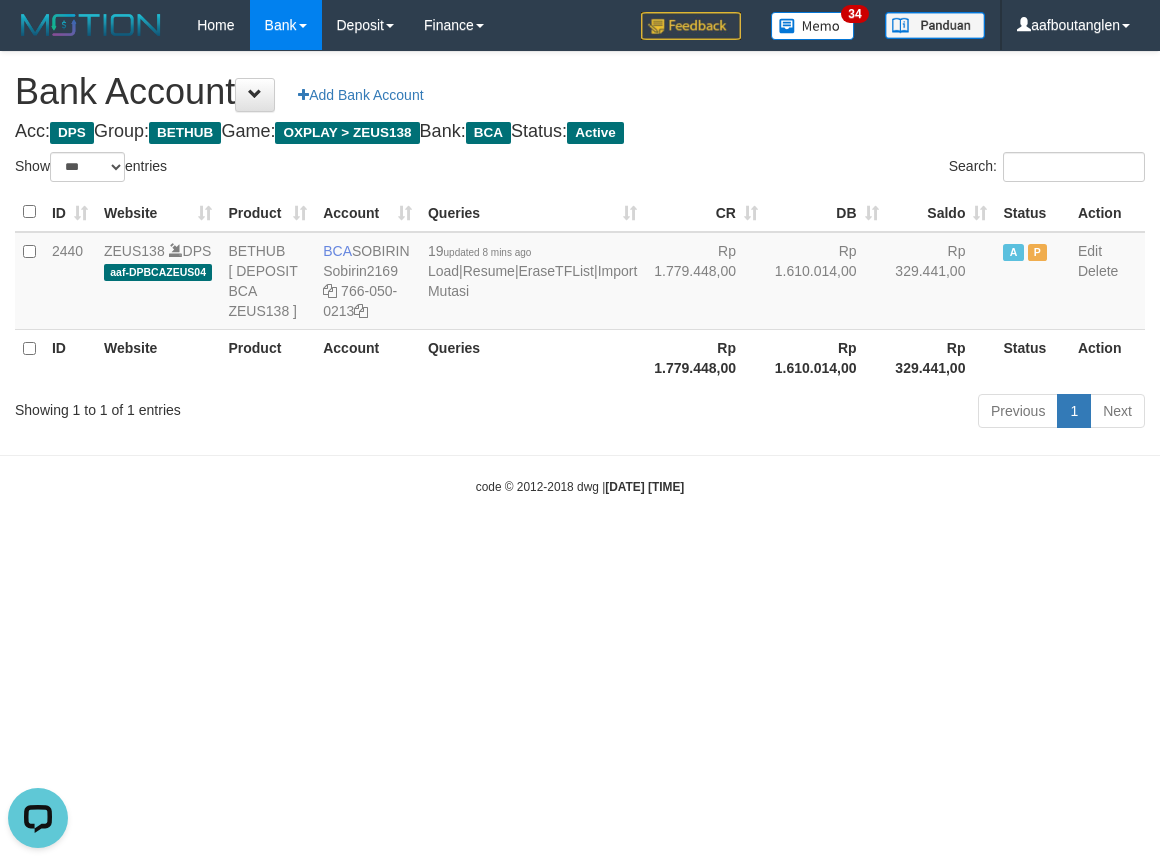 drag, startPoint x: 138, startPoint y: 537, endPoint x: 208, endPoint y: 533, distance: 70.11419 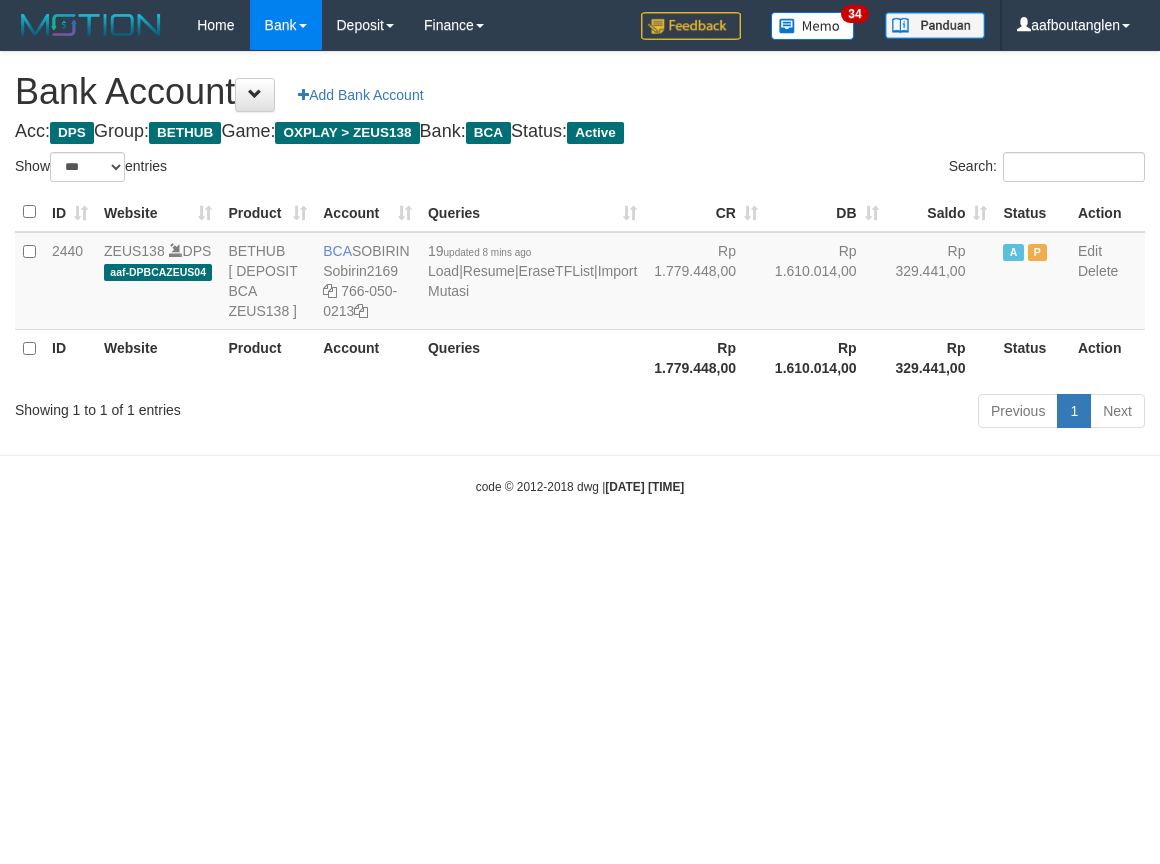 select on "***" 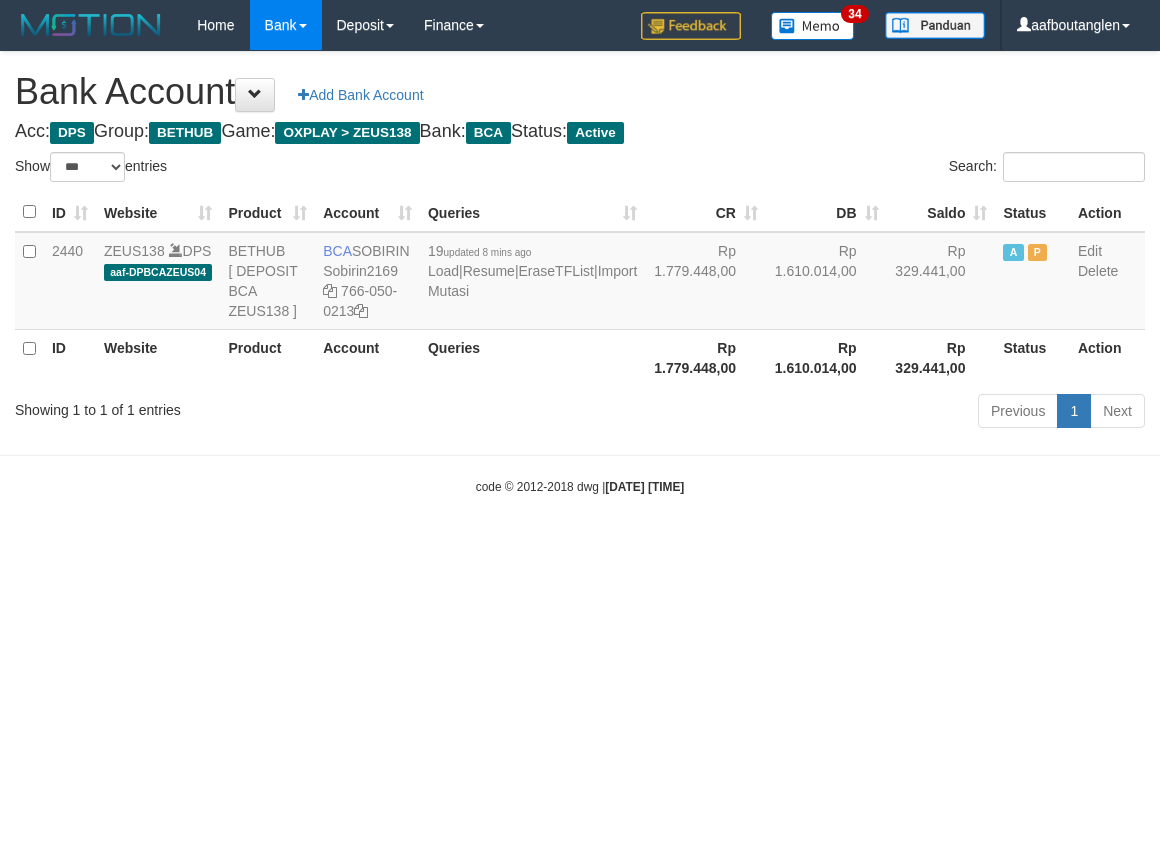 scroll, scrollTop: 0, scrollLeft: 0, axis: both 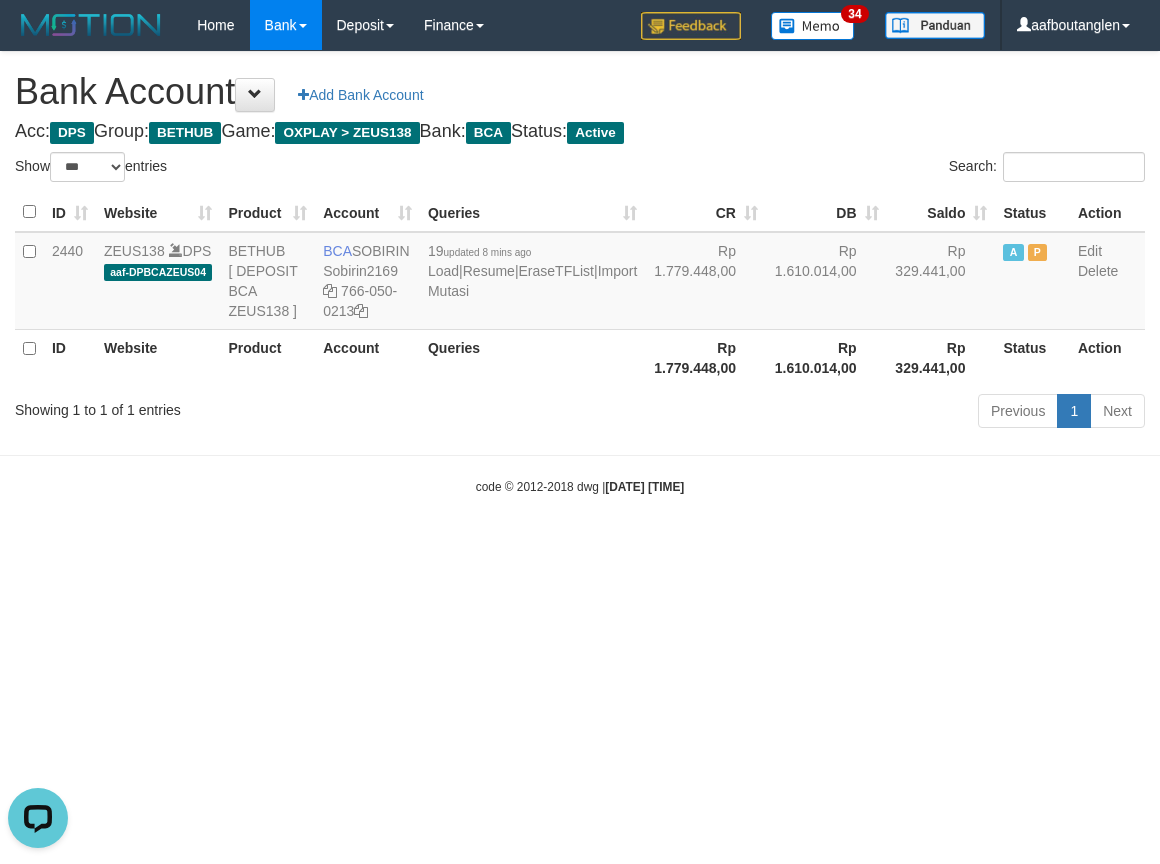 drag, startPoint x: 841, startPoint y: 571, endPoint x: 720, endPoint y: 591, distance: 122.641754 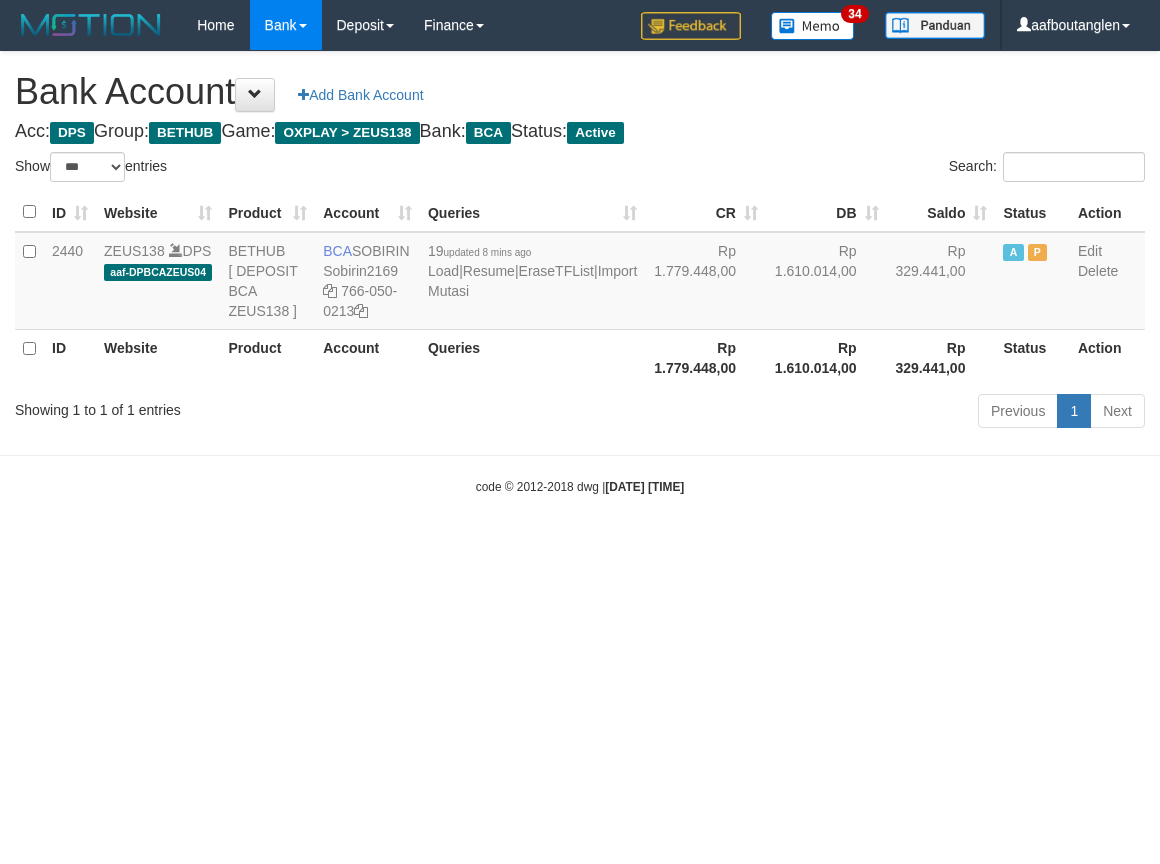 select on "***" 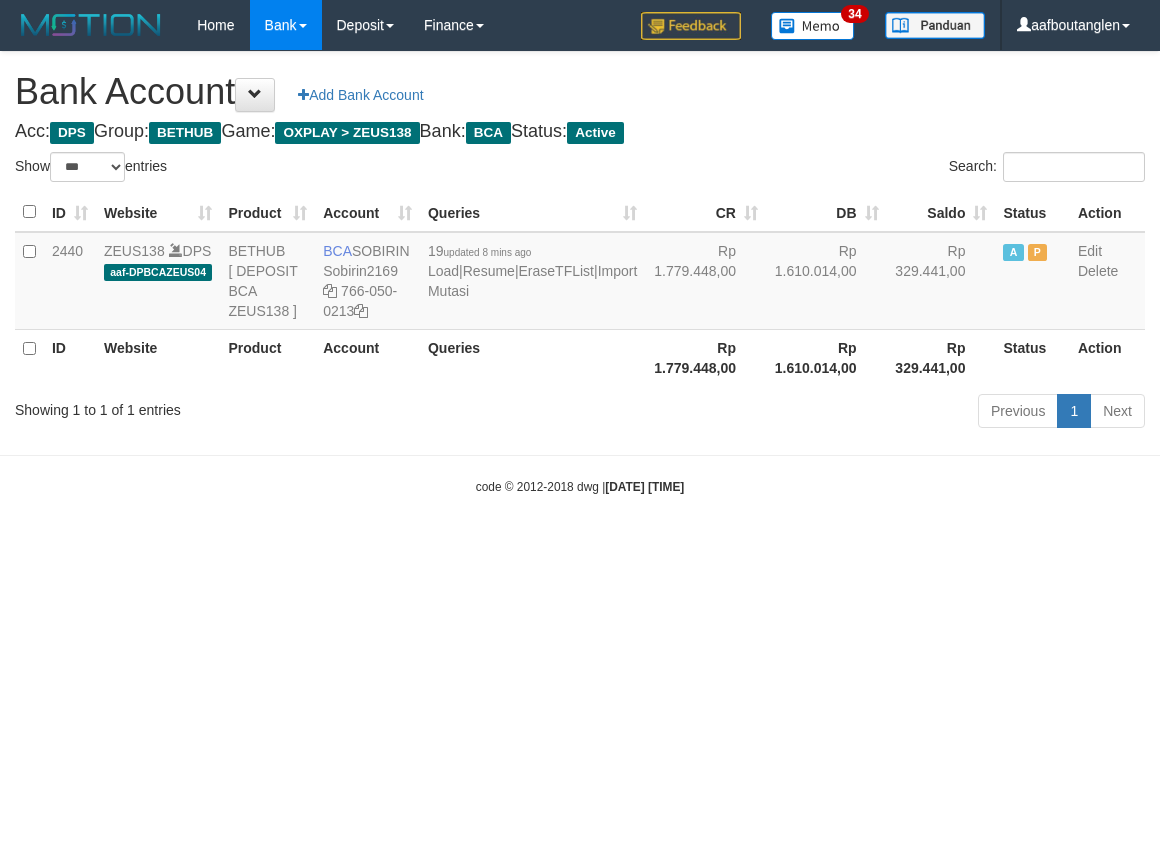 scroll, scrollTop: 0, scrollLeft: 0, axis: both 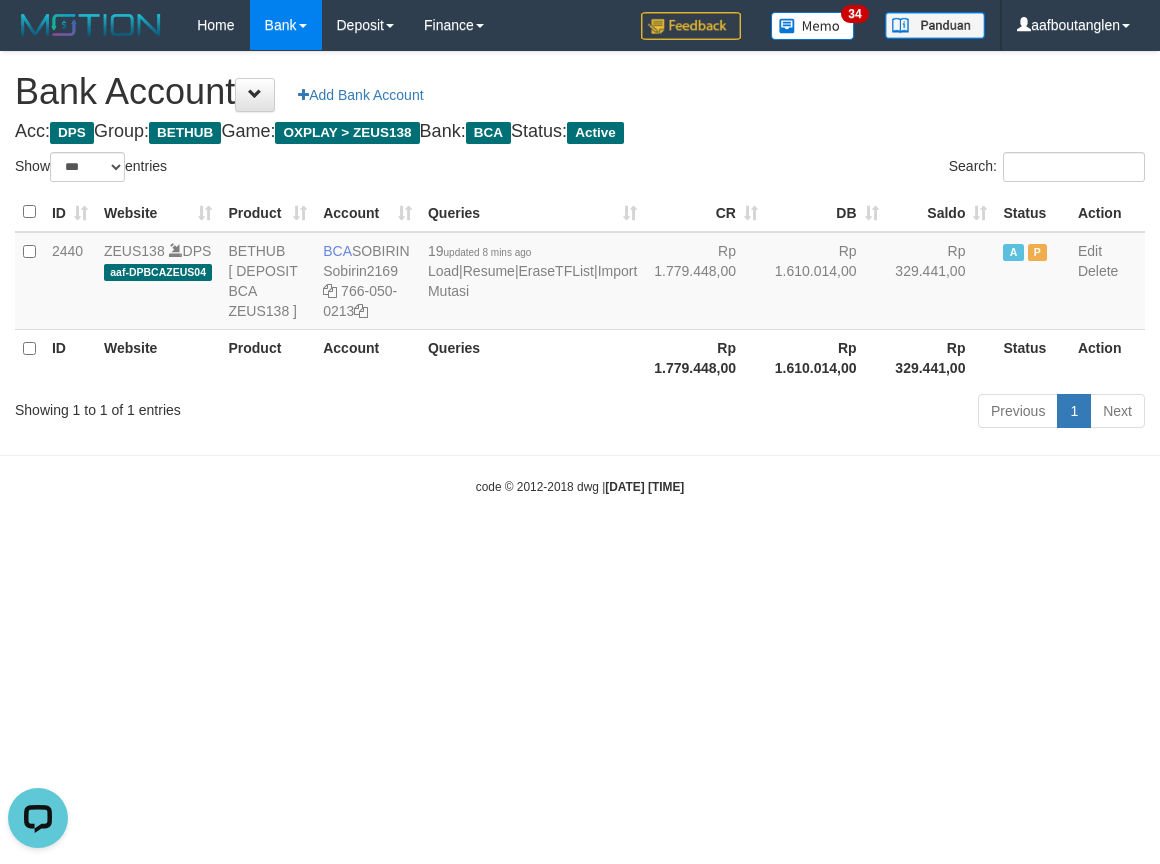 click on "code © 2012-2018 dwg |  2025/07/14 00:34:44" at bounding box center [580, 486] 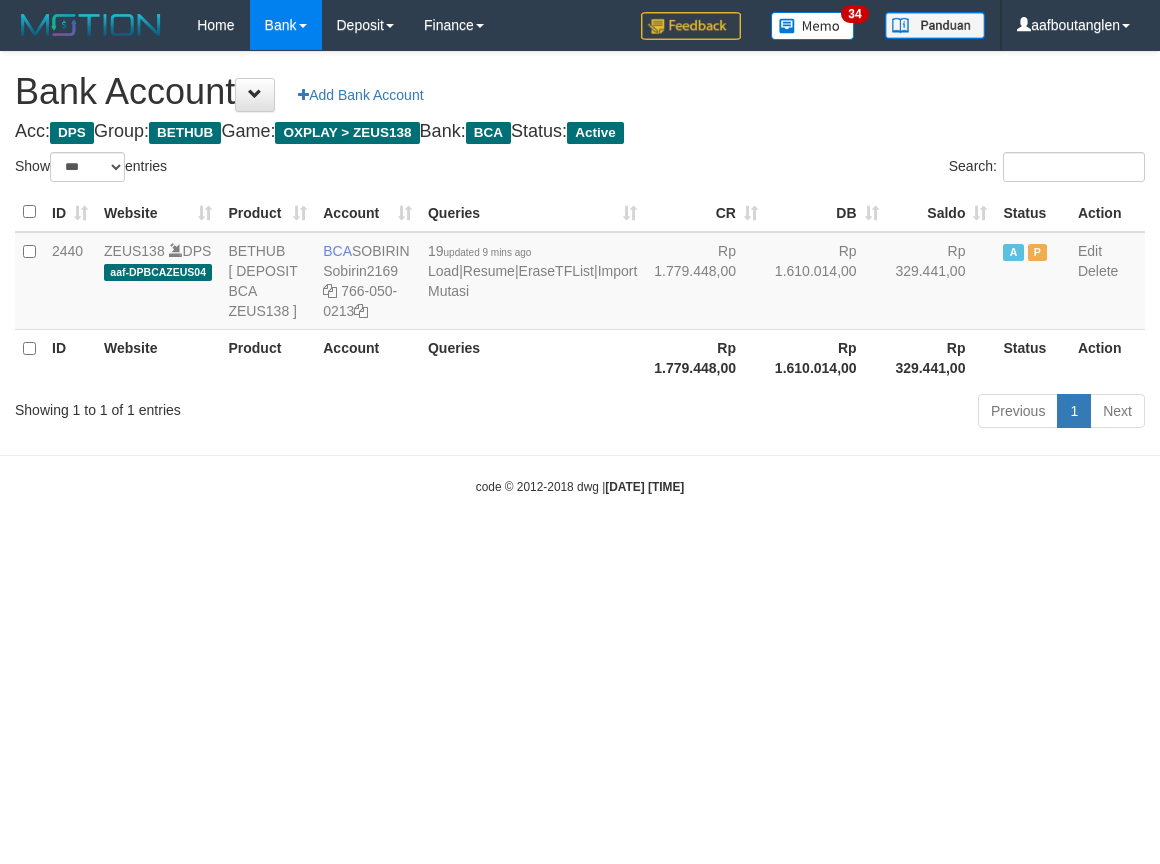 select on "***" 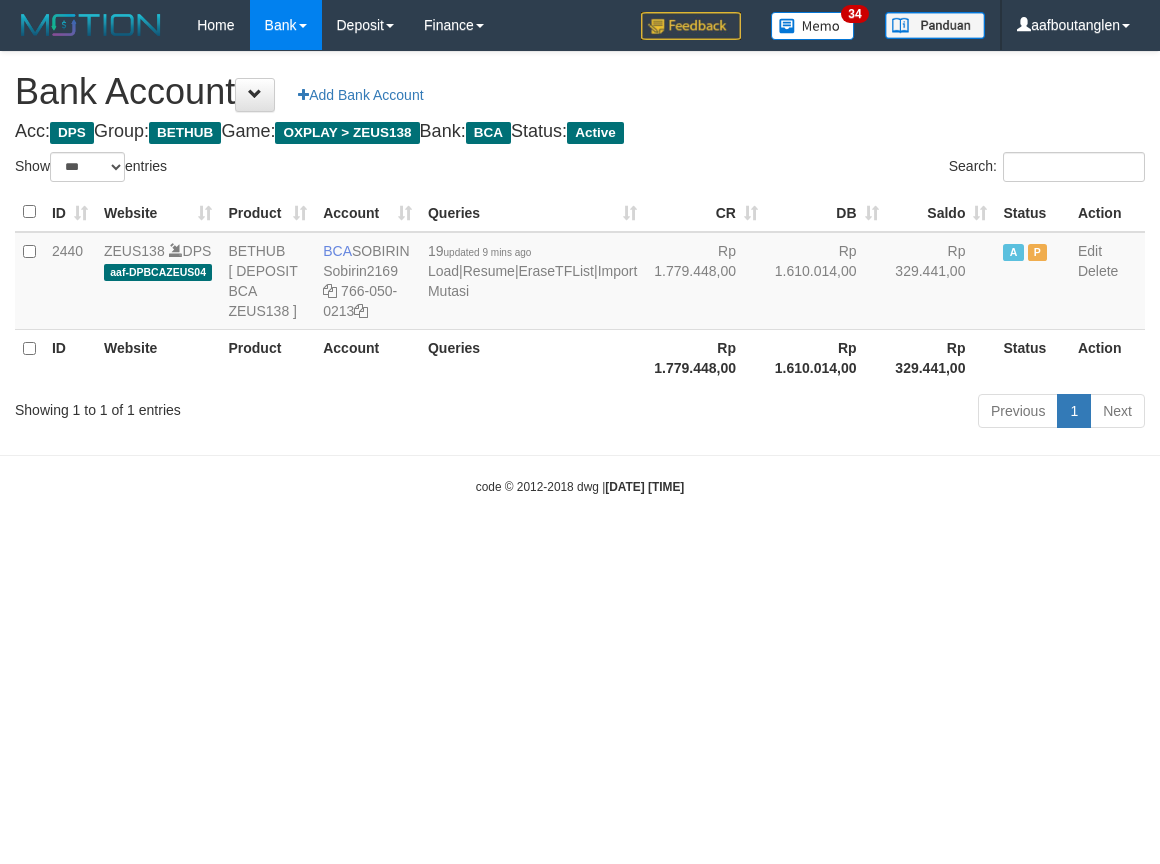 scroll, scrollTop: 0, scrollLeft: 0, axis: both 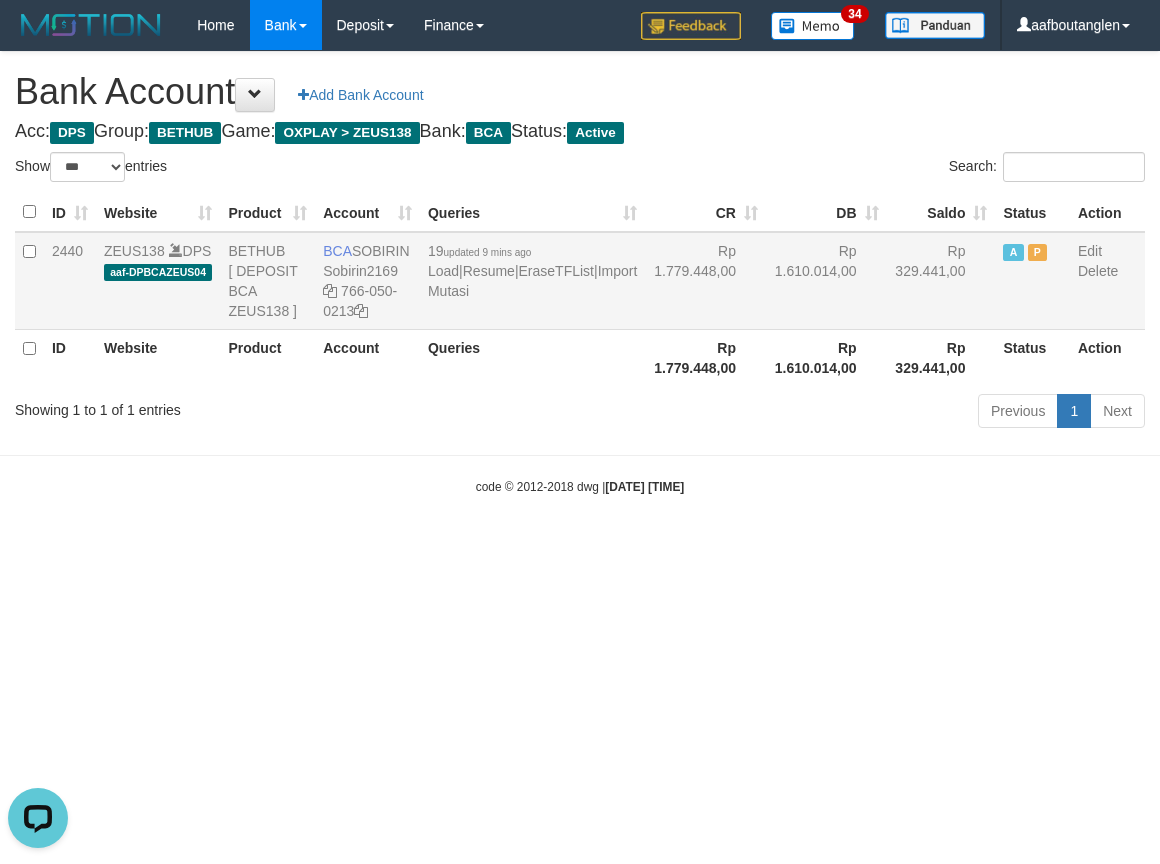 drag, startPoint x: 325, startPoint y: 236, endPoint x: 428, endPoint y: 251, distance: 104.0865 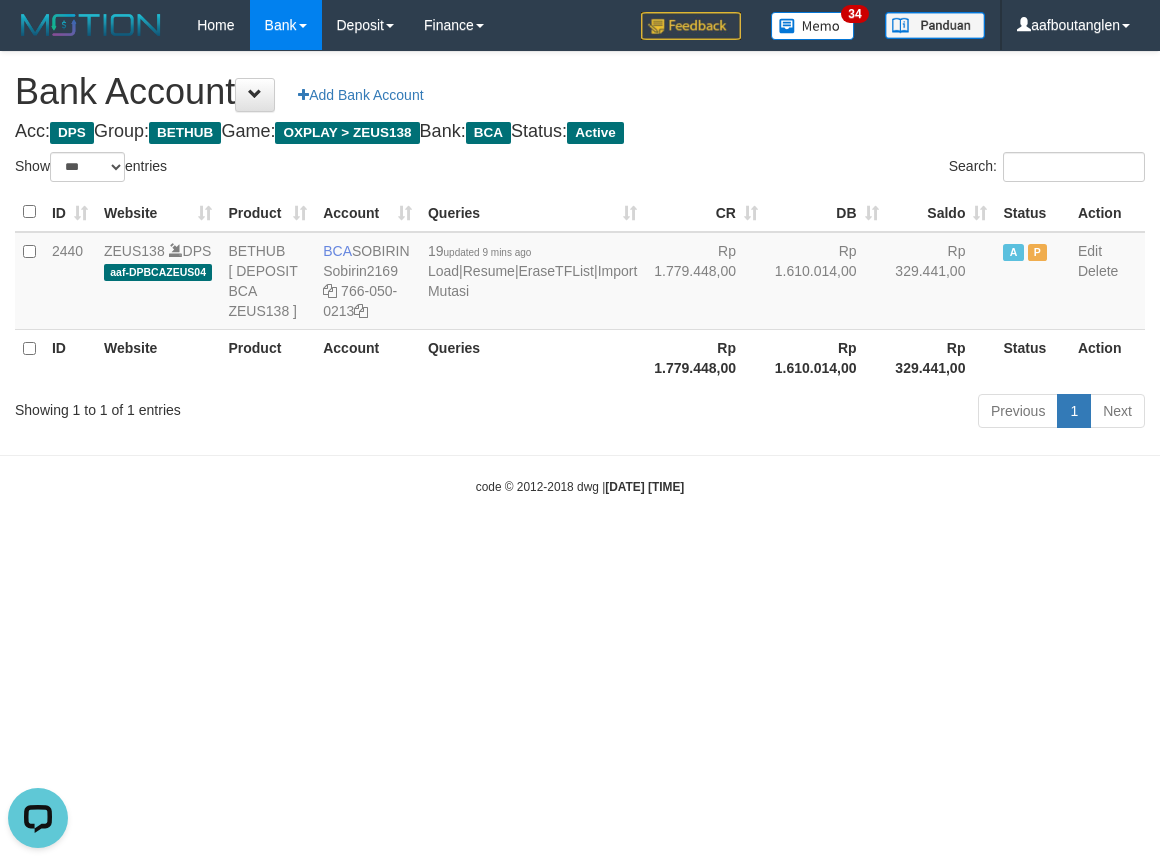 copy on "BCA
SOBIRIN" 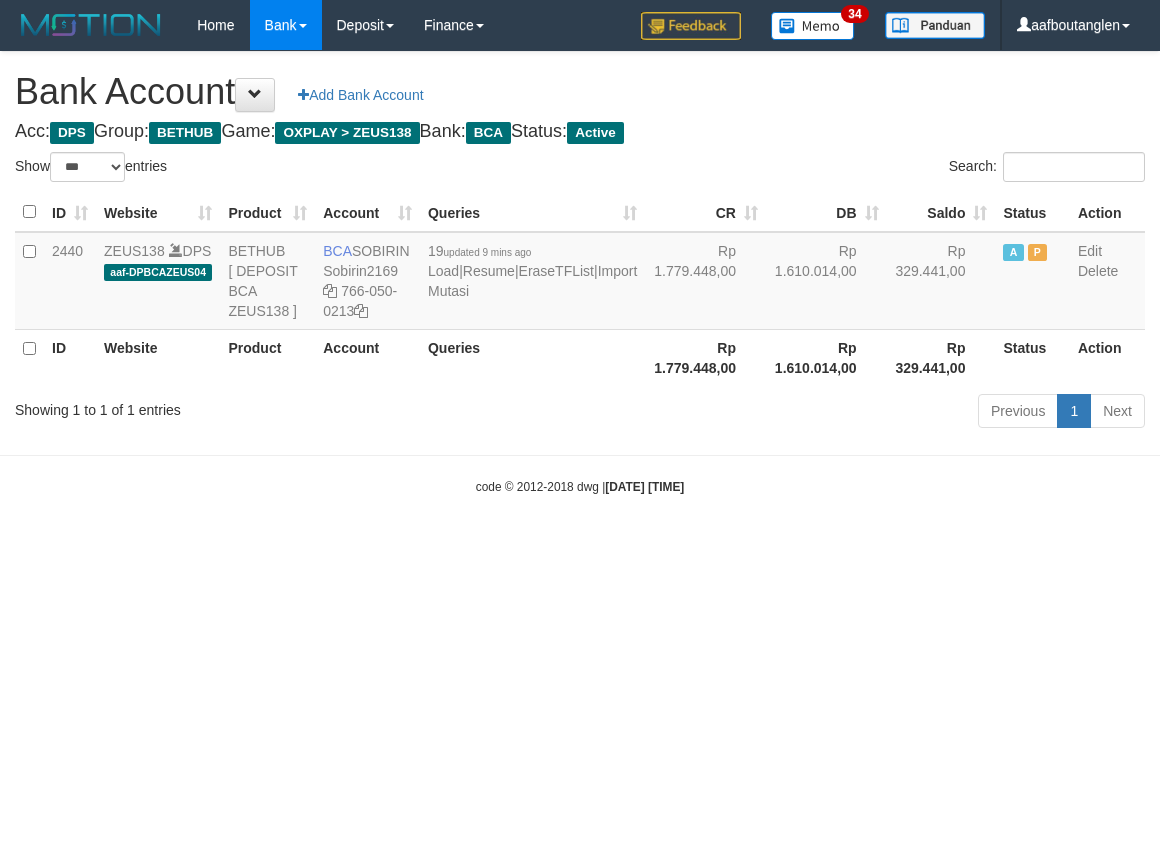 select on "***" 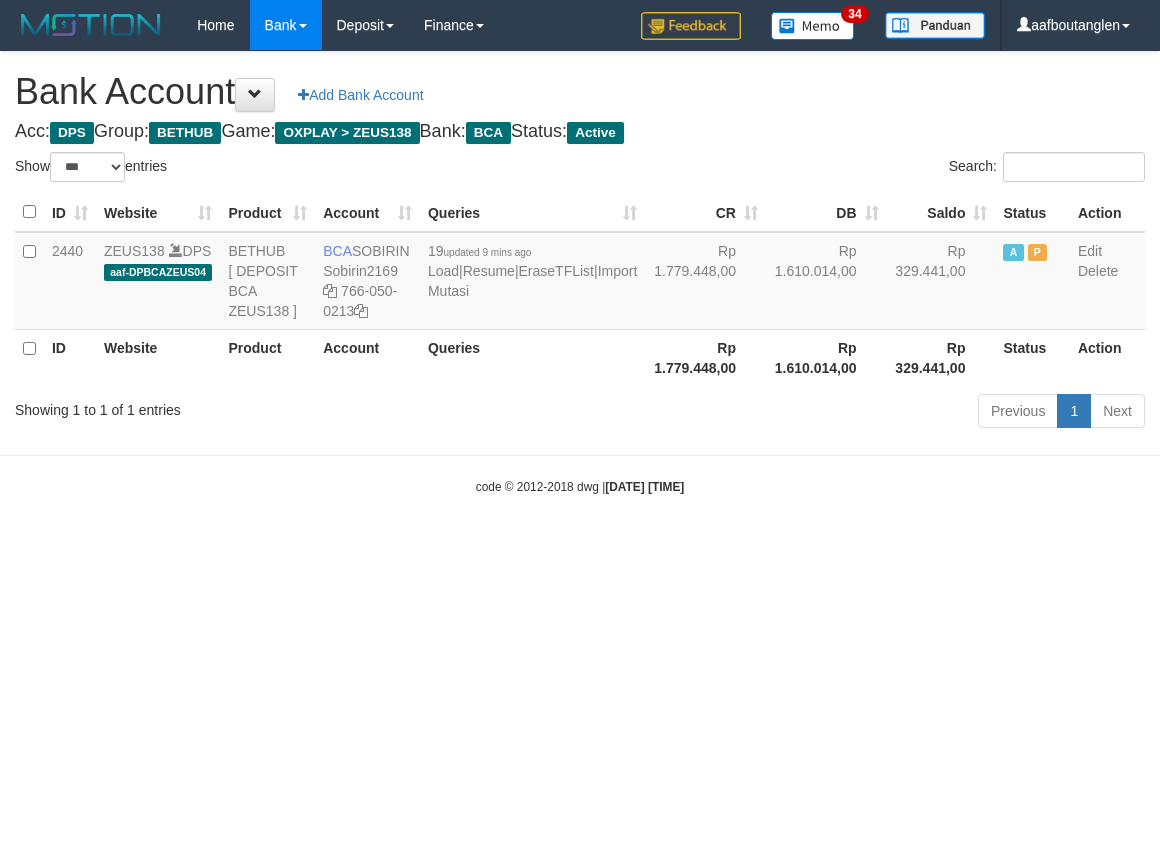 scroll, scrollTop: 0, scrollLeft: 0, axis: both 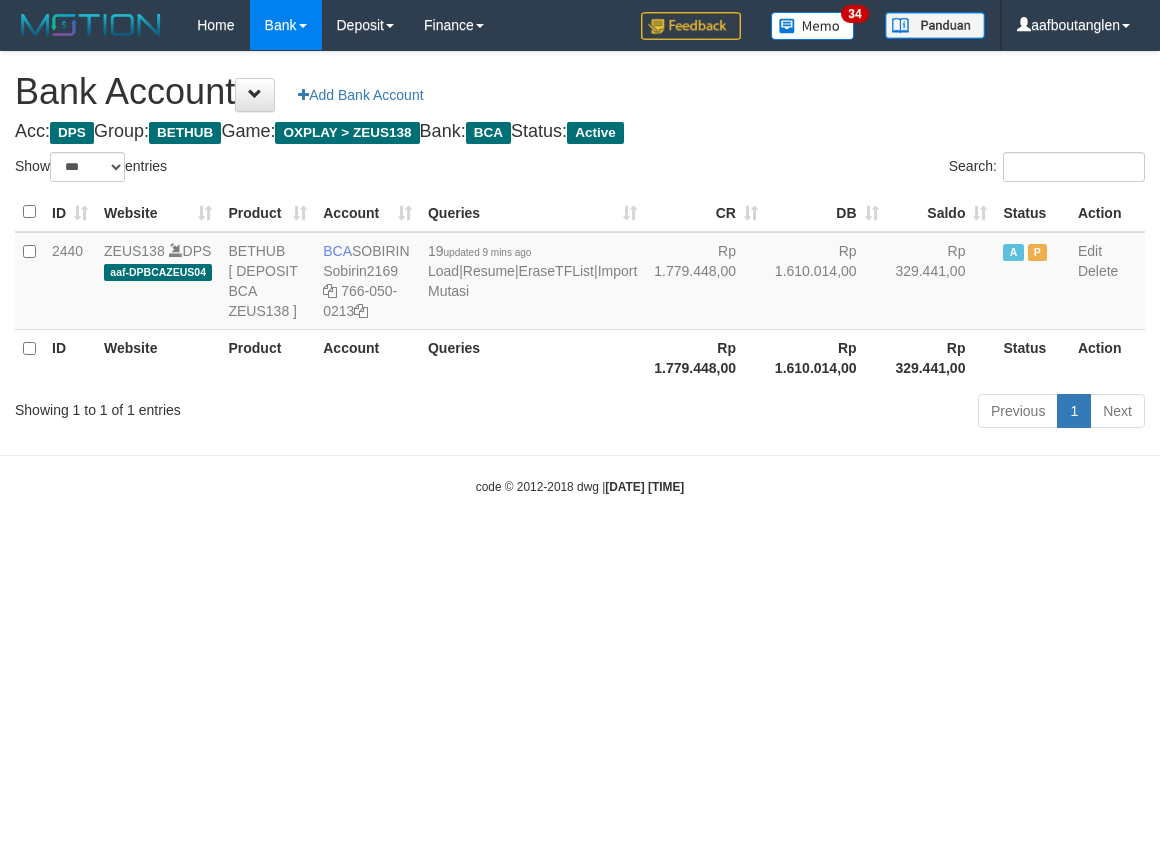select on "***" 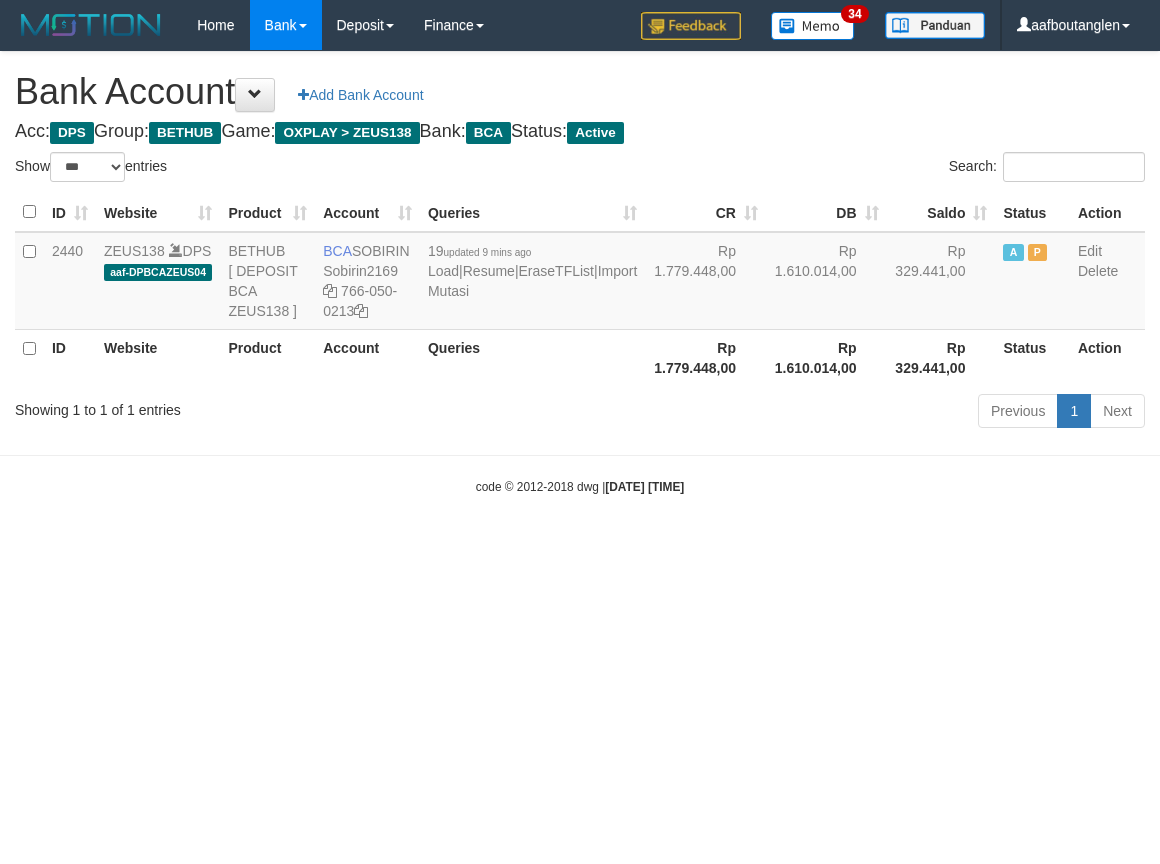 scroll, scrollTop: 0, scrollLeft: 0, axis: both 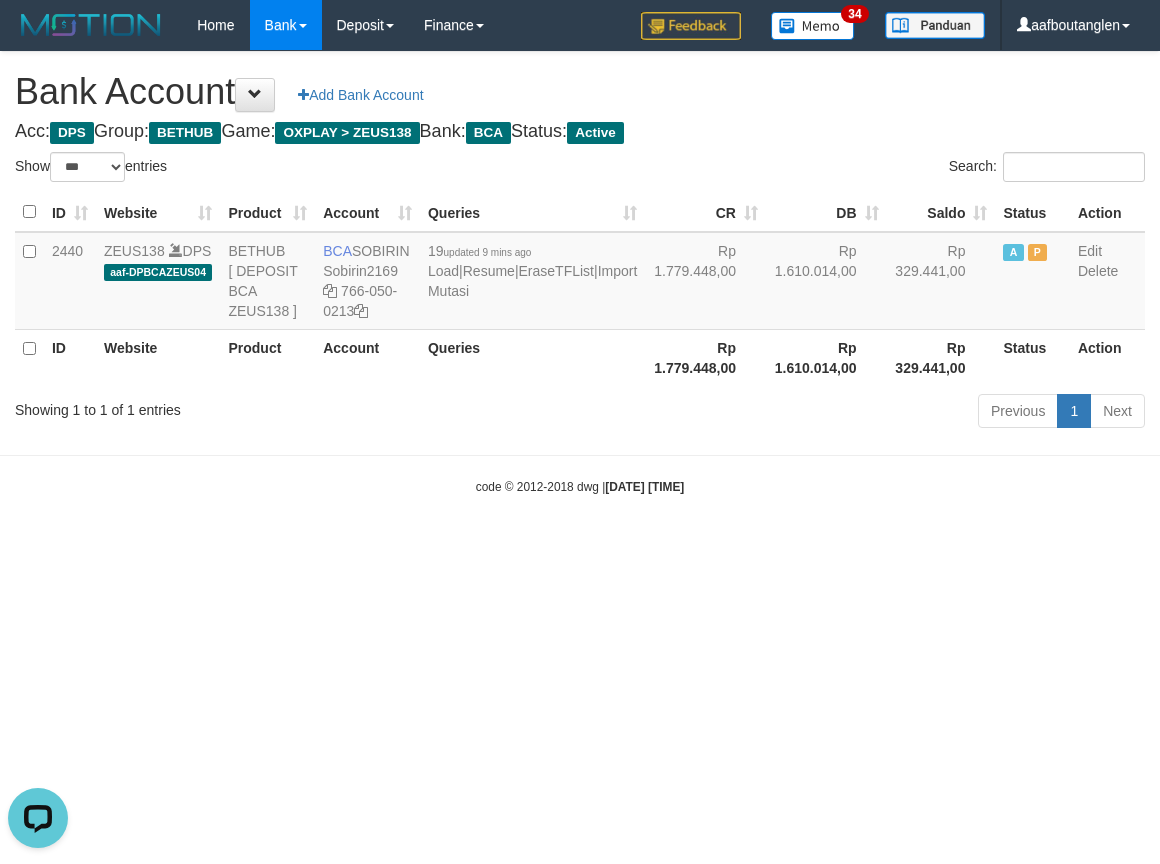 drag, startPoint x: 675, startPoint y: 550, endPoint x: 662, endPoint y: 546, distance: 13.601471 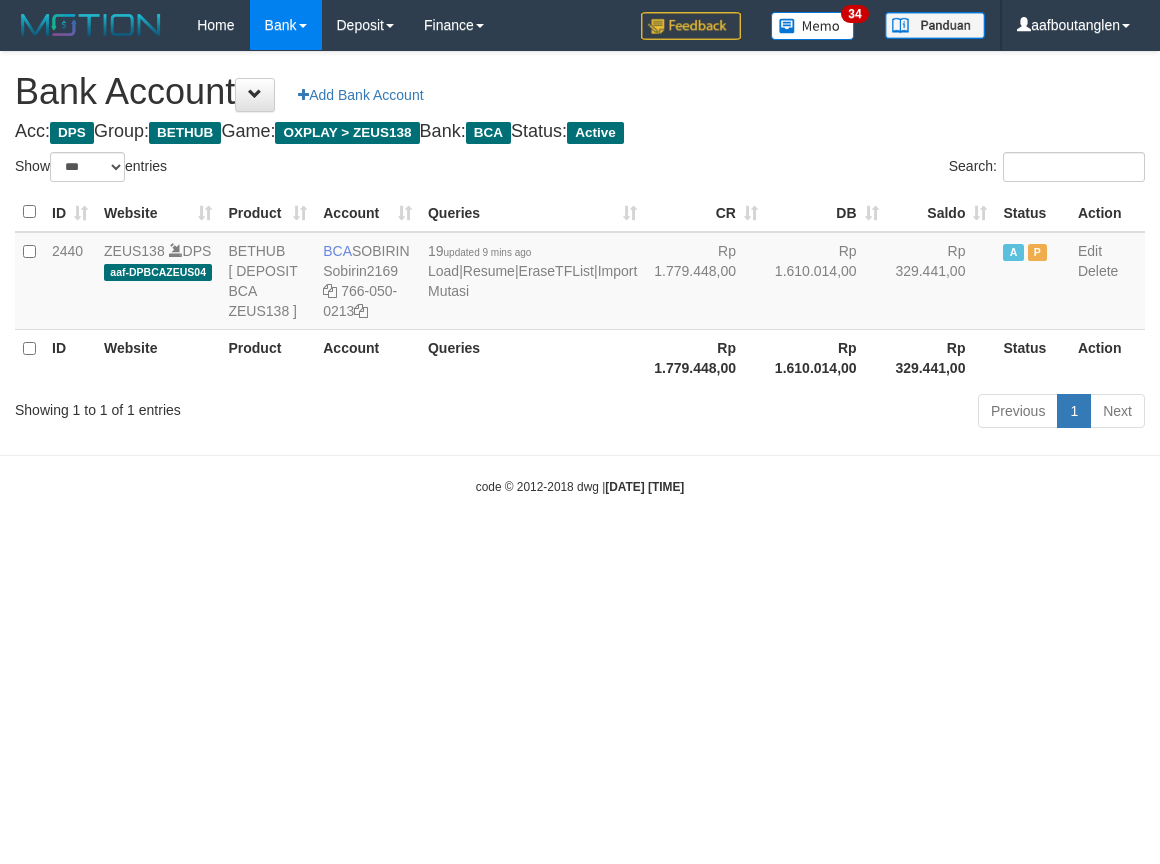 select on "***" 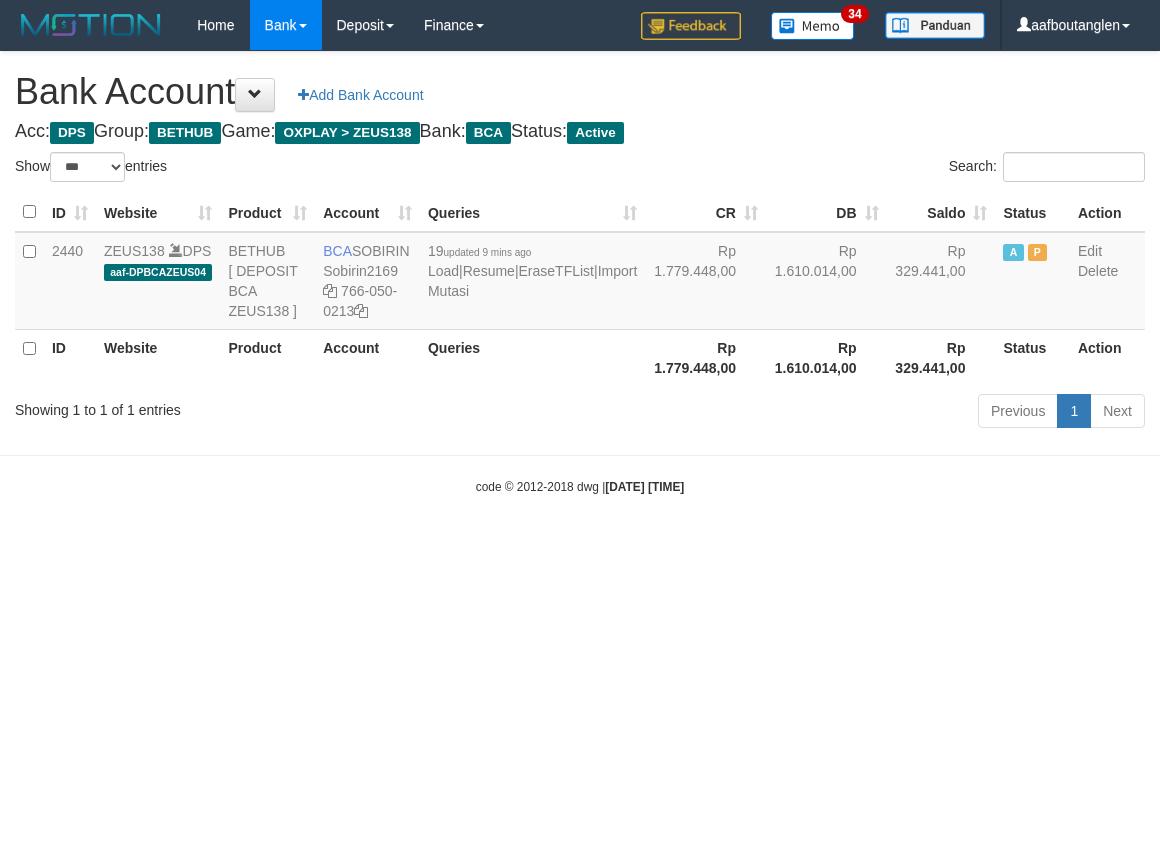 scroll, scrollTop: 0, scrollLeft: 0, axis: both 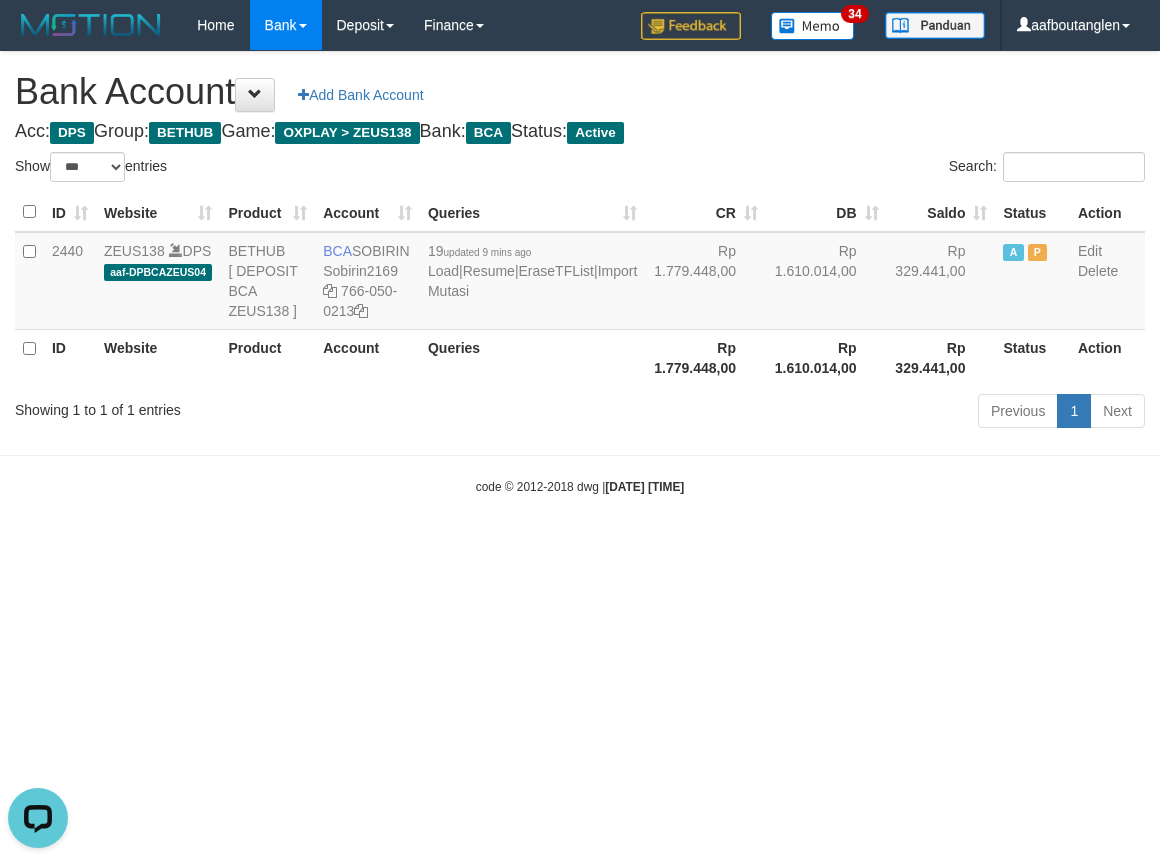 click on "Toggle navigation
Home
Bank
Account List
Deposit
DPS List
History
Note DPS
Finance
Financial Data
aafboutanglen
My Profile
Log Out
34" at bounding box center (580, 273) 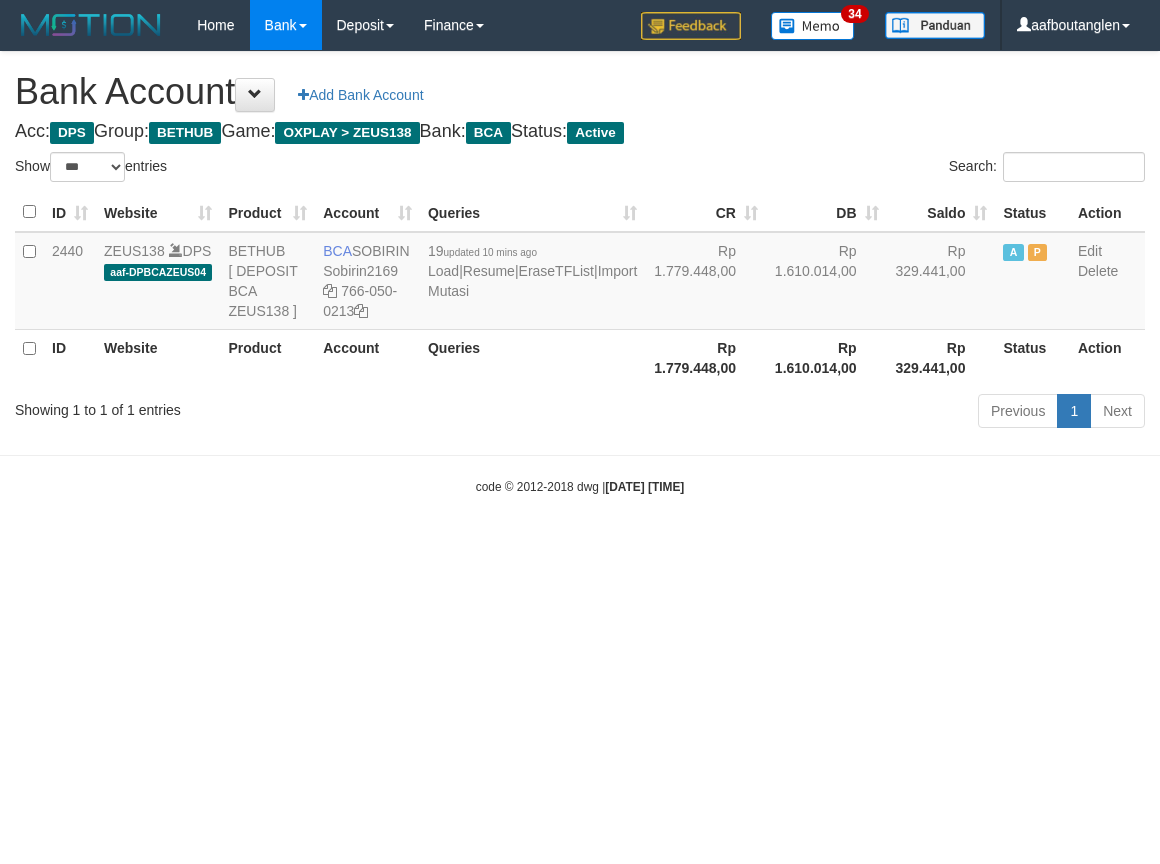 select on "***" 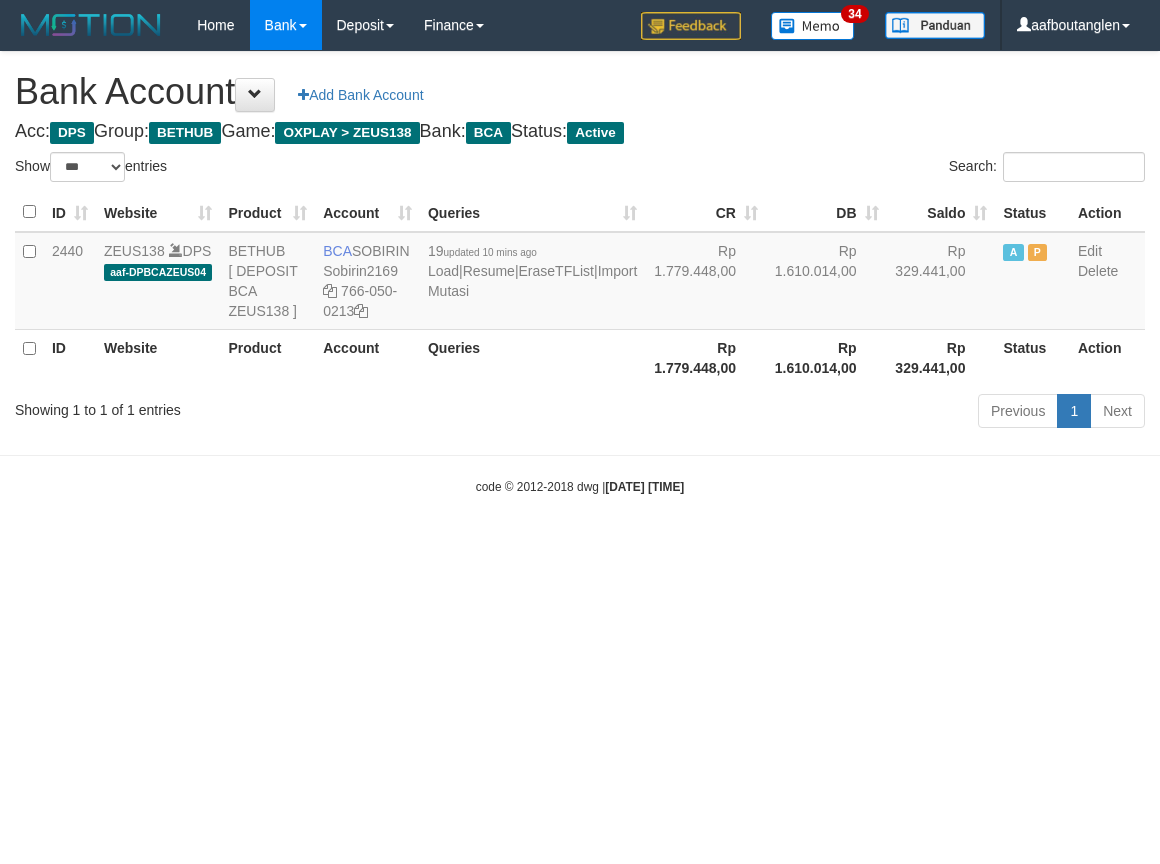 scroll, scrollTop: 0, scrollLeft: 0, axis: both 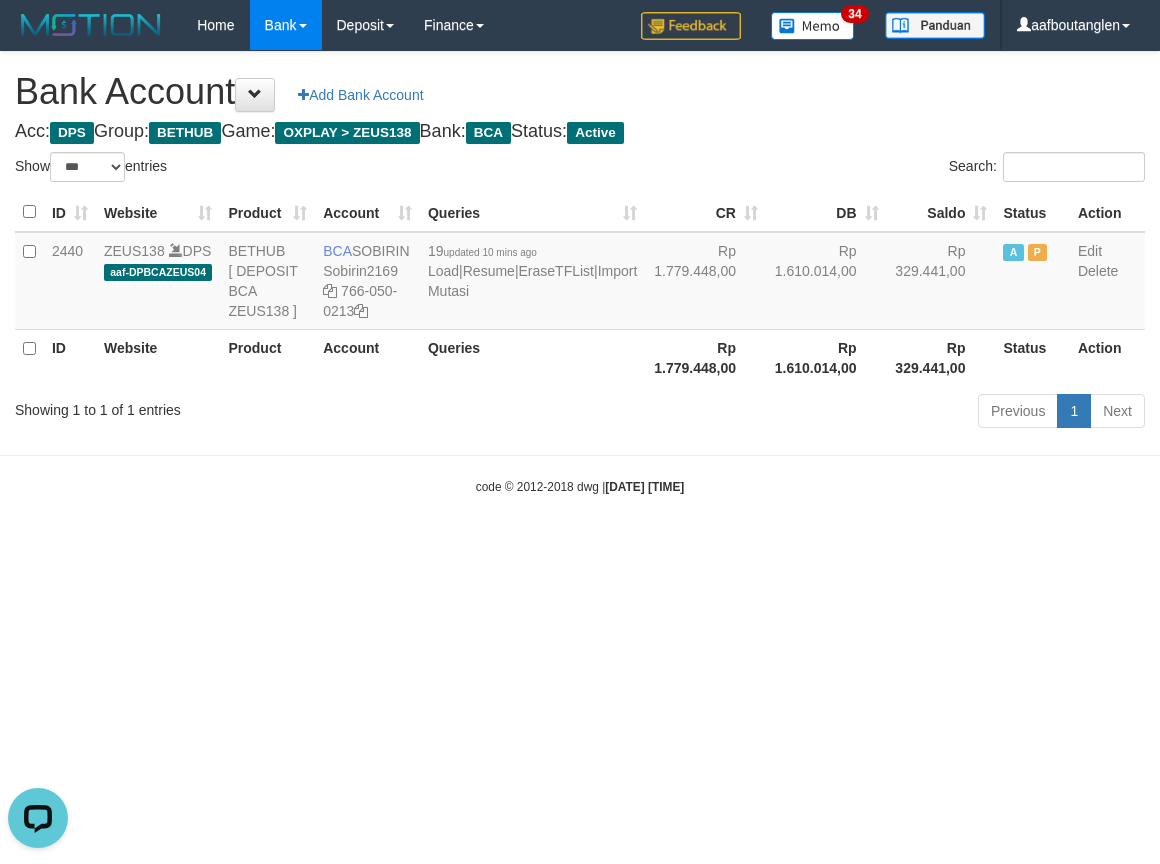 click on "Toggle navigation
Home
Bank
Account List
Deposit
DPS List
History
Note DPS
Finance
Financial Data
aafboutanglen
My Profile
Log Out
34" at bounding box center [580, 273] 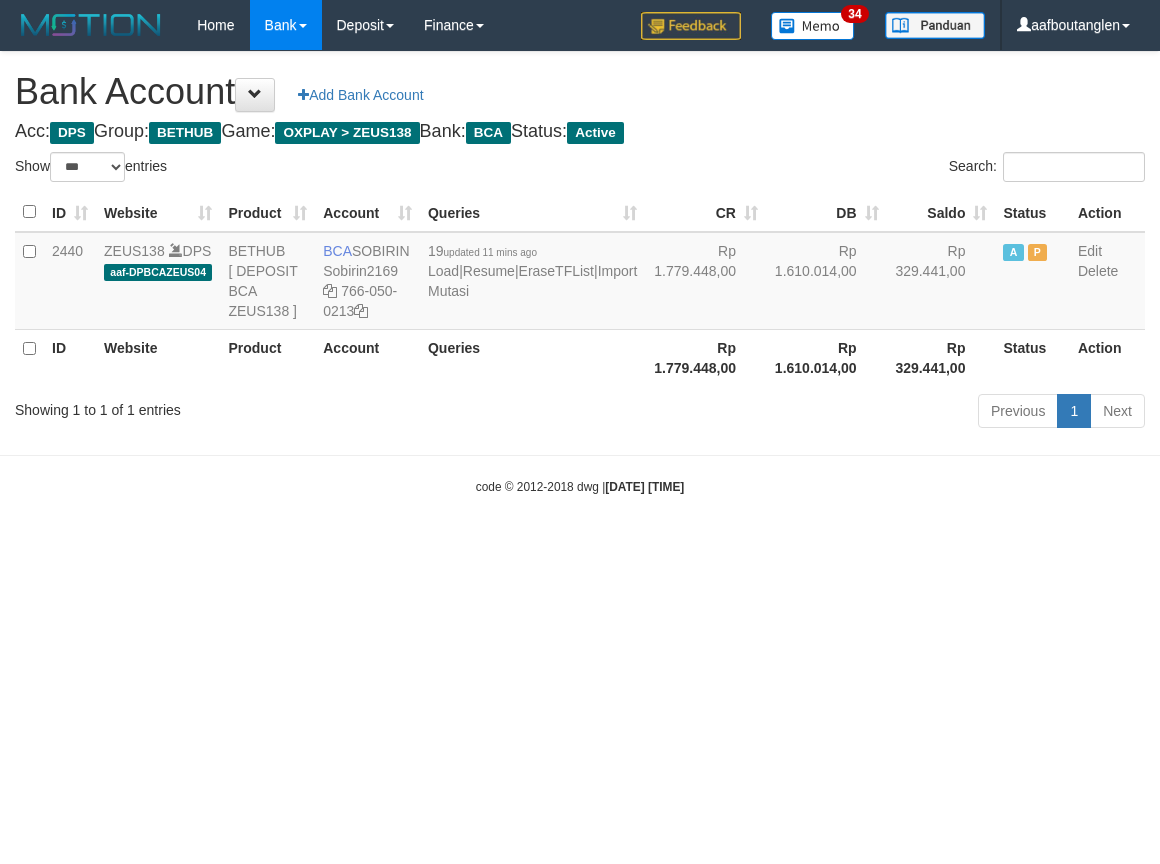 select on "***" 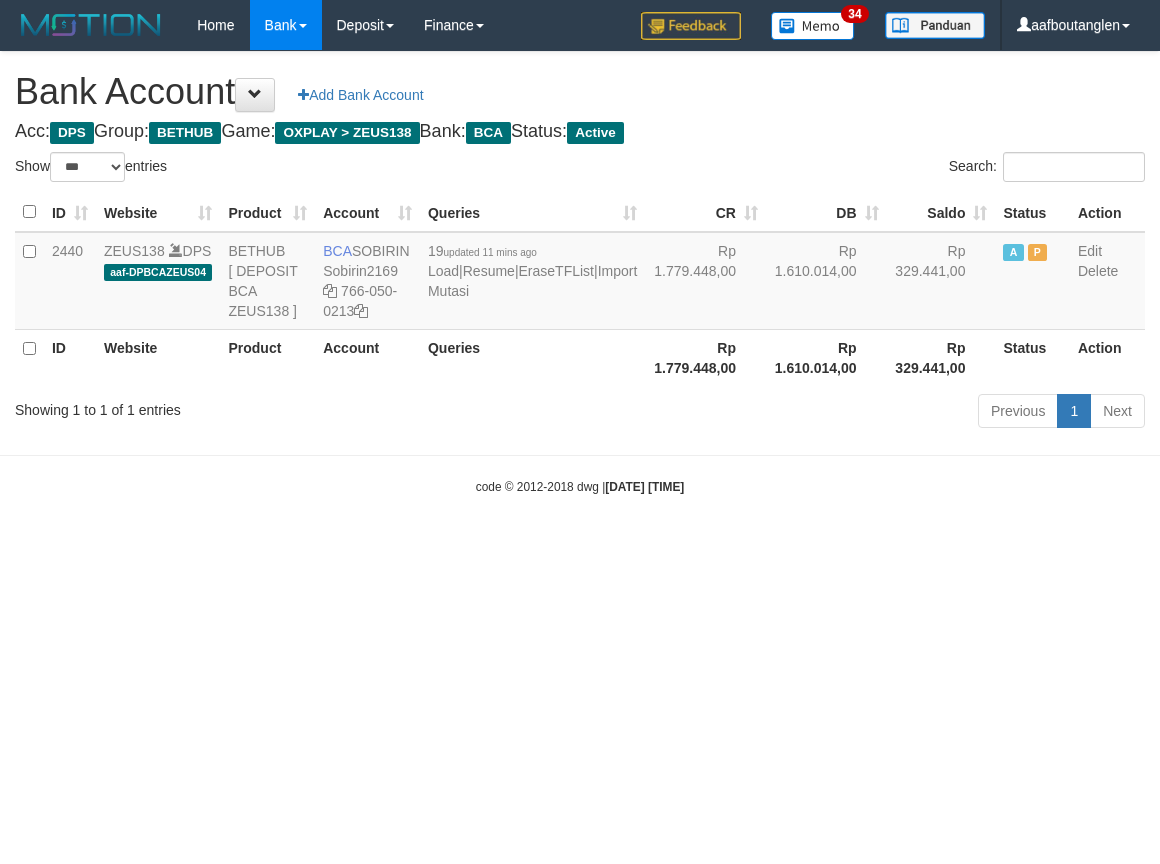 scroll, scrollTop: 0, scrollLeft: 0, axis: both 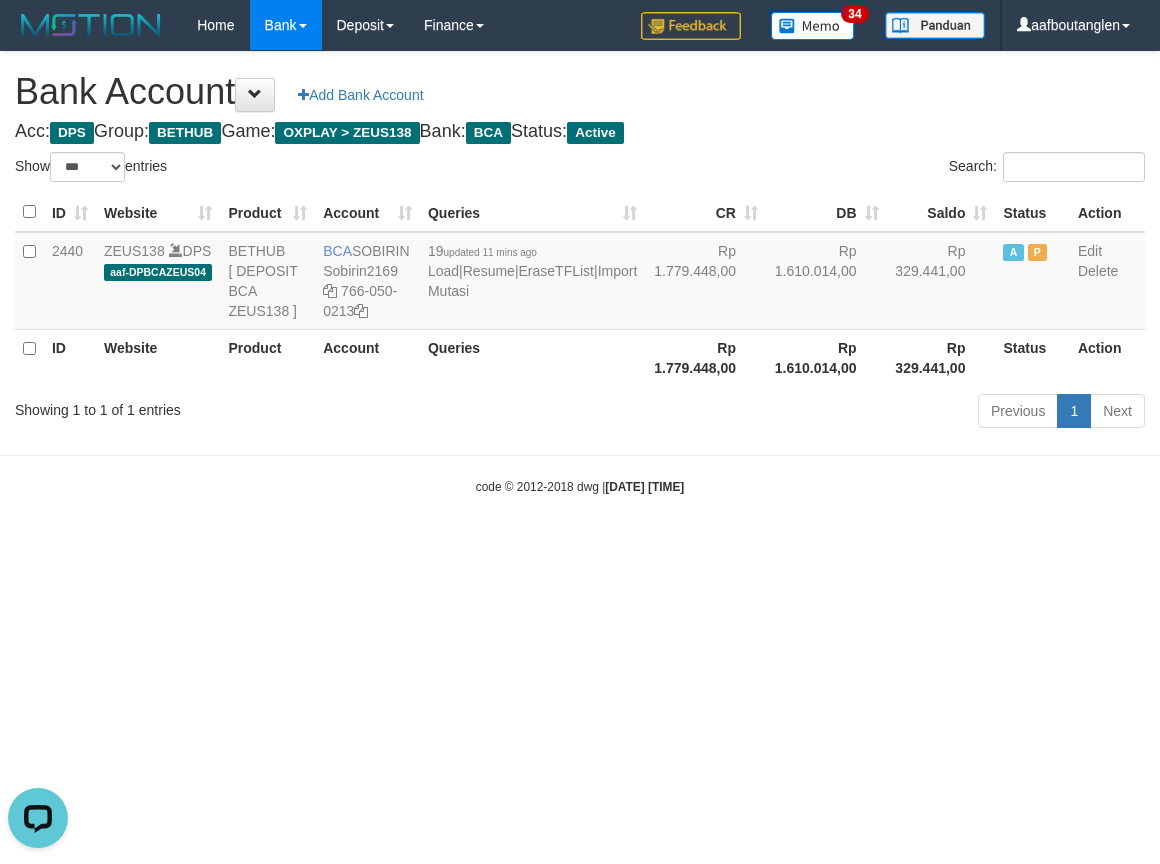 click on "code © 2012-2018 dwg |  2025/07/14 00:37:27" at bounding box center [580, 486] 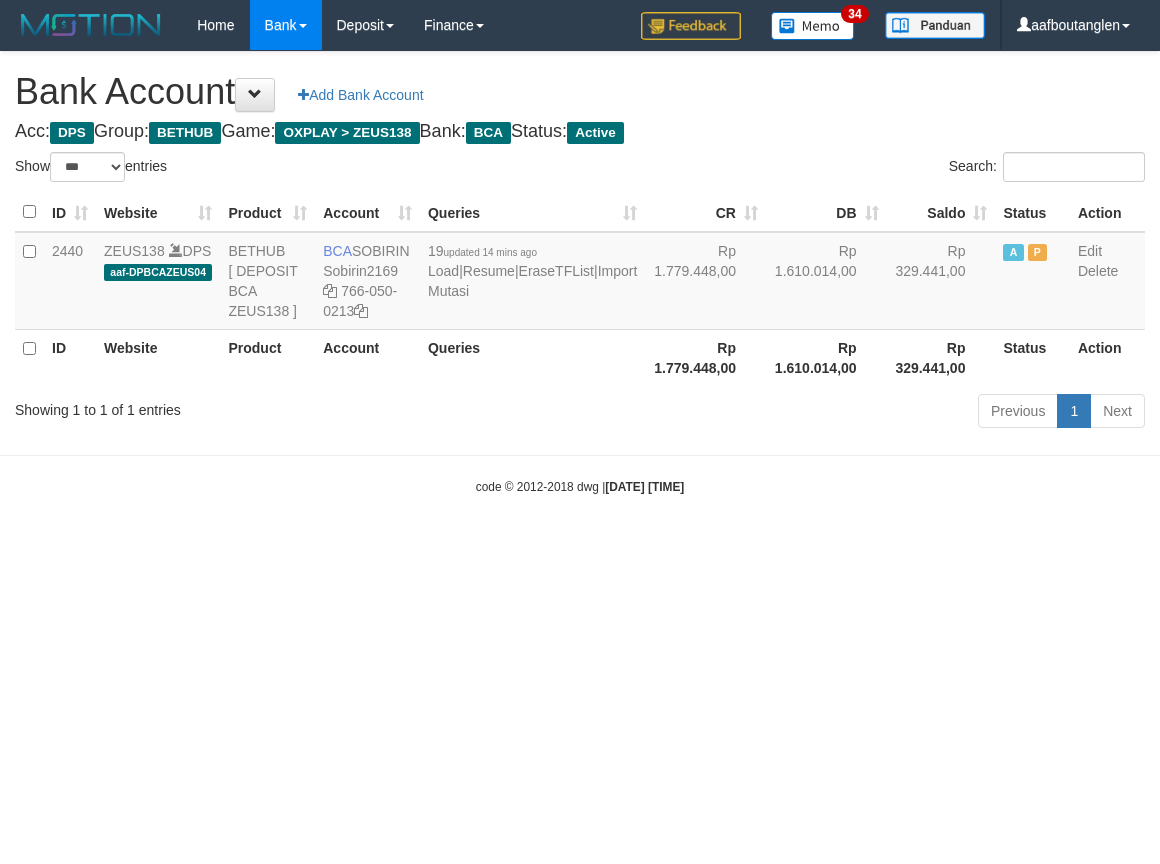 select on "***" 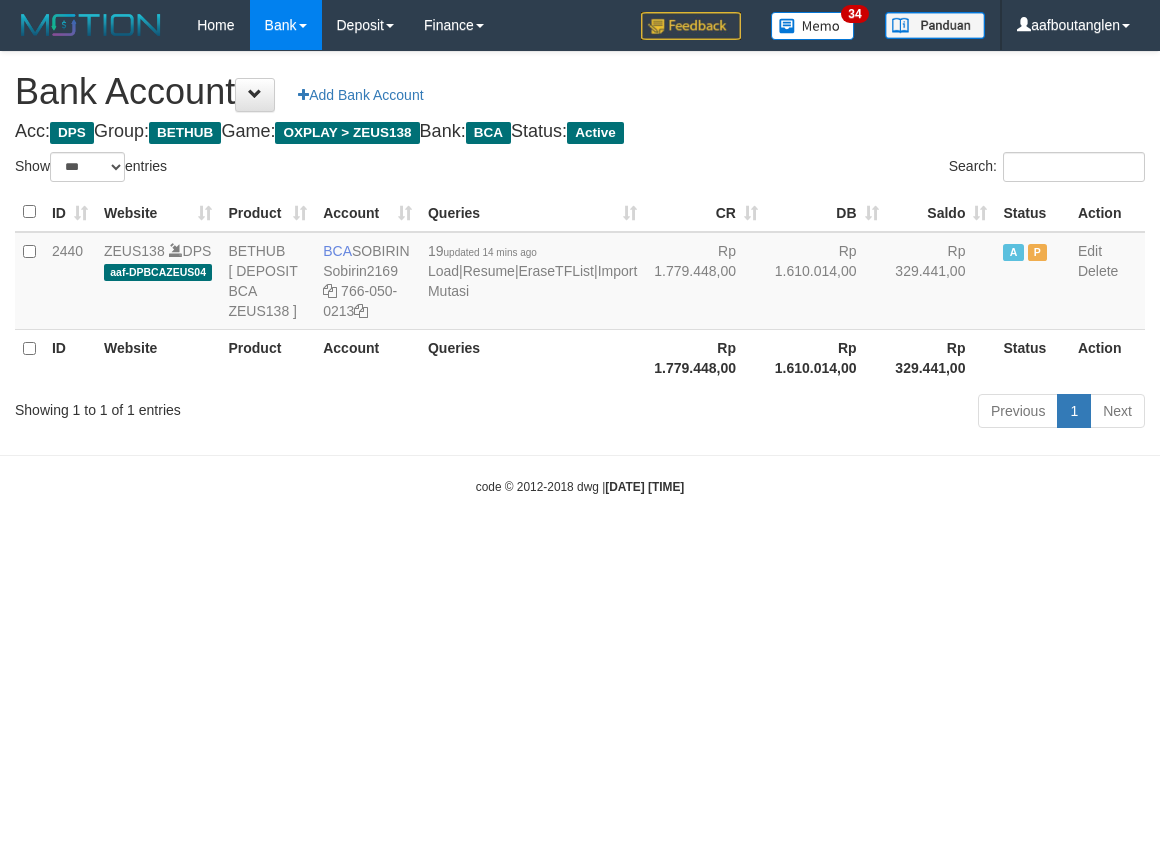 scroll, scrollTop: 0, scrollLeft: 0, axis: both 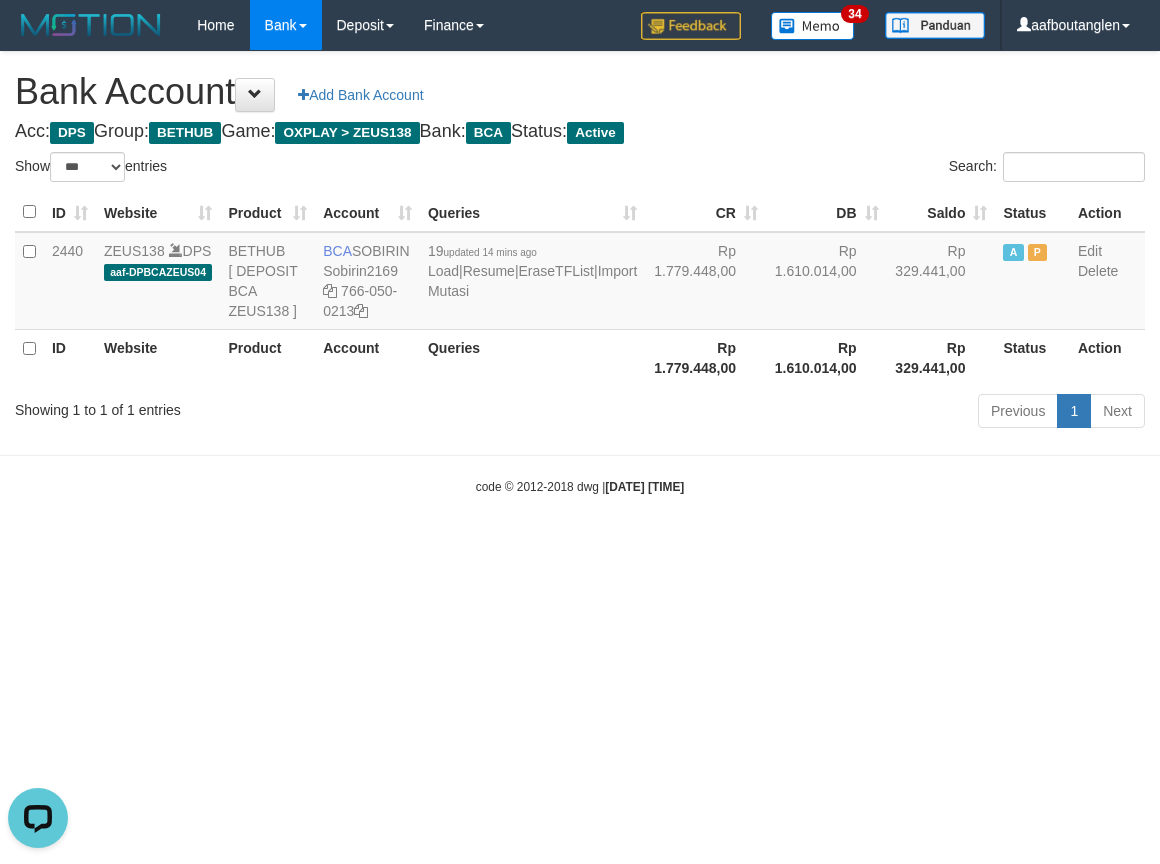 drag, startPoint x: 0, startPoint y: 491, endPoint x: 152, endPoint y: 534, distance: 157.96518 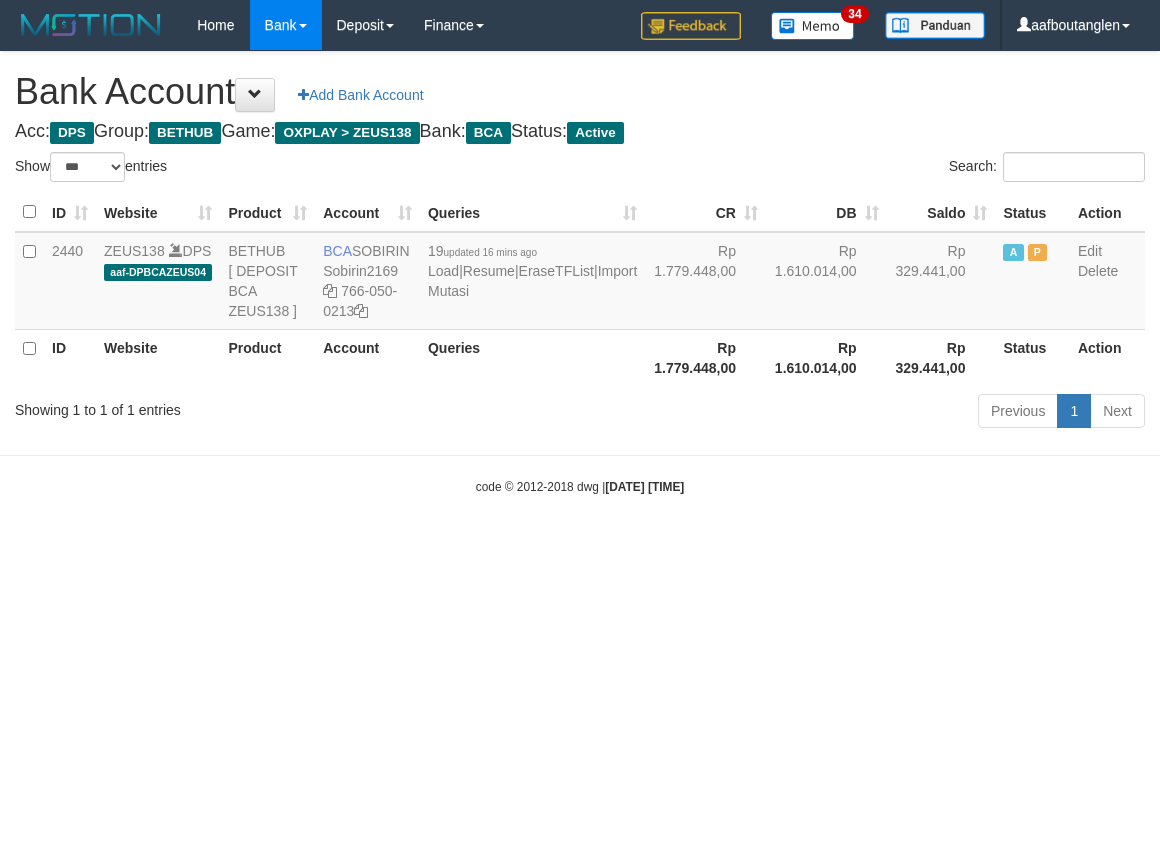 select on "***" 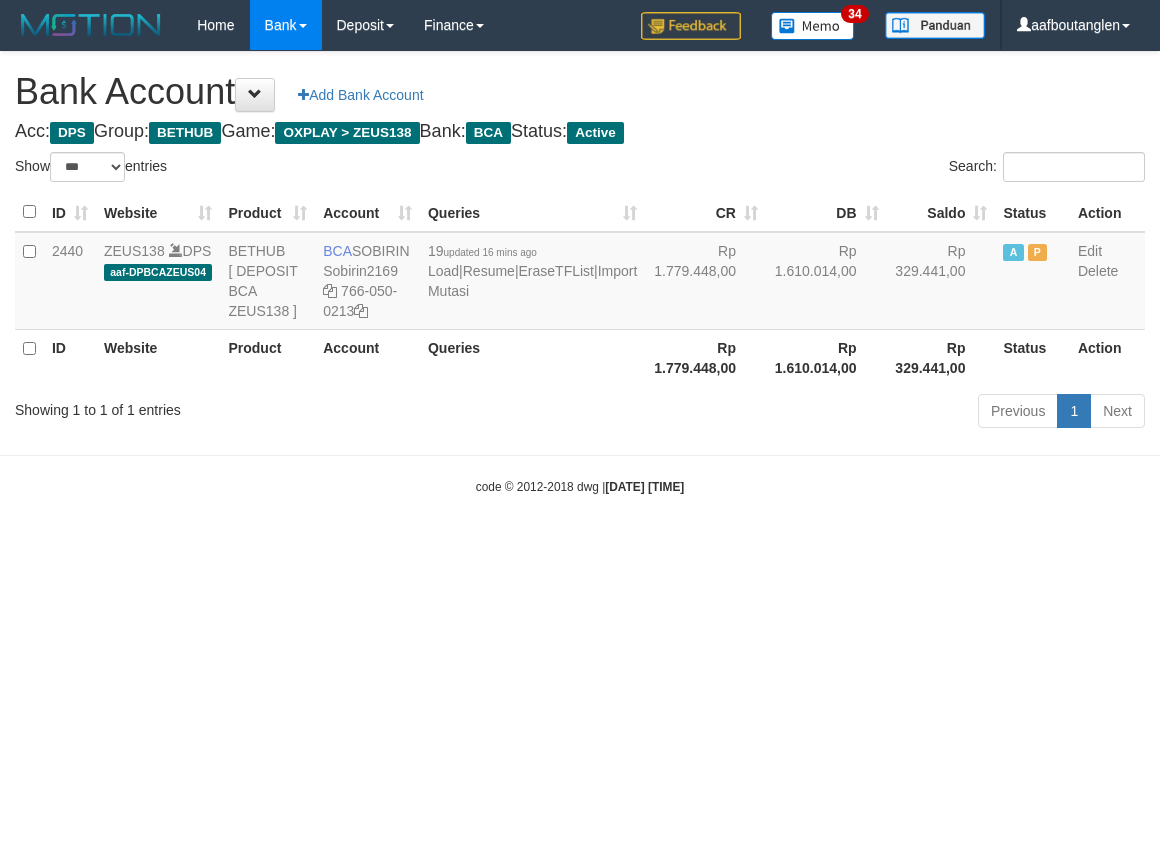 scroll, scrollTop: 0, scrollLeft: 0, axis: both 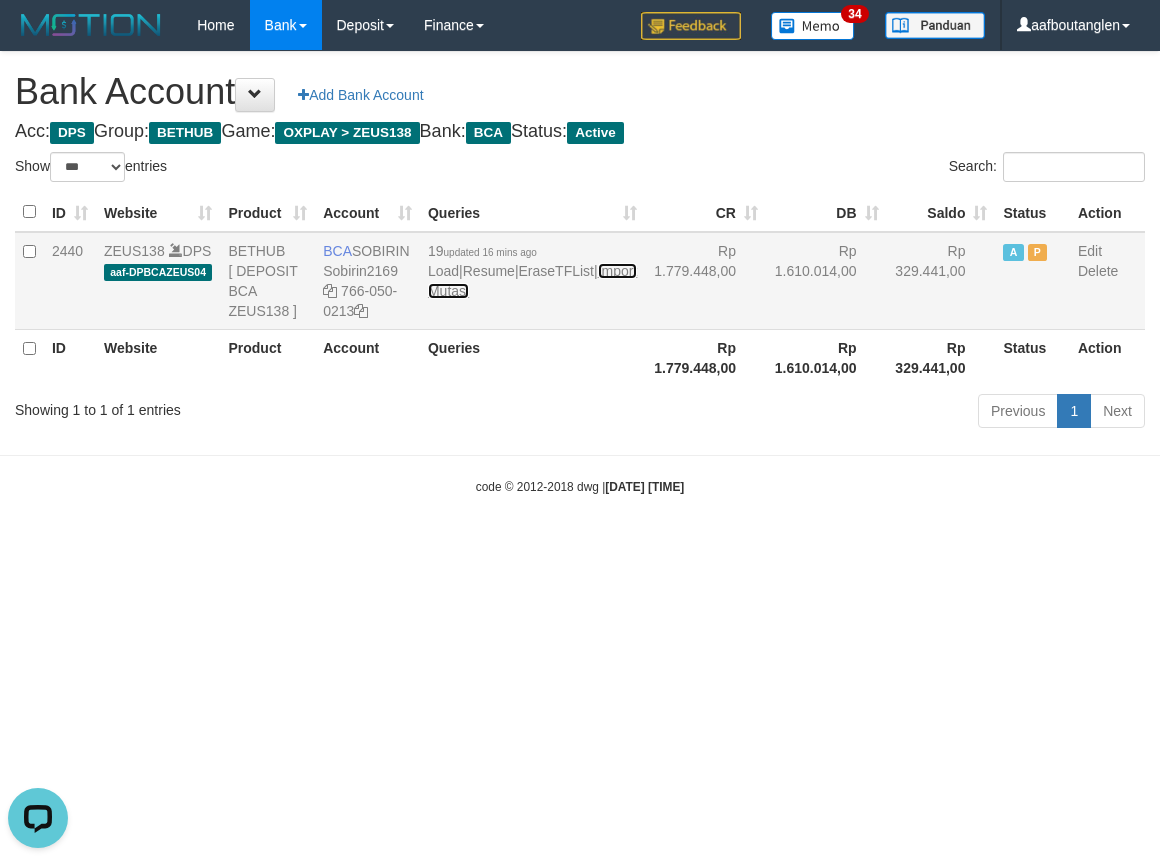 click on "Import Mutasi" at bounding box center [532, 281] 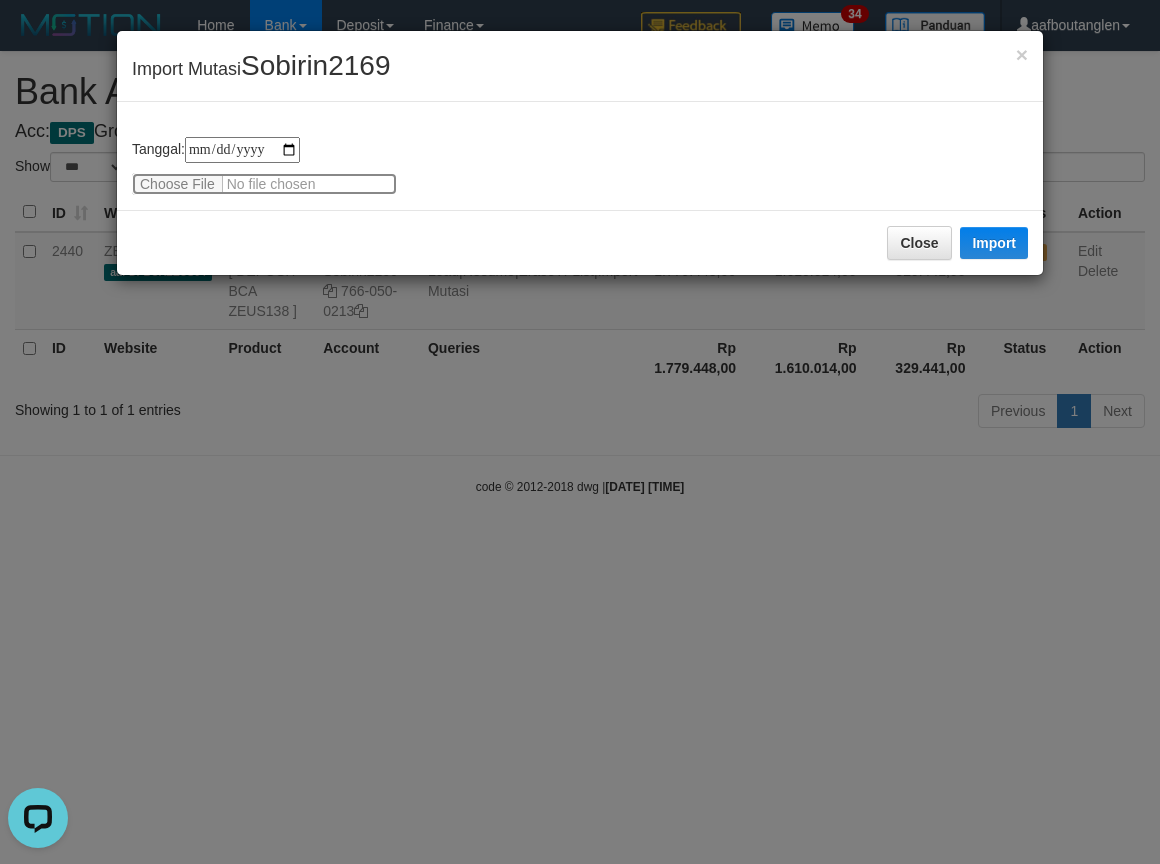 click at bounding box center [264, 184] 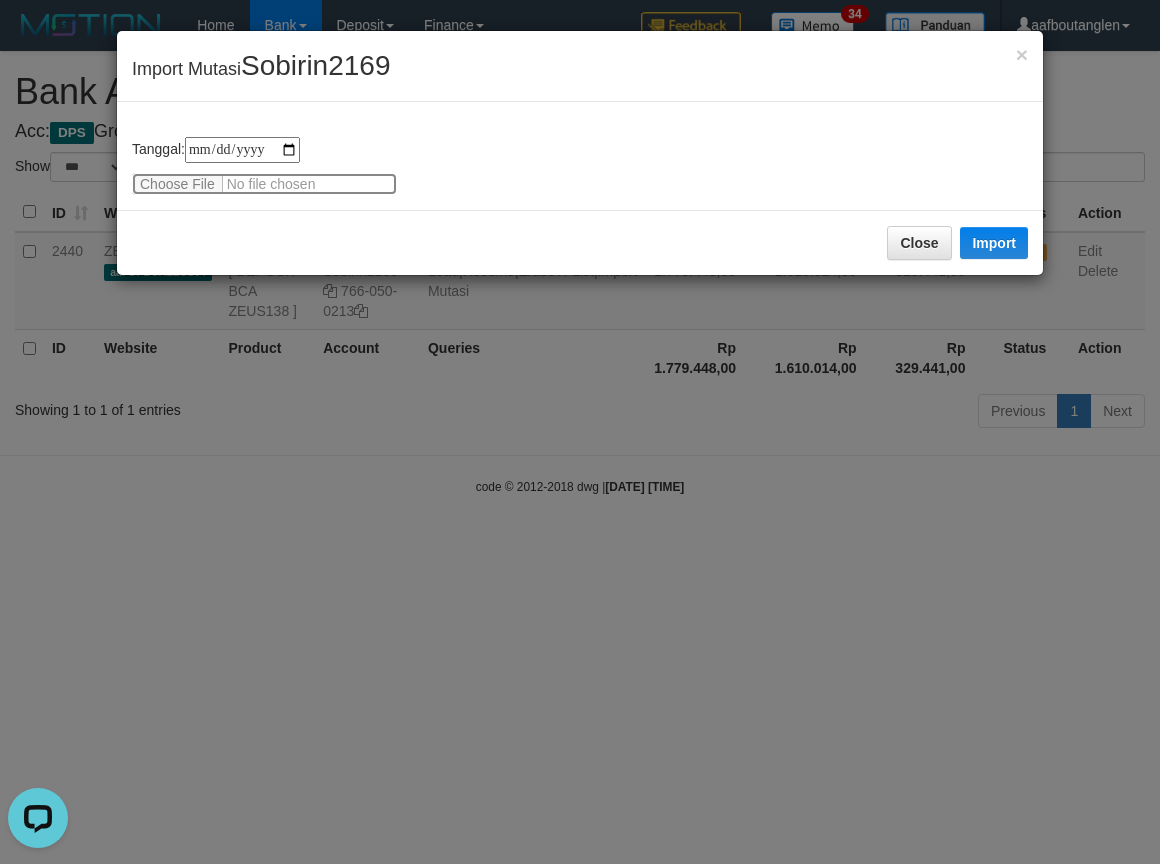 type on "**********" 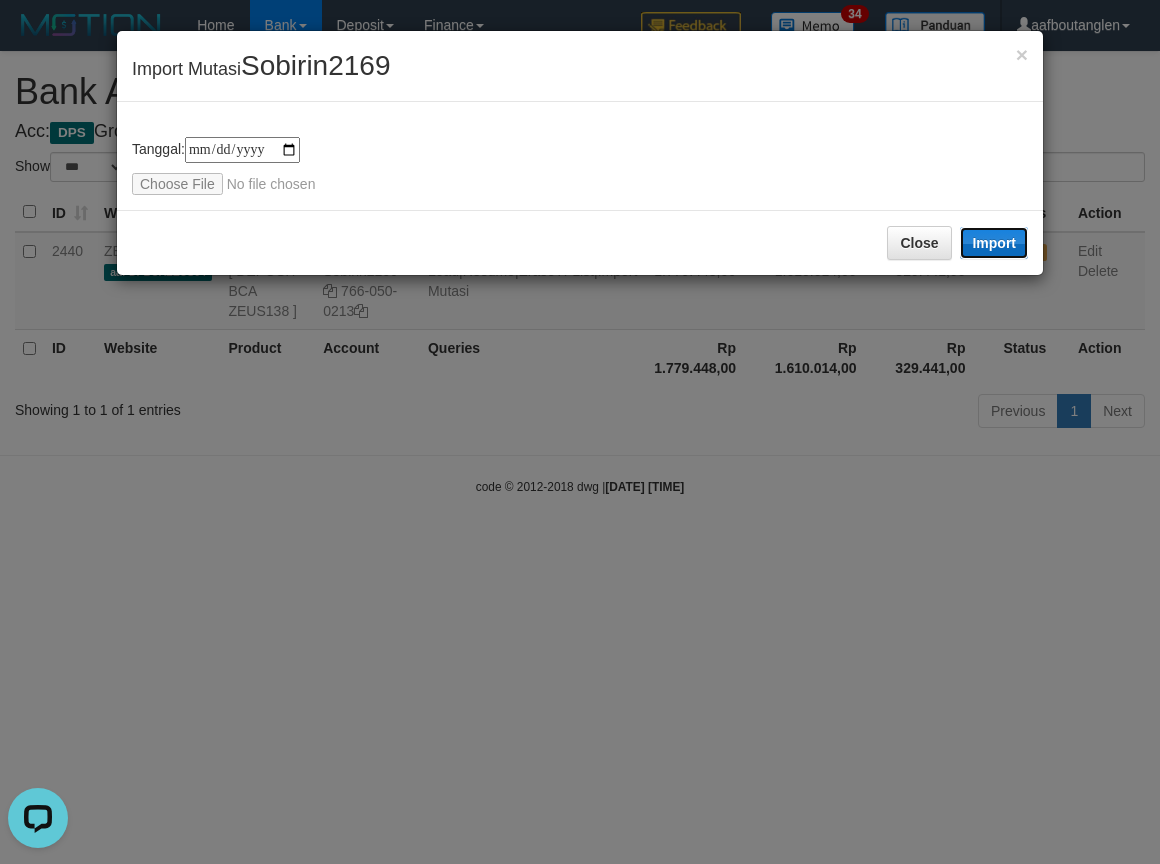 click on "Import" at bounding box center [994, 243] 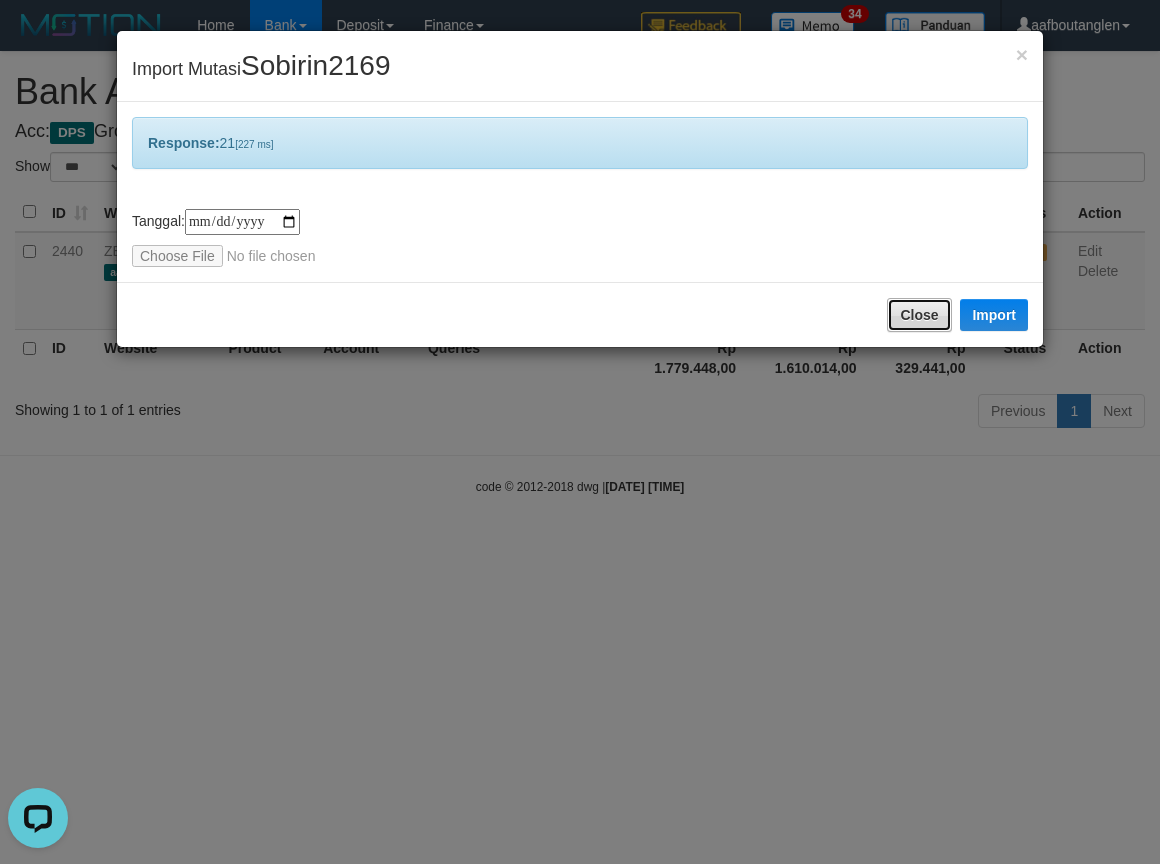 click on "Close" at bounding box center [919, 315] 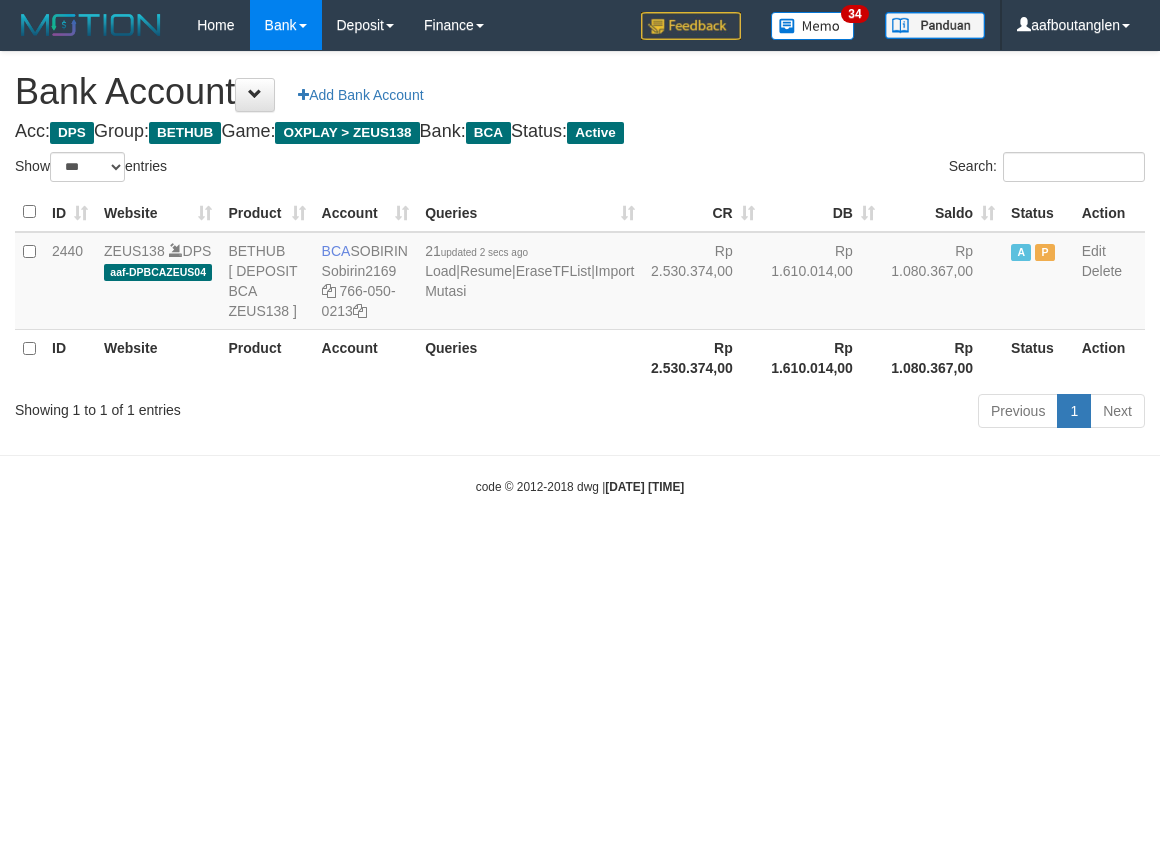 select on "***" 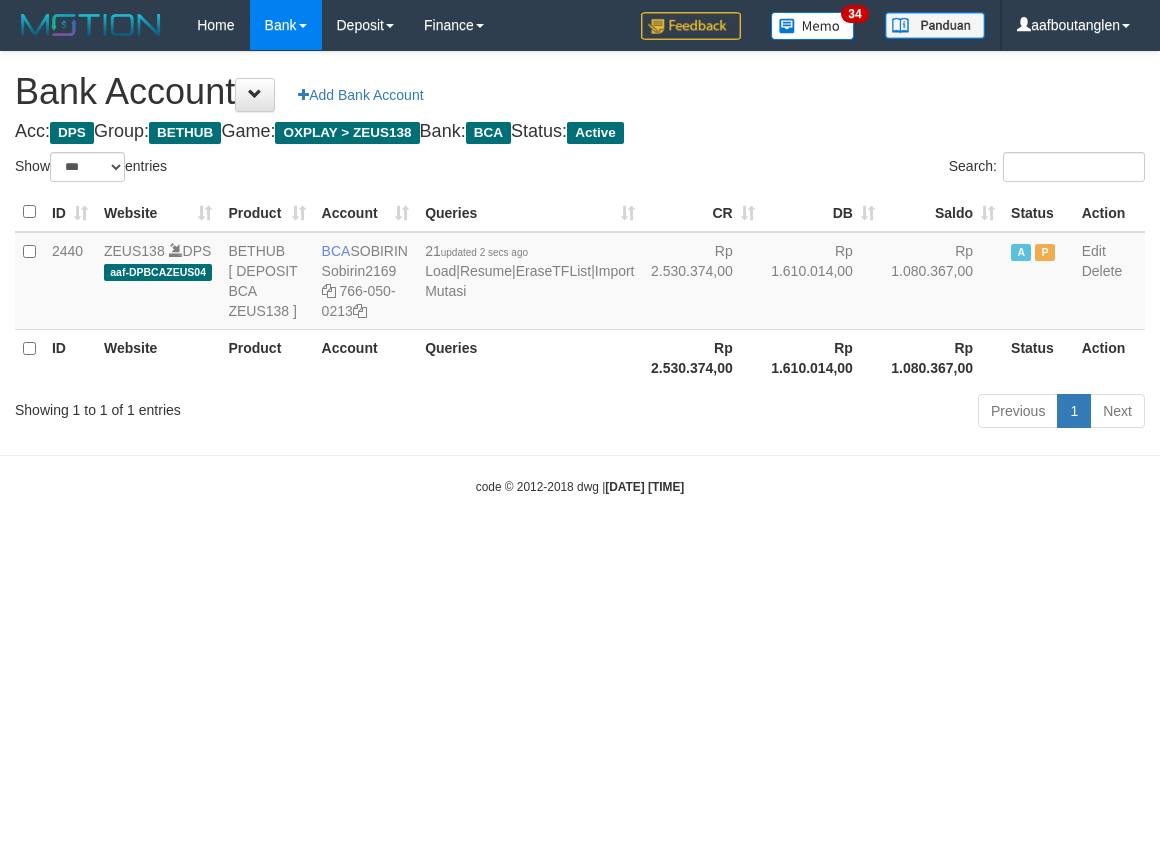 scroll, scrollTop: 0, scrollLeft: 0, axis: both 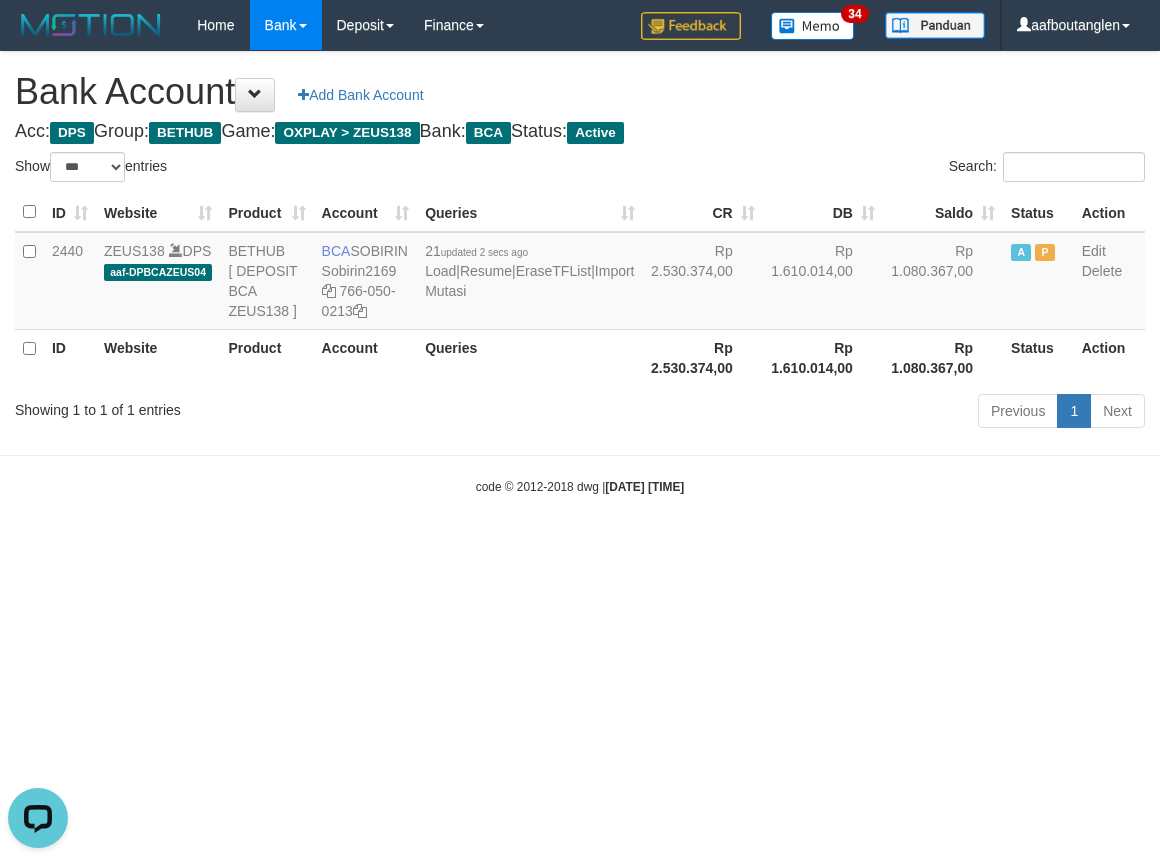 drag, startPoint x: 0, startPoint y: 528, endPoint x: 10, endPoint y: 531, distance: 10.440307 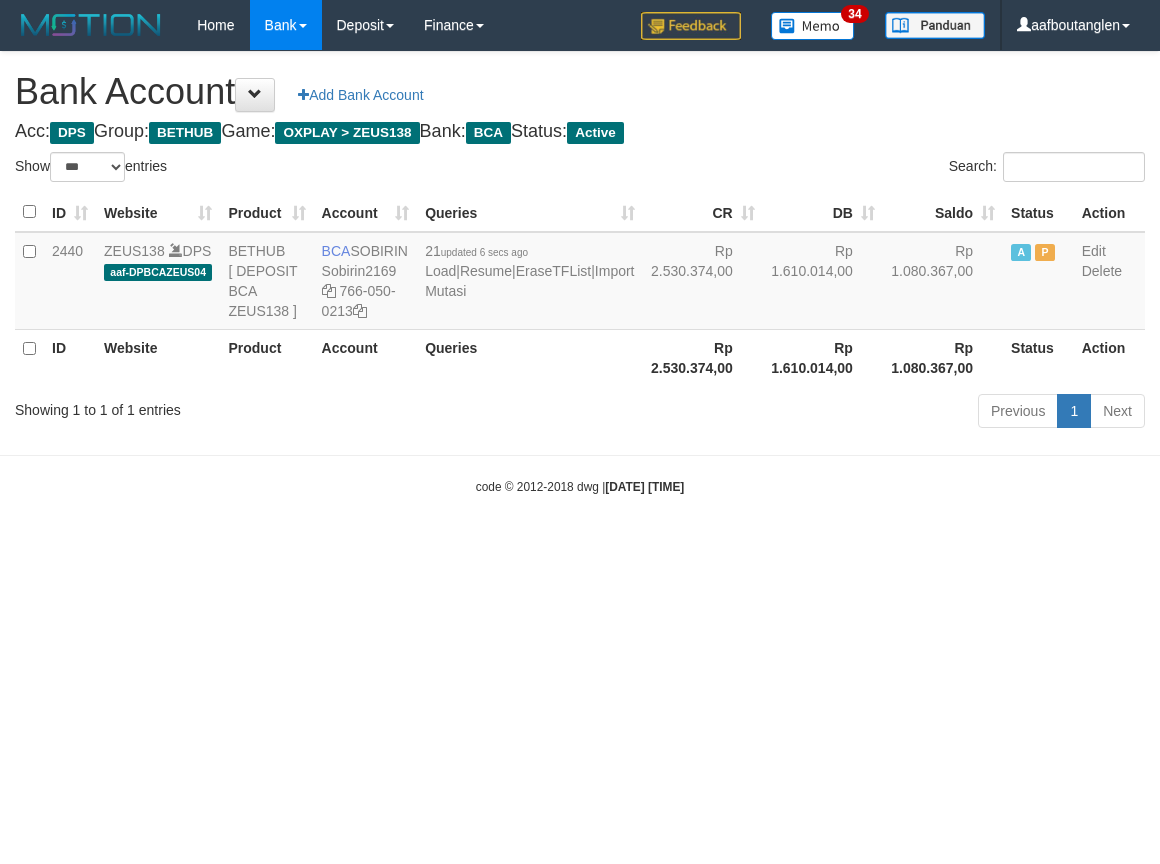 select on "***" 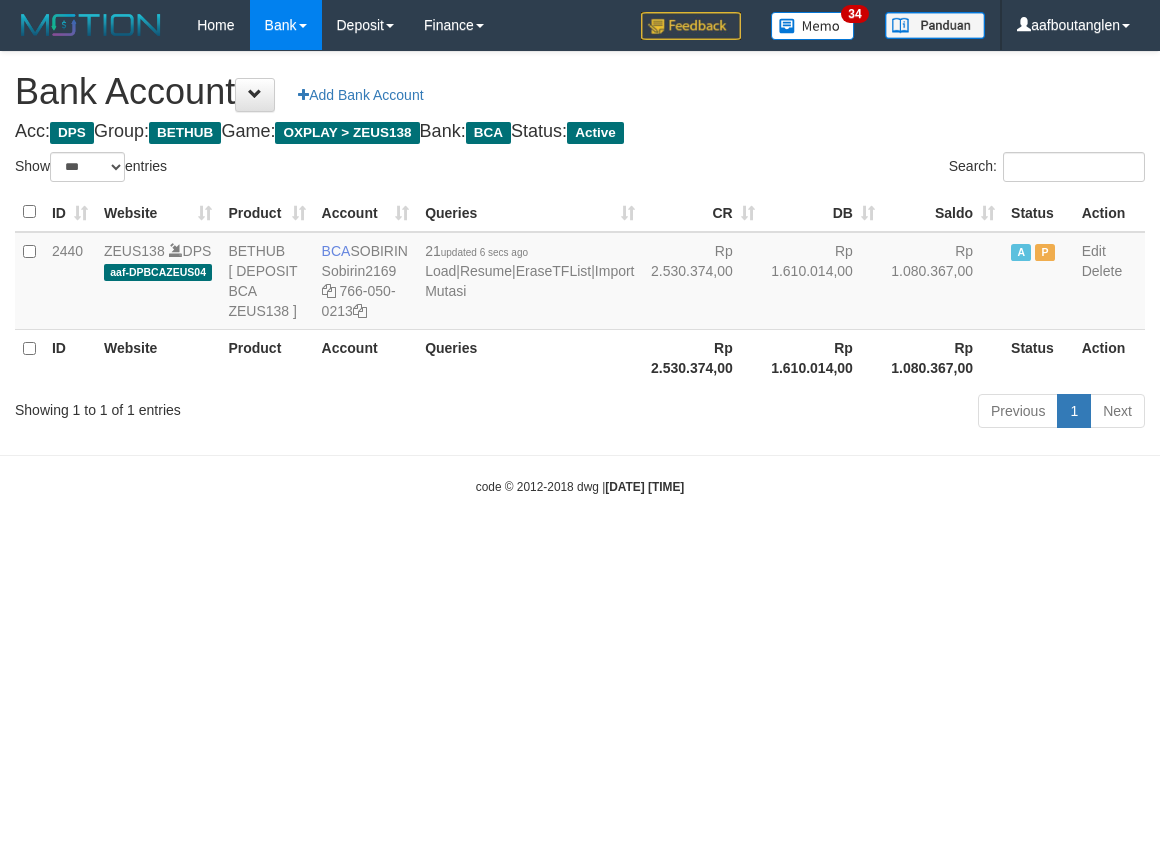 scroll, scrollTop: 0, scrollLeft: 0, axis: both 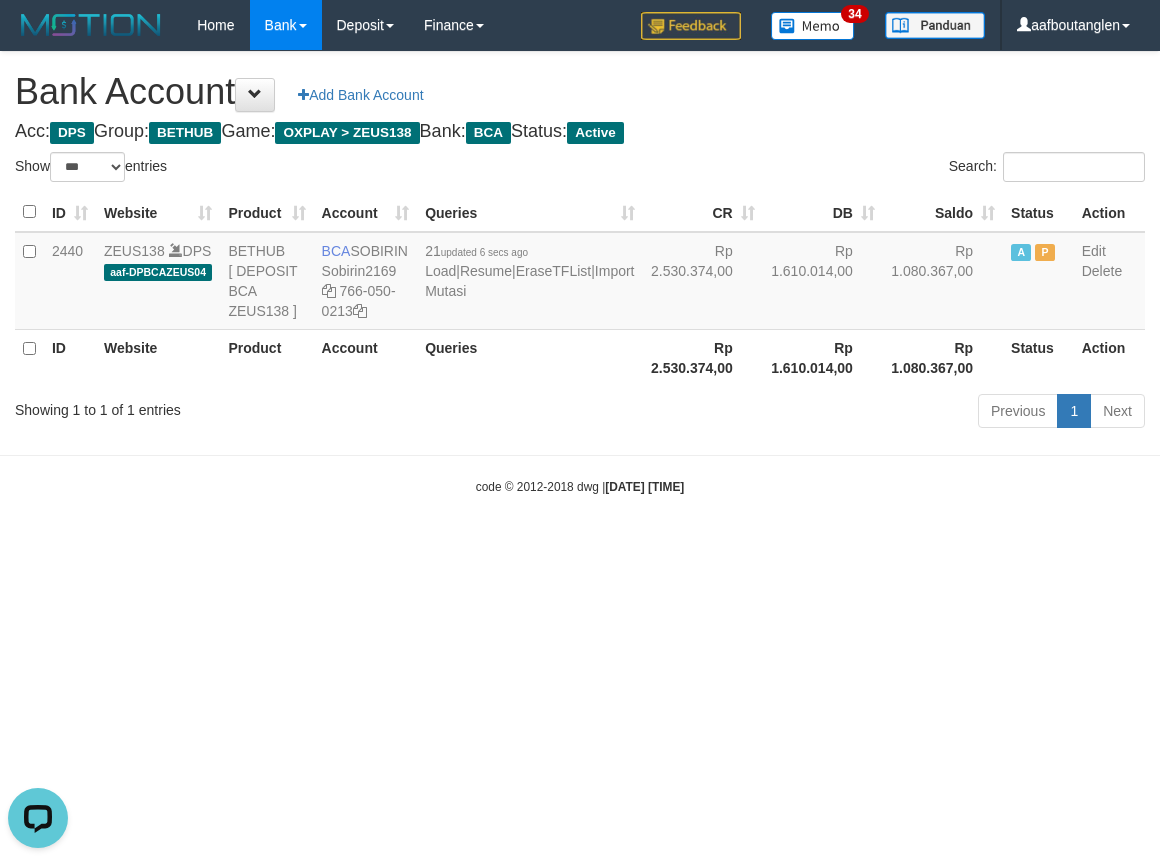 drag, startPoint x: 755, startPoint y: 542, endPoint x: 836, endPoint y: 563, distance: 83.677956 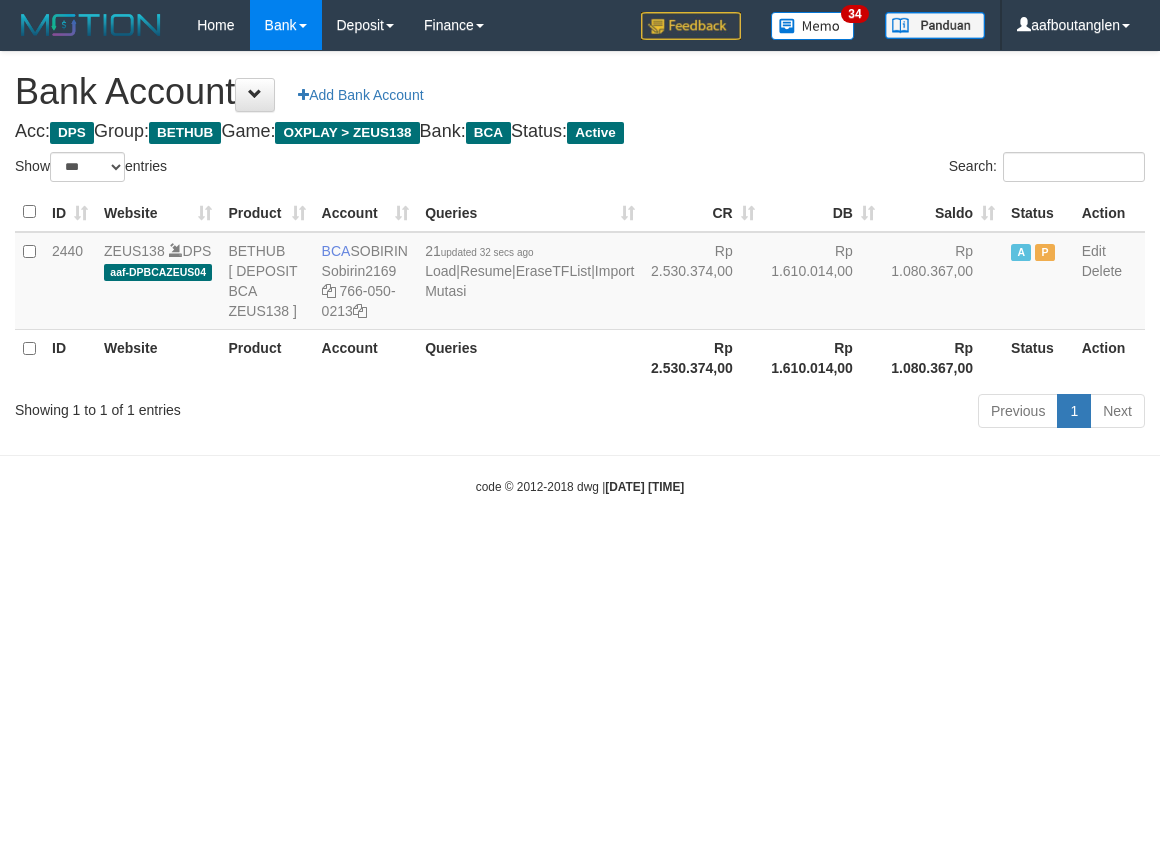 select on "***" 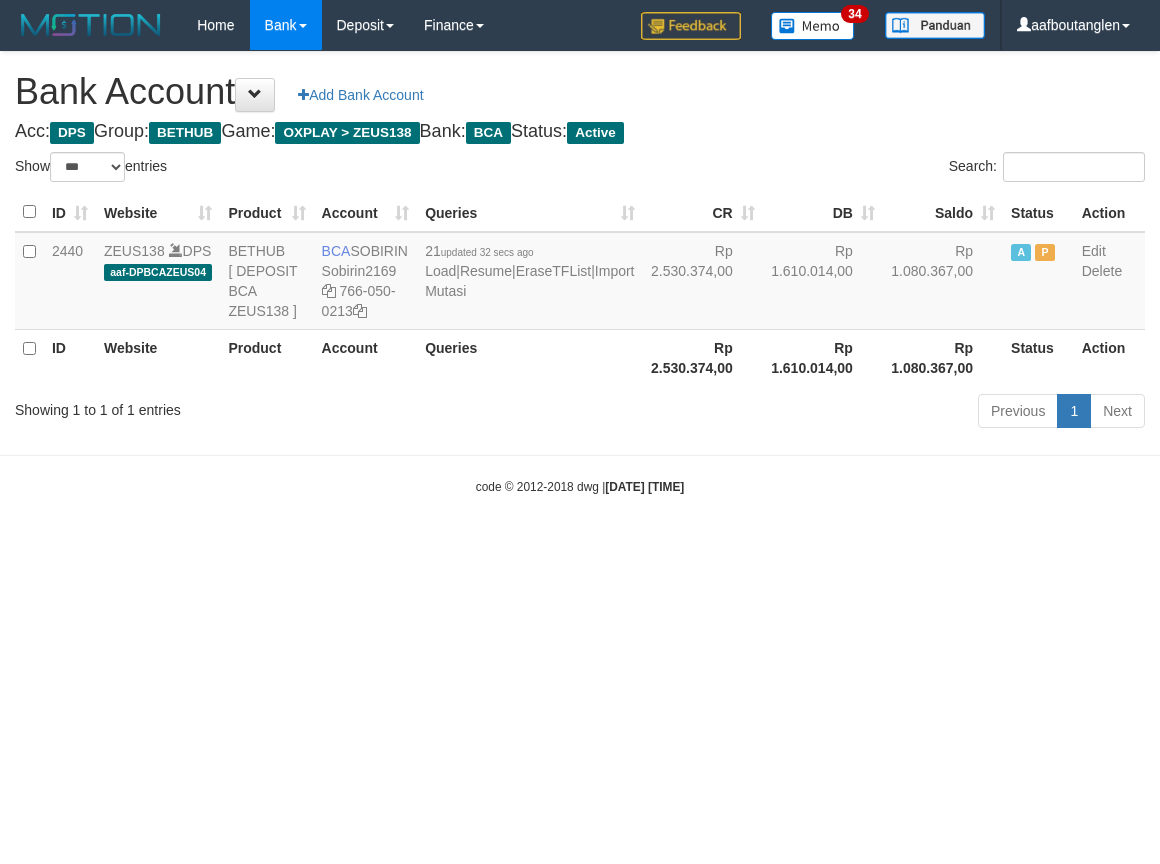 scroll, scrollTop: 0, scrollLeft: 0, axis: both 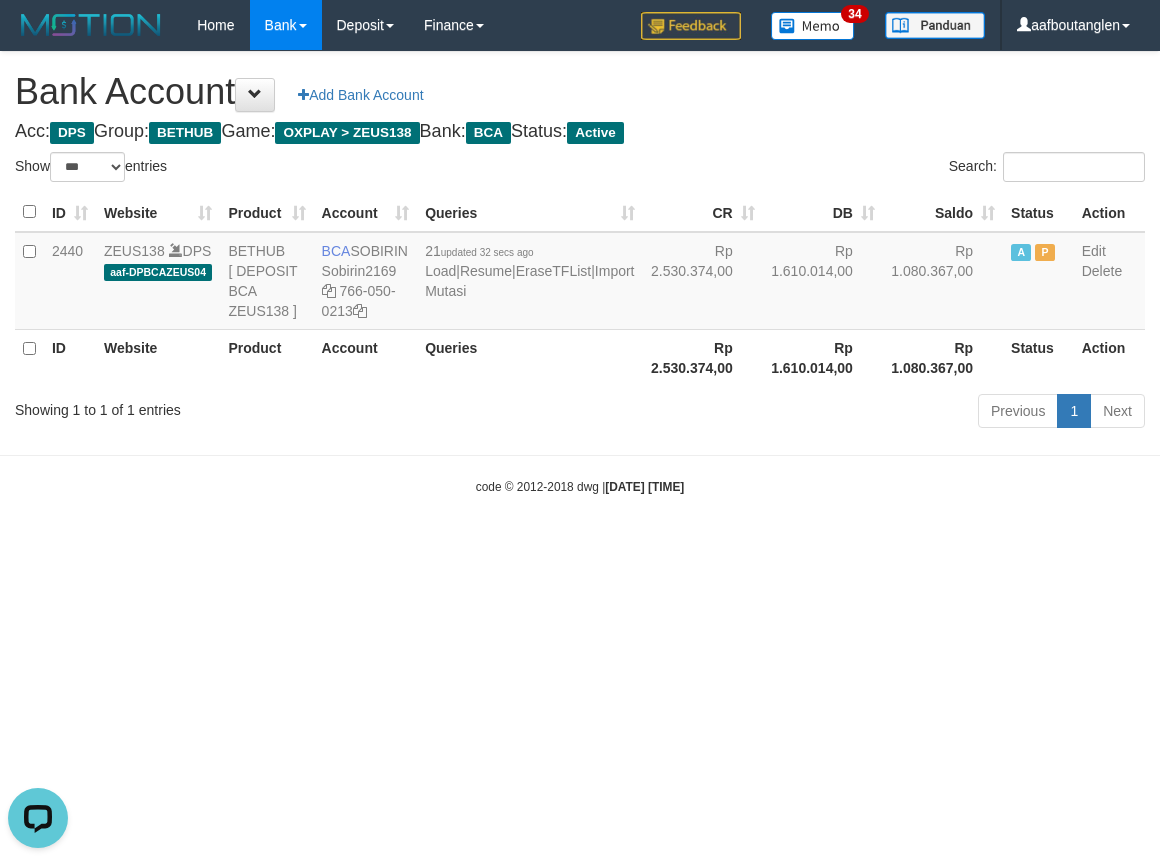 click on "Toggle navigation
Home
Bank
Account List
Deposit
DPS List
History
Note DPS
Finance
Financial Data
aafboutanglen
My Profile
Log Out
34" at bounding box center (580, 273) 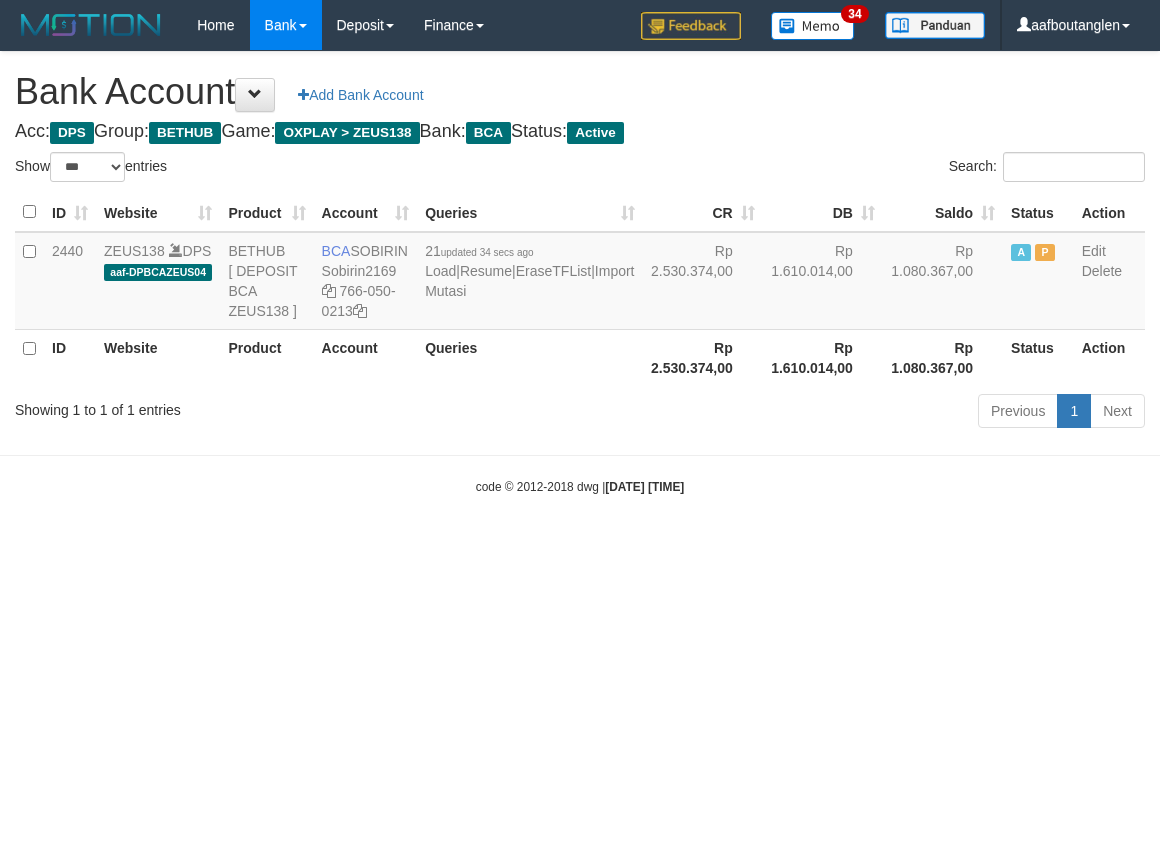 select on "***" 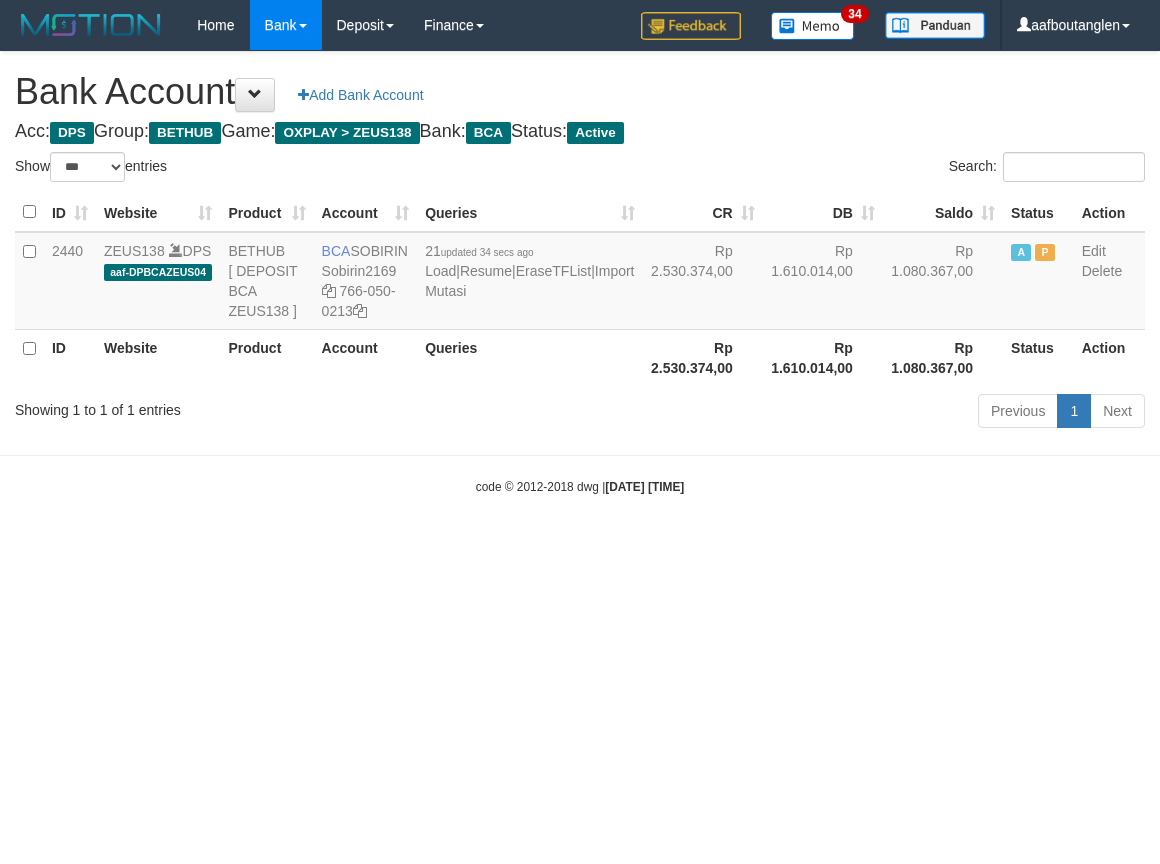 scroll, scrollTop: 0, scrollLeft: 0, axis: both 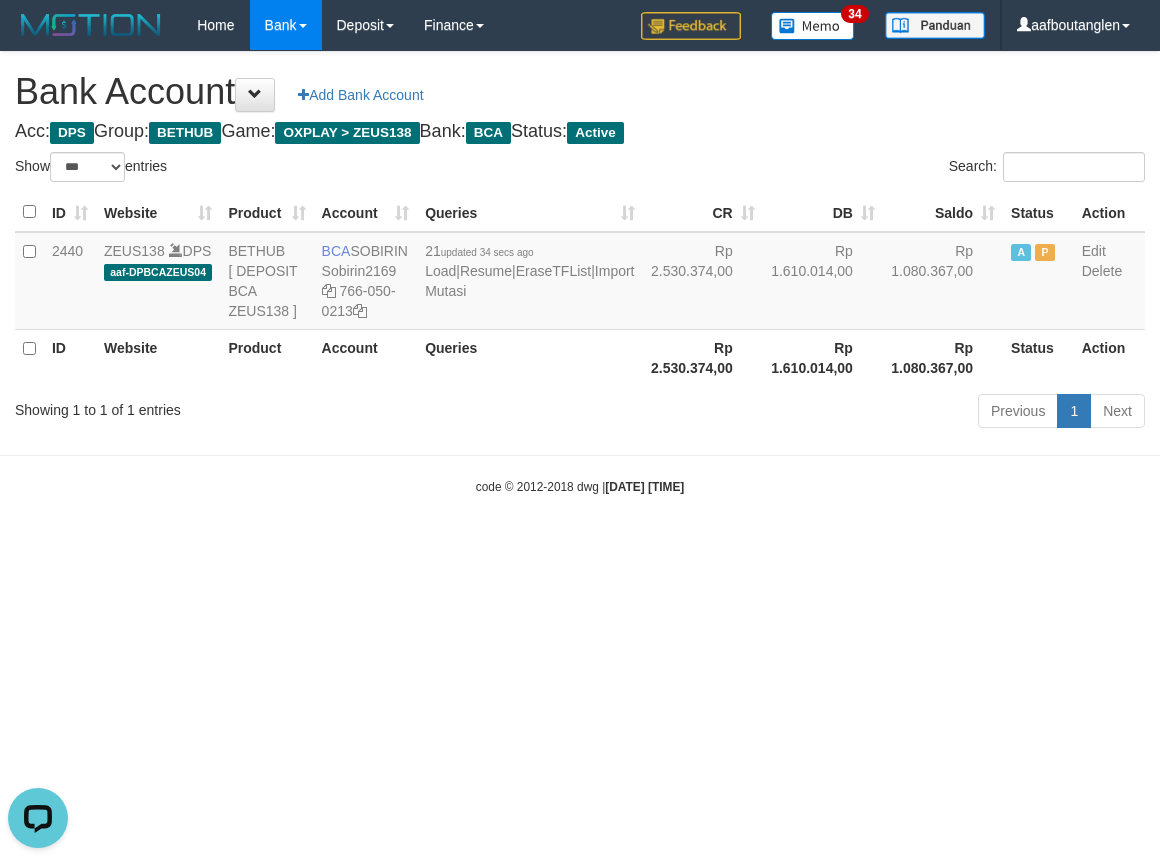 drag, startPoint x: 920, startPoint y: 581, endPoint x: 907, endPoint y: 577, distance: 13.601471 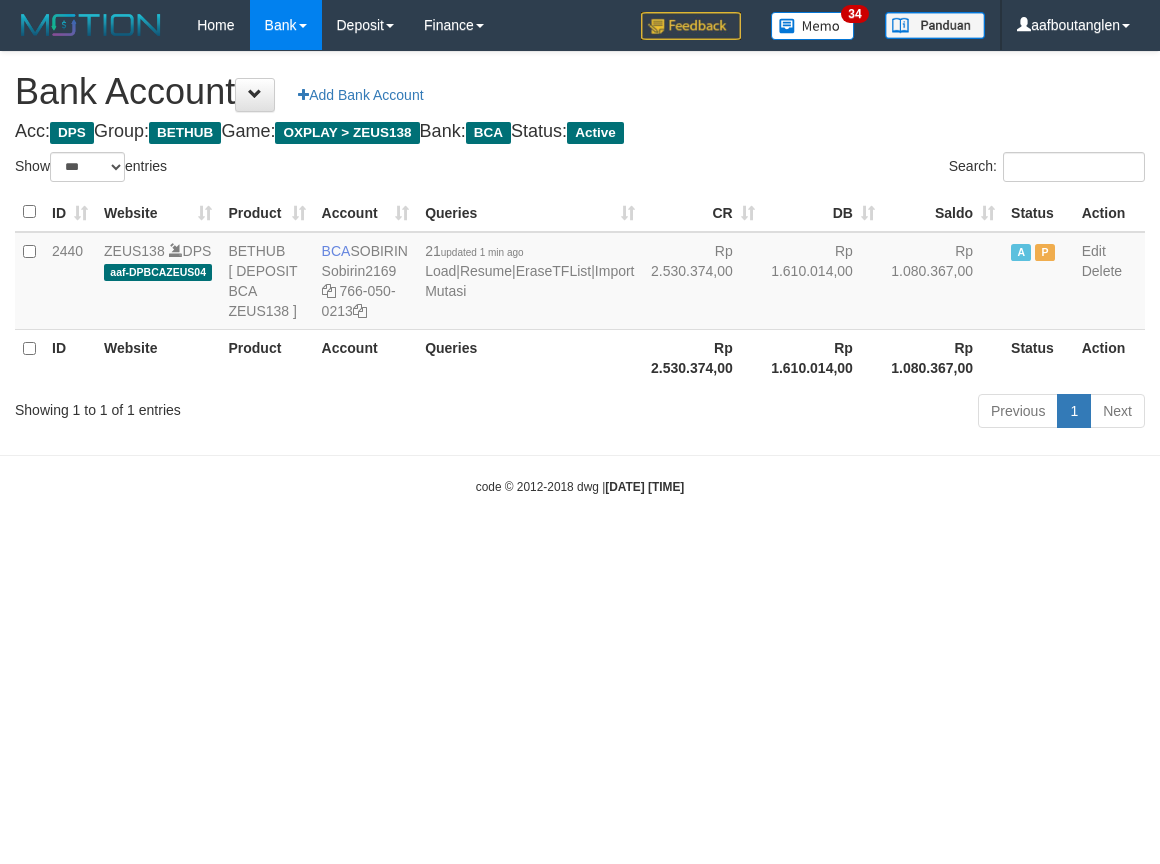 select on "***" 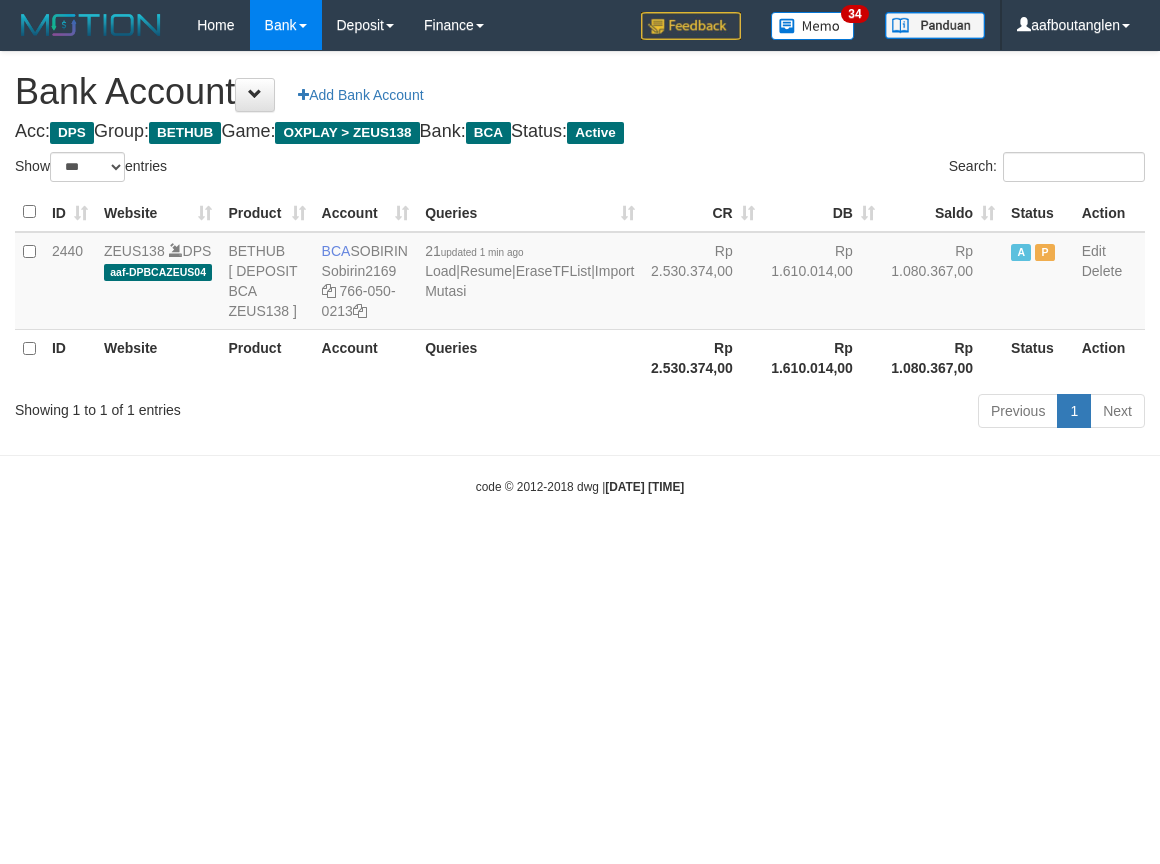 scroll, scrollTop: 0, scrollLeft: 0, axis: both 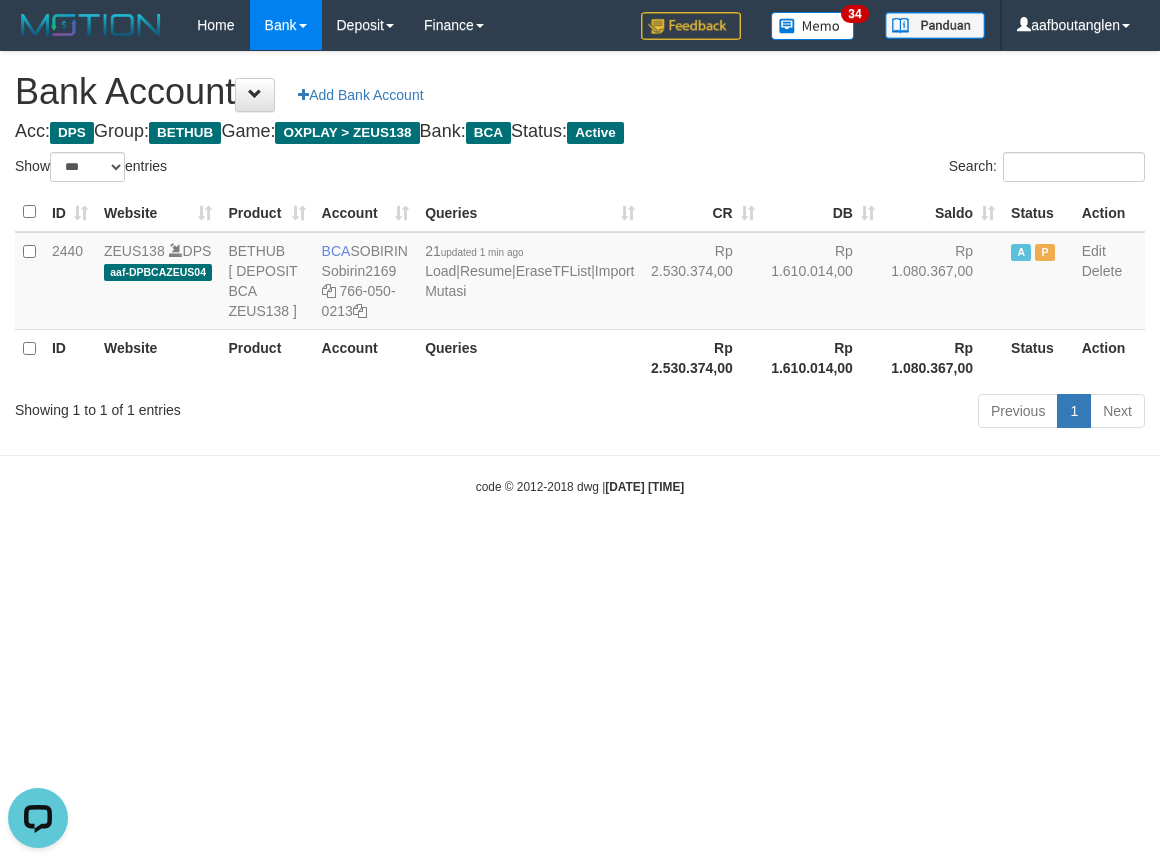 click on "Showing 1 to 1 of 1 entries Previous 1 Next" at bounding box center [580, 413] 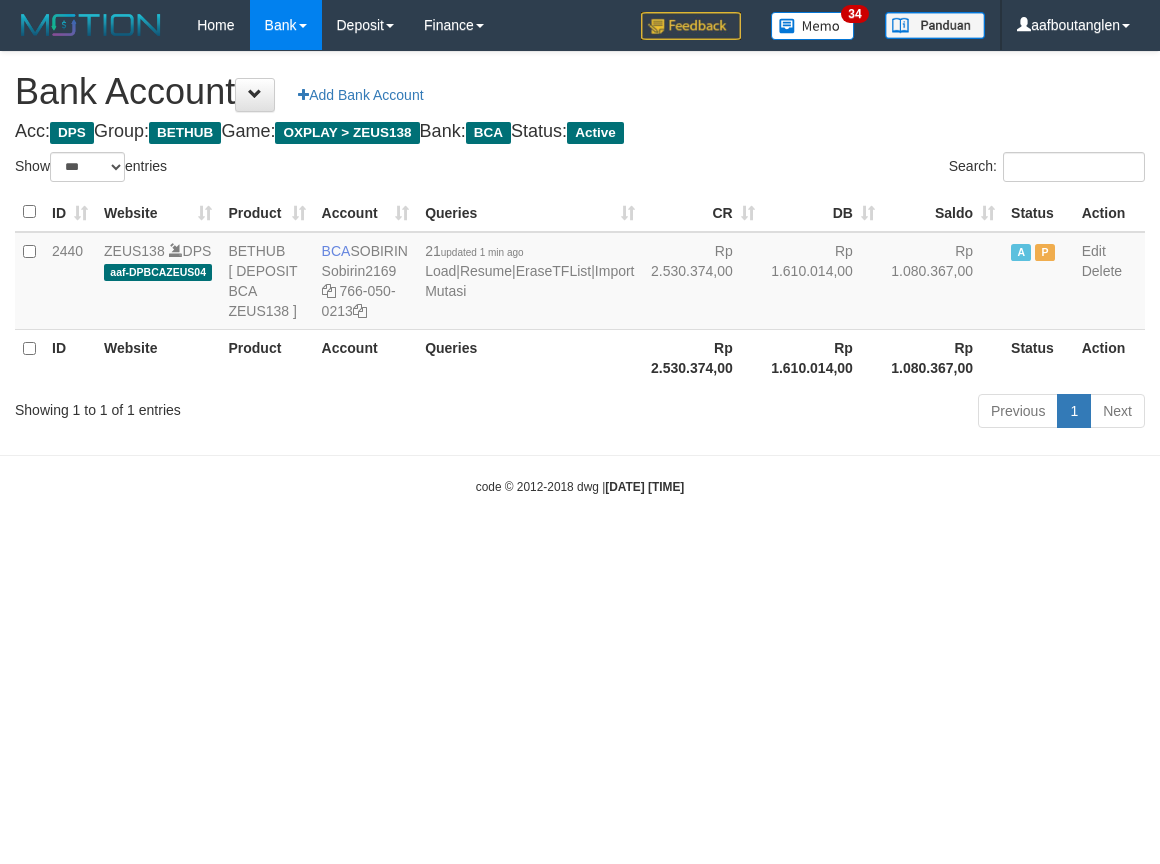 select on "***" 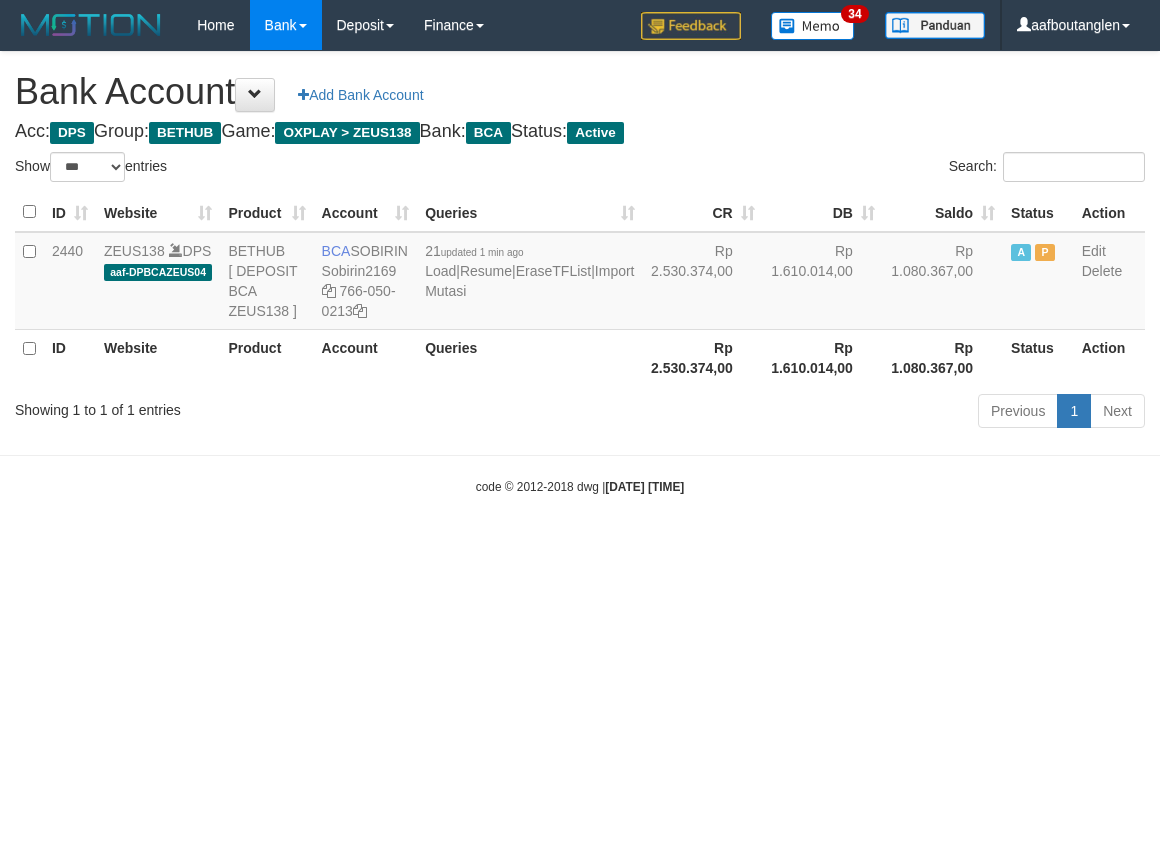 scroll, scrollTop: 0, scrollLeft: 0, axis: both 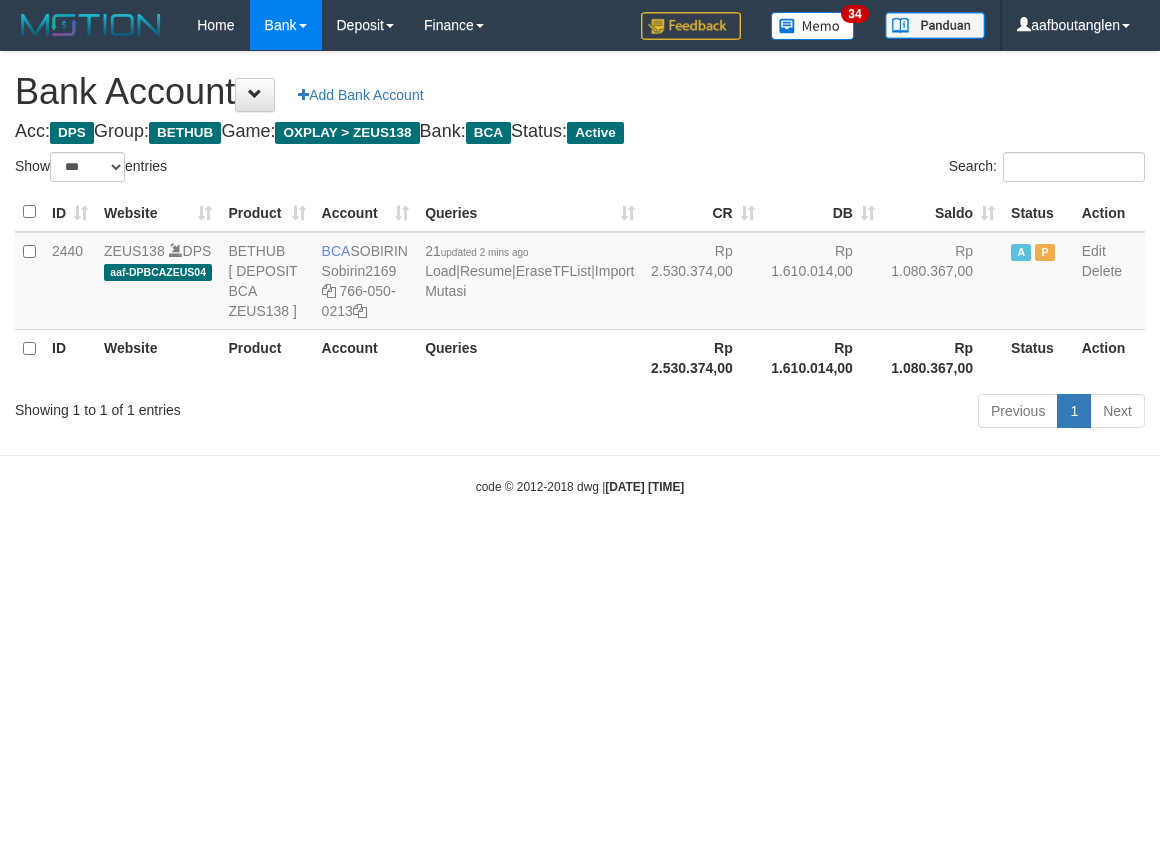 select on "***" 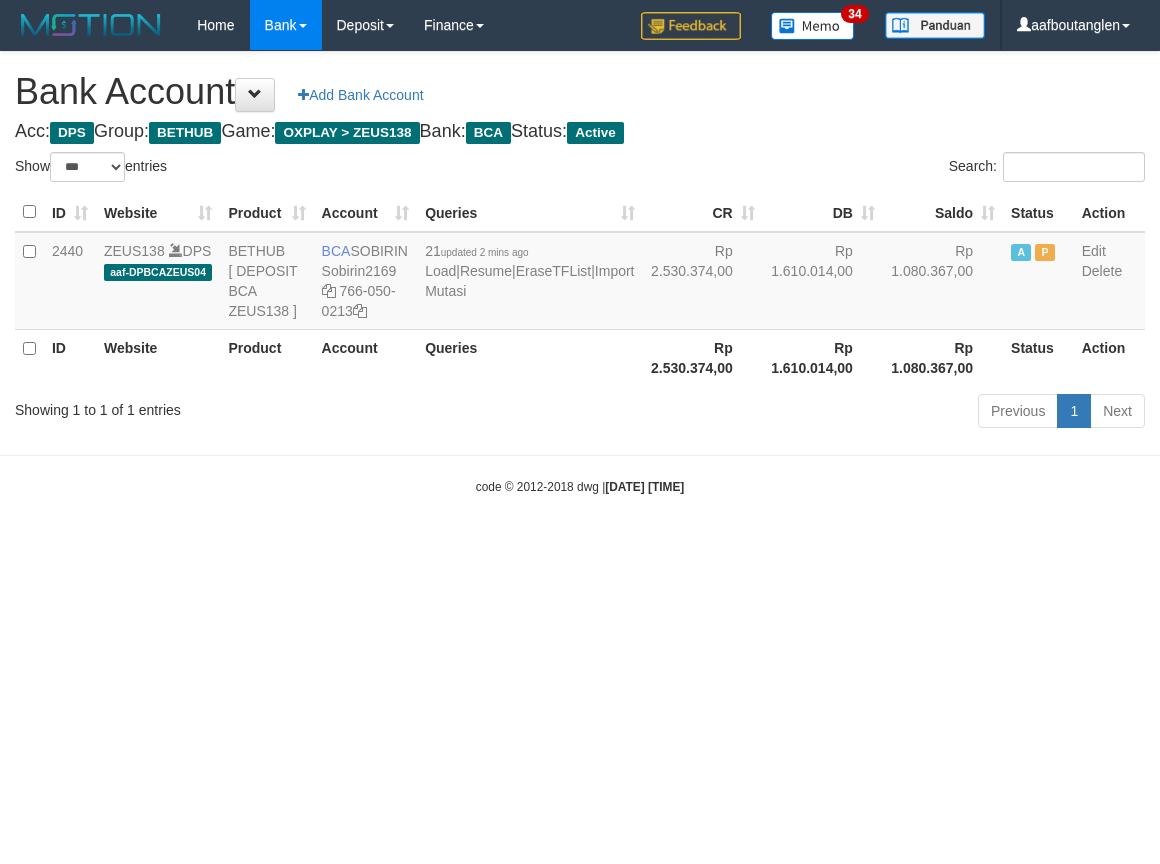scroll, scrollTop: 0, scrollLeft: 0, axis: both 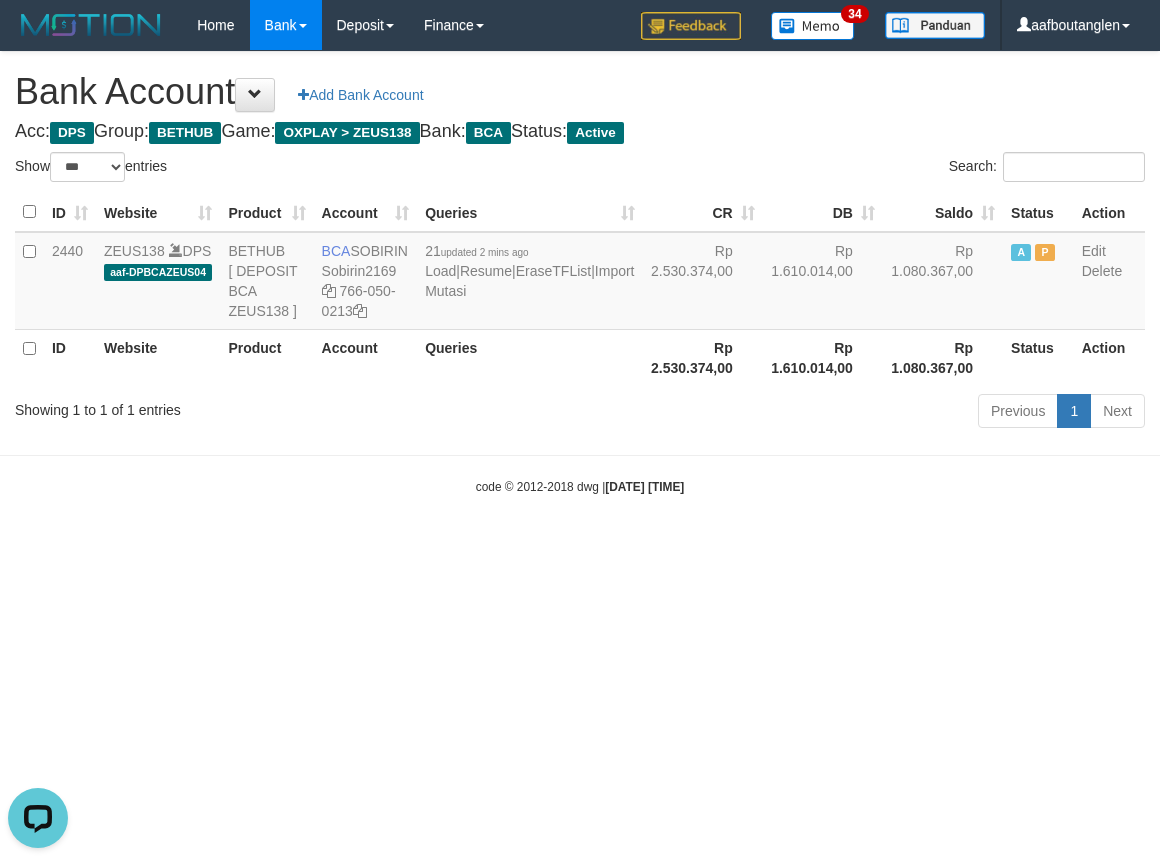 click on "Toggle navigation
Home
Bank
Account List
Deposit
DPS List
History
Note DPS
Finance
Financial Data
aafboutanglen
My Profile
Log Out
34" at bounding box center [580, 273] 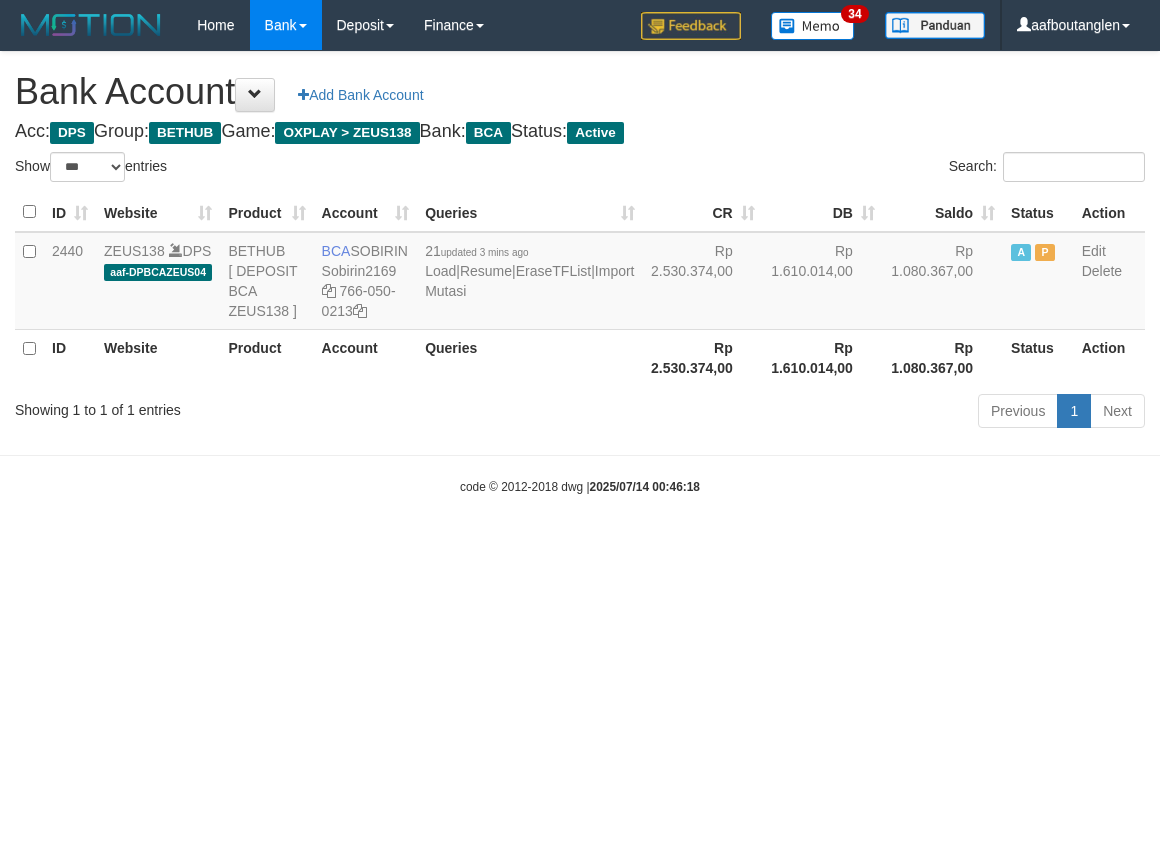 select on "***" 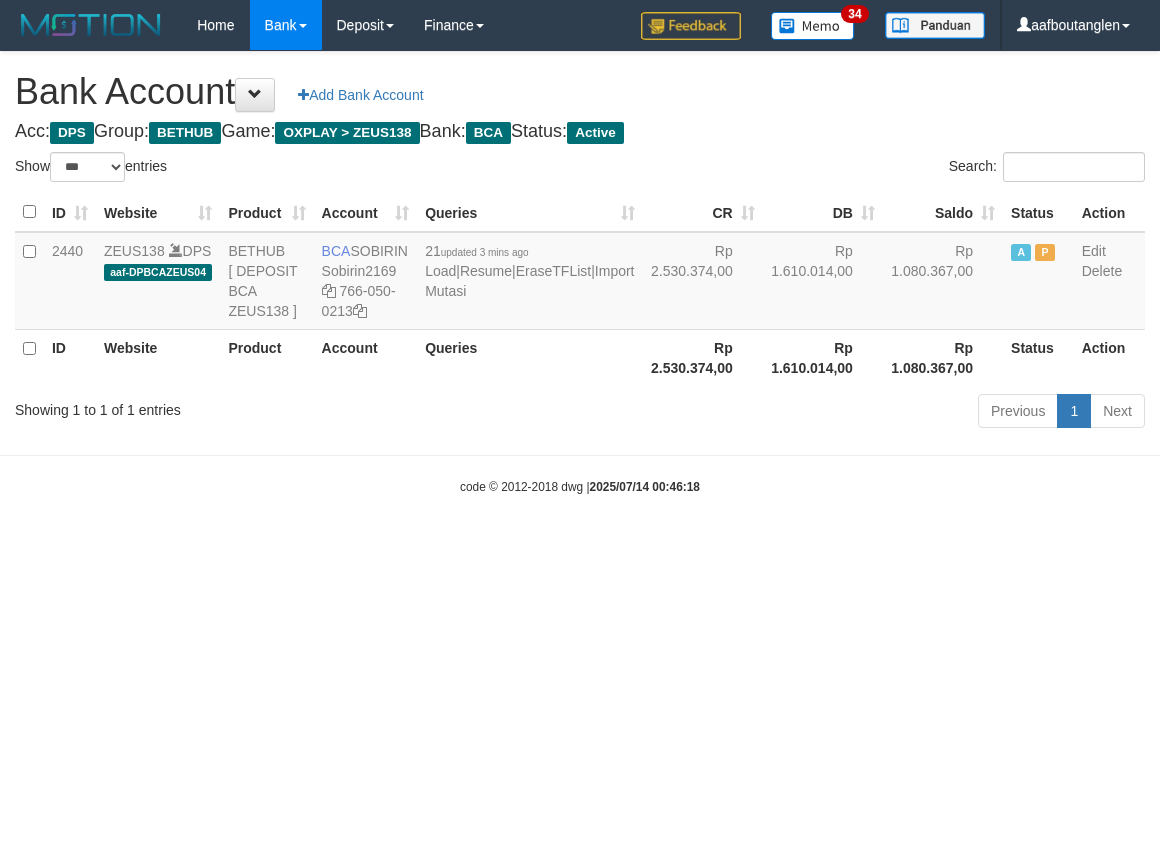 scroll, scrollTop: 0, scrollLeft: 0, axis: both 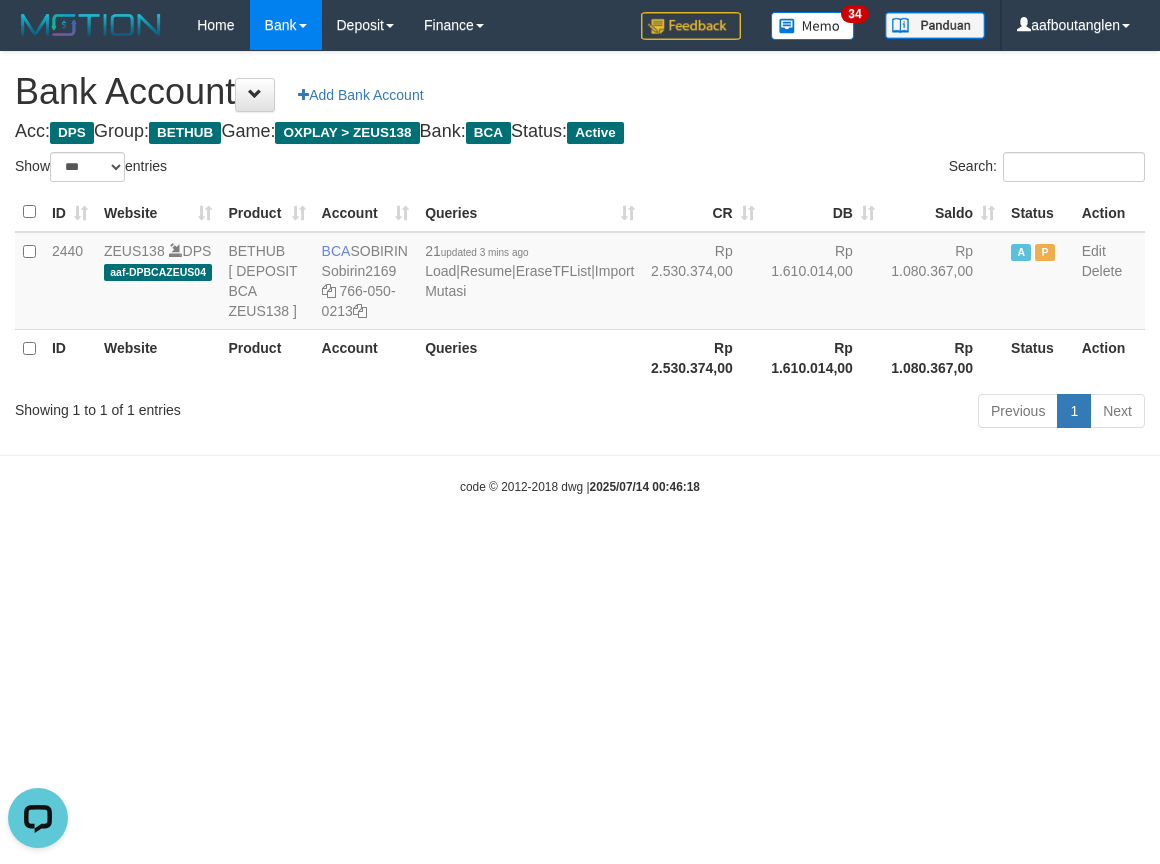 click on "Toggle navigation
Home
Bank
Account List
Deposit
DPS List
History
Note DPS
Finance
Financial Data
aafboutanglen
My Profile
Log Out
34" at bounding box center (580, 273) 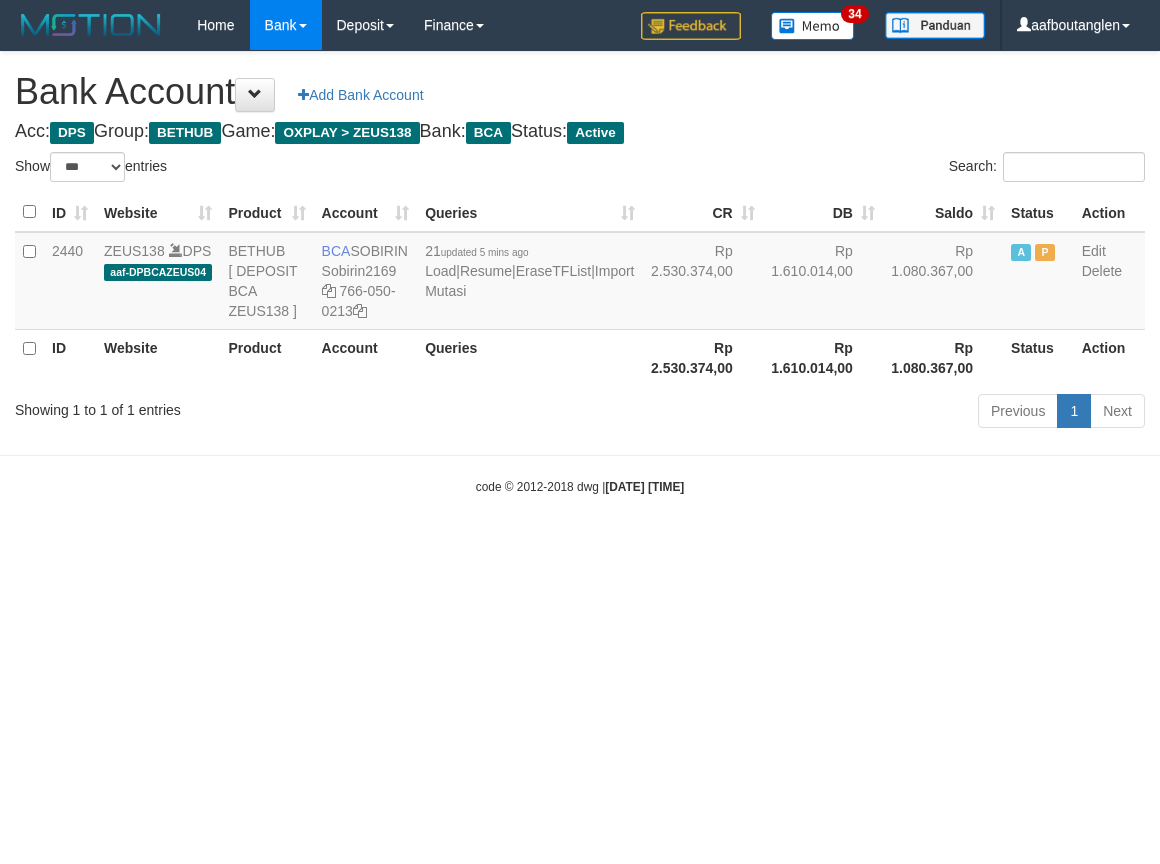 select on "***" 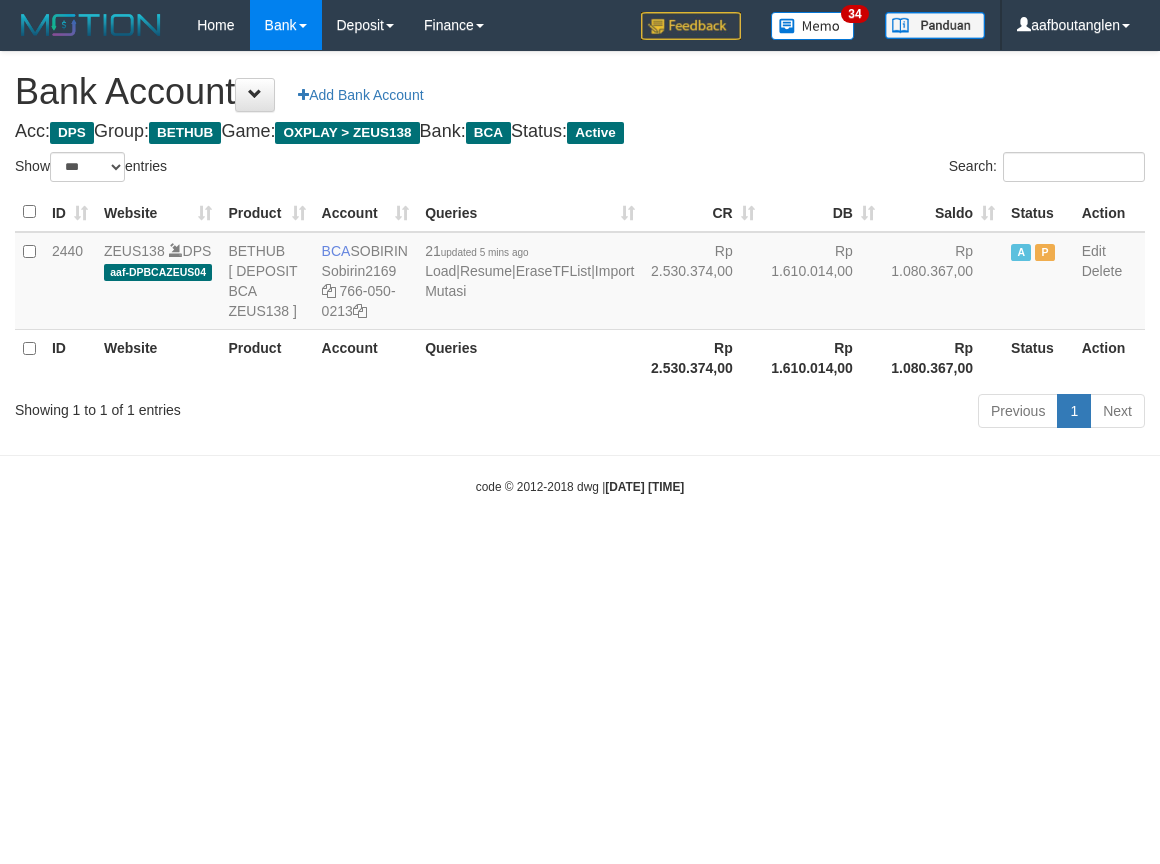 scroll, scrollTop: 0, scrollLeft: 0, axis: both 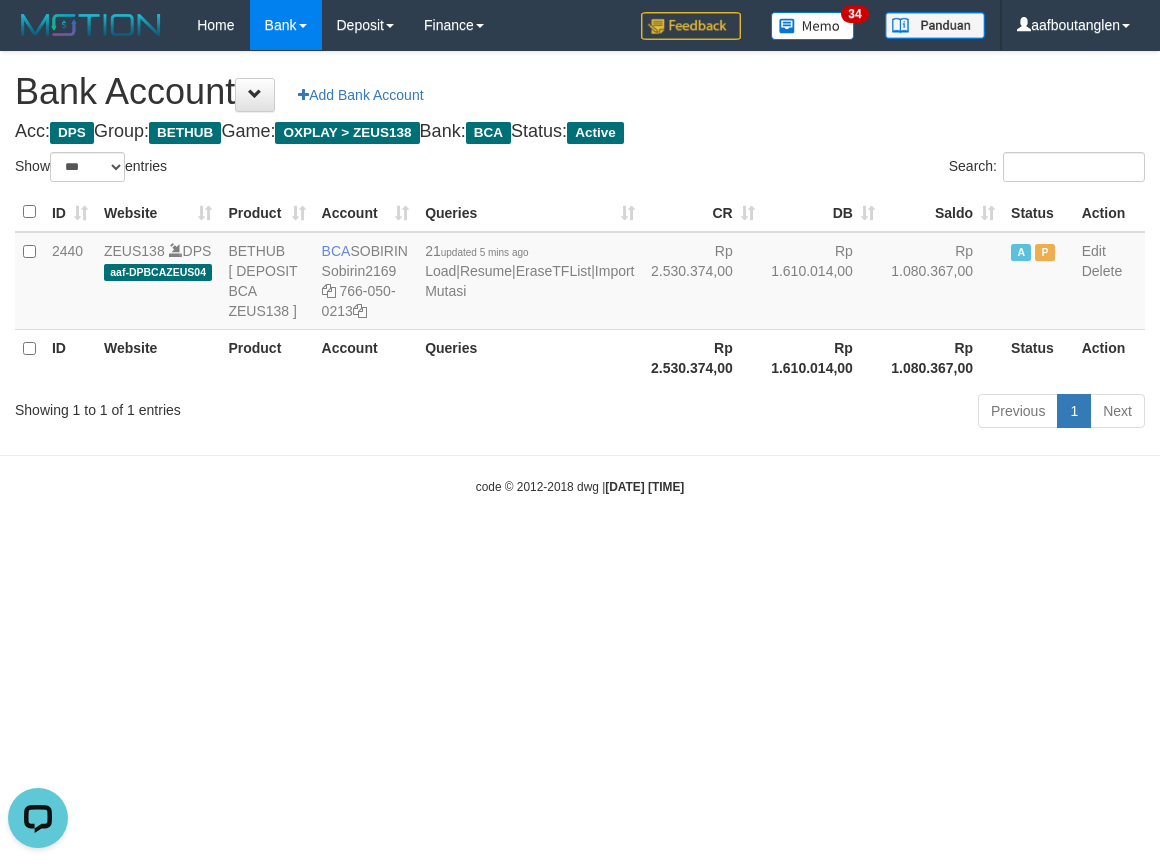 drag, startPoint x: 928, startPoint y: 623, endPoint x: 935, endPoint y: 604, distance: 20.248457 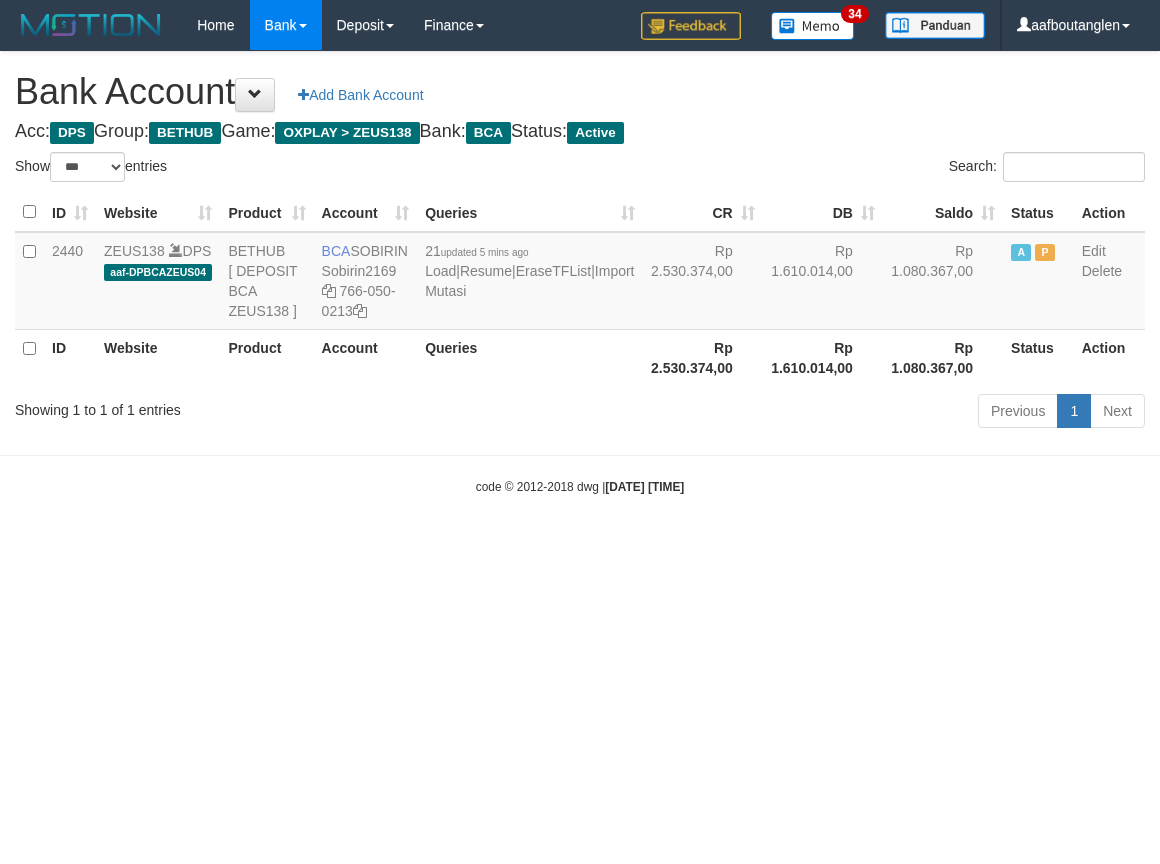 select on "***" 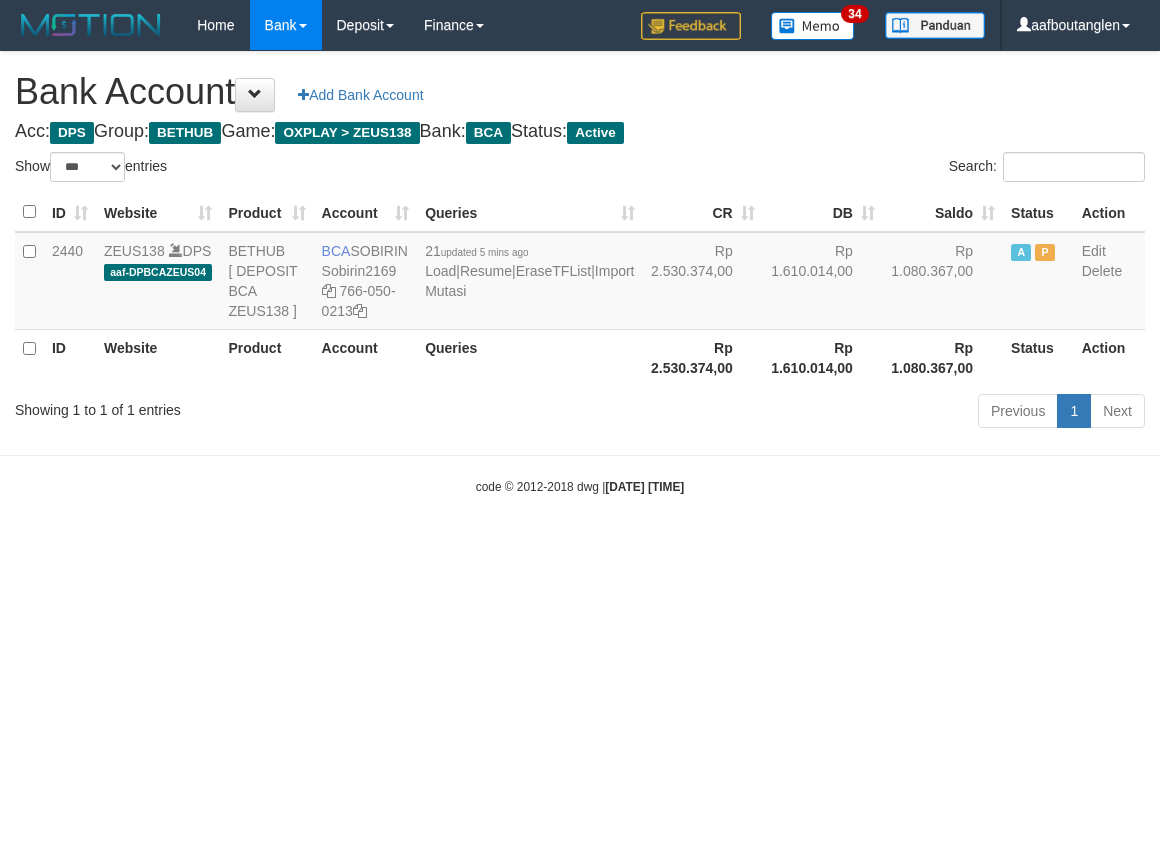 scroll, scrollTop: 0, scrollLeft: 0, axis: both 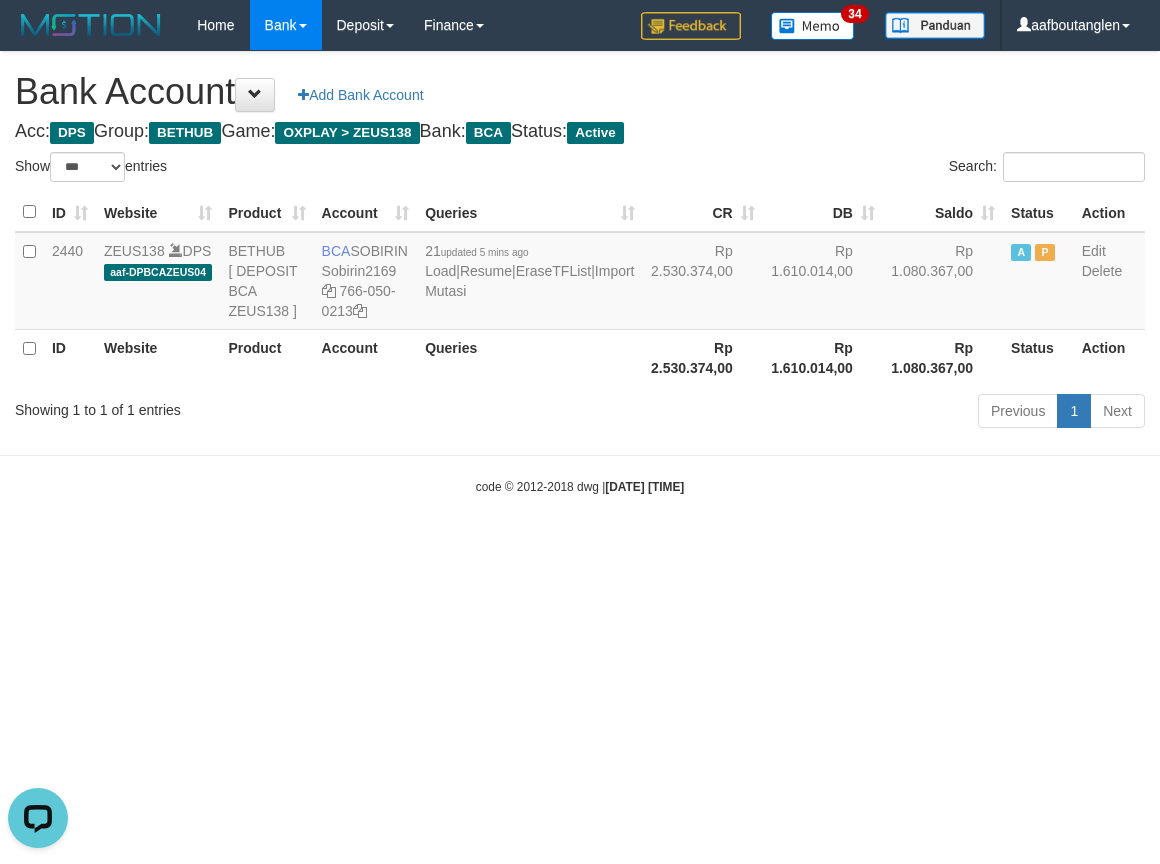 click on "Toggle navigation
Home
Bank
Account List
Deposit
DPS List
History
Note DPS
Finance
Financial Data
aafboutanglen
My Profile
Log Out
34" at bounding box center [580, 273] 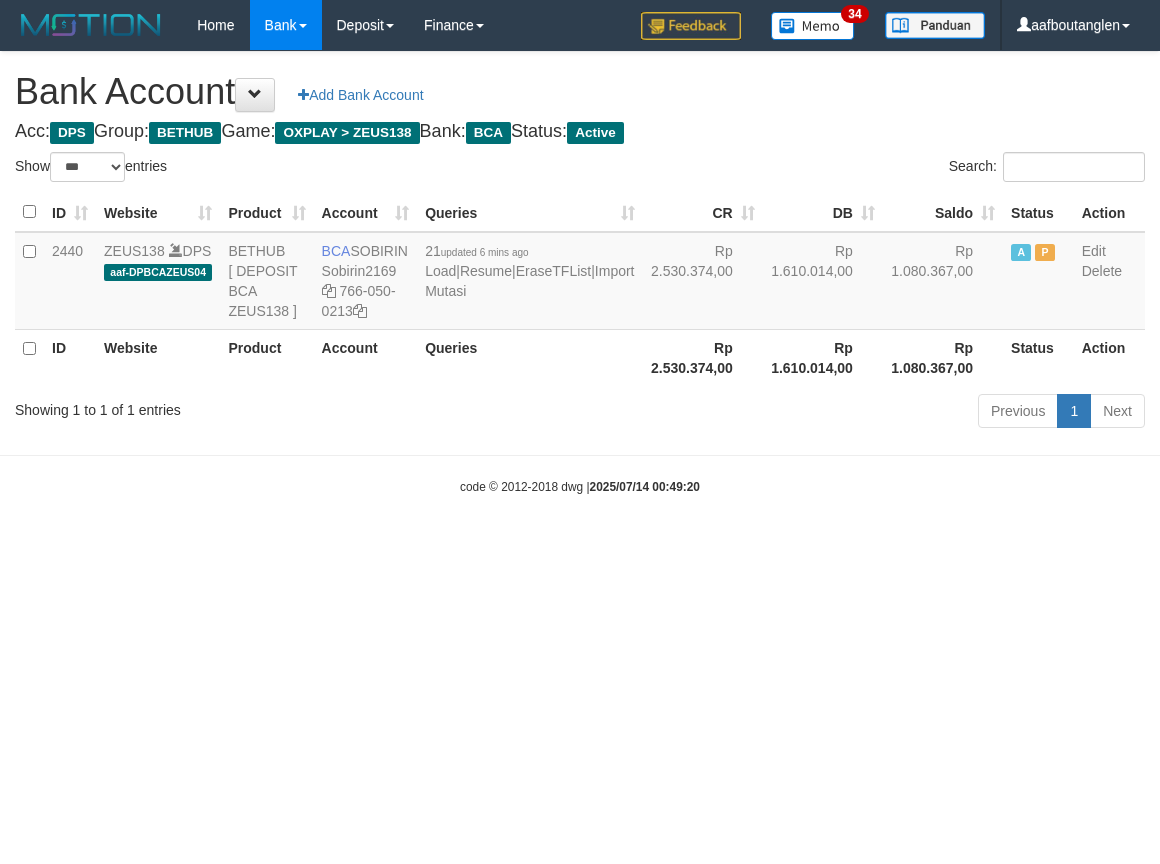 select on "***" 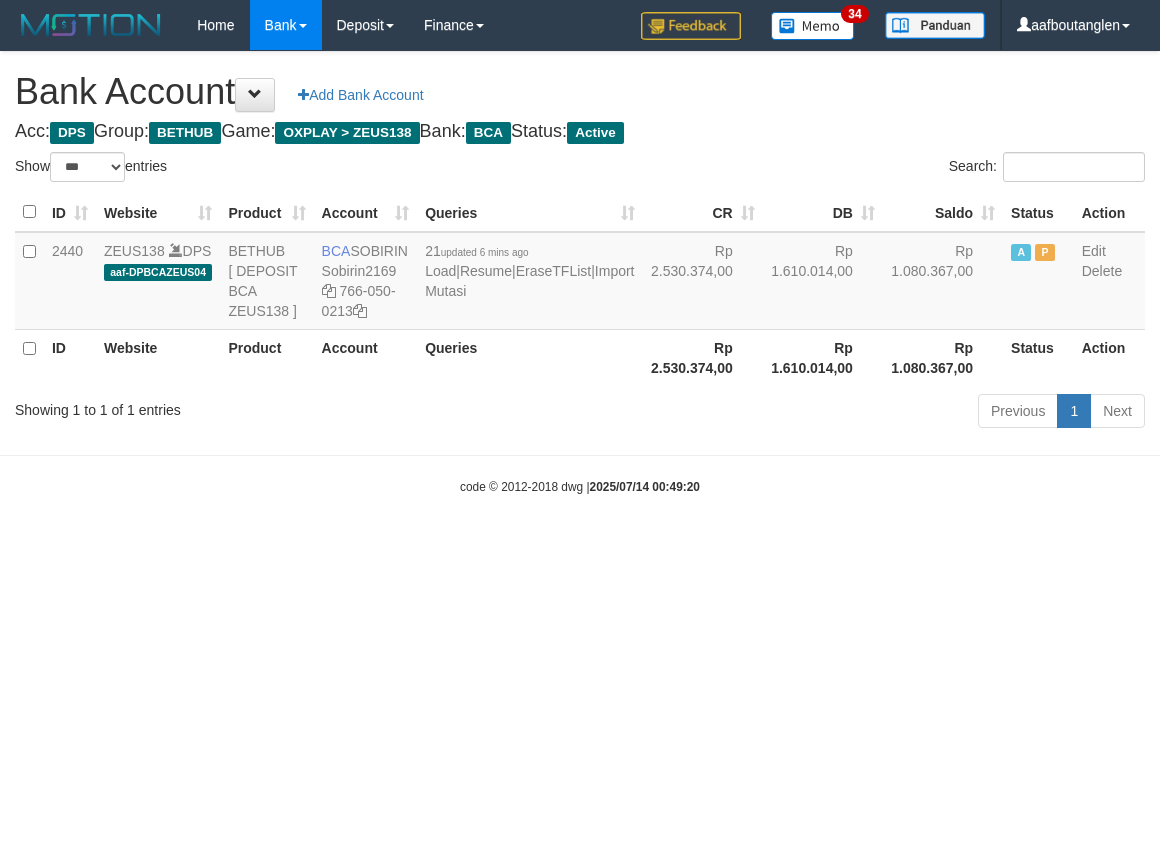 scroll, scrollTop: 0, scrollLeft: 0, axis: both 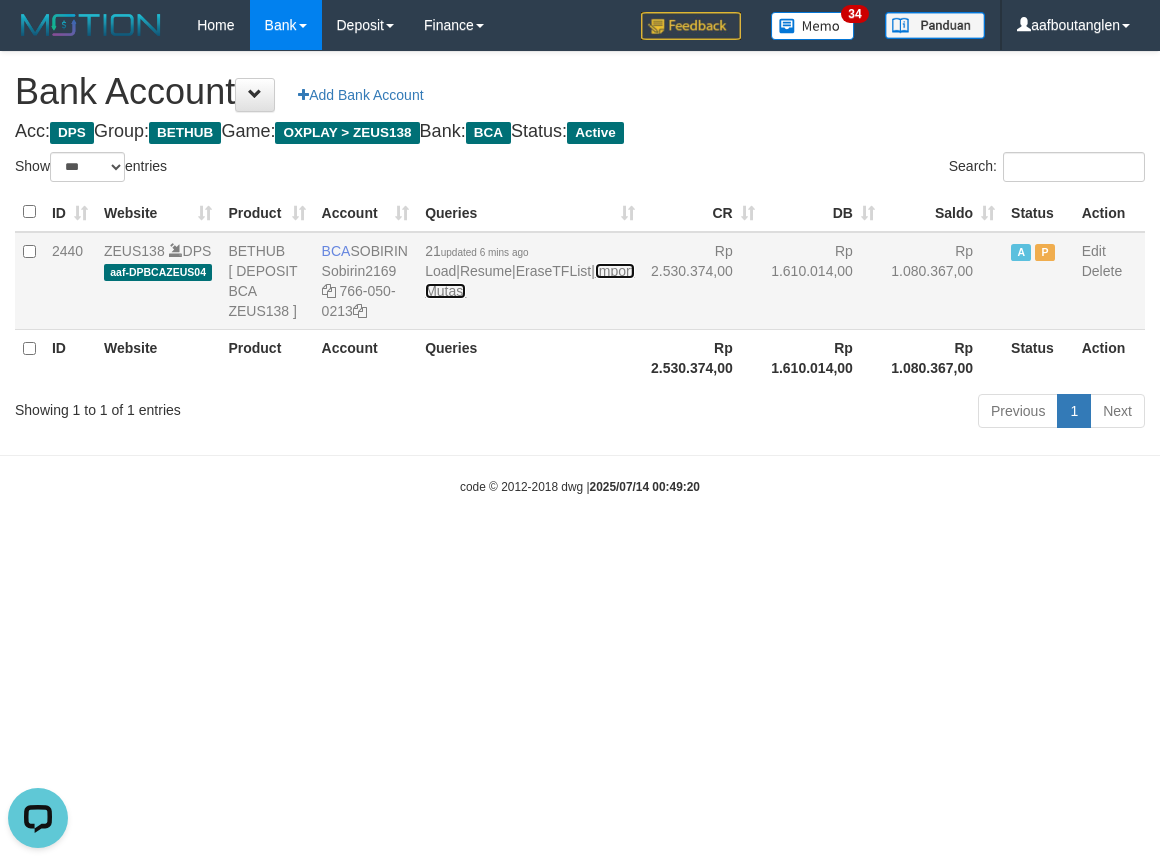 click on "Import Mutasi" at bounding box center [529, 281] 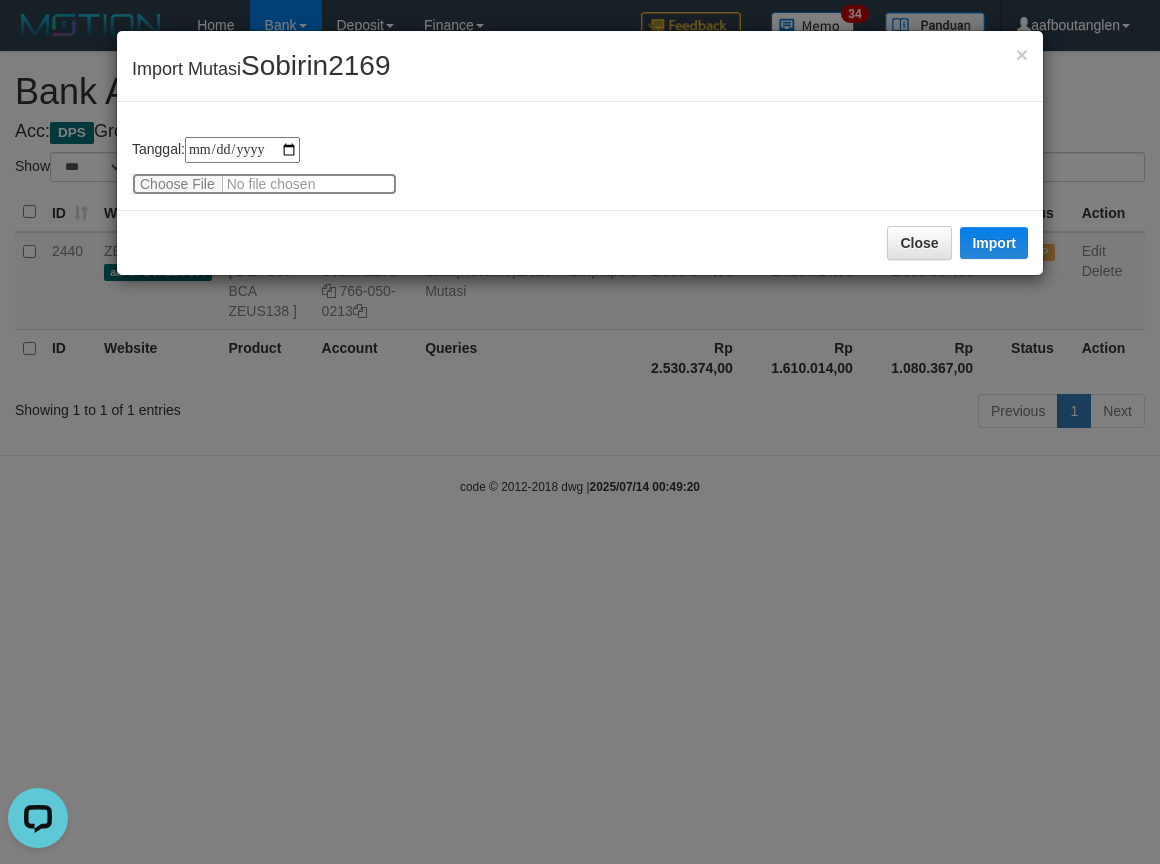 click at bounding box center (264, 184) 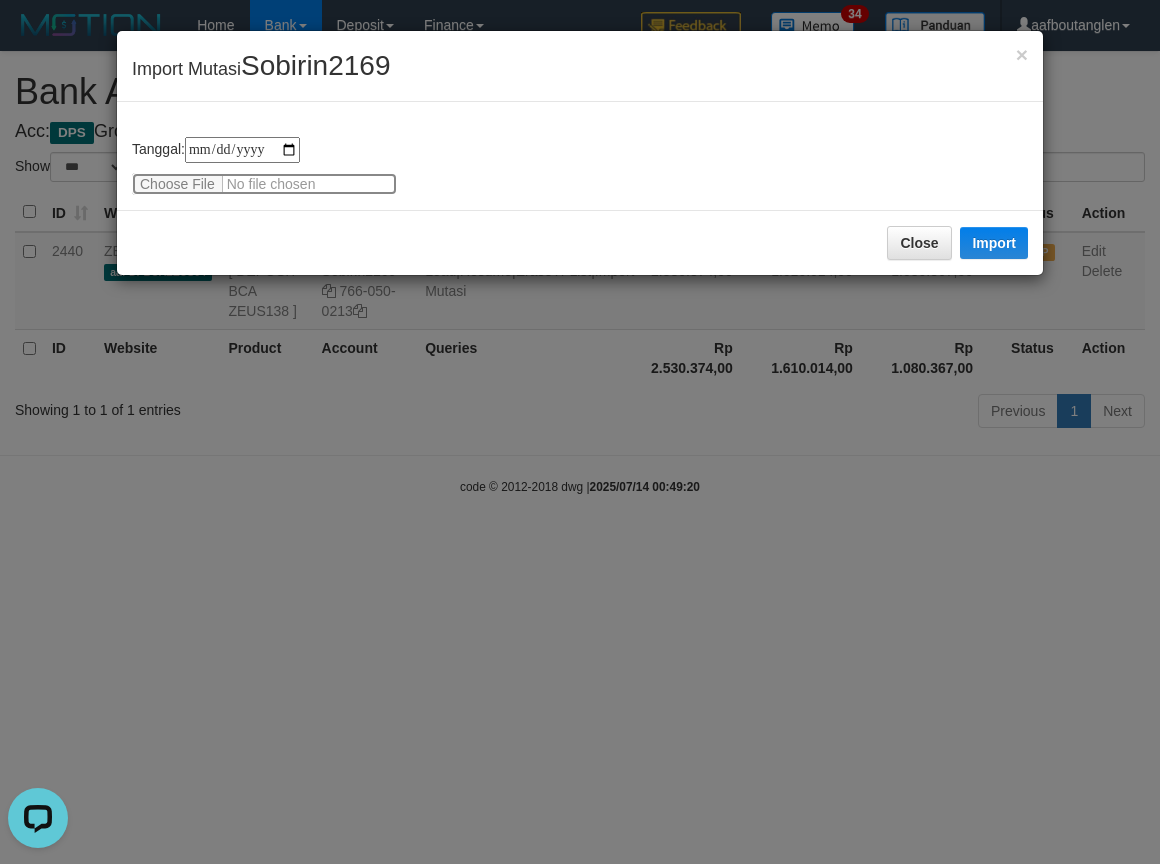 type on "**********" 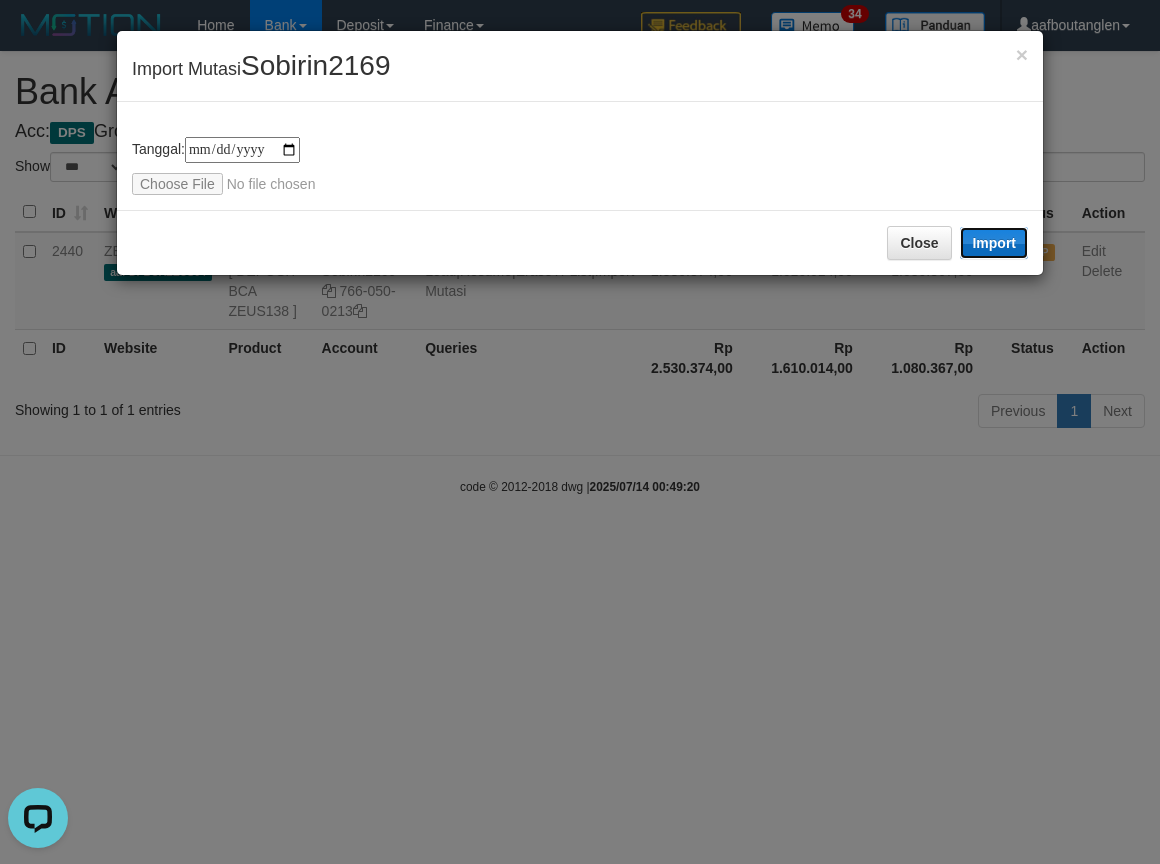click on "Import" at bounding box center [994, 243] 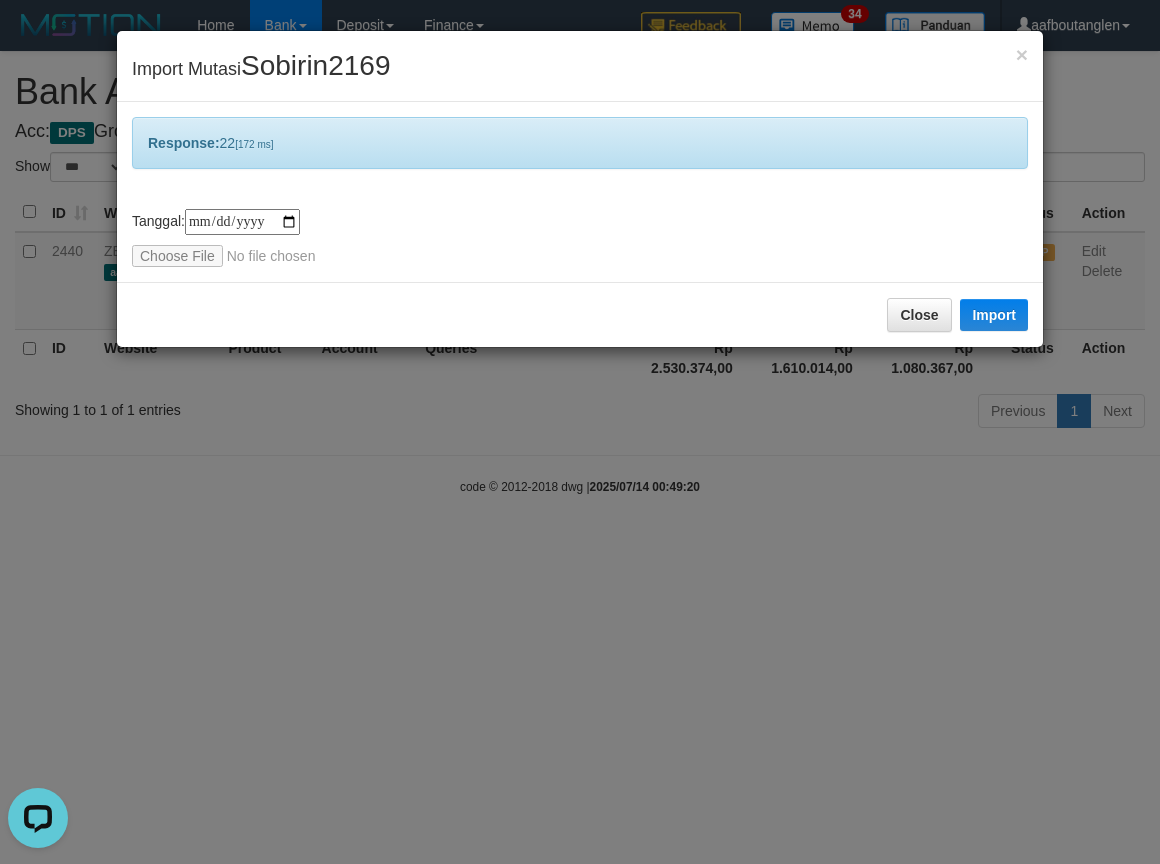 click on "Close
Import" at bounding box center [580, 314] 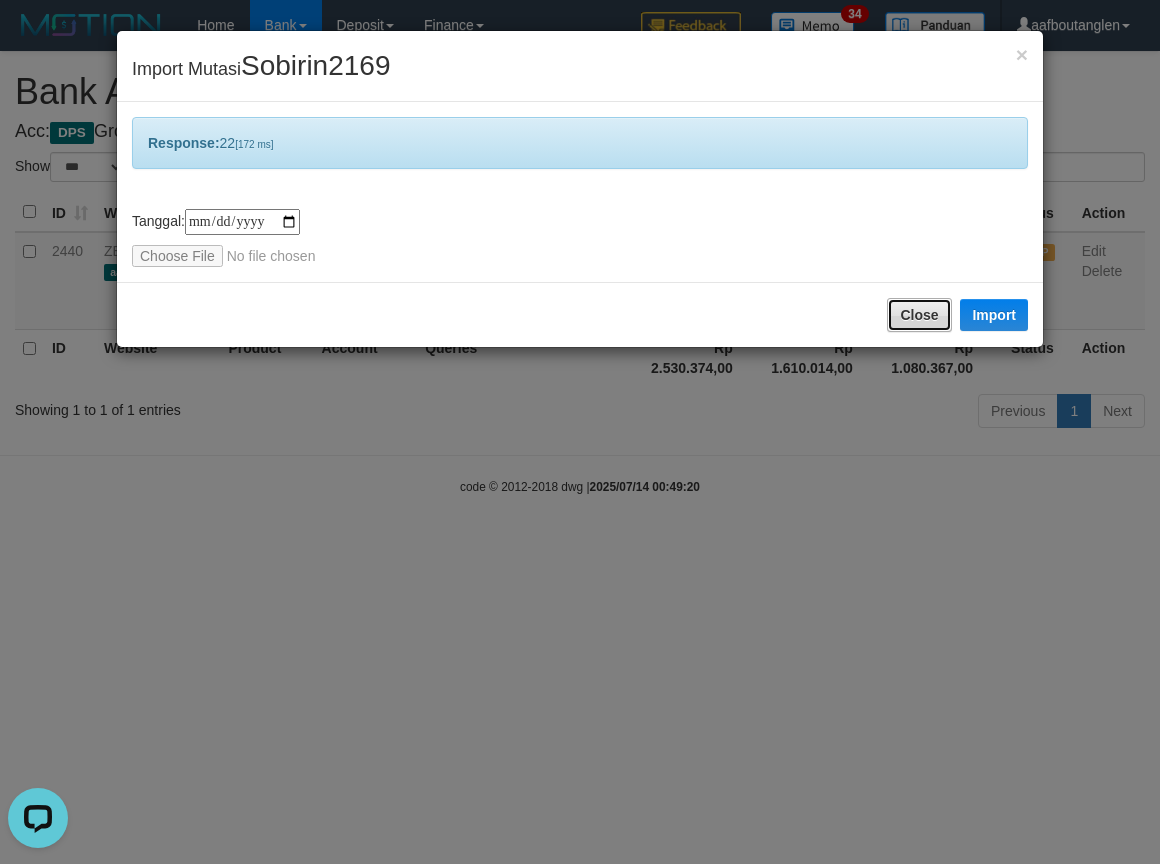 click on "Close" at bounding box center [919, 315] 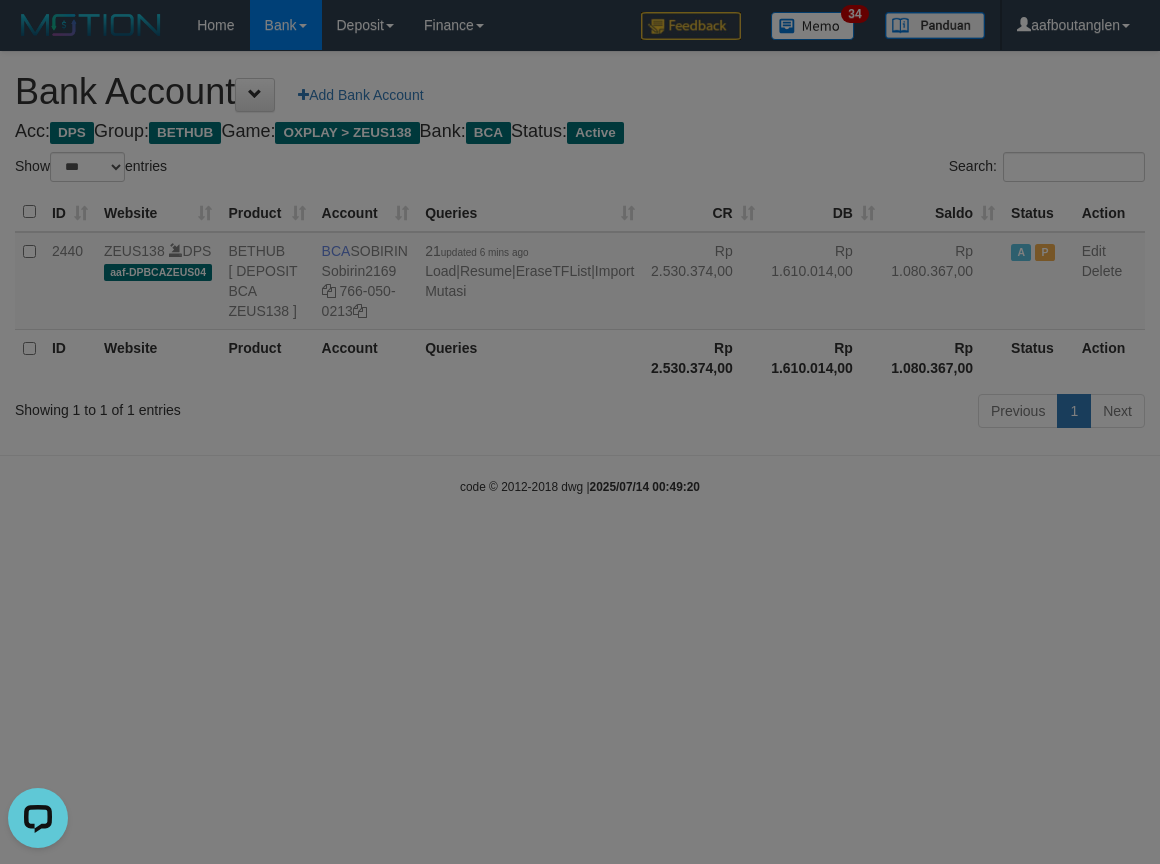 click at bounding box center (580, 432) 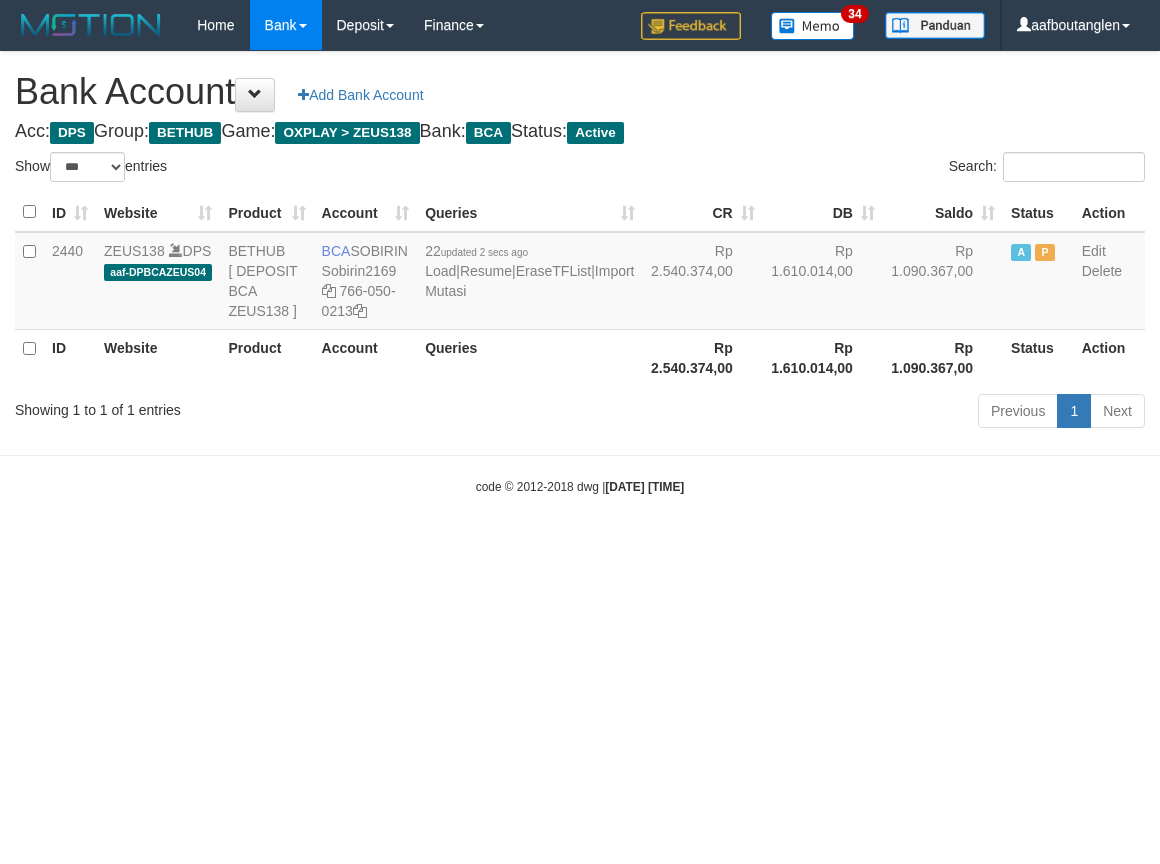 select on "***" 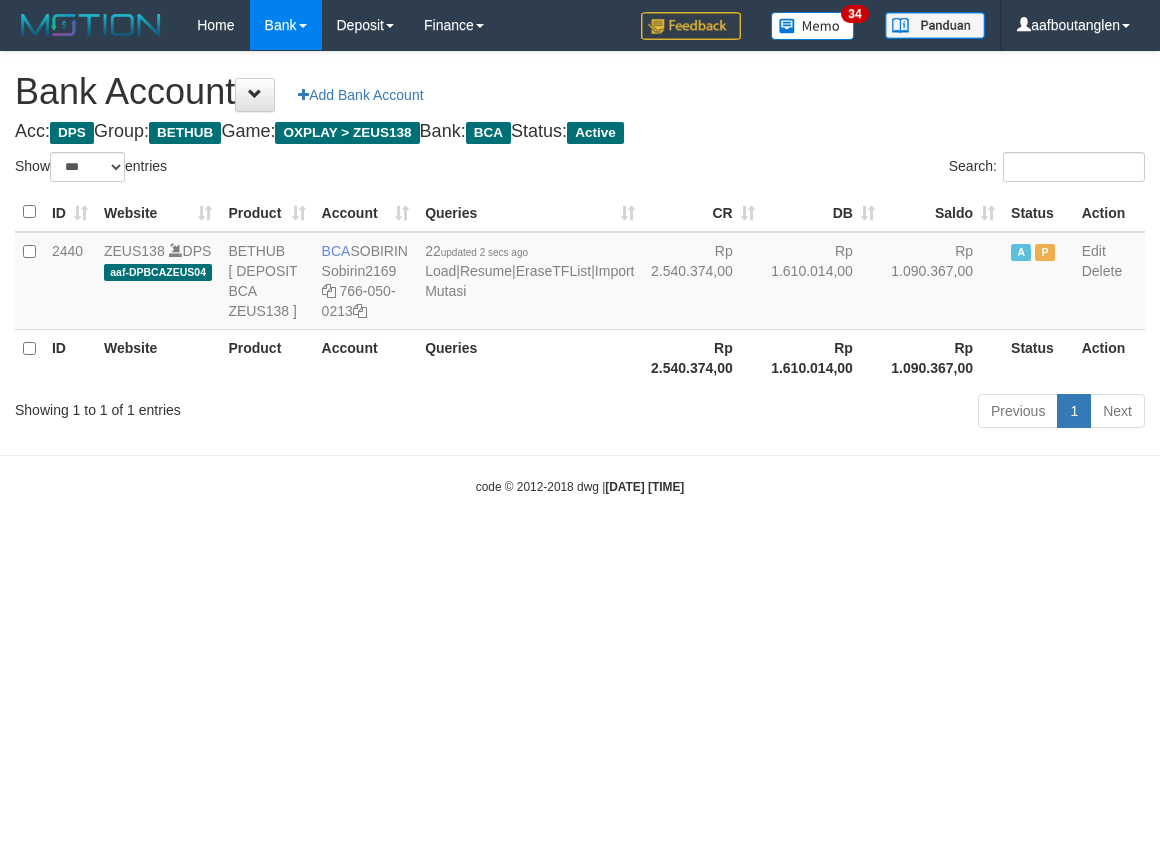 scroll, scrollTop: 0, scrollLeft: 0, axis: both 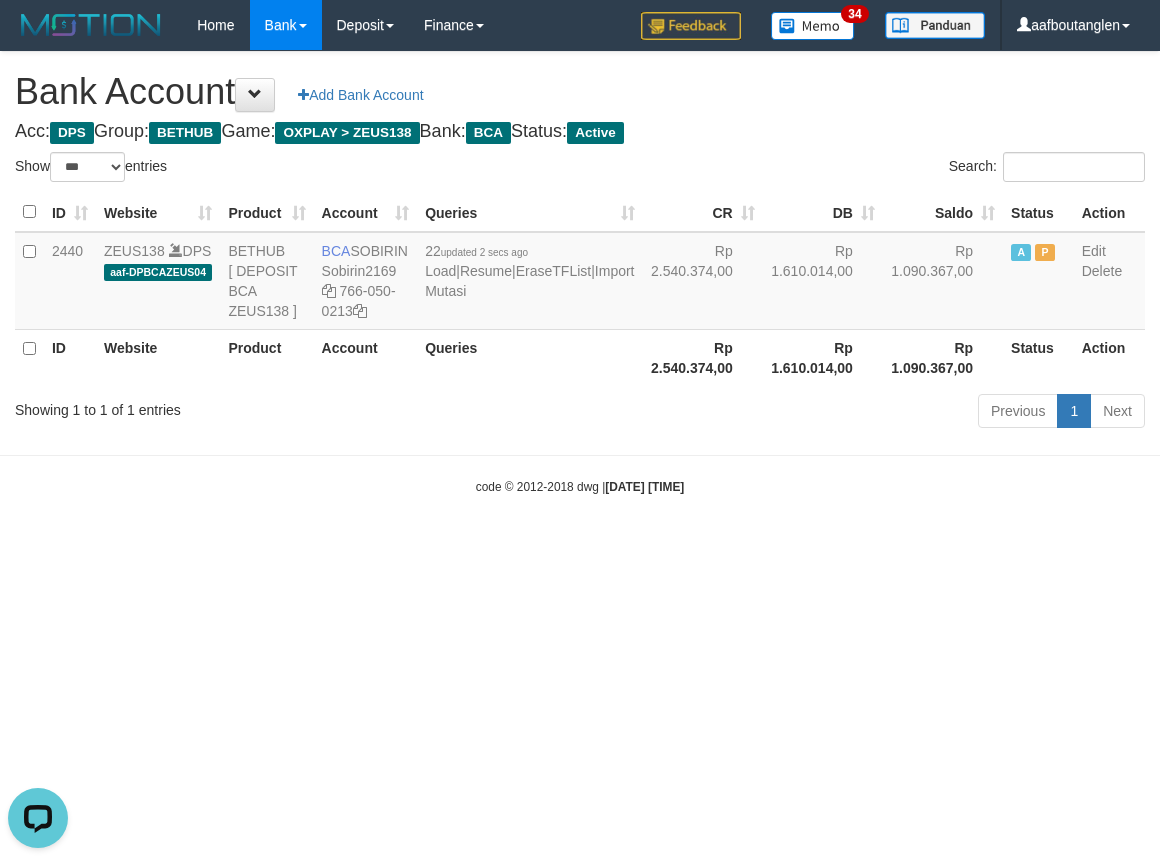 click on "Toggle navigation
Home
Bank
Account List
Deposit
DPS List
History
Note DPS
Finance
Financial Data
aafboutanglen
My Profile
Log Out
34" at bounding box center [580, 273] 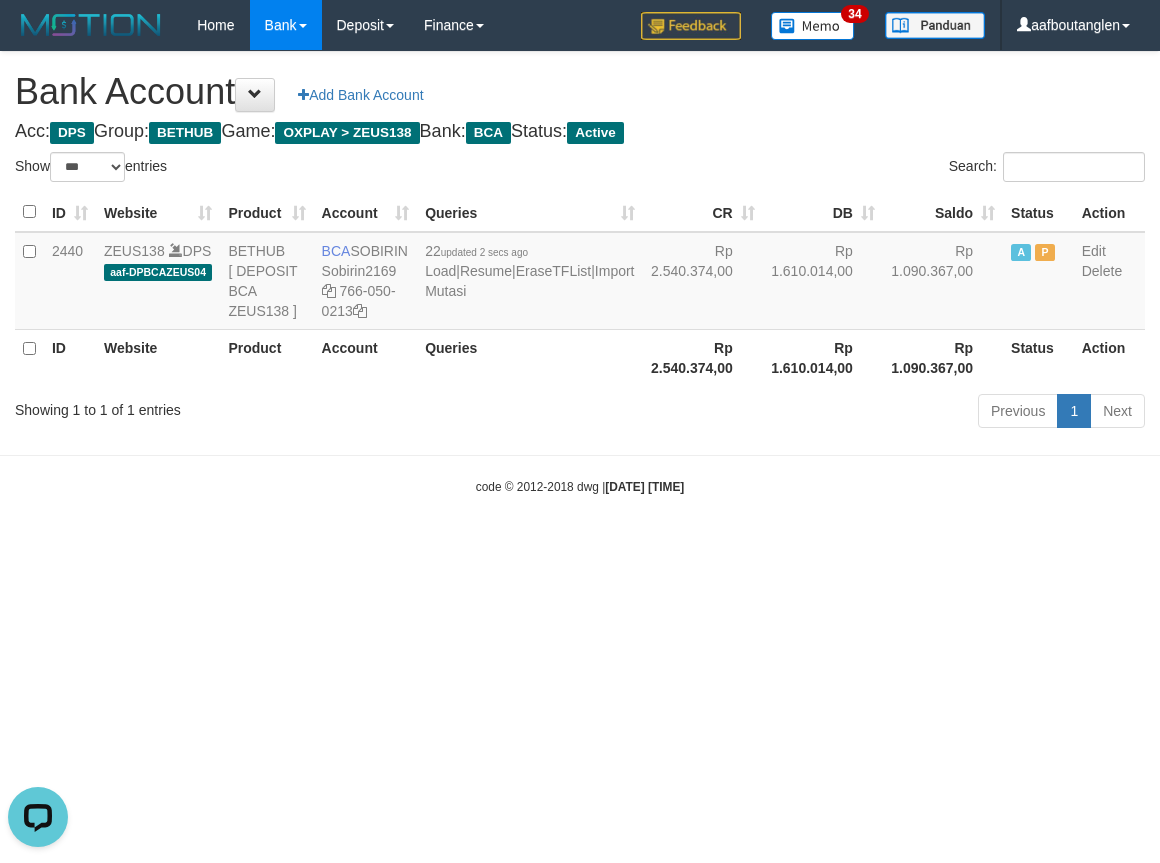 click on "code © 2012-2018 dwg |  2025/07/14 00:49:33" at bounding box center (580, 486) 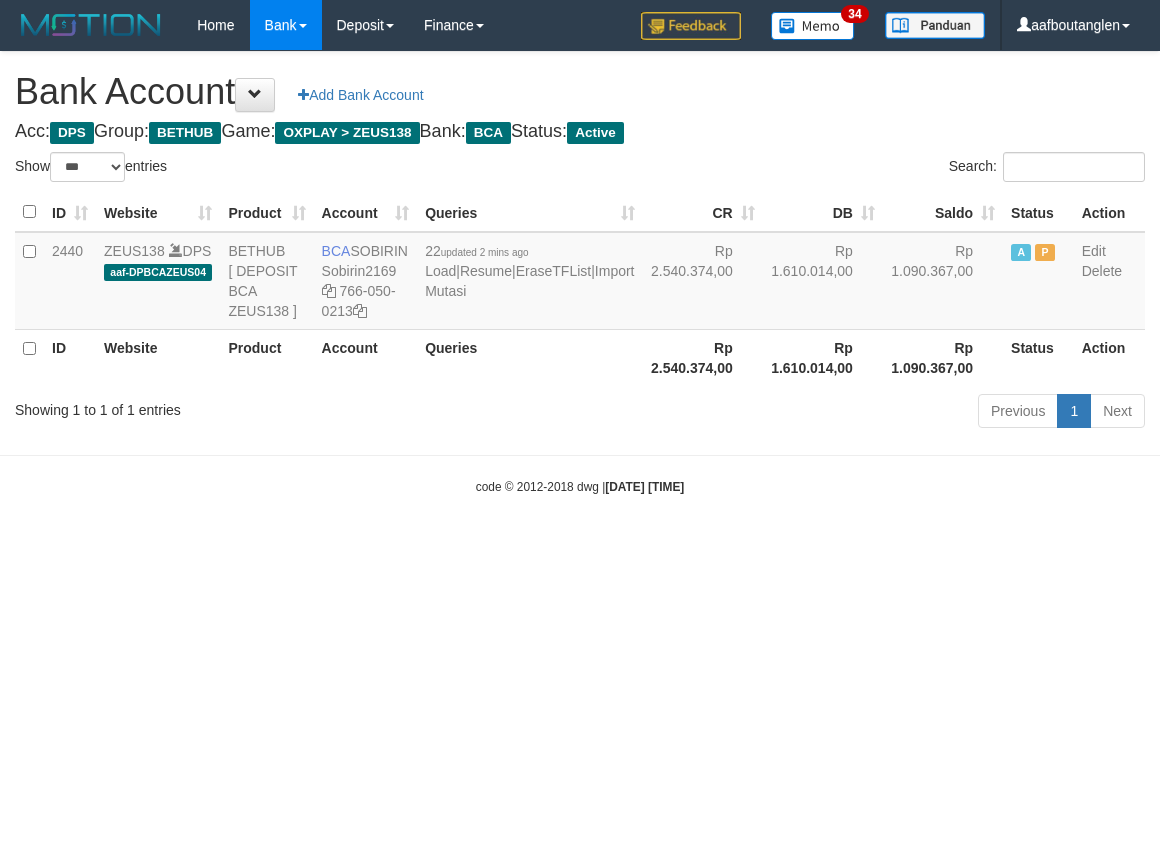 select on "***" 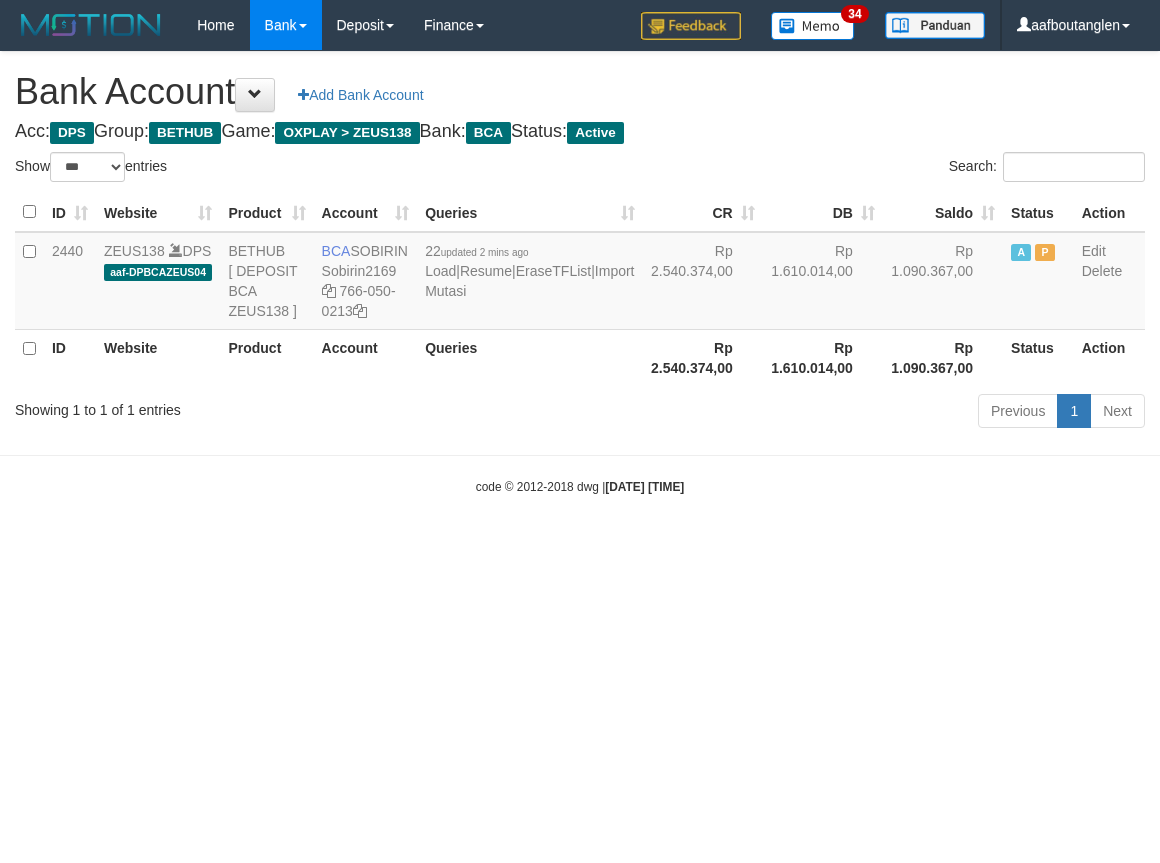 scroll, scrollTop: 0, scrollLeft: 0, axis: both 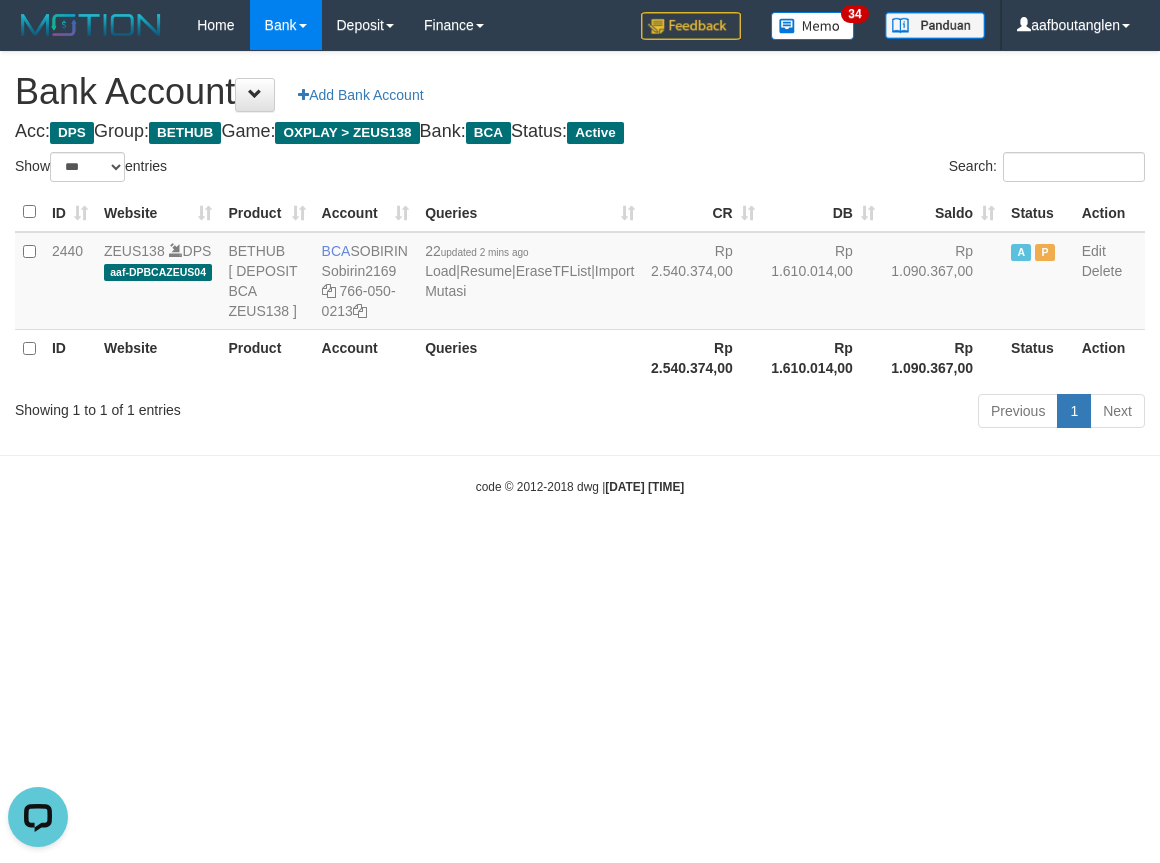 click on "Toggle navigation
Home
Bank
Account List
Deposit
DPS List
History
Note DPS
Finance
Financial Data
aafboutanglen
My Profile
Log Out
34" at bounding box center [580, 273] 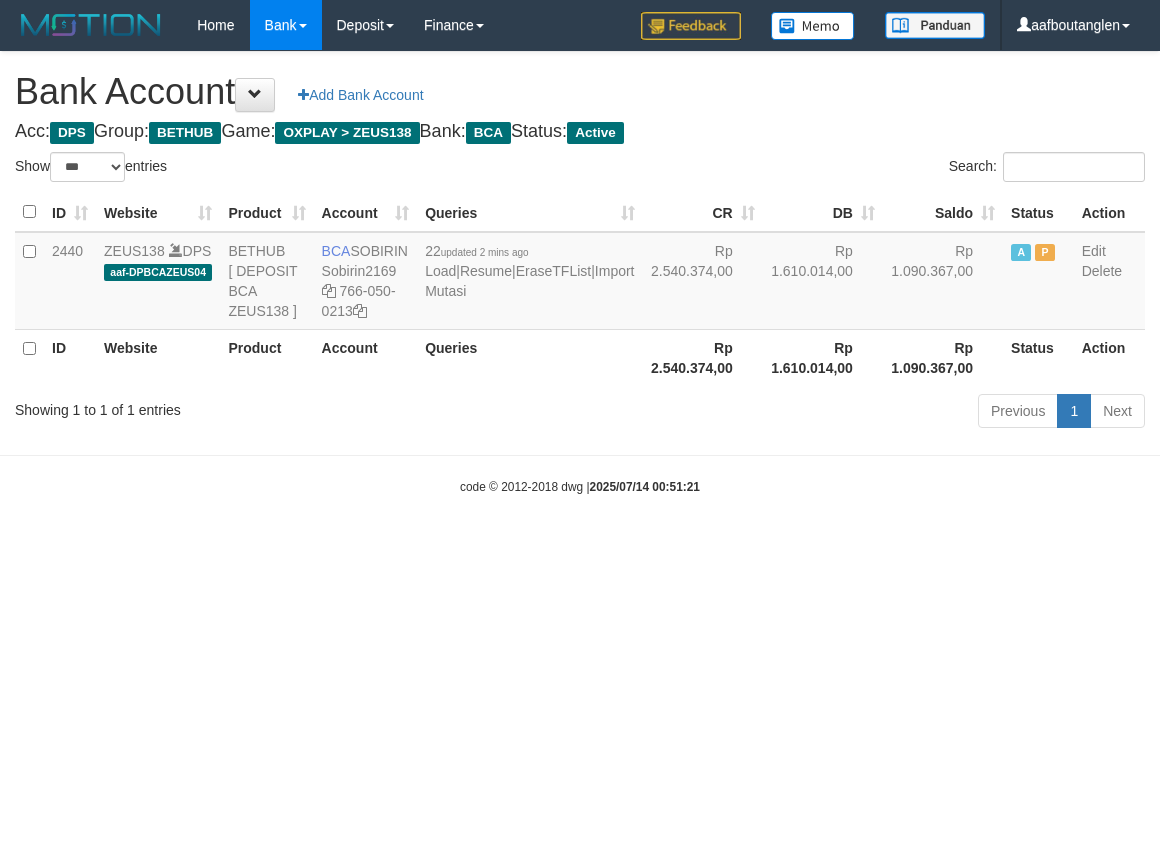 select on "***" 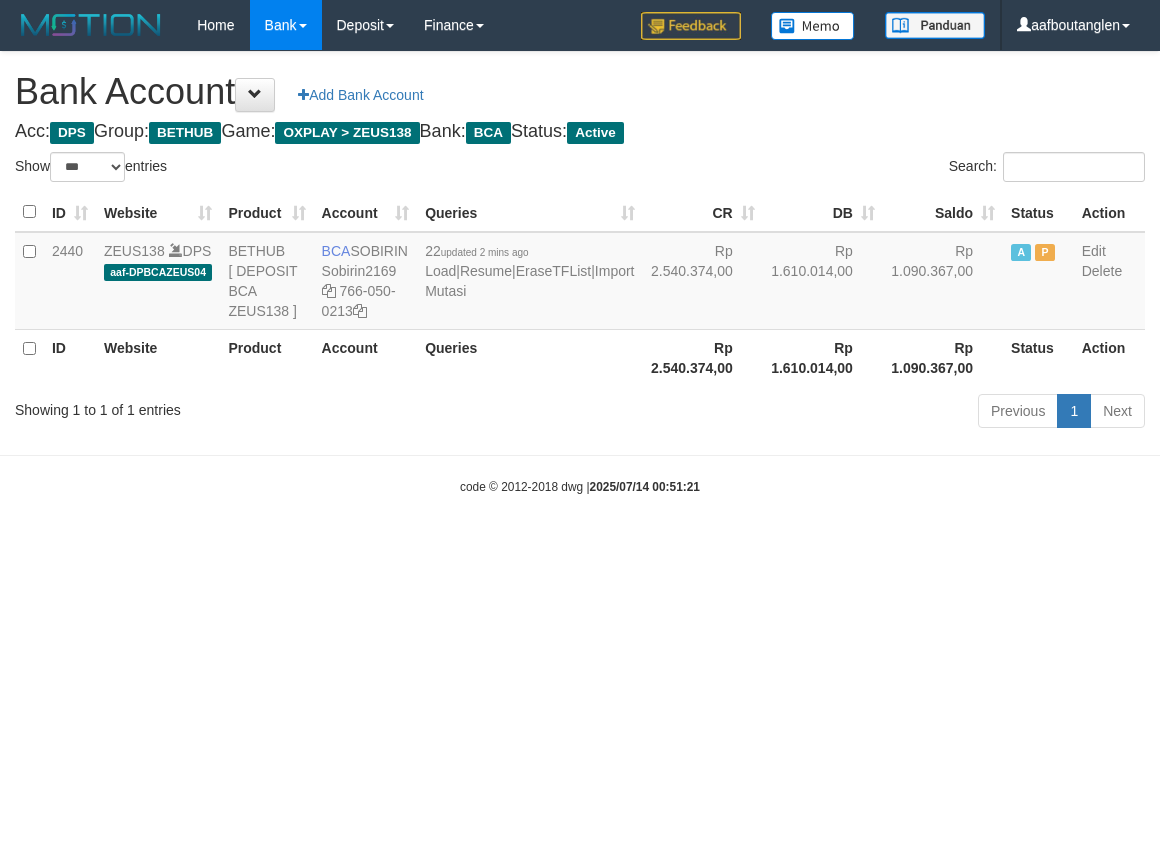 scroll, scrollTop: 0, scrollLeft: 0, axis: both 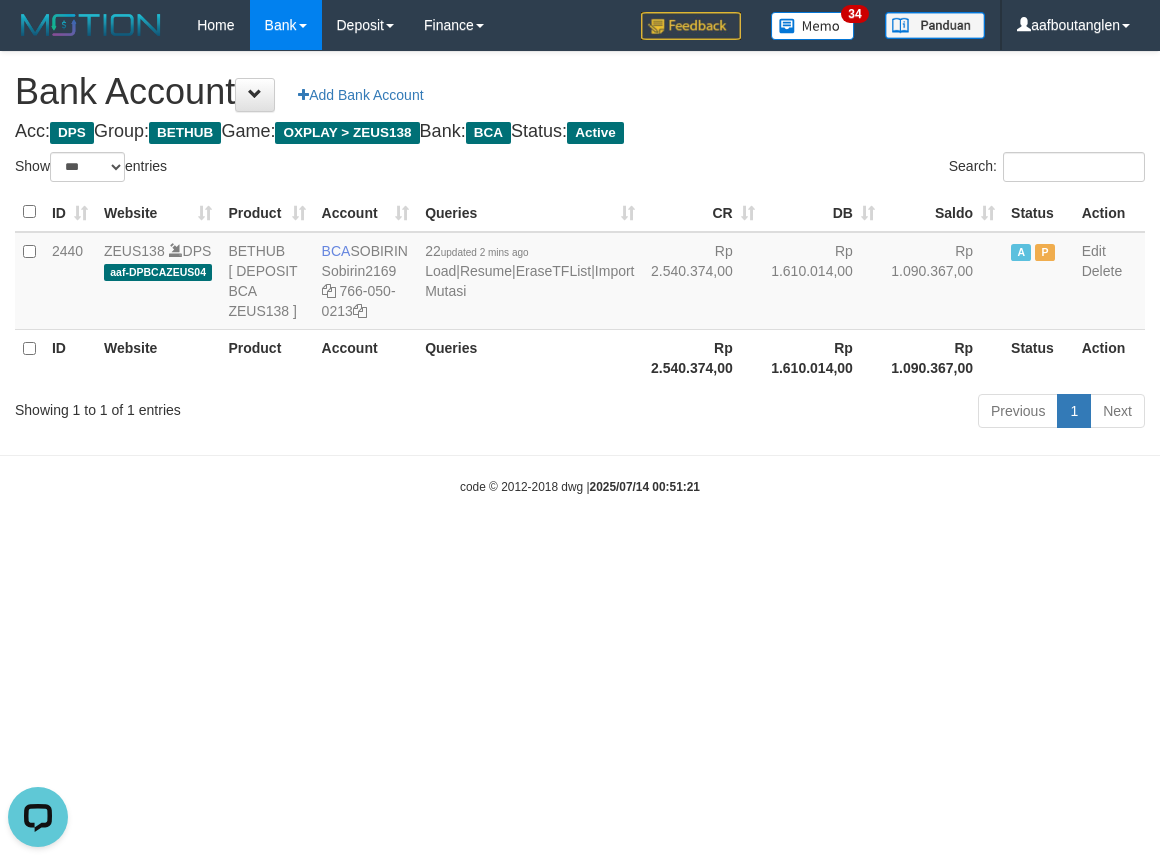 drag, startPoint x: 932, startPoint y: 507, endPoint x: 896, endPoint y: 506, distance: 36.013885 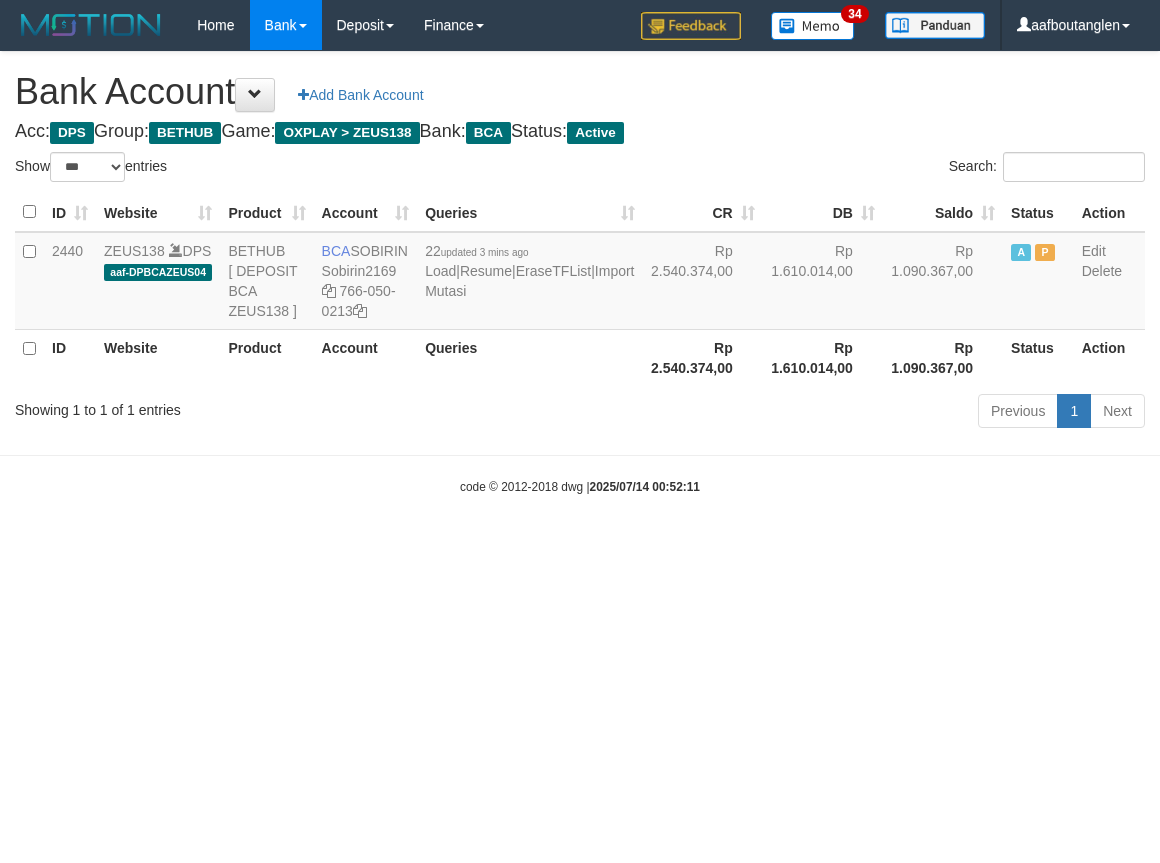 select on "***" 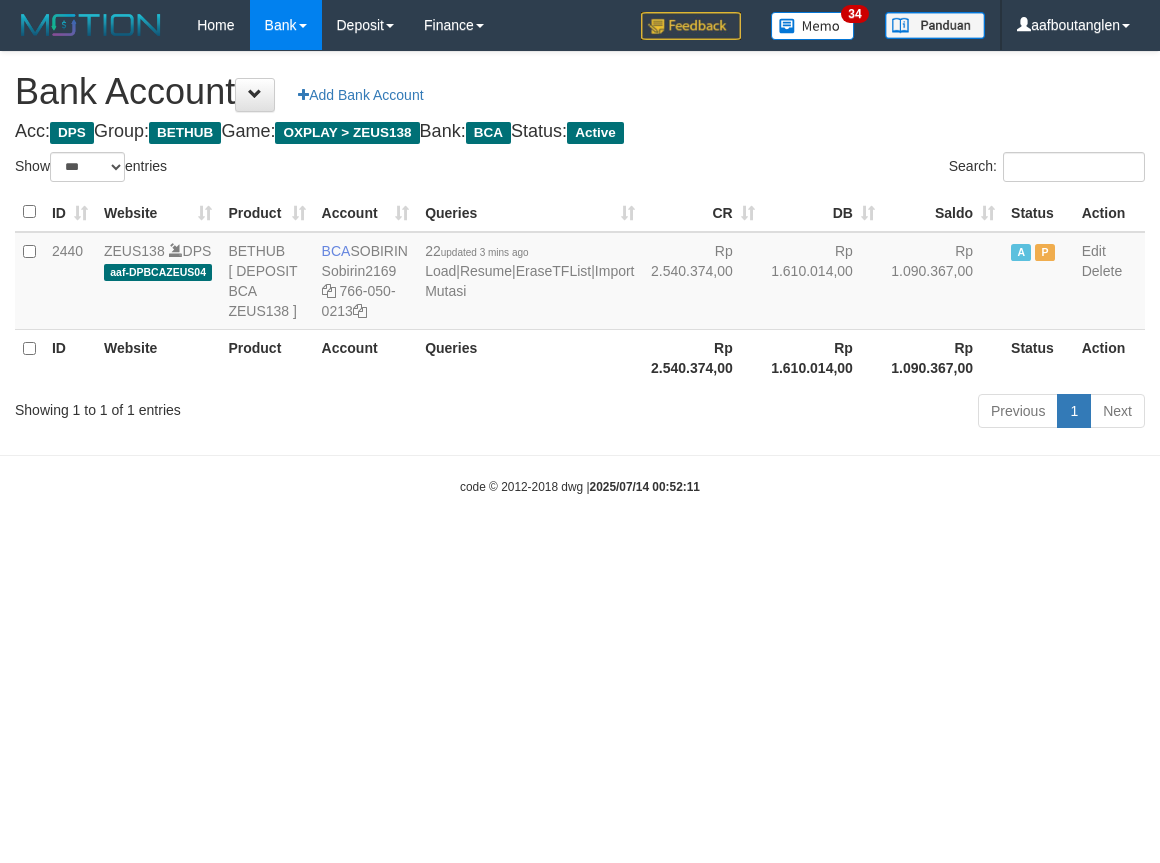 scroll, scrollTop: 0, scrollLeft: 0, axis: both 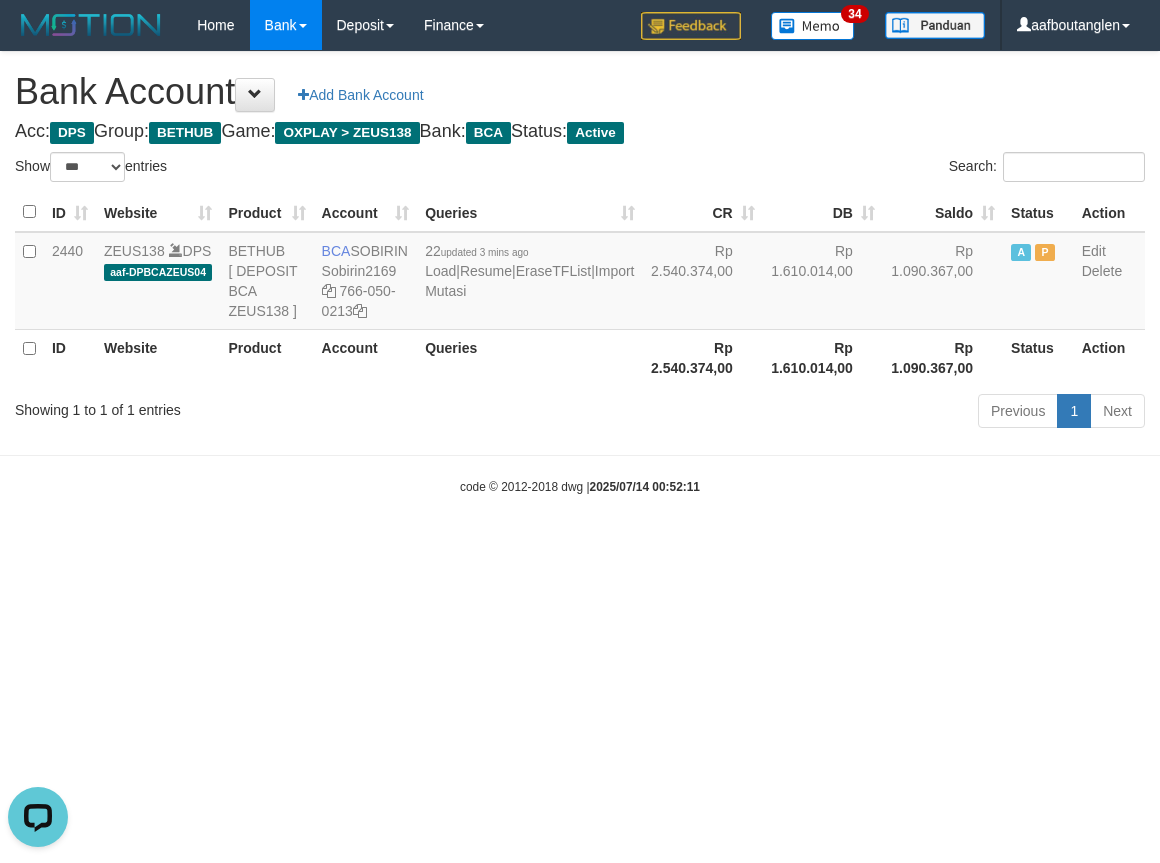 click on "Toggle navigation
Home
Bank
Account List
Deposit
DPS List
History
Note DPS
Finance
Financial Data
aafboutanglen
My Profile
Log Out
34" at bounding box center (580, 273) 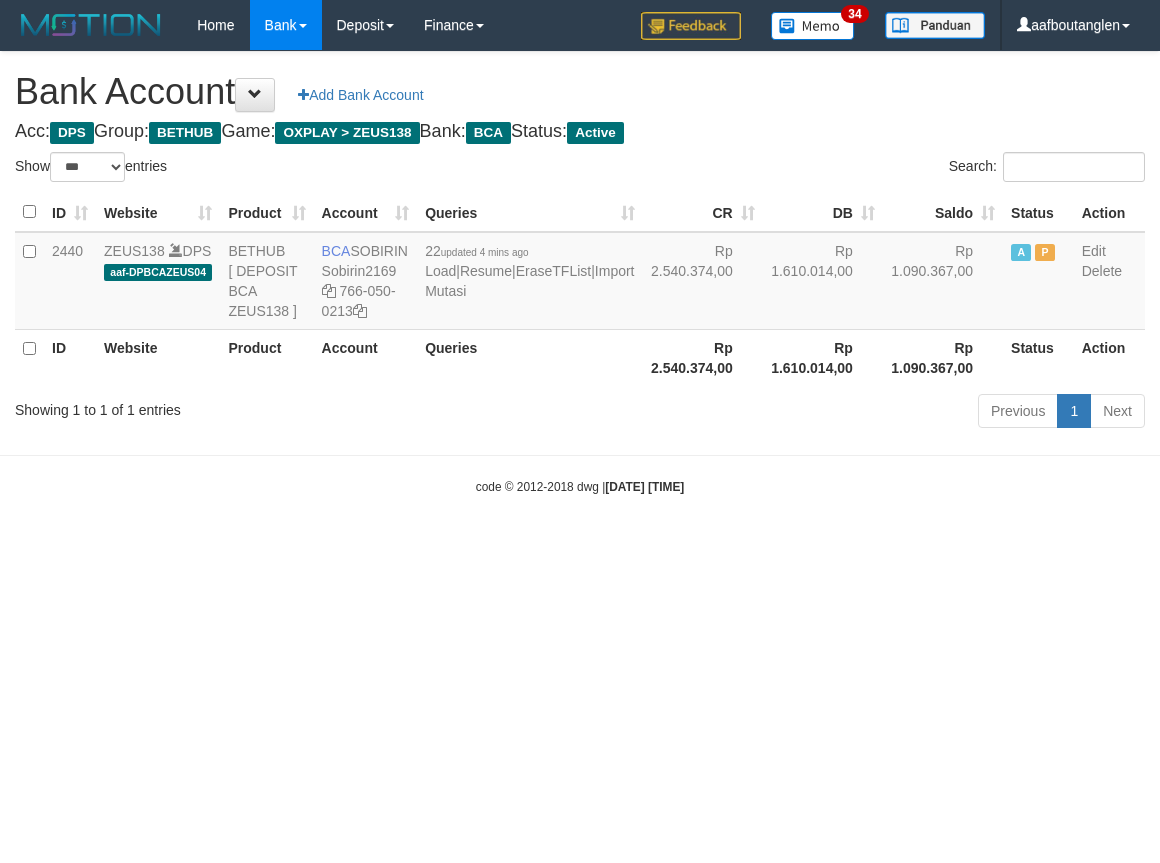 select on "***" 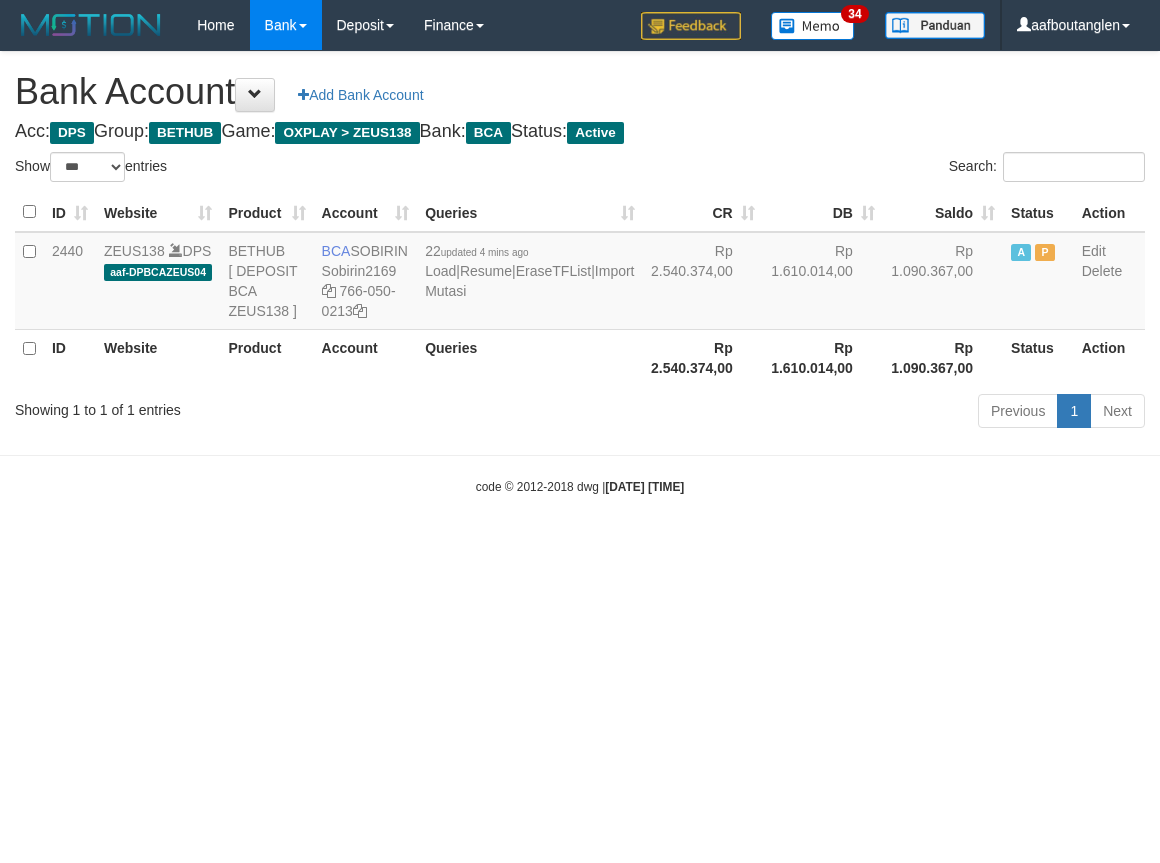 scroll, scrollTop: 0, scrollLeft: 0, axis: both 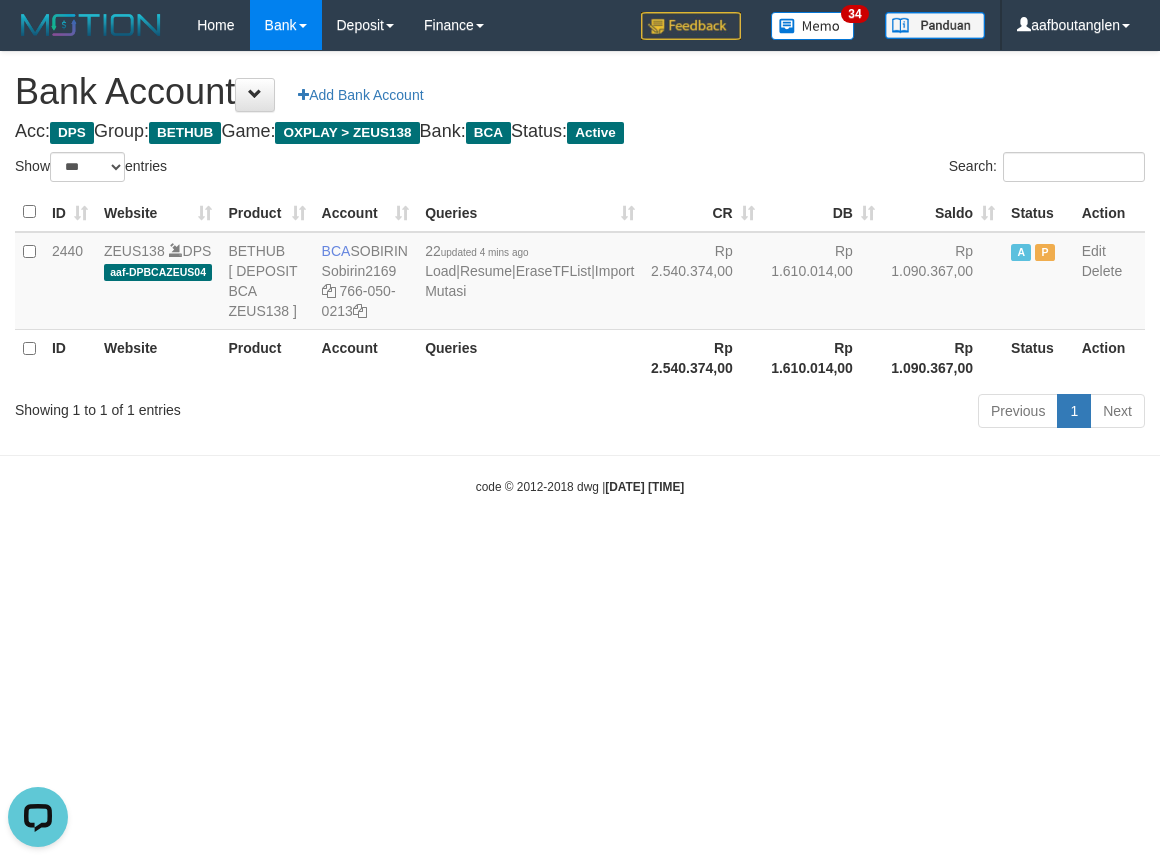 drag, startPoint x: 866, startPoint y: 510, endPoint x: 838, endPoint y: 505, distance: 28.442924 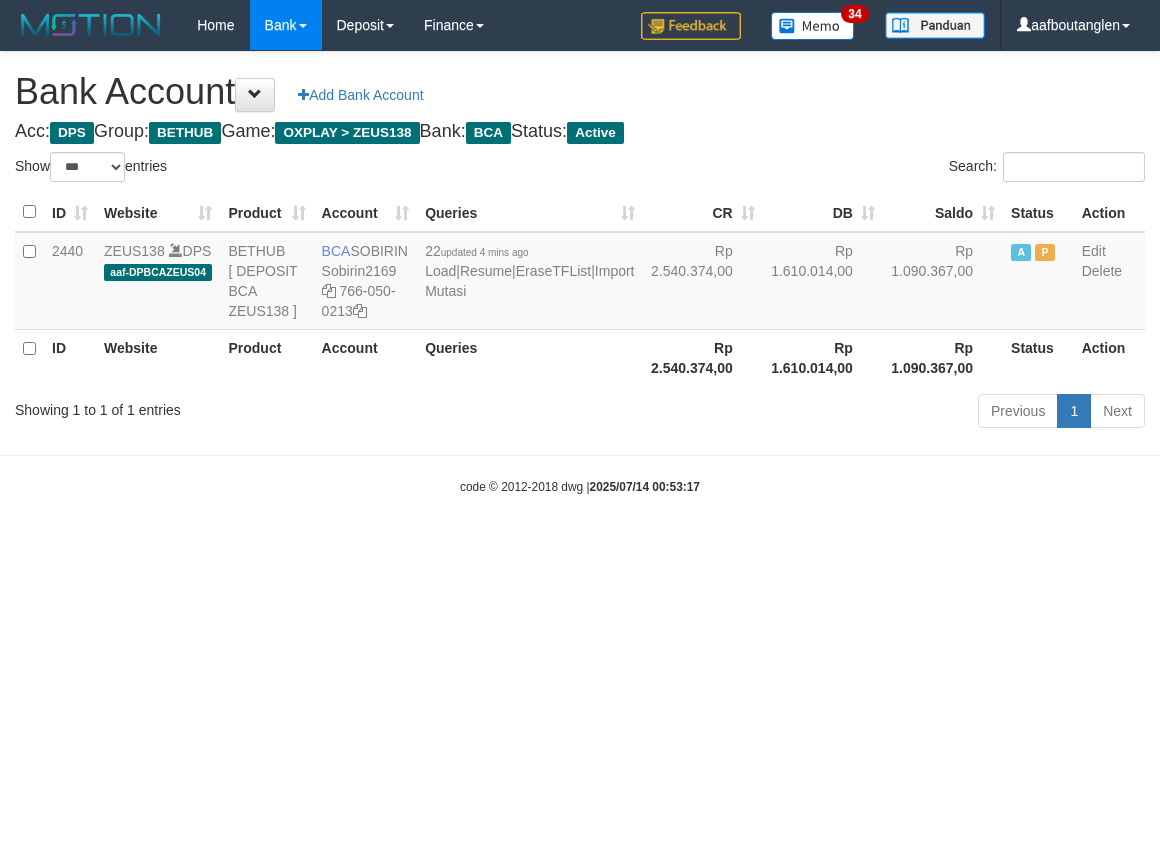 select on "***" 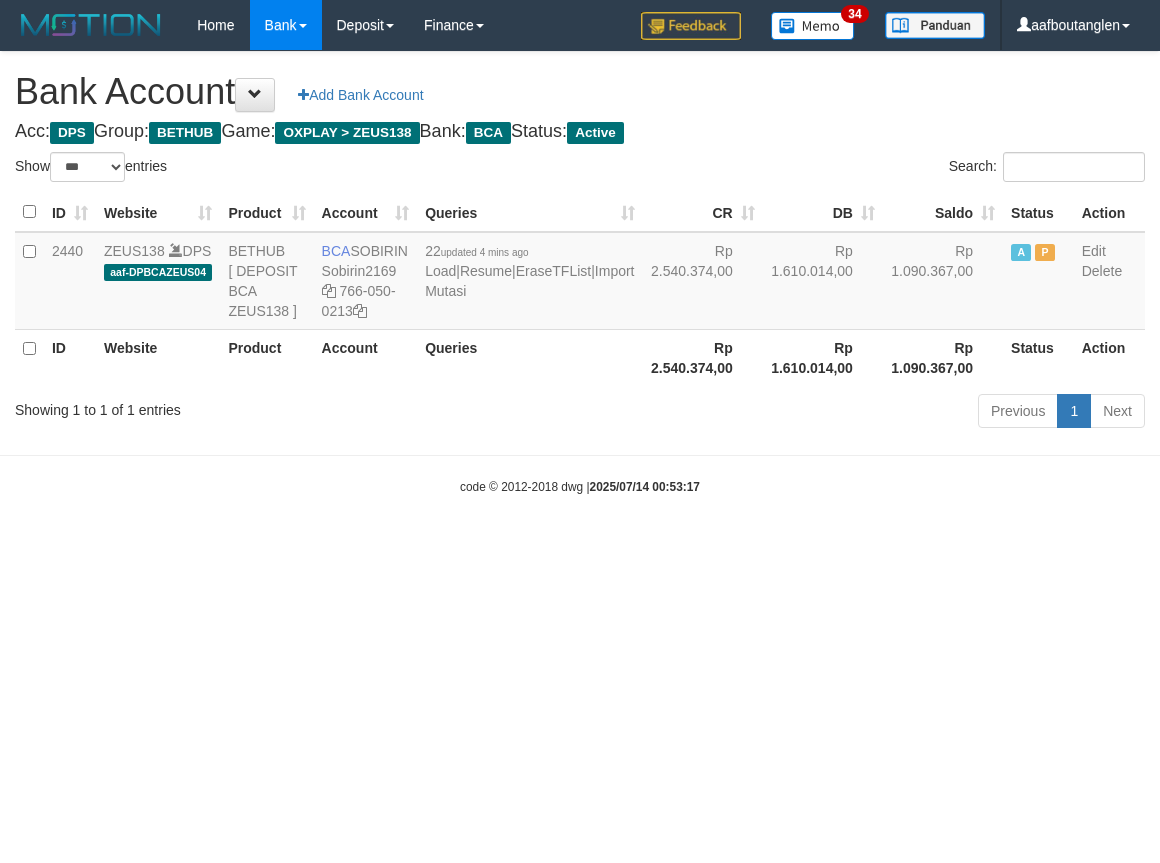 scroll, scrollTop: 0, scrollLeft: 0, axis: both 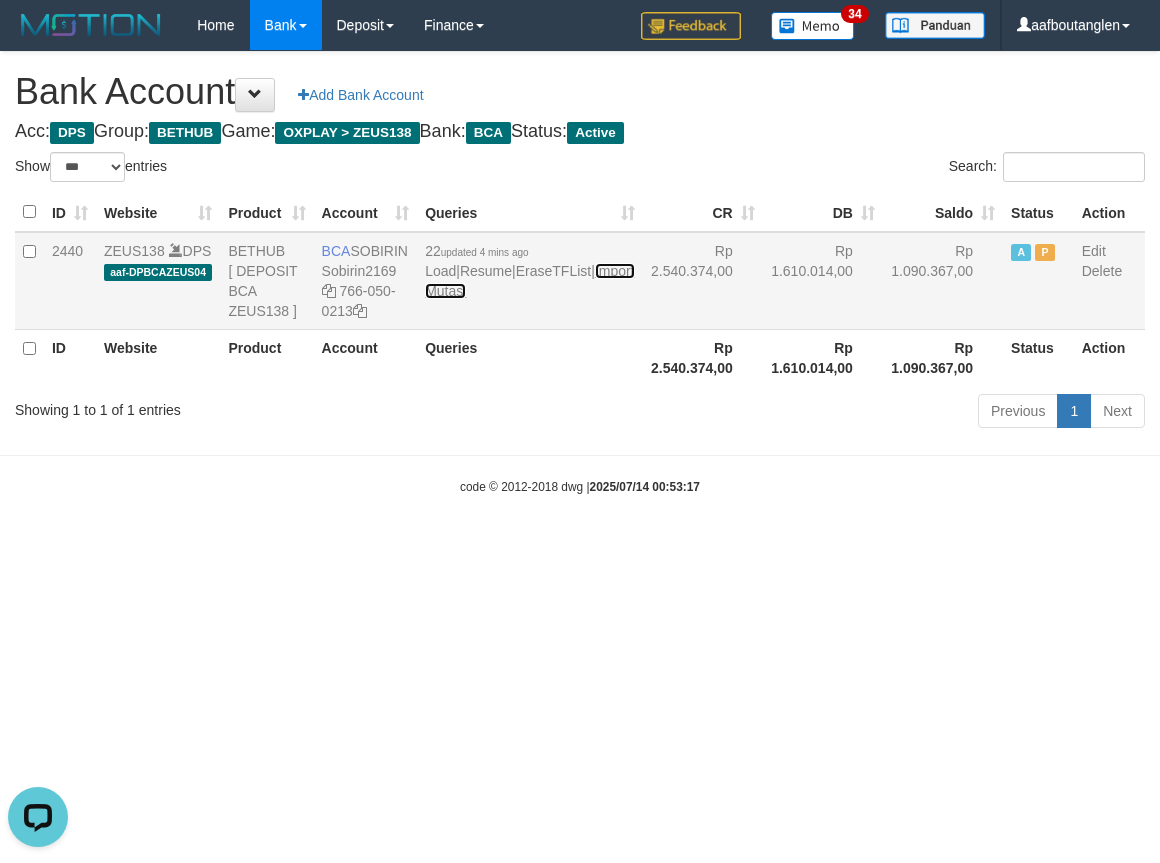click on "Import Mutasi" at bounding box center [529, 281] 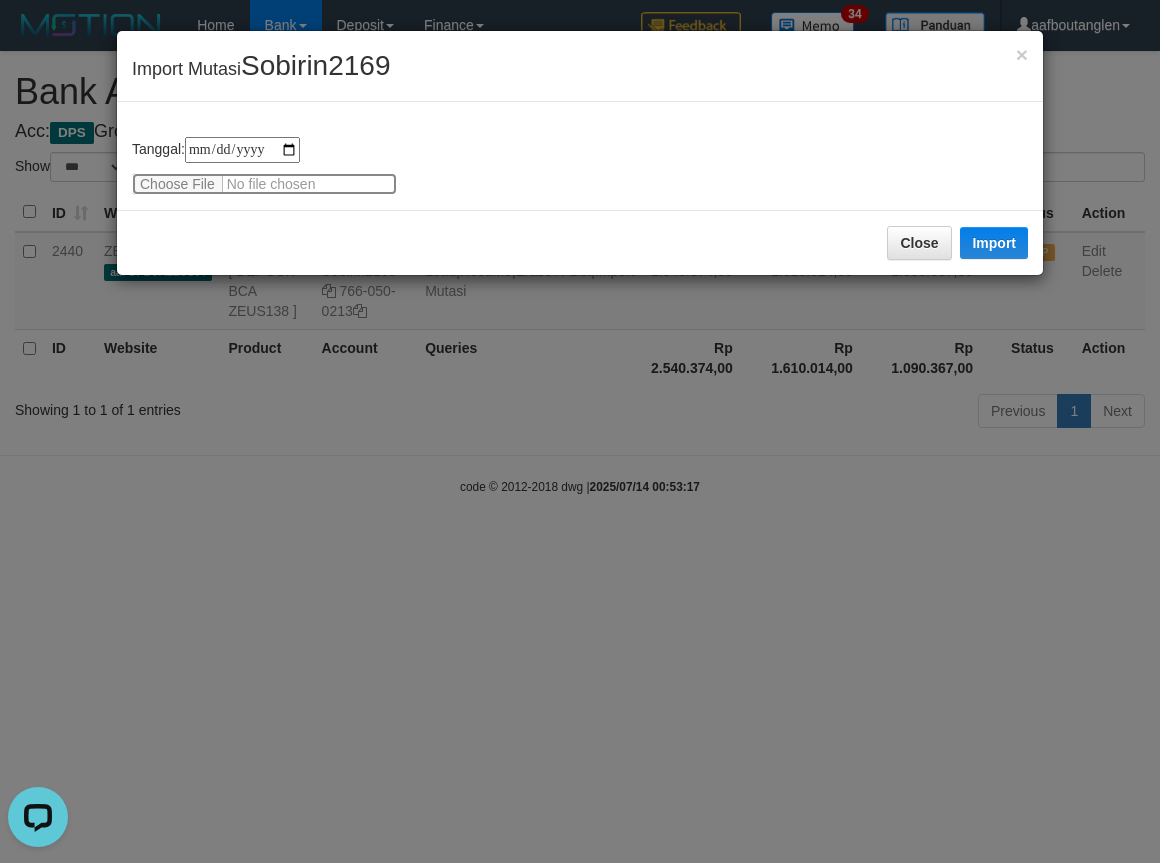 click at bounding box center [264, 184] 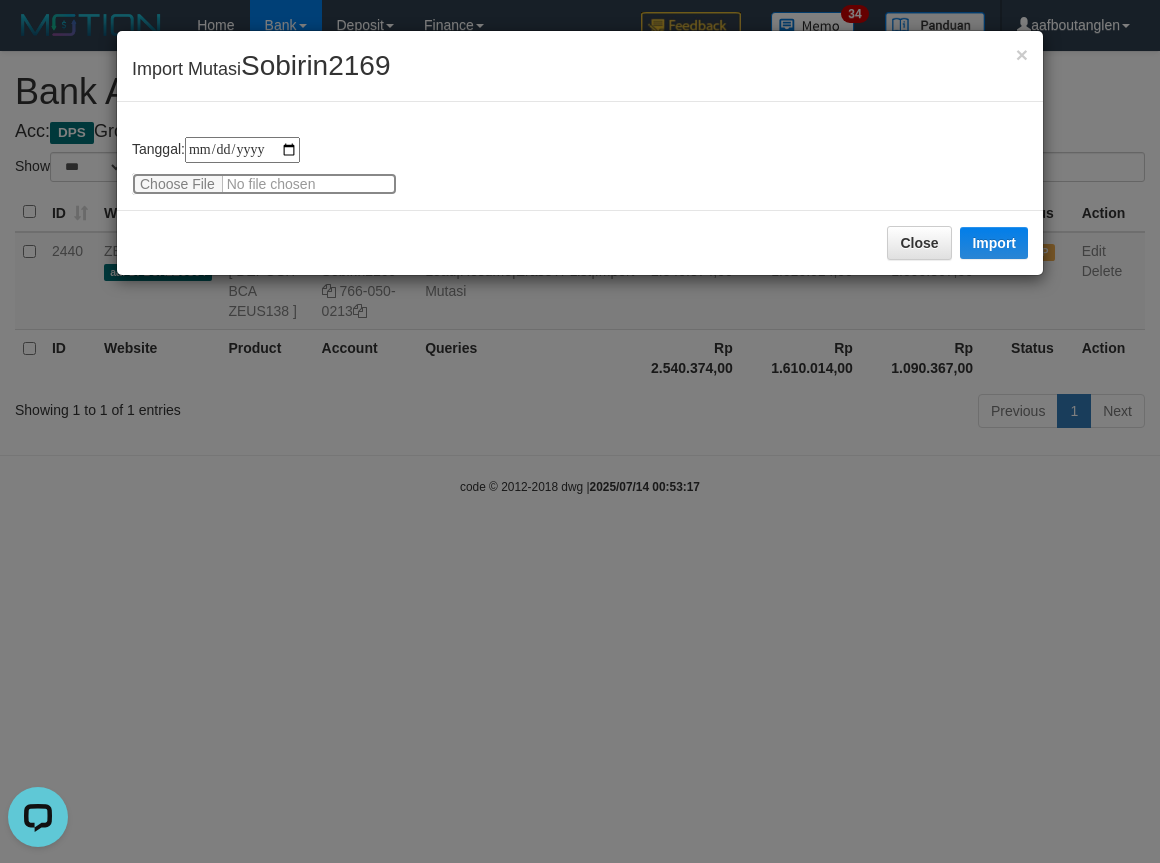 type on "**********" 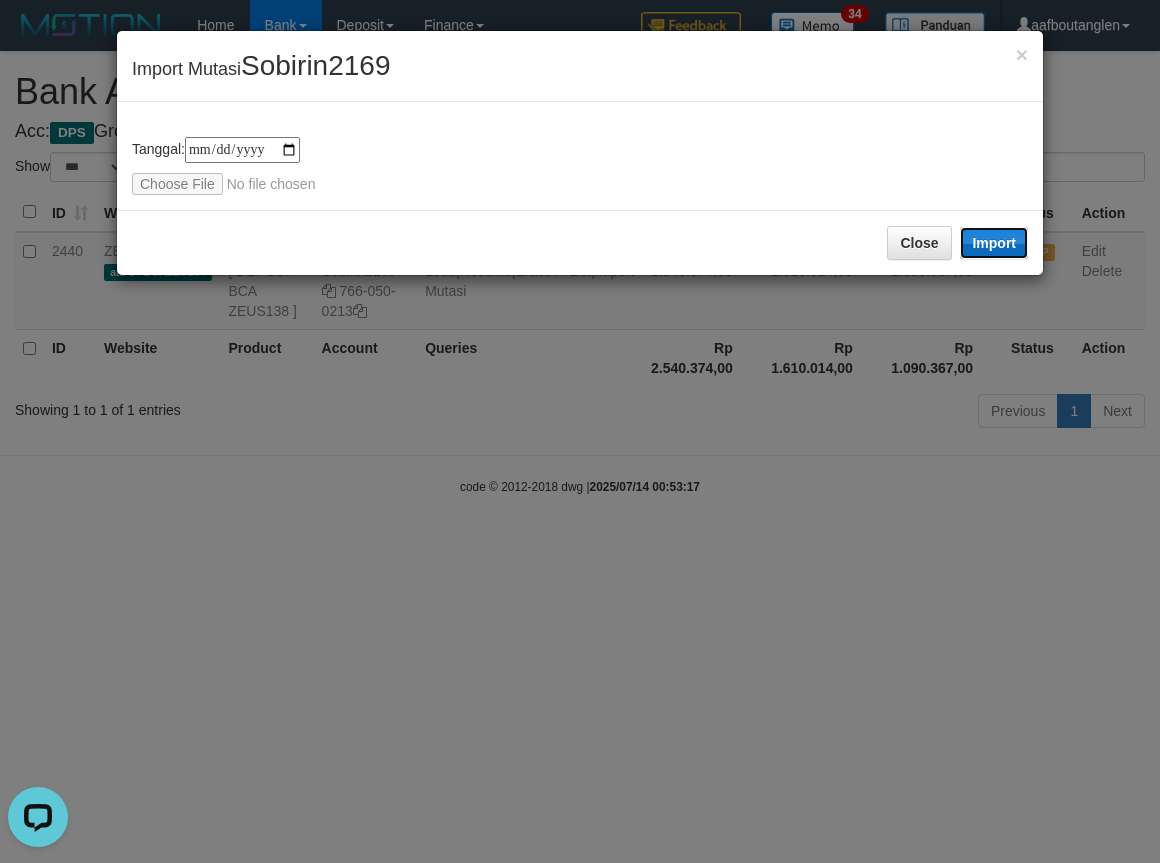 click on "Import" at bounding box center (994, 243) 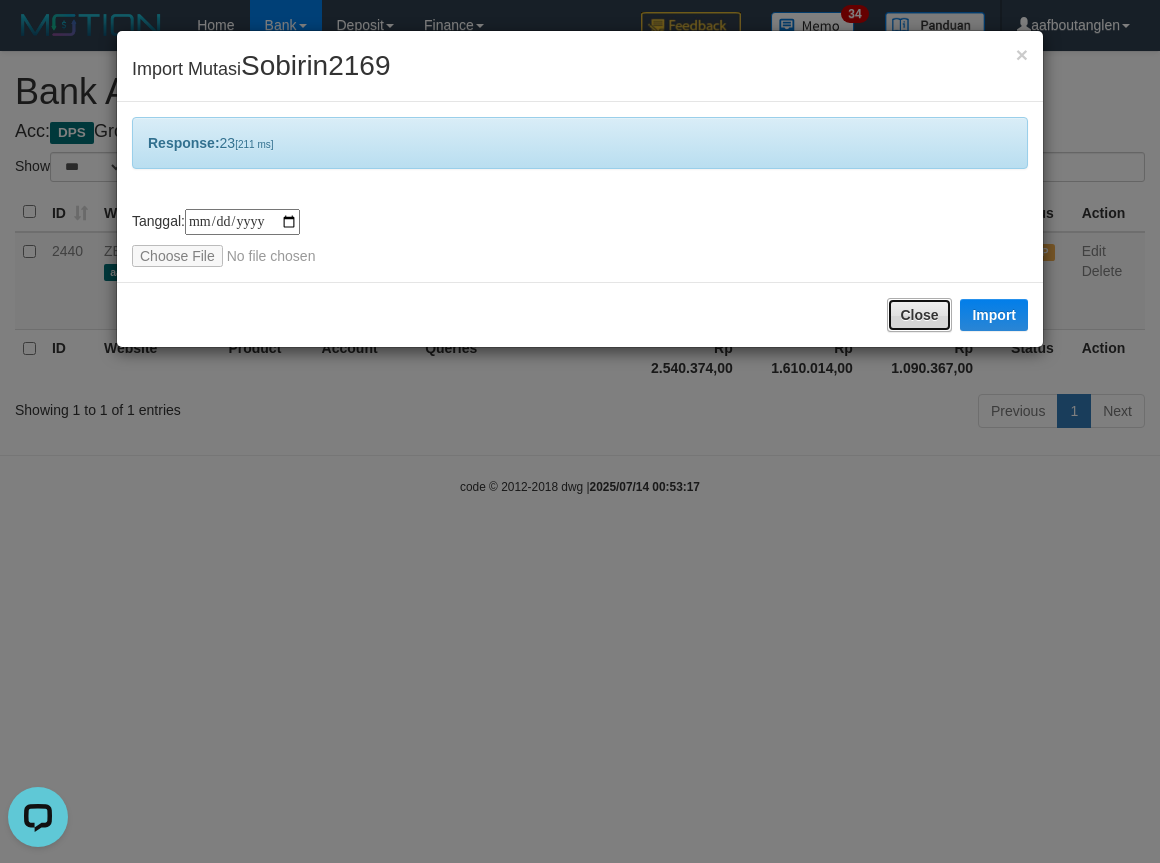 click on "Close" at bounding box center [919, 315] 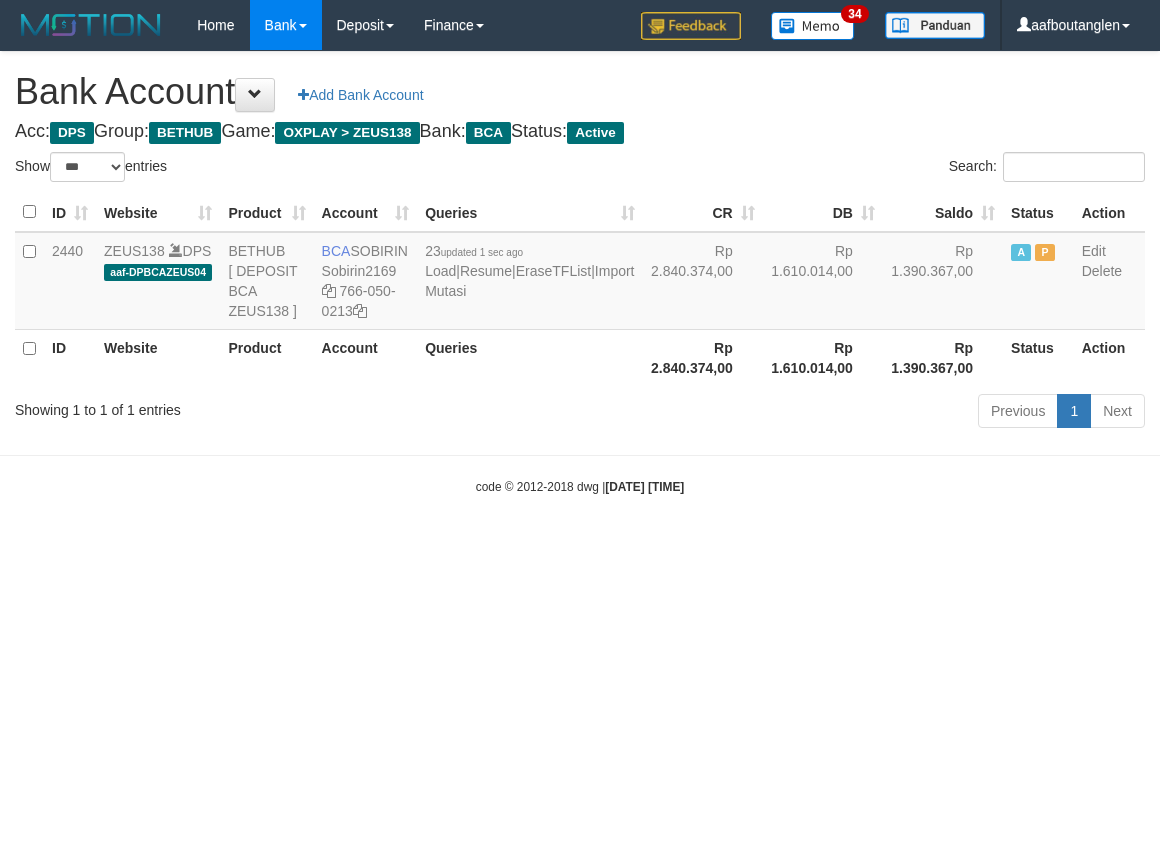 select on "***" 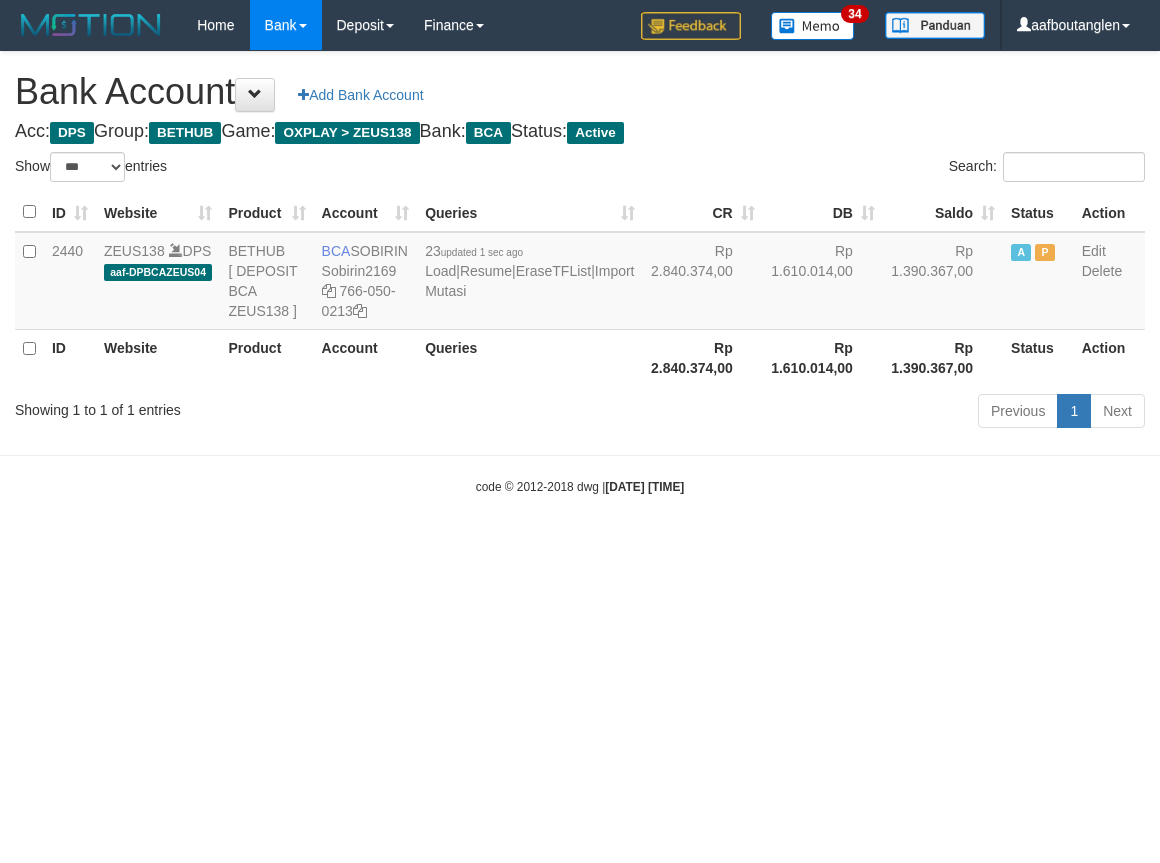 scroll, scrollTop: 0, scrollLeft: 0, axis: both 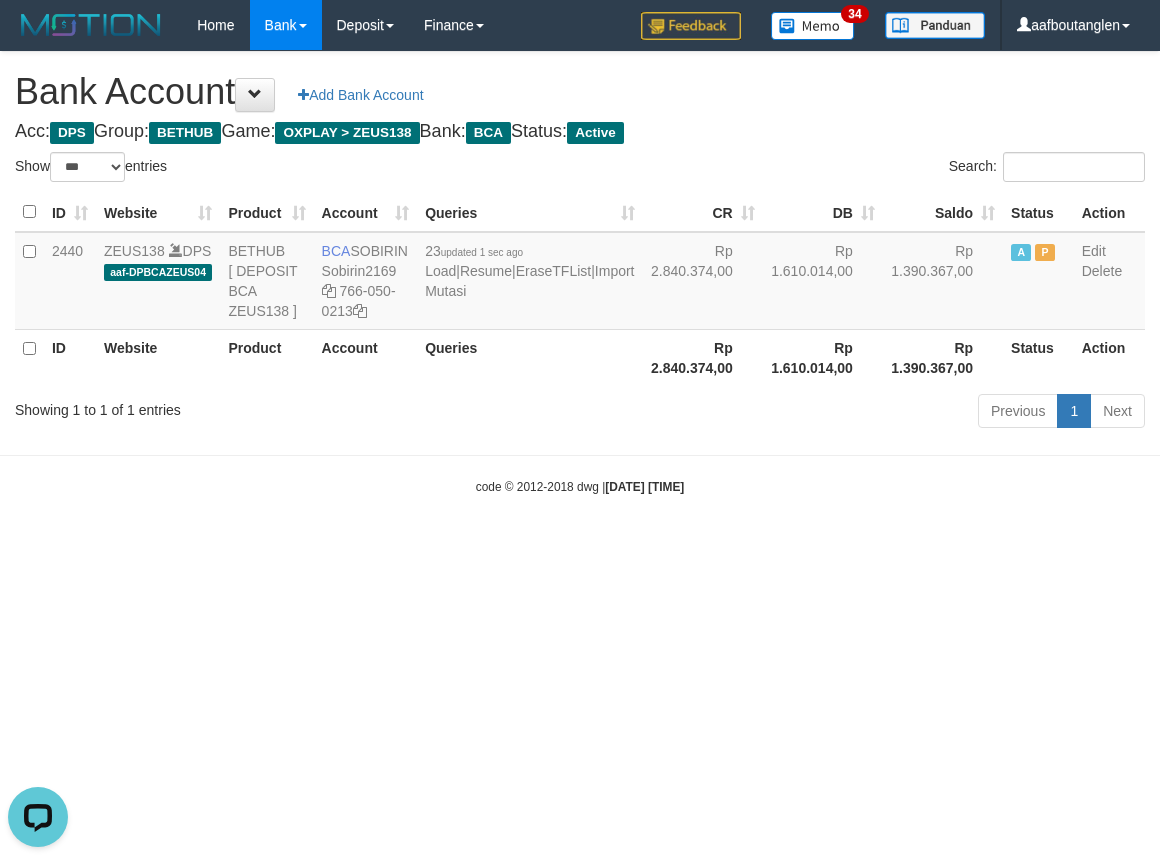 click on "Showing 1 to 1 of 1 entries" at bounding box center [241, 406] 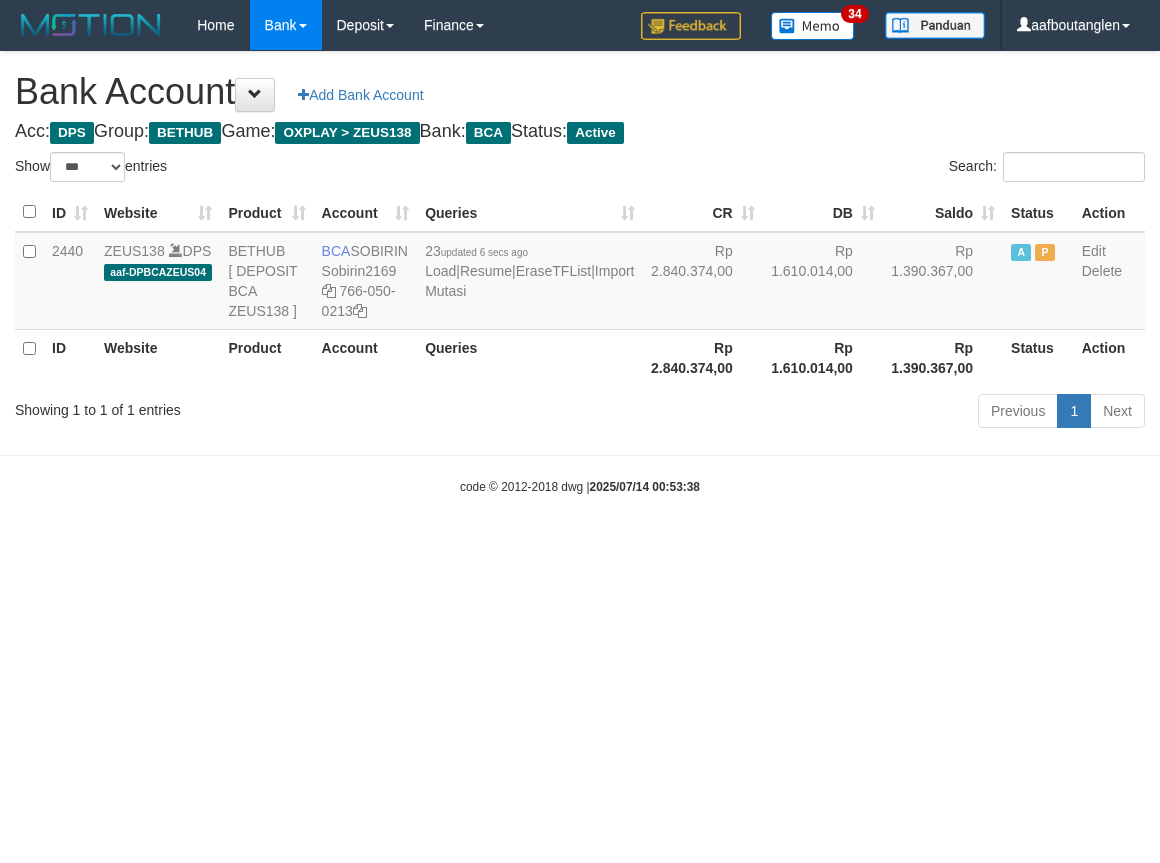 select on "***" 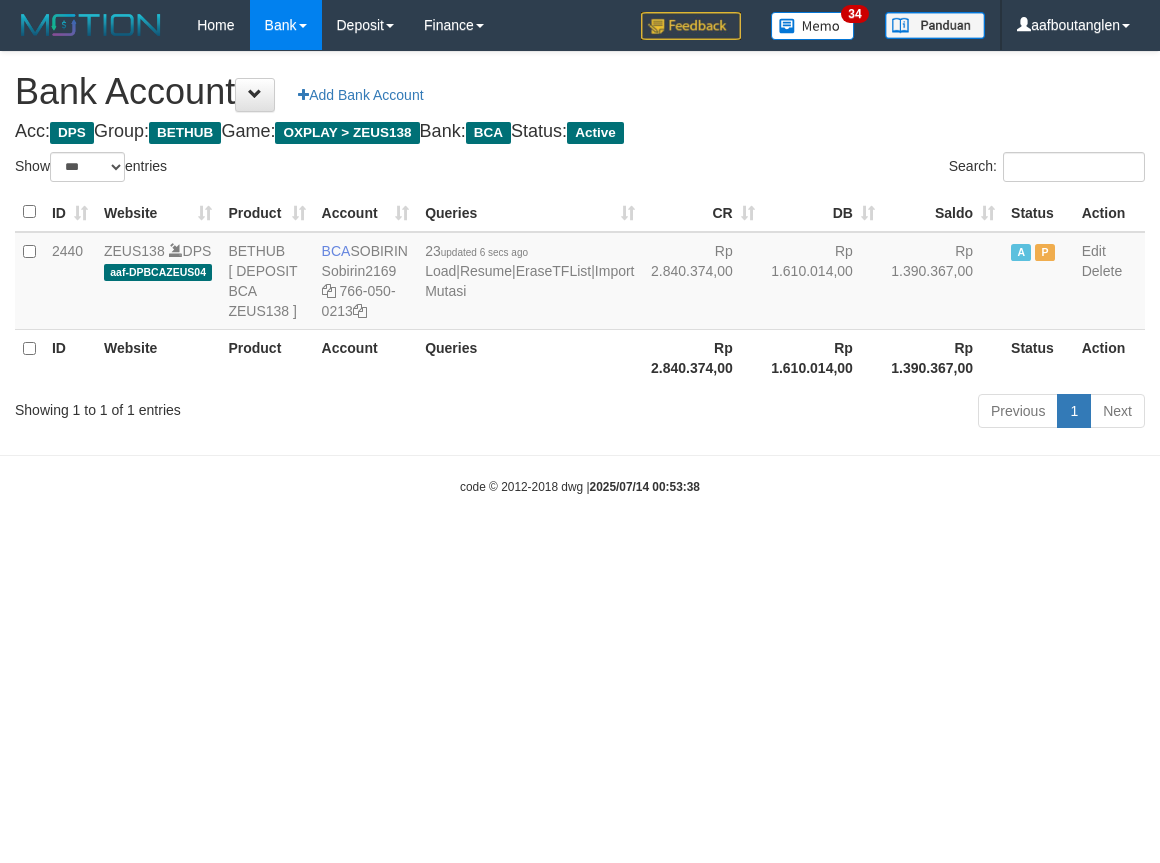 scroll, scrollTop: 0, scrollLeft: 0, axis: both 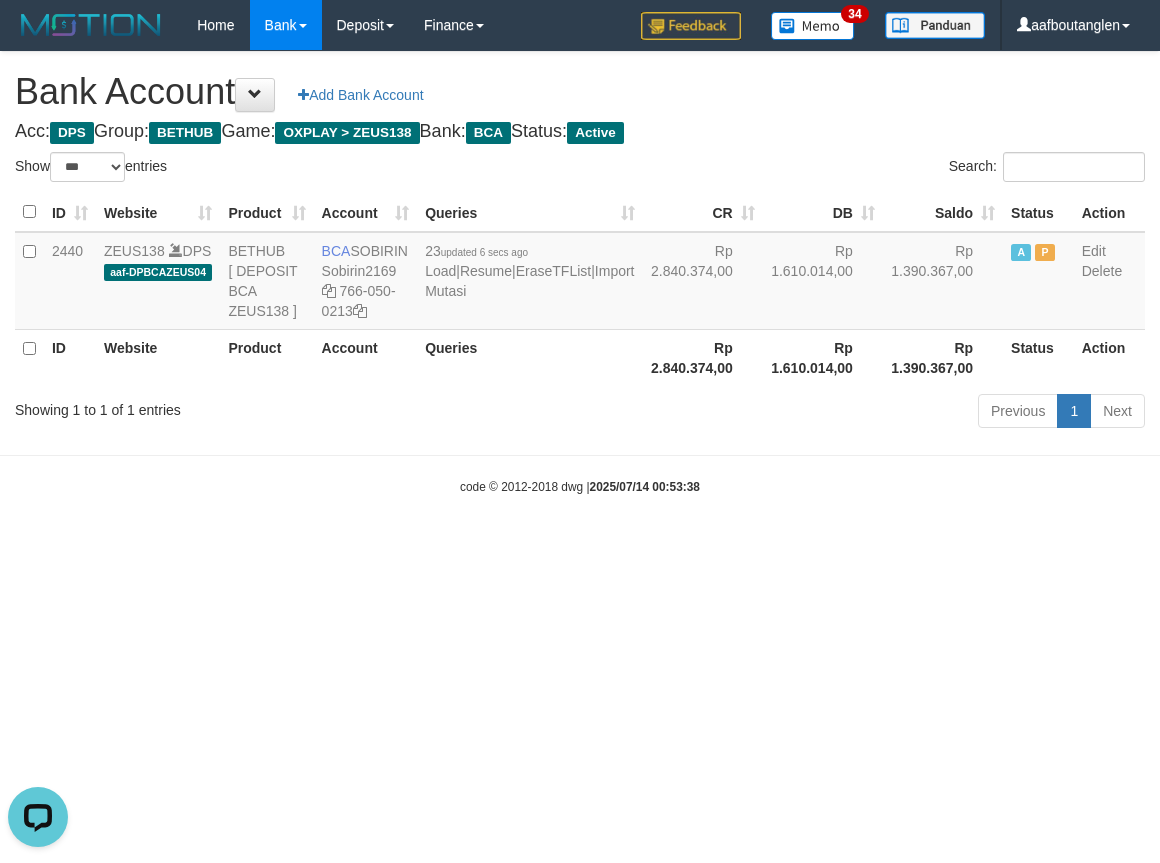 drag, startPoint x: 887, startPoint y: 567, endPoint x: 900, endPoint y: 565, distance: 13.152946 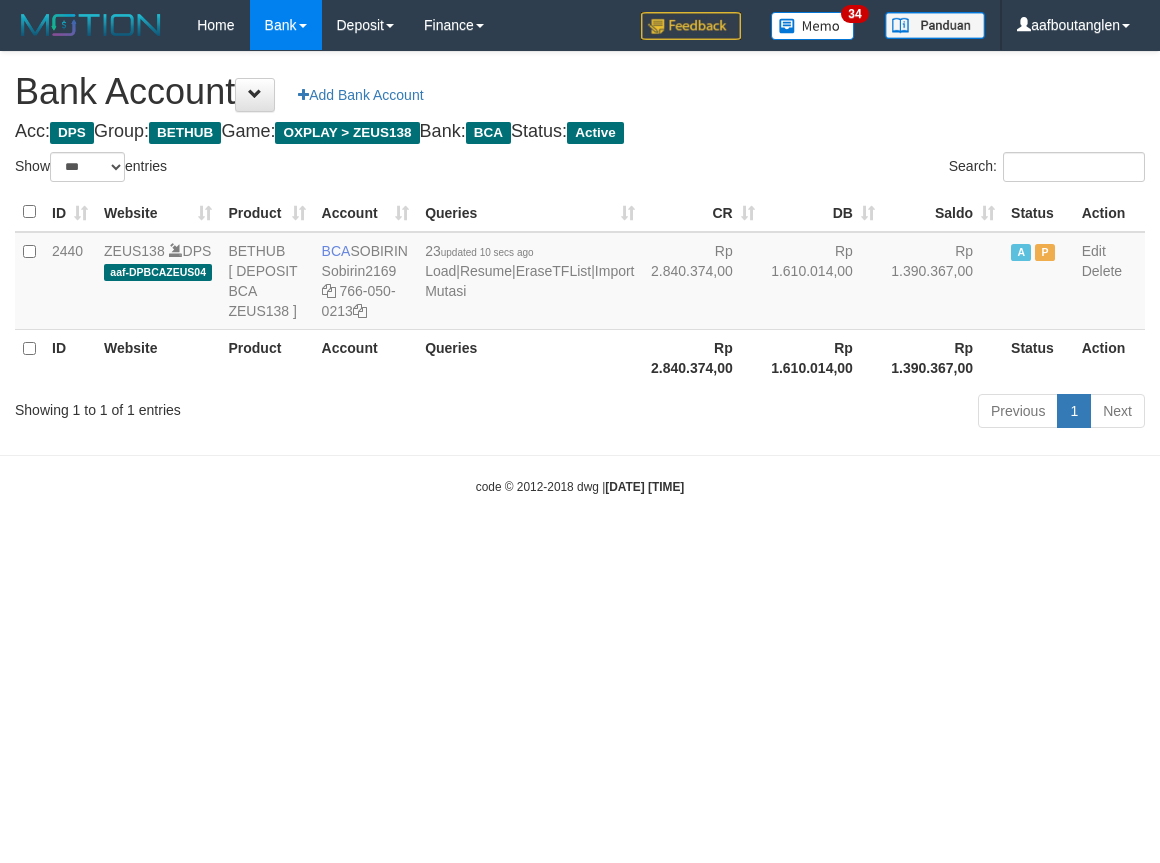 select on "***" 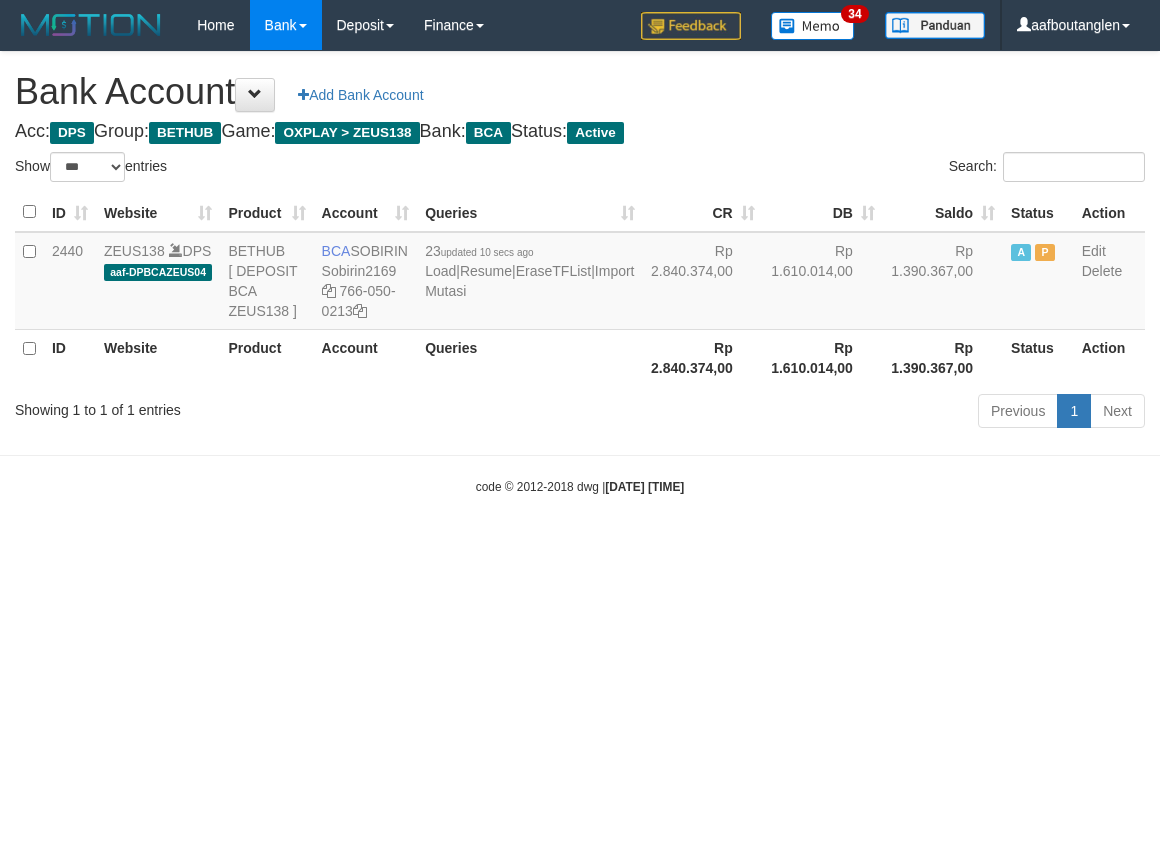 scroll, scrollTop: 0, scrollLeft: 0, axis: both 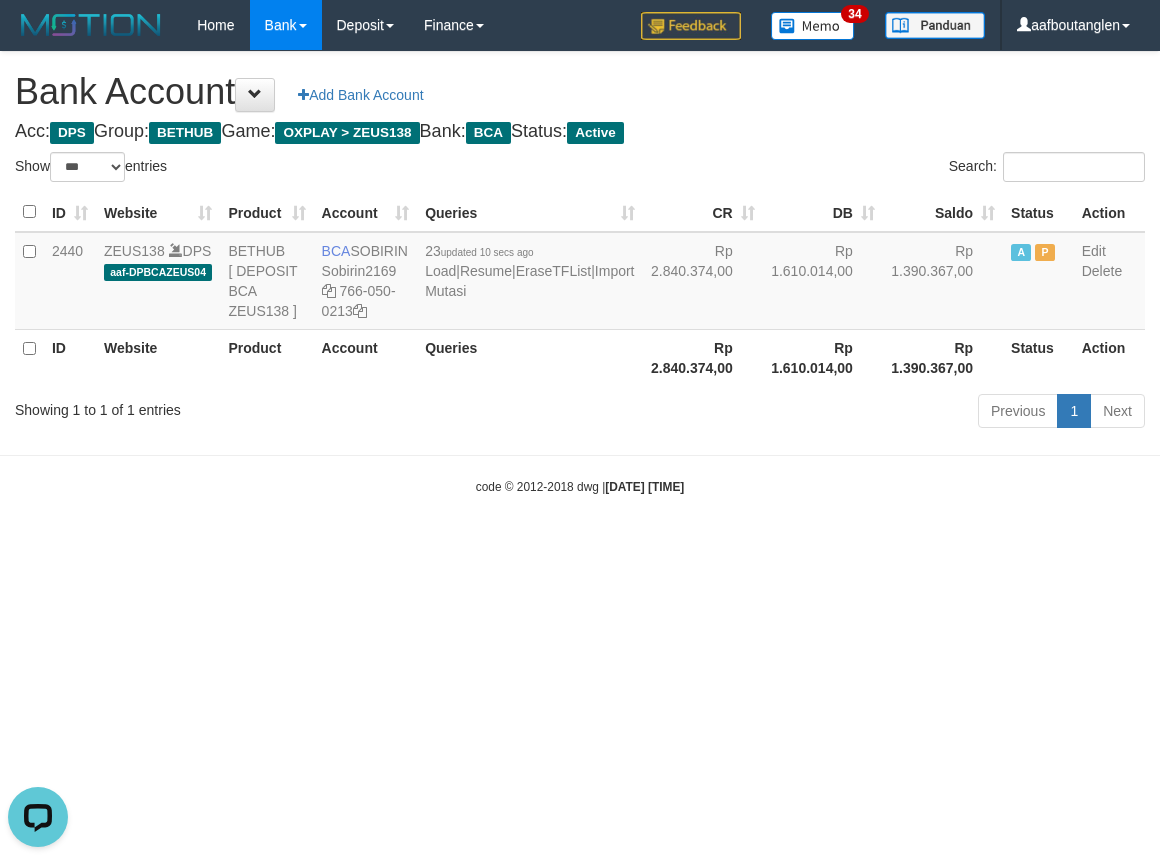 click on "Previous 1 Next" at bounding box center [821, 413] 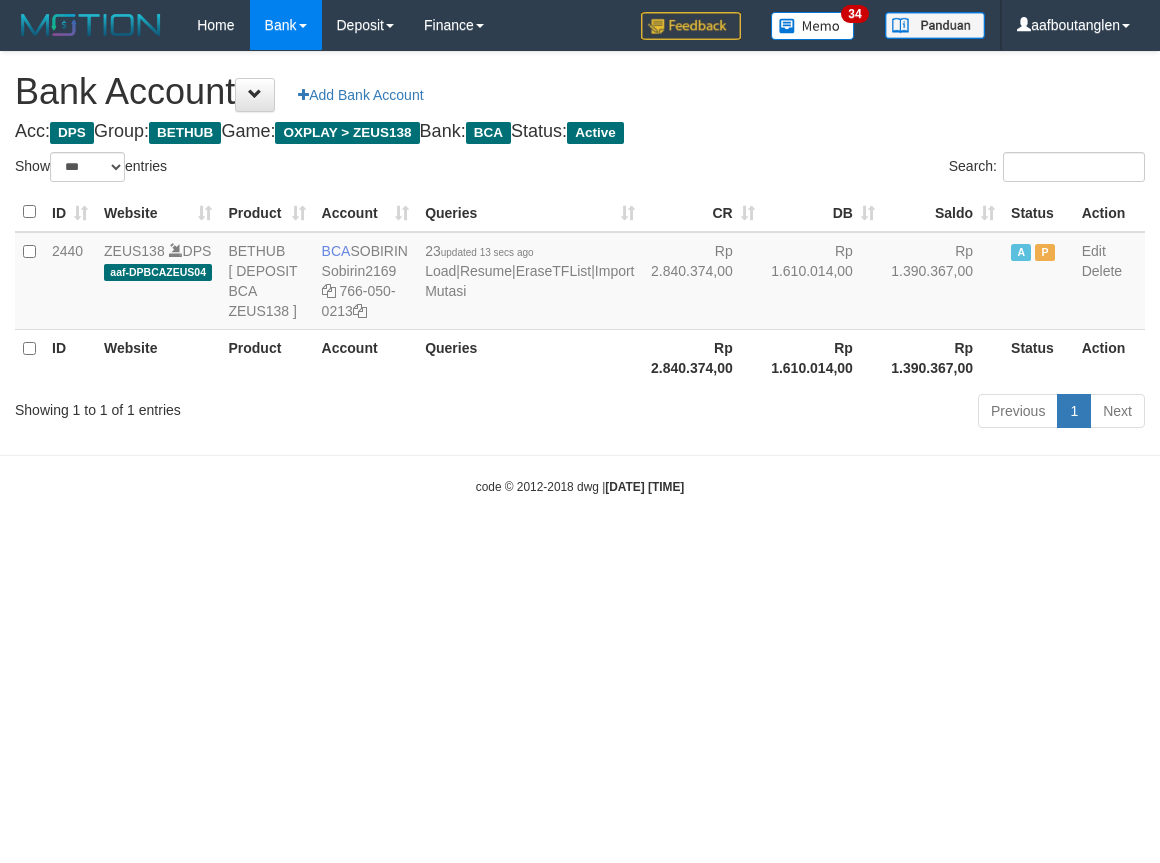 select on "***" 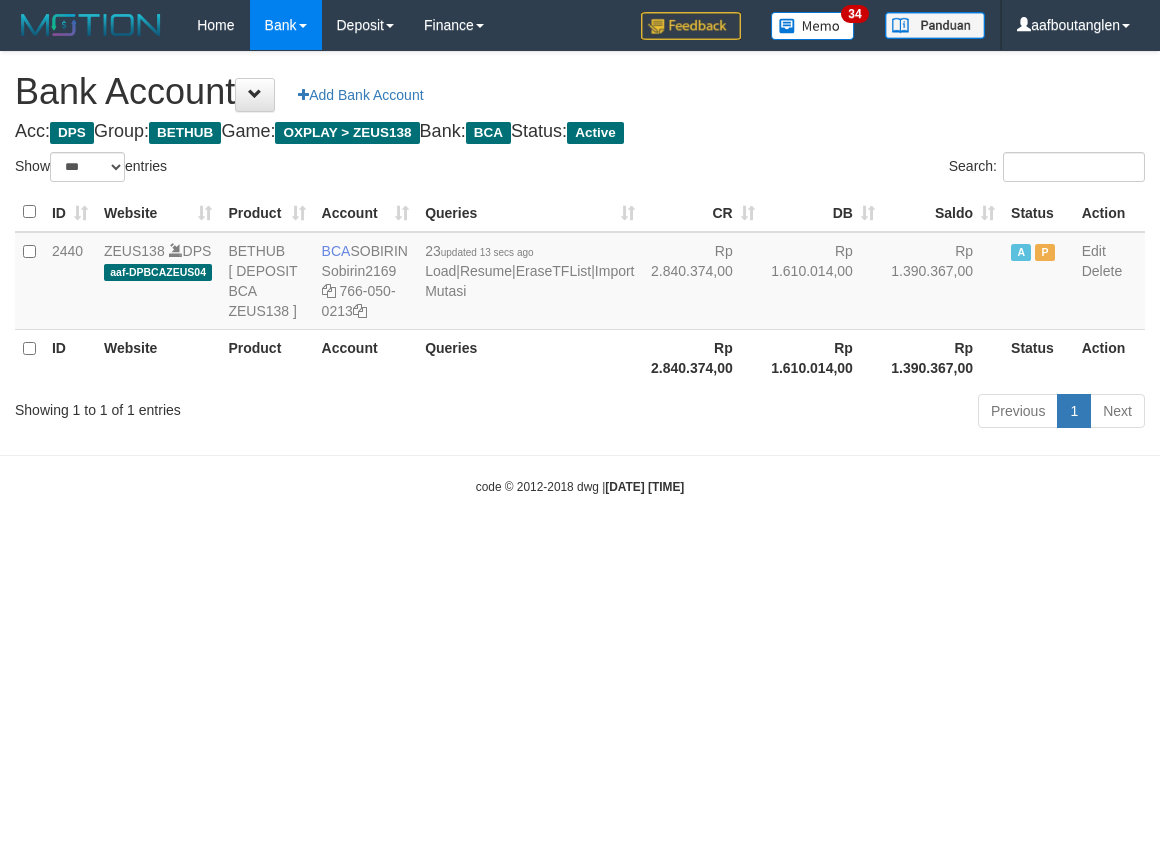 scroll, scrollTop: 0, scrollLeft: 0, axis: both 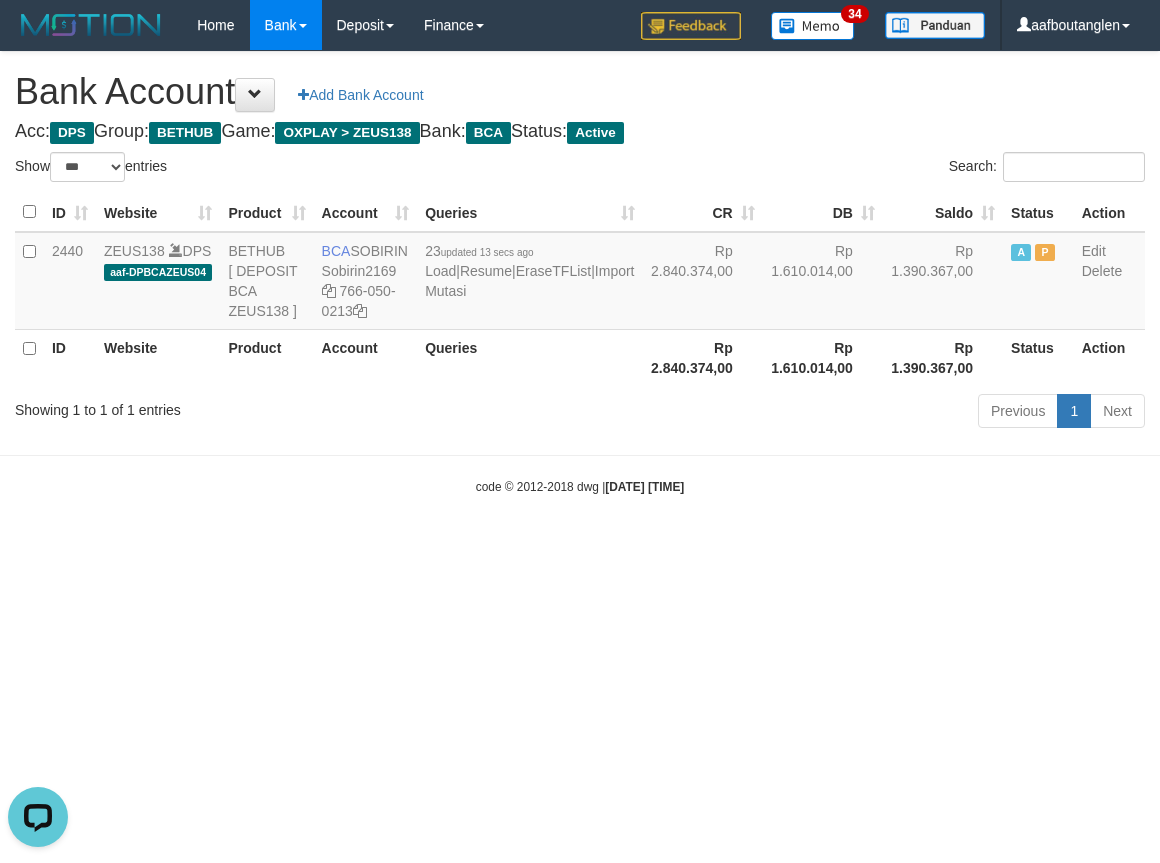 drag, startPoint x: 953, startPoint y: 597, endPoint x: 957, endPoint y: 564, distance: 33.24154 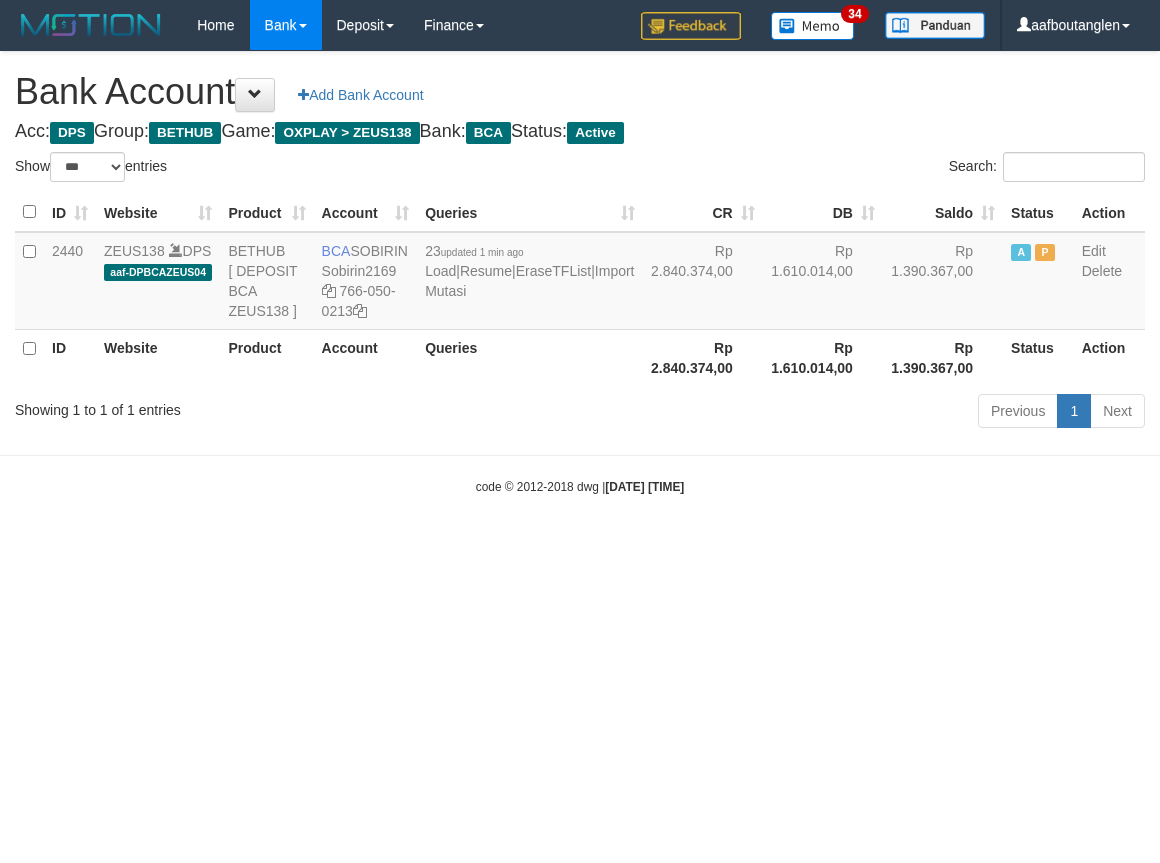 select on "***" 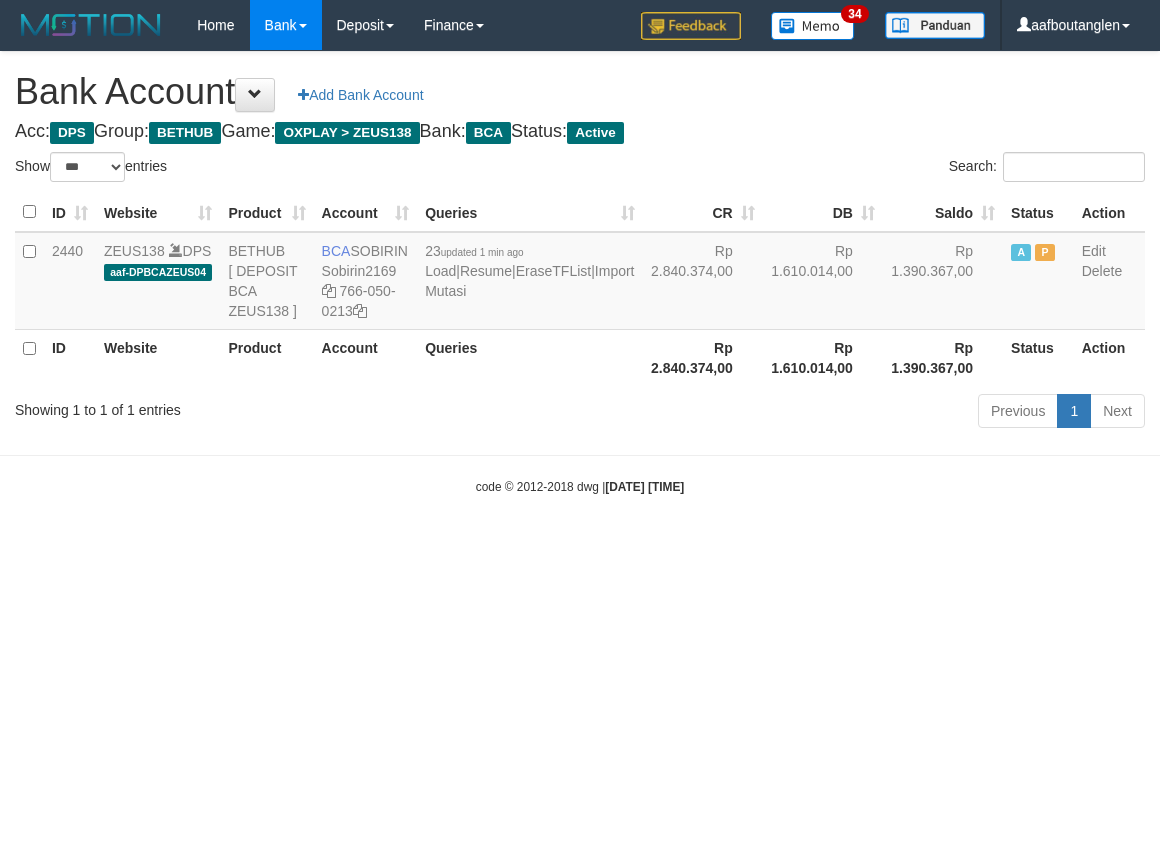 scroll, scrollTop: 0, scrollLeft: 0, axis: both 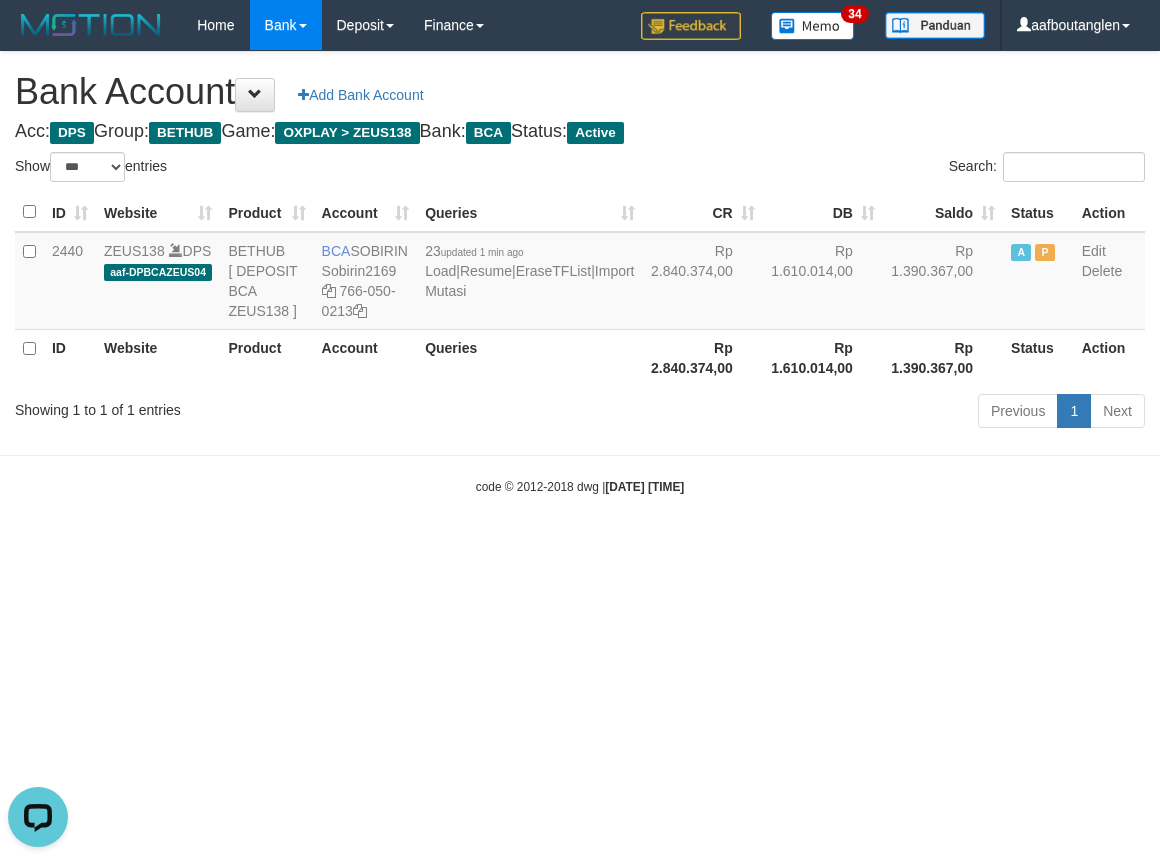 drag, startPoint x: 911, startPoint y: 583, endPoint x: 896, endPoint y: 602, distance: 24.207438 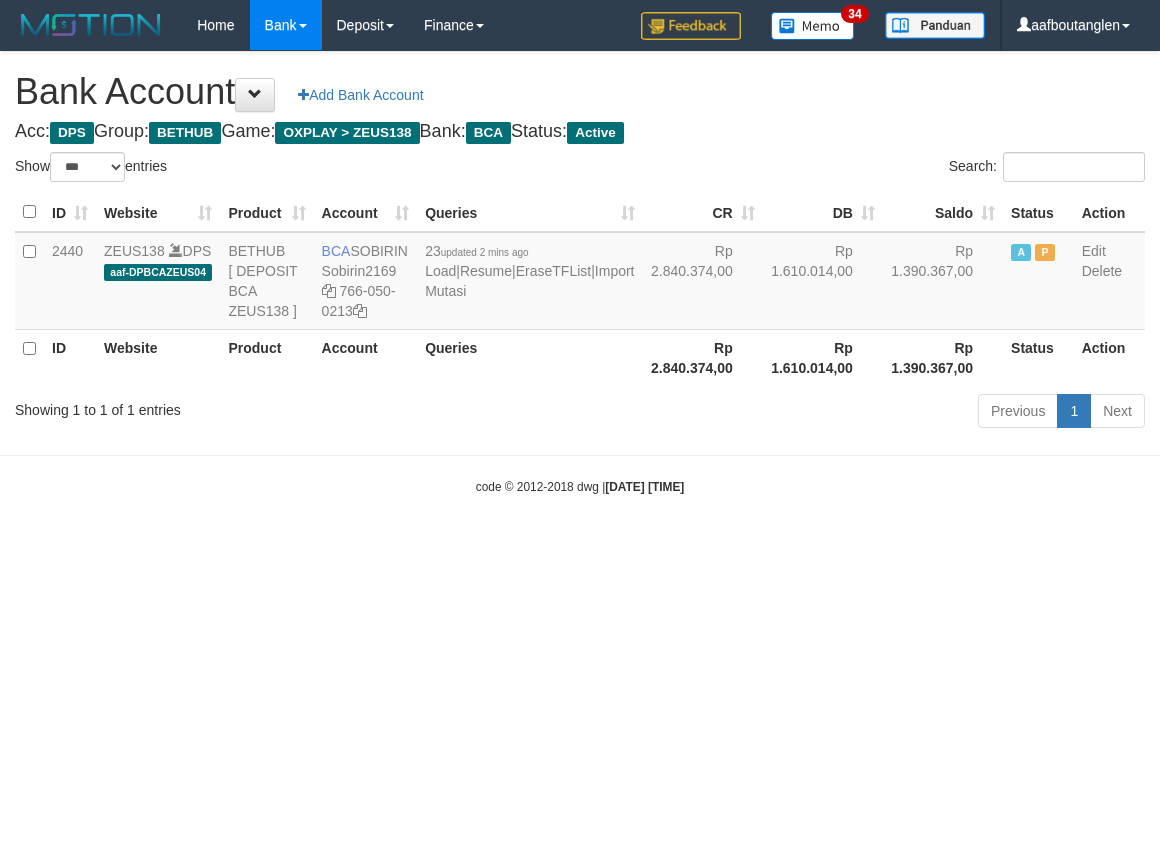 select on "***" 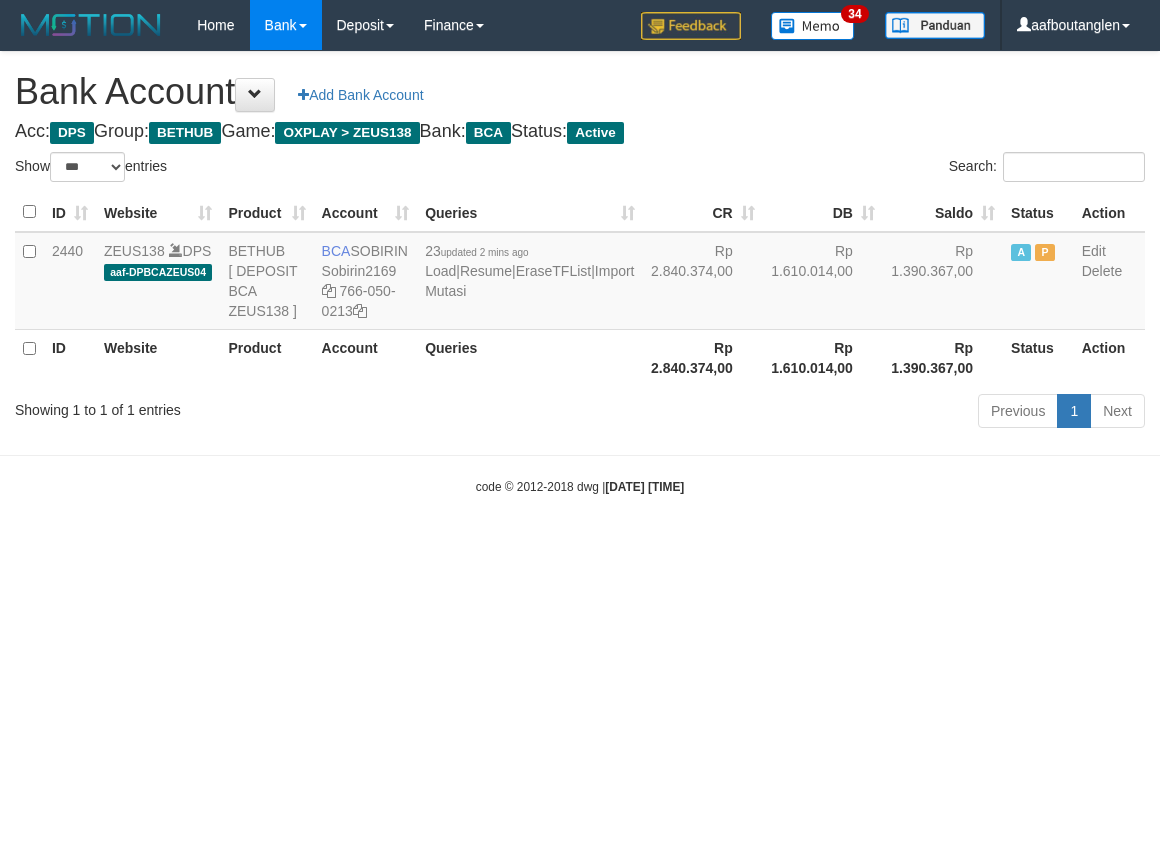 scroll, scrollTop: 0, scrollLeft: 0, axis: both 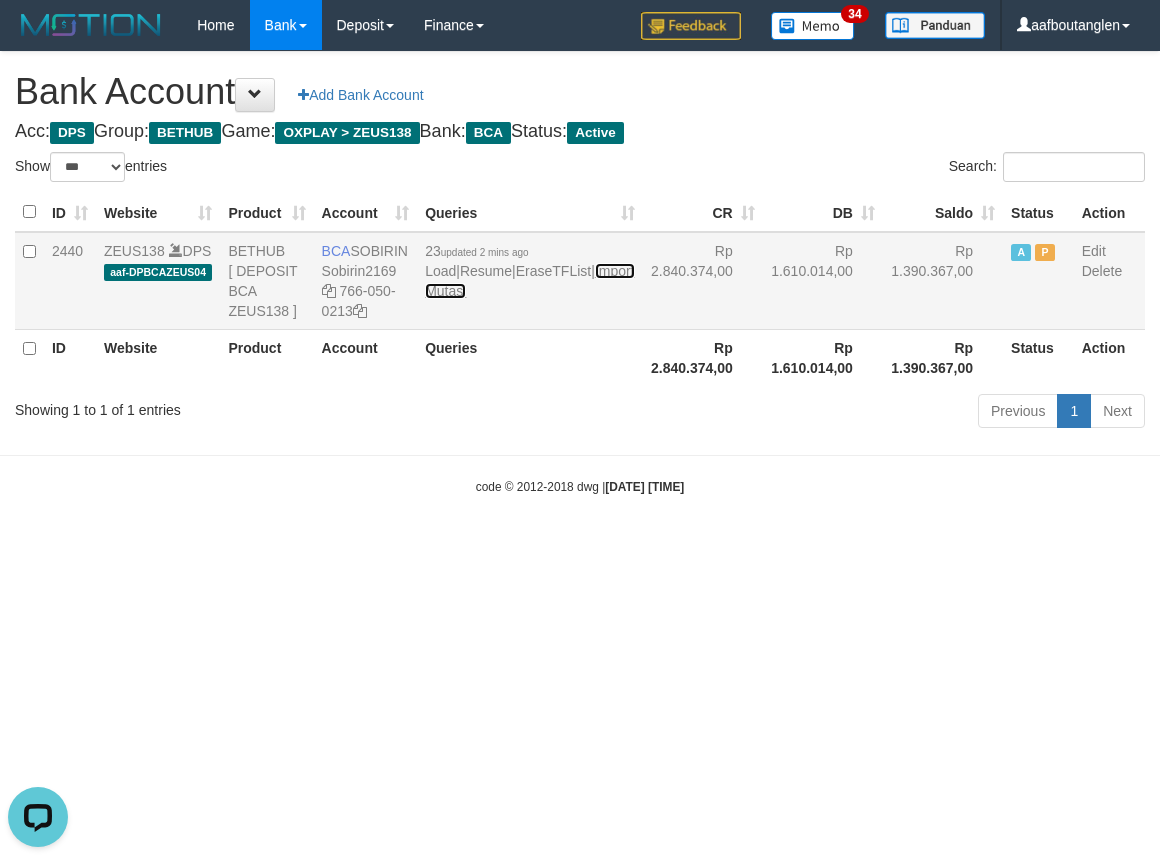 click on "Import Mutasi" at bounding box center [529, 281] 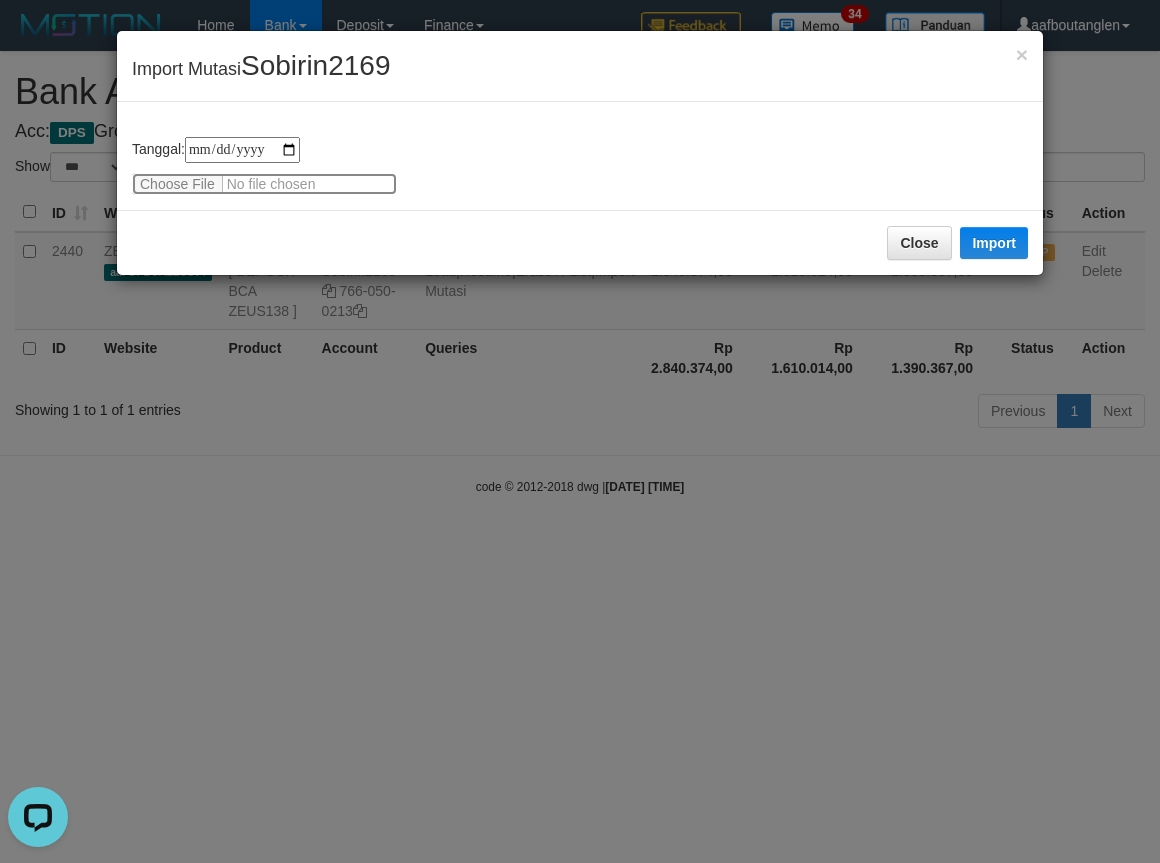 click at bounding box center (264, 184) 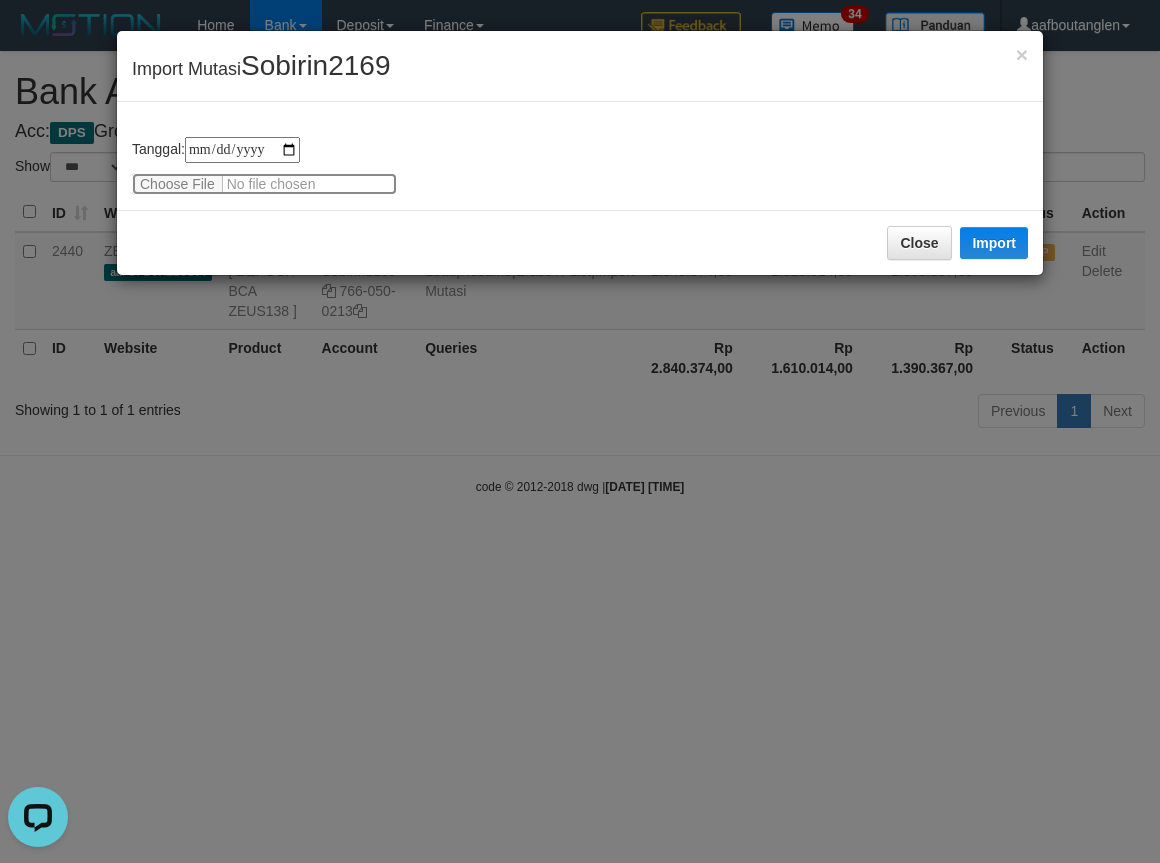 type on "**********" 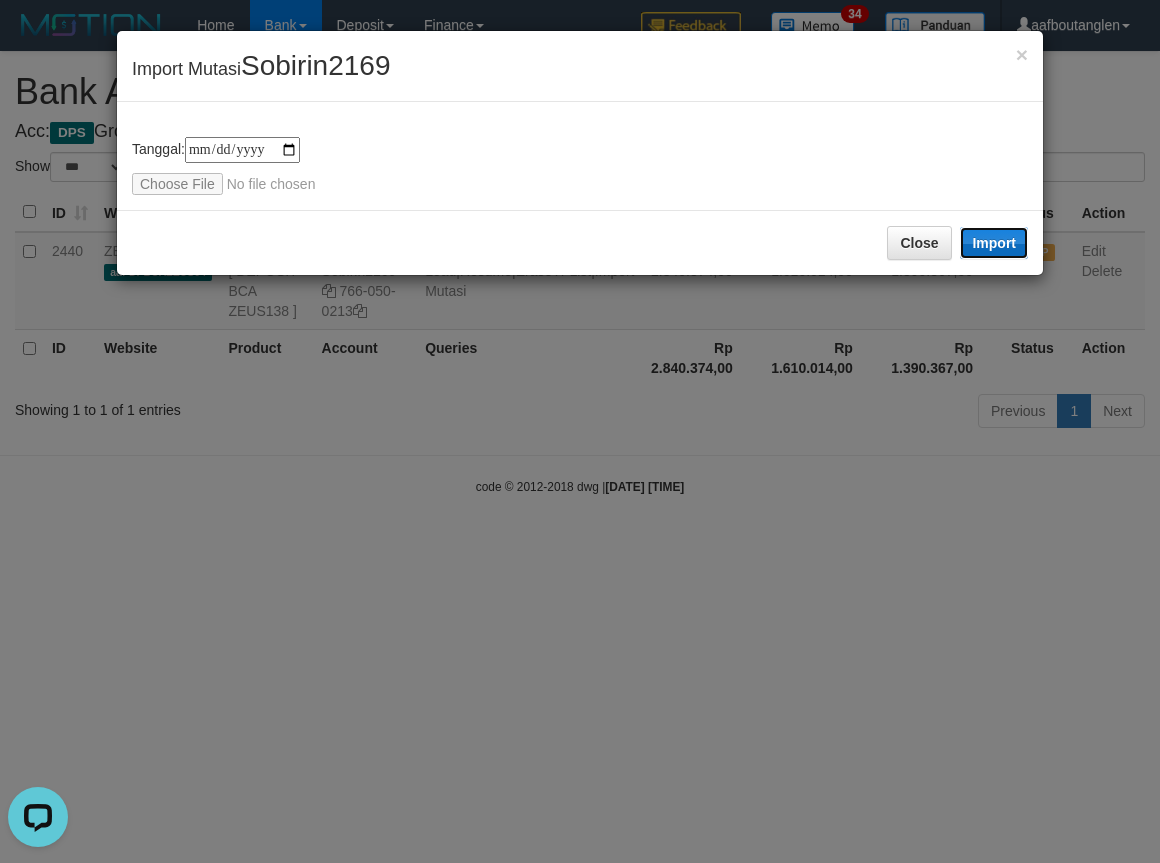 click on "Import" at bounding box center (994, 243) 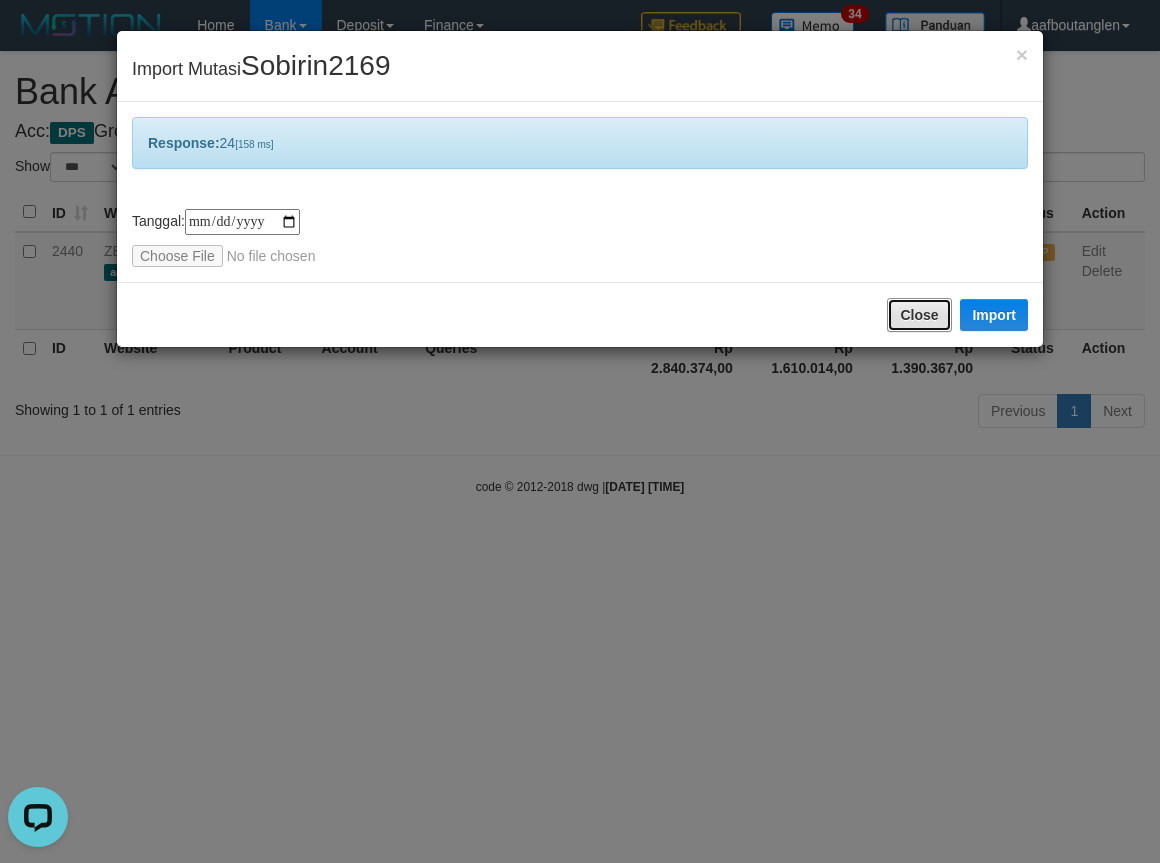 drag, startPoint x: 925, startPoint y: 306, endPoint x: 894, endPoint y: 324, distance: 35.846897 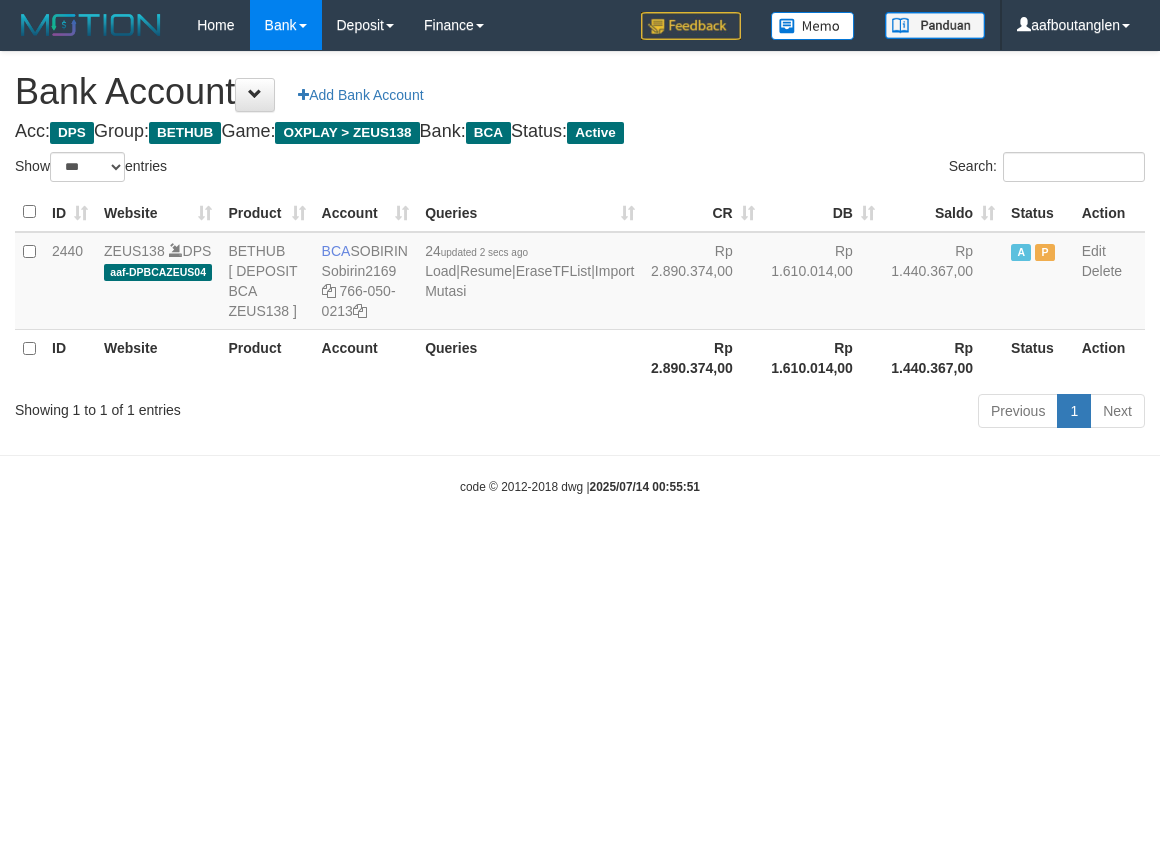 select on "***" 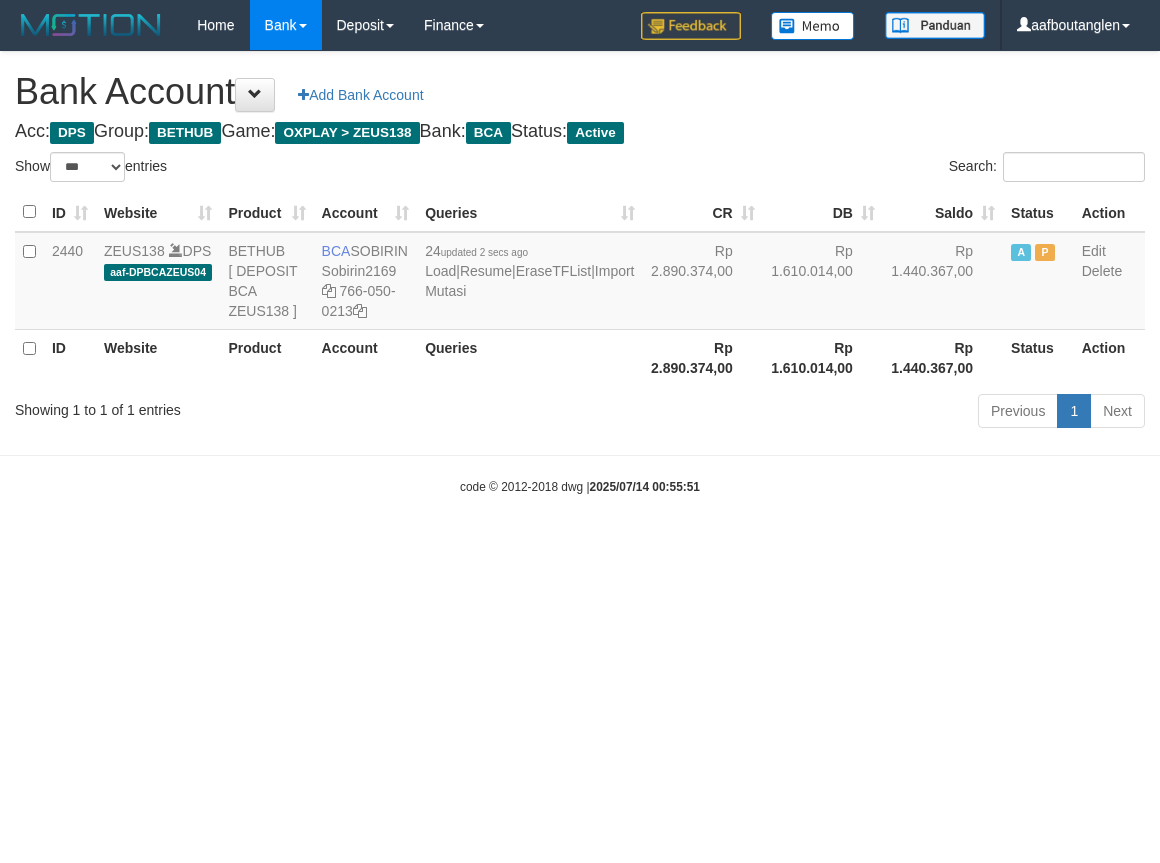 scroll, scrollTop: 0, scrollLeft: 0, axis: both 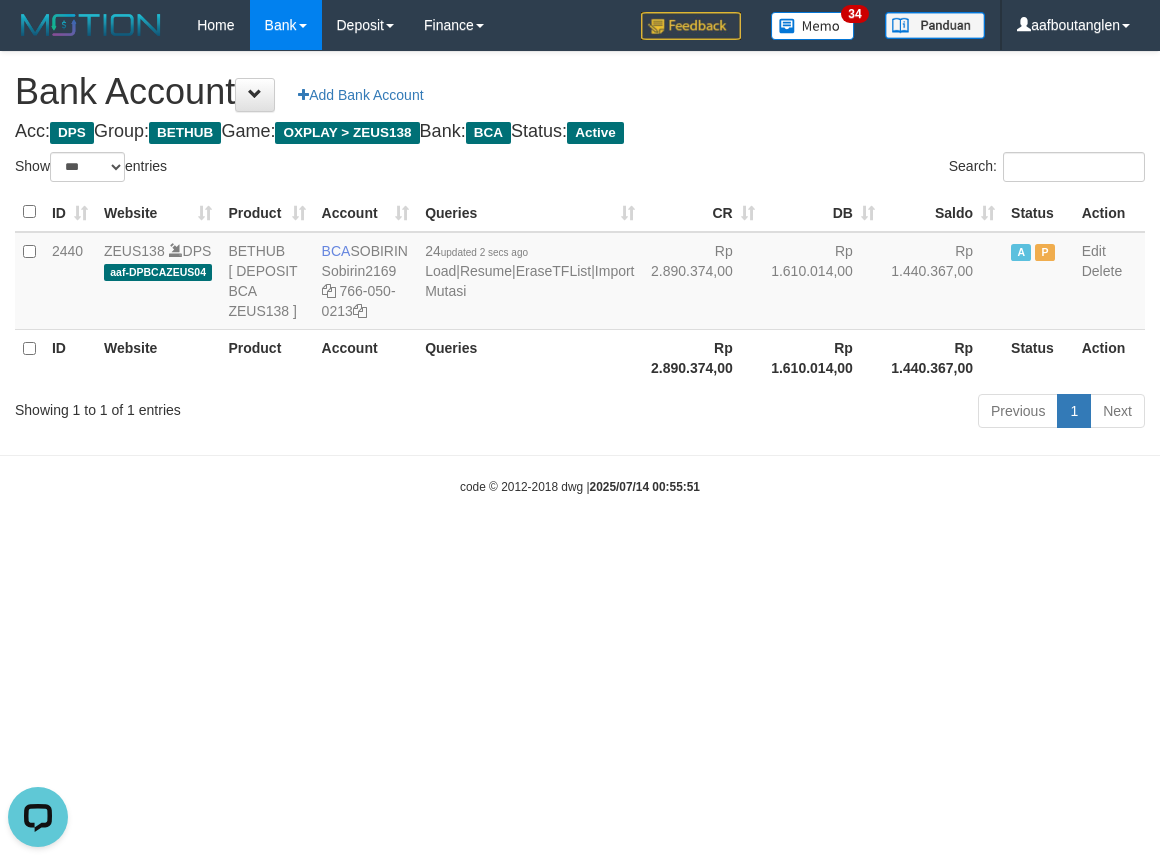 drag, startPoint x: 166, startPoint y: 542, endPoint x: 235, endPoint y: 526, distance: 70.83079 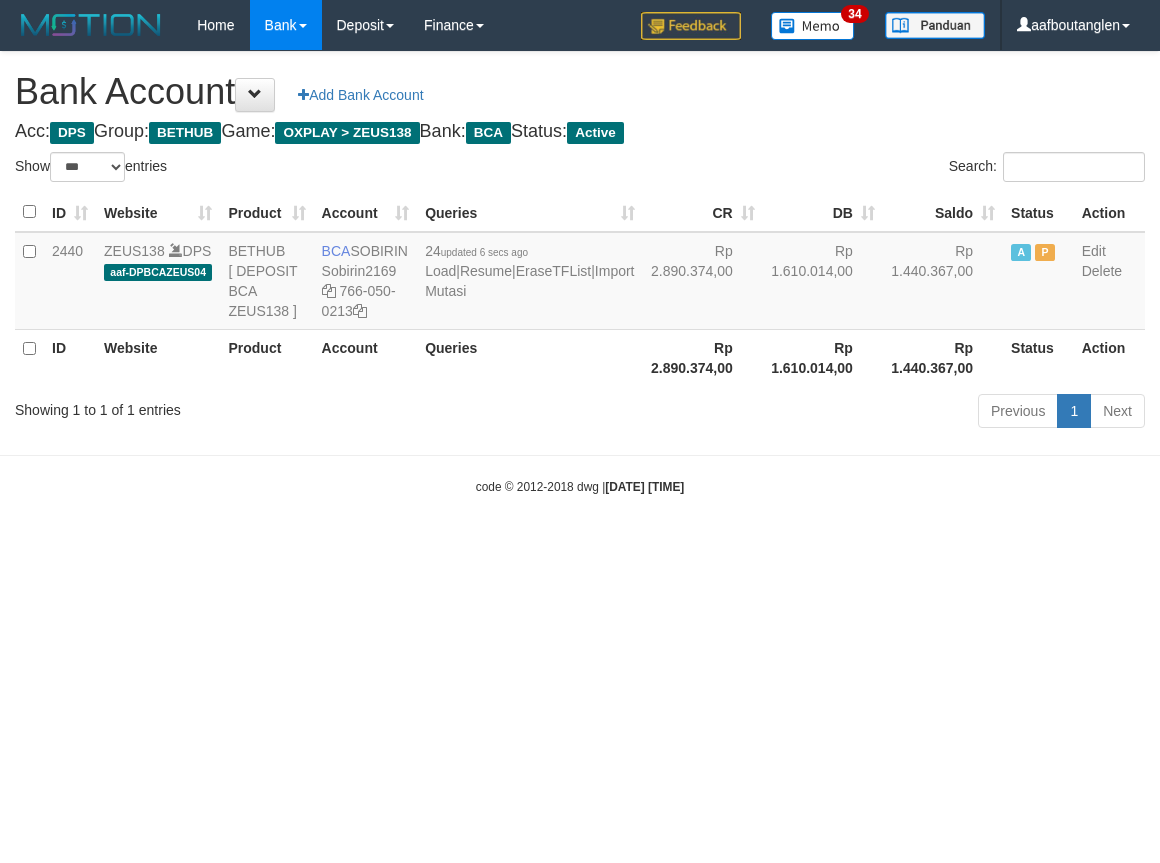 select on "***" 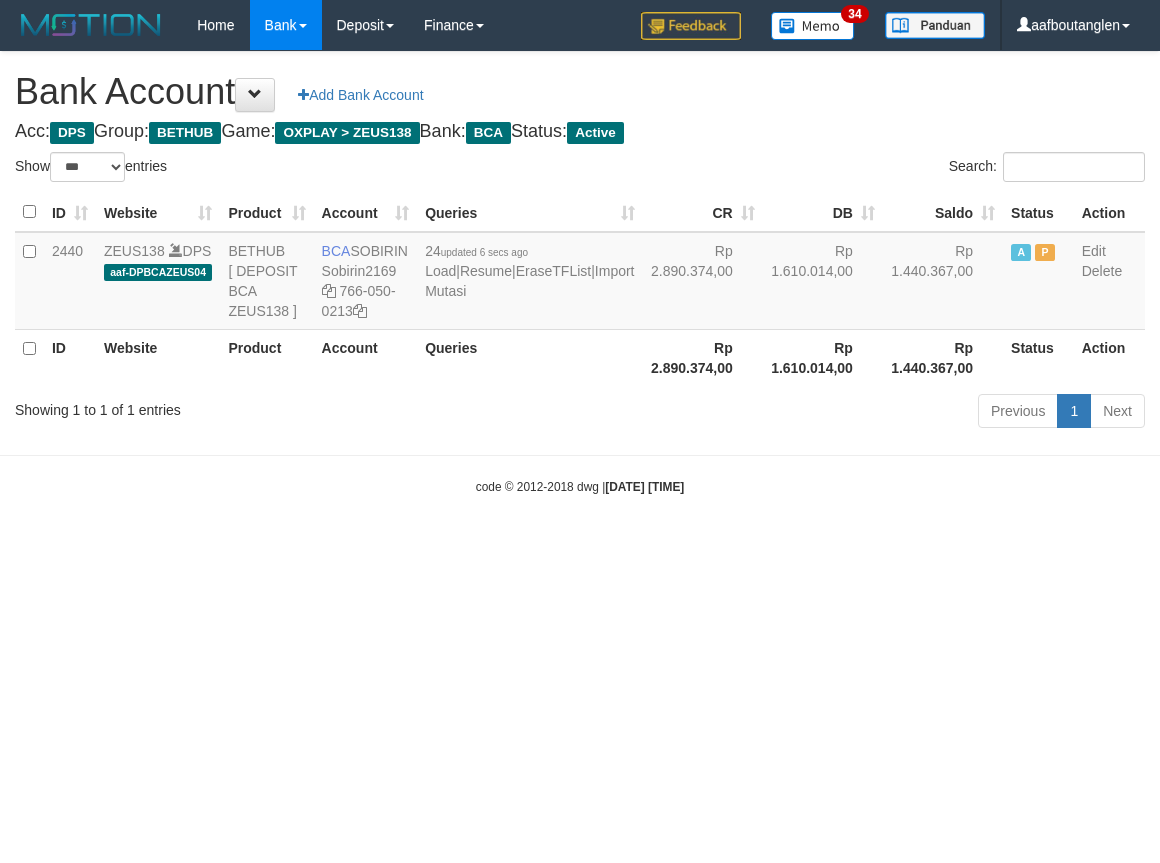 scroll, scrollTop: 0, scrollLeft: 0, axis: both 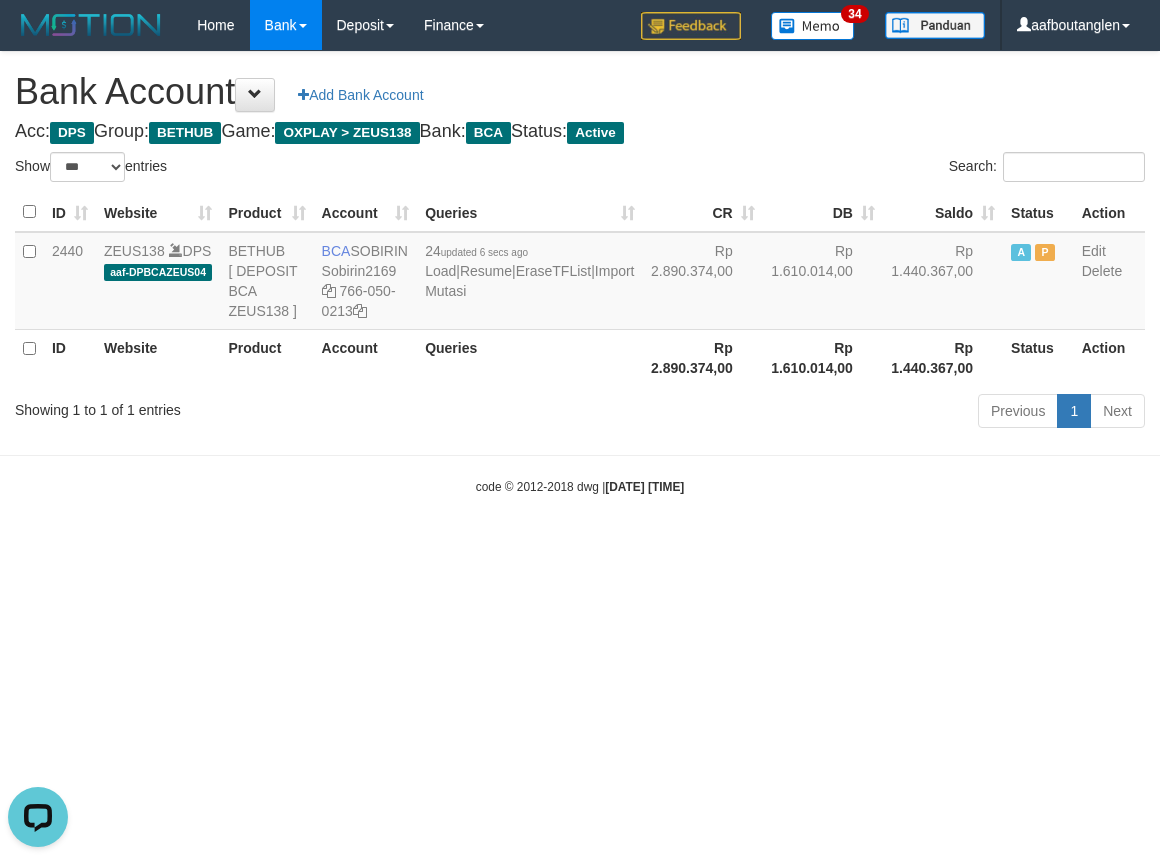 click on "code © 2012-2018 dwg |  [DATE] [TIME]" at bounding box center (580, 486) 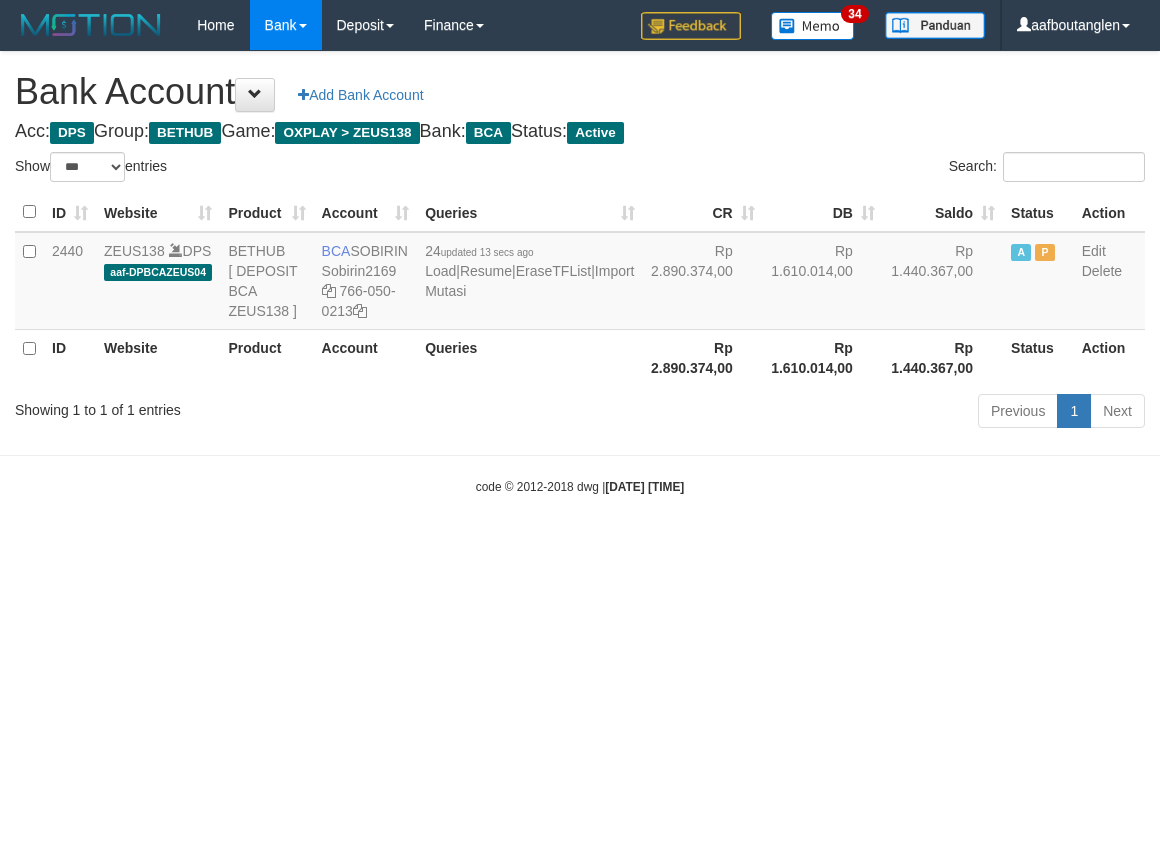 select on "***" 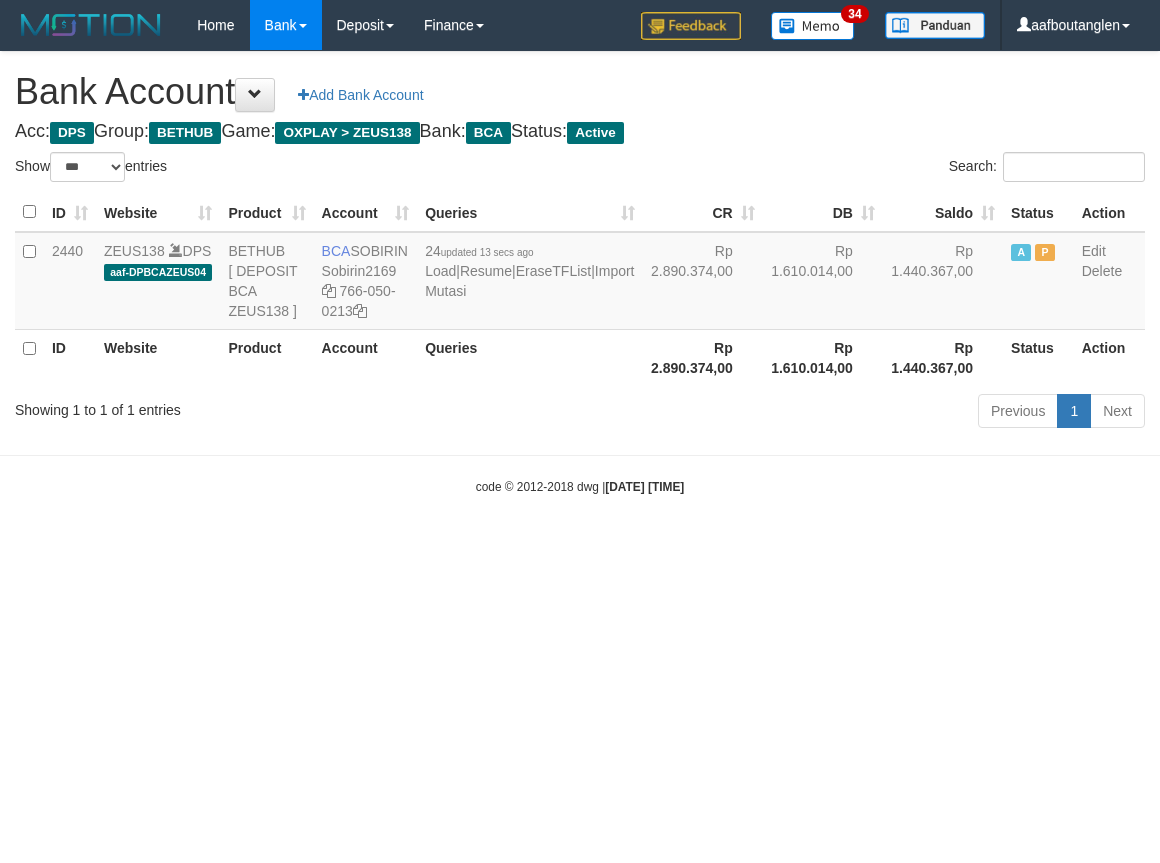 scroll, scrollTop: 0, scrollLeft: 0, axis: both 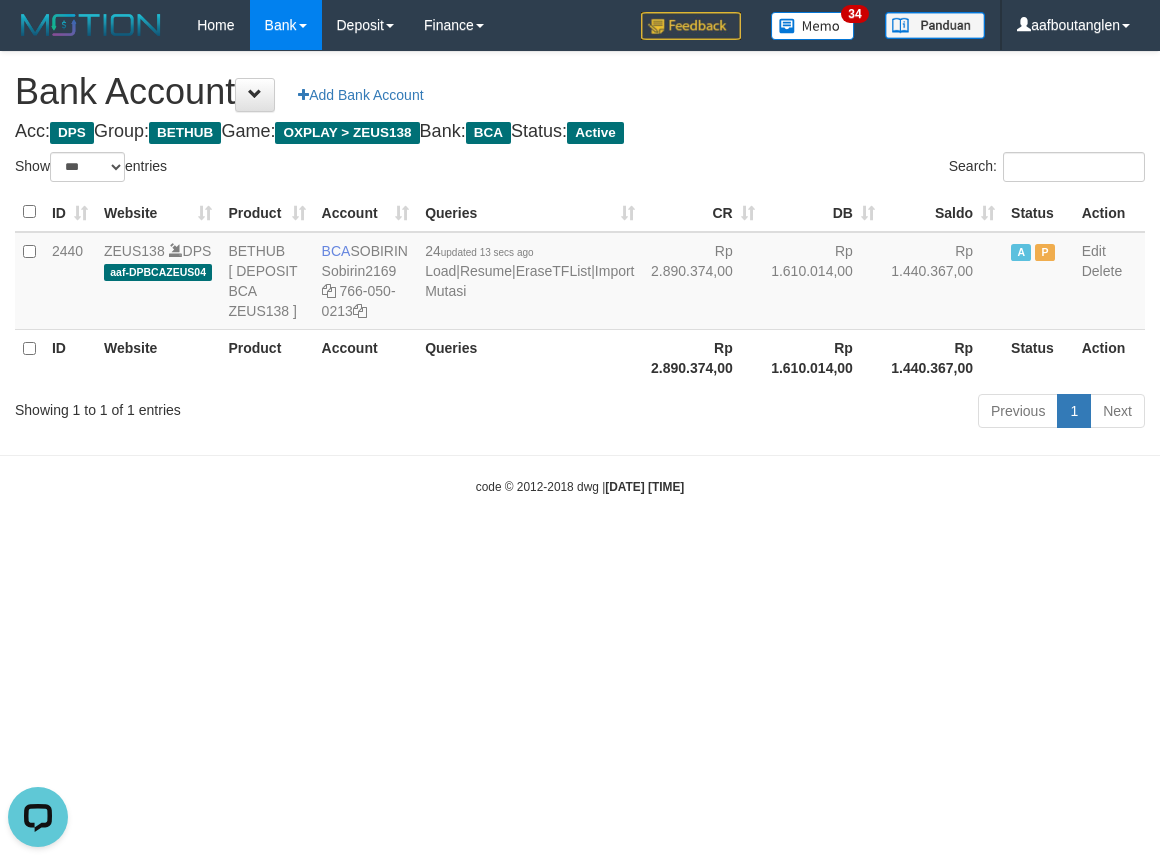 click on "code © 2012-2018 dwg |  2025/07/14 00:56:02" at bounding box center [580, 486] 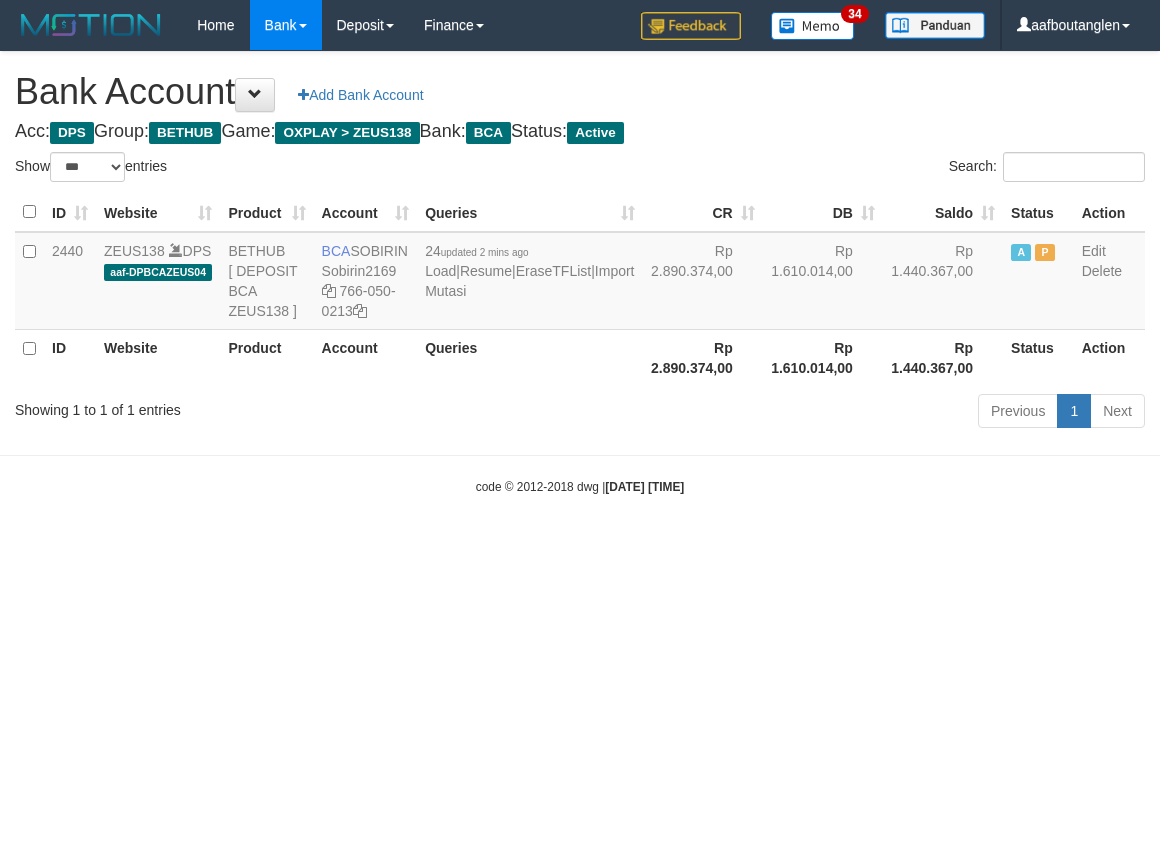 select on "***" 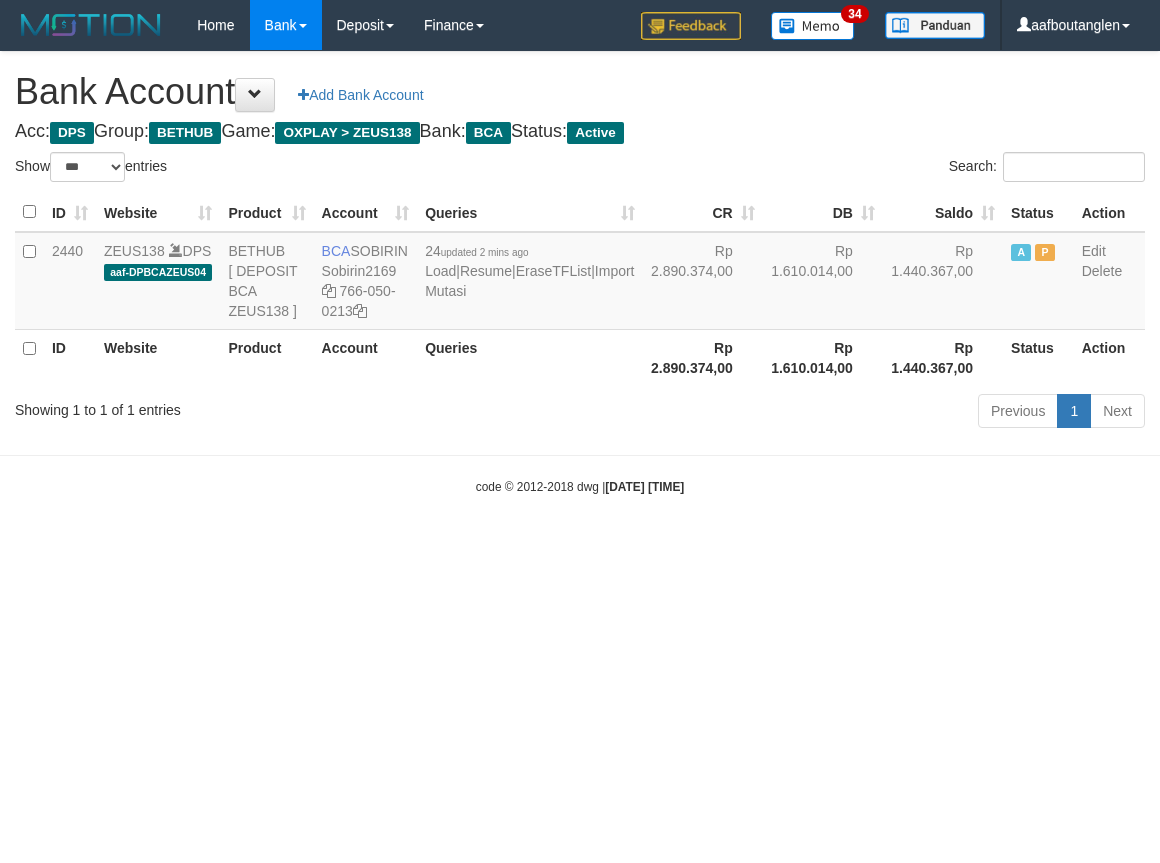 scroll, scrollTop: 0, scrollLeft: 0, axis: both 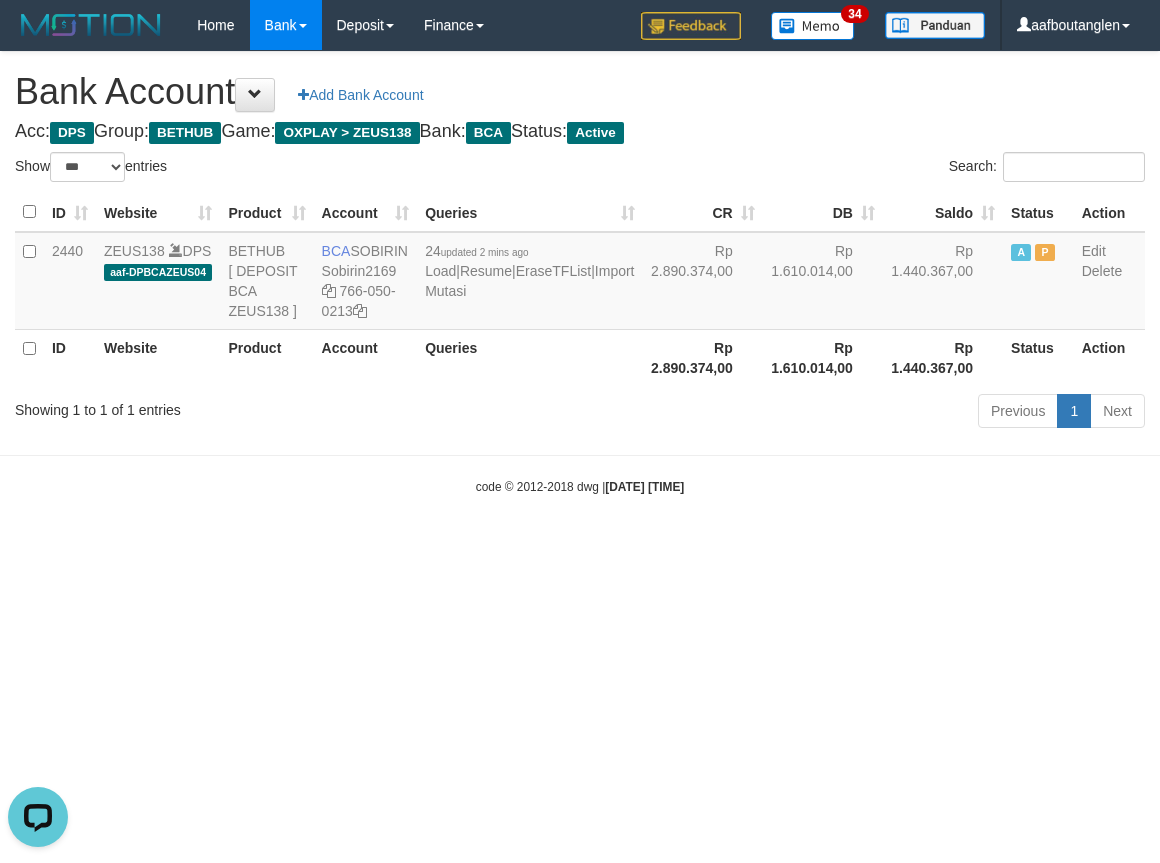 click on "Toggle navigation
Home
Bank
Account List
Deposit
DPS List
History
Note DPS
Finance
Financial Data
aafboutanglen
My Profile
Log Out
34" at bounding box center [580, 273] 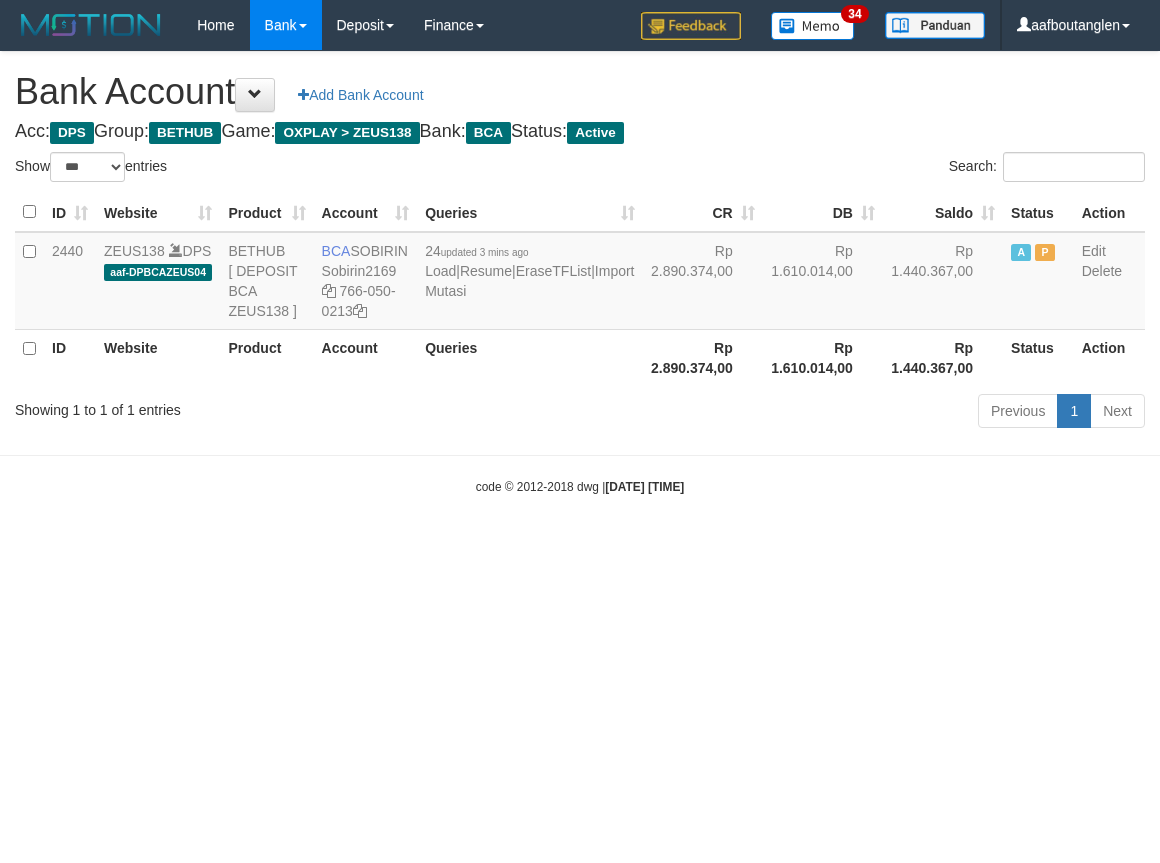 select on "***" 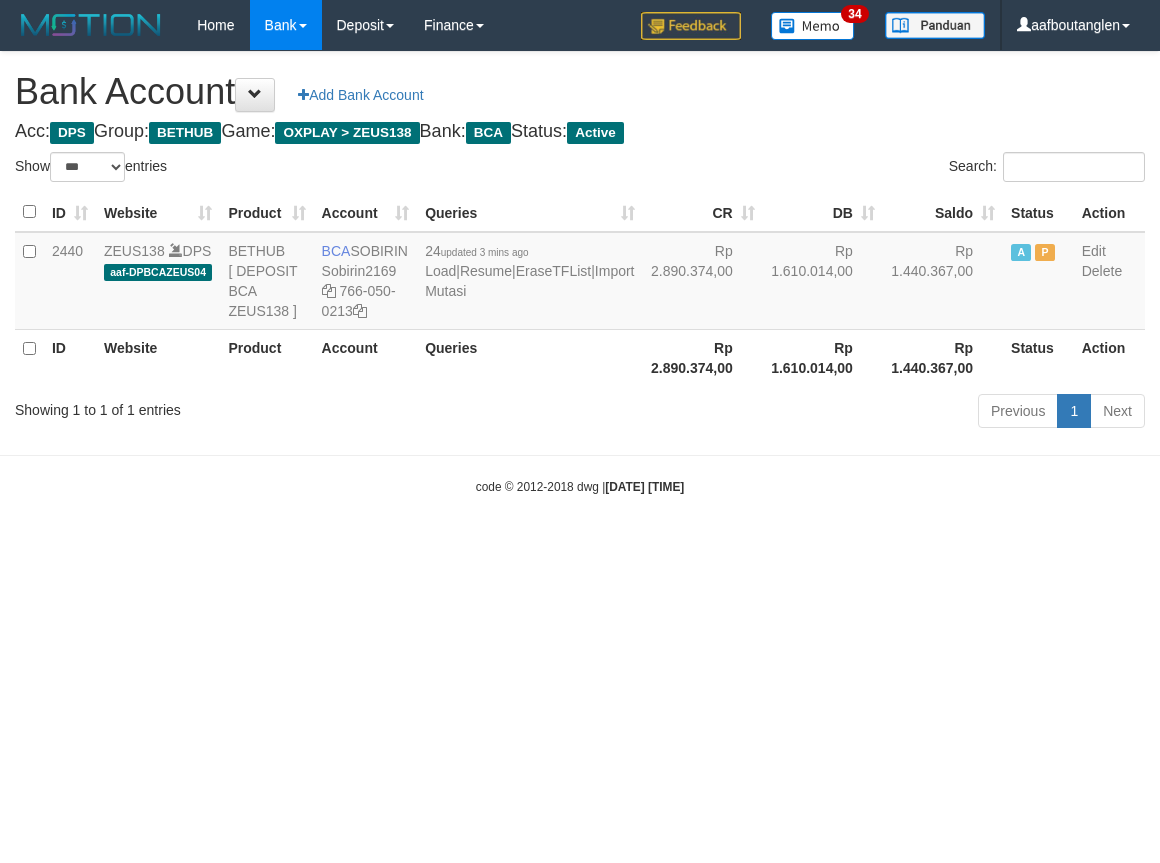 scroll, scrollTop: 0, scrollLeft: 0, axis: both 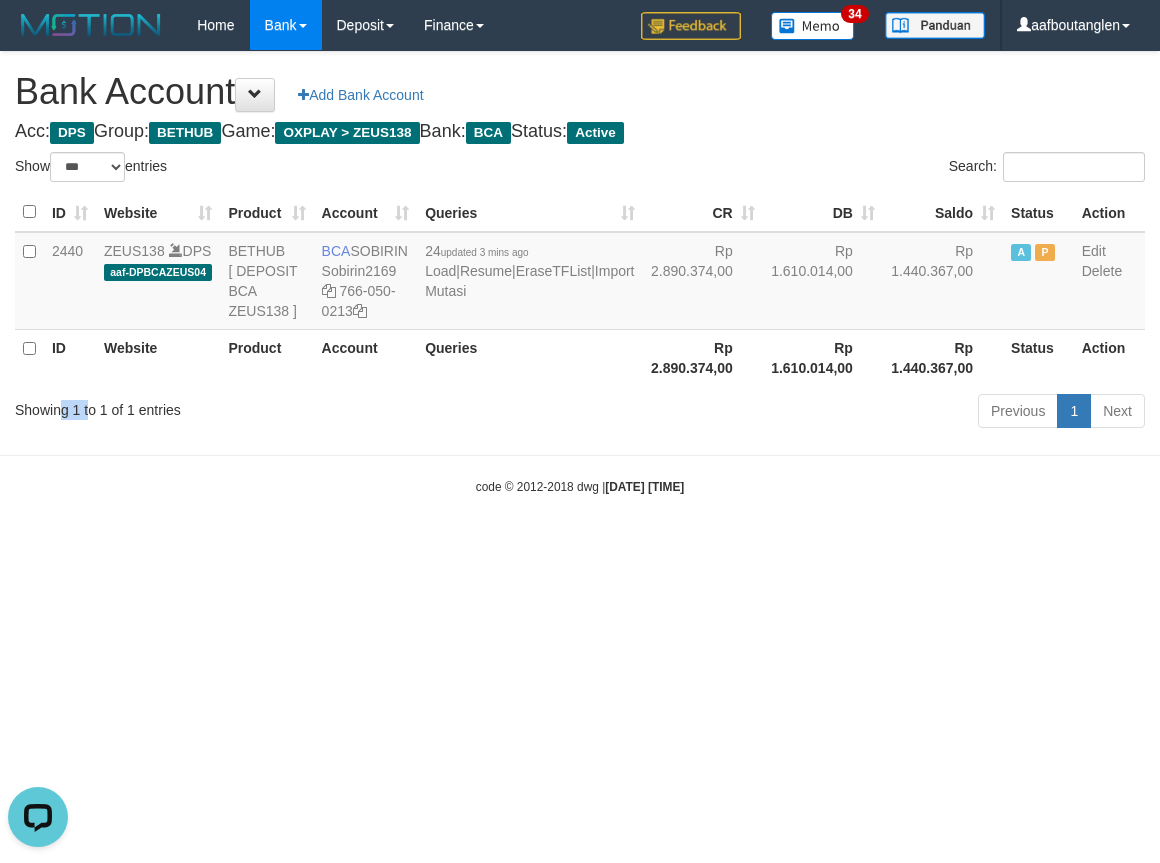 drag, startPoint x: 90, startPoint y: 453, endPoint x: 61, endPoint y: 444, distance: 30.364452 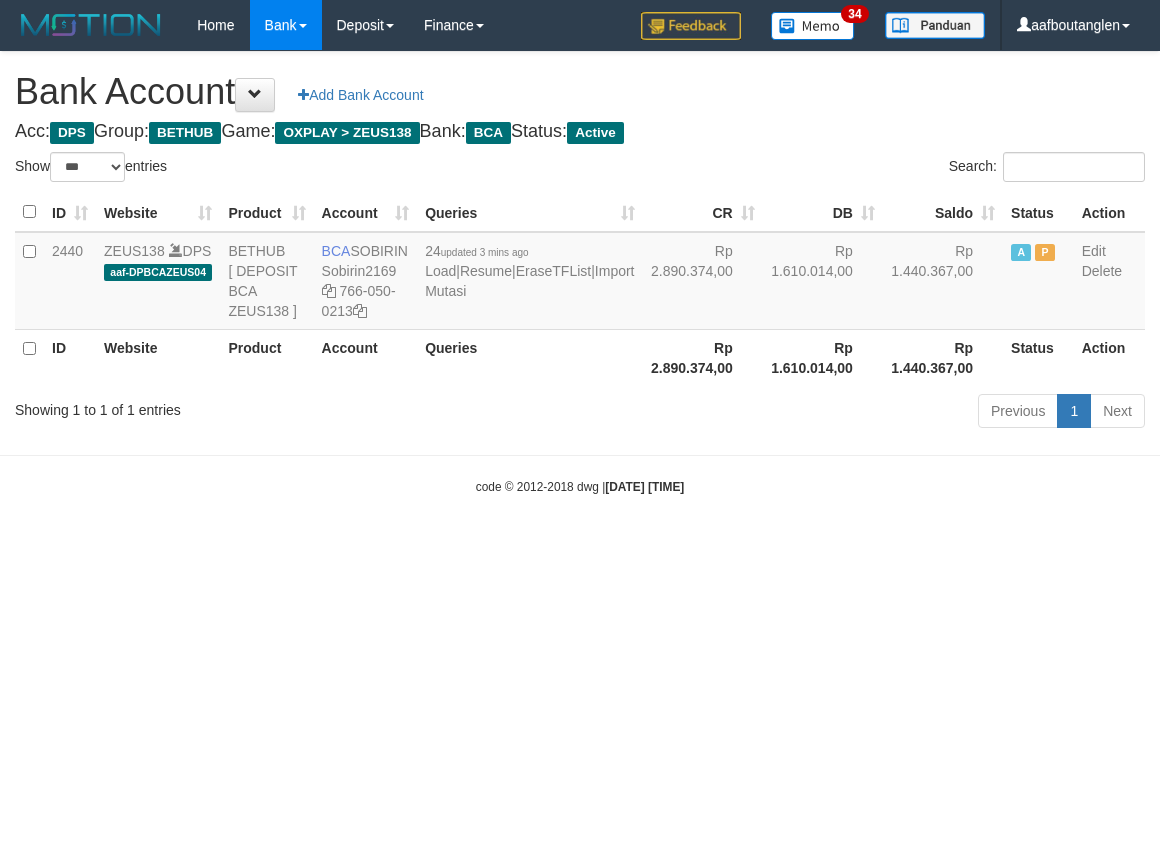 select on "***" 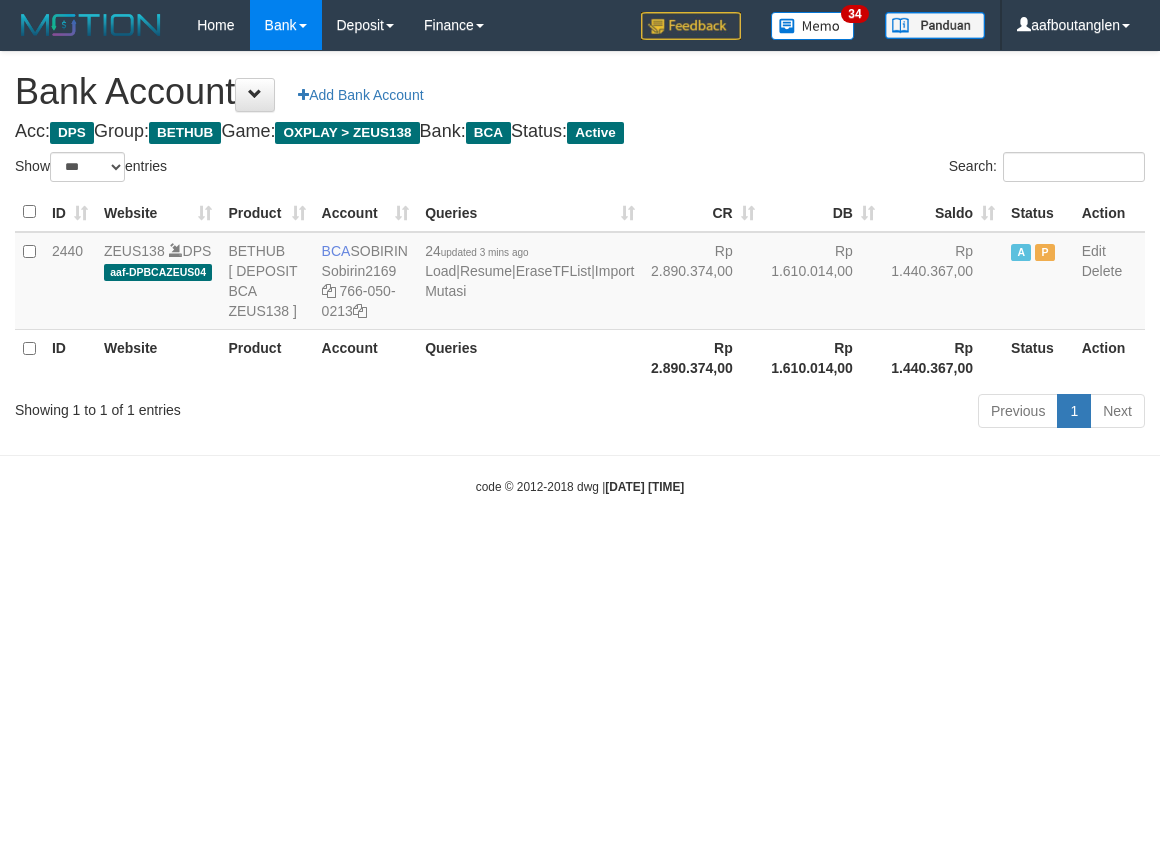 scroll, scrollTop: 0, scrollLeft: 0, axis: both 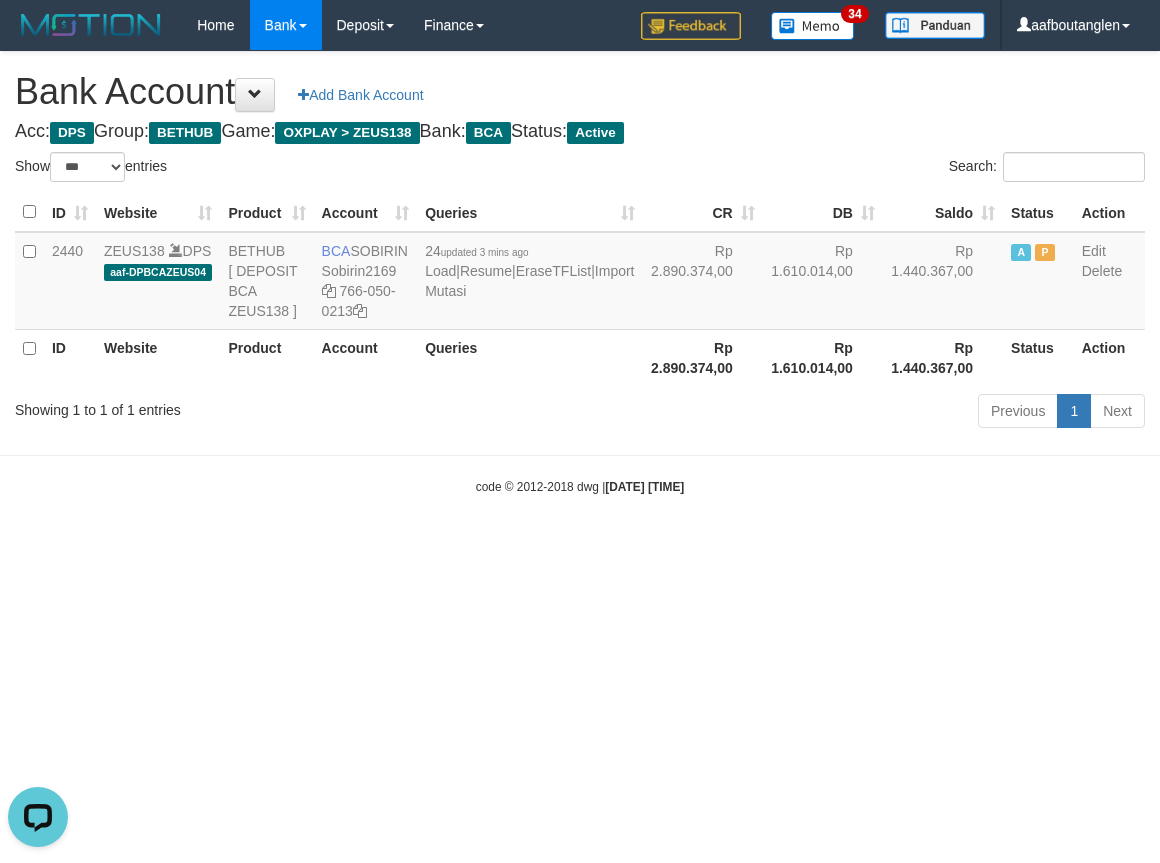 drag, startPoint x: 587, startPoint y: 444, endPoint x: 597, endPoint y: 440, distance: 10.770329 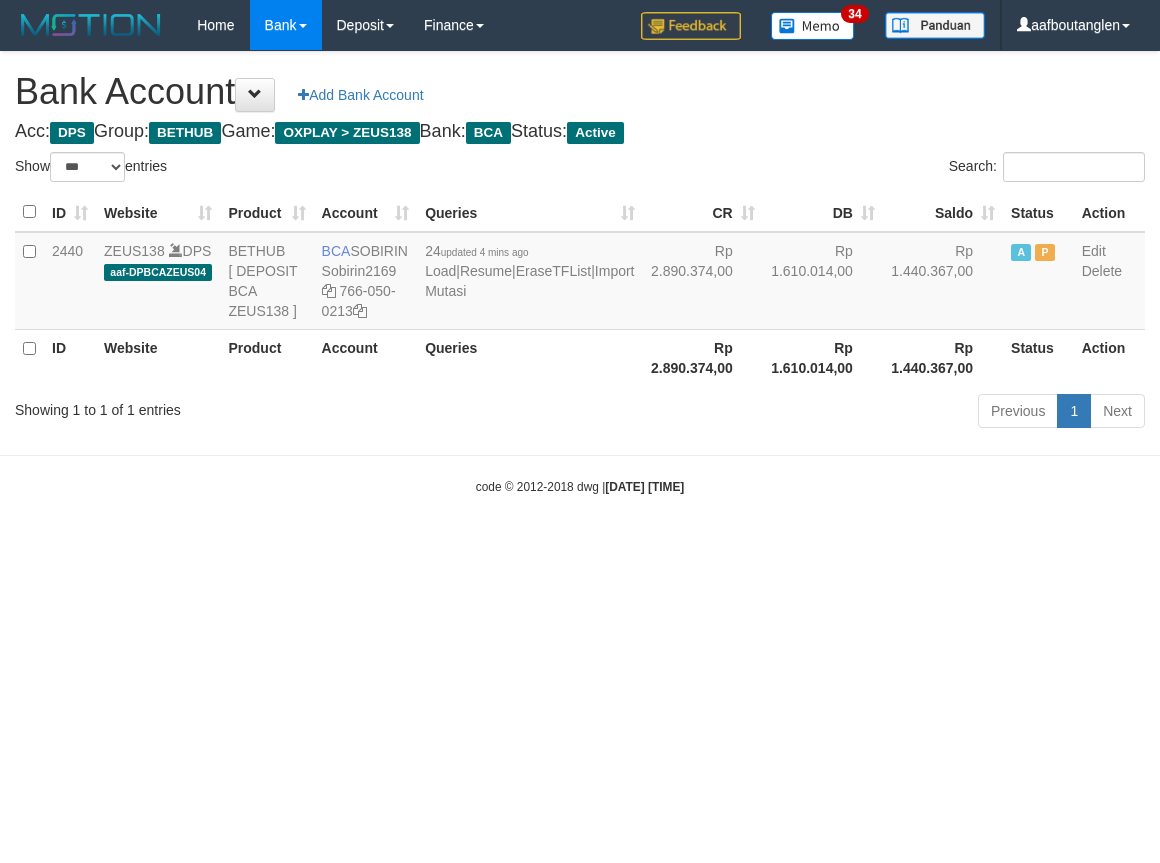 select on "***" 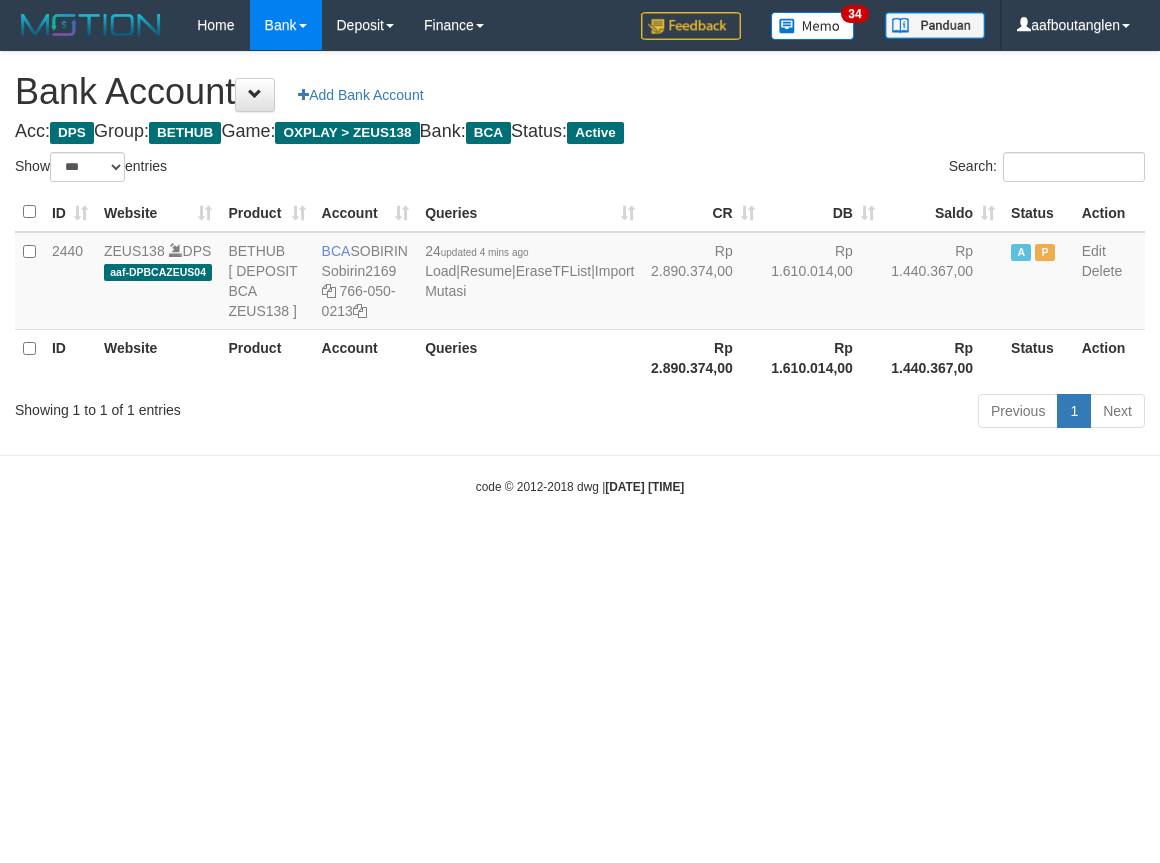 scroll, scrollTop: 0, scrollLeft: 0, axis: both 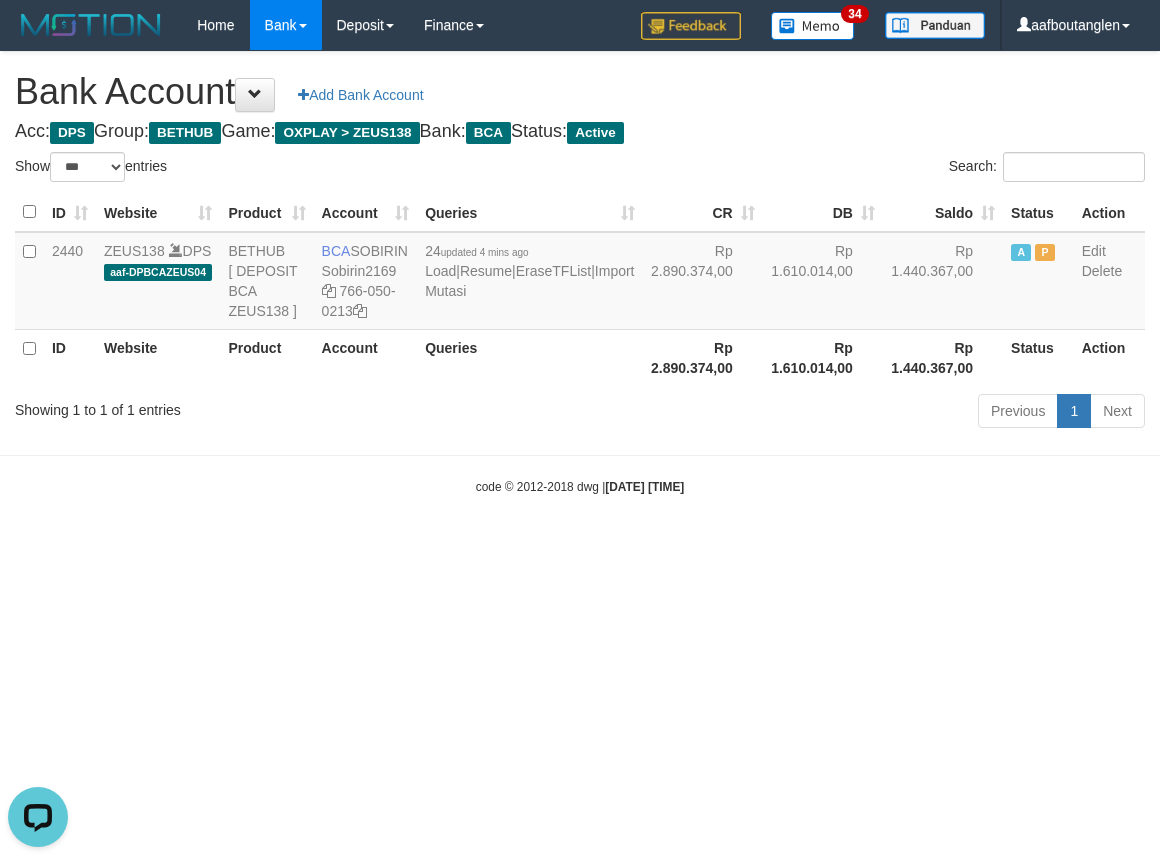 drag, startPoint x: 1044, startPoint y: 523, endPoint x: 1056, endPoint y: 521, distance: 12.165525 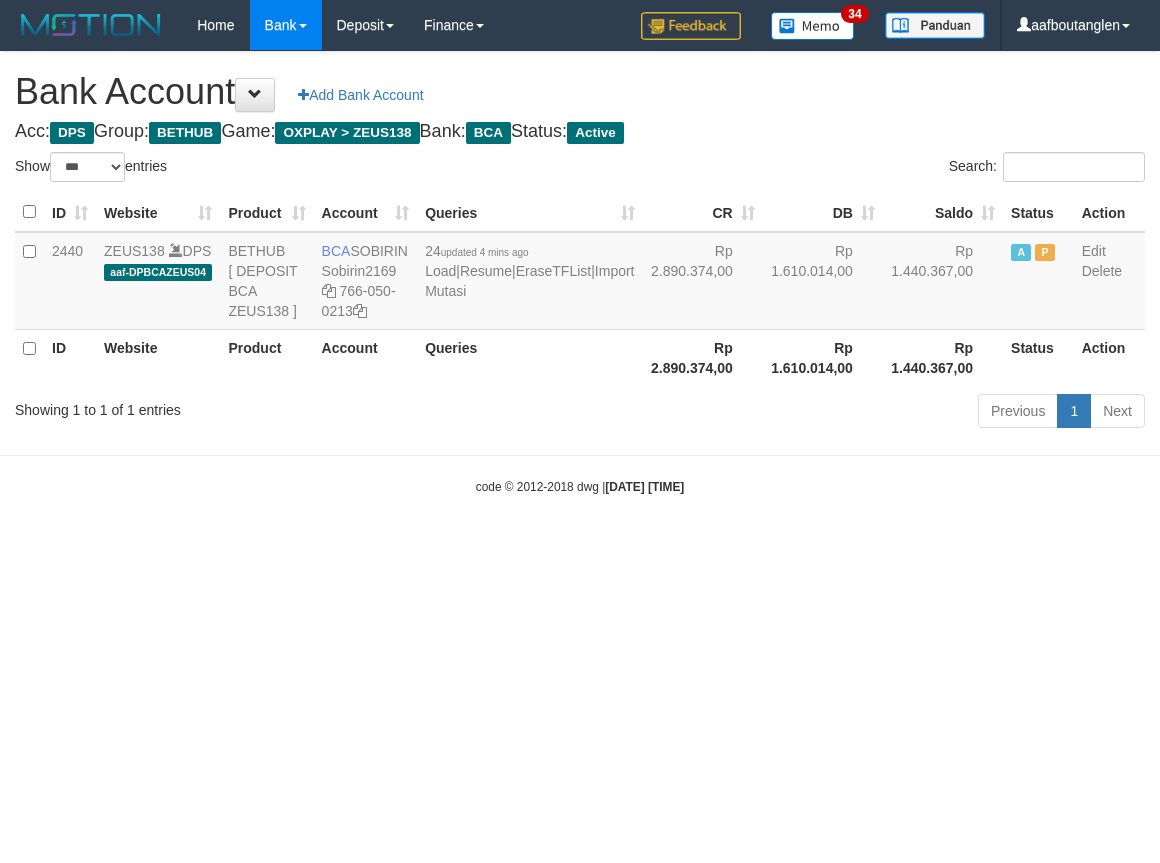 select on "***" 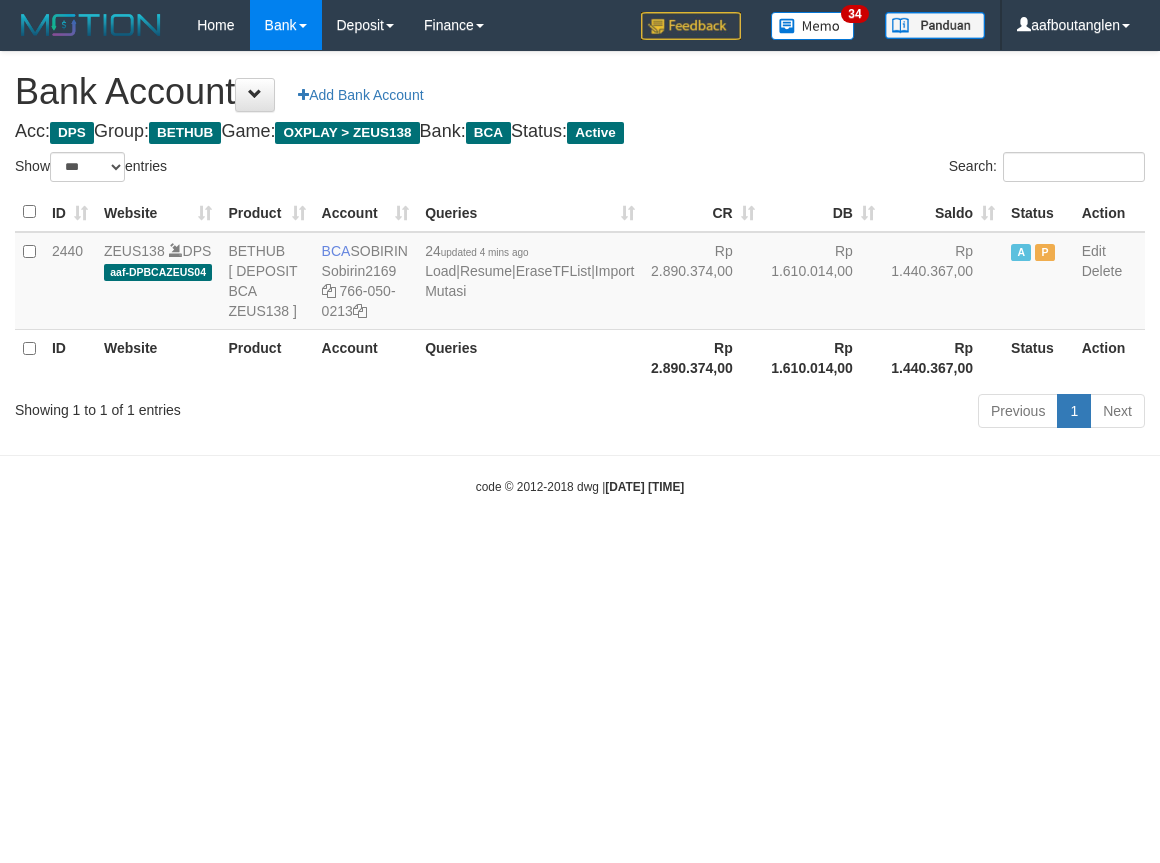 scroll, scrollTop: 0, scrollLeft: 0, axis: both 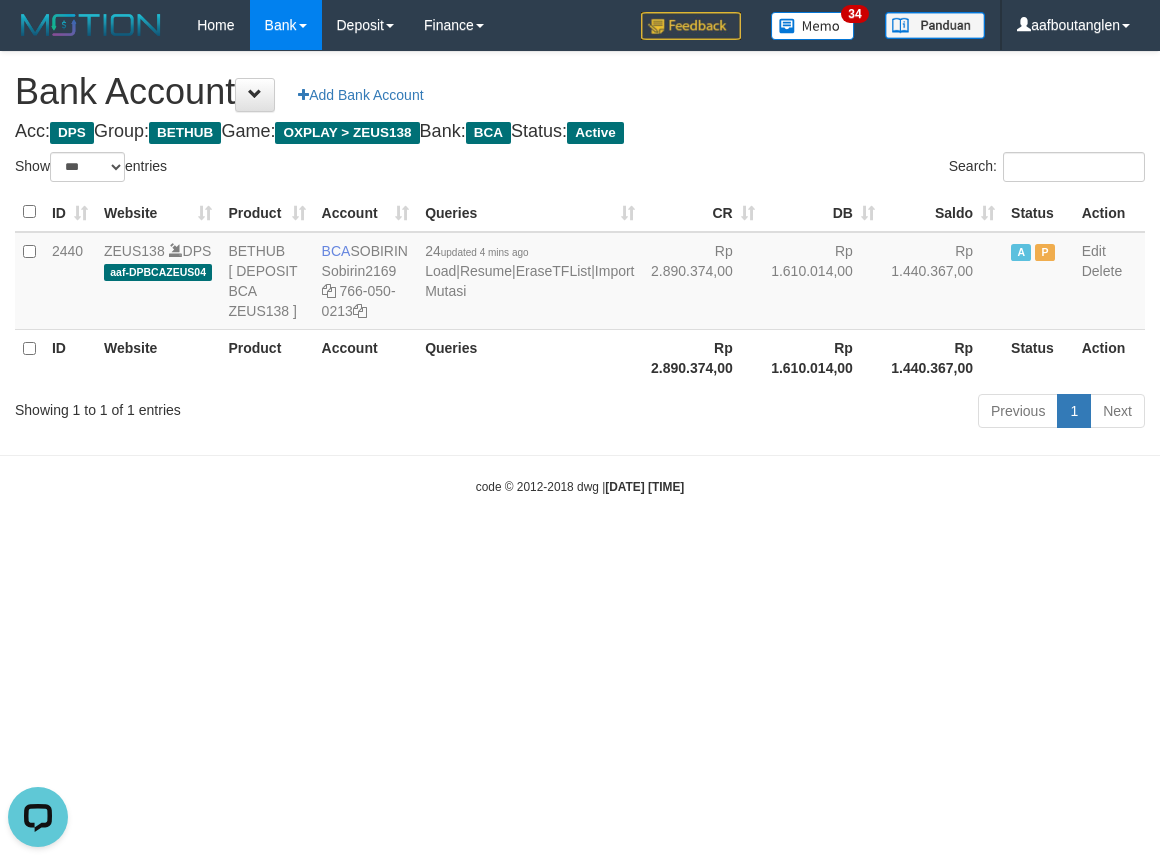 drag, startPoint x: 892, startPoint y: 573, endPoint x: 934, endPoint y: 556, distance: 45.310043 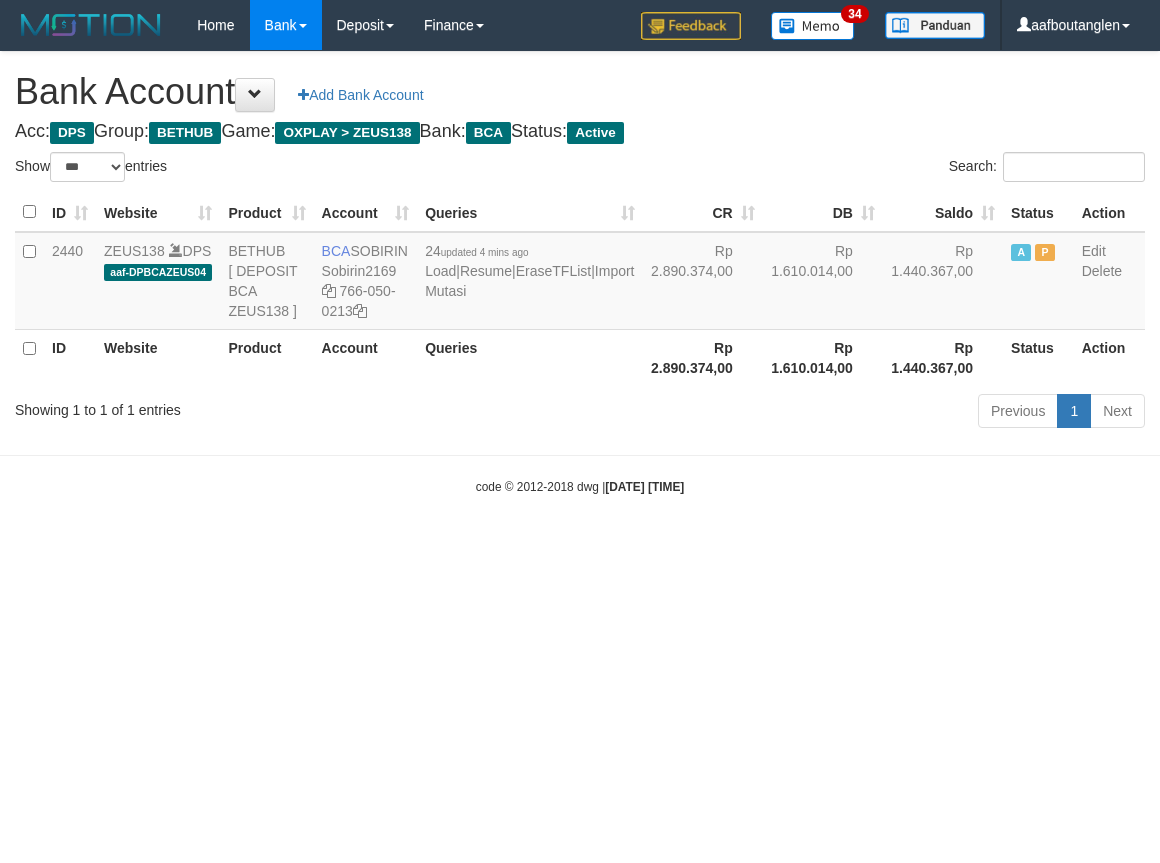 select on "***" 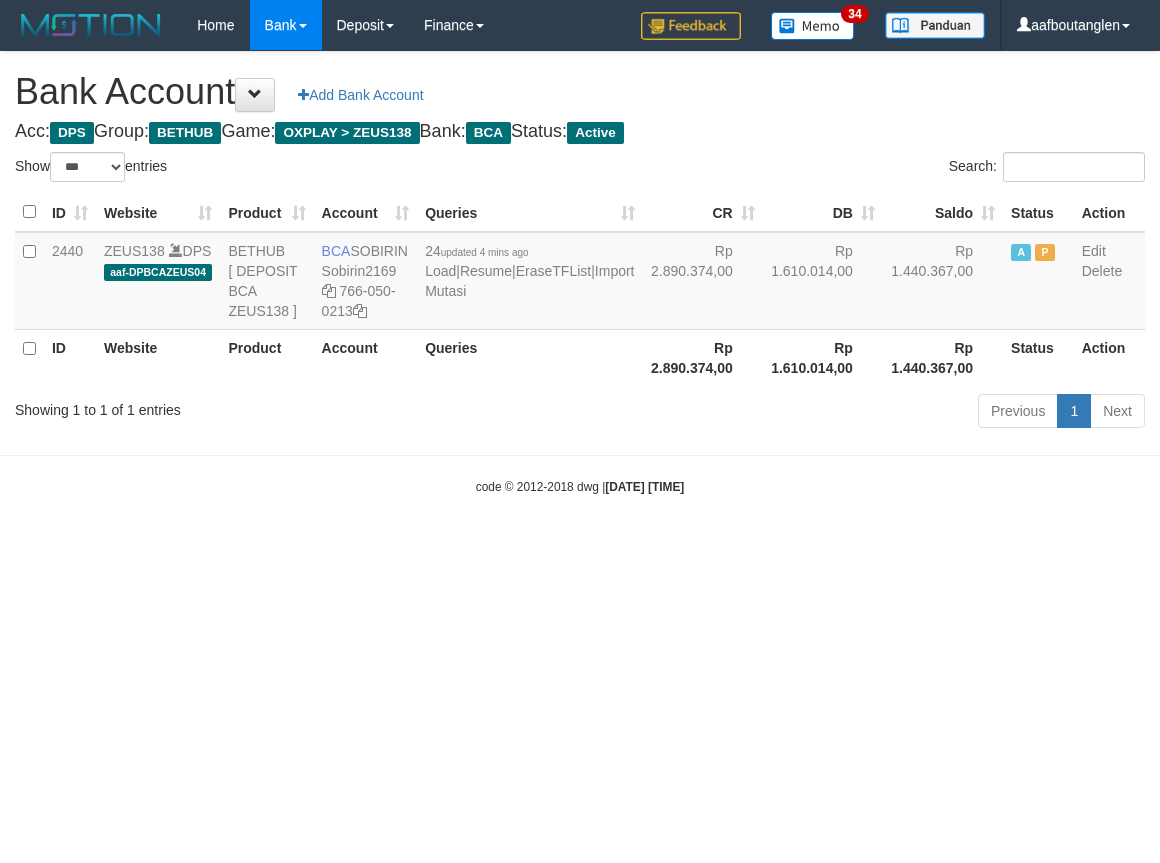 scroll, scrollTop: 0, scrollLeft: 0, axis: both 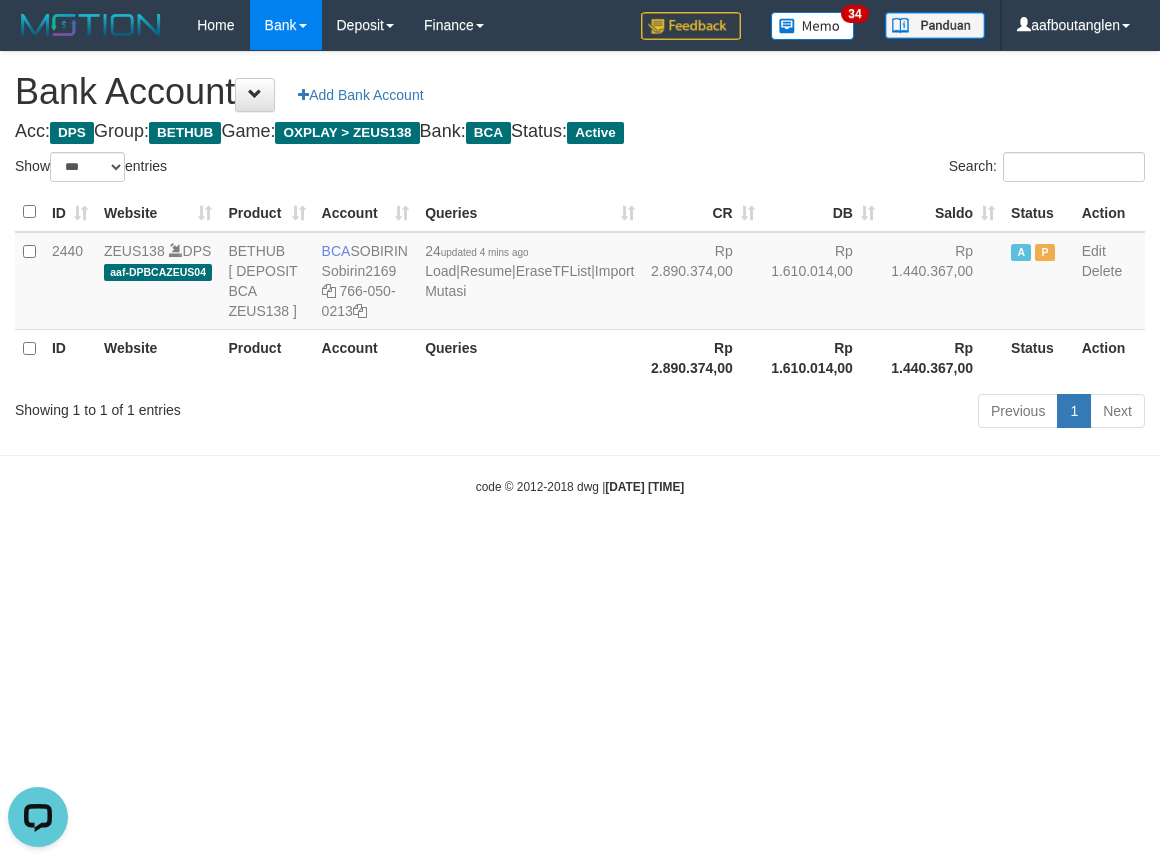 click on "Toggle navigation
Home
Bank
Account List
Deposit
DPS List
History
Note DPS
Finance
Financial Data
aafboutanglen
My Profile
Log Out
34" at bounding box center [580, 273] 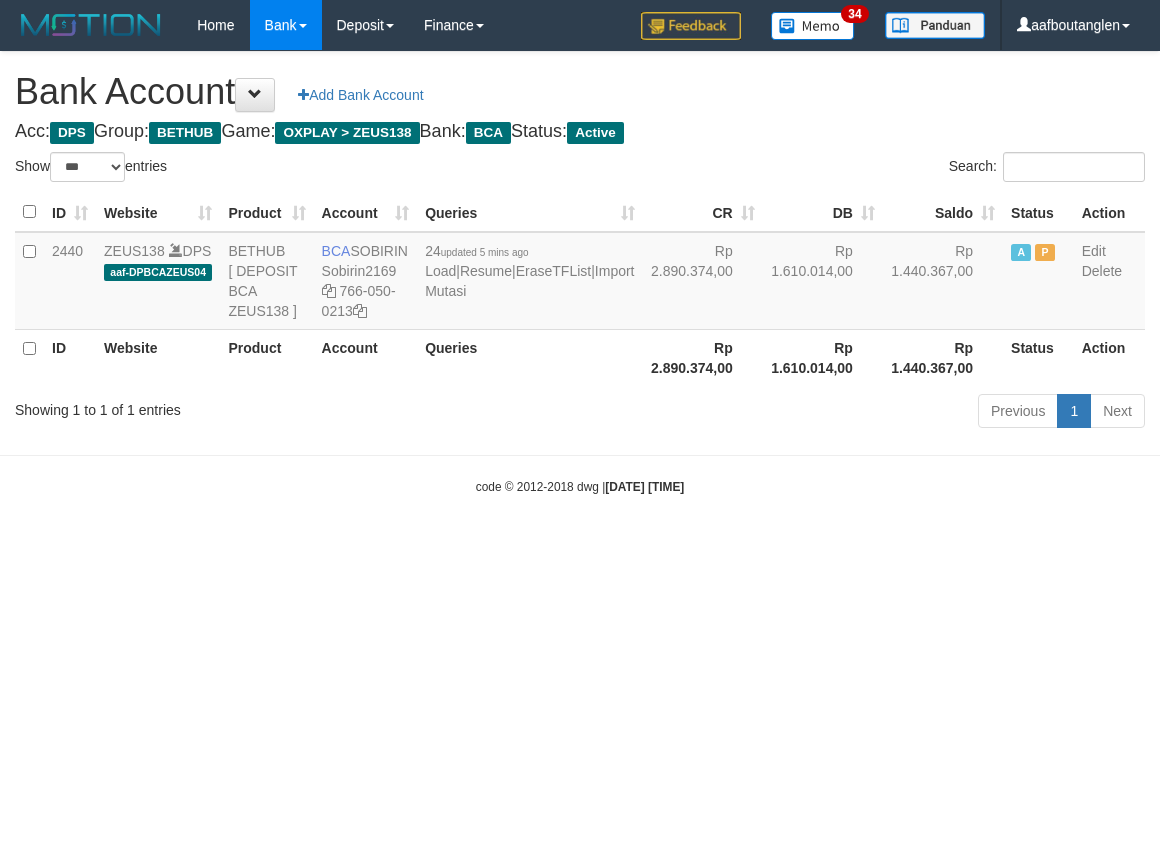 select on "***" 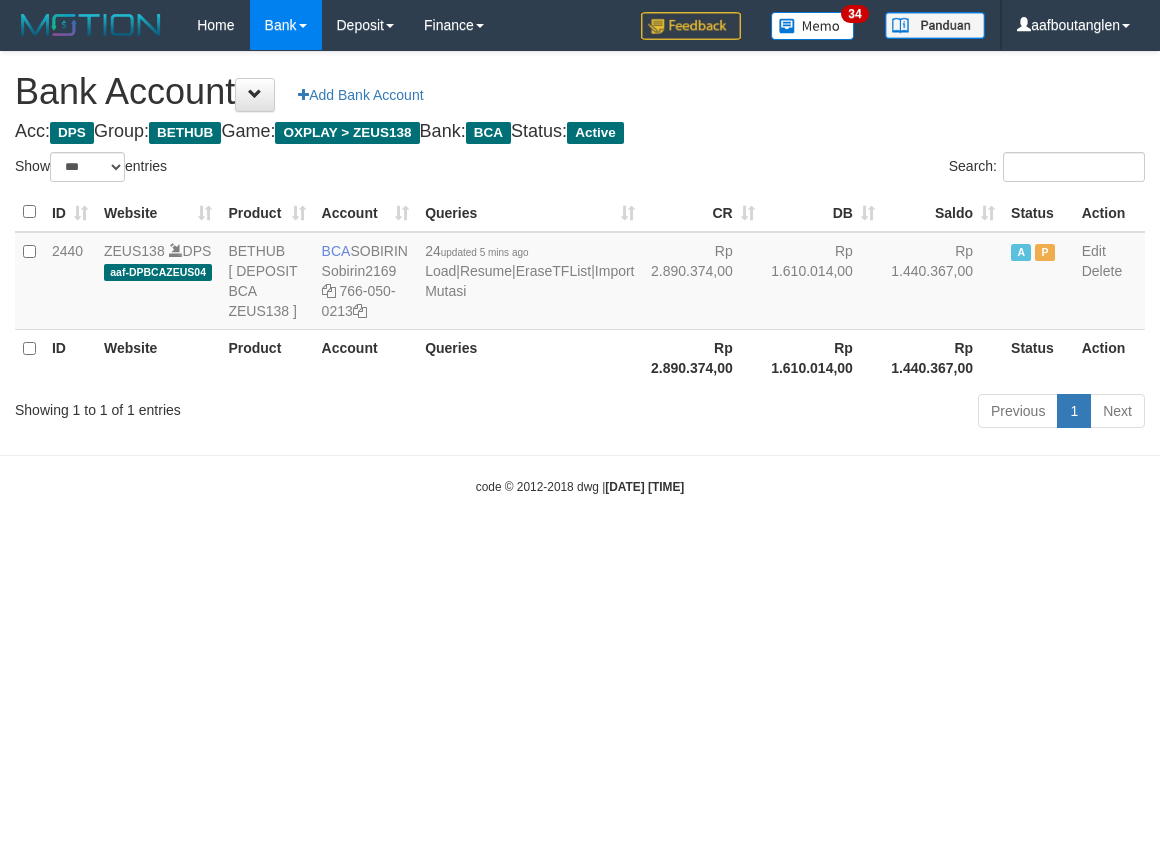 scroll, scrollTop: 0, scrollLeft: 0, axis: both 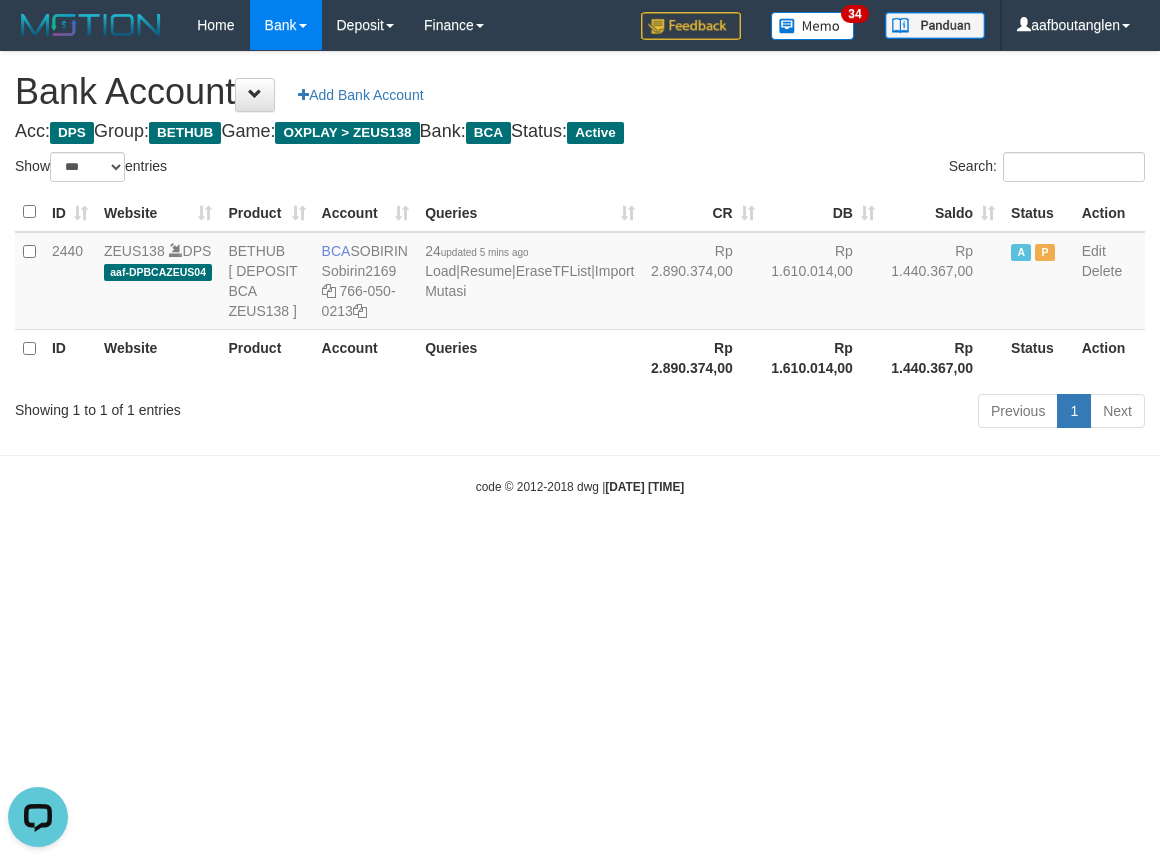 drag, startPoint x: 795, startPoint y: 641, endPoint x: 772, endPoint y: 630, distance: 25.495098 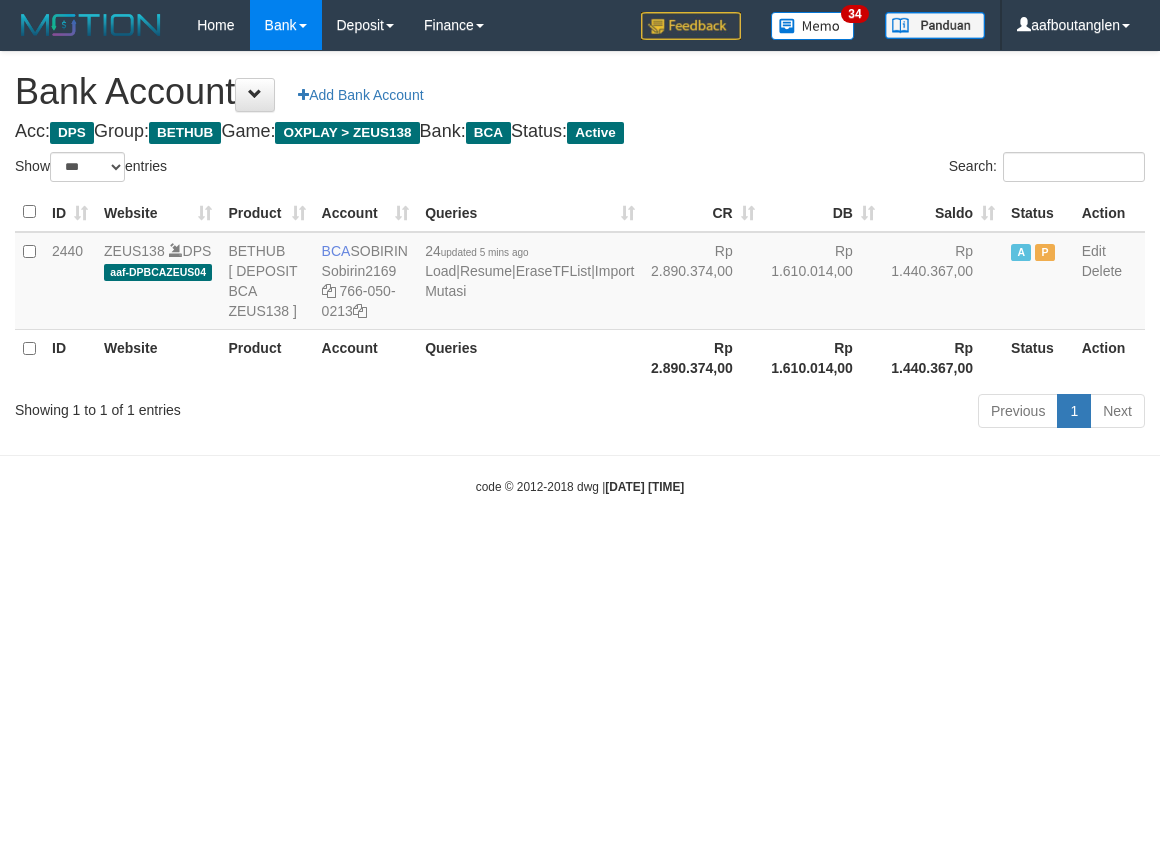 select on "***" 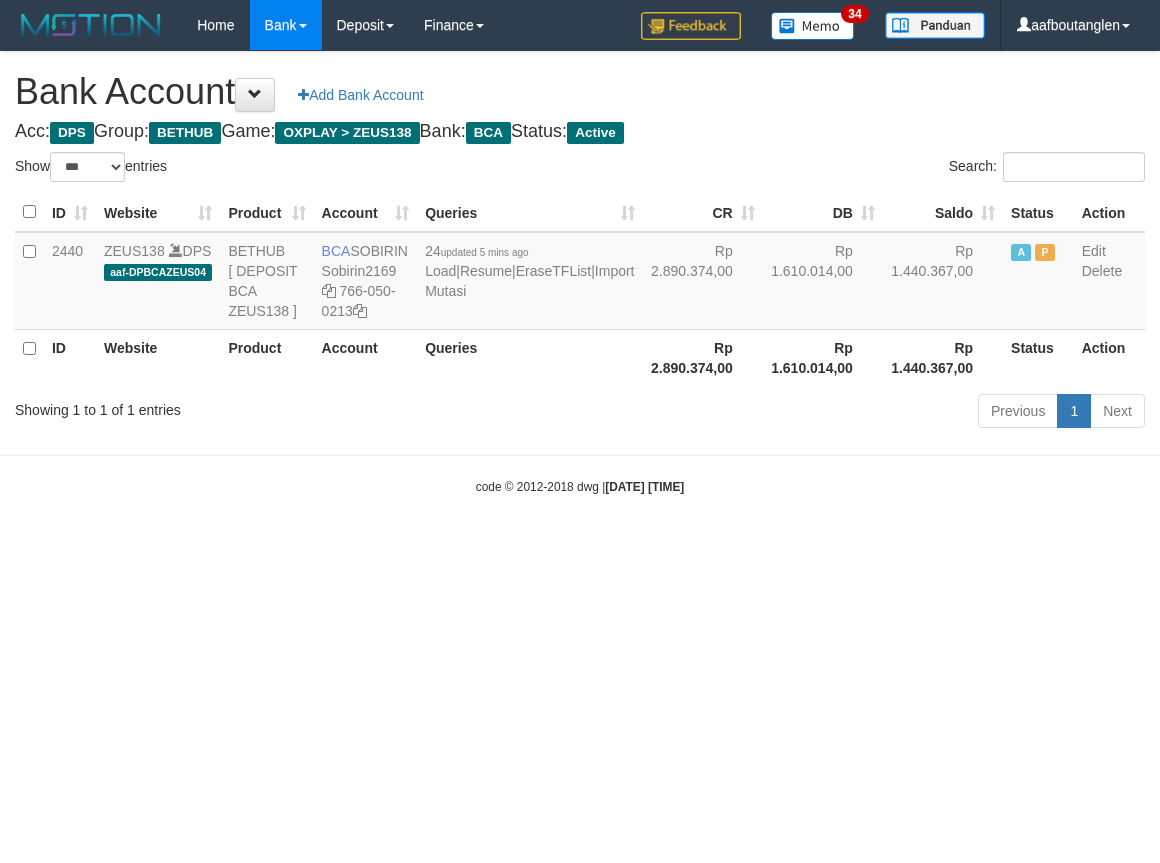 scroll, scrollTop: 0, scrollLeft: 0, axis: both 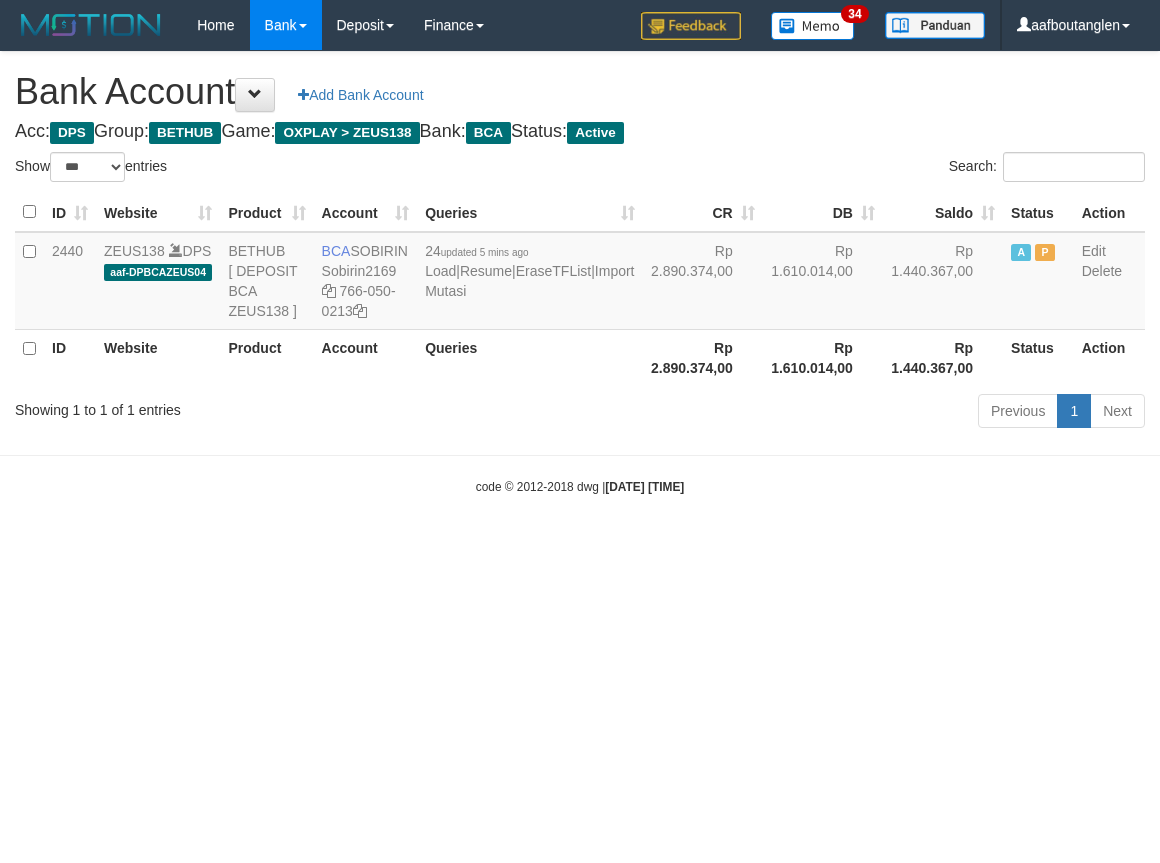 select on "***" 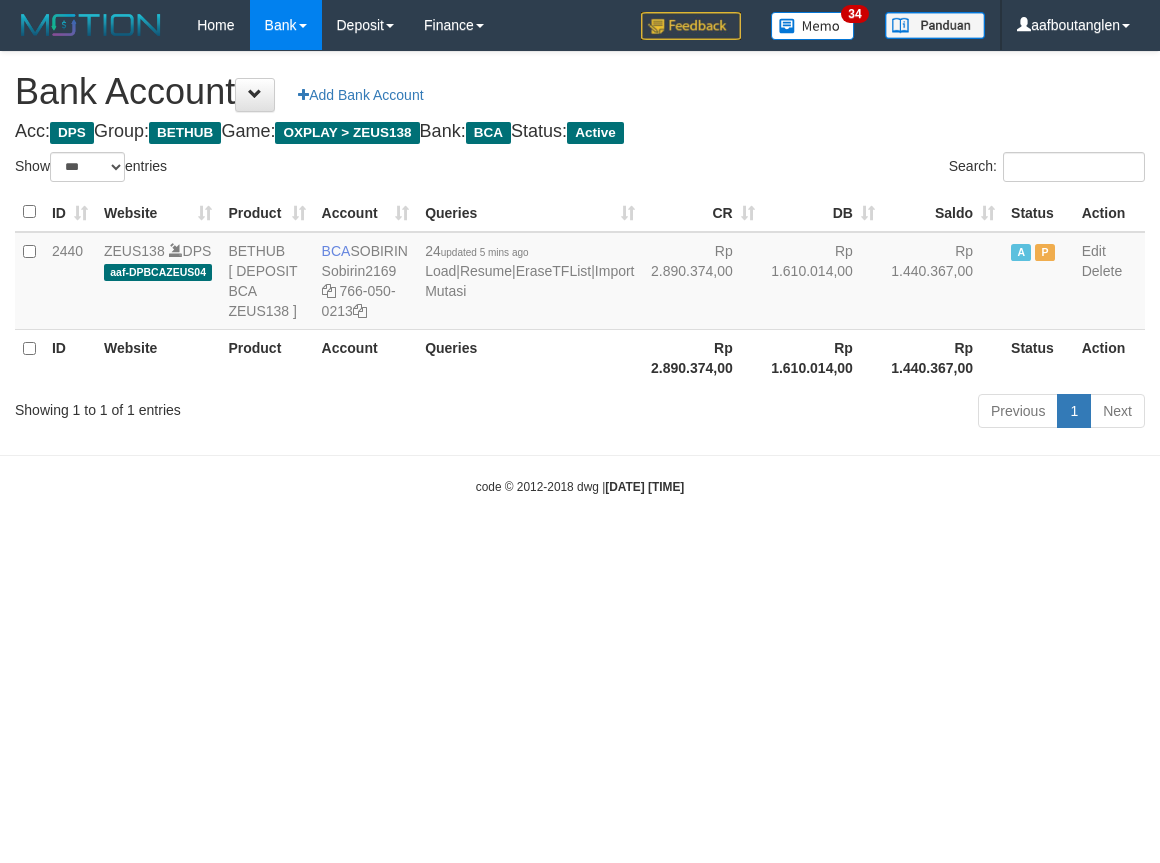 scroll, scrollTop: 0, scrollLeft: 0, axis: both 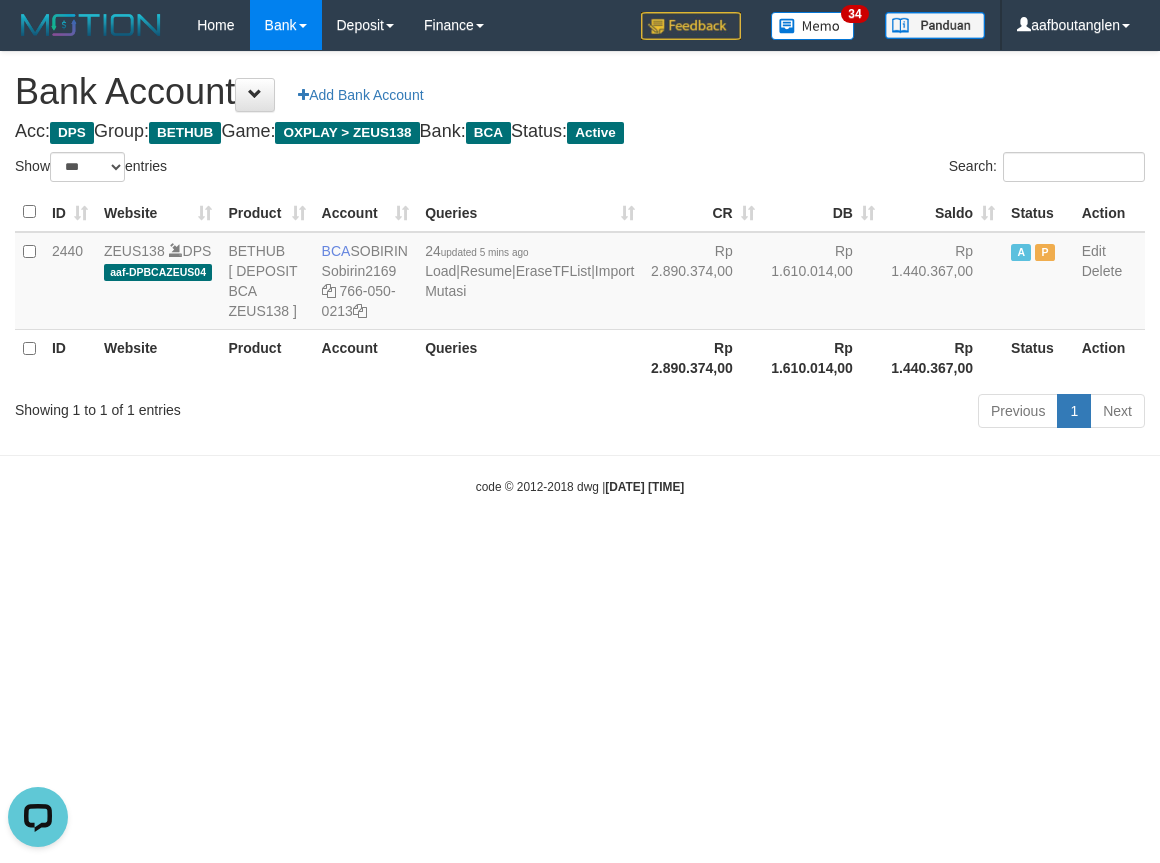 drag, startPoint x: 845, startPoint y: 580, endPoint x: 840, endPoint y: 561, distance: 19.646883 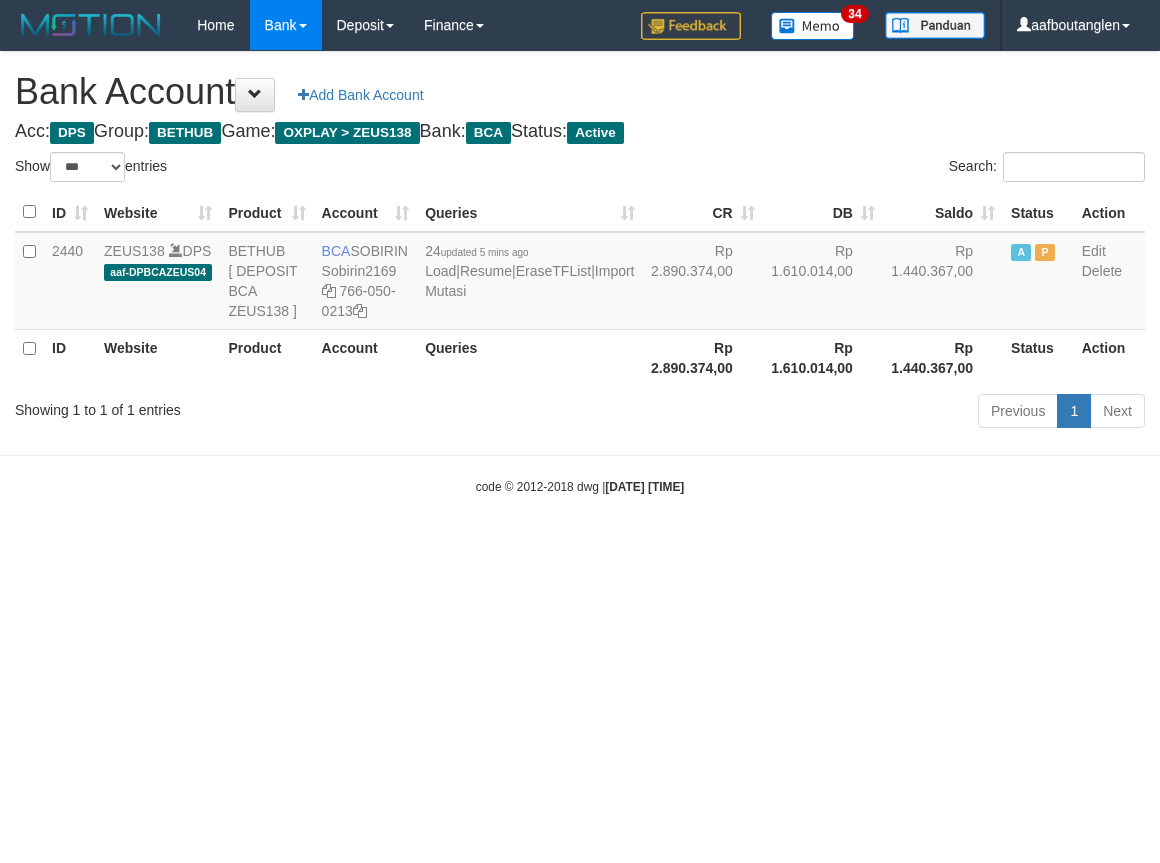 select on "***" 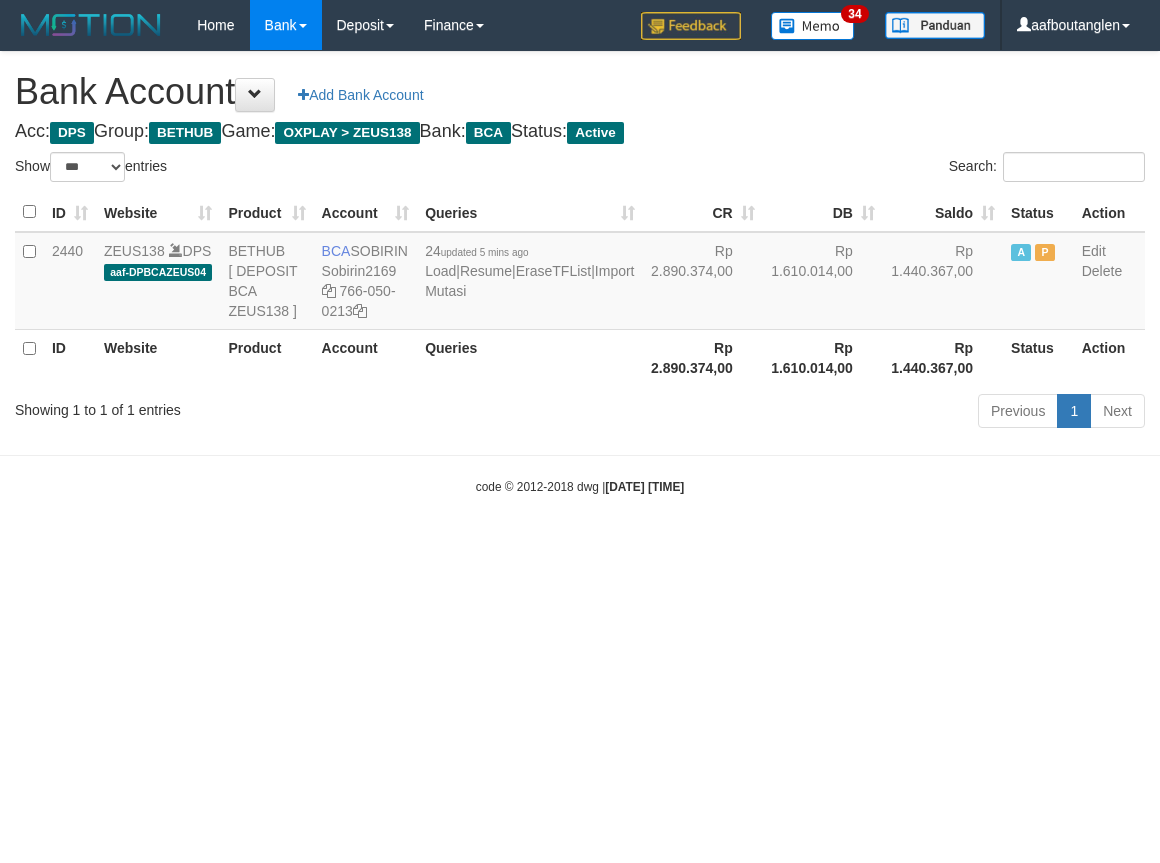 scroll, scrollTop: 0, scrollLeft: 0, axis: both 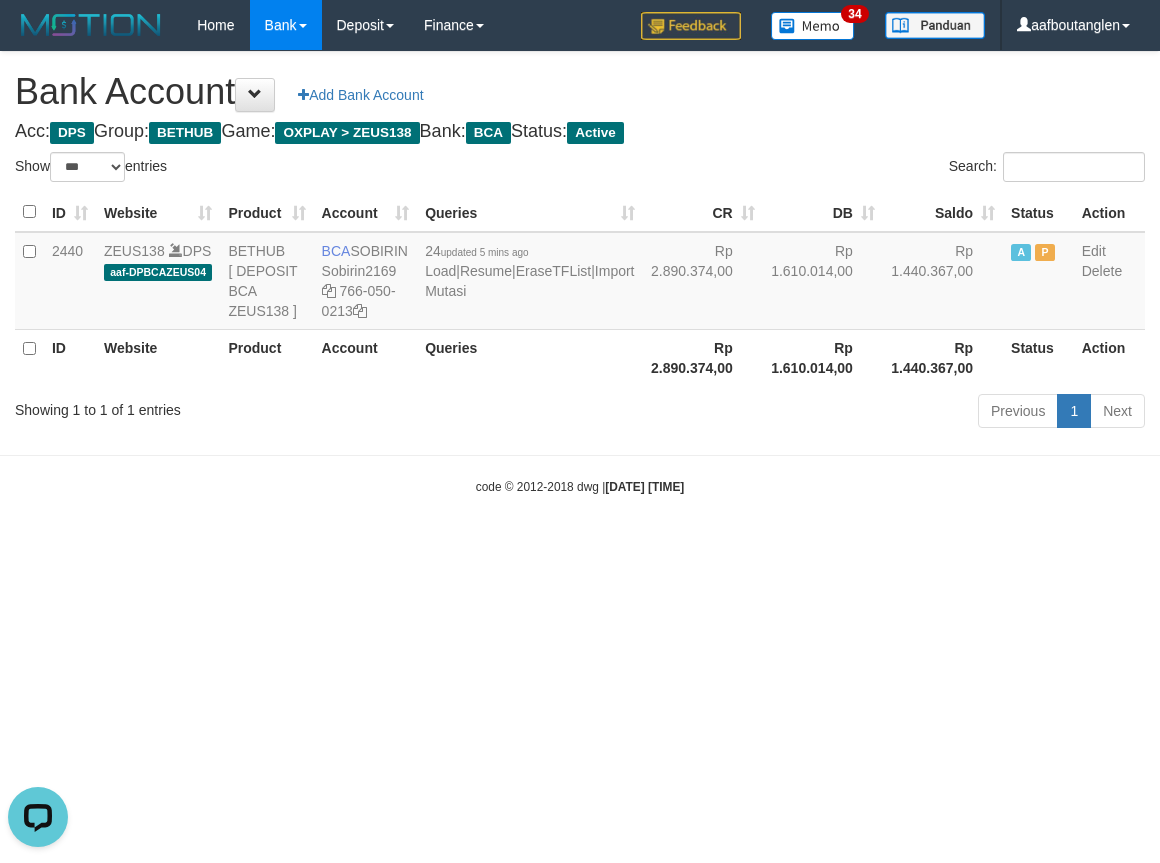 drag, startPoint x: 814, startPoint y: 571, endPoint x: 837, endPoint y: 560, distance: 25.495098 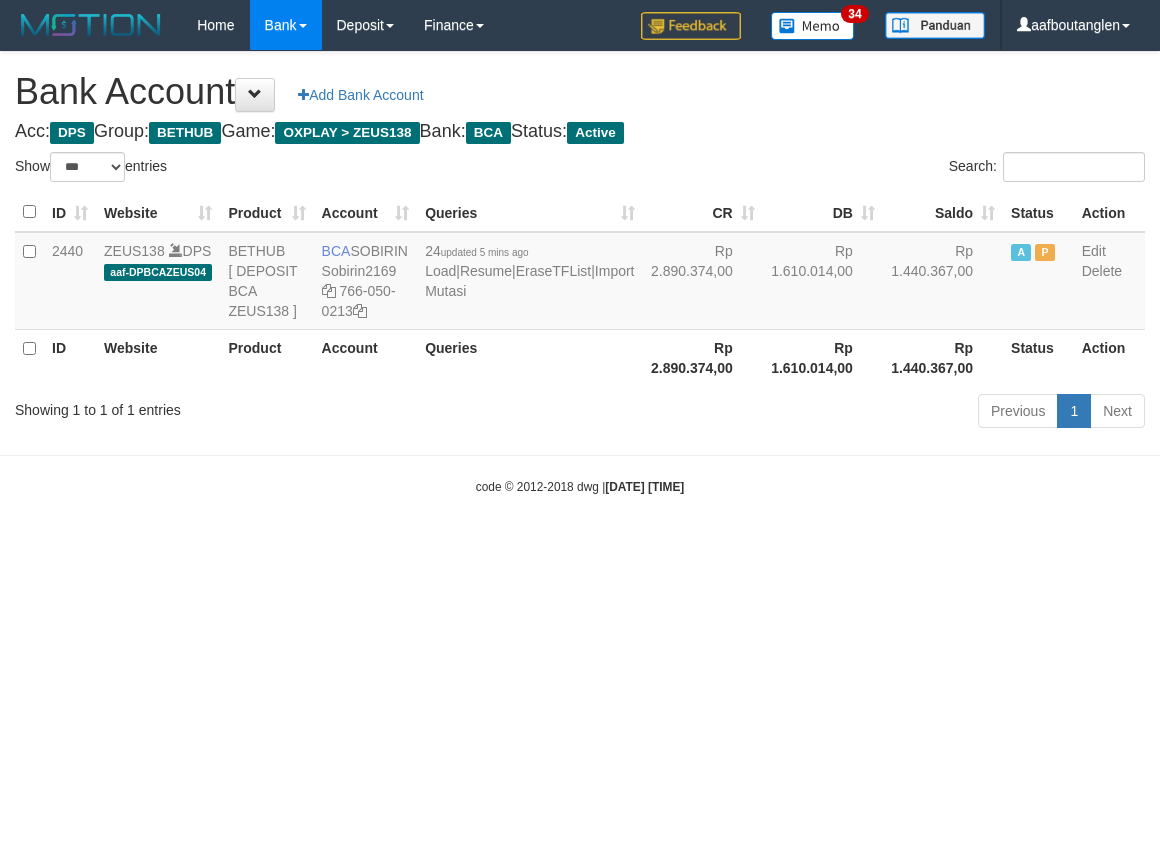 select on "***" 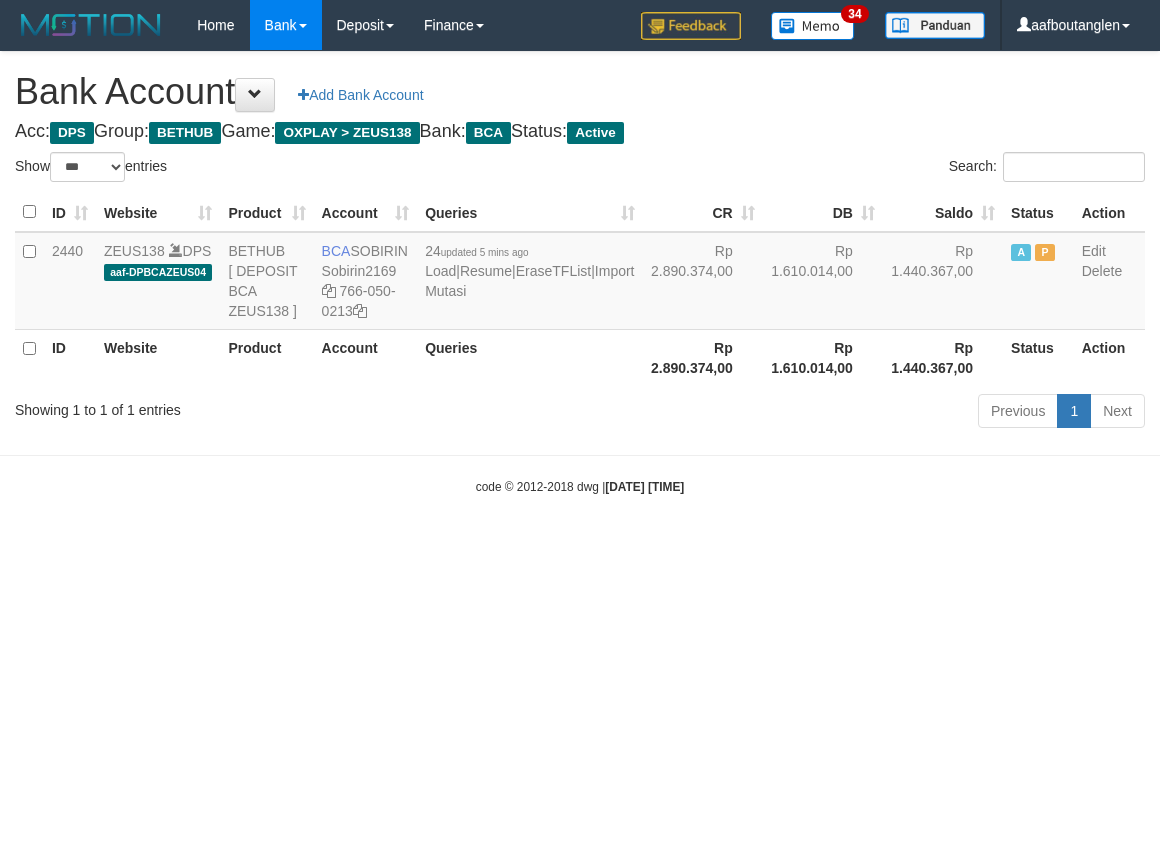 scroll, scrollTop: 0, scrollLeft: 0, axis: both 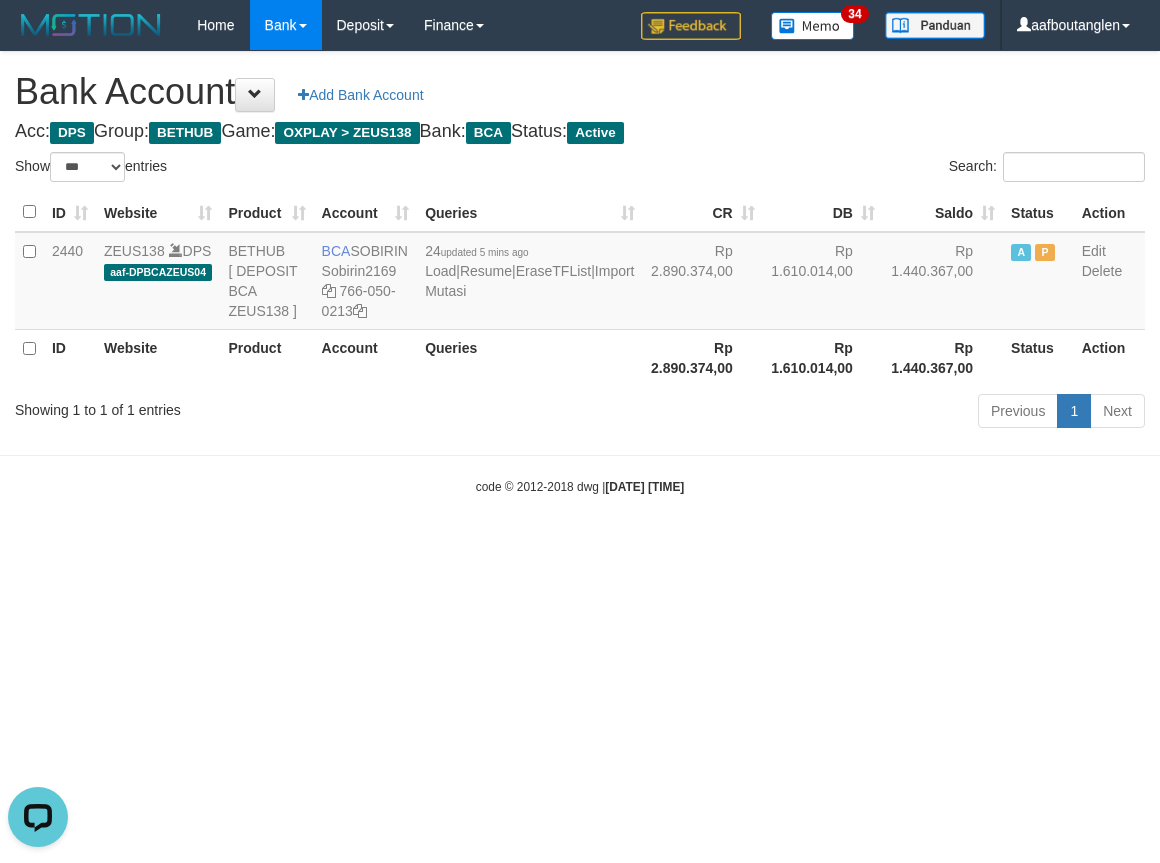 drag, startPoint x: 971, startPoint y: 595, endPoint x: 943, endPoint y: 593, distance: 28.071337 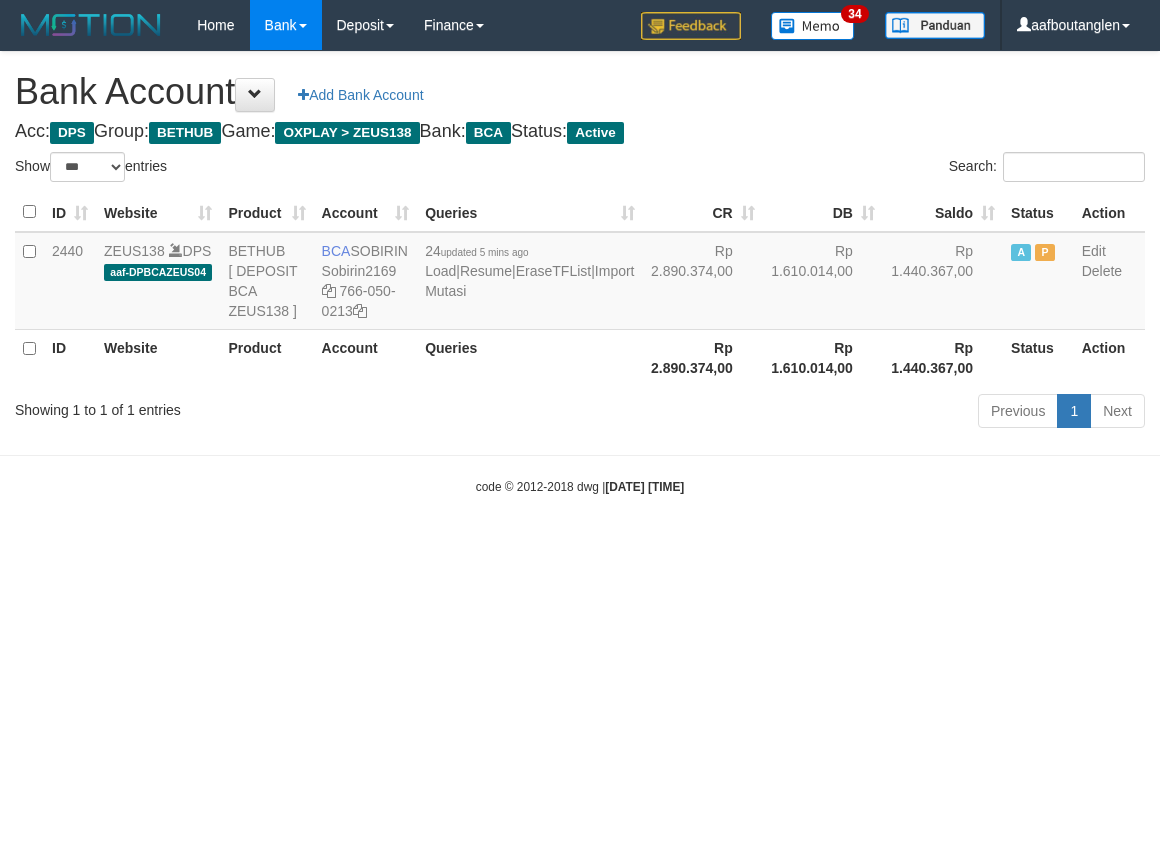 select on "***" 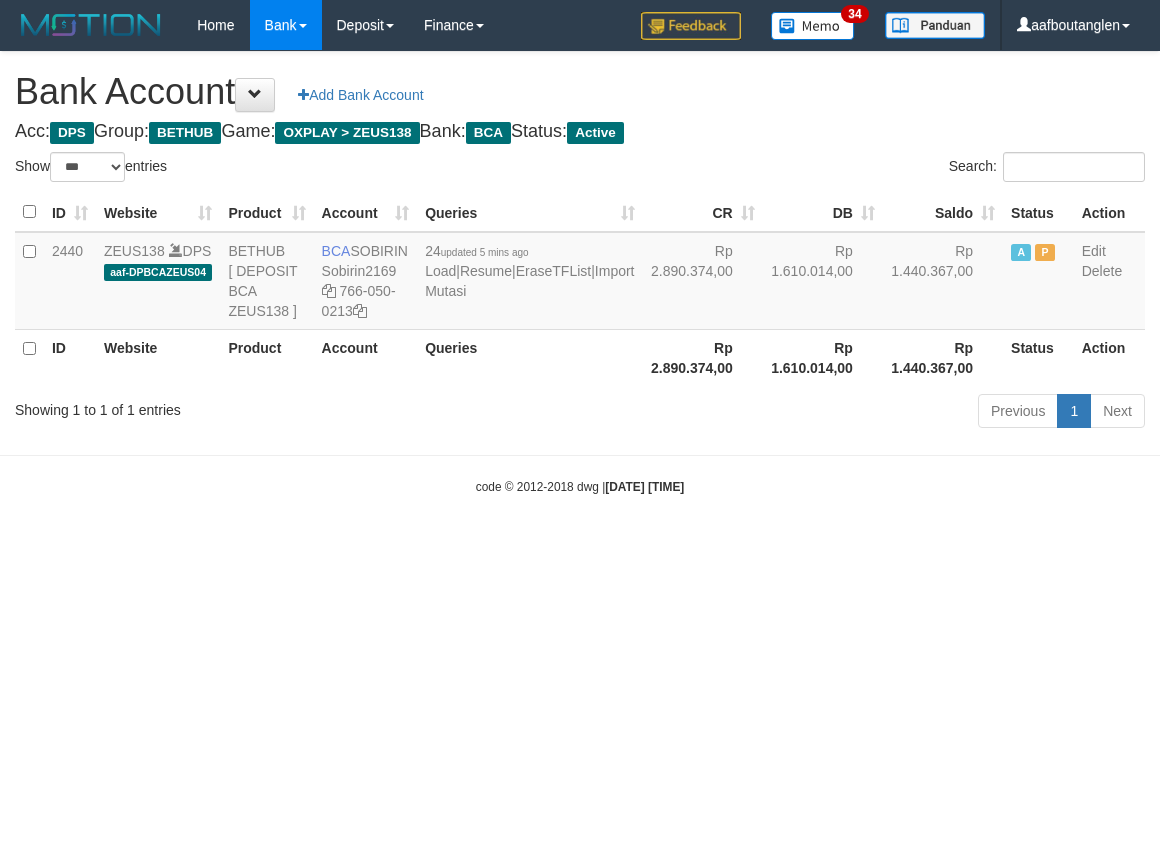 scroll, scrollTop: 0, scrollLeft: 0, axis: both 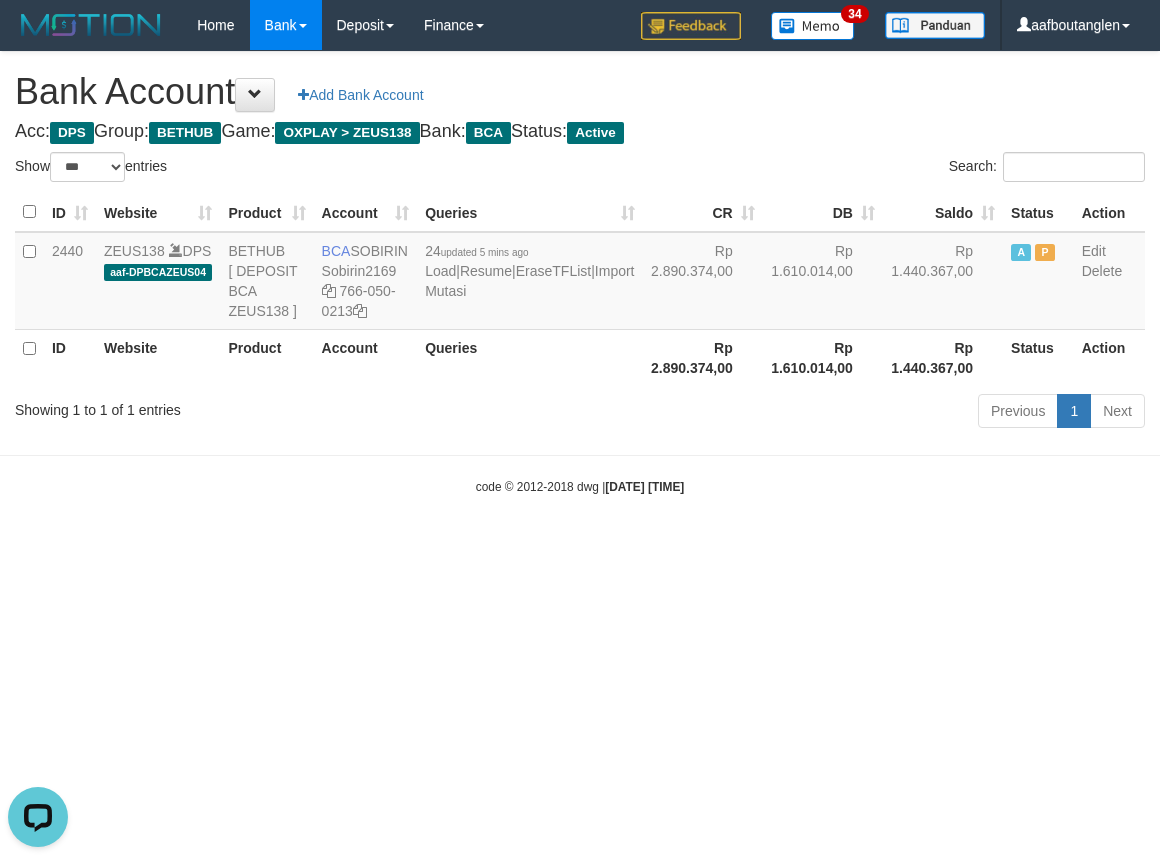 click on "Toggle navigation
Home
Bank
Account List
Deposit
DPS List
History
Note DPS
Finance
Financial Data
aafboutanglen
My Profile
Log Out
34" at bounding box center (580, 273) 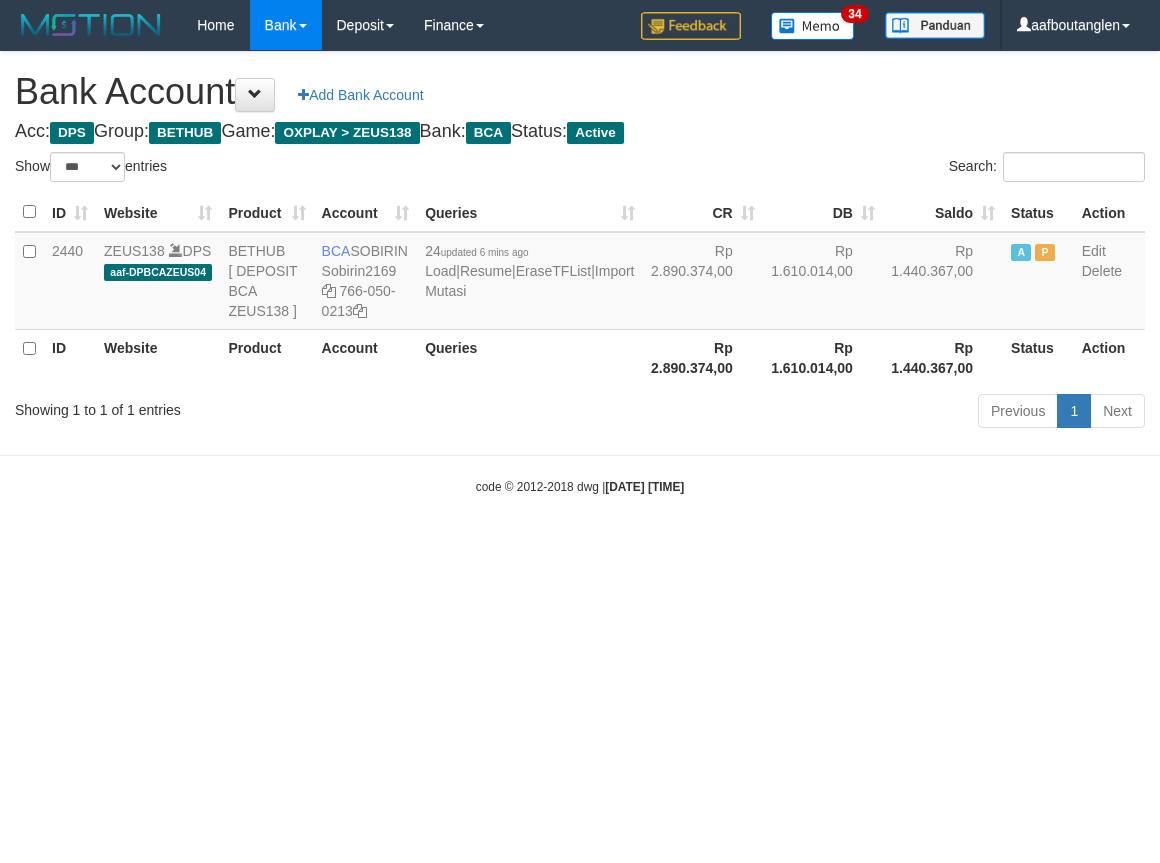 select on "***" 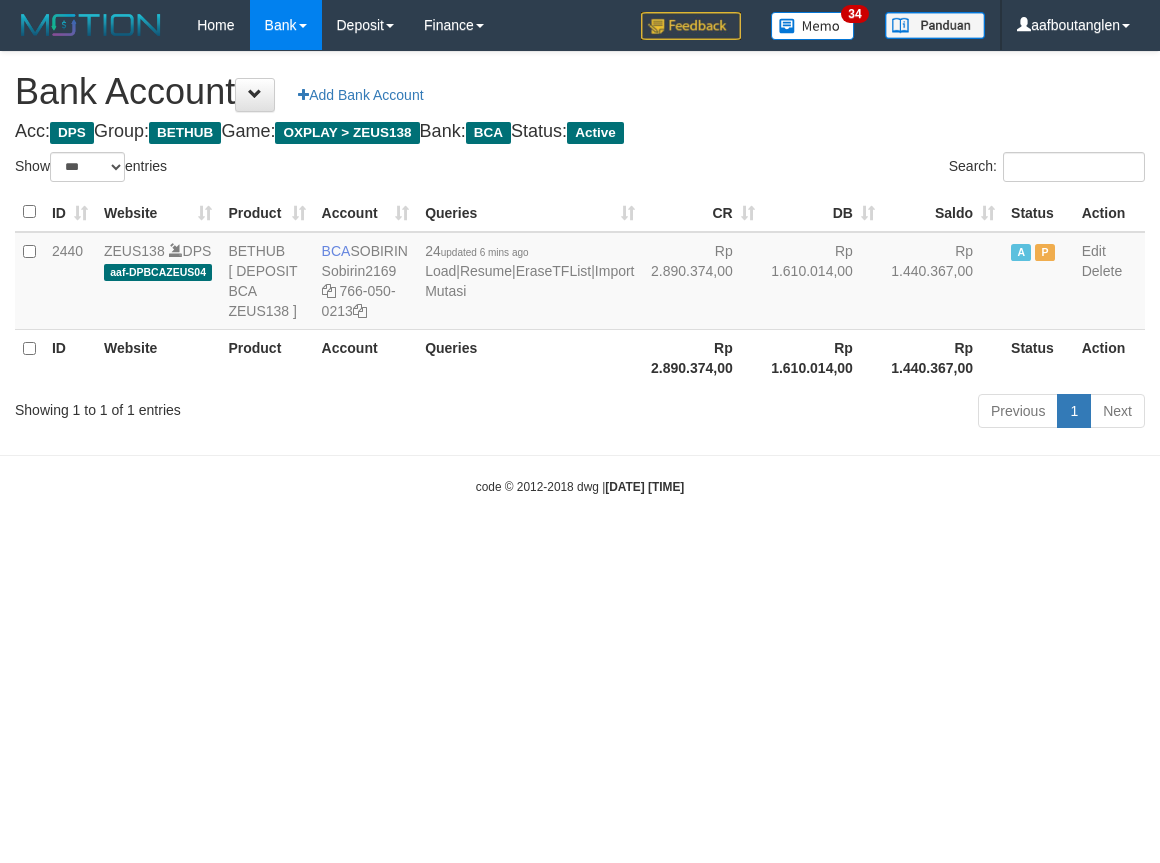 scroll, scrollTop: 0, scrollLeft: 0, axis: both 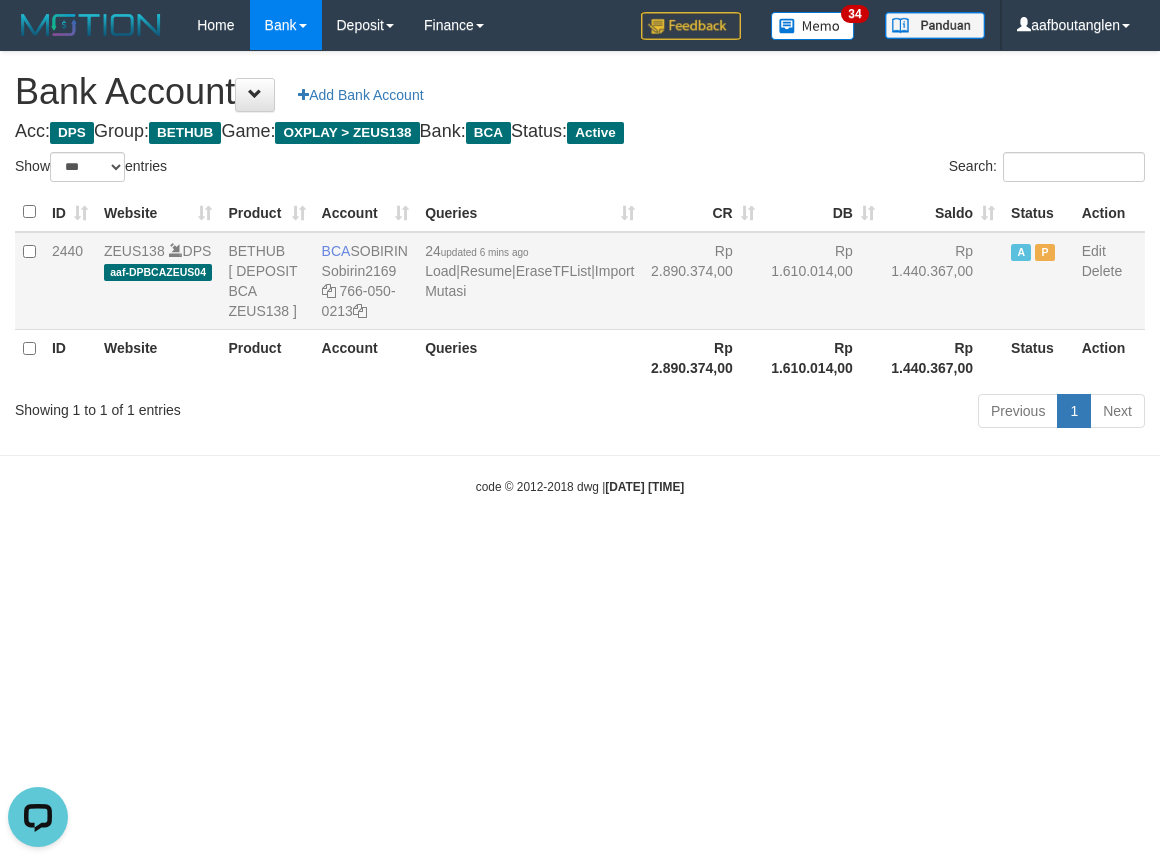 click on "24  updated 6 mins ago
Load
|
Resume
|
EraseTFList
|
Import Mutasi" at bounding box center [529, 281] 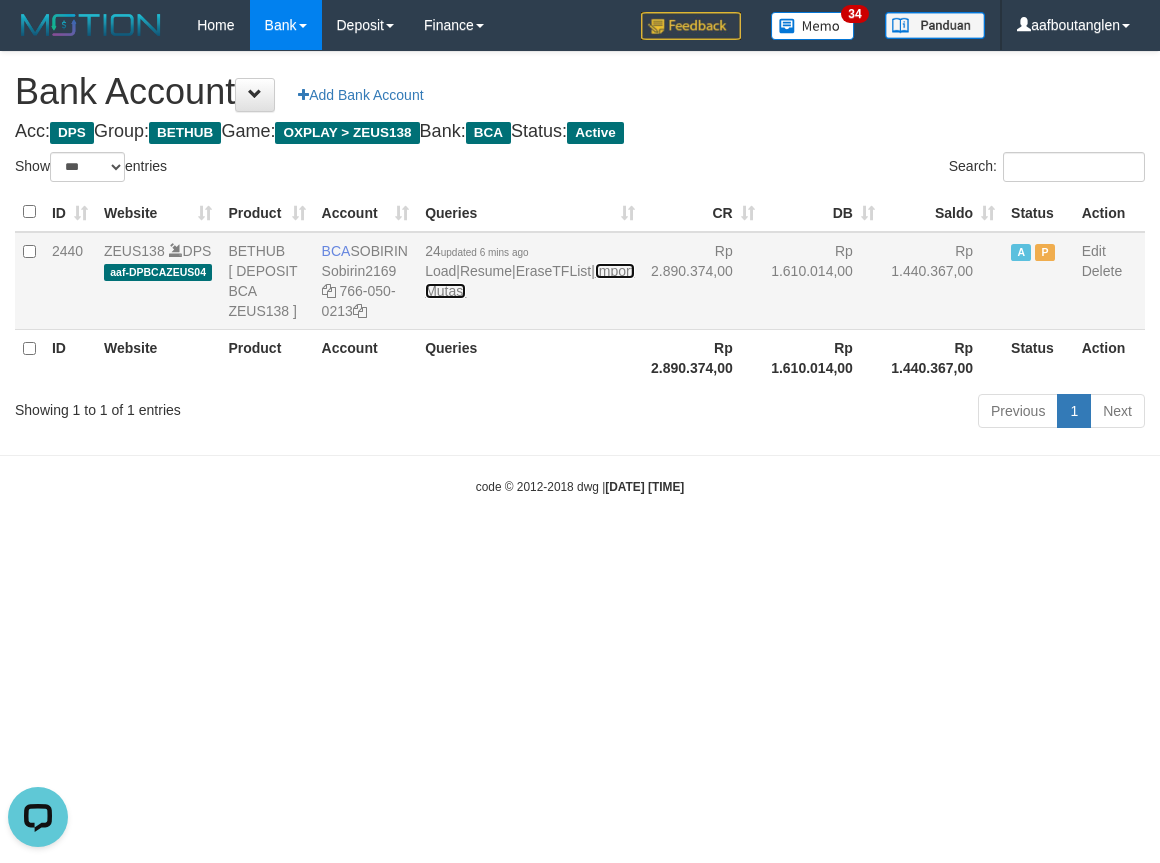 click on "Import Mutasi" at bounding box center (529, 281) 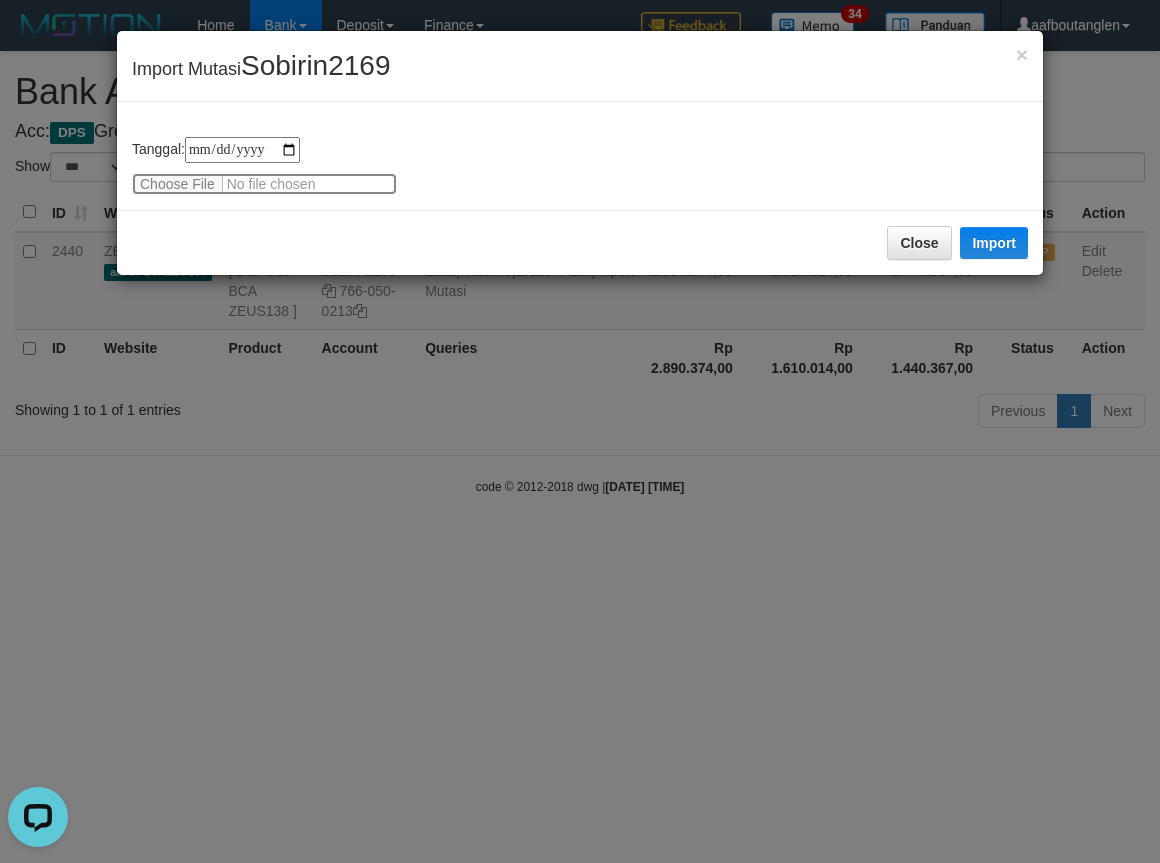 click at bounding box center (264, 184) 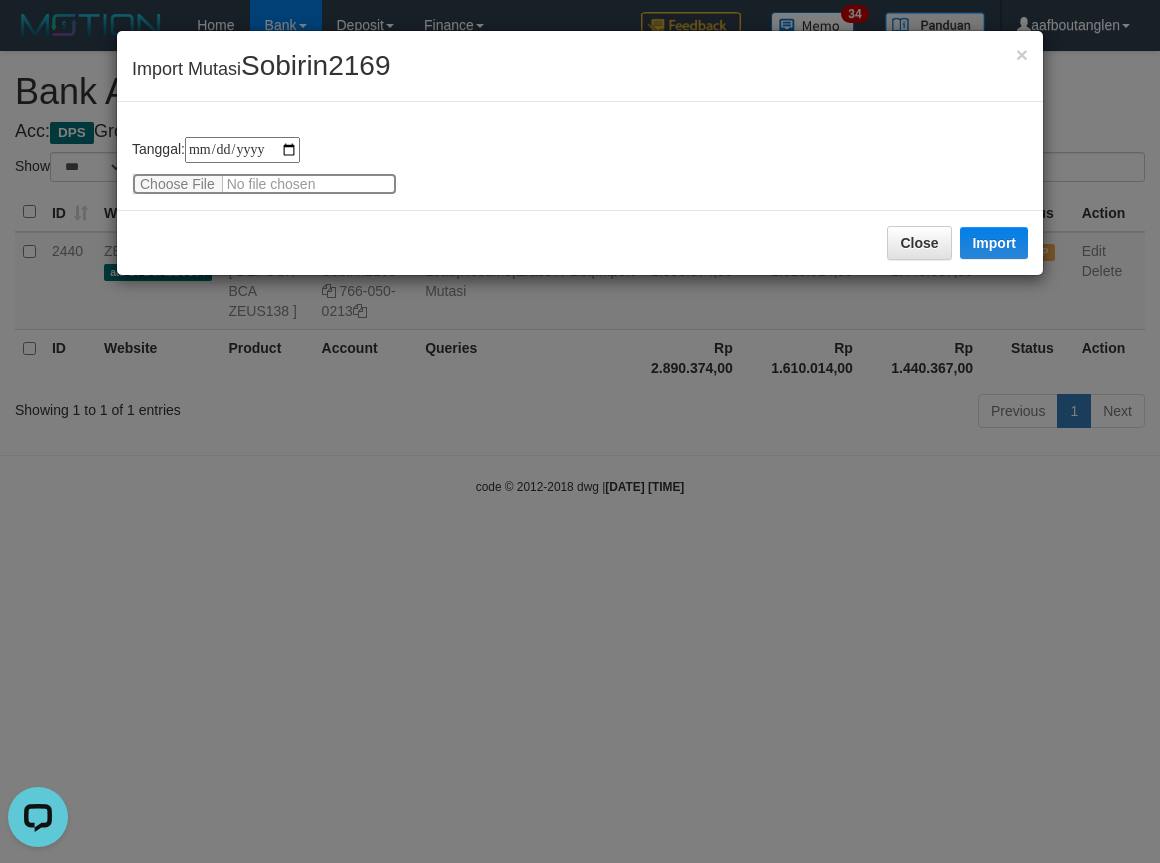type on "**********" 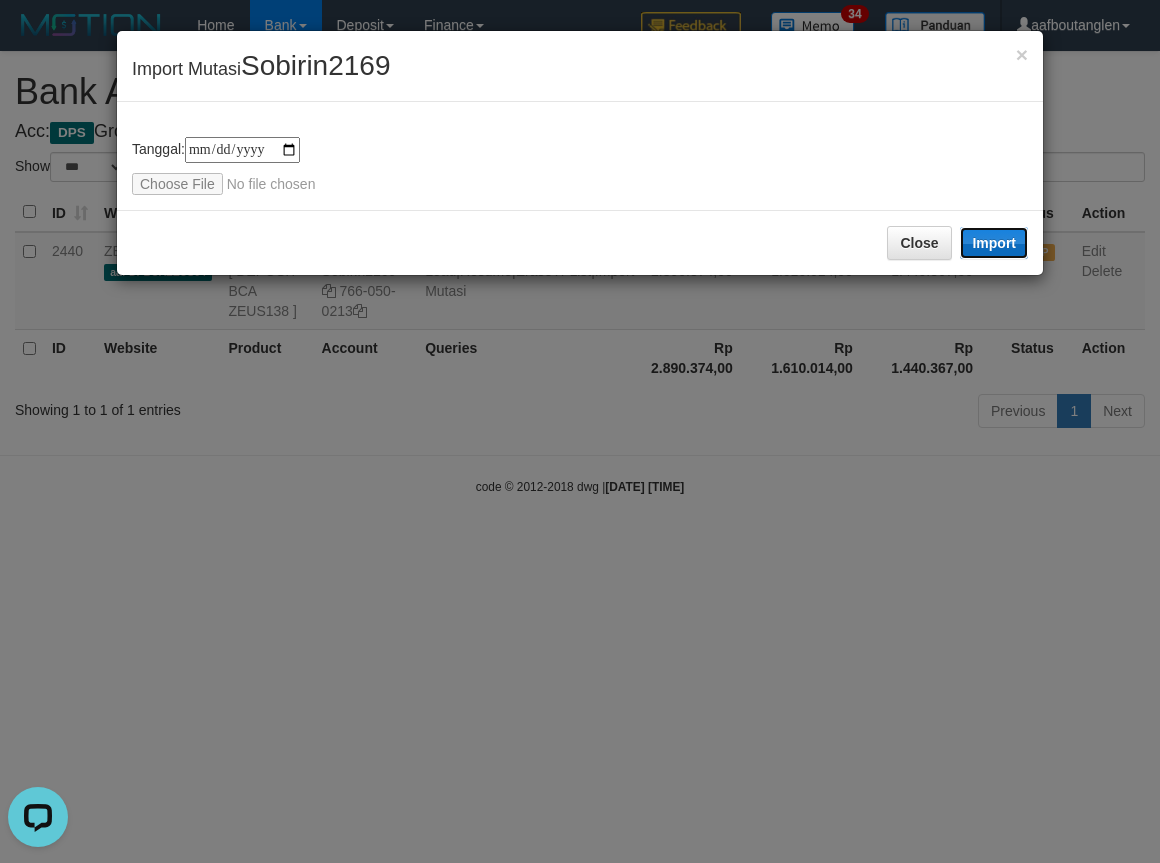 click on "Import" at bounding box center [994, 243] 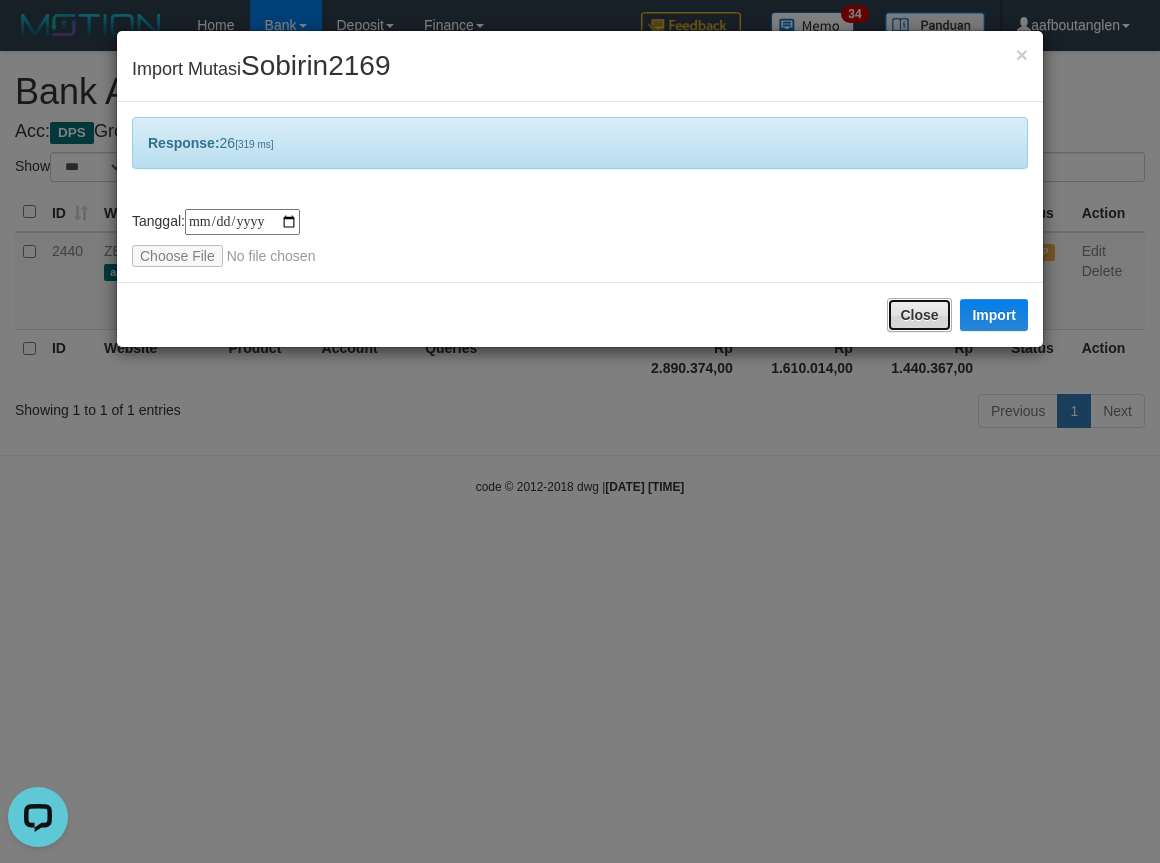 click on "Close" at bounding box center (919, 315) 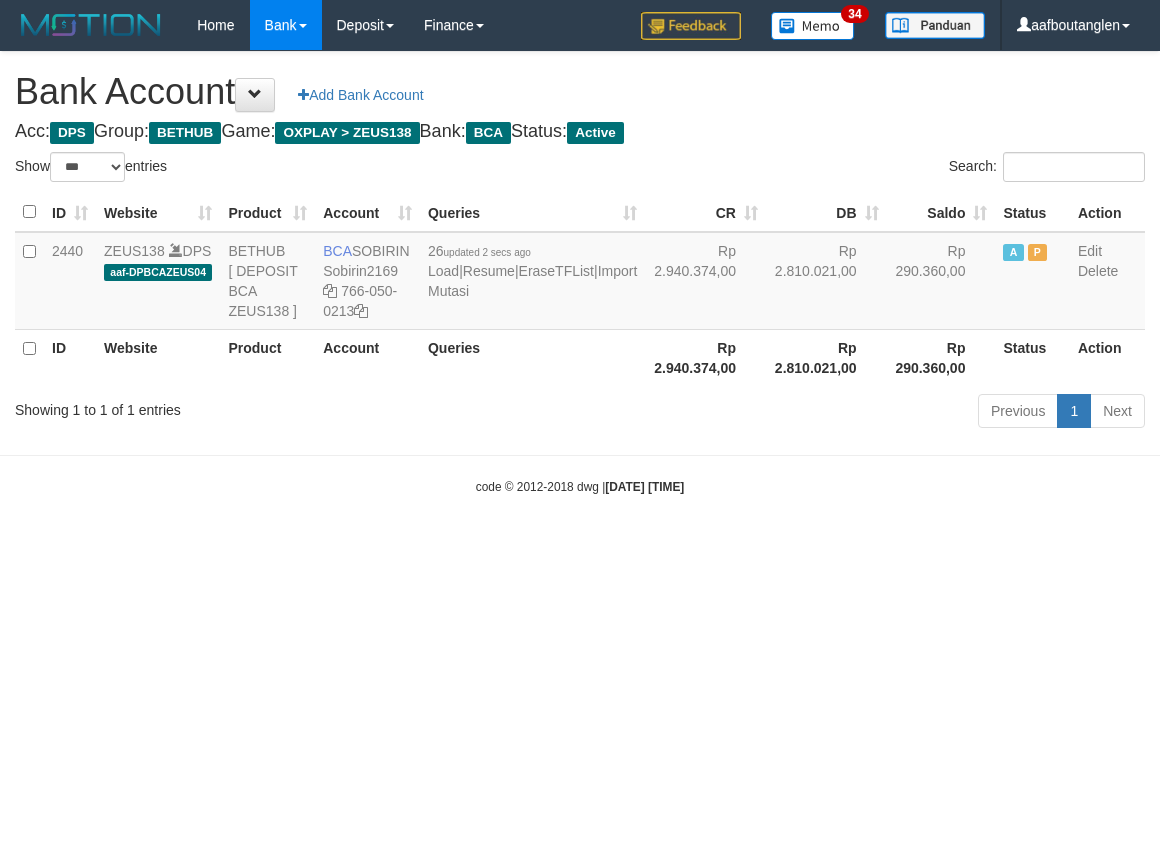 select on "***" 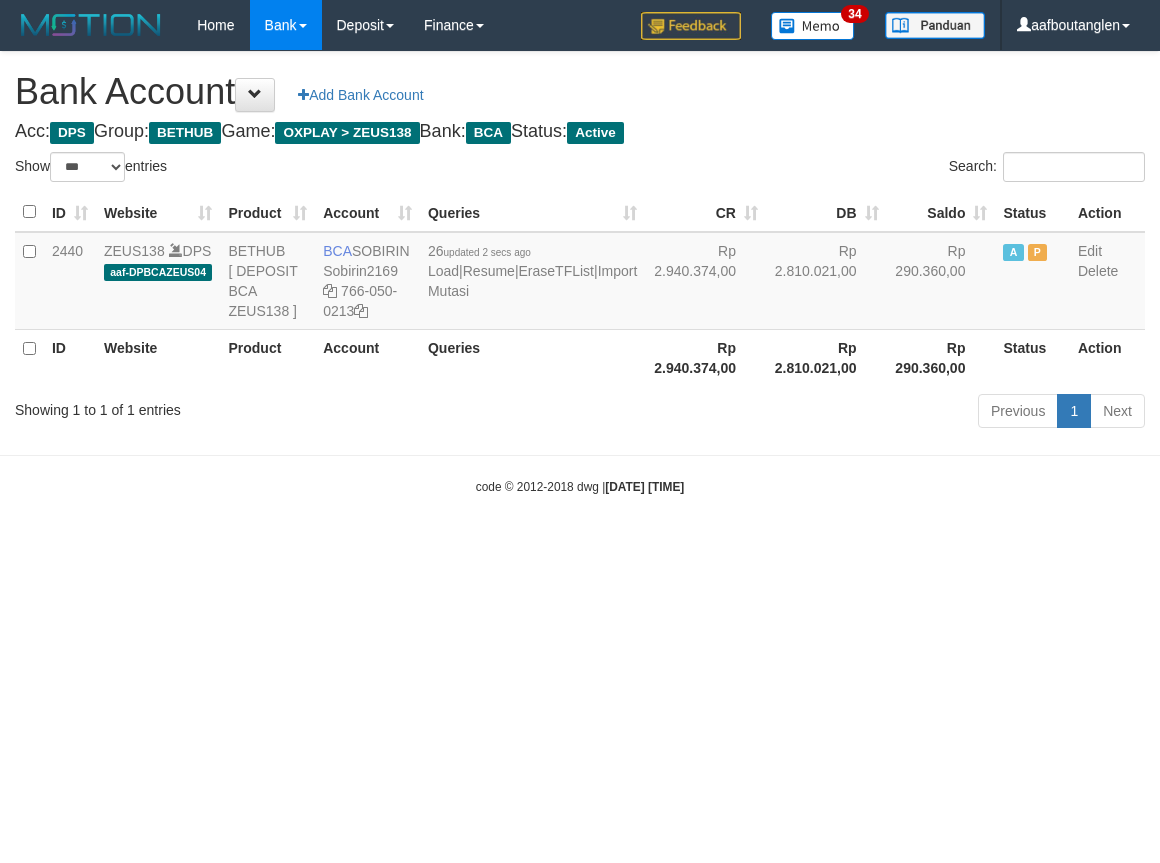 scroll, scrollTop: 0, scrollLeft: 0, axis: both 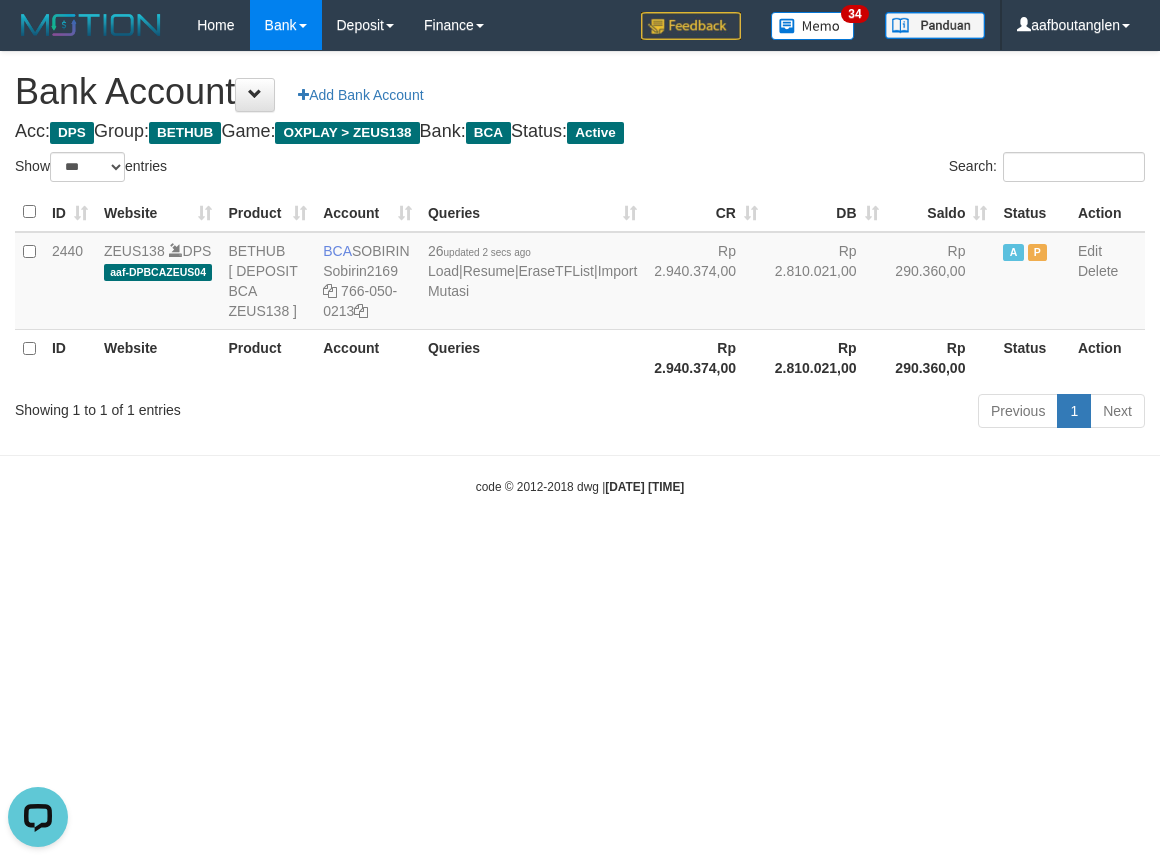 click on "Toggle navigation
Home
Bank
Account List
Deposit
DPS List
History
Note DPS
Finance
Financial Data
aafboutanglen
My Profile
Log Out
34" at bounding box center [580, 273] 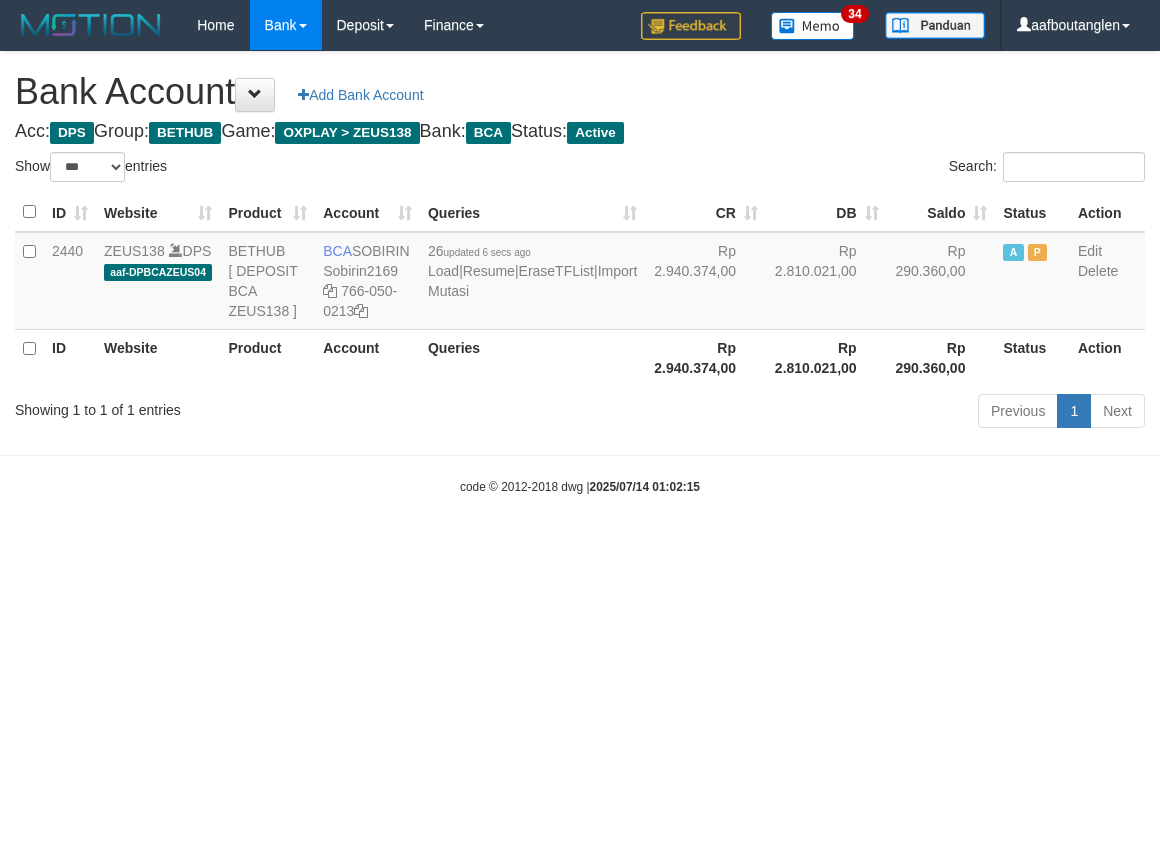 select on "***" 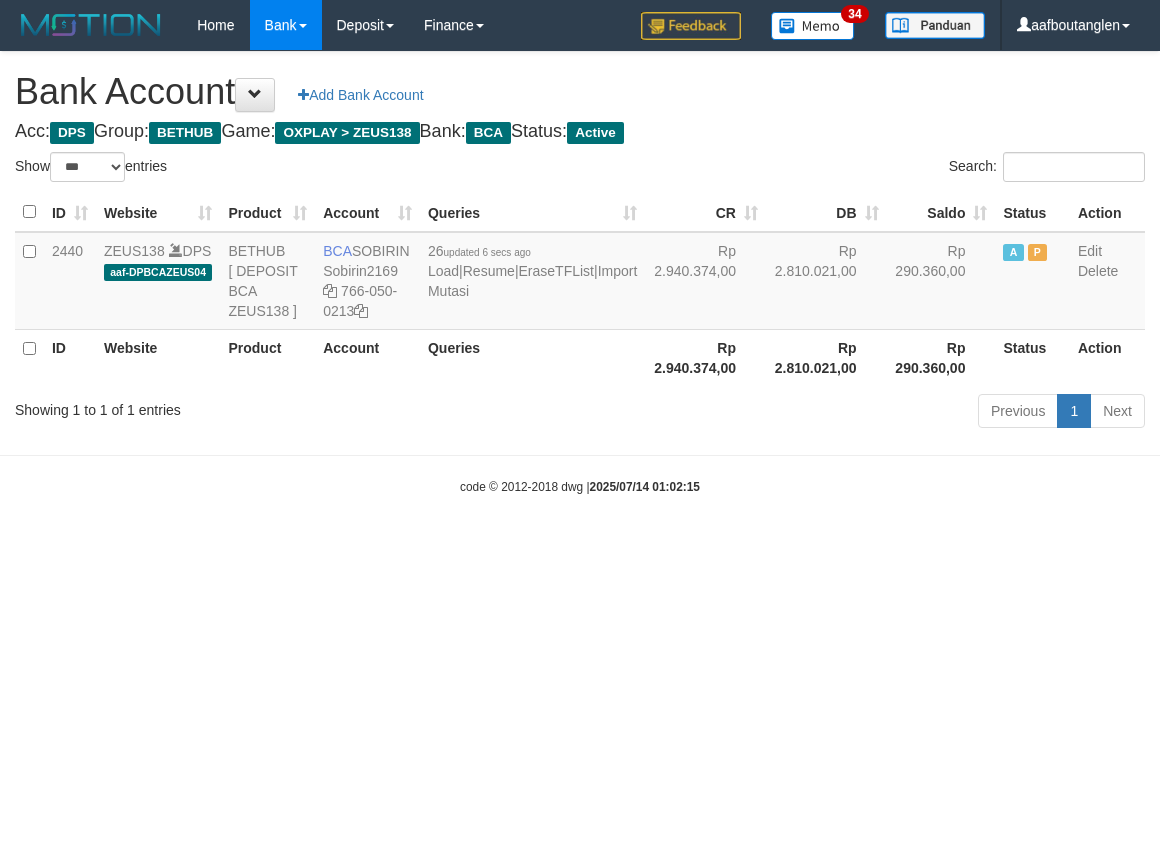 scroll, scrollTop: 0, scrollLeft: 0, axis: both 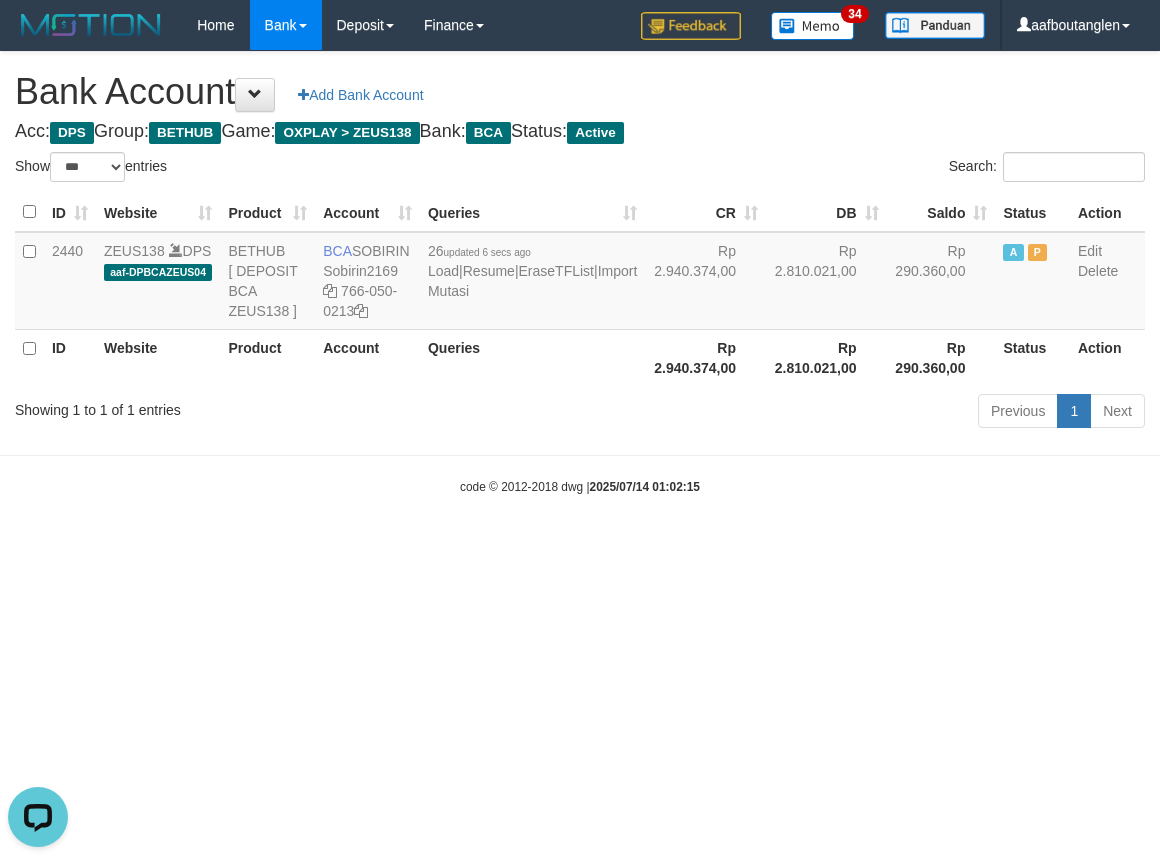 click on "Toggle navigation
Home
Bank
Account List
Deposit
DPS List
History
Note DPS
Finance
Financial Data
aafboutanglen
My Profile
Log Out
34" at bounding box center [580, 273] 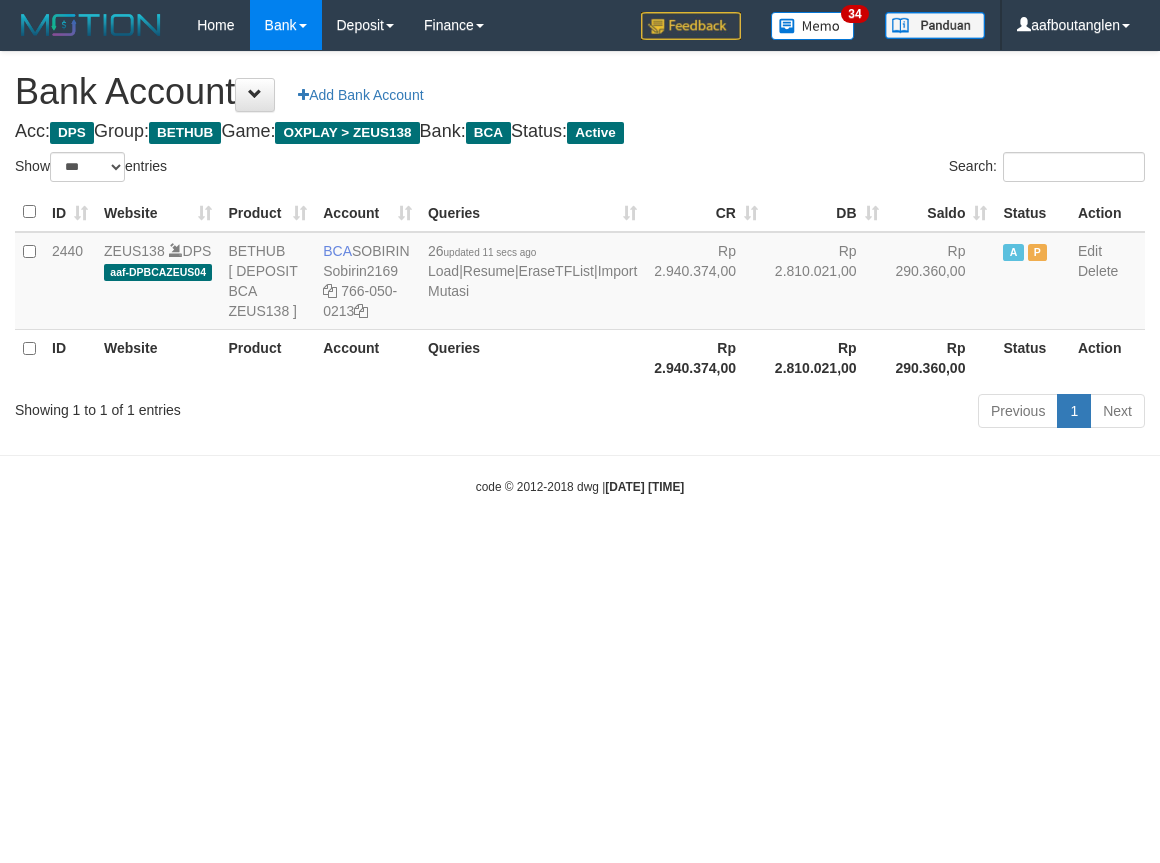select on "***" 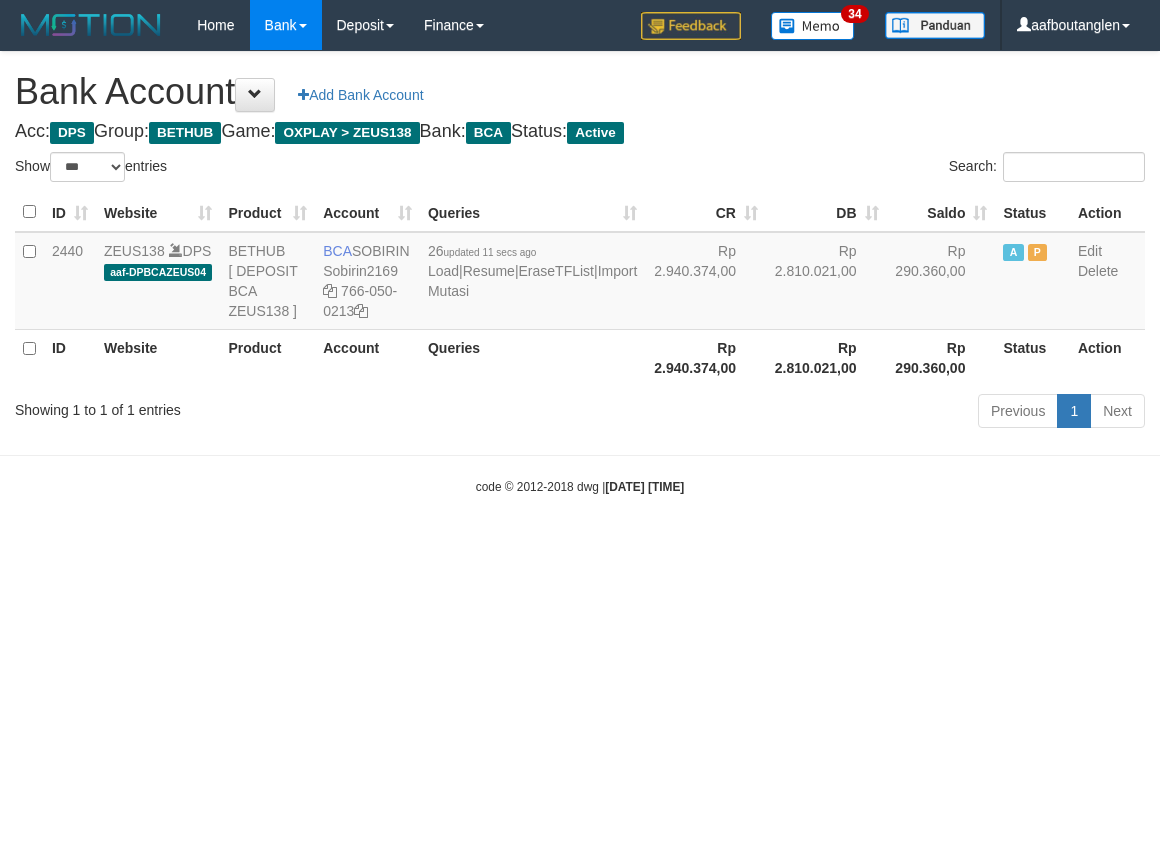 scroll, scrollTop: 0, scrollLeft: 0, axis: both 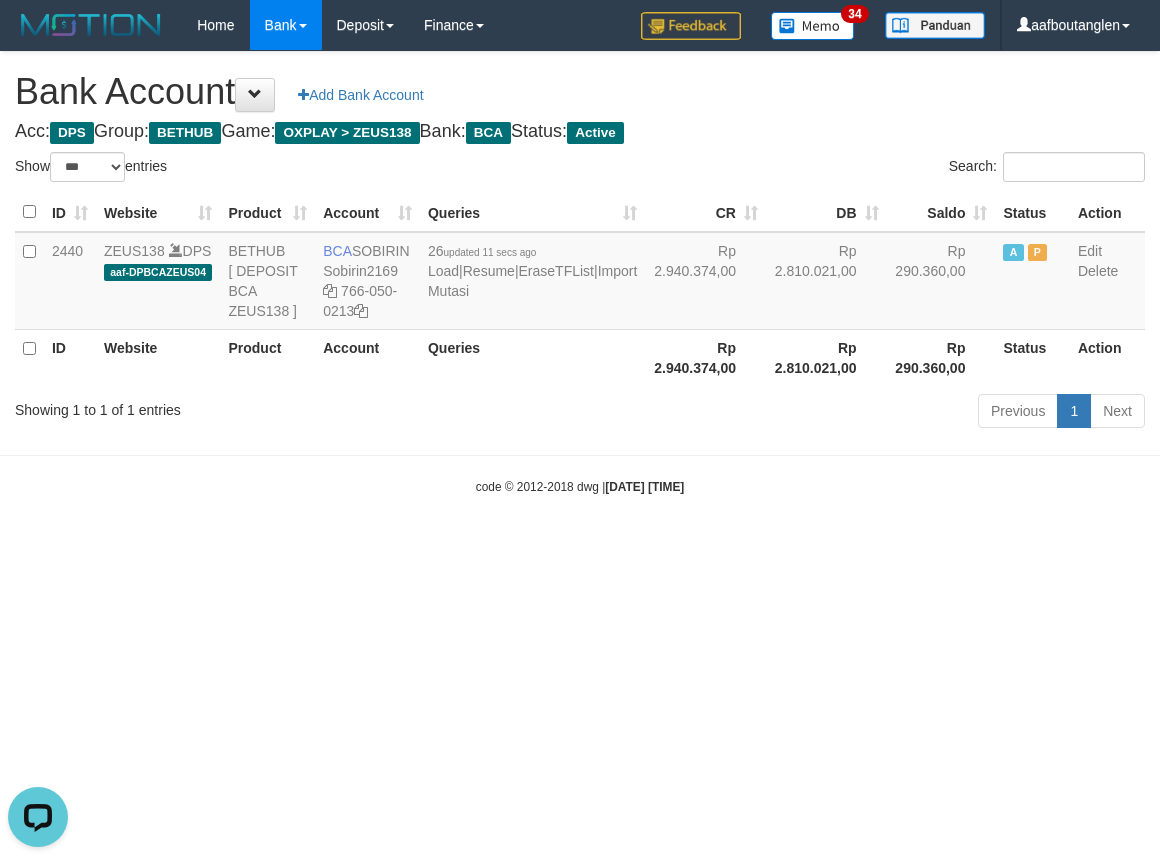 click on "Toggle navigation
Home
Bank
Account List
Deposit
DPS List
History
Note DPS
Finance
Financial Data
aafboutanglen
My Profile
Log Out
34" at bounding box center [580, 273] 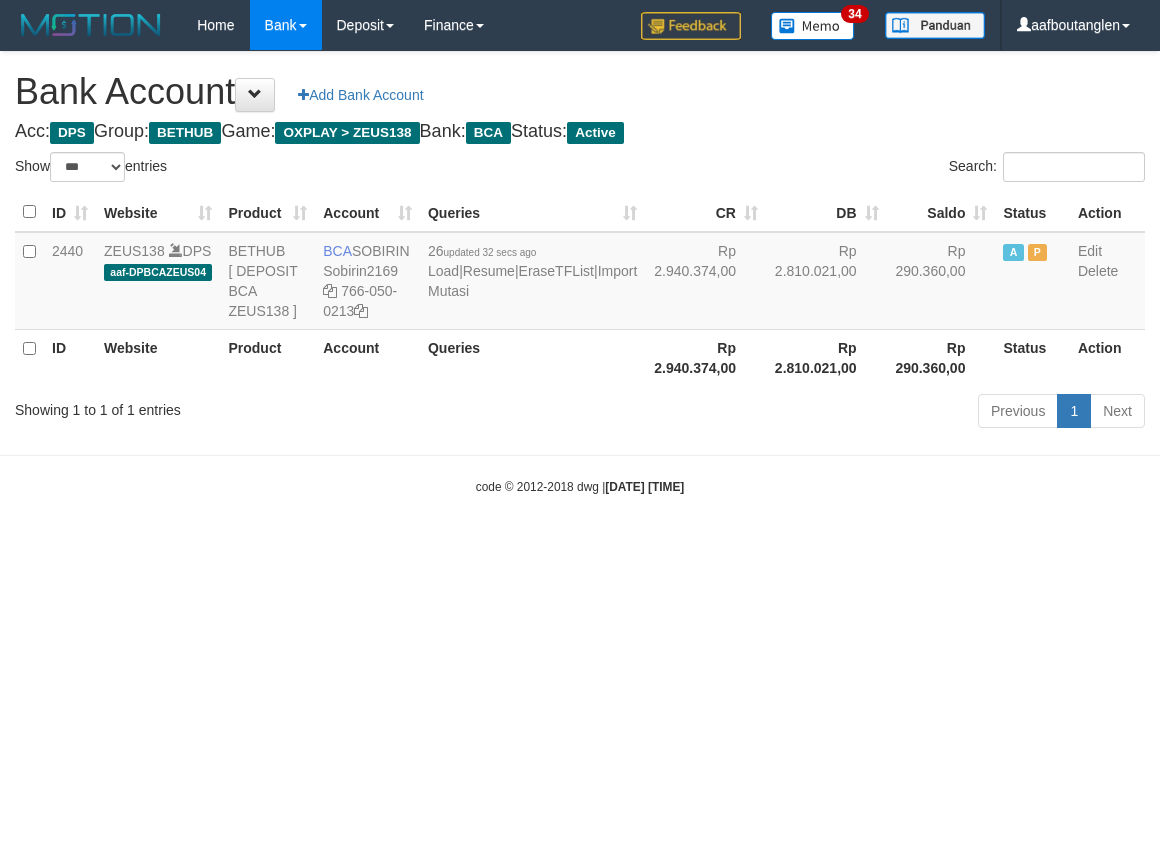 select on "***" 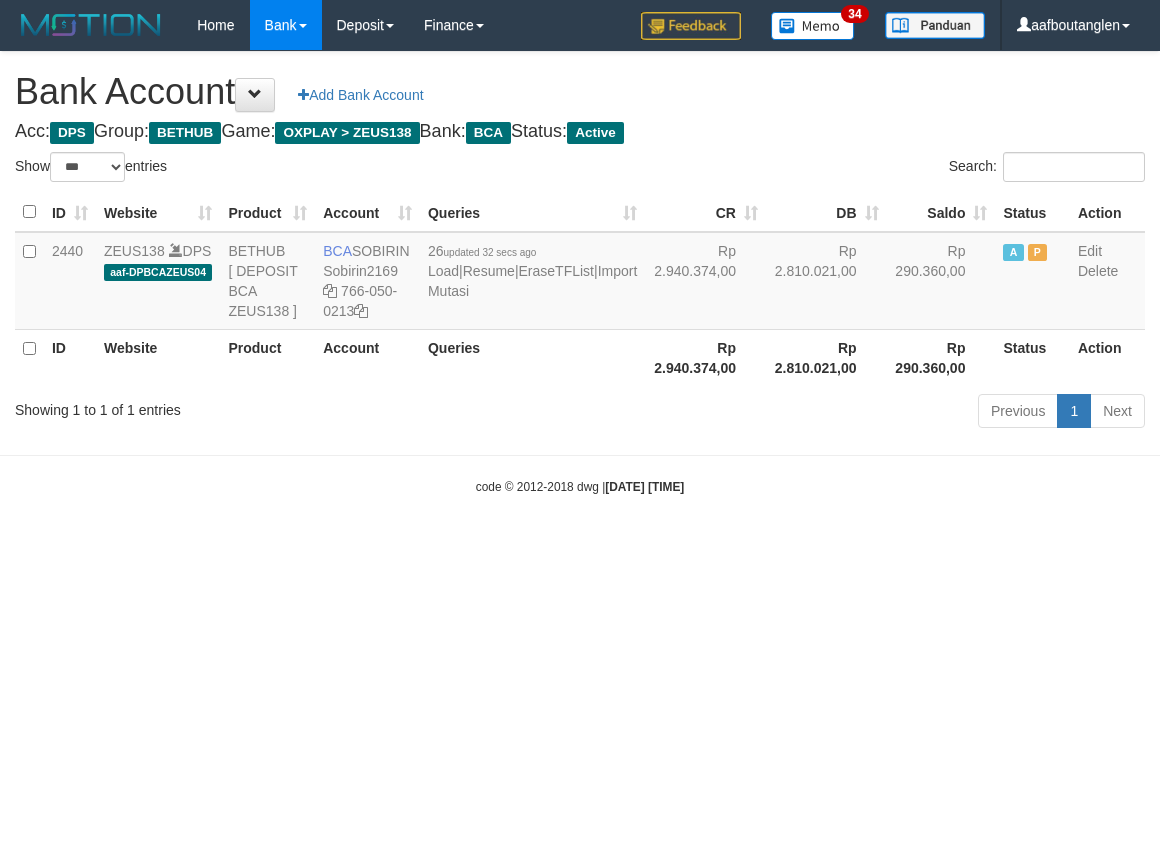 scroll, scrollTop: 0, scrollLeft: 0, axis: both 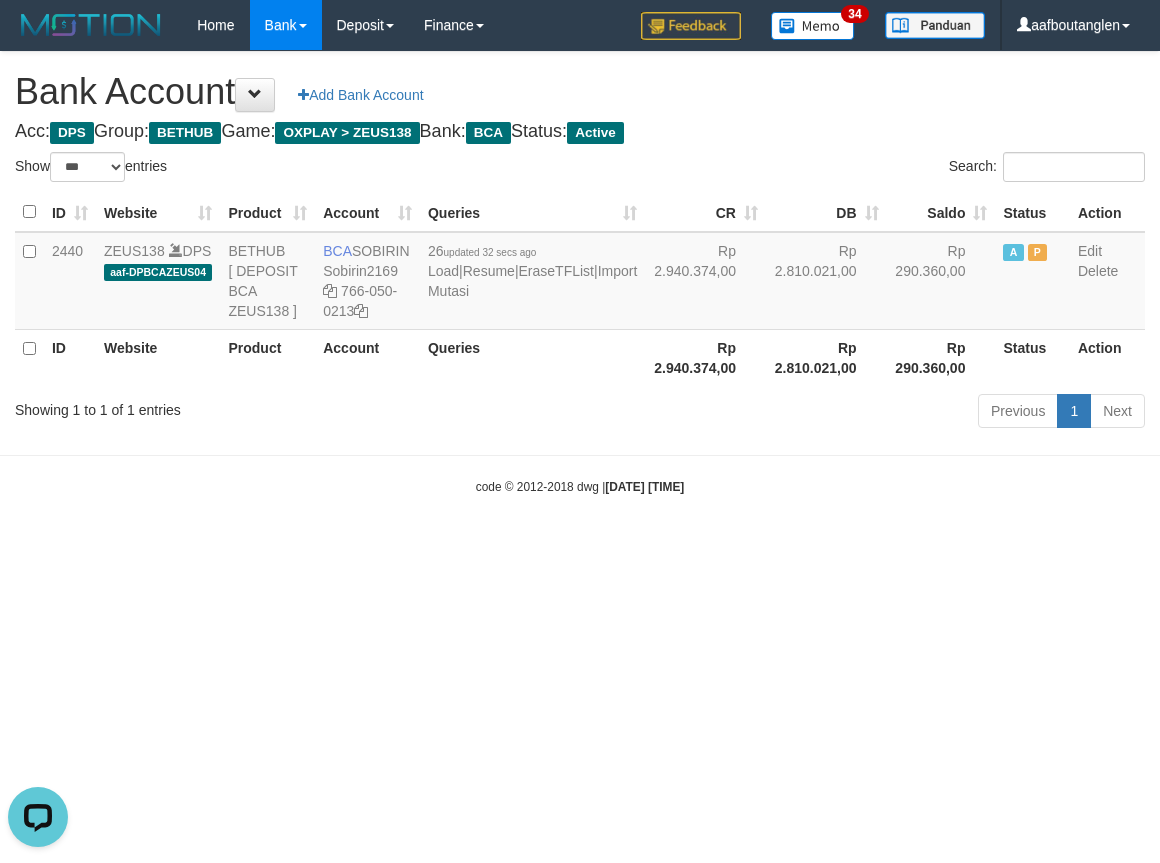 drag, startPoint x: 678, startPoint y: 546, endPoint x: 663, endPoint y: 534, distance: 19.209373 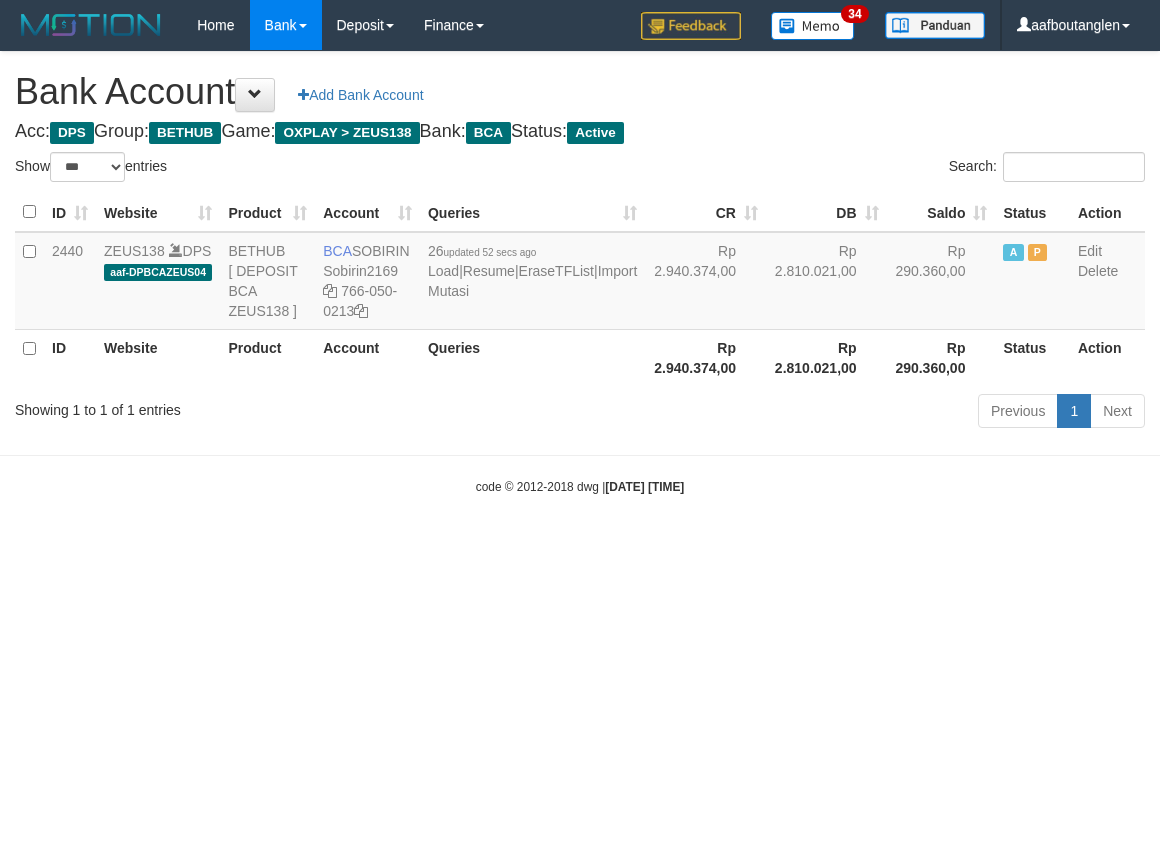 select on "***" 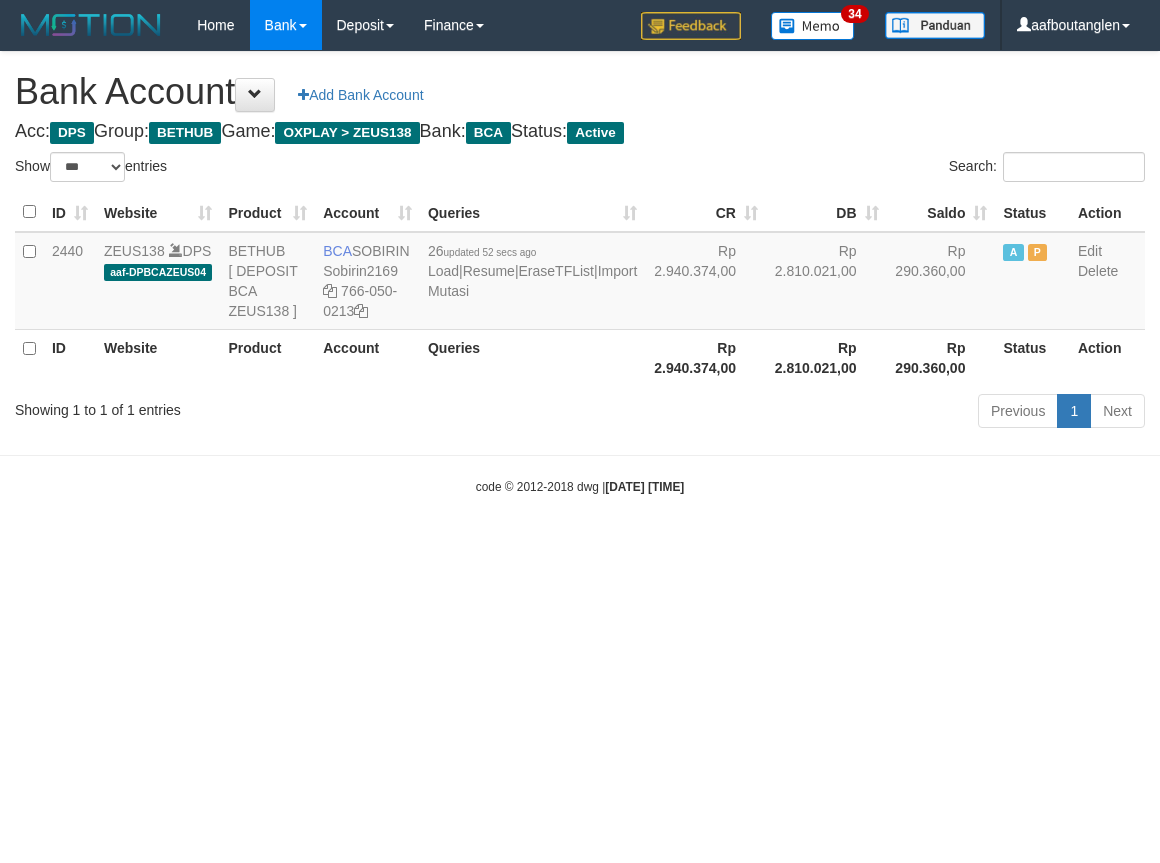 scroll, scrollTop: 0, scrollLeft: 0, axis: both 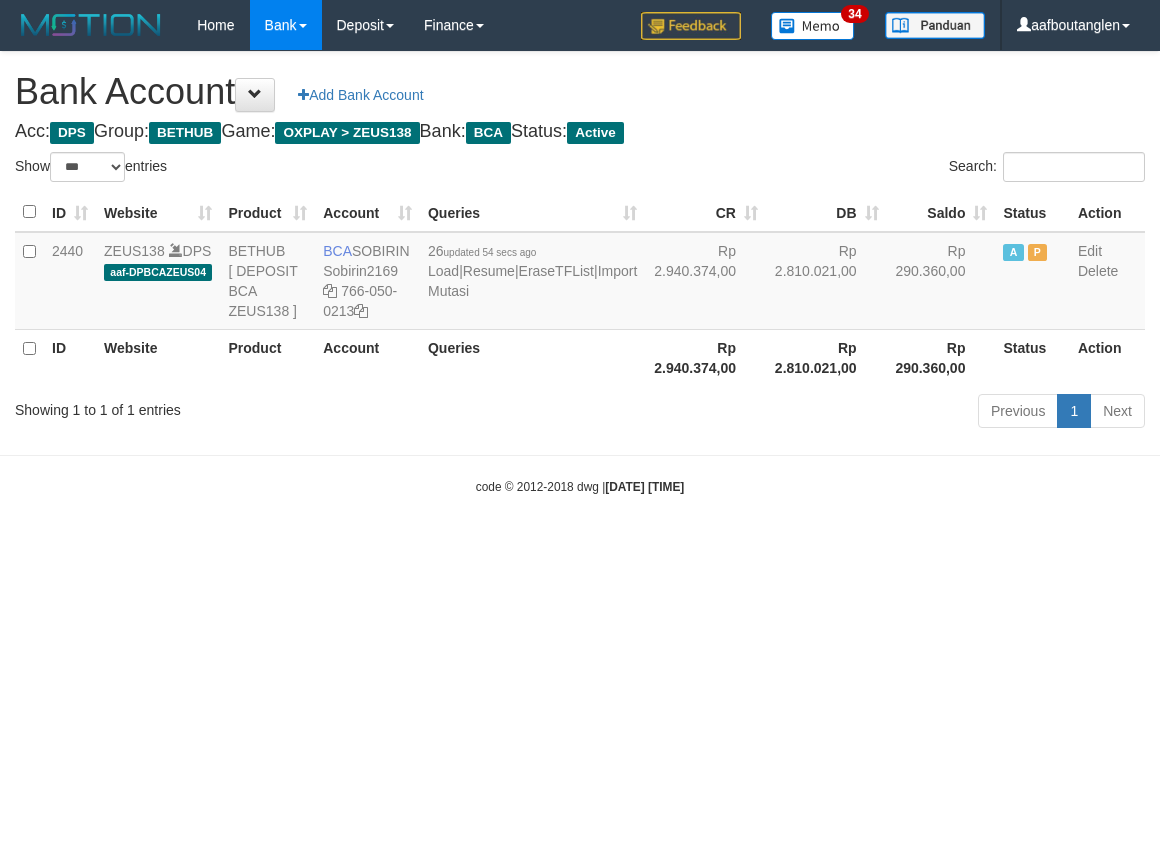 select on "***" 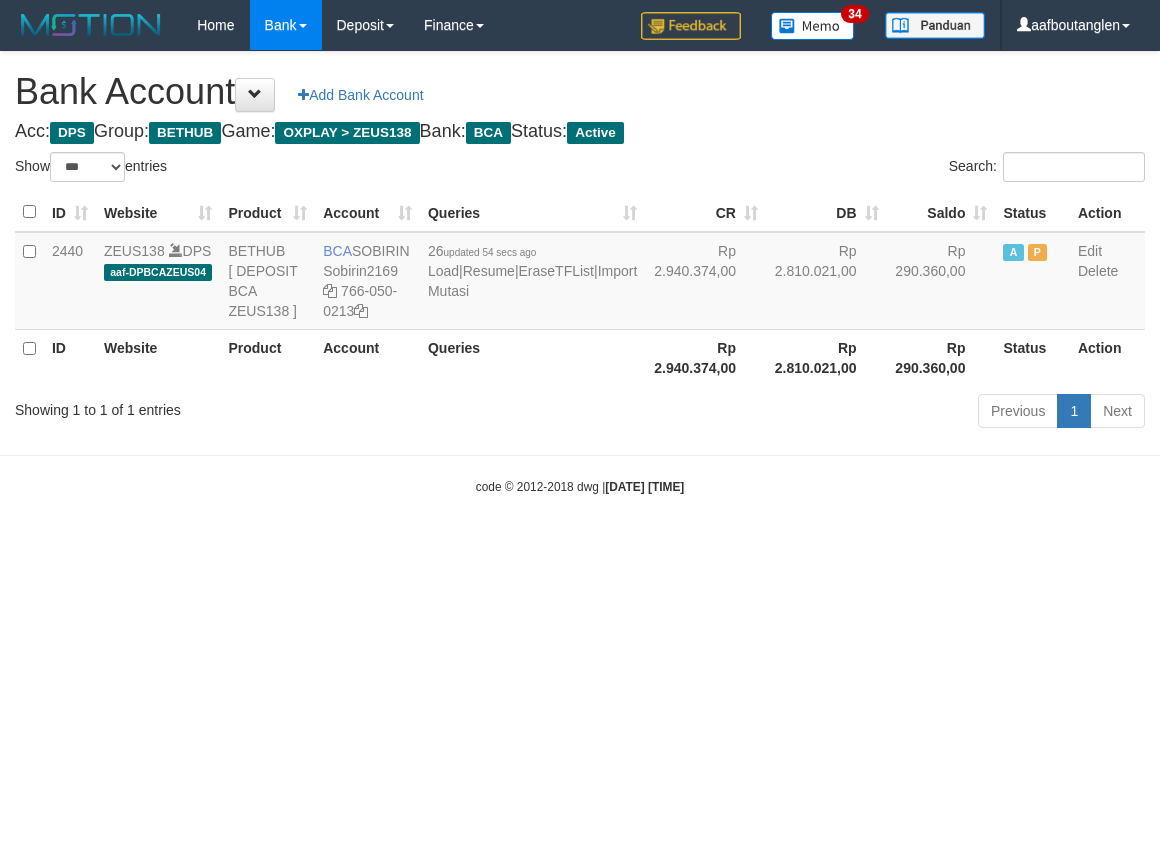 scroll, scrollTop: 0, scrollLeft: 0, axis: both 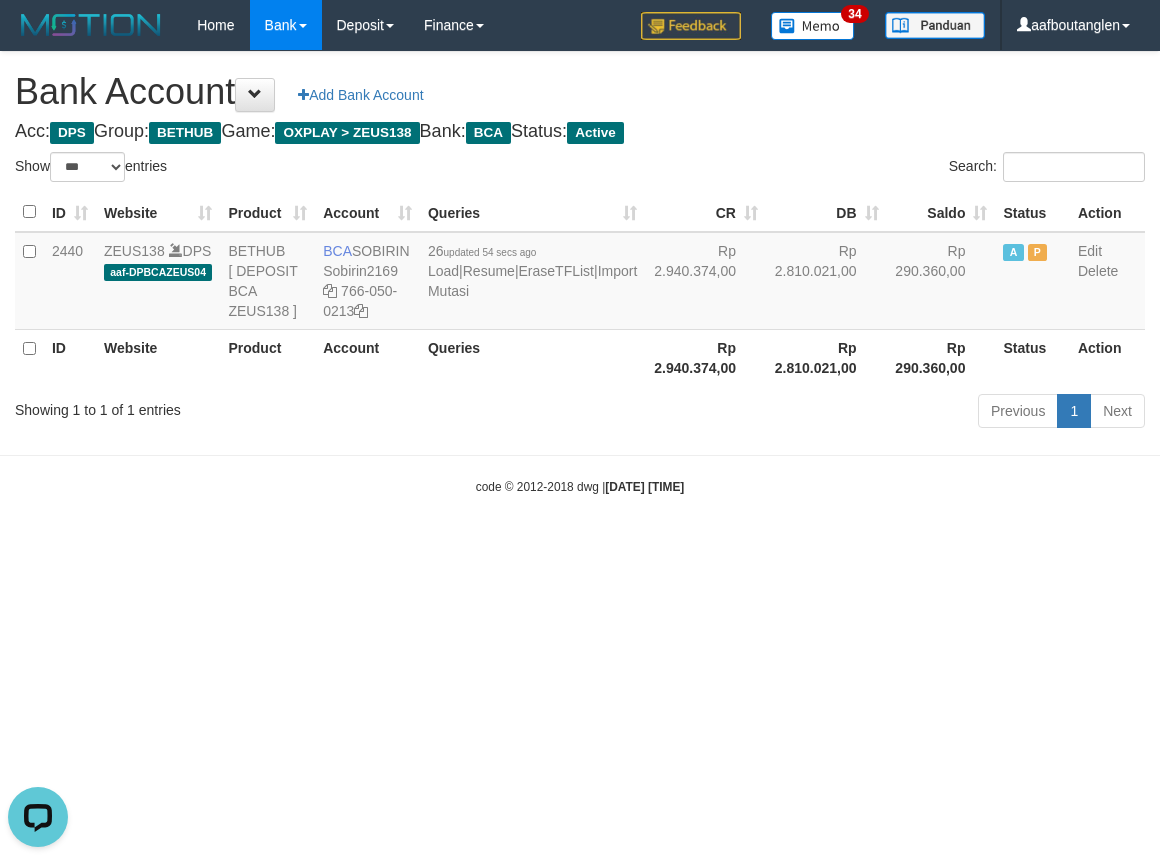 drag, startPoint x: 1037, startPoint y: 547, endPoint x: 984, endPoint y: 521, distance: 59.03389 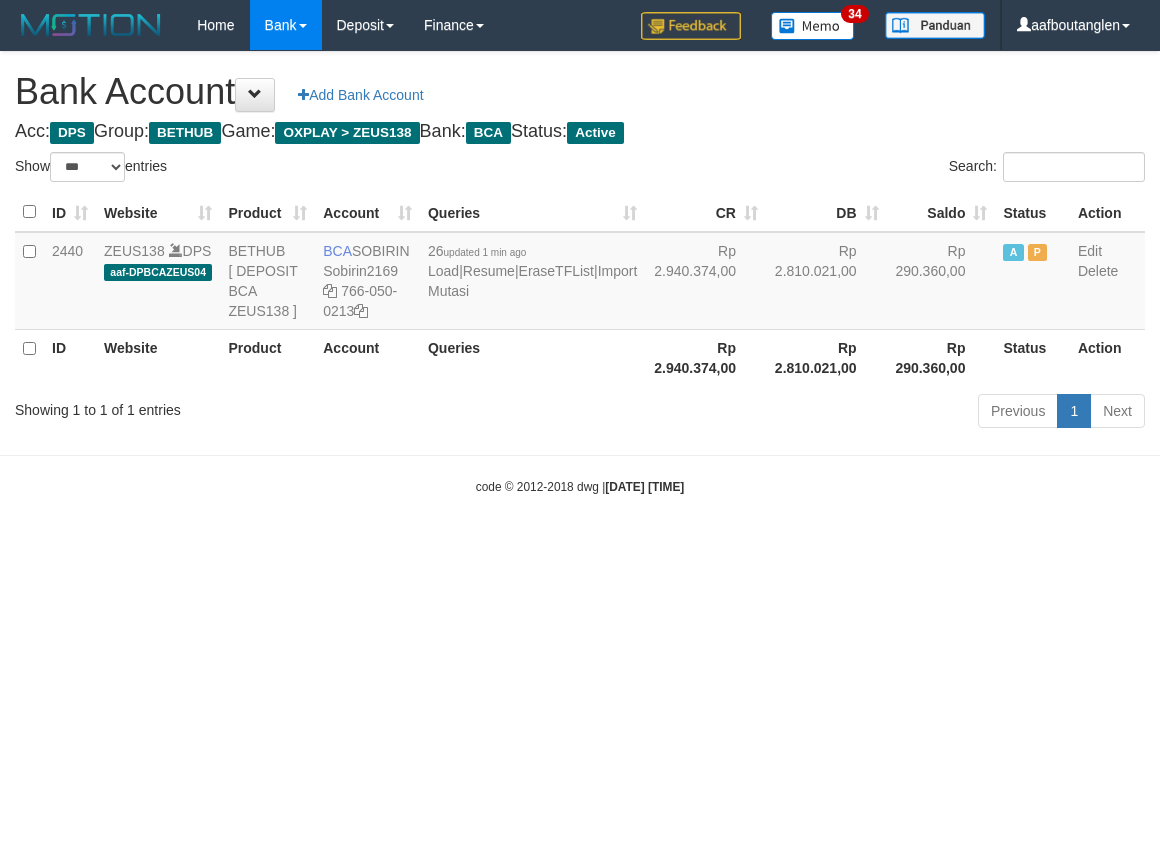 select on "***" 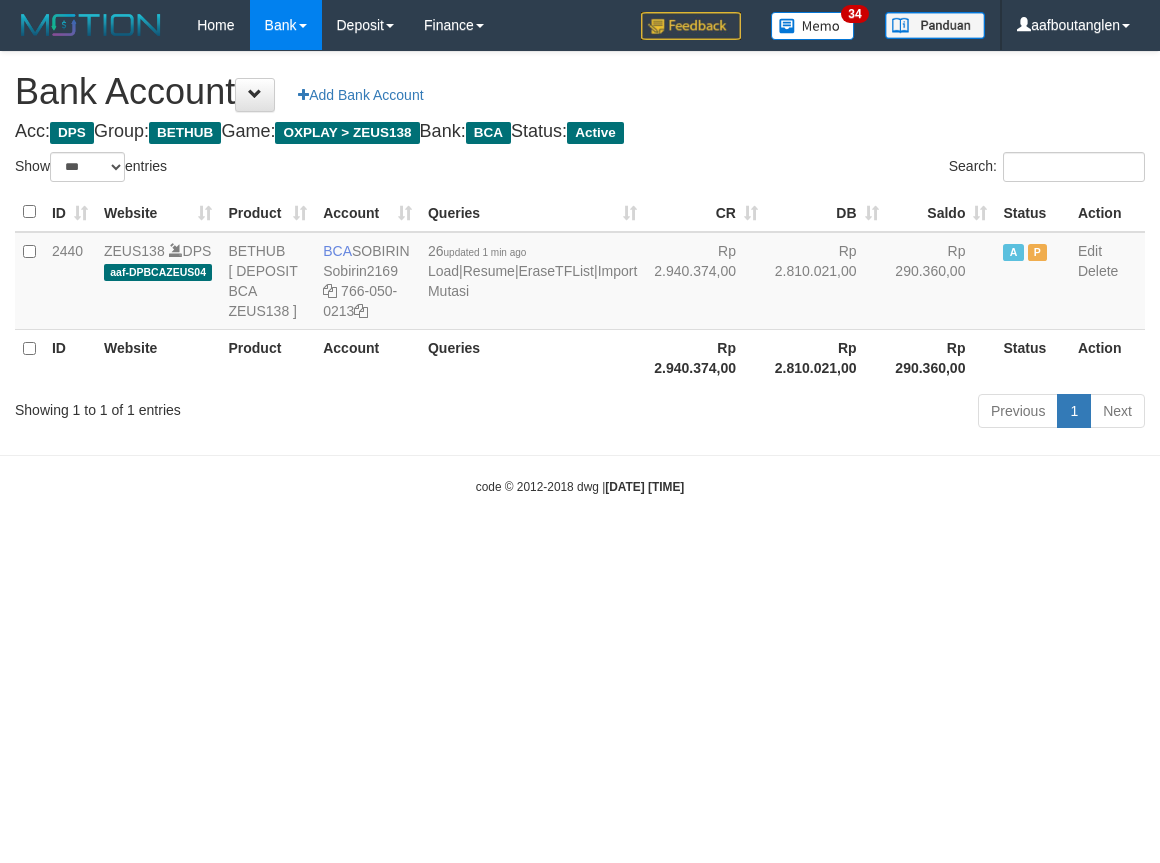 scroll, scrollTop: 0, scrollLeft: 0, axis: both 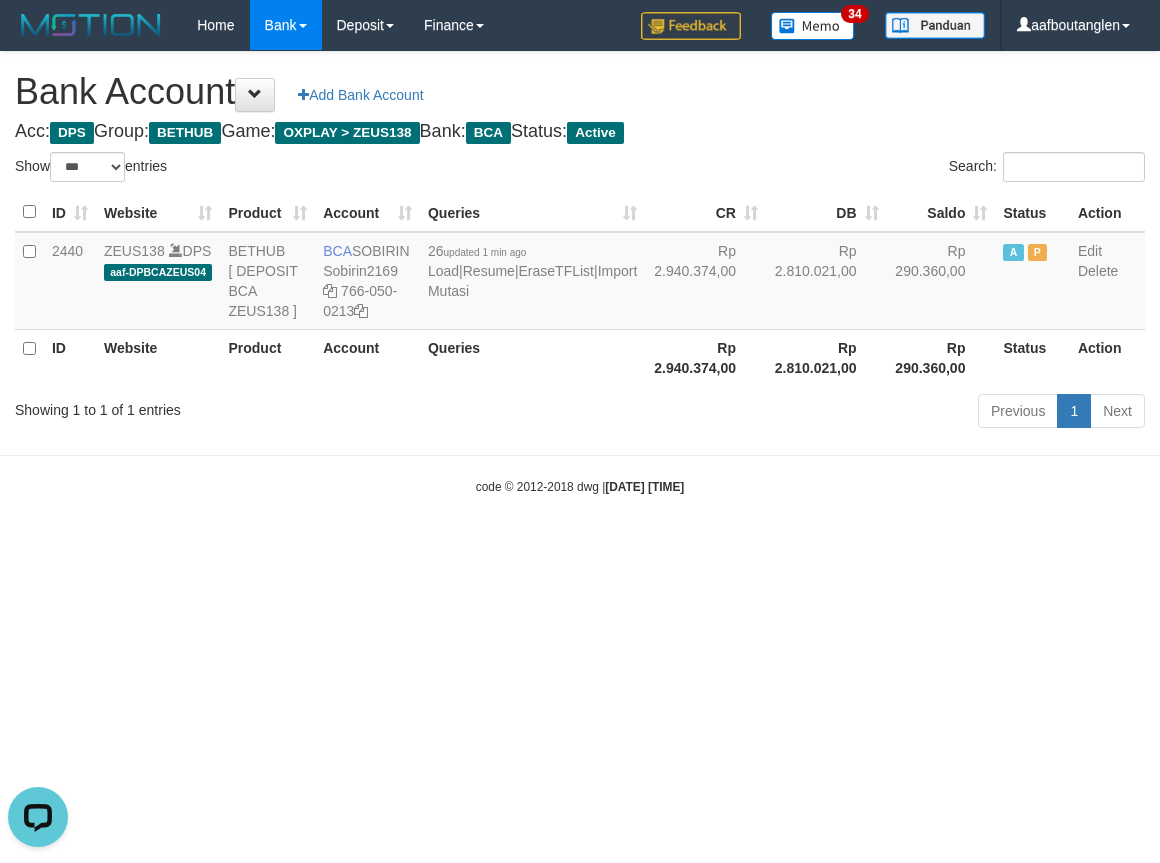 drag, startPoint x: 0, startPoint y: 455, endPoint x: 18, endPoint y: 438, distance: 24.758837 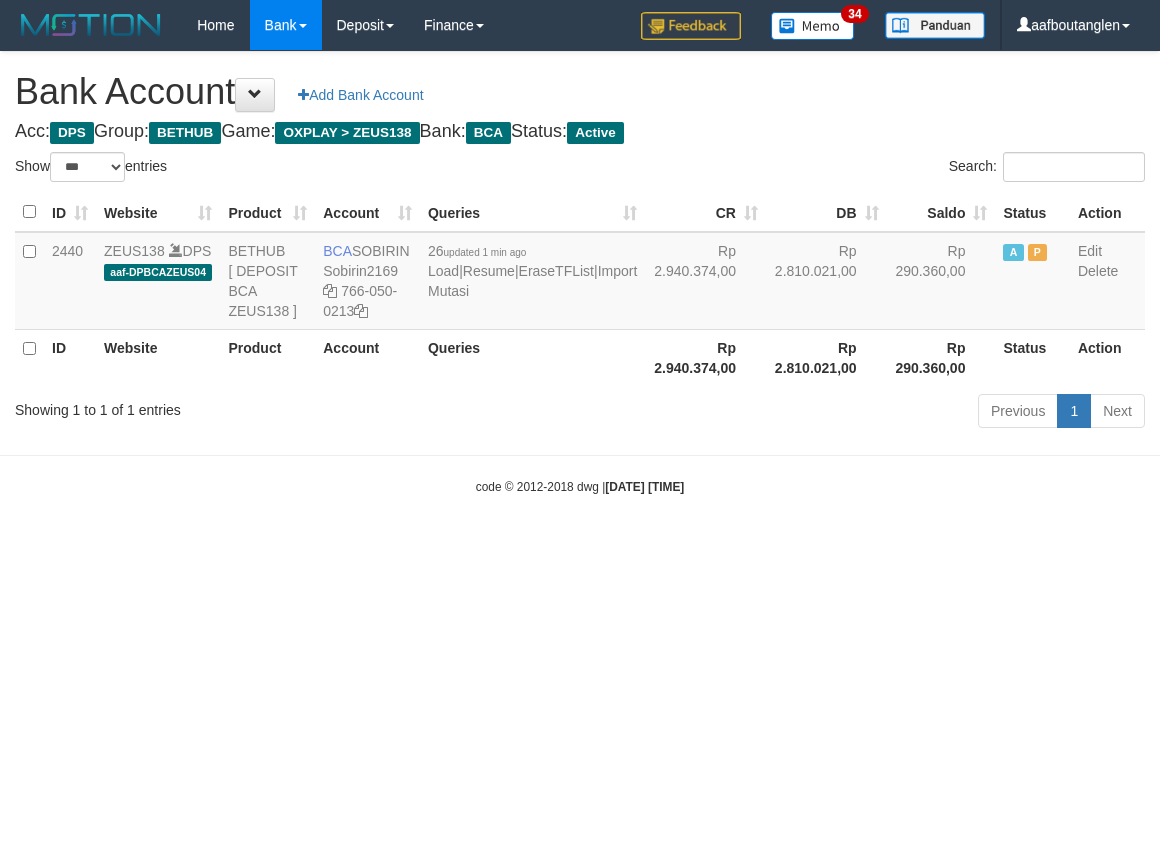 select on "***" 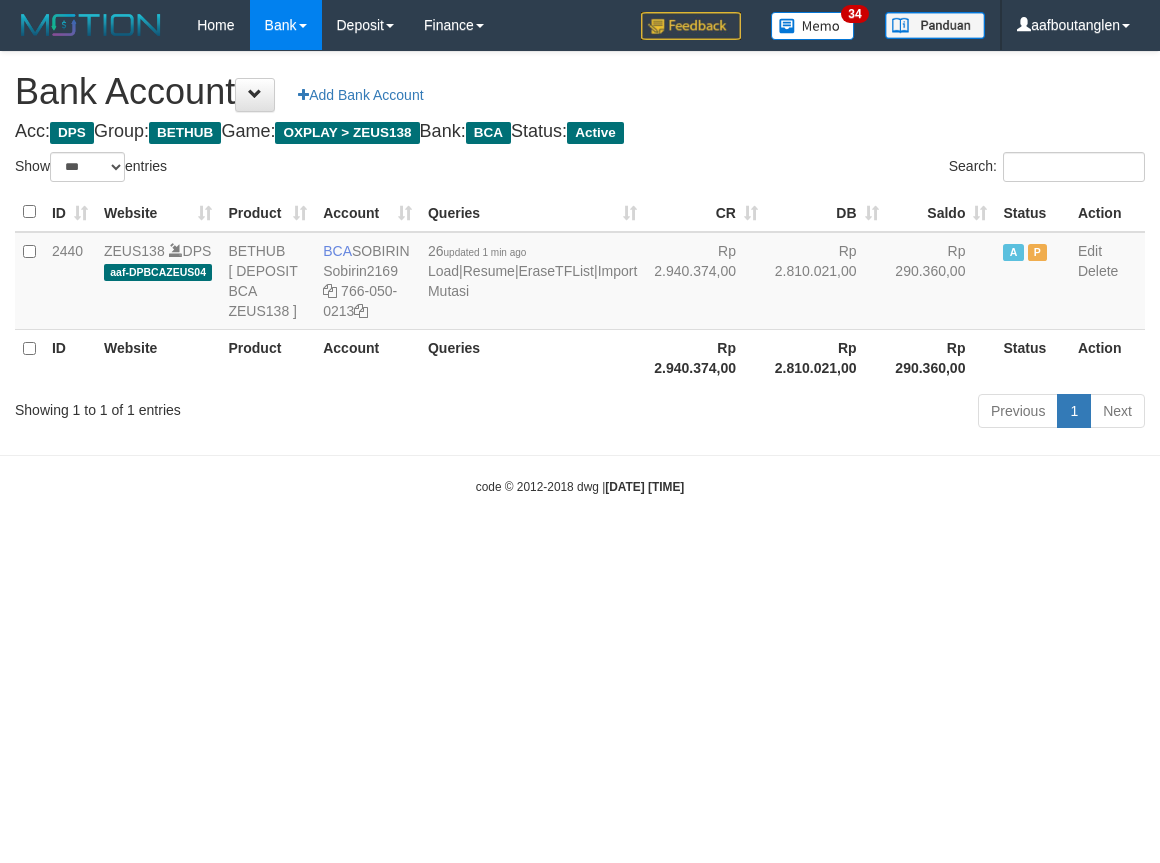 scroll, scrollTop: 0, scrollLeft: 0, axis: both 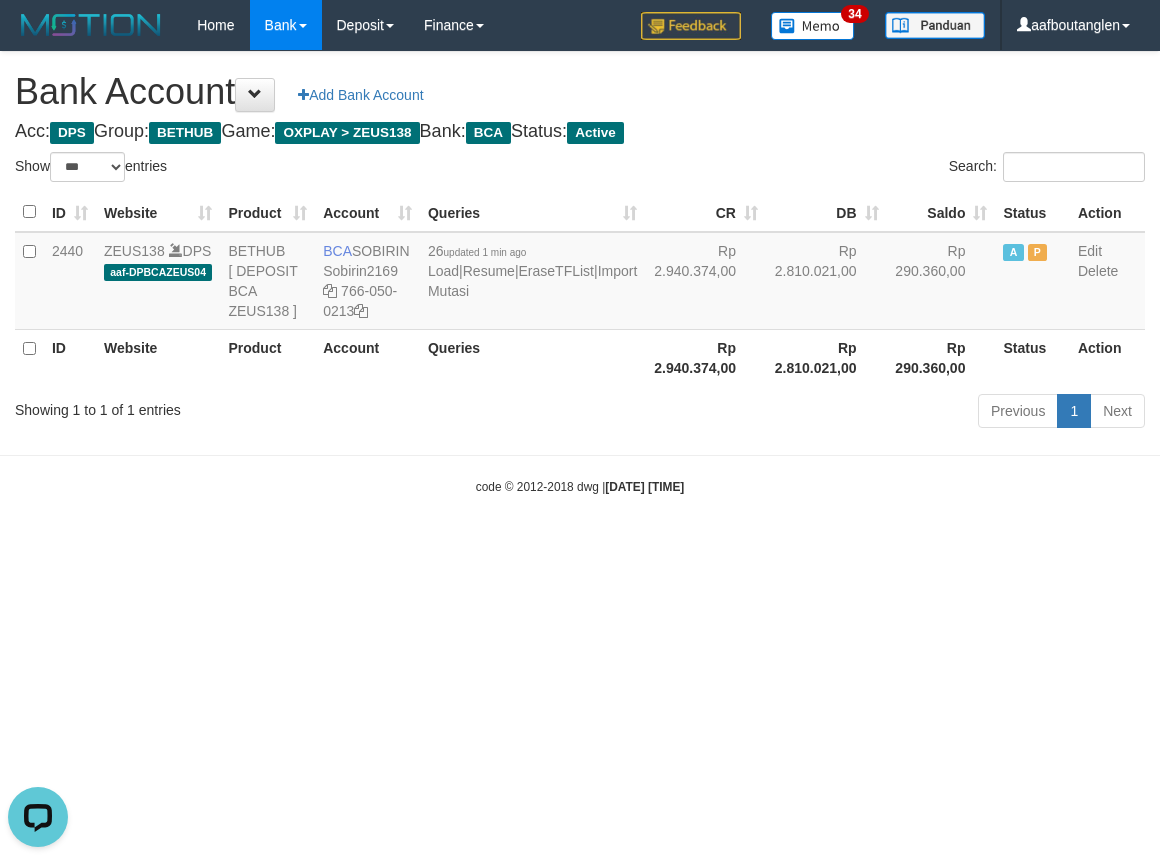 drag, startPoint x: 962, startPoint y: 583, endPoint x: 963, endPoint y: 567, distance: 16.03122 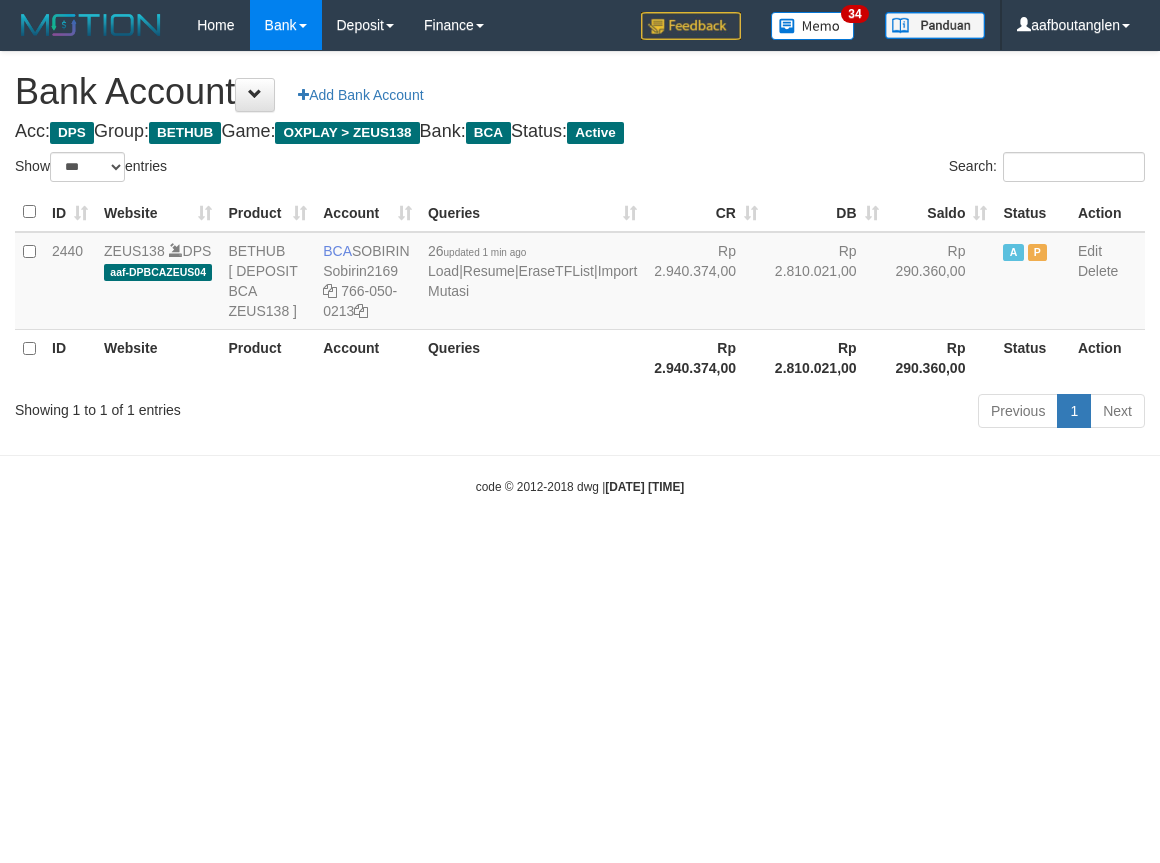 select on "***" 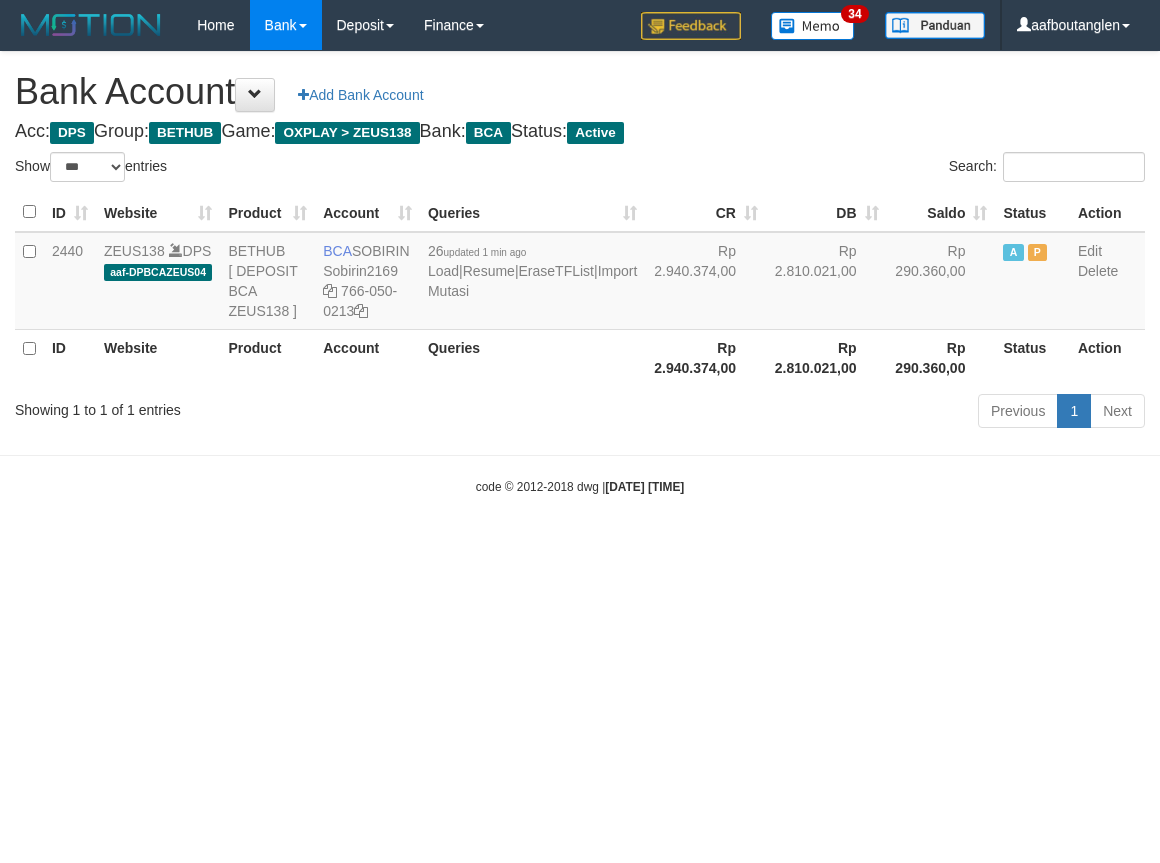 scroll, scrollTop: 0, scrollLeft: 0, axis: both 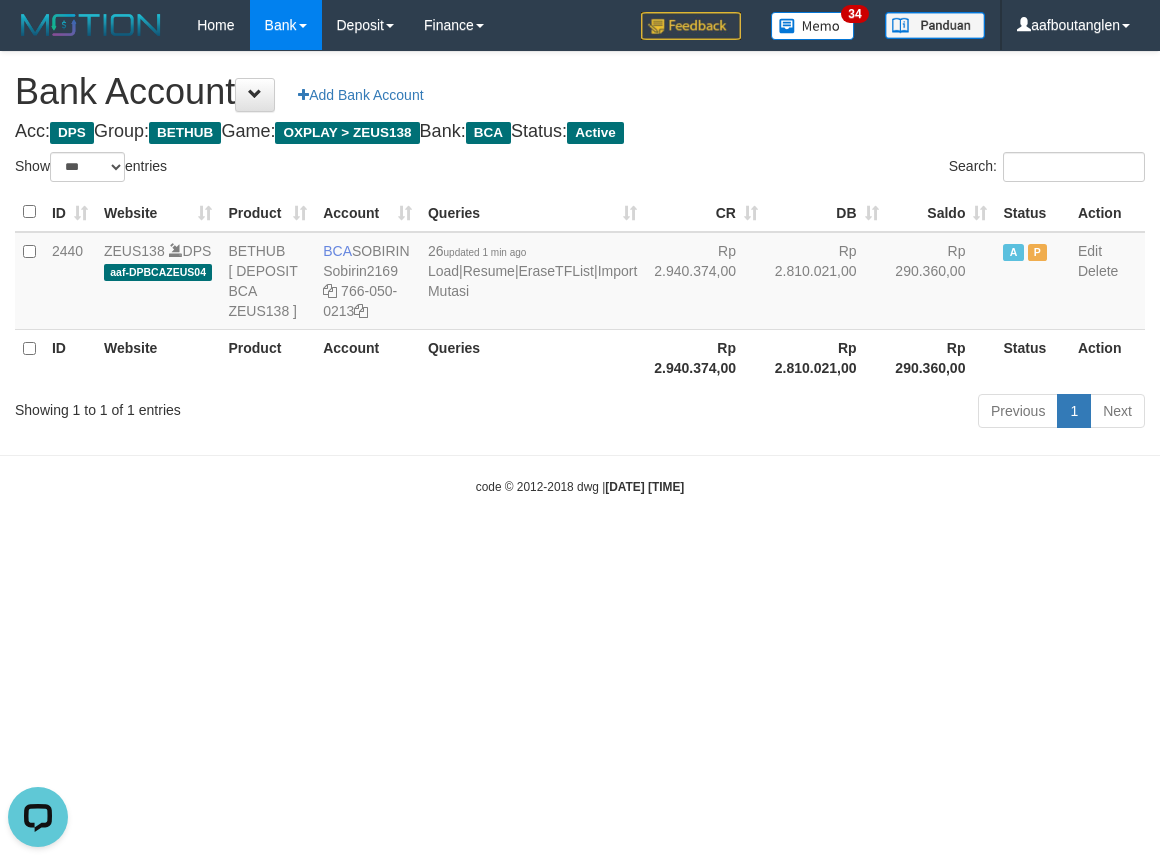 drag, startPoint x: 800, startPoint y: 545, endPoint x: 775, endPoint y: 535, distance: 26.925823 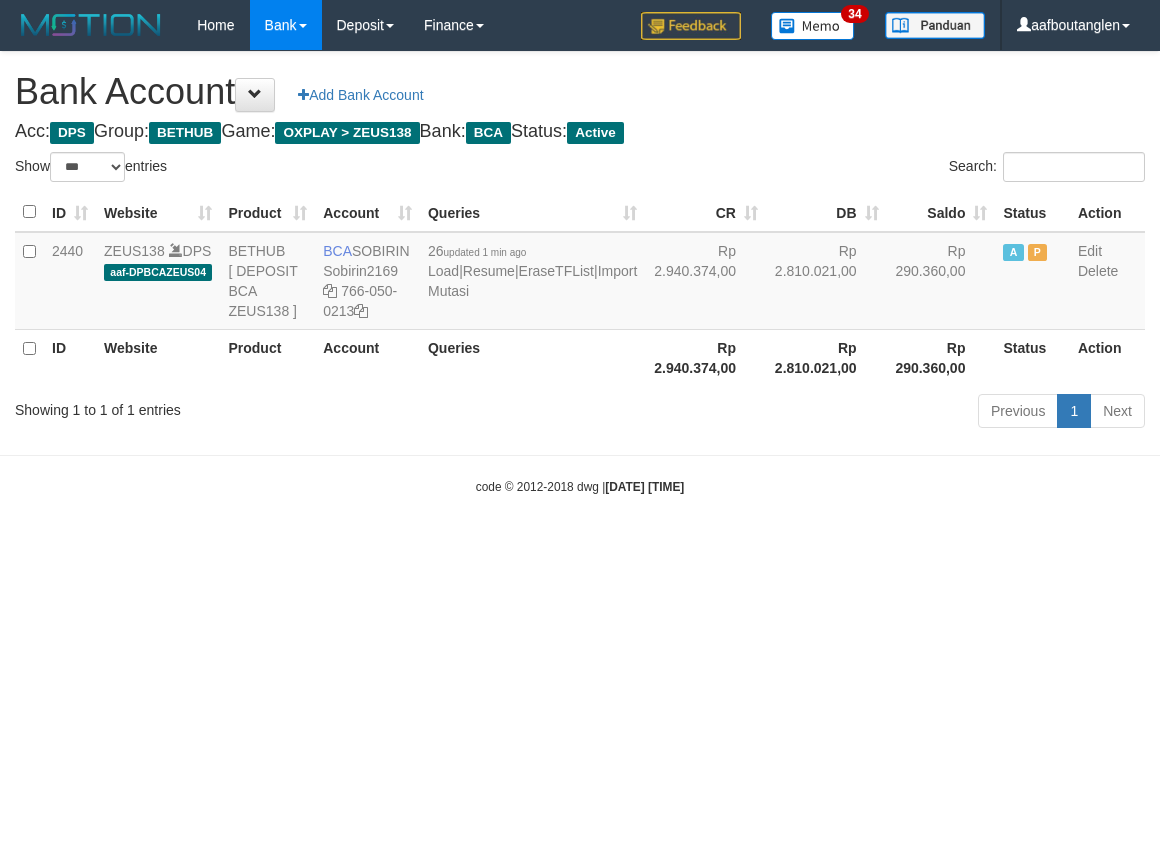 select on "***" 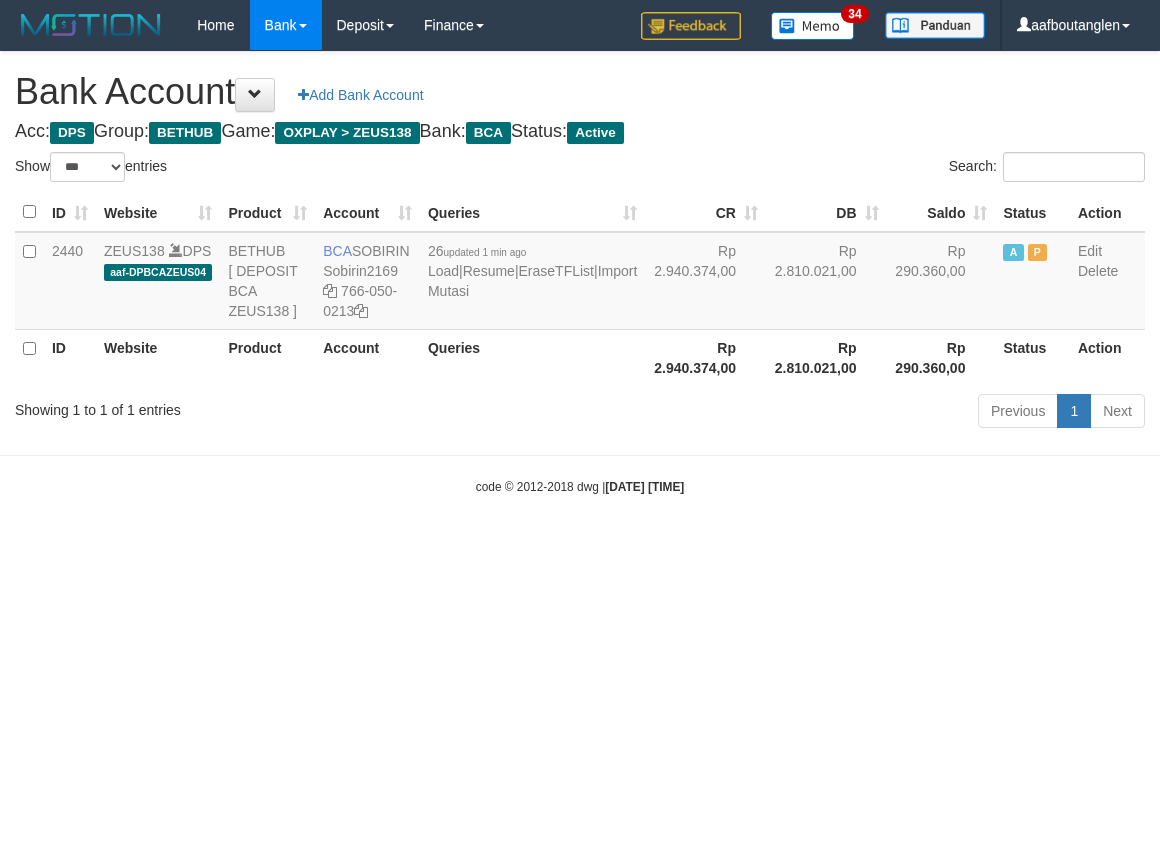 scroll, scrollTop: 0, scrollLeft: 0, axis: both 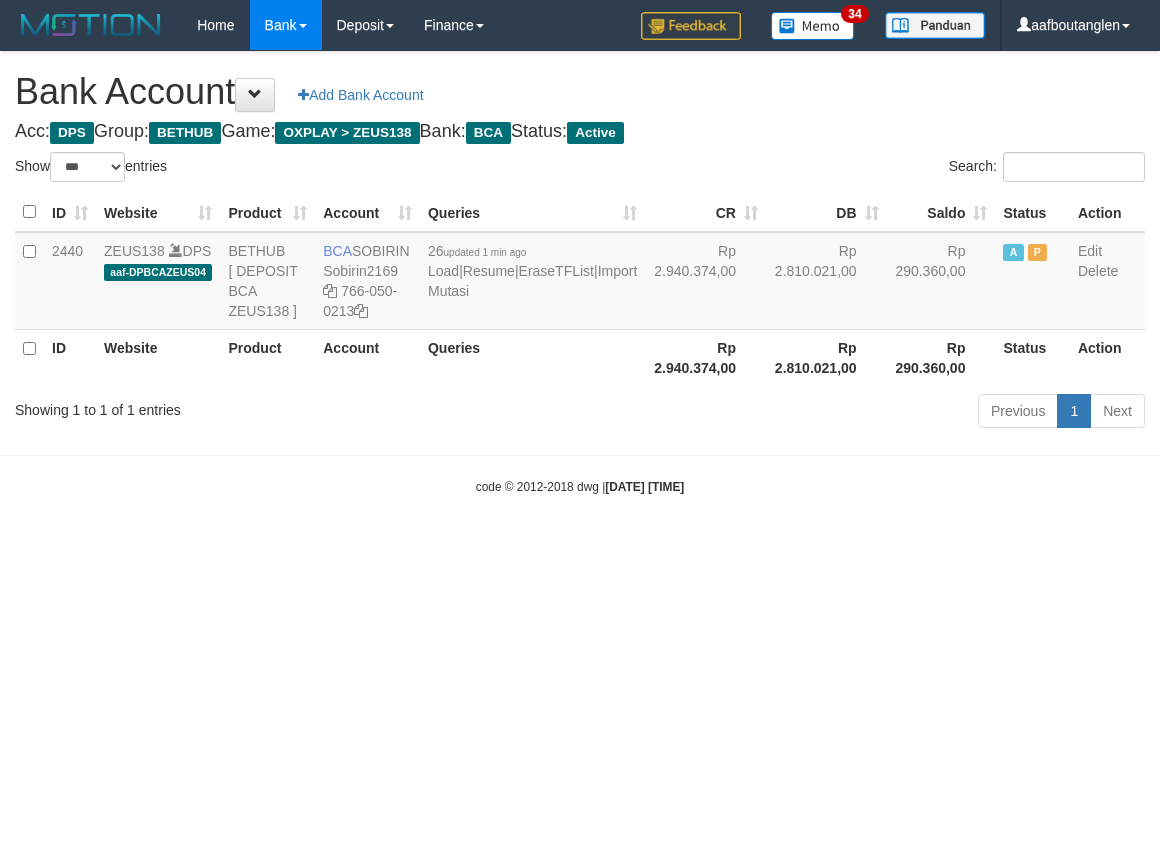 select on "***" 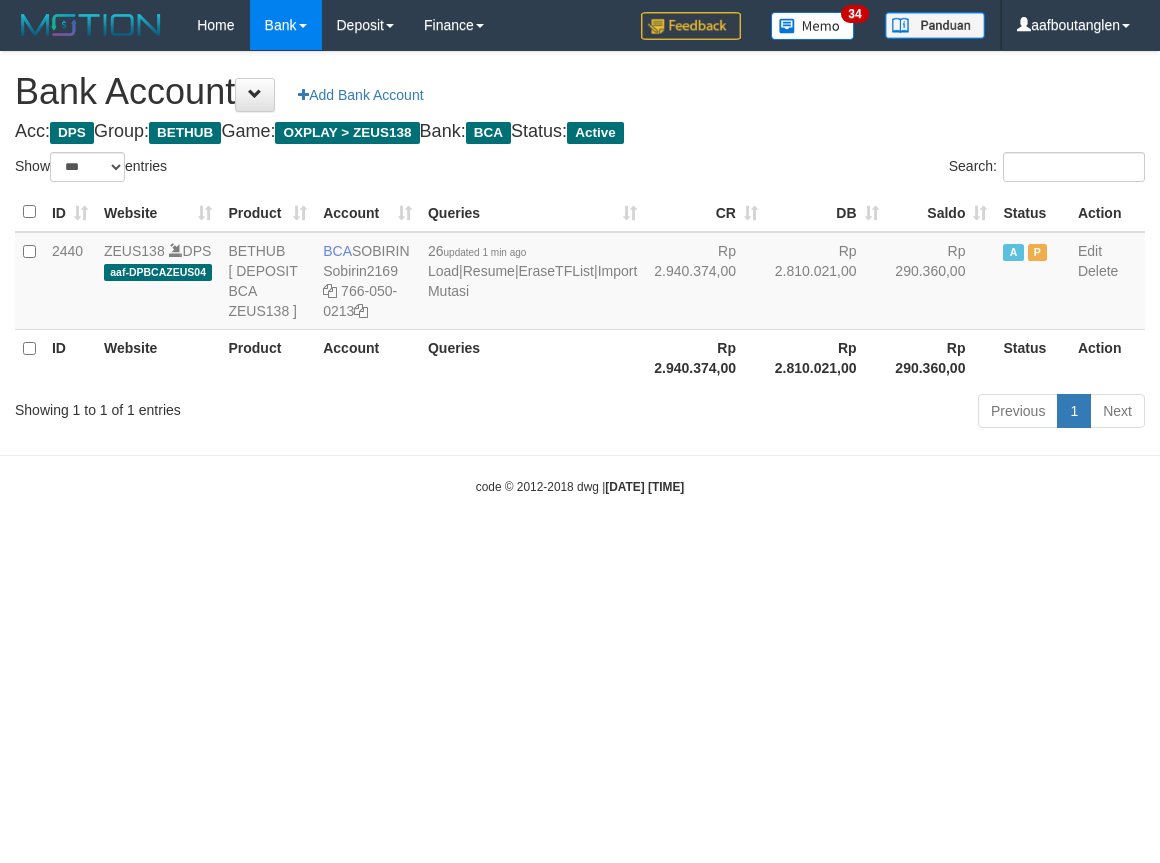 scroll, scrollTop: 0, scrollLeft: 0, axis: both 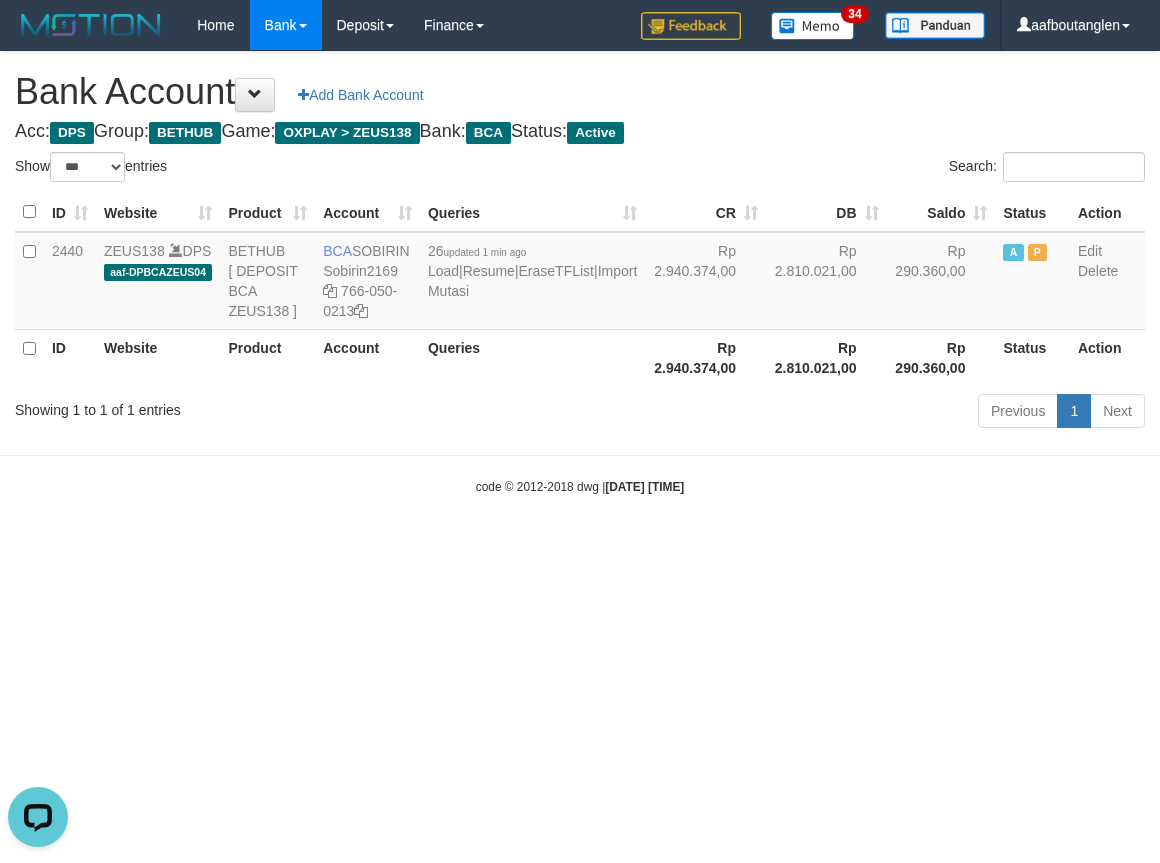 click on "code © 2012-2018 dwg |  2025/07/14 01:03:37" at bounding box center [580, 486] 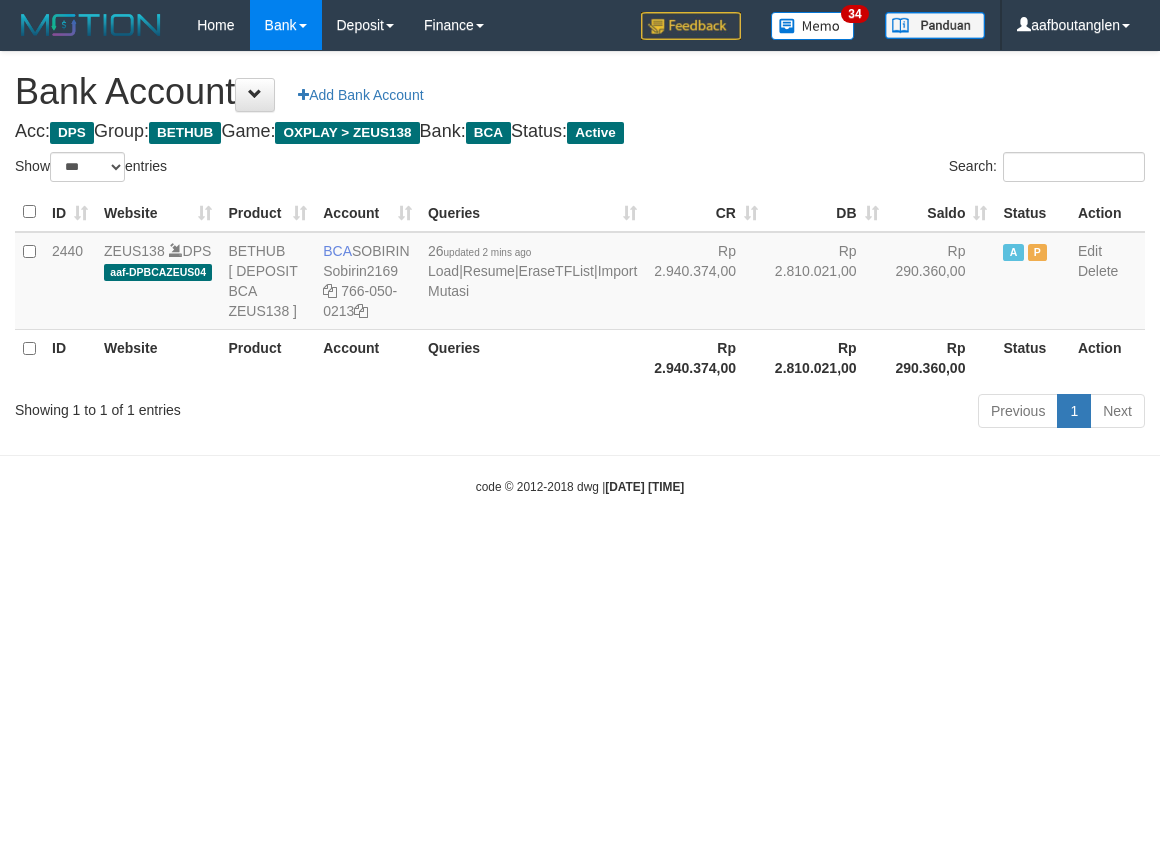 select on "***" 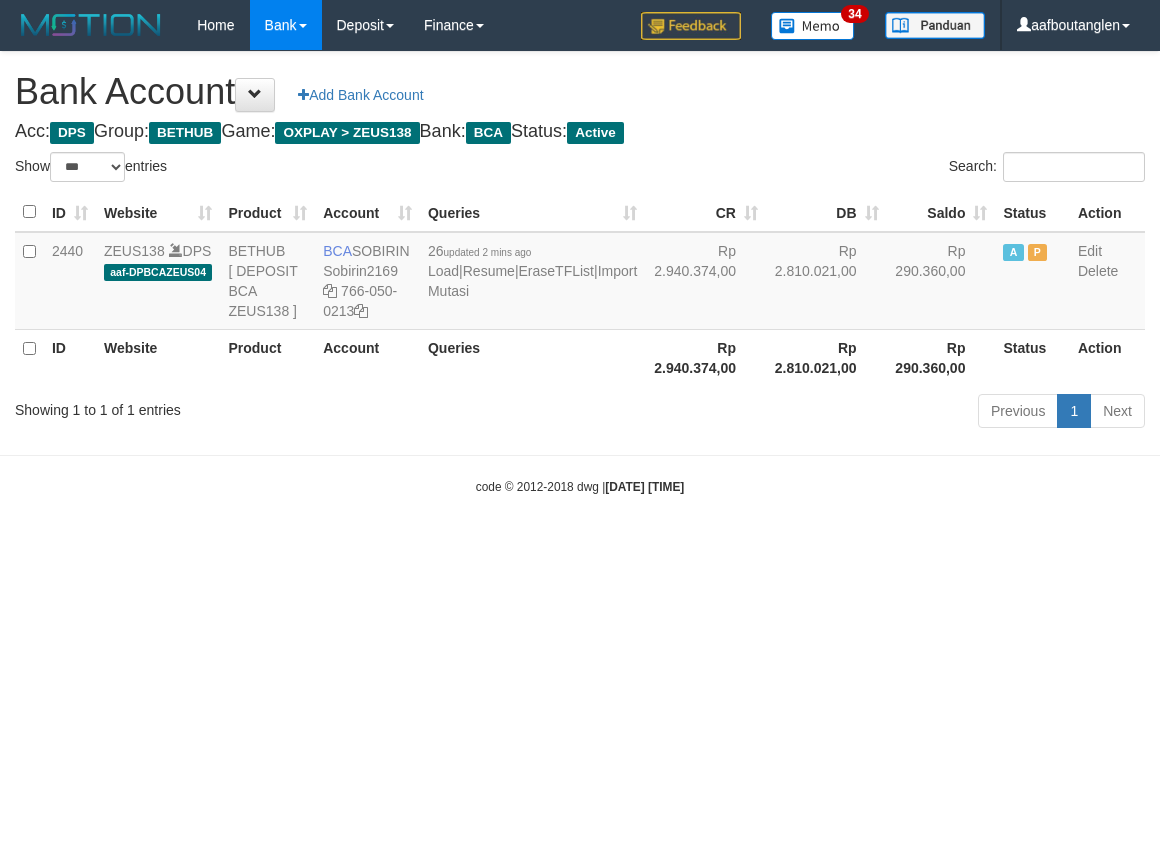 scroll, scrollTop: 0, scrollLeft: 0, axis: both 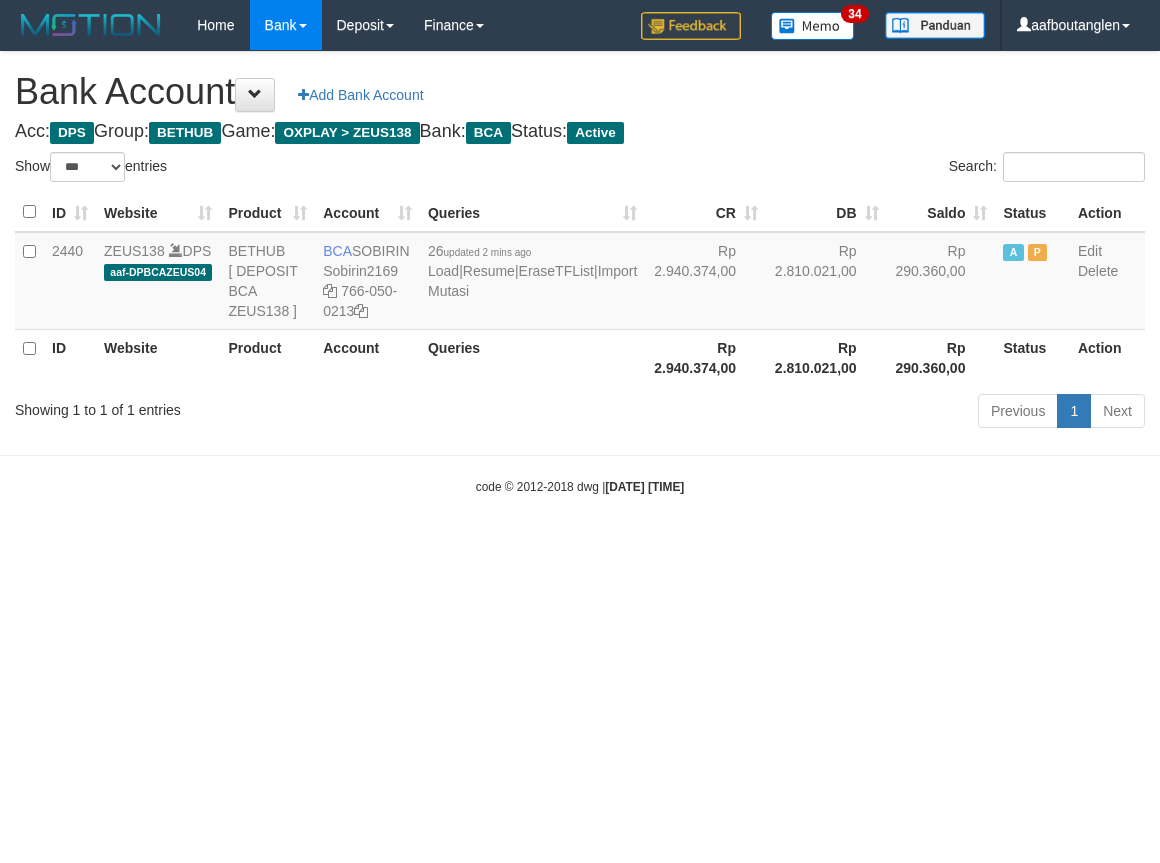 select on "***" 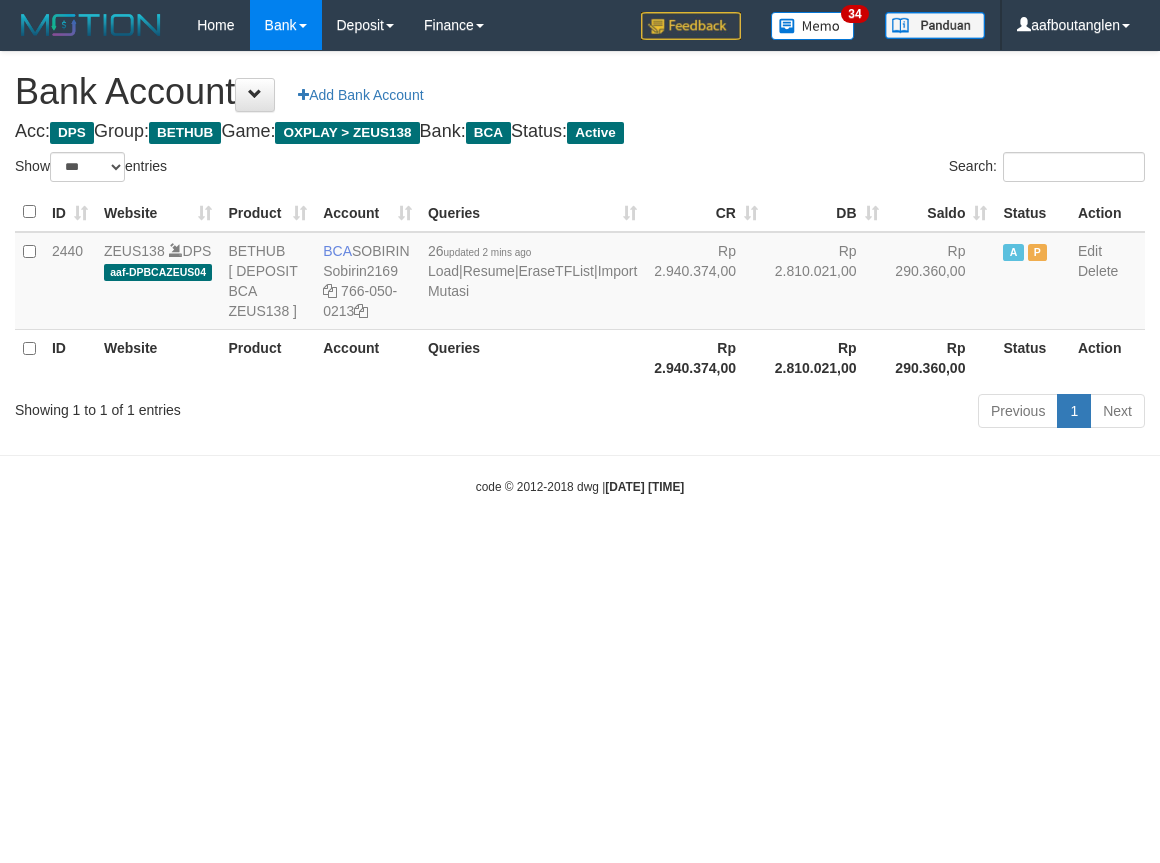scroll, scrollTop: 0, scrollLeft: 0, axis: both 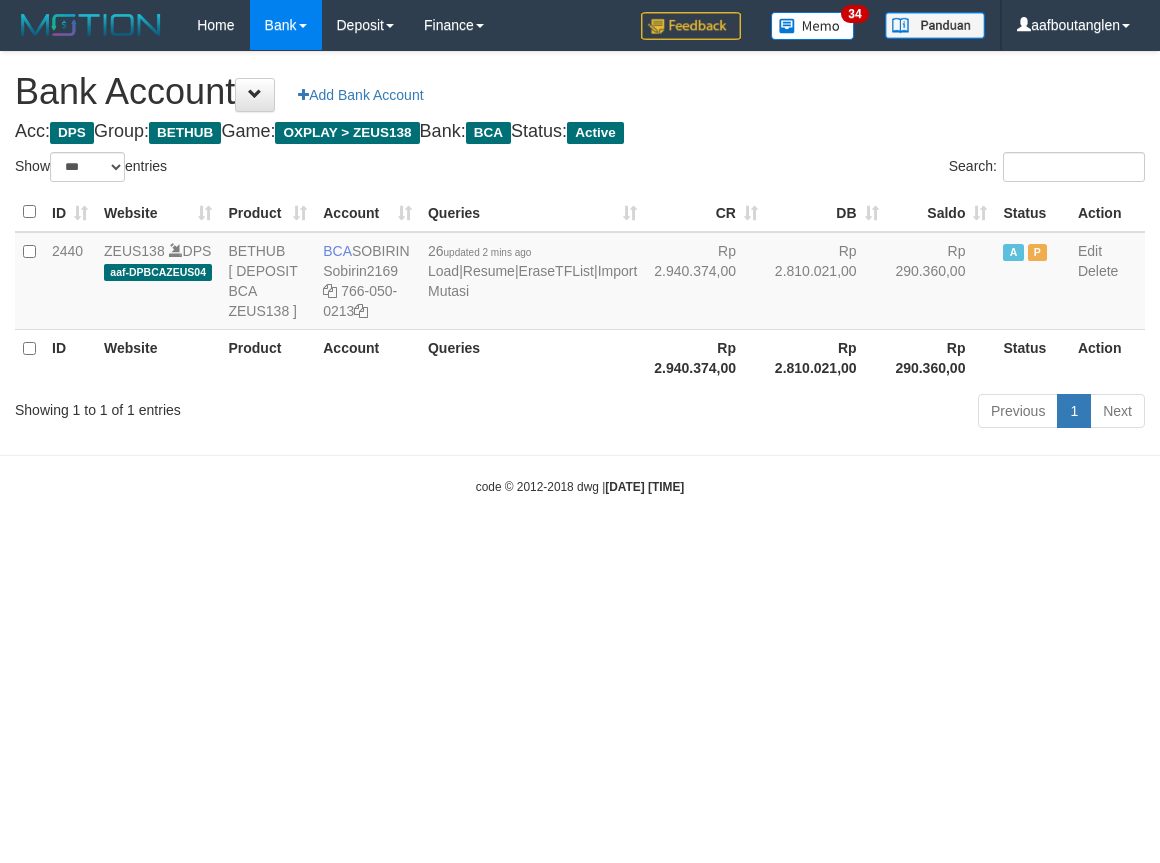 select on "***" 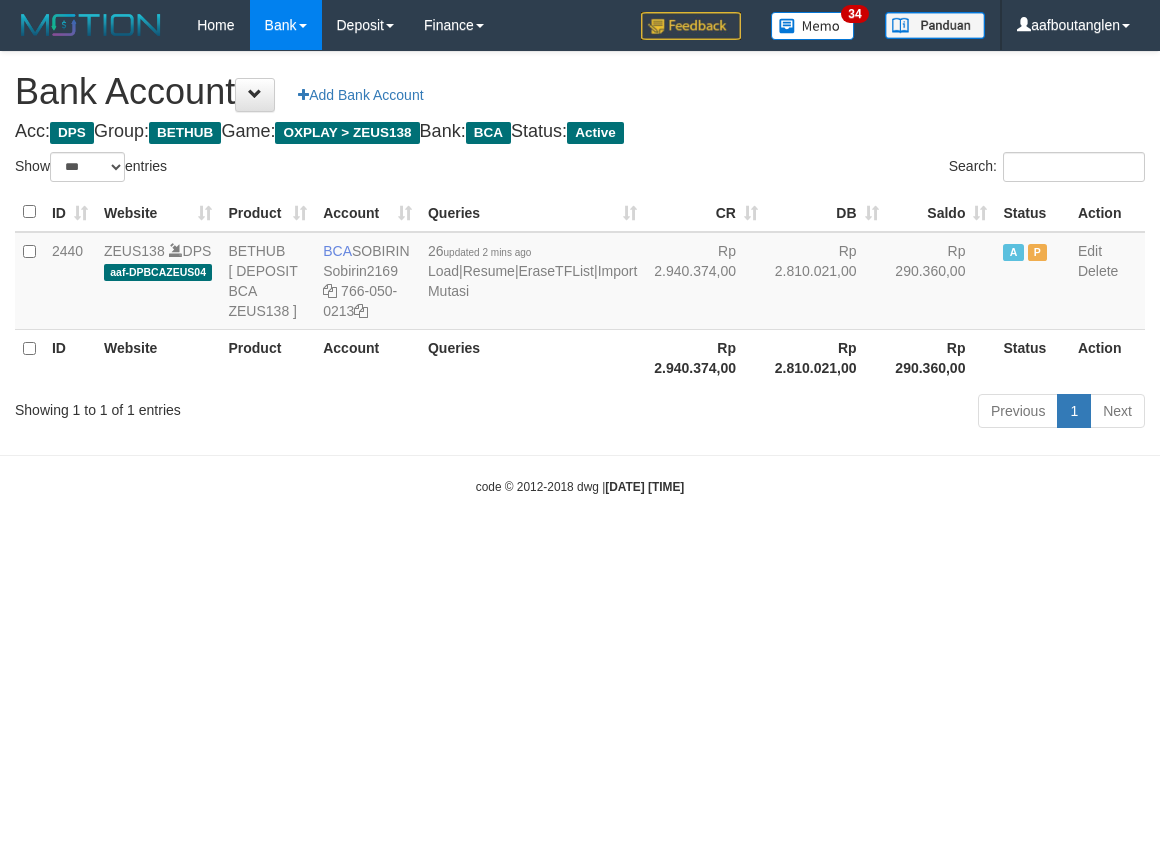 scroll, scrollTop: 0, scrollLeft: 0, axis: both 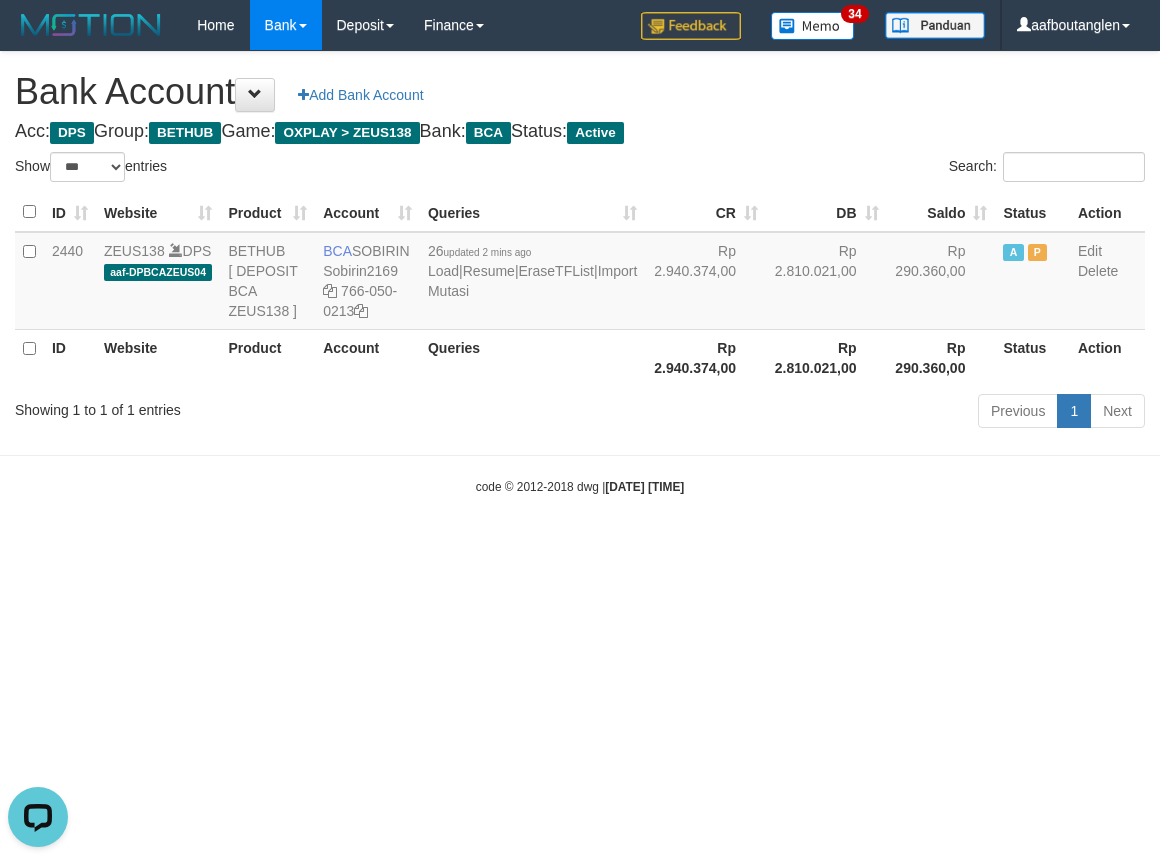 click on "Toggle navigation
Home
Bank
Account List
Deposit
DPS List
History
Note DPS
Finance
Financial Data
aafboutanglen
My Profile
Log Out
34" at bounding box center (580, 273) 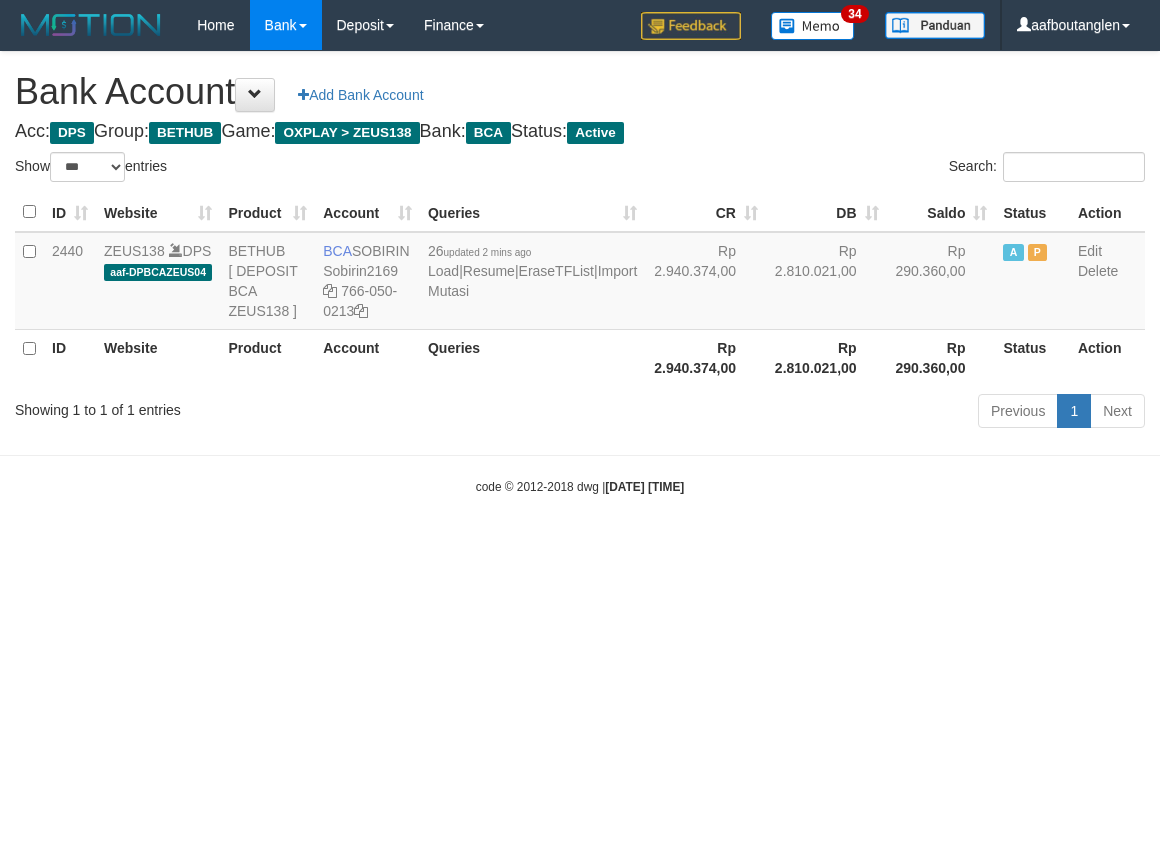 select on "***" 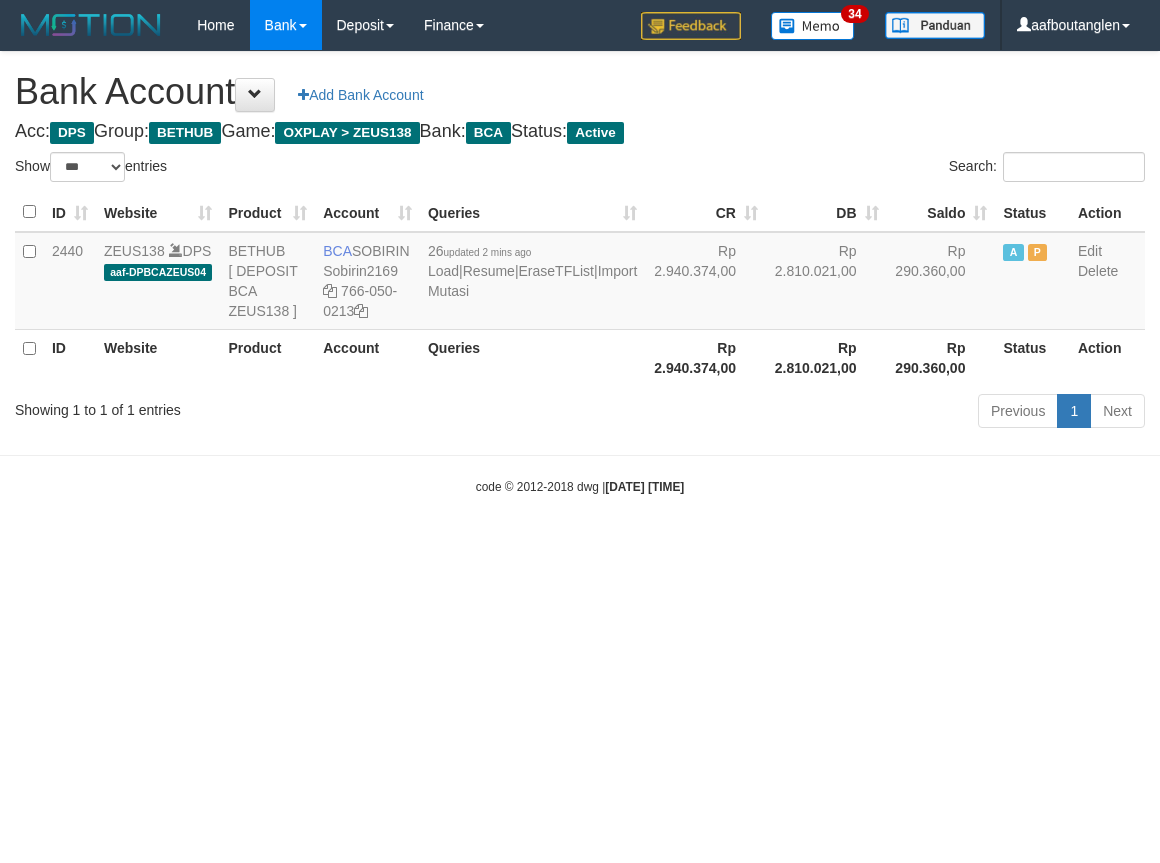 scroll, scrollTop: 0, scrollLeft: 0, axis: both 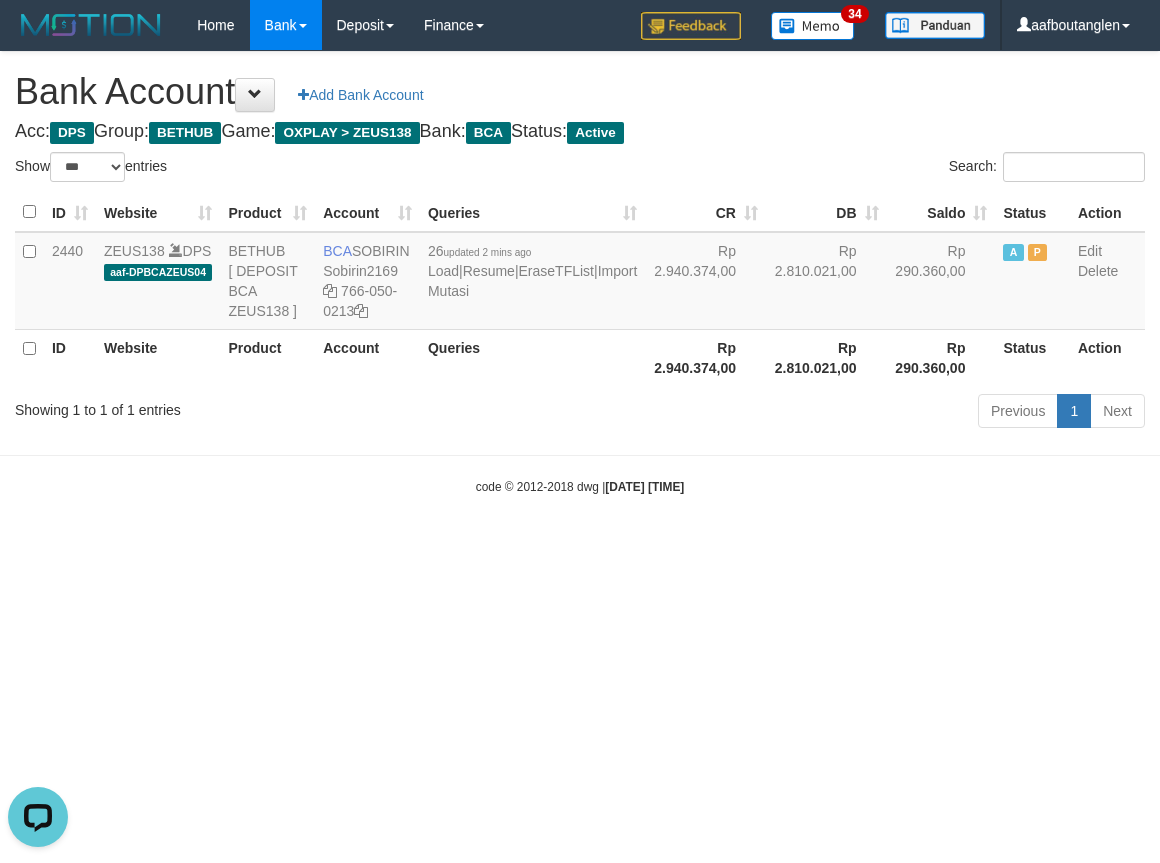 click on "Toggle navigation
Home
Bank
Account List
Deposit
DPS List
History
Note DPS
Finance
Financial Data
aafboutanglen
My Profile
Log Out
34" at bounding box center [580, 273] 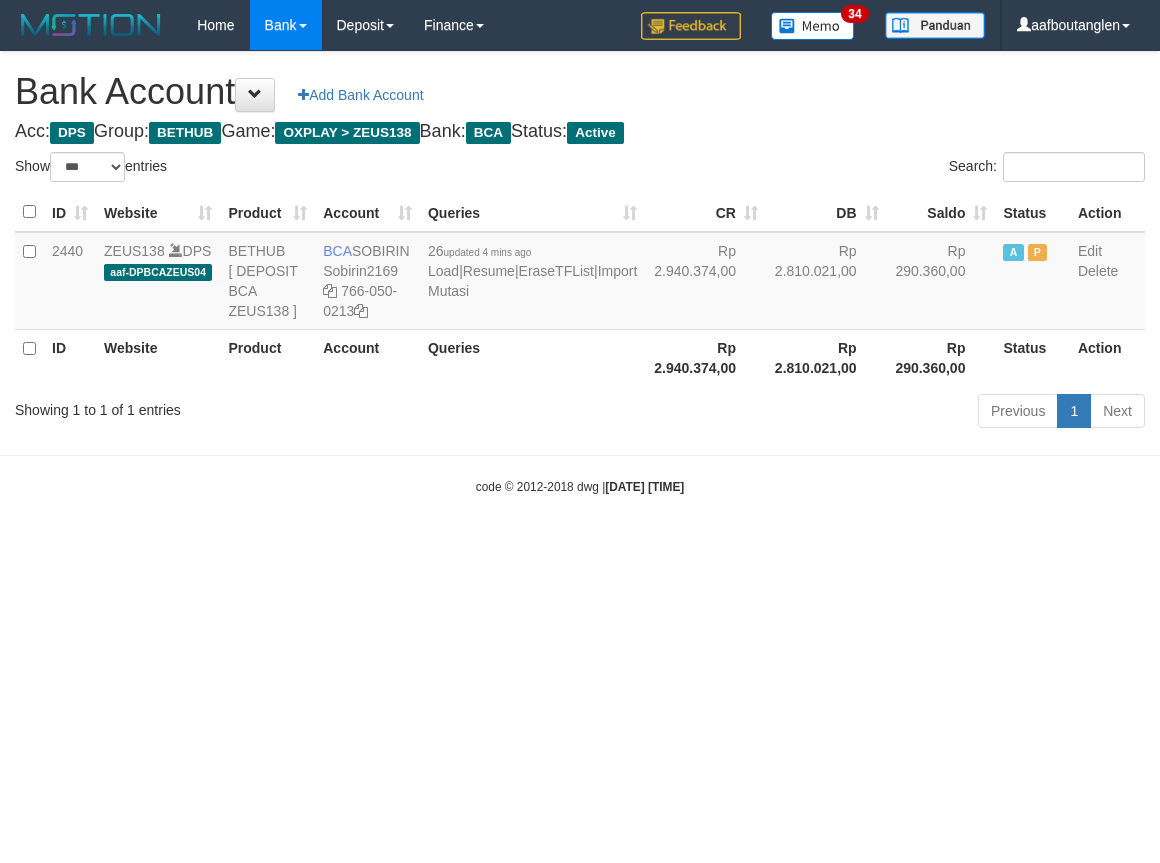 select on "***" 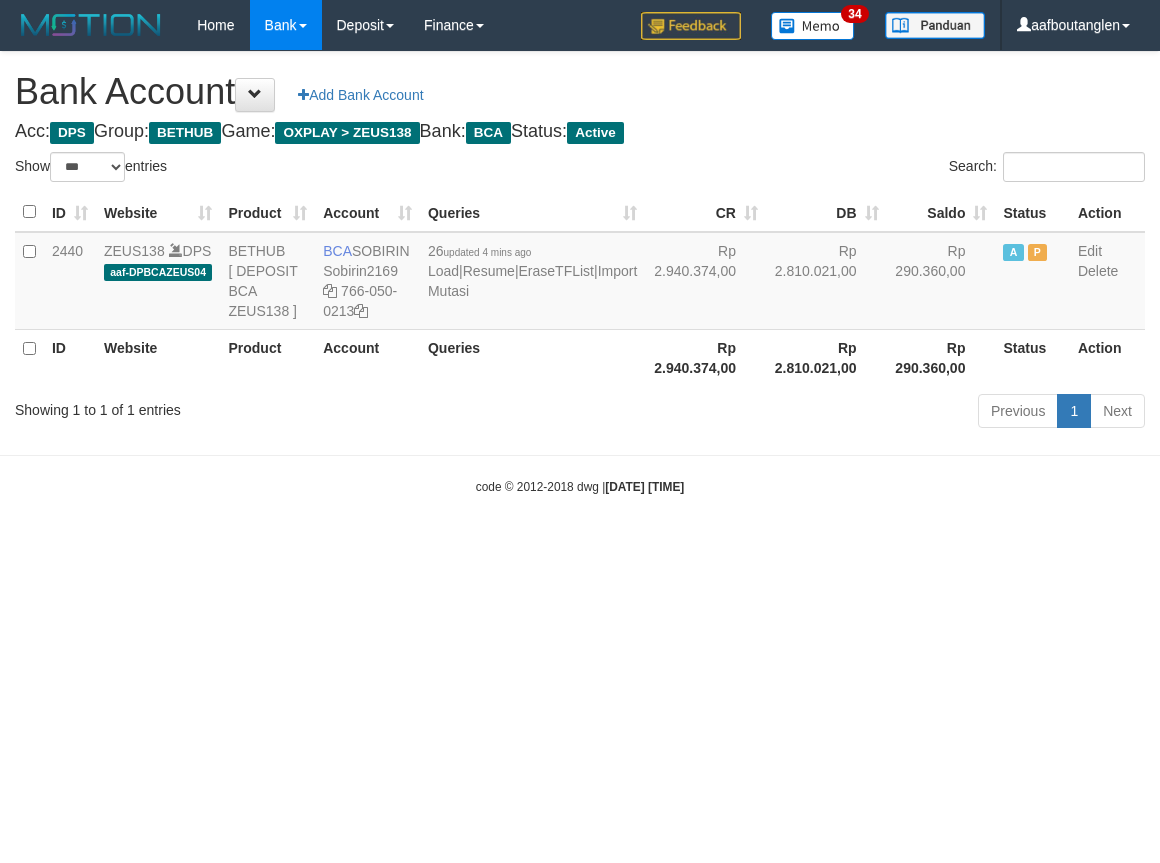 scroll, scrollTop: 0, scrollLeft: 0, axis: both 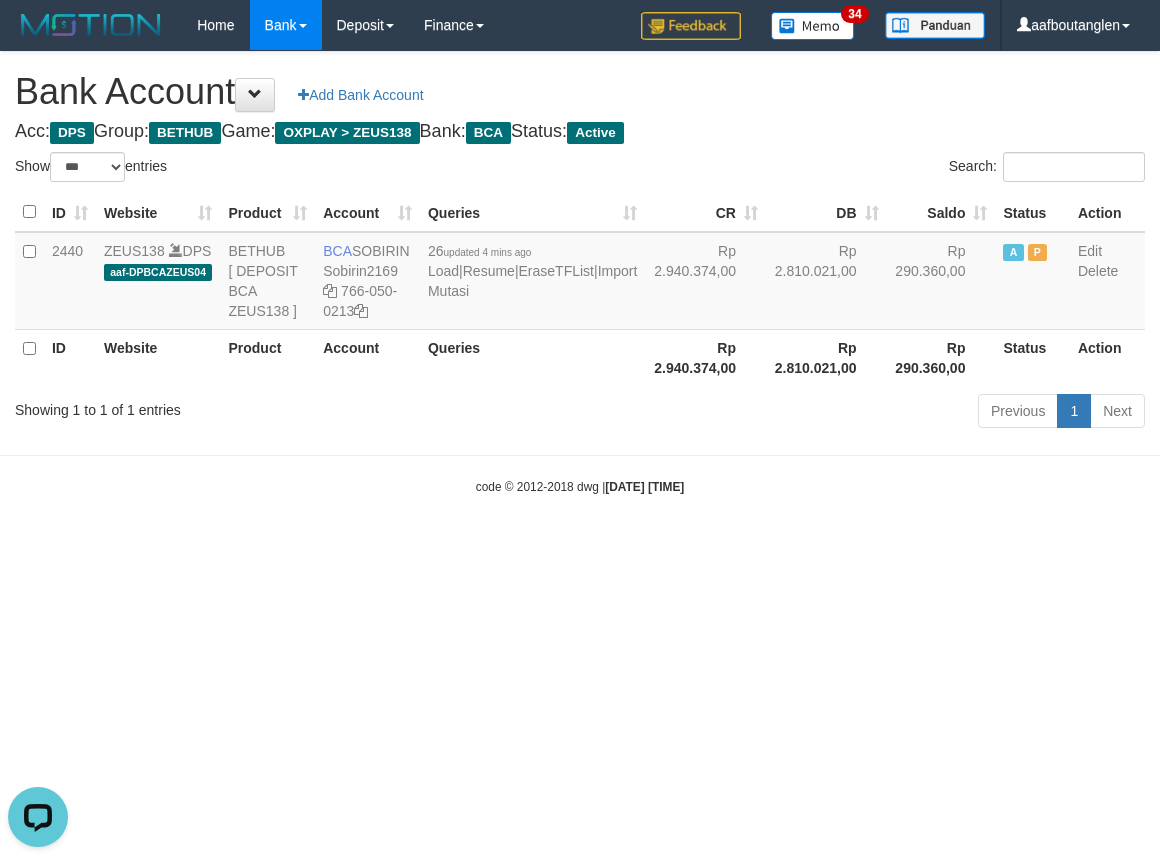 drag, startPoint x: 43, startPoint y: 514, endPoint x: 130, endPoint y: 504, distance: 87.57283 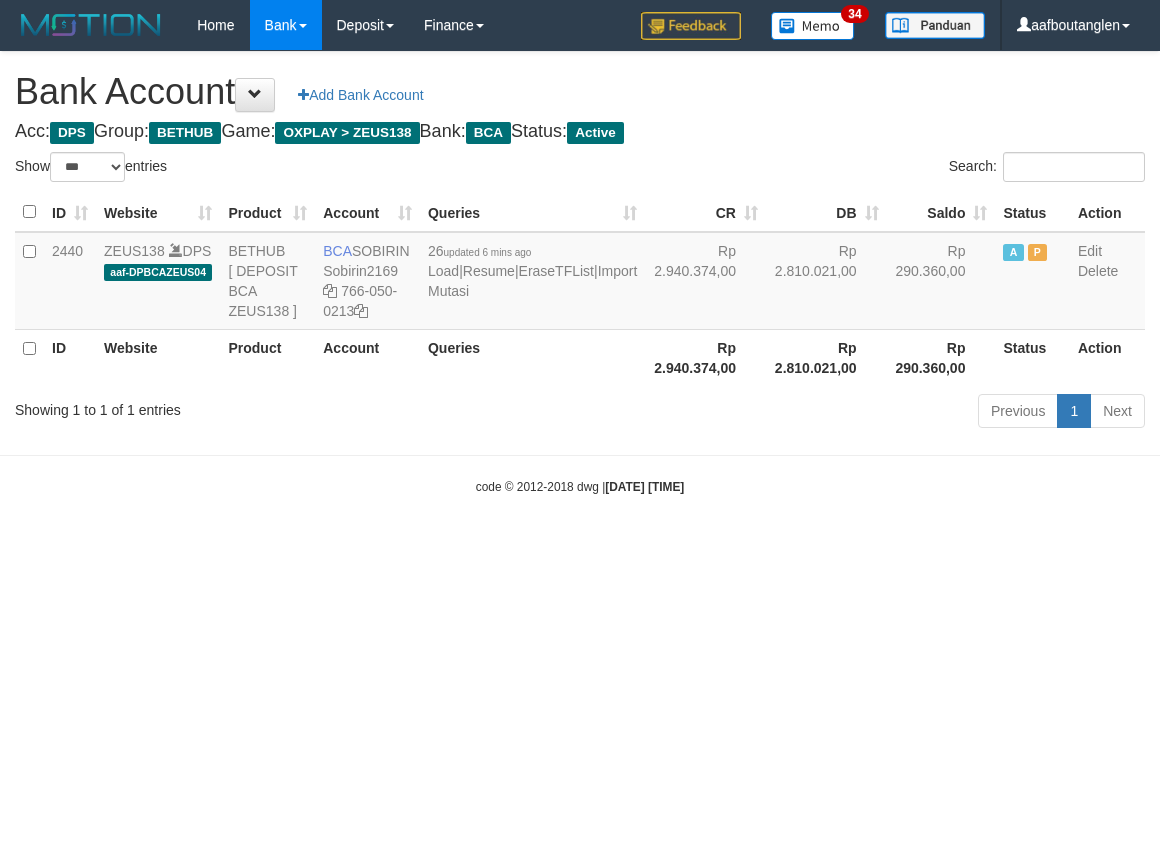 select on "***" 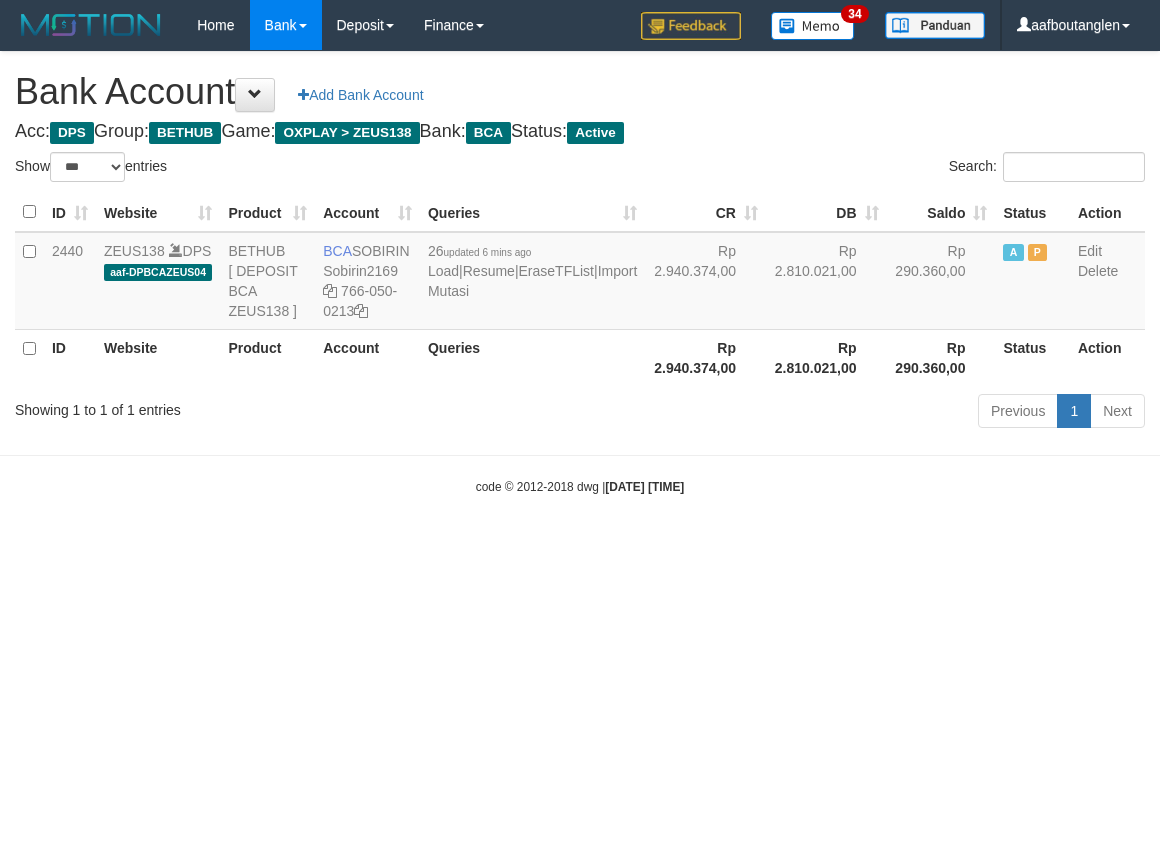 scroll, scrollTop: 0, scrollLeft: 0, axis: both 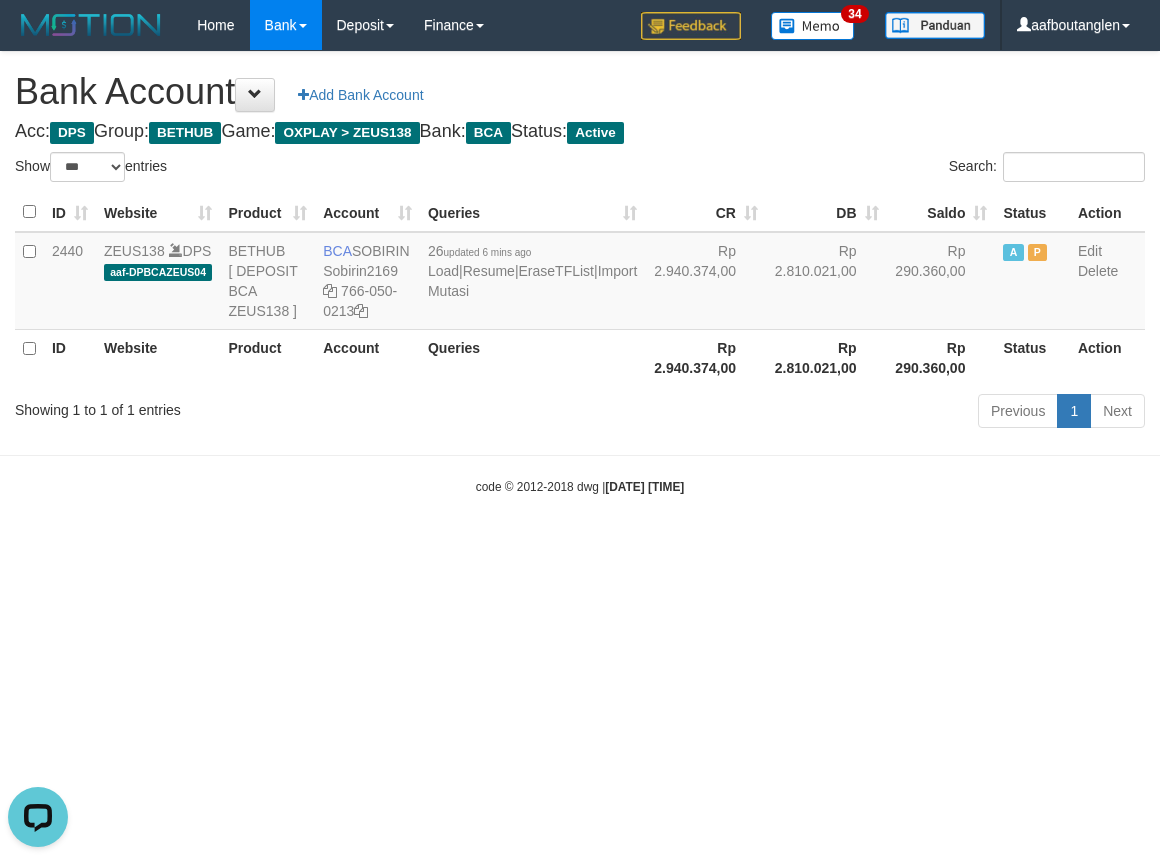 click on "Toggle navigation
Home
Bank
Account List
Deposit
DPS List
History
Note DPS
Finance
Financial Data
aafboutanglen
My Profile
Log Out
34" at bounding box center [580, 273] 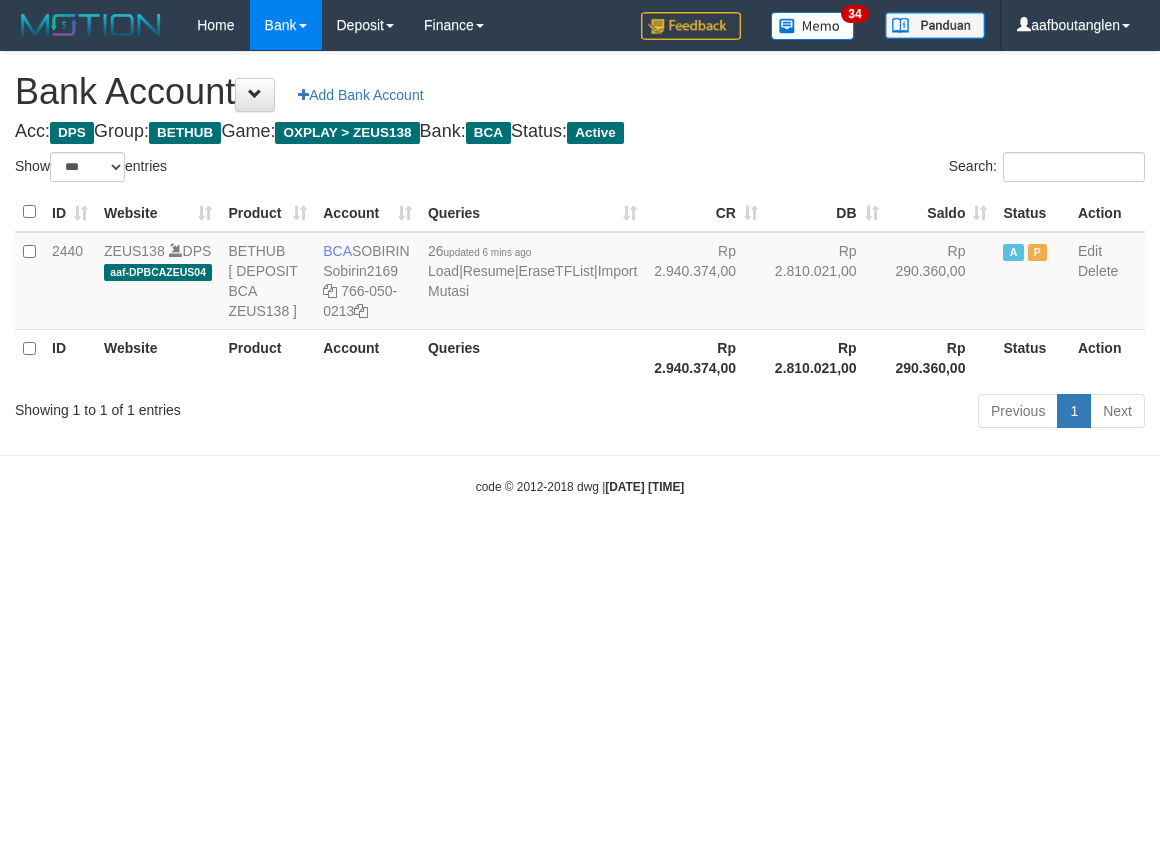 select on "***" 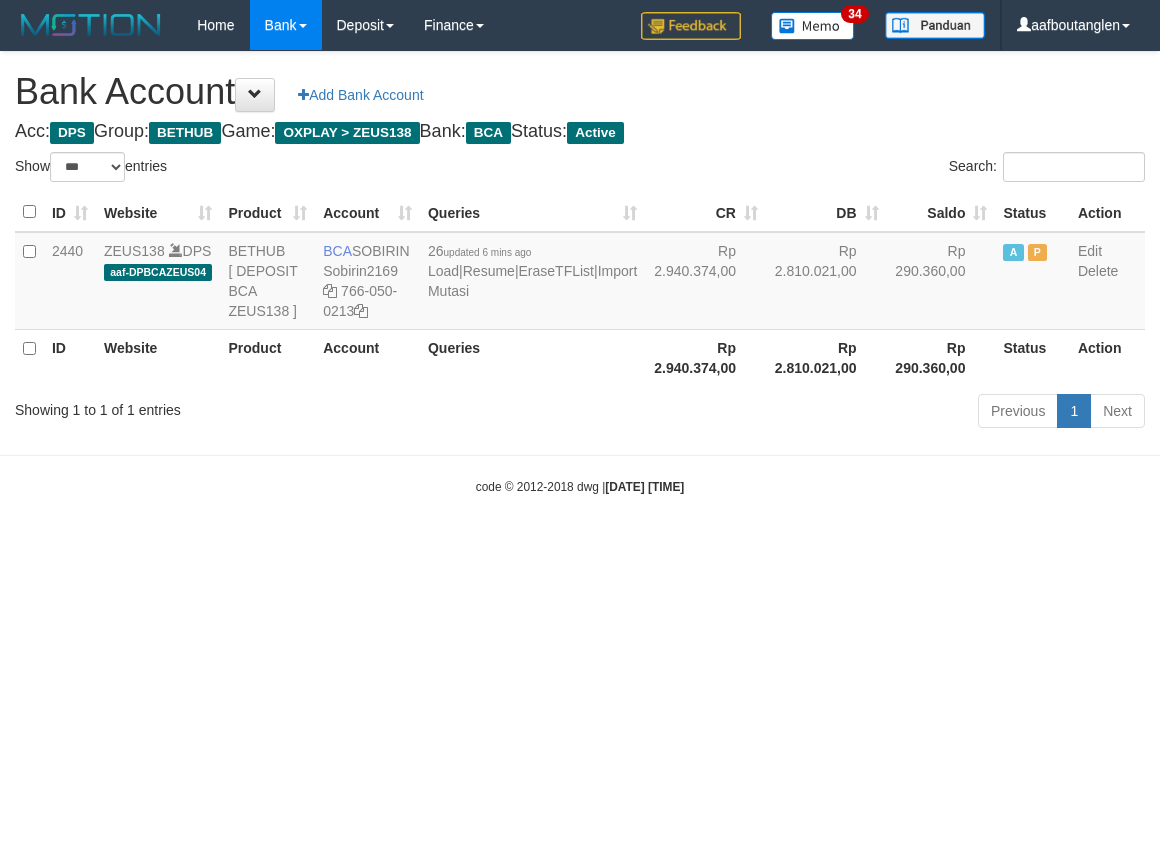 scroll, scrollTop: 0, scrollLeft: 0, axis: both 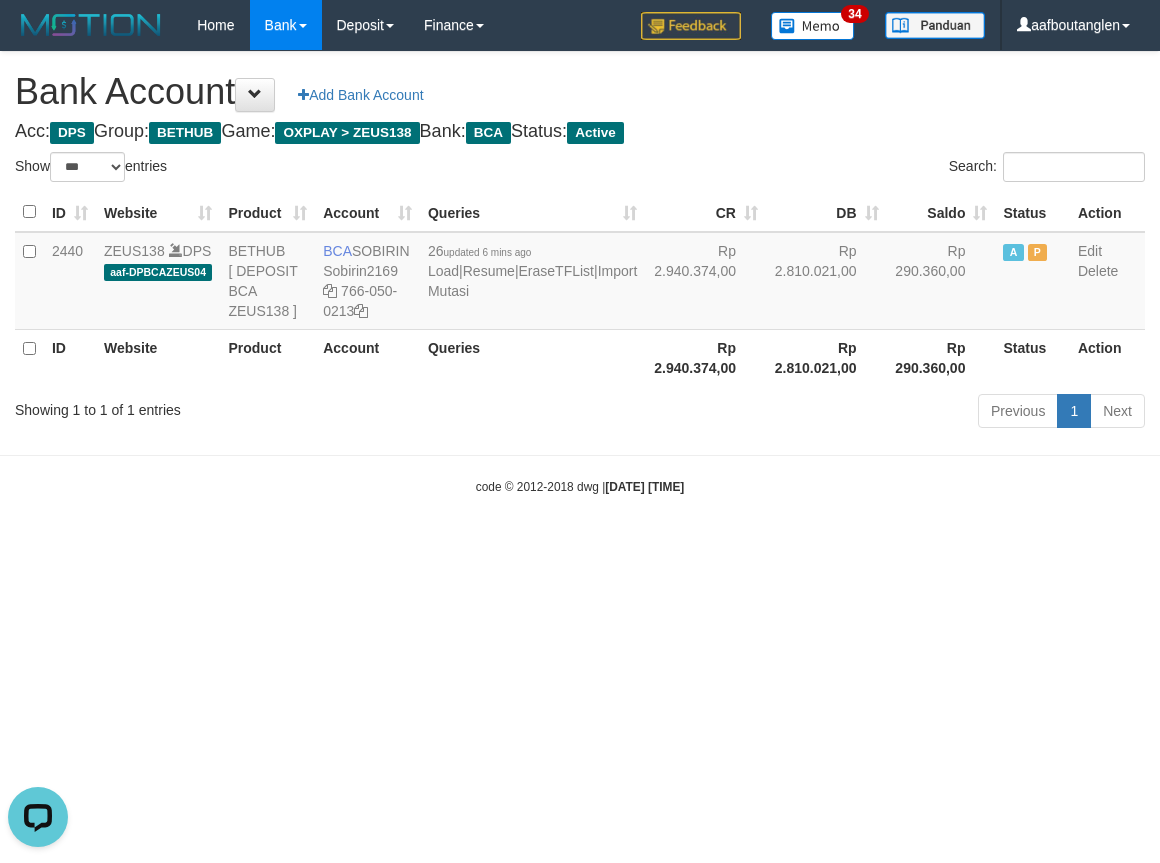 drag, startPoint x: 943, startPoint y: 593, endPoint x: 1016, endPoint y: 600, distance: 73.33485 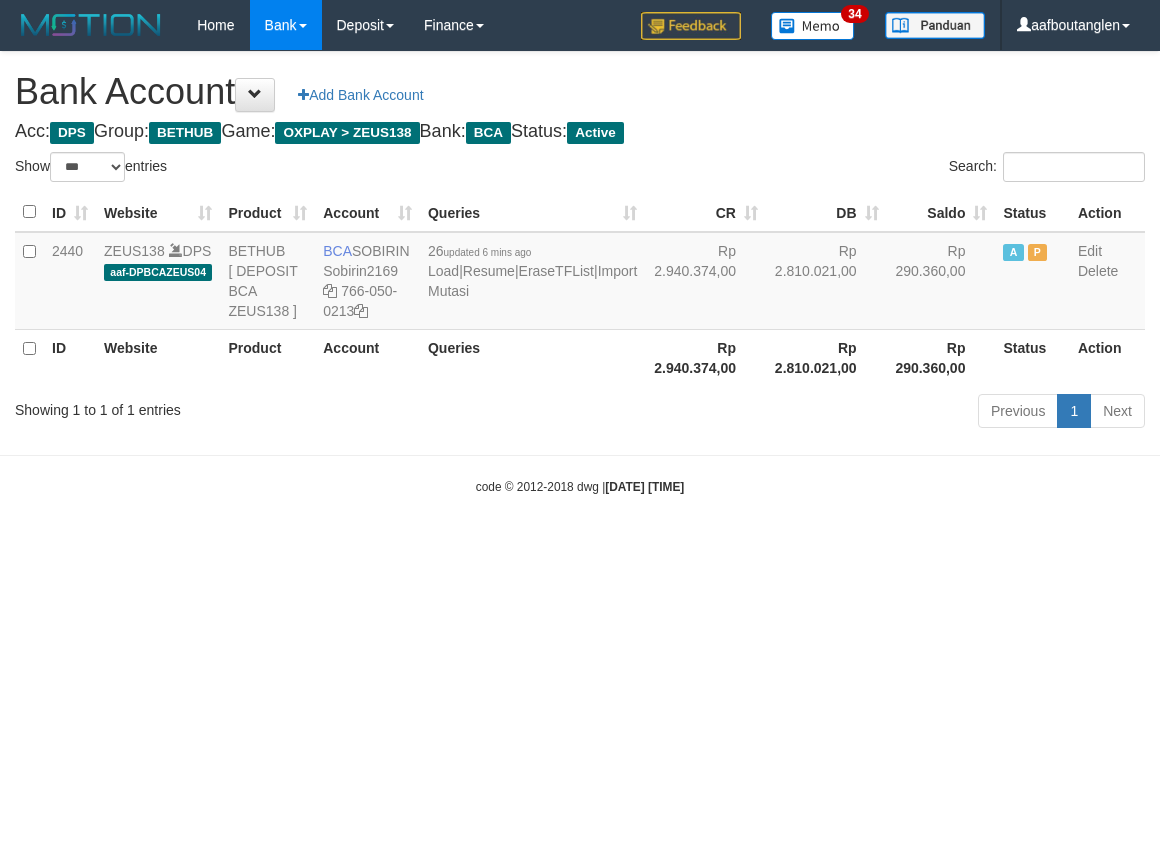 select on "***" 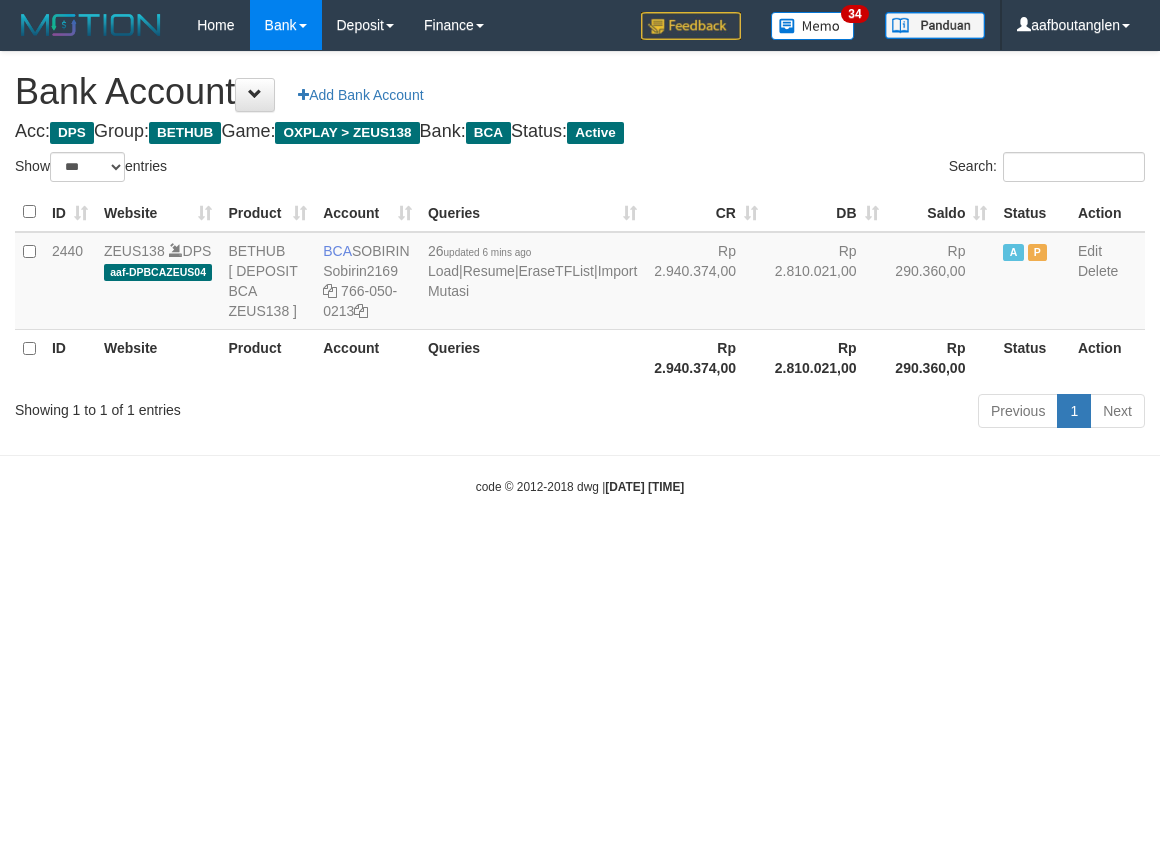 scroll, scrollTop: 0, scrollLeft: 0, axis: both 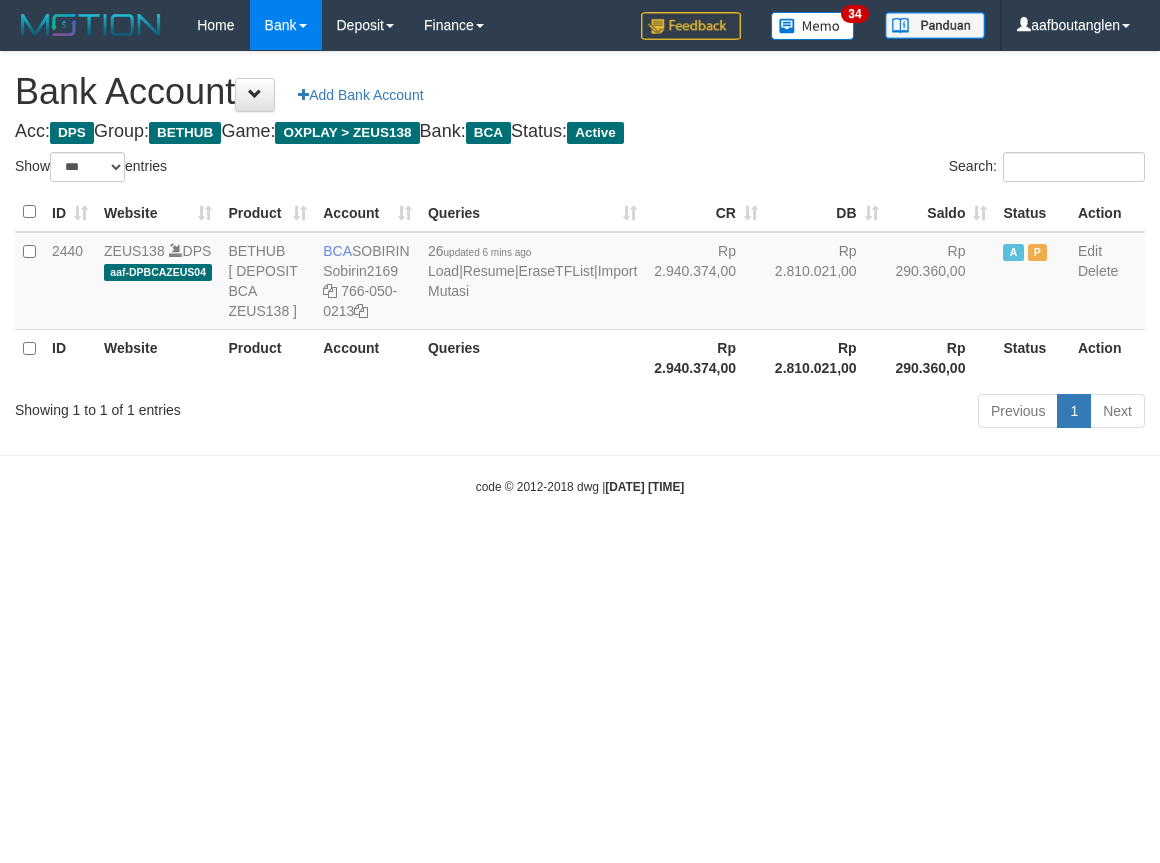 select on "***" 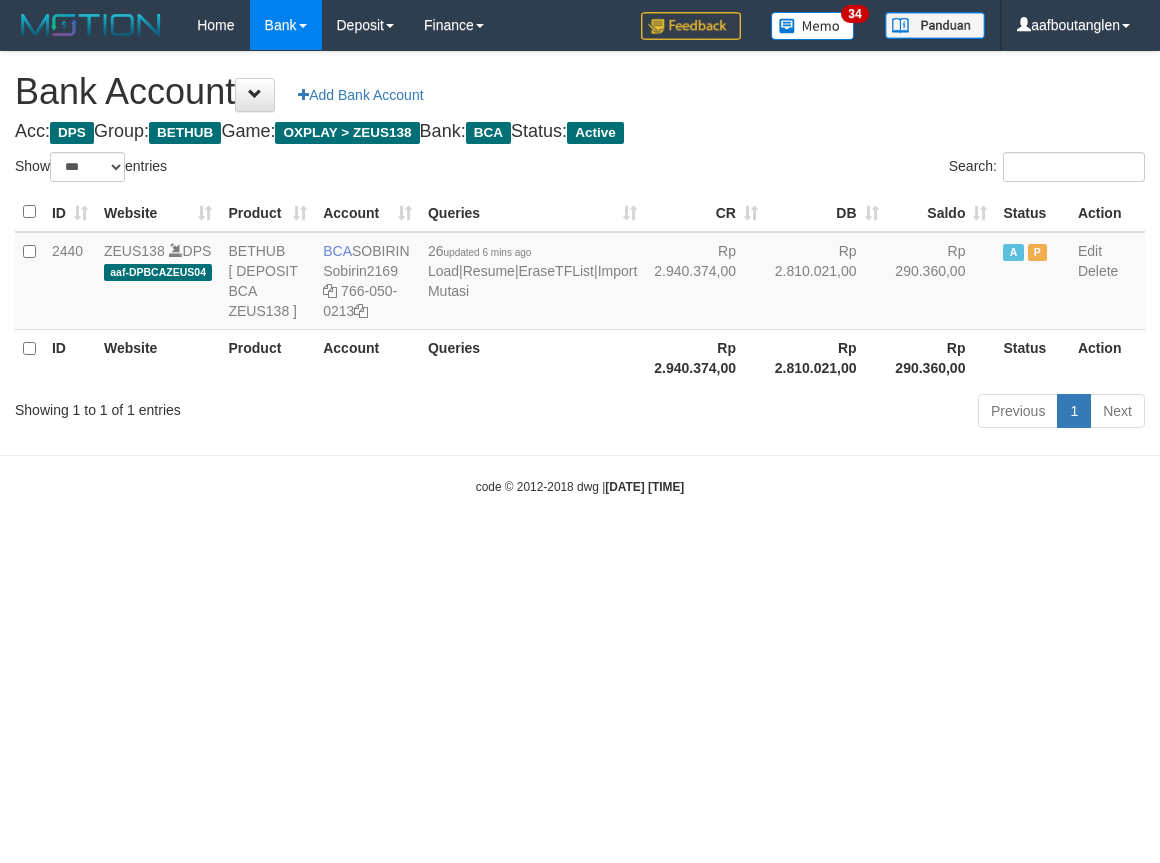 scroll, scrollTop: 0, scrollLeft: 0, axis: both 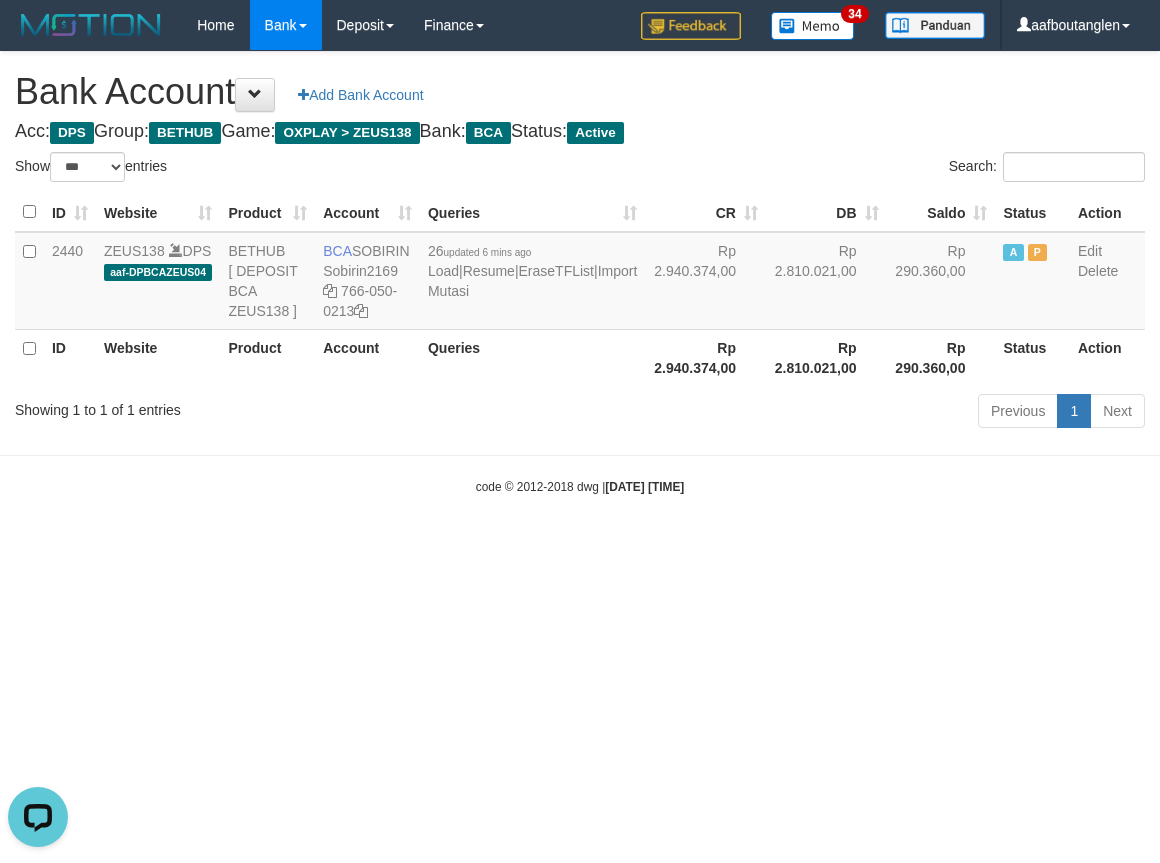 drag, startPoint x: 897, startPoint y: 704, endPoint x: 885, endPoint y: 700, distance: 12.649111 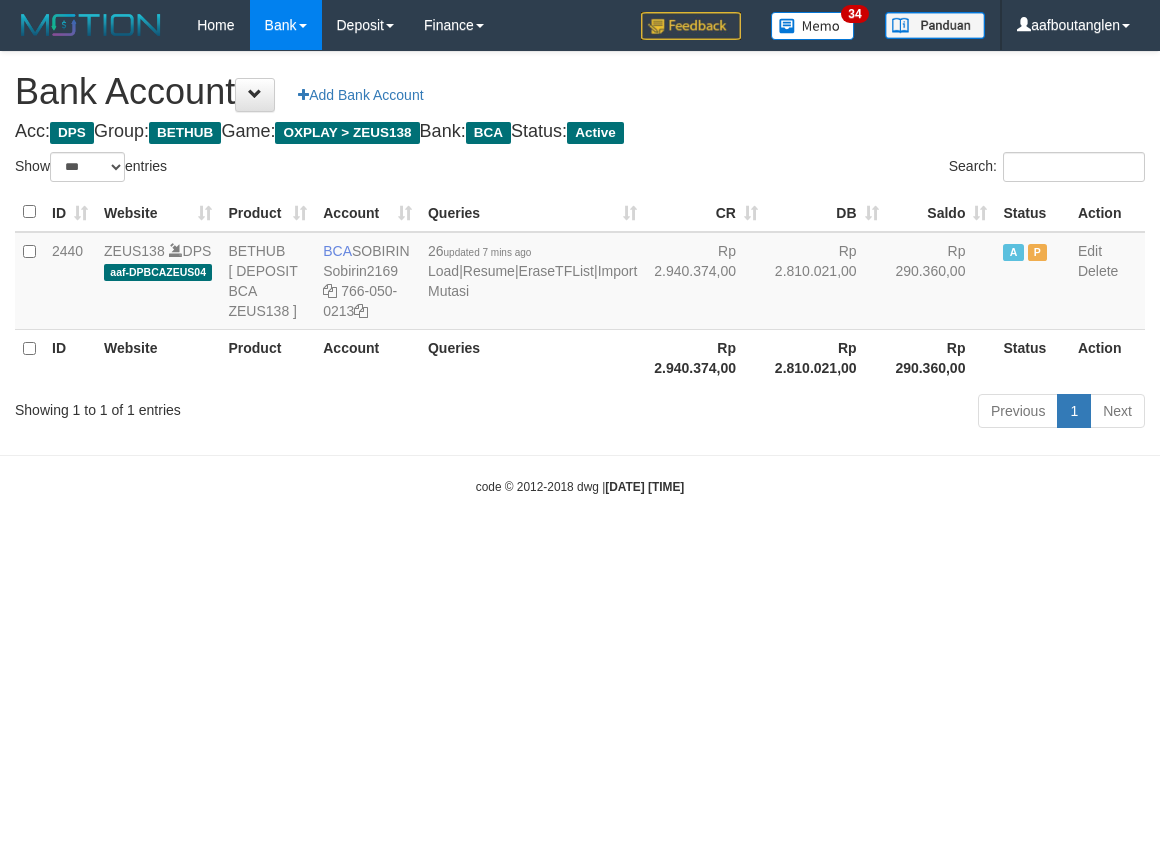 select on "***" 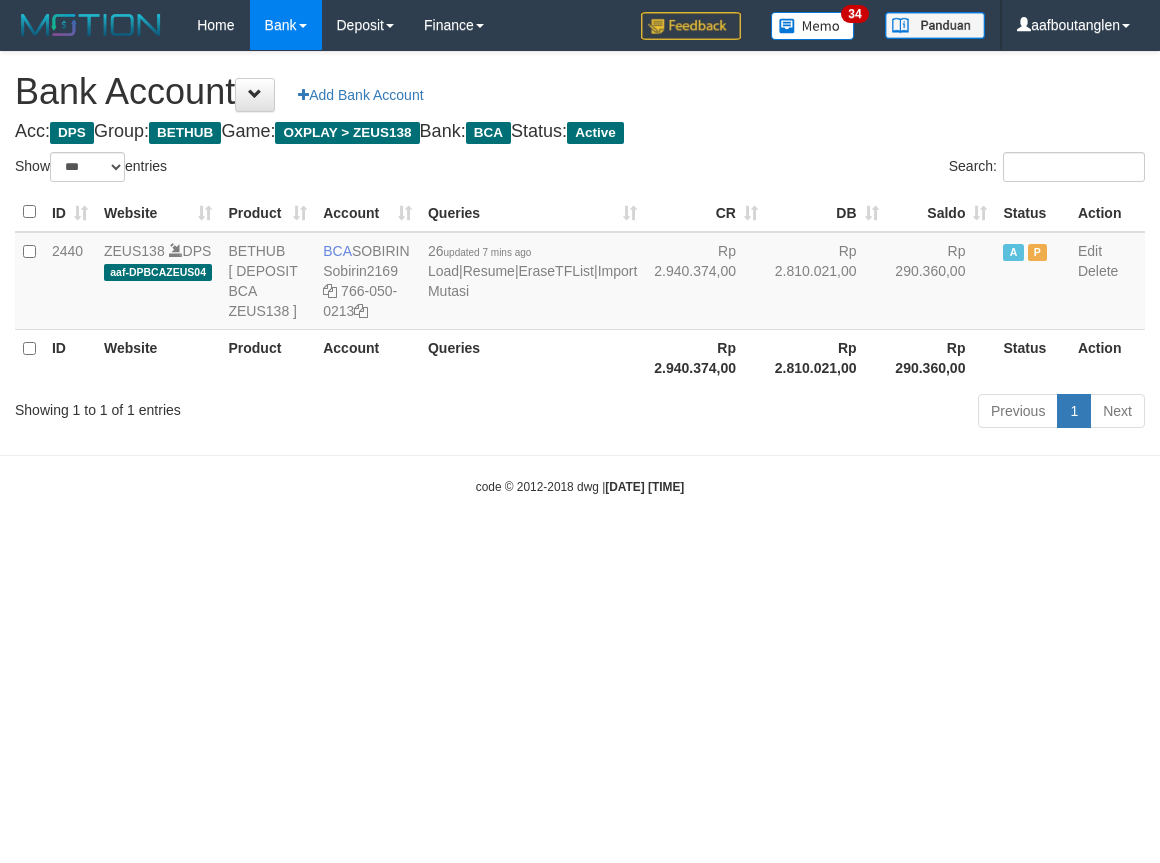 scroll, scrollTop: 0, scrollLeft: 0, axis: both 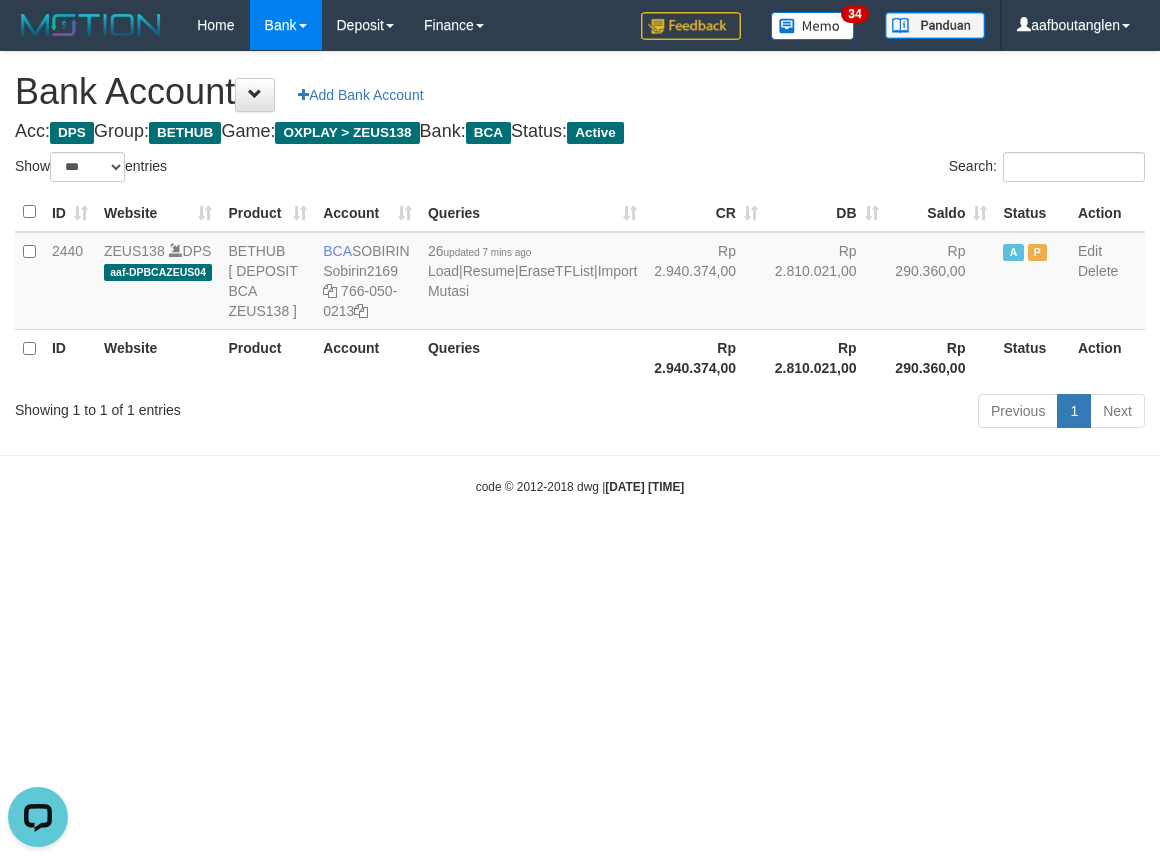 drag, startPoint x: 847, startPoint y: 583, endPoint x: 827, endPoint y: 577, distance: 20.880613 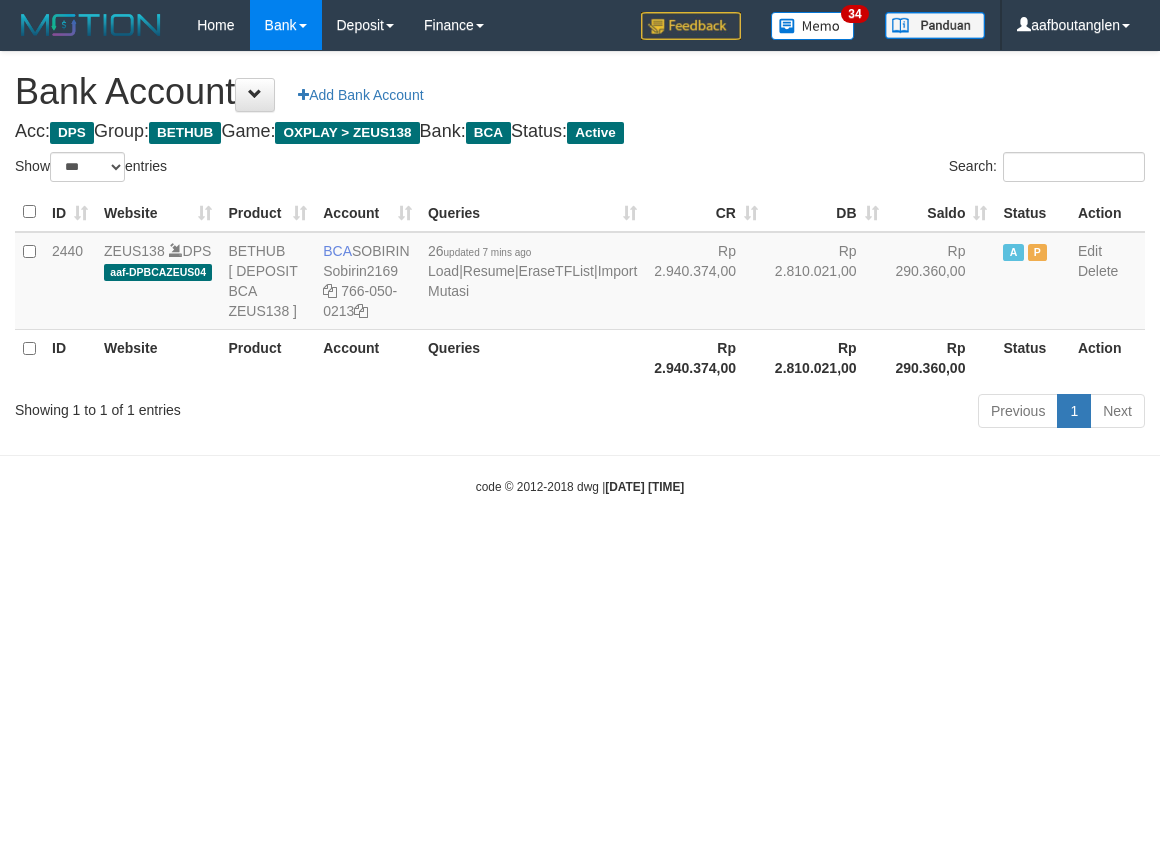 select on "***" 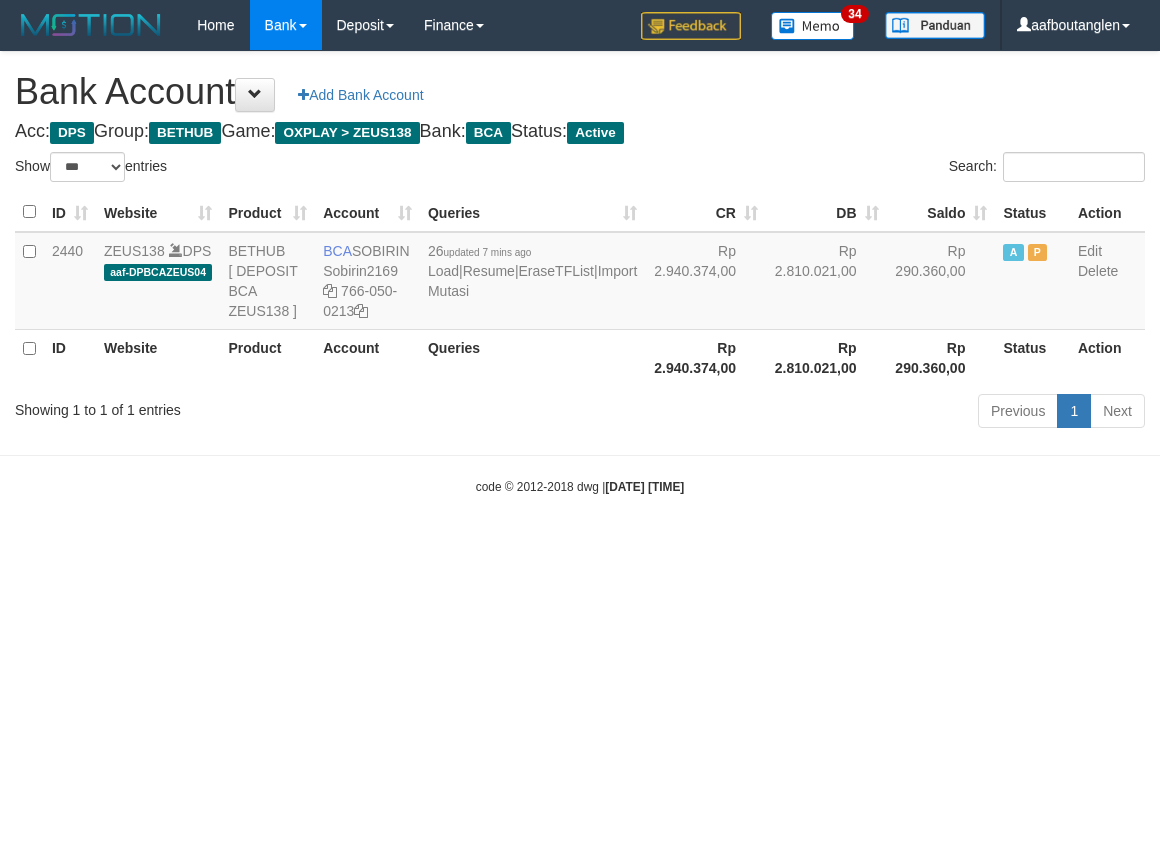 scroll, scrollTop: 0, scrollLeft: 0, axis: both 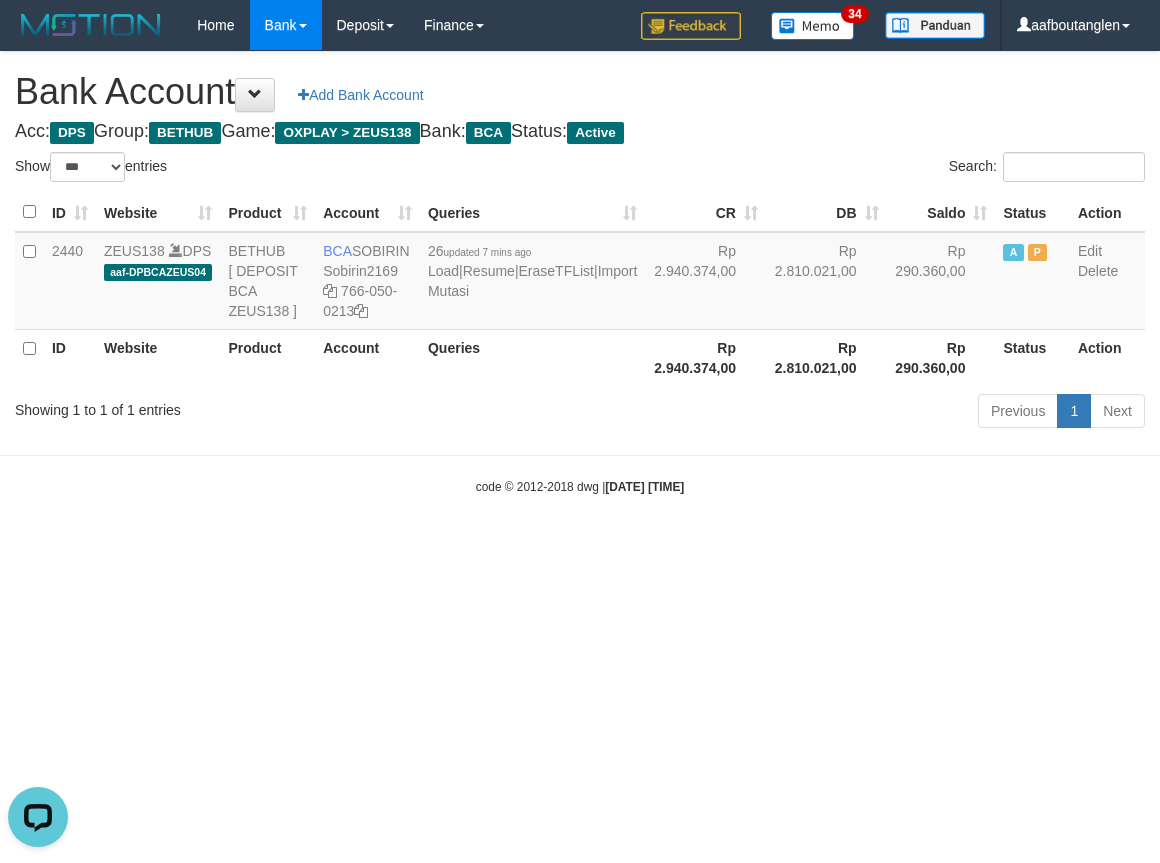 drag, startPoint x: 125, startPoint y: 573, endPoint x: 296, endPoint y: 617, distance: 176.5701 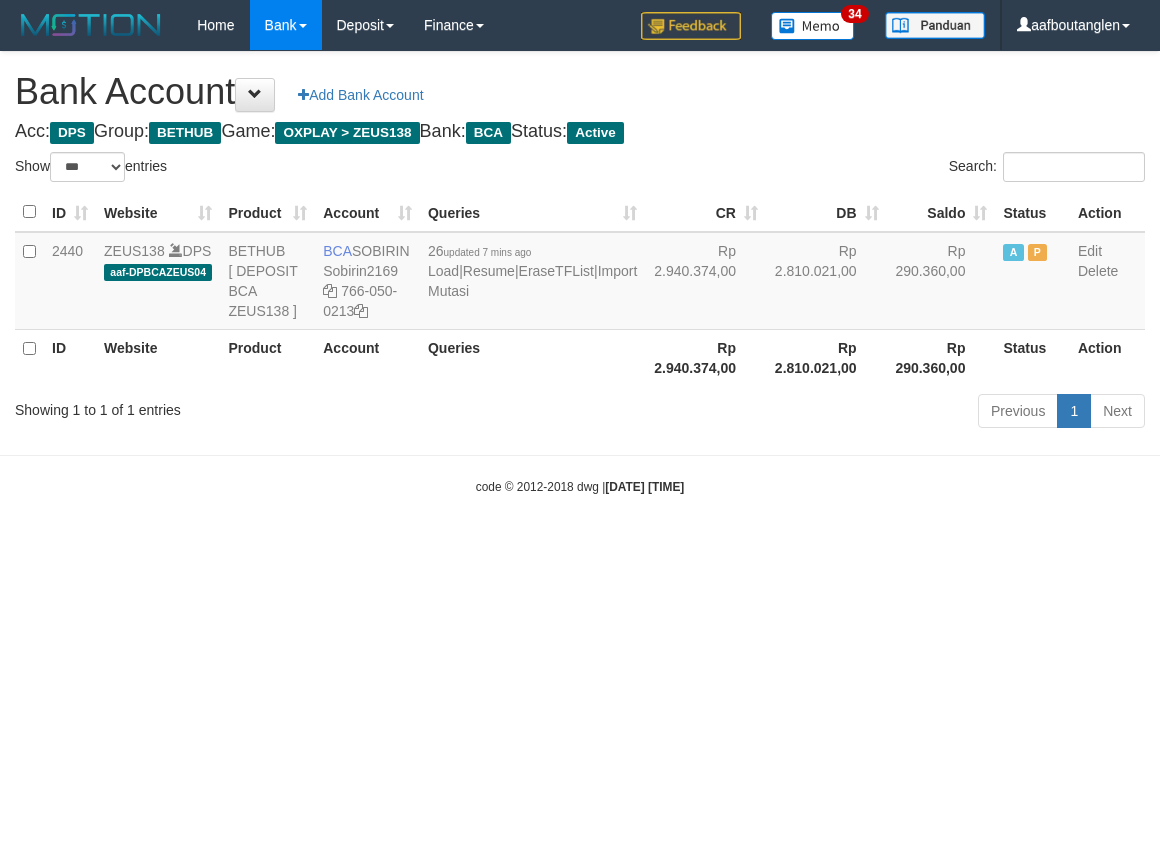 select on "***" 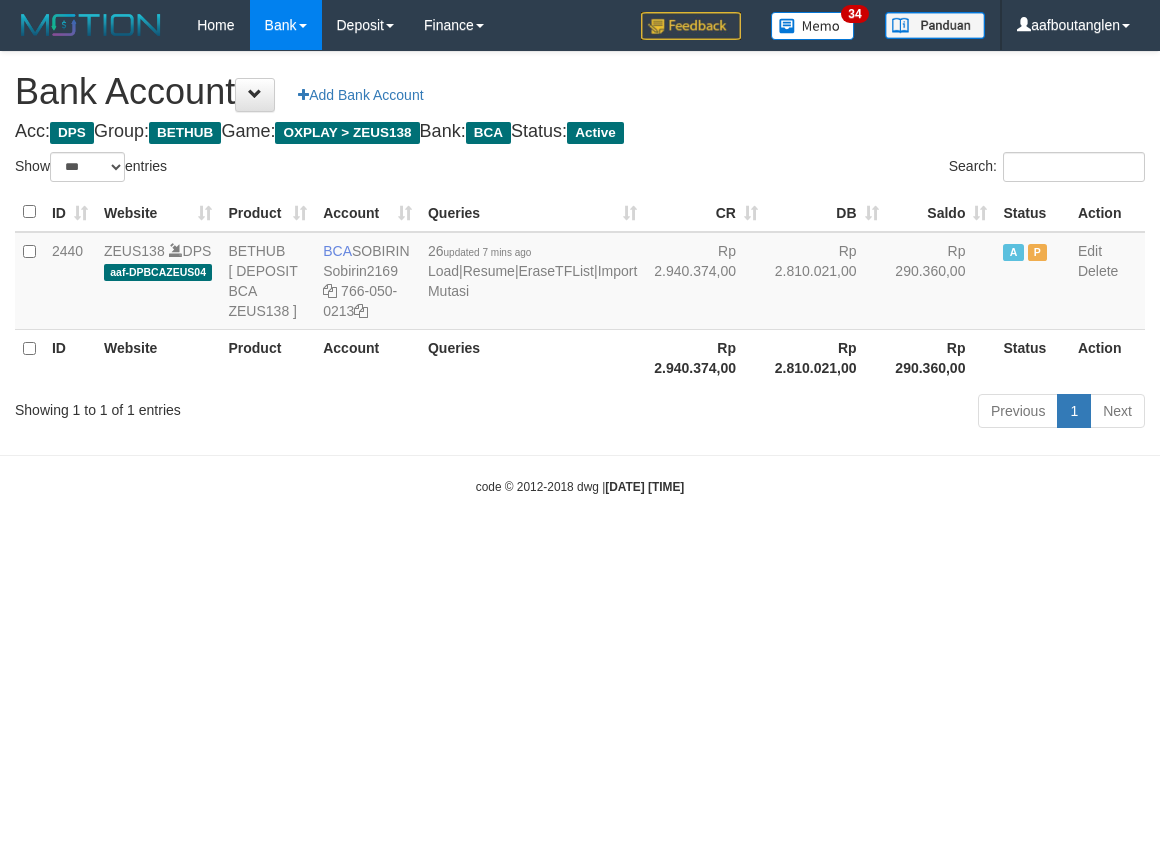 scroll, scrollTop: 0, scrollLeft: 0, axis: both 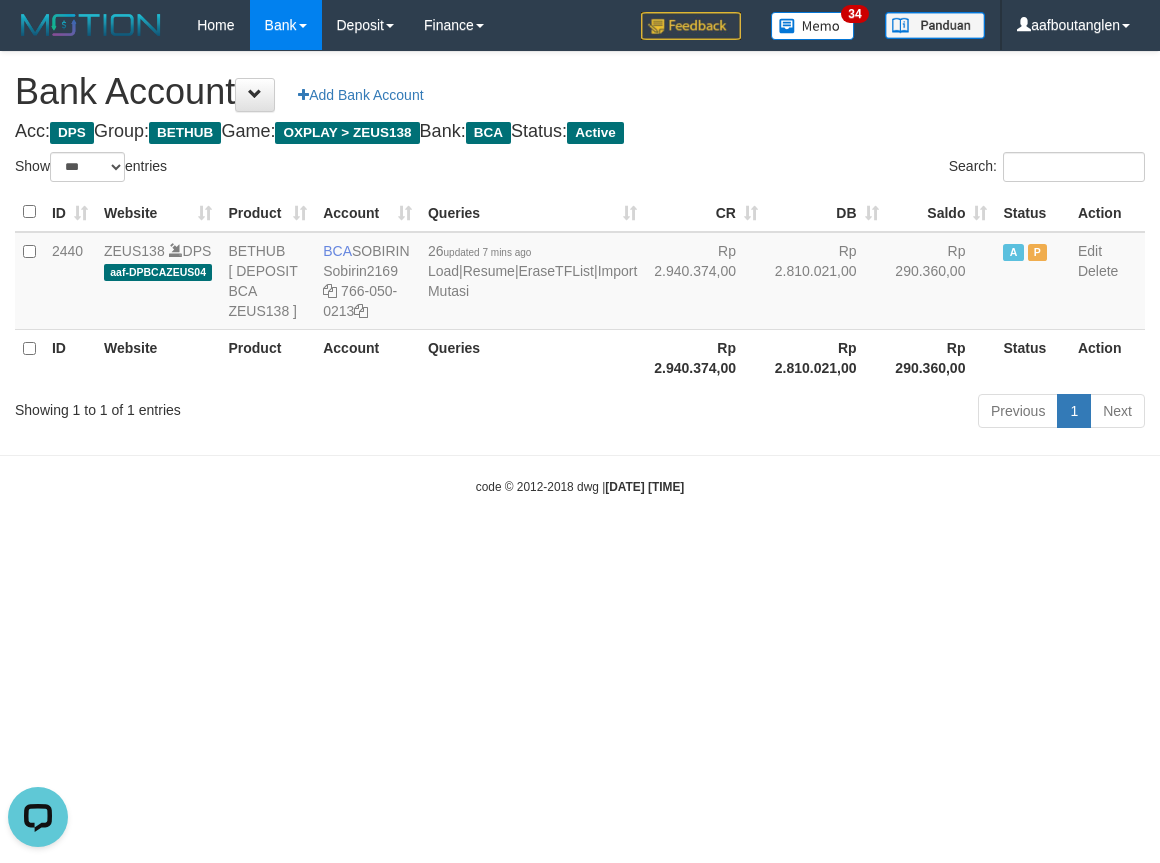 drag, startPoint x: 107, startPoint y: 485, endPoint x: 61, endPoint y: 473, distance: 47.539455 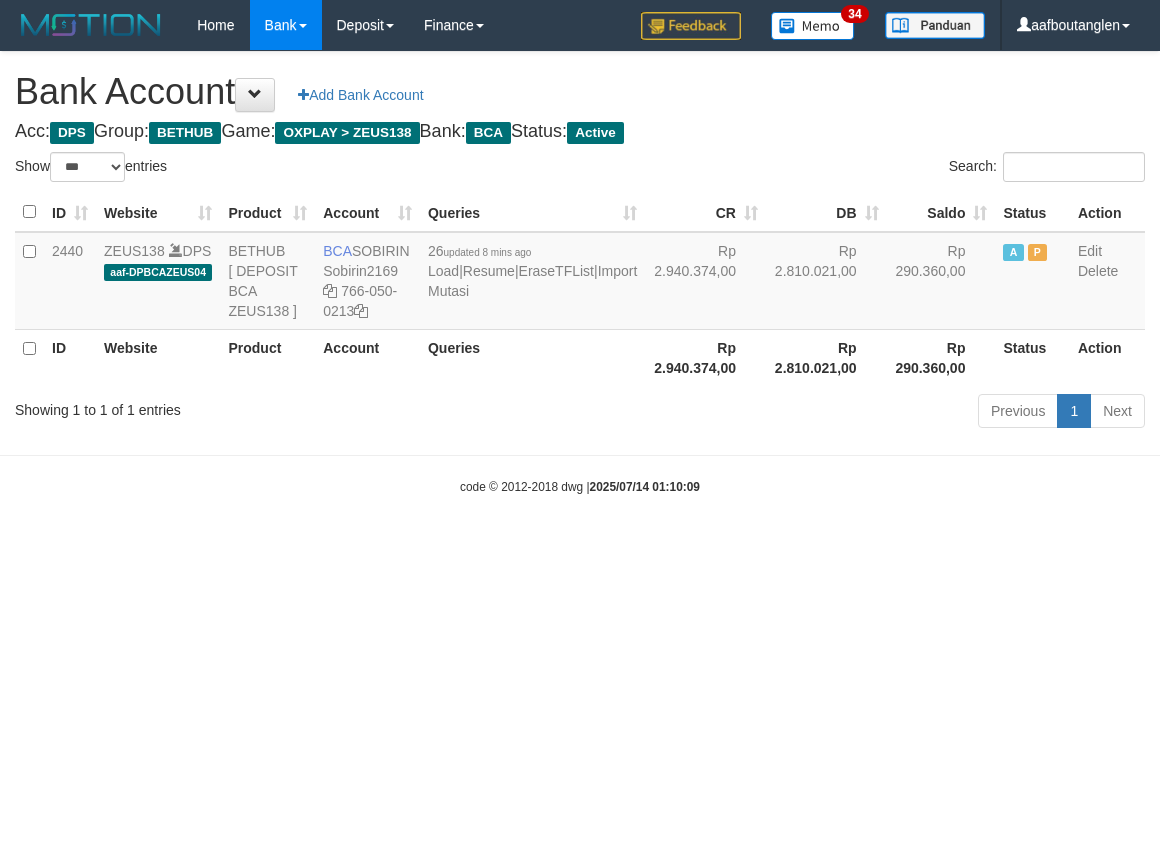 select on "***" 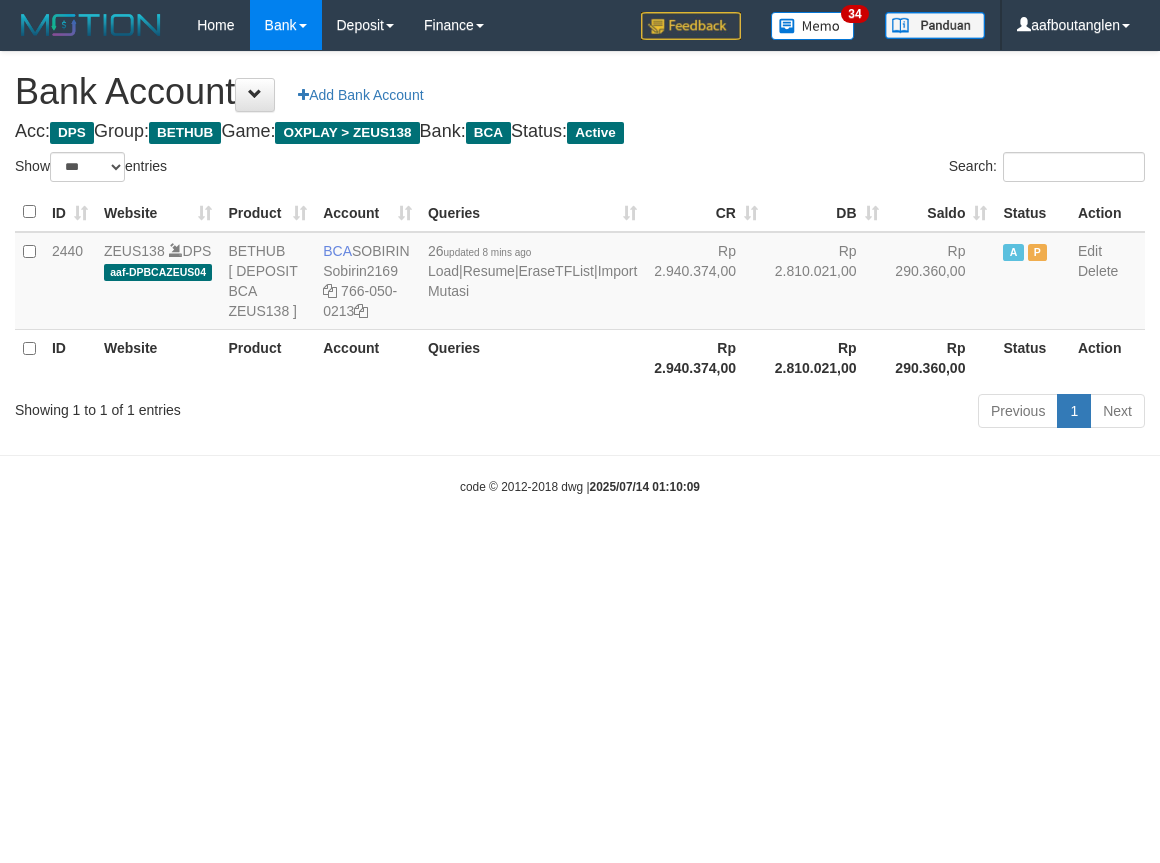 scroll, scrollTop: 0, scrollLeft: 0, axis: both 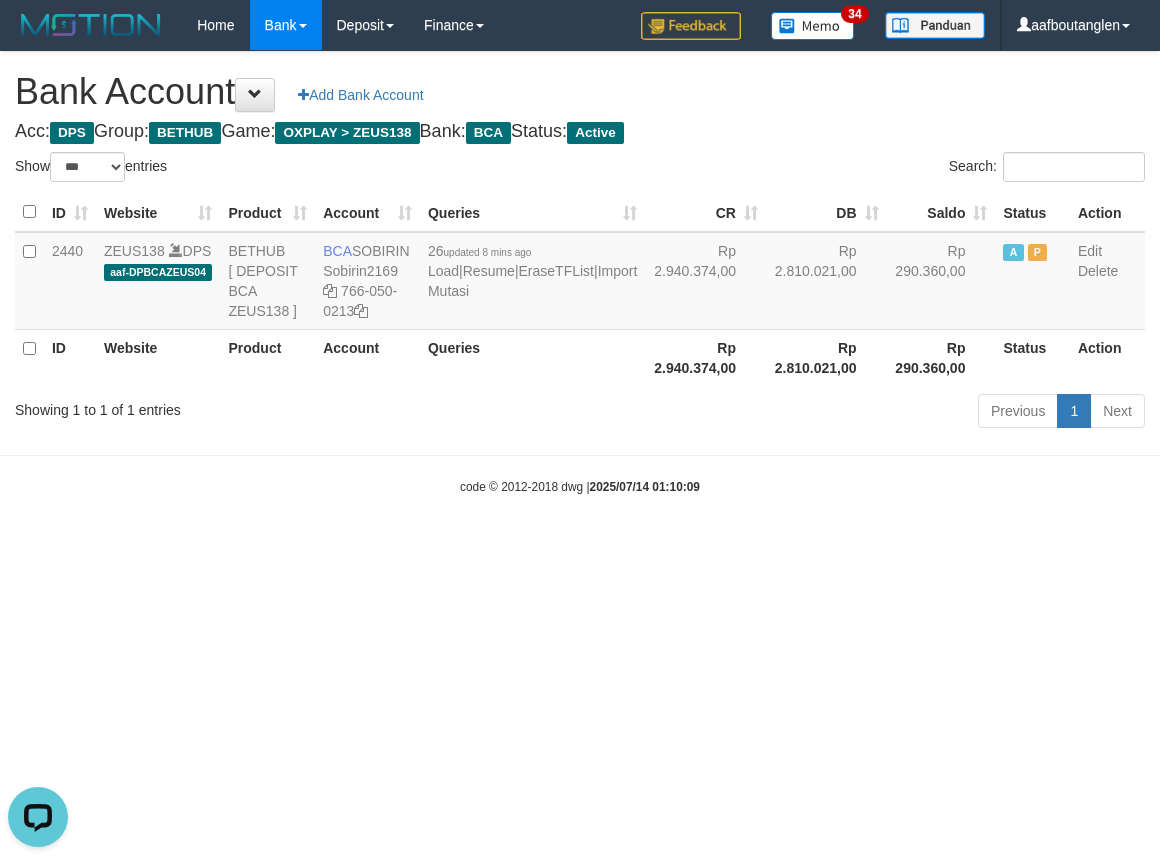 click on "Toggle navigation
Home
Bank
Account List
Deposit
DPS List
History
Note DPS
Finance
Financial Data
aafboutanglen
My Profile
Log Out
34" at bounding box center [580, 273] 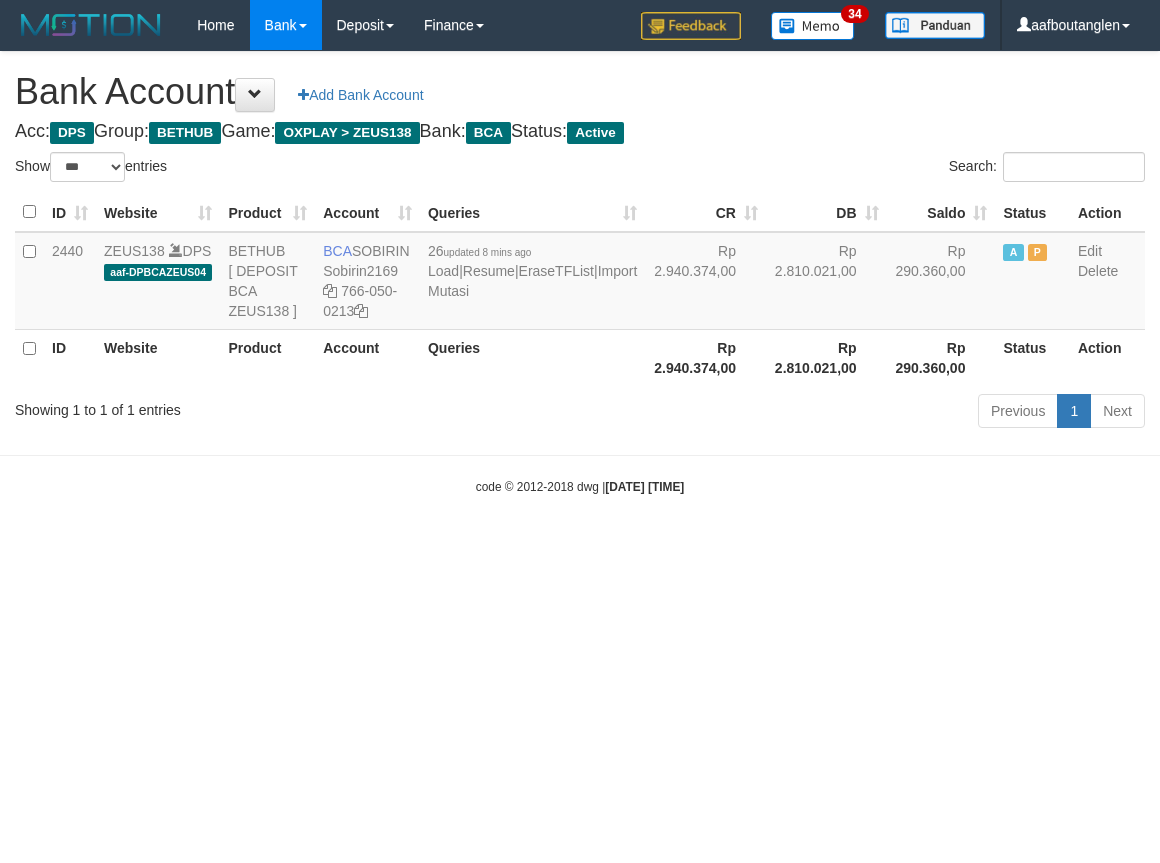 select on "***" 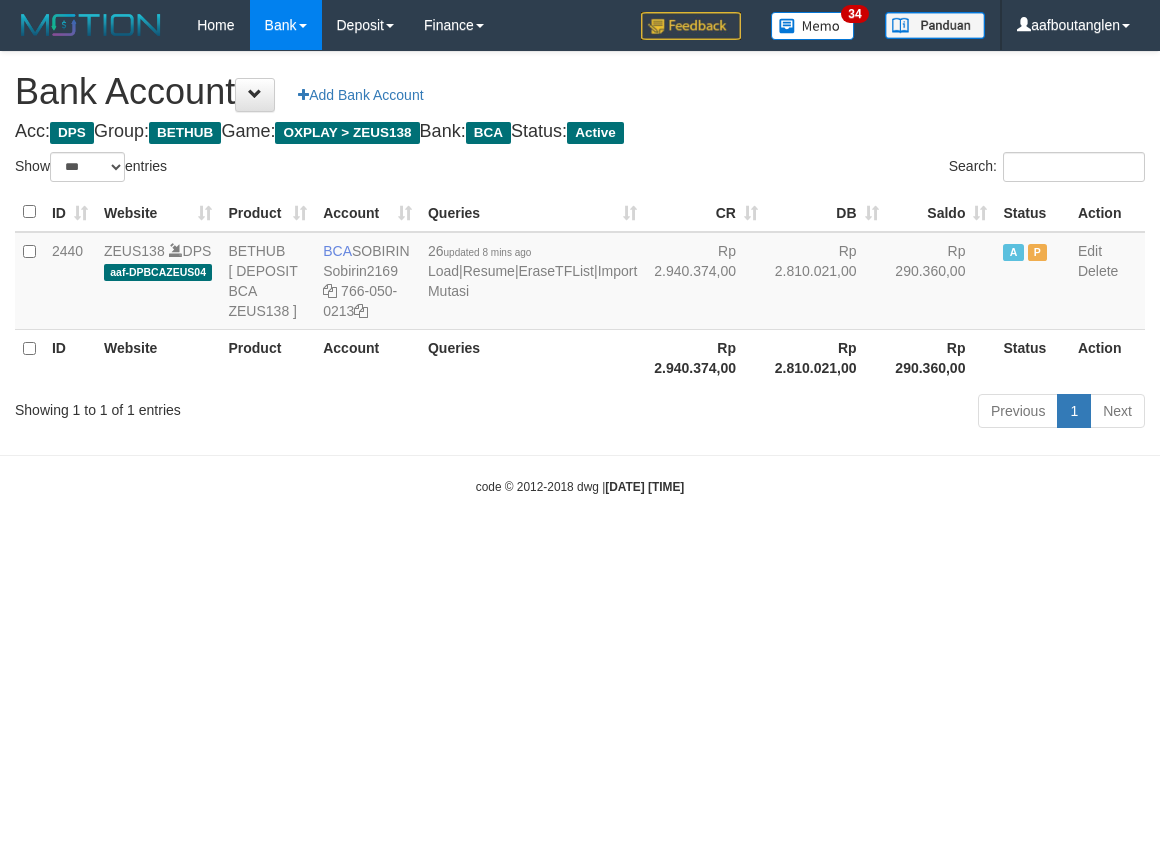scroll, scrollTop: 0, scrollLeft: 0, axis: both 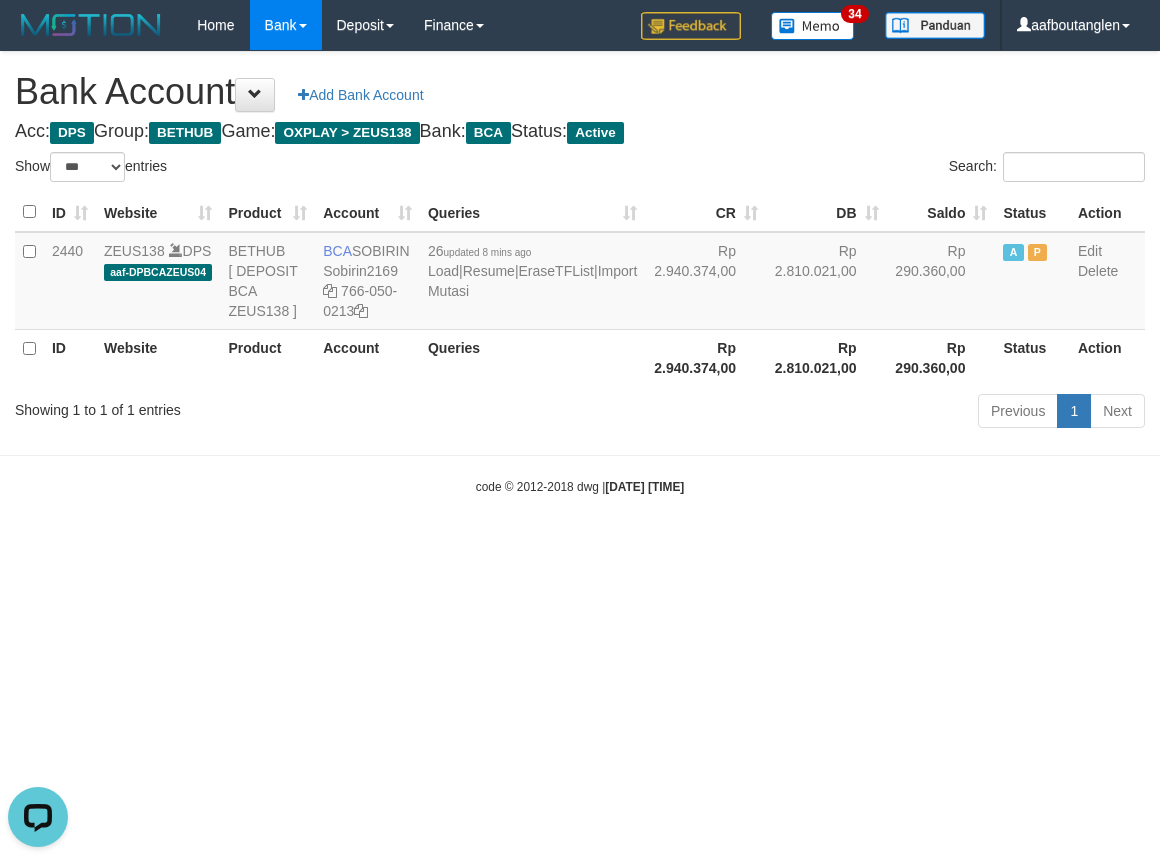 click on "Toggle navigation
Home
Bank
Account List
Deposit
DPS List
History
Note DPS
Finance
Financial Data
aafboutanglen
My Profile
Log Out
34" at bounding box center (580, 273) 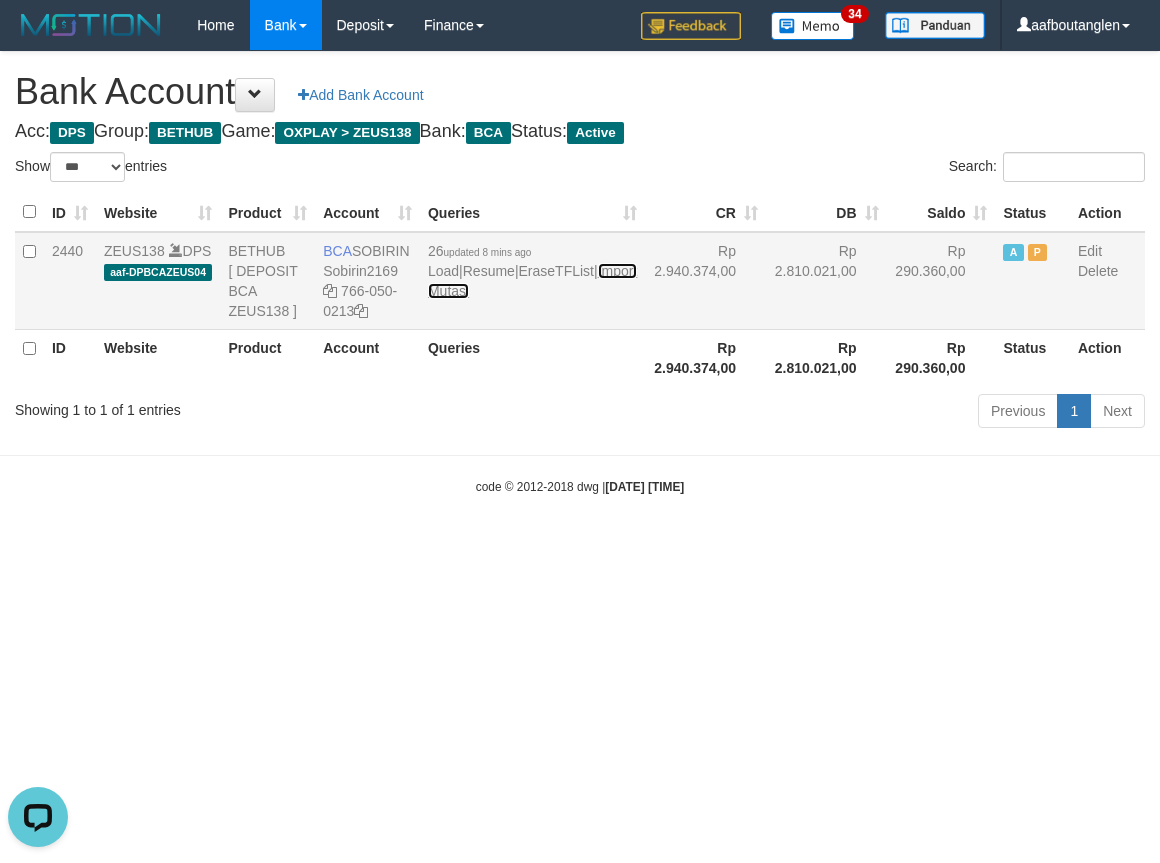 click on "Import Mutasi" at bounding box center [532, 281] 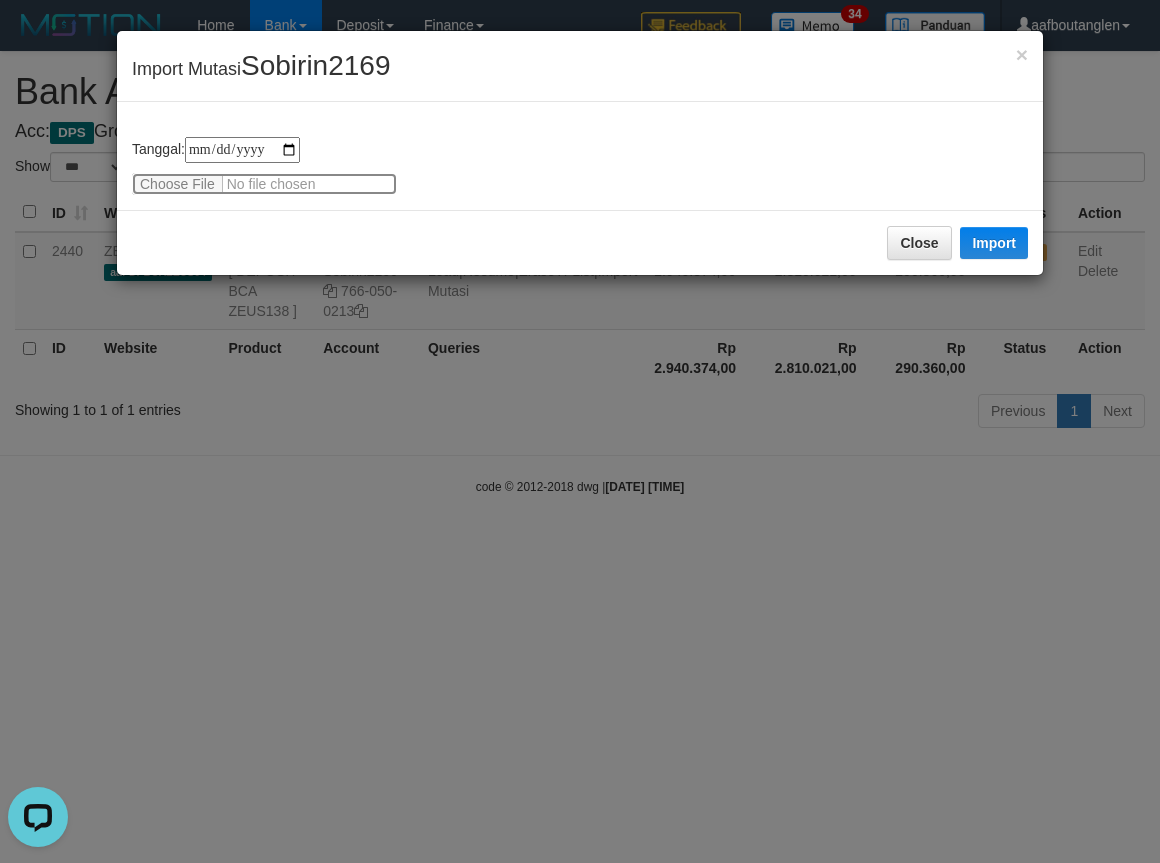 click at bounding box center (264, 184) 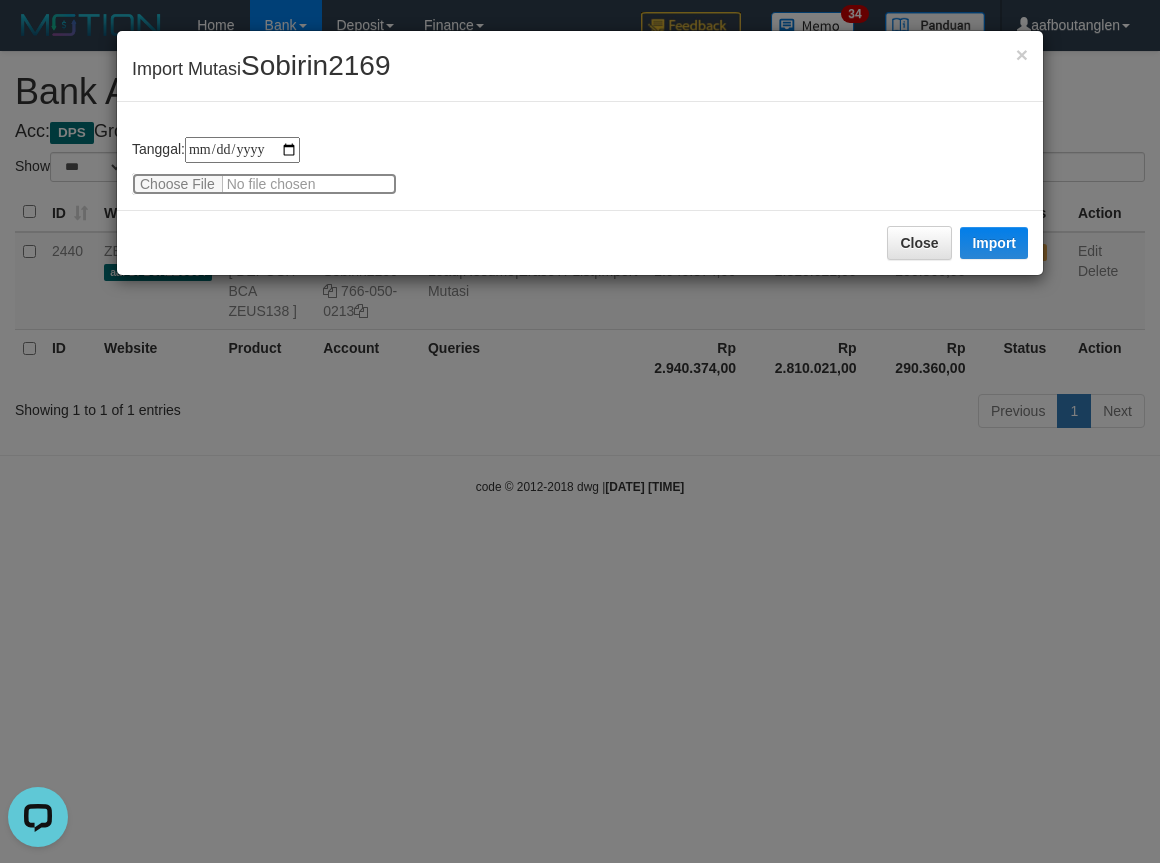 type on "**********" 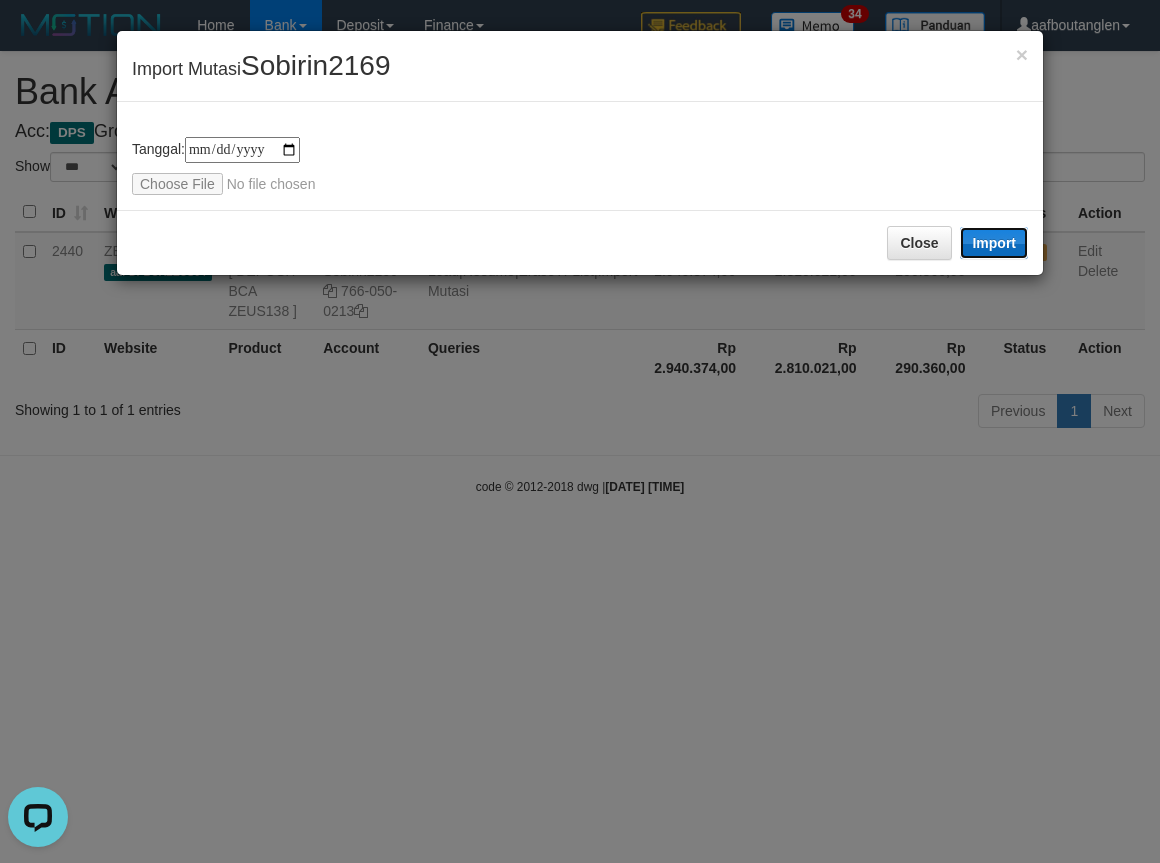 click on "Import" at bounding box center (994, 243) 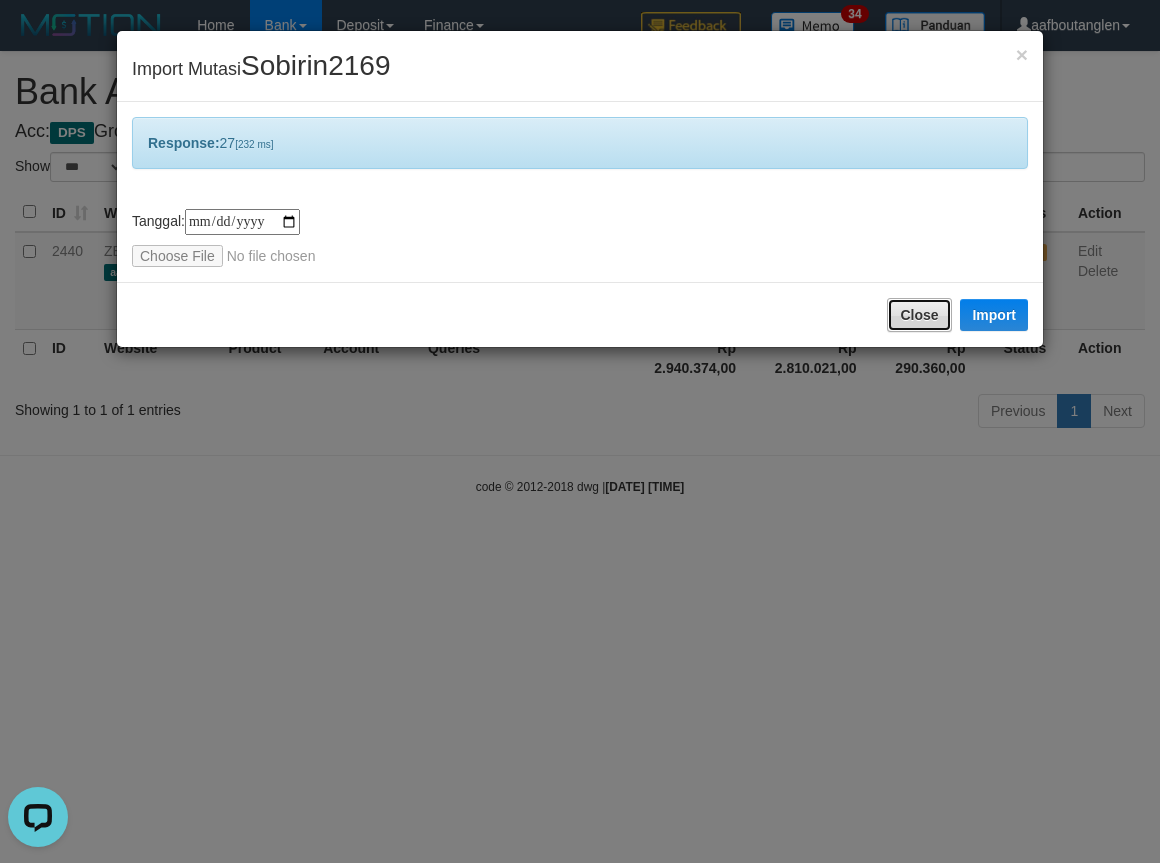 click on "Close" at bounding box center [919, 315] 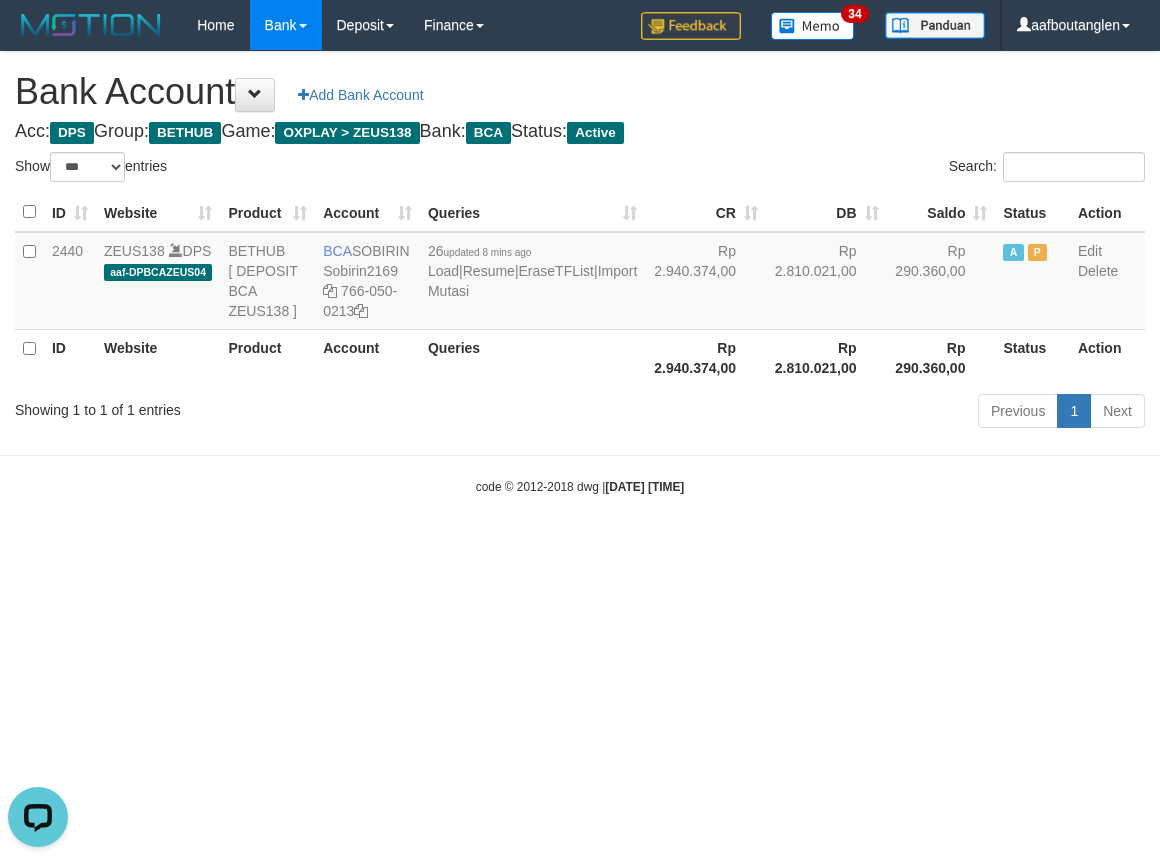 click on "Toggle navigation
Home
Bank
Account List
Deposit
DPS List
History
Note DPS
Finance
Financial Data
aafboutanglen
My Profile
Log Out
34" at bounding box center (580, 273) 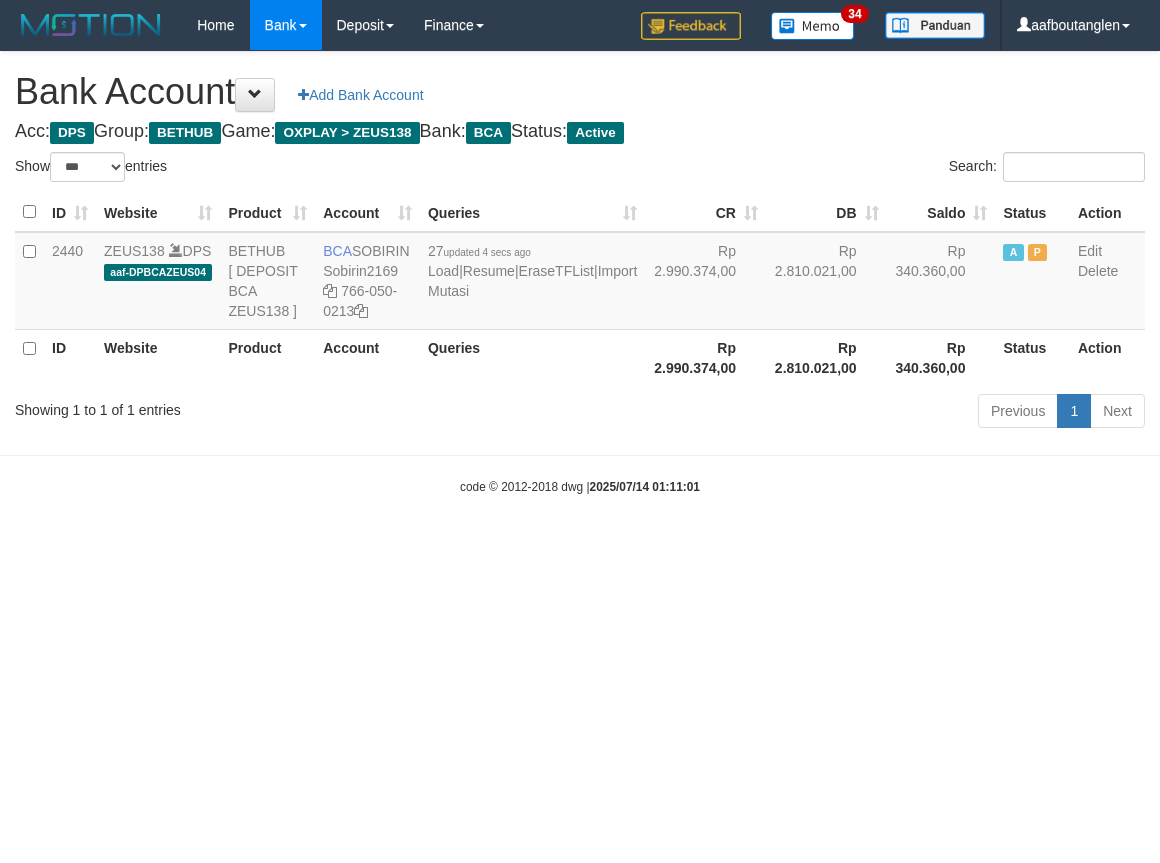 select on "***" 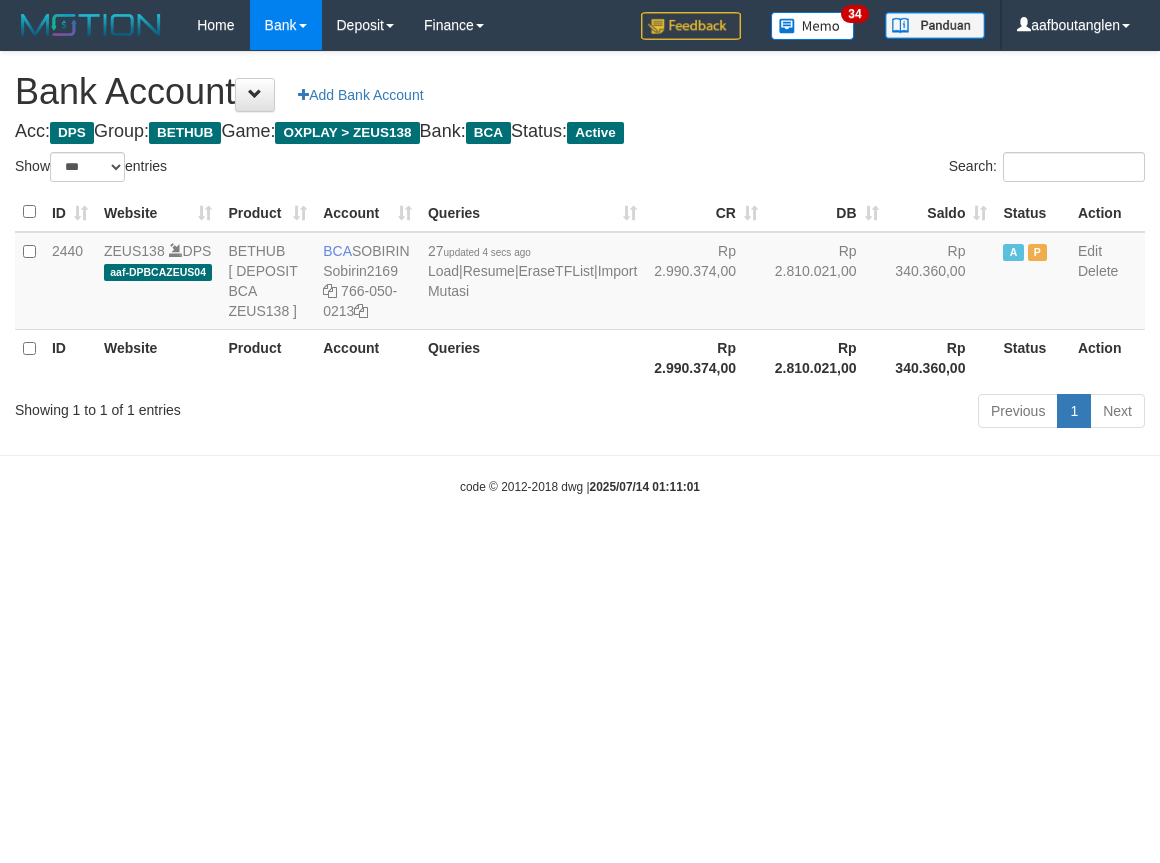 scroll, scrollTop: 0, scrollLeft: 0, axis: both 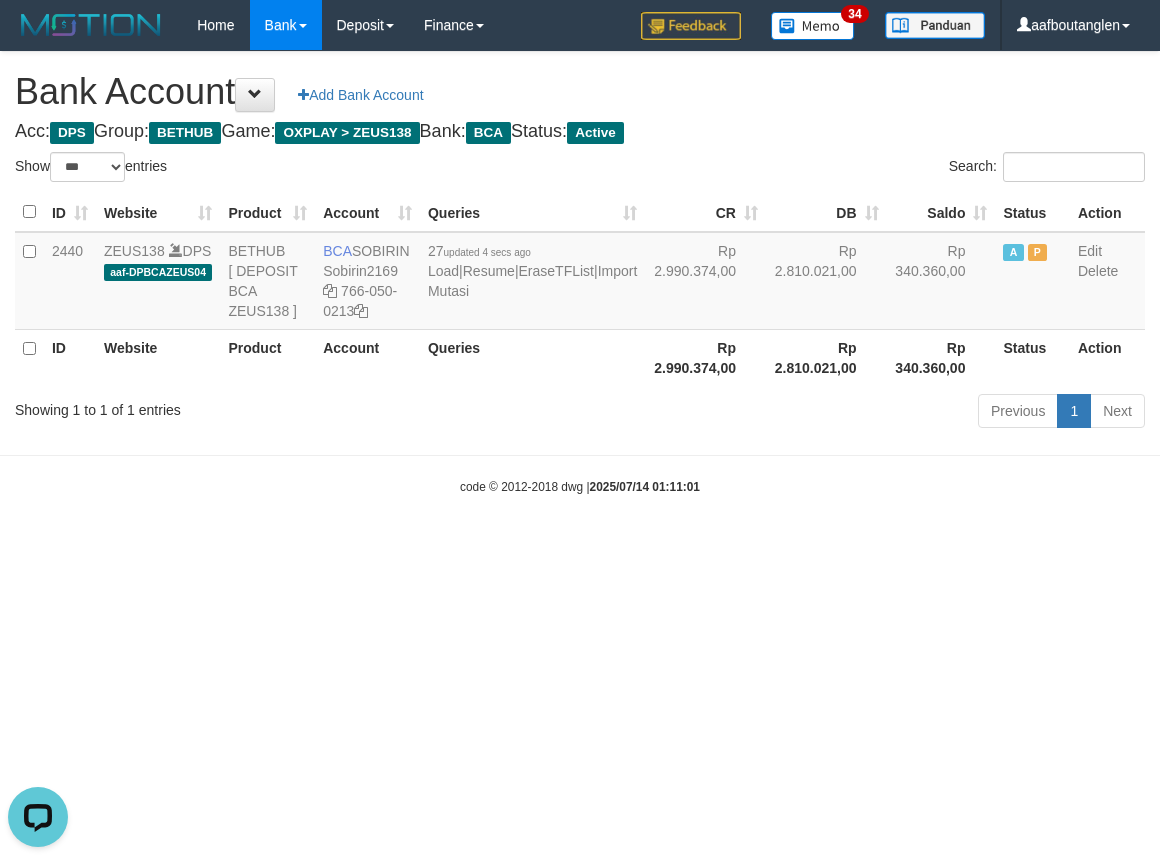 drag, startPoint x: 866, startPoint y: 600, endPoint x: 820, endPoint y: 623, distance: 51.42956 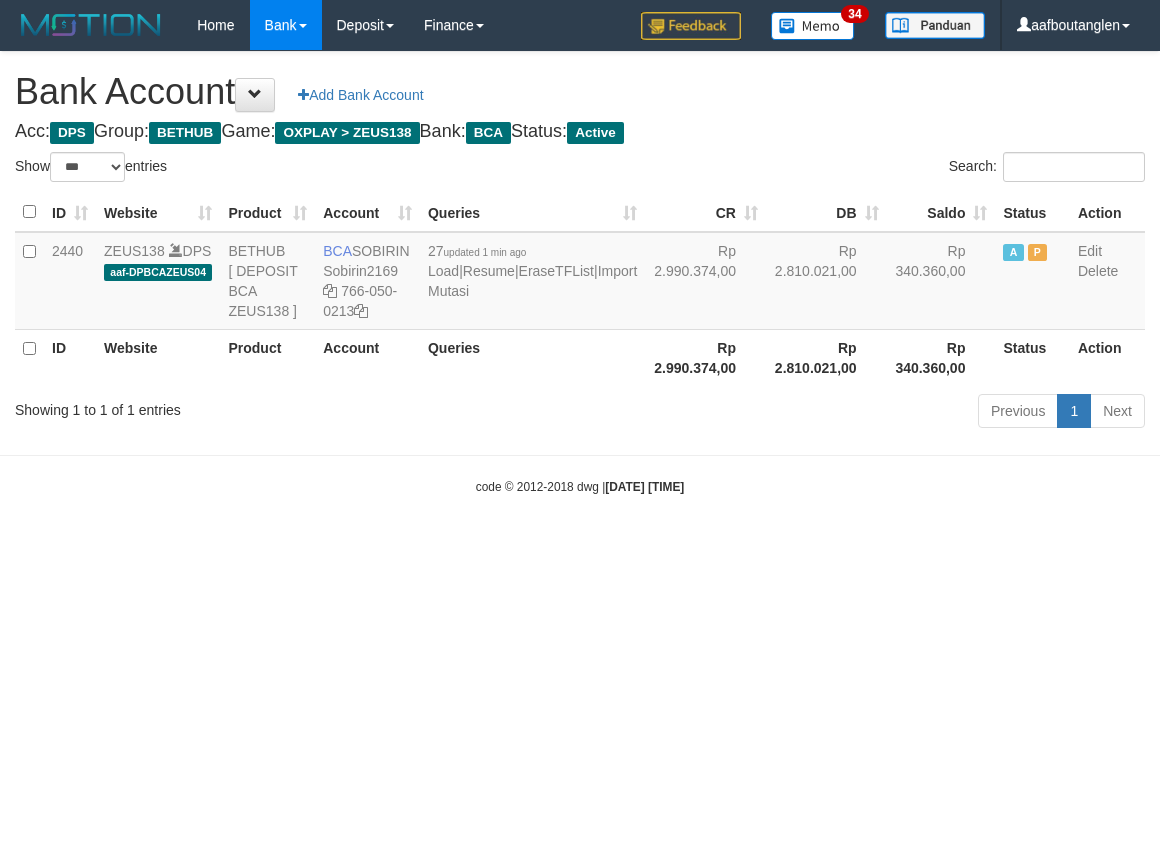 select on "***" 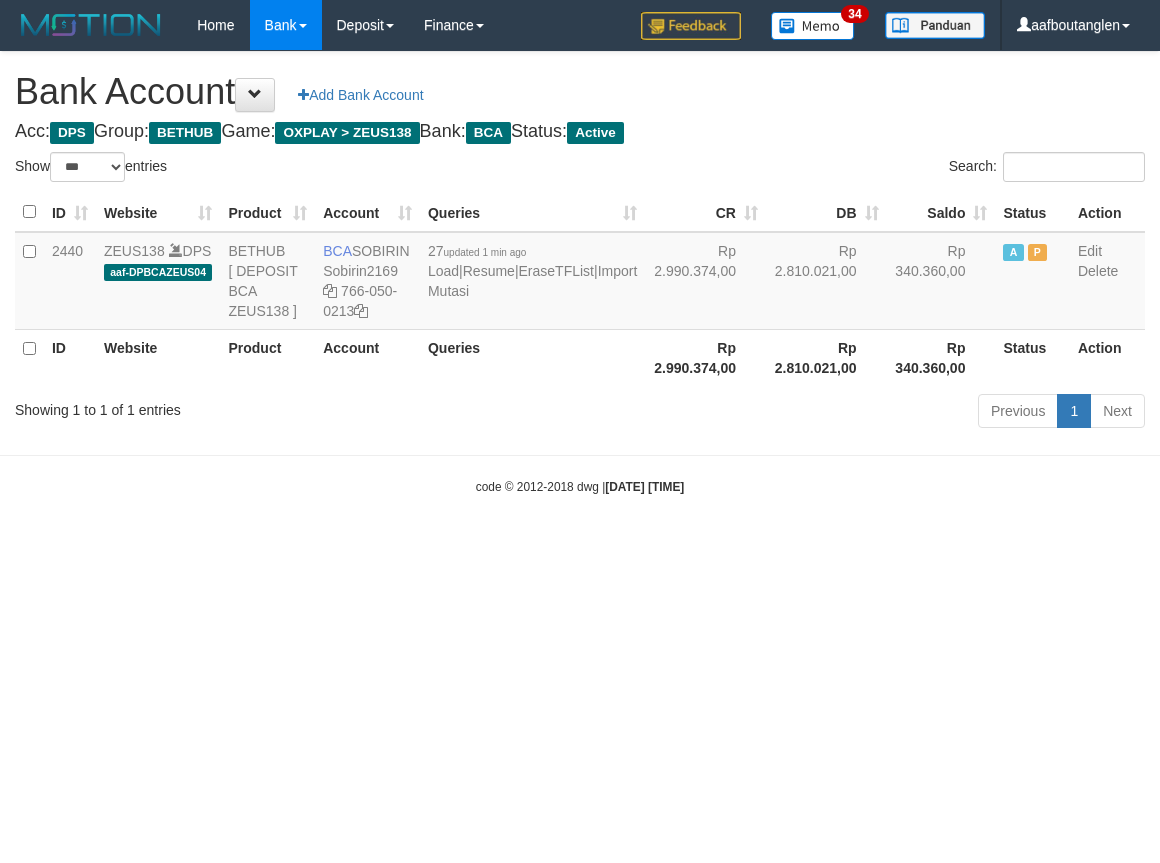 scroll, scrollTop: 0, scrollLeft: 0, axis: both 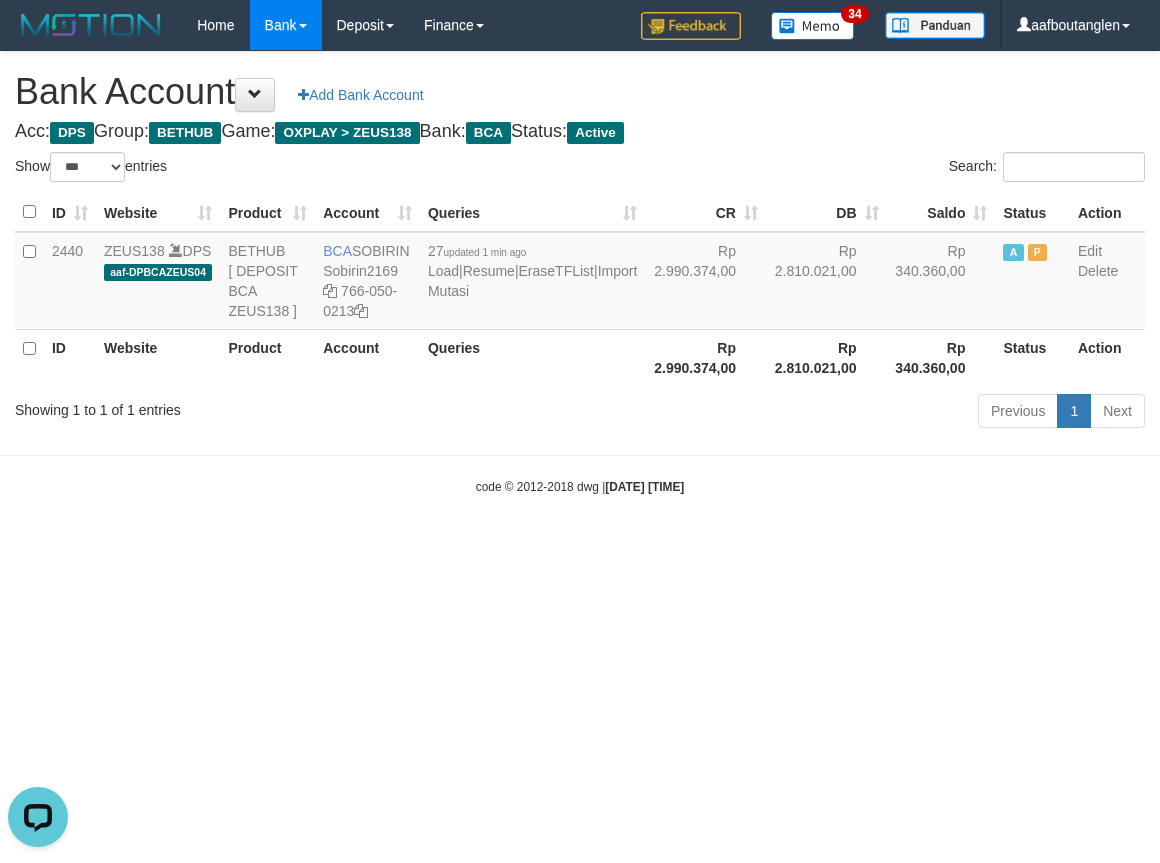 click on "Toggle navigation
Home
Bank
Account List
Deposit
DPS List
History
Note DPS
Finance
Financial Data
aafboutanglen
My Profile
Log Out
34" at bounding box center [580, 273] 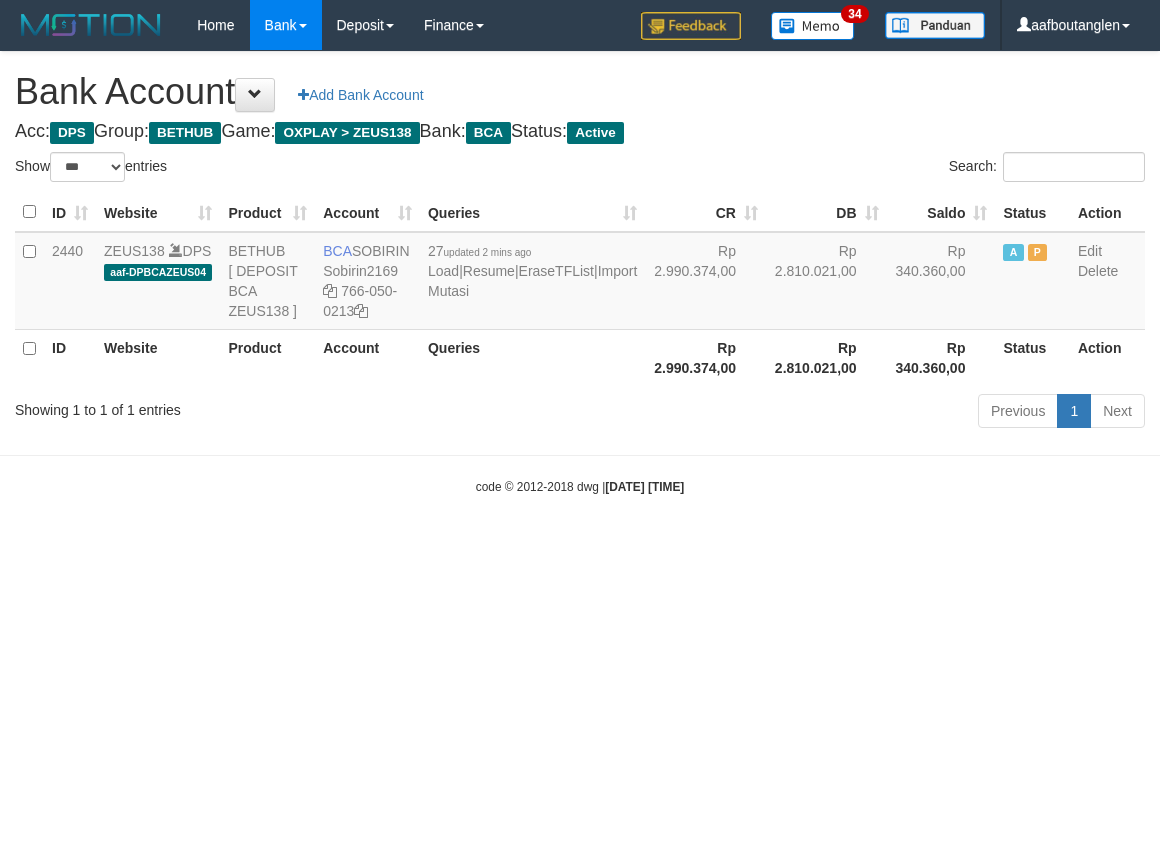 select on "***" 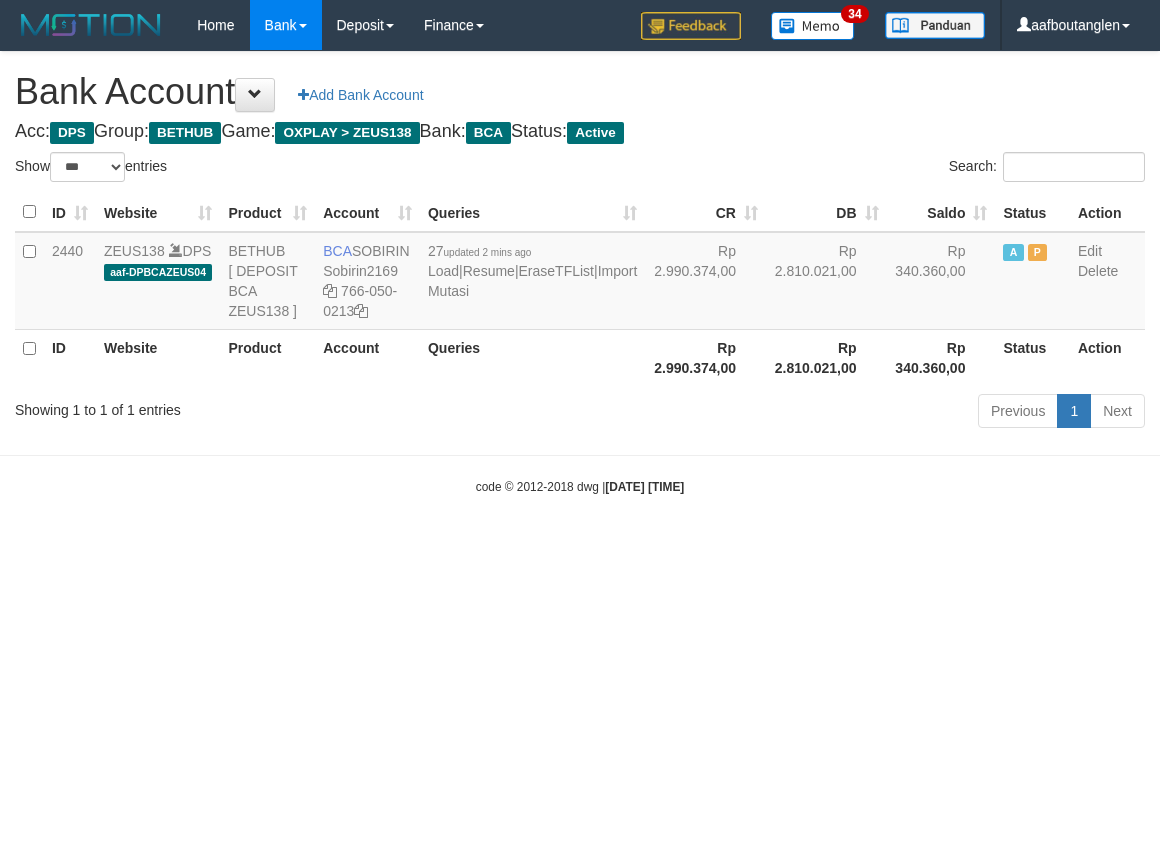 scroll, scrollTop: 0, scrollLeft: 0, axis: both 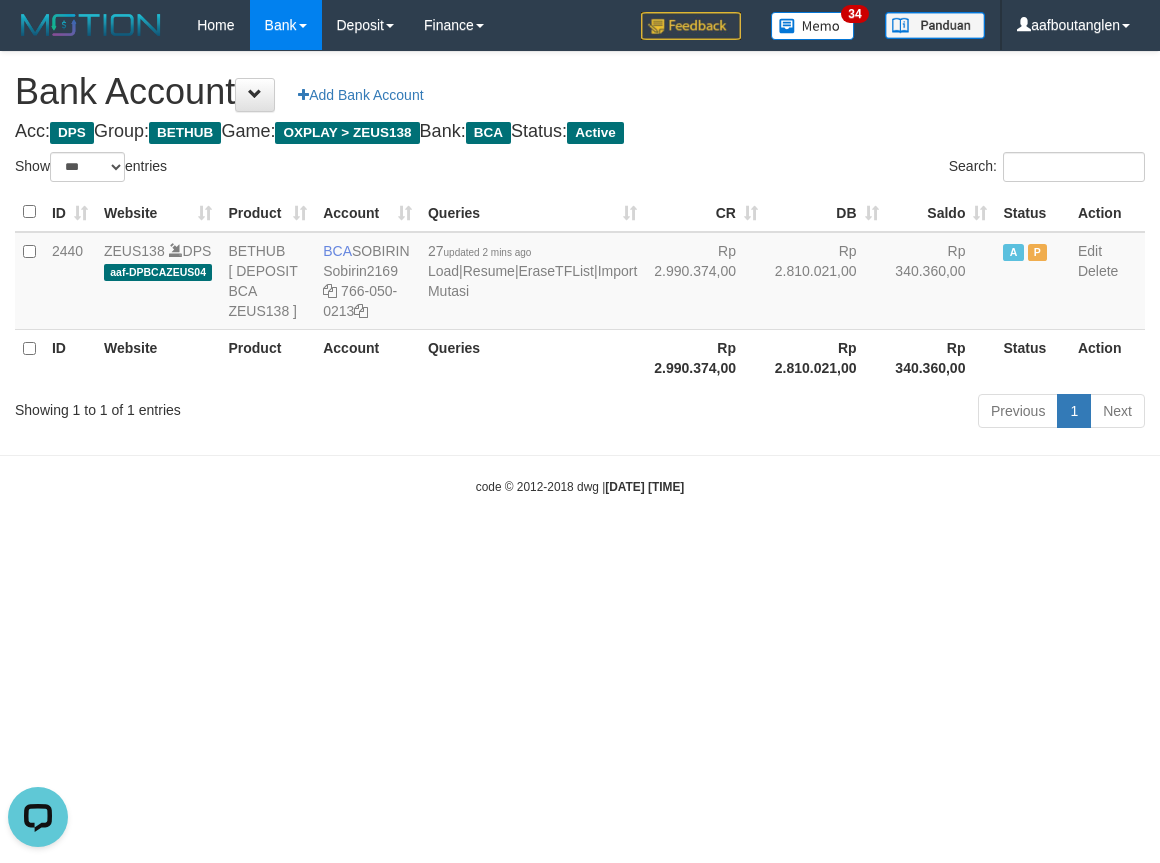 drag, startPoint x: 785, startPoint y: 633, endPoint x: 845, endPoint y: 638, distance: 60.207973 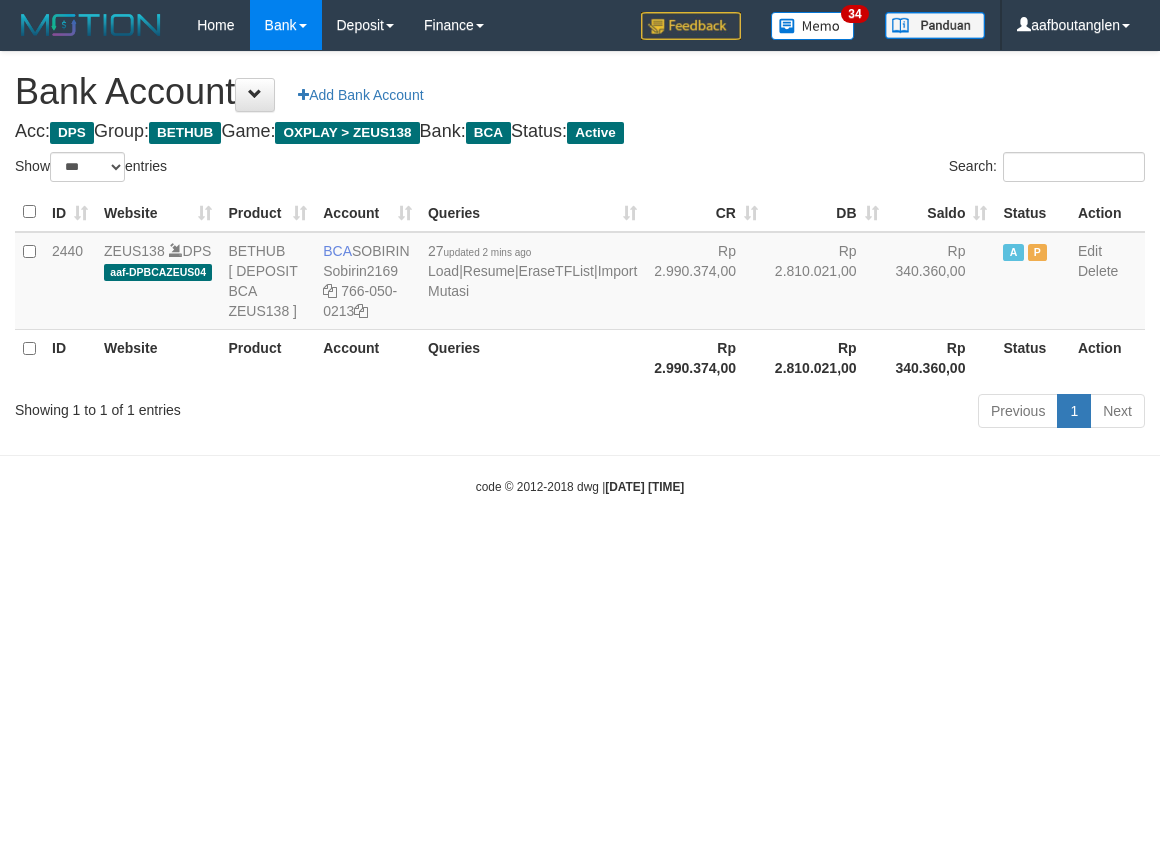 select on "***" 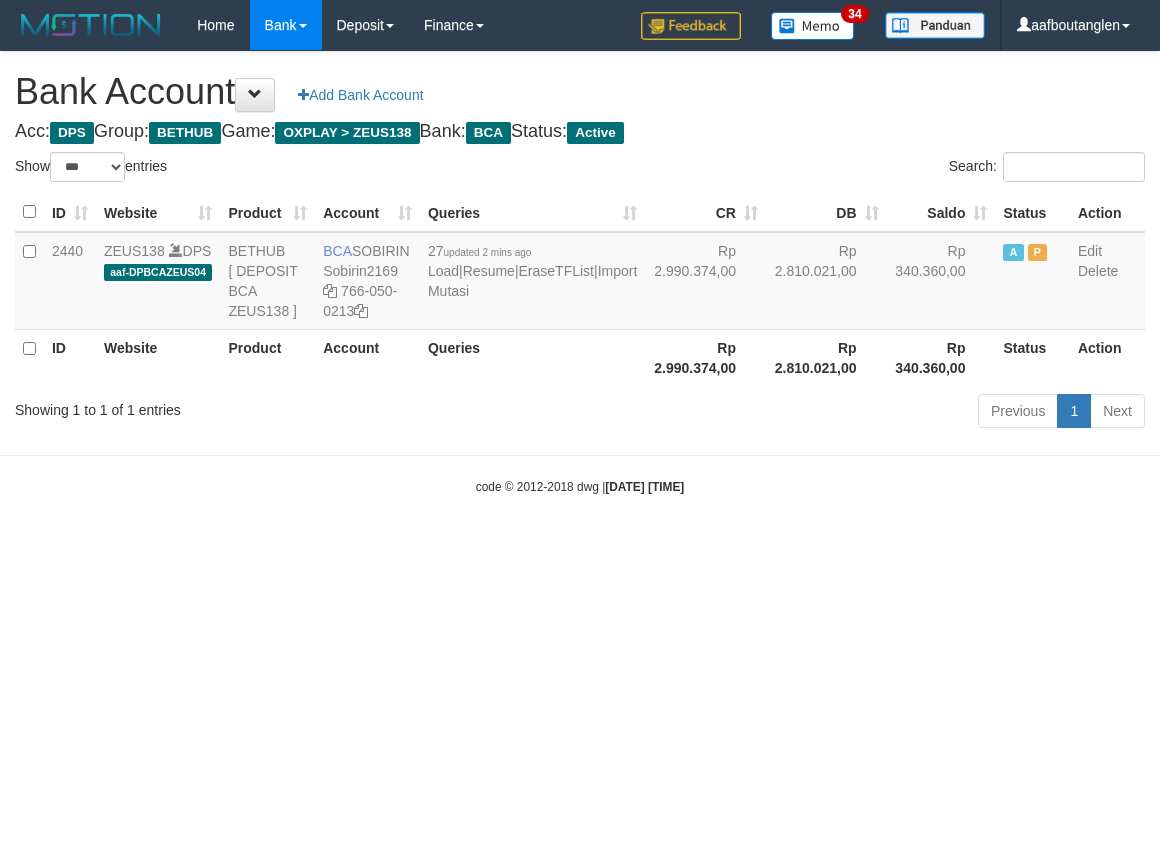 scroll, scrollTop: 0, scrollLeft: 0, axis: both 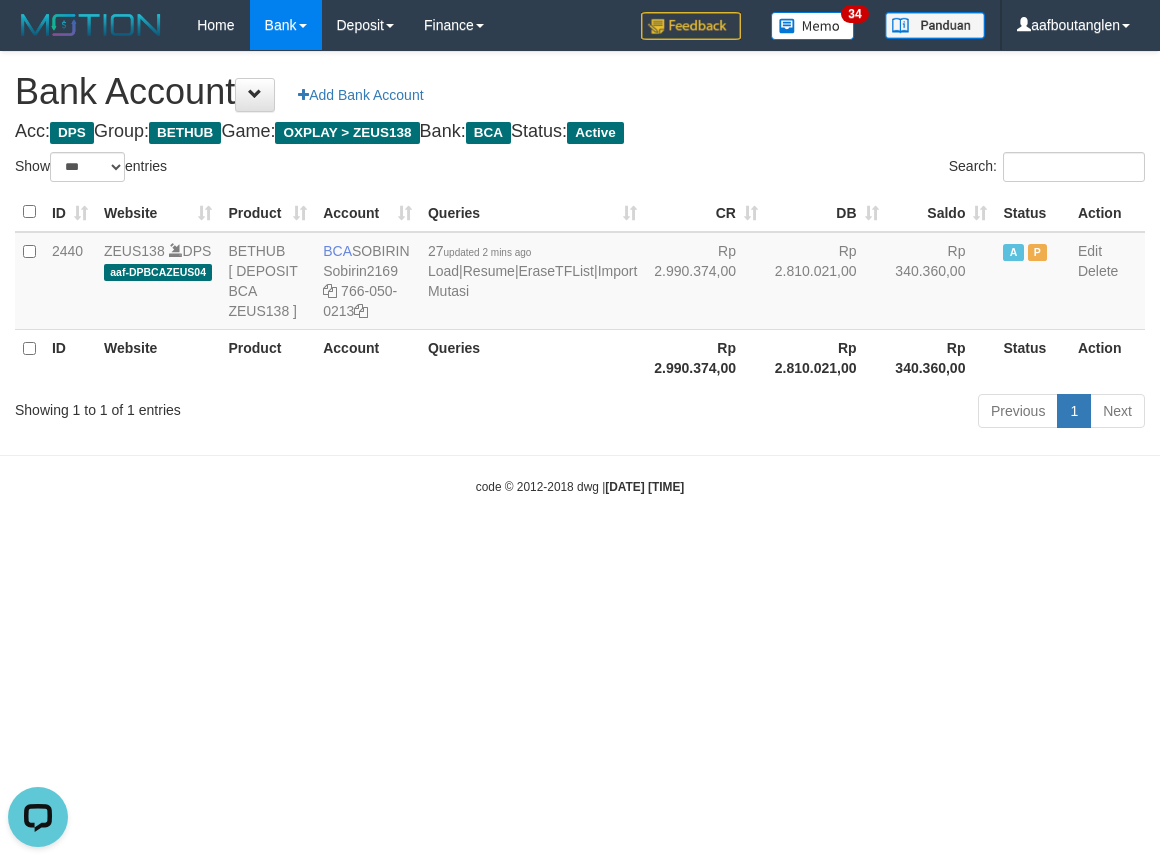 drag, startPoint x: 721, startPoint y: 496, endPoint x: 681, endPoint y: 488, distance: 40.792156 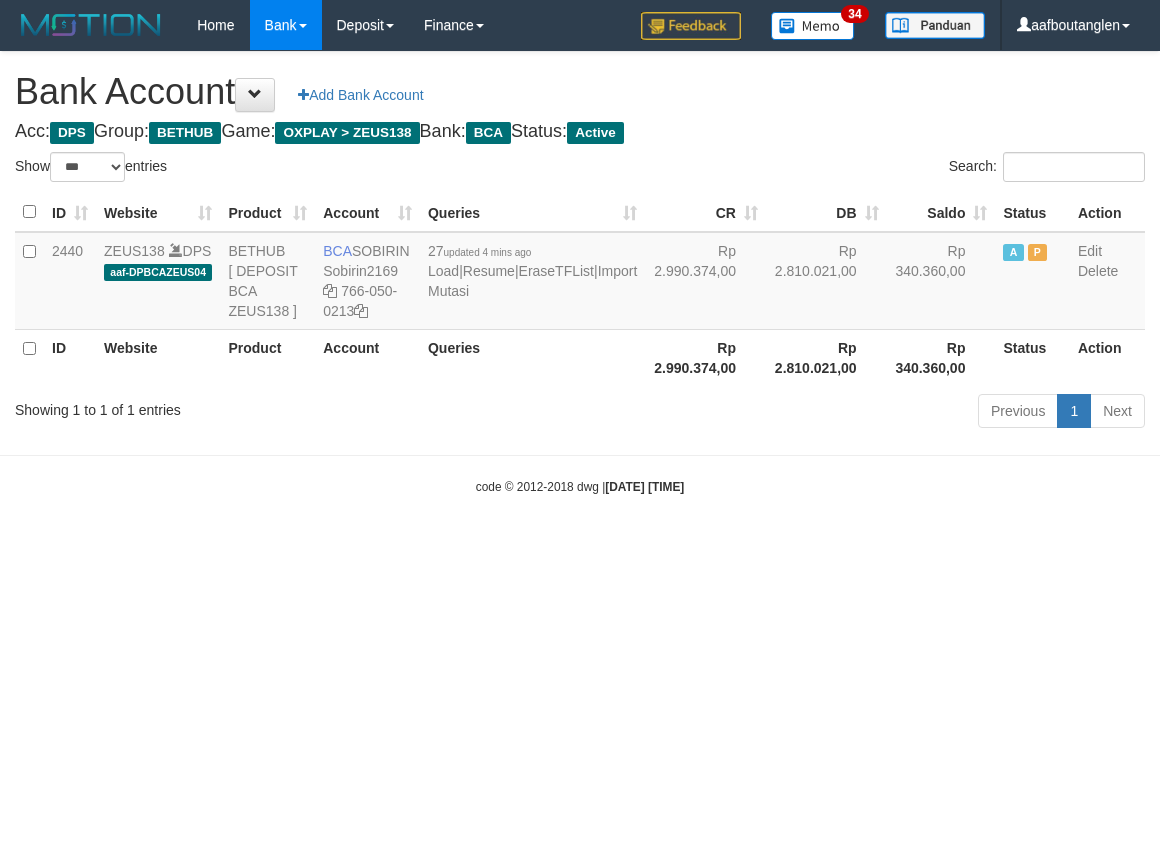 select on "***" 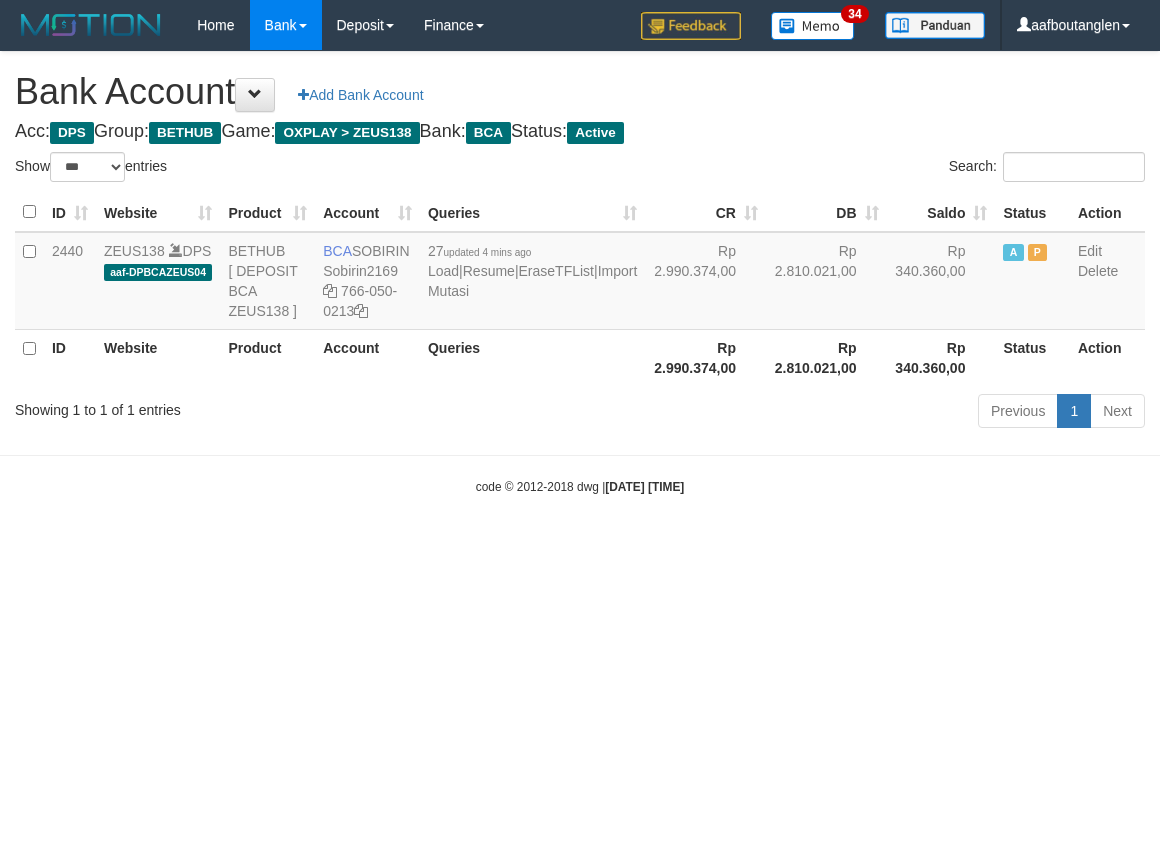 scroll, scrollTop: 0, scrollLeft: 0, axis: both 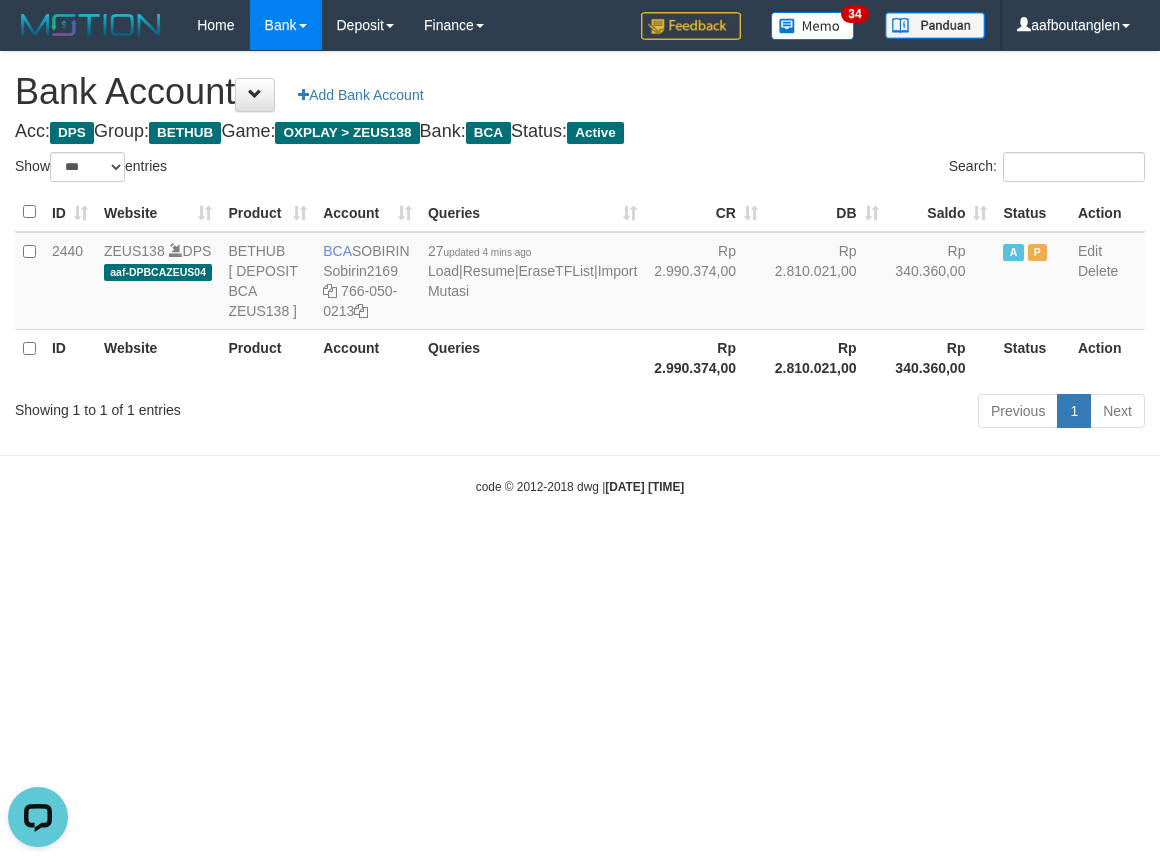 drag, startPoint x: 991, startPoint y: 540, endPoint x: 1062, endPoint y: 514, distance: 75.61085 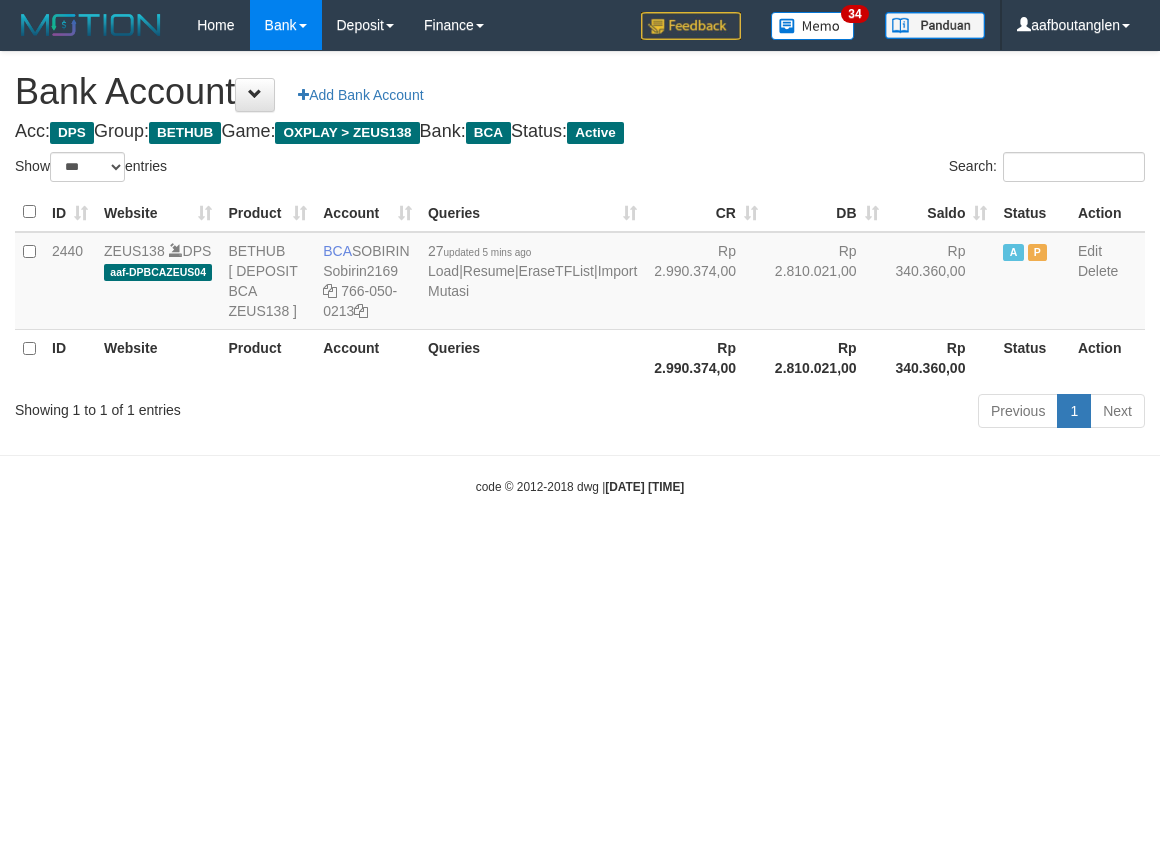 select on "***" 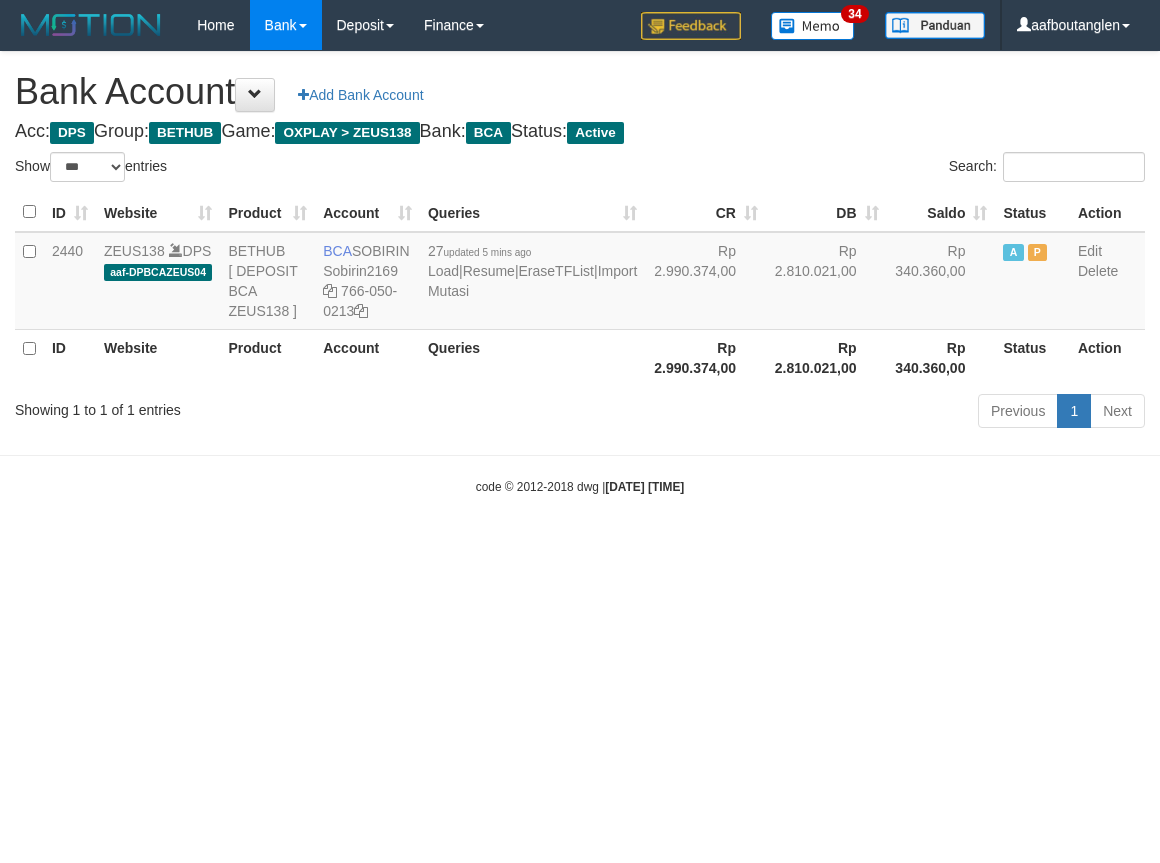 scroll, scrollTop: 0, scrollLeft: 0, axis: both 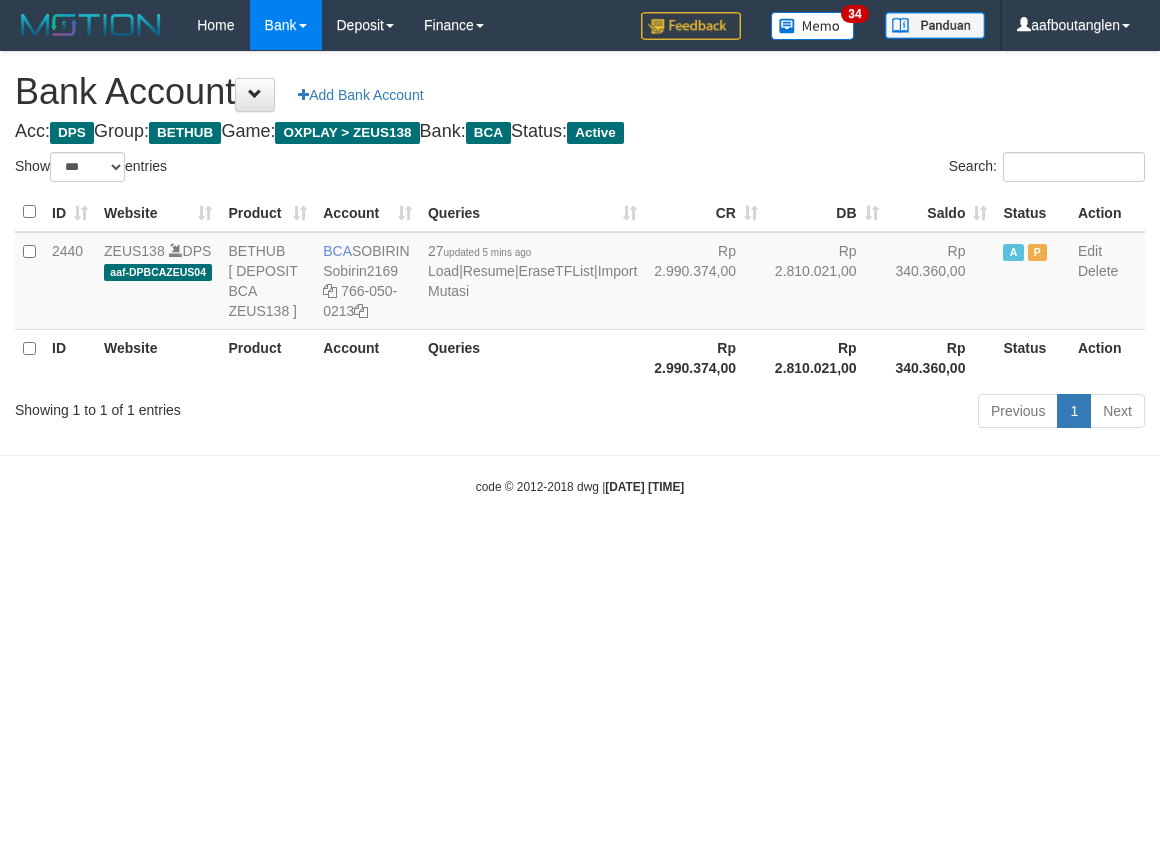 select on "***" 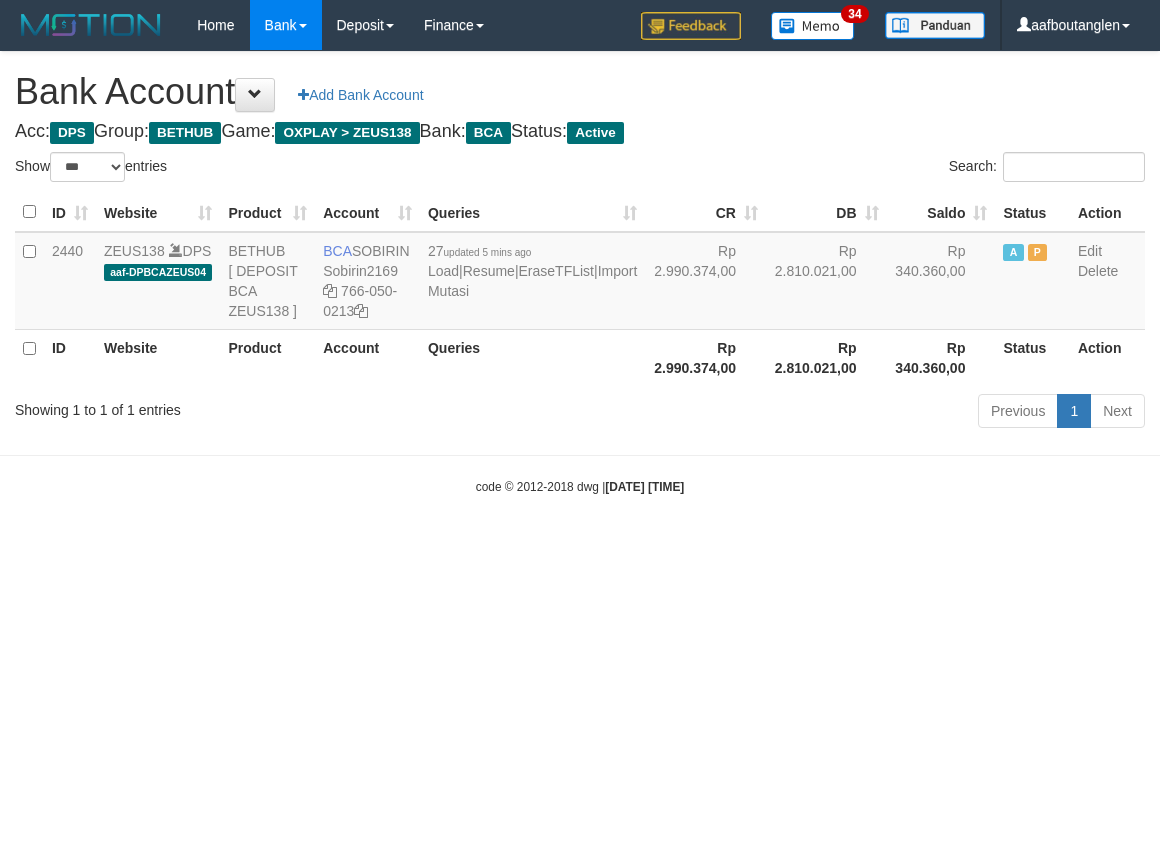 scroll, scrollTop: 0, scrollLeft: 0, axis: both 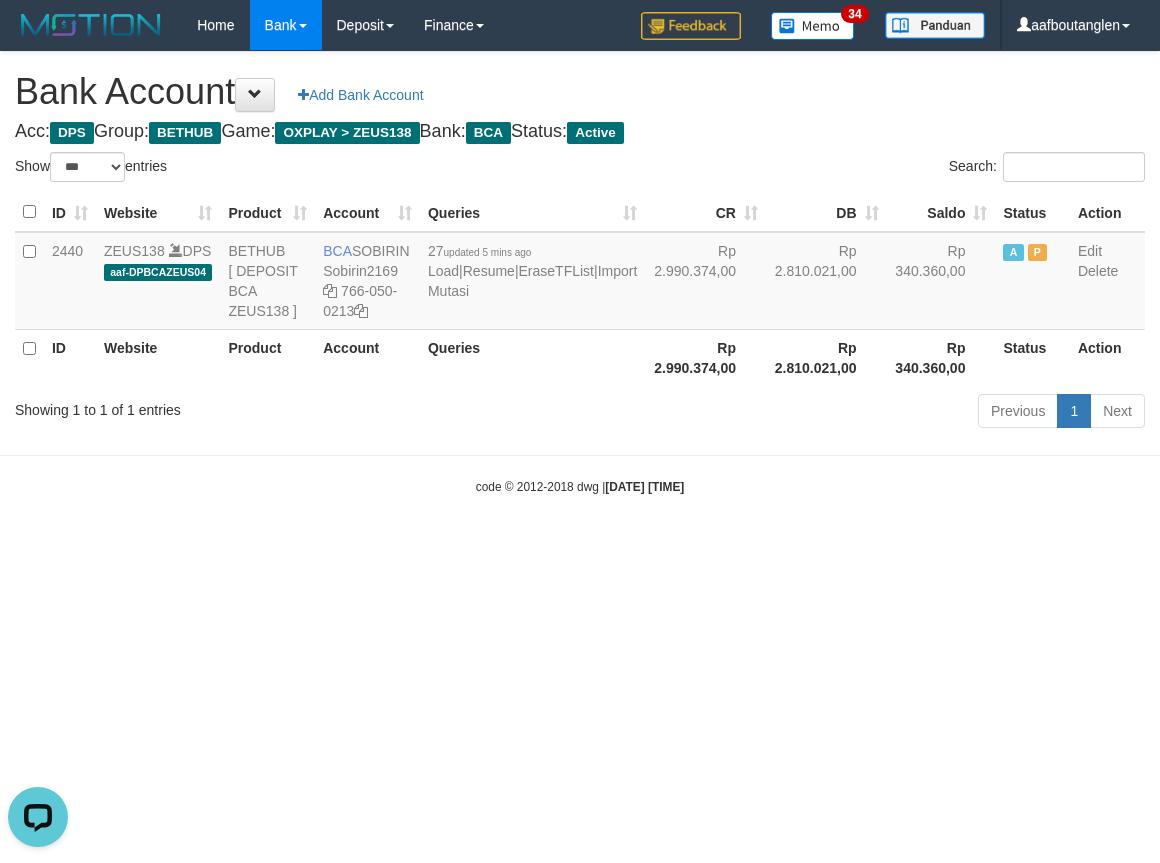 drag, startPoint x: 101, startPoint y: 557, endPoint x: 80, endPoint y: 564, distance: 22.135944 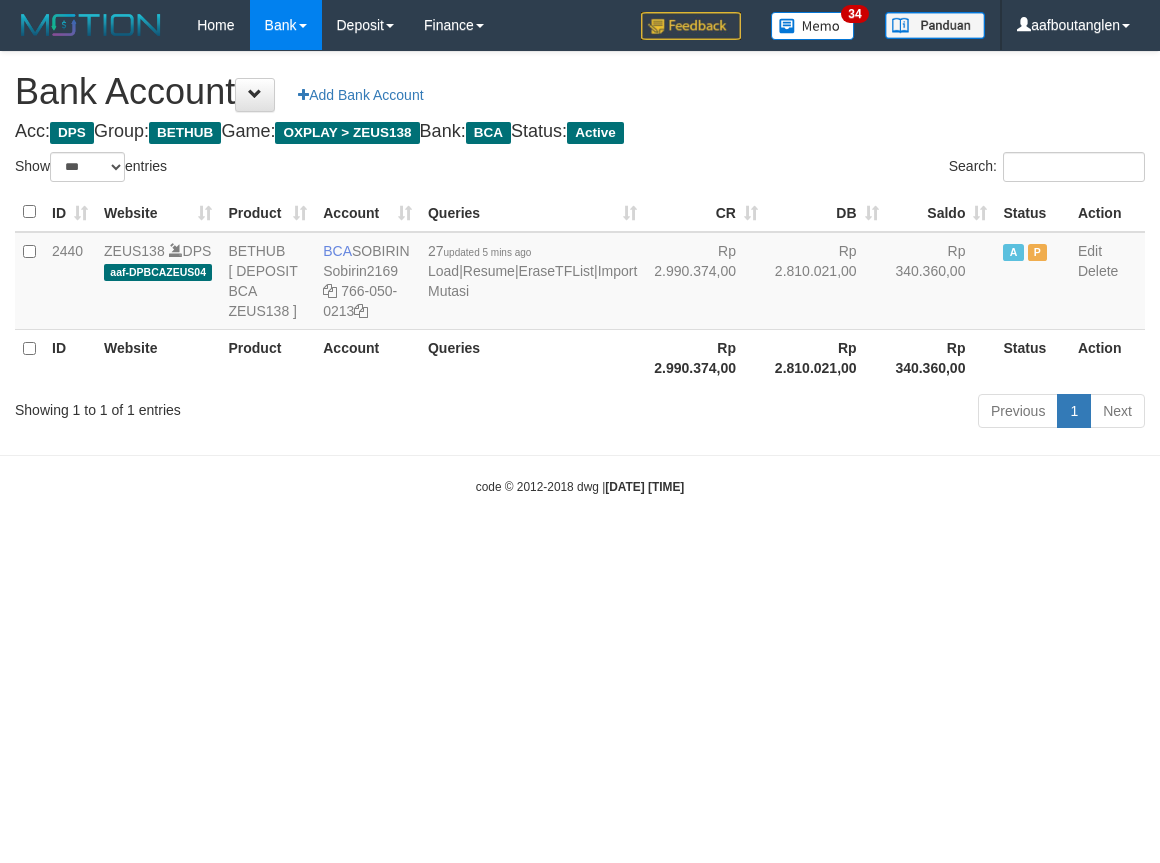 select on "***" 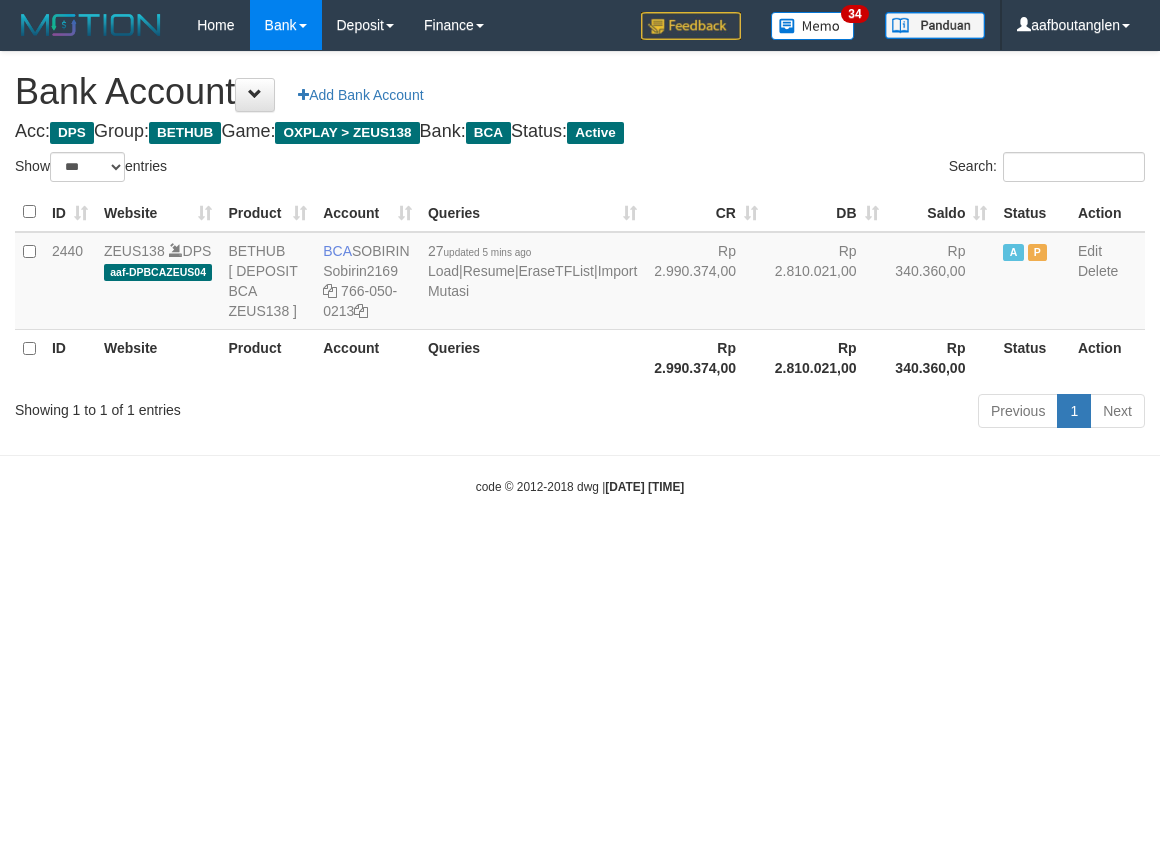 scroll, scrollTop: 0, scrollLeft: 0, axis: both 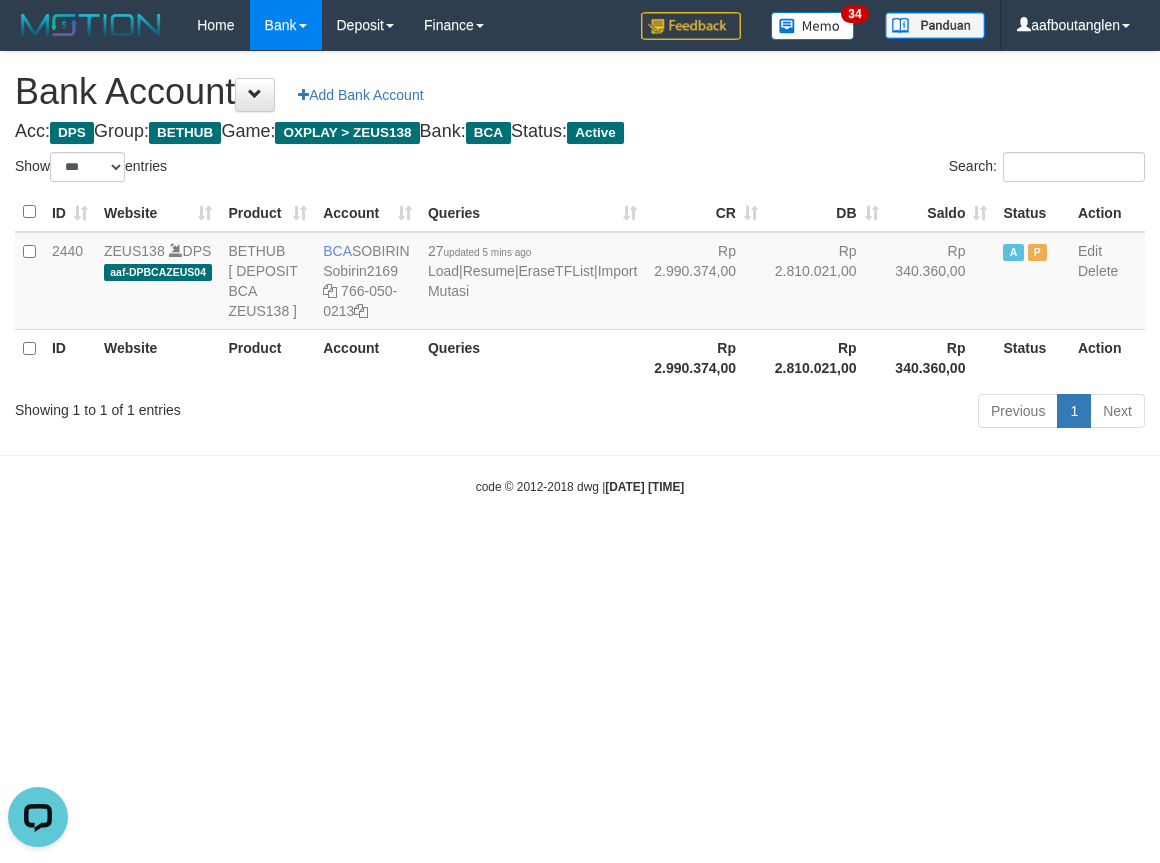 click on "Toggle navigation
Home
Bank
Account List
Deposit
DPS List
History
Note DPS
Finance
Financial Data
aafboutanglen
My Profile
Log Out
34" at bounding box center [580, 273] 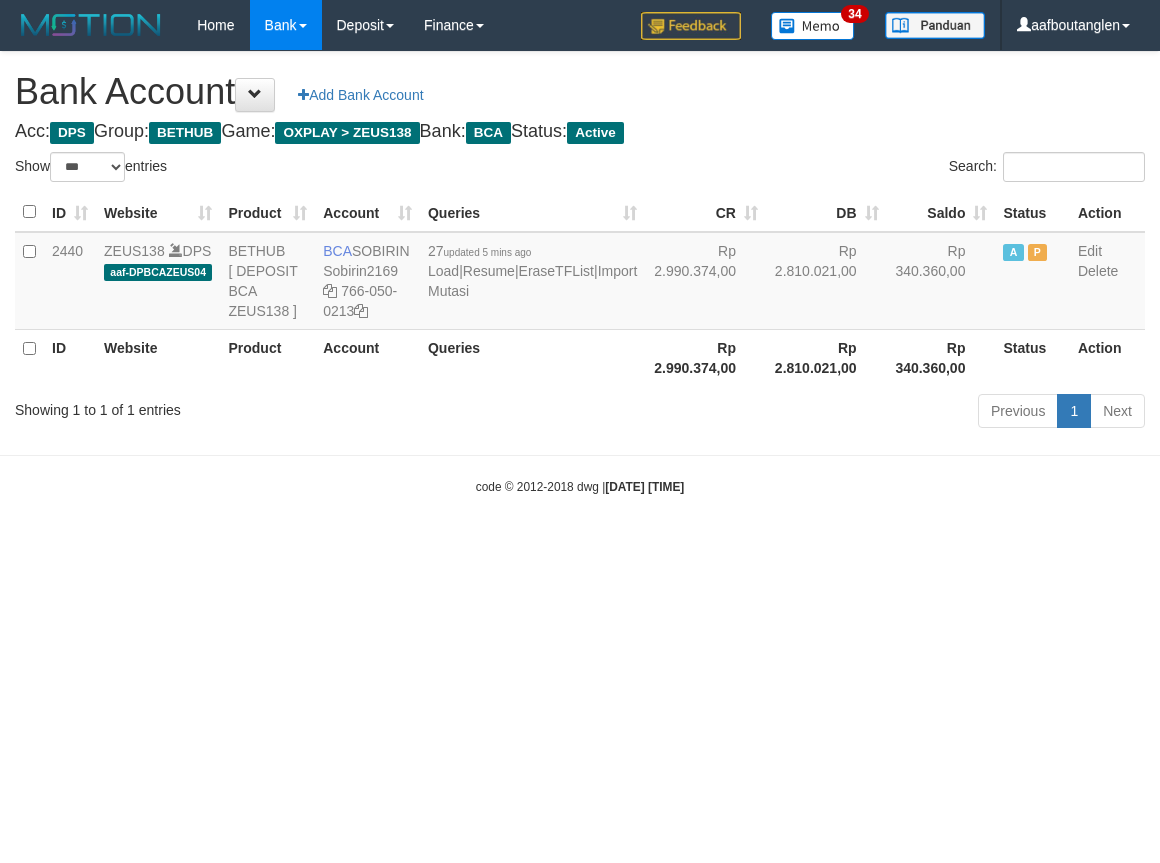 select on "***" 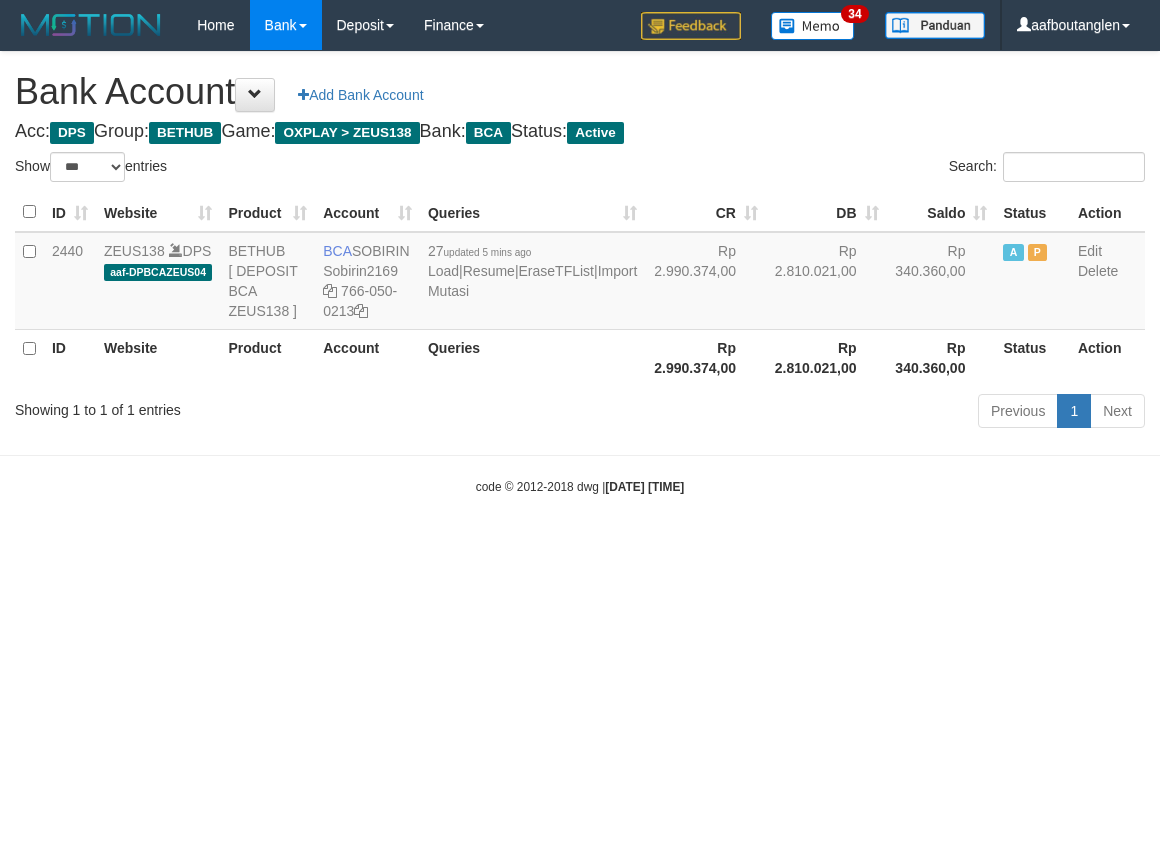 scroll, scrollTop: 0, scrollLeft: 0, axis: both 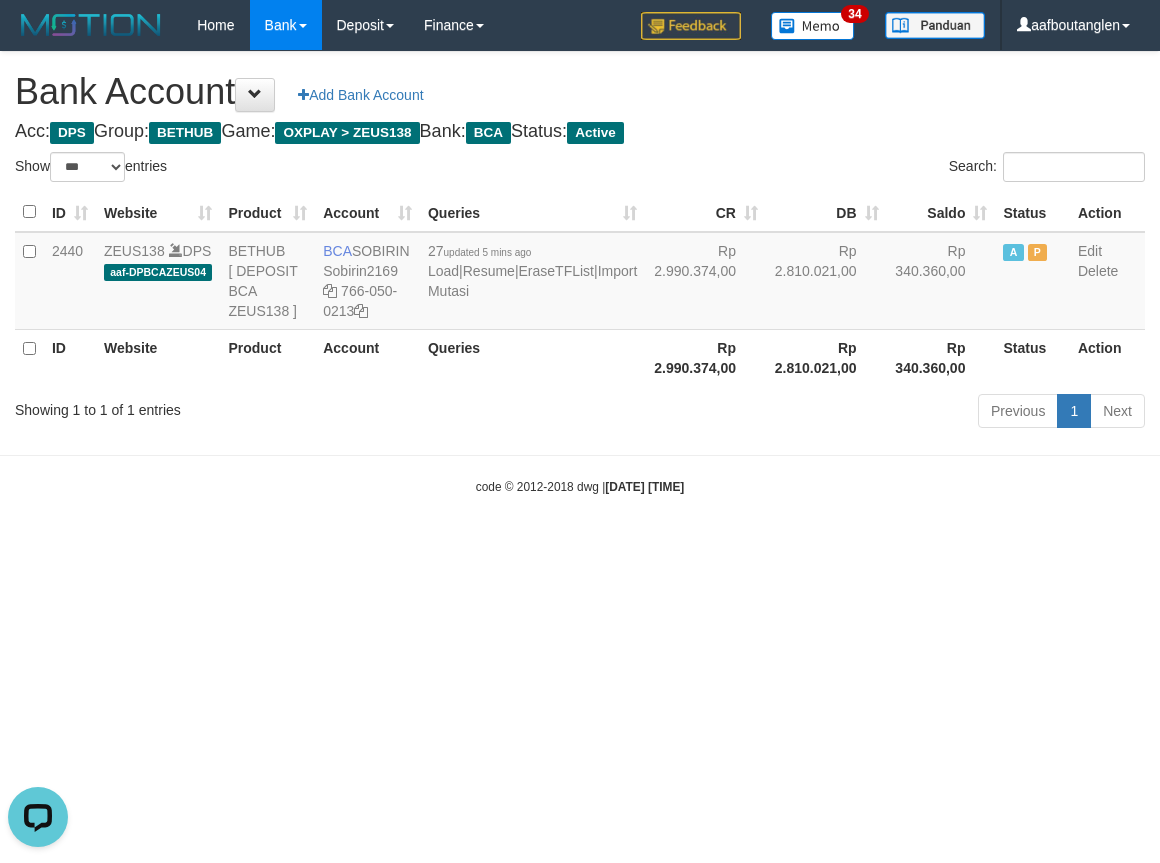 drag, startPoint x: 0, startPoint y: 500, endPoint x: 40, endPoint y: 517, distance: 43.462627 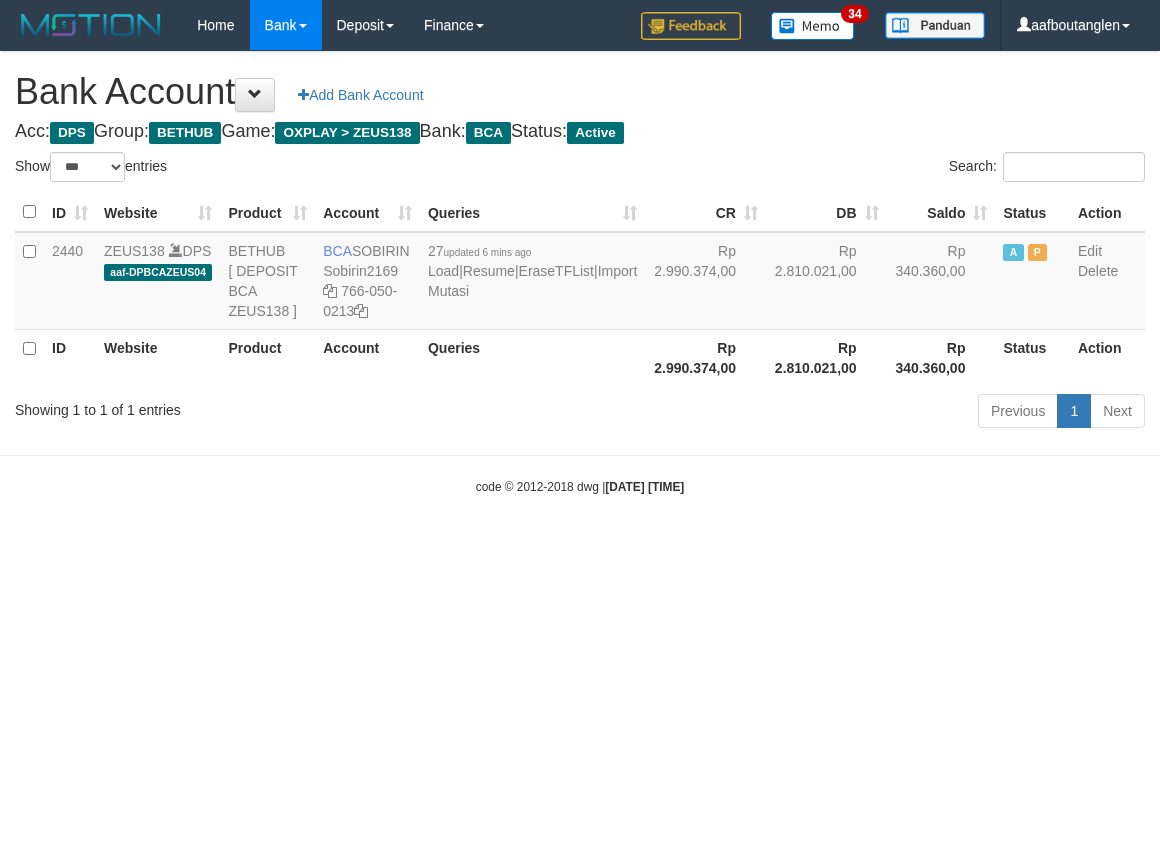 select on "***" 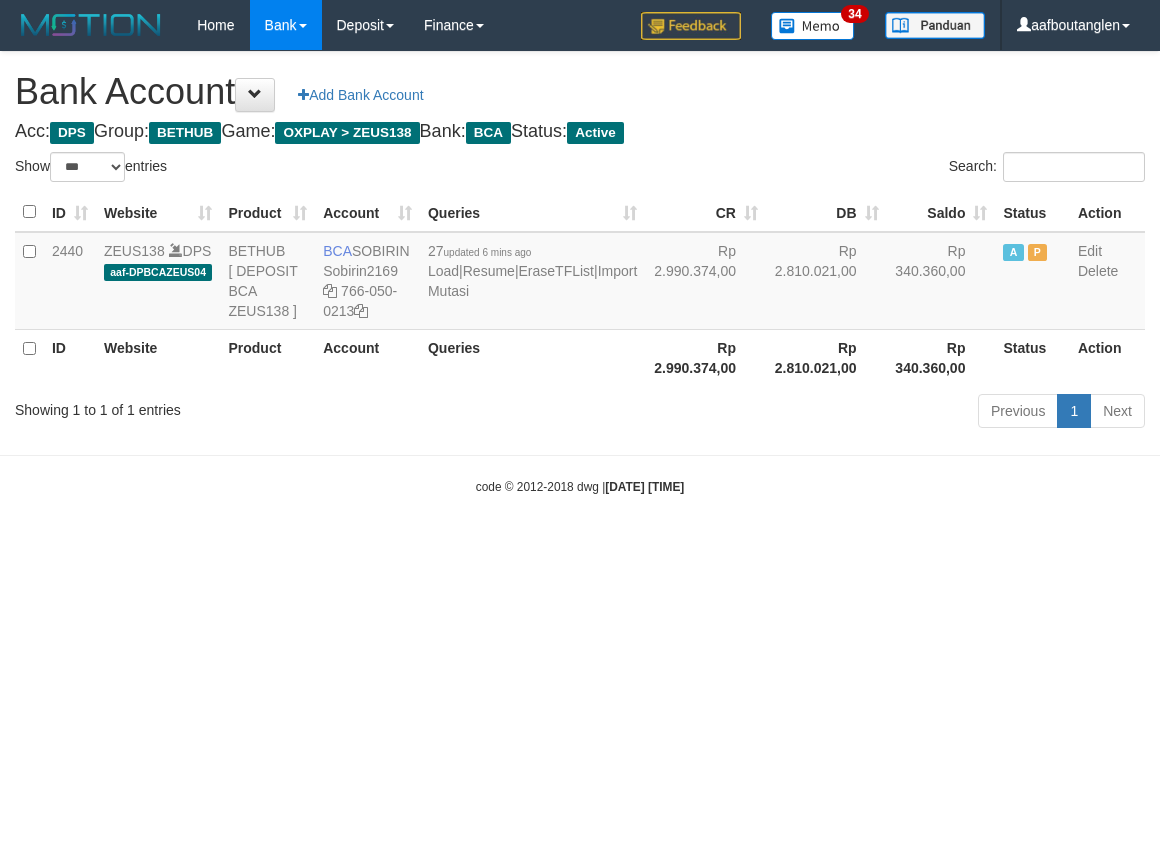 scroll, scrollTop: 0, scrollLeft: 0, axis: both 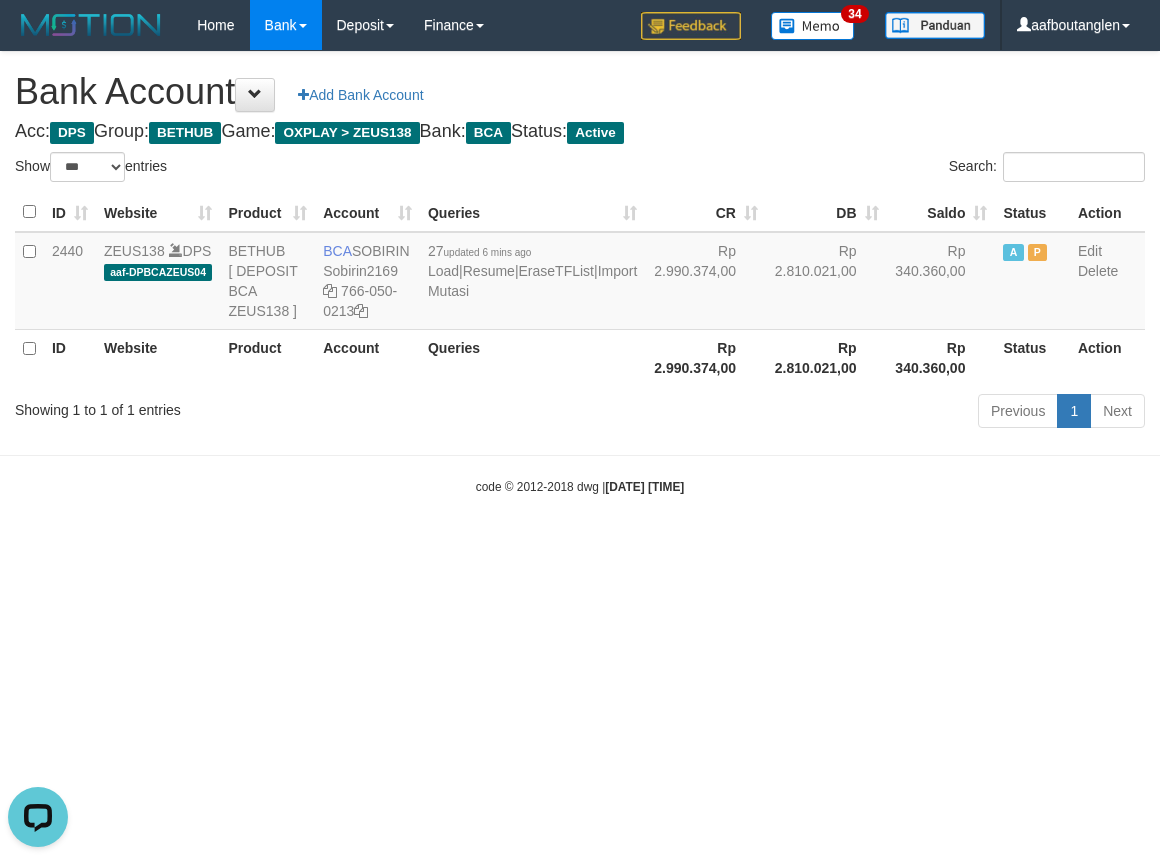 click on "Toggle navigation
Home
Bank
Account List
Deposit
DPS List
History
Note DPS
Finance
Financial Data
aafboutanglen
My Profile
Log Out
34" at bounding box center [580, 273] 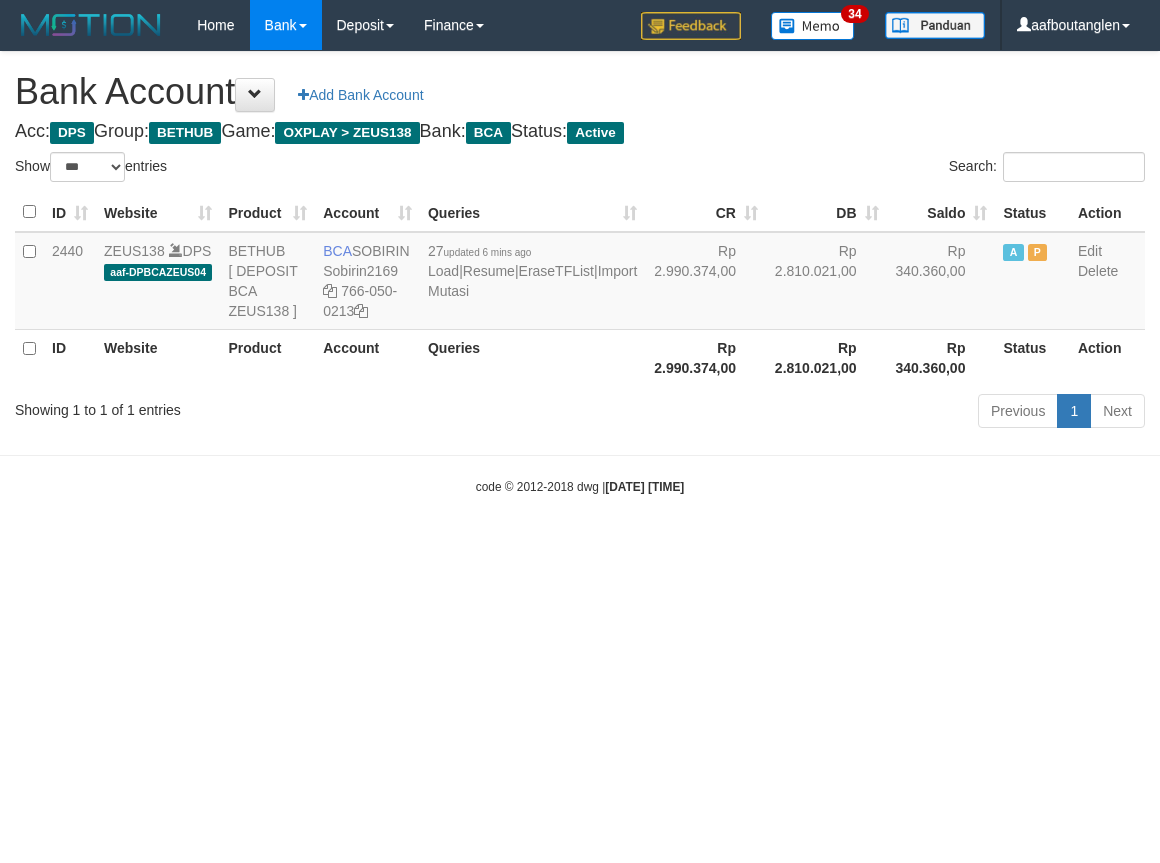 select on "***" 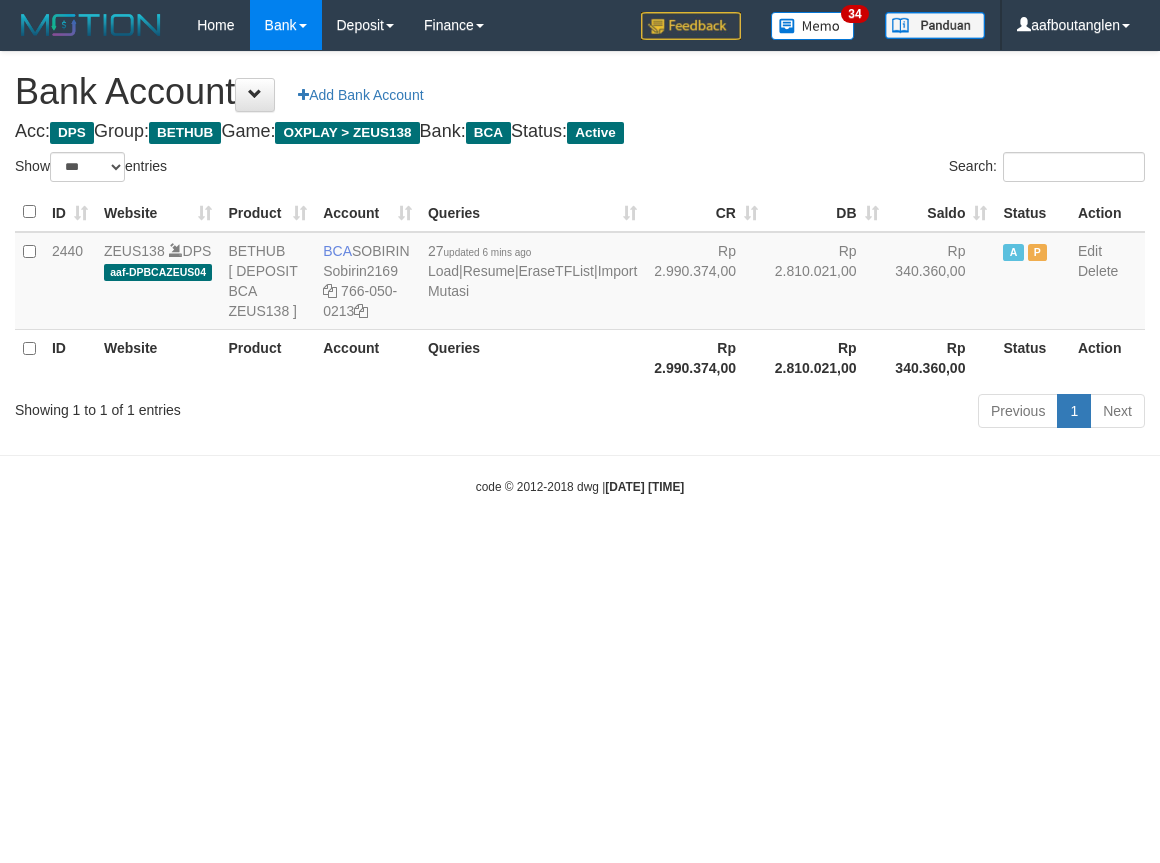 scroll, scrollTop: 0, scrollLeft: 0, axis: both 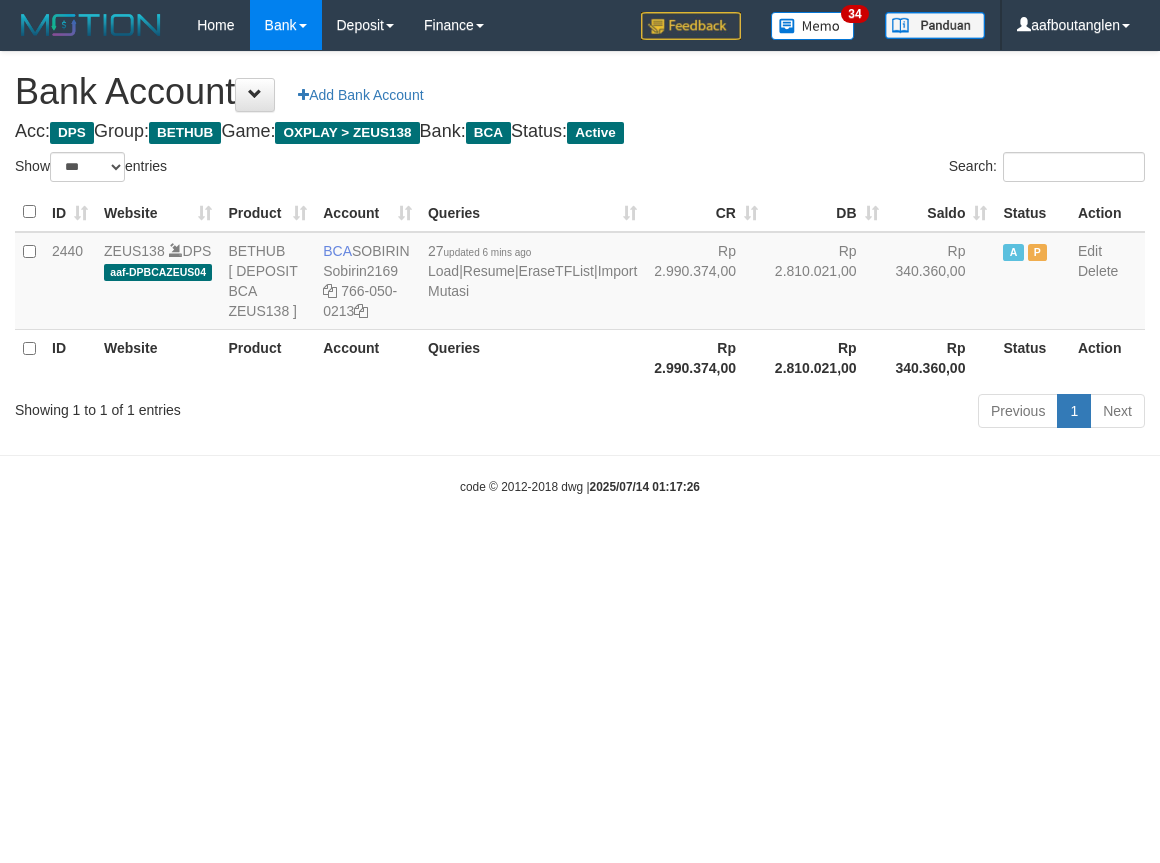 select on "***" 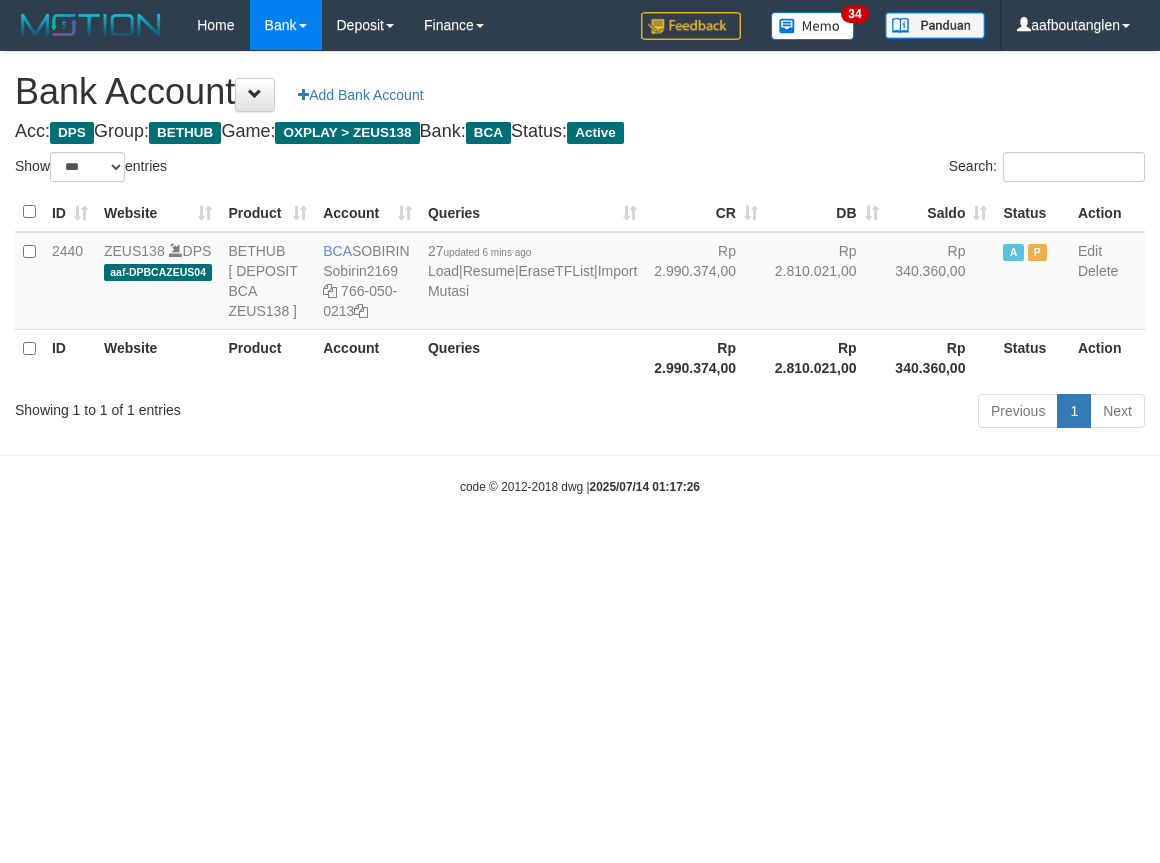 scroll, scrollTop: 0, scrollLeft: 0, axis: both 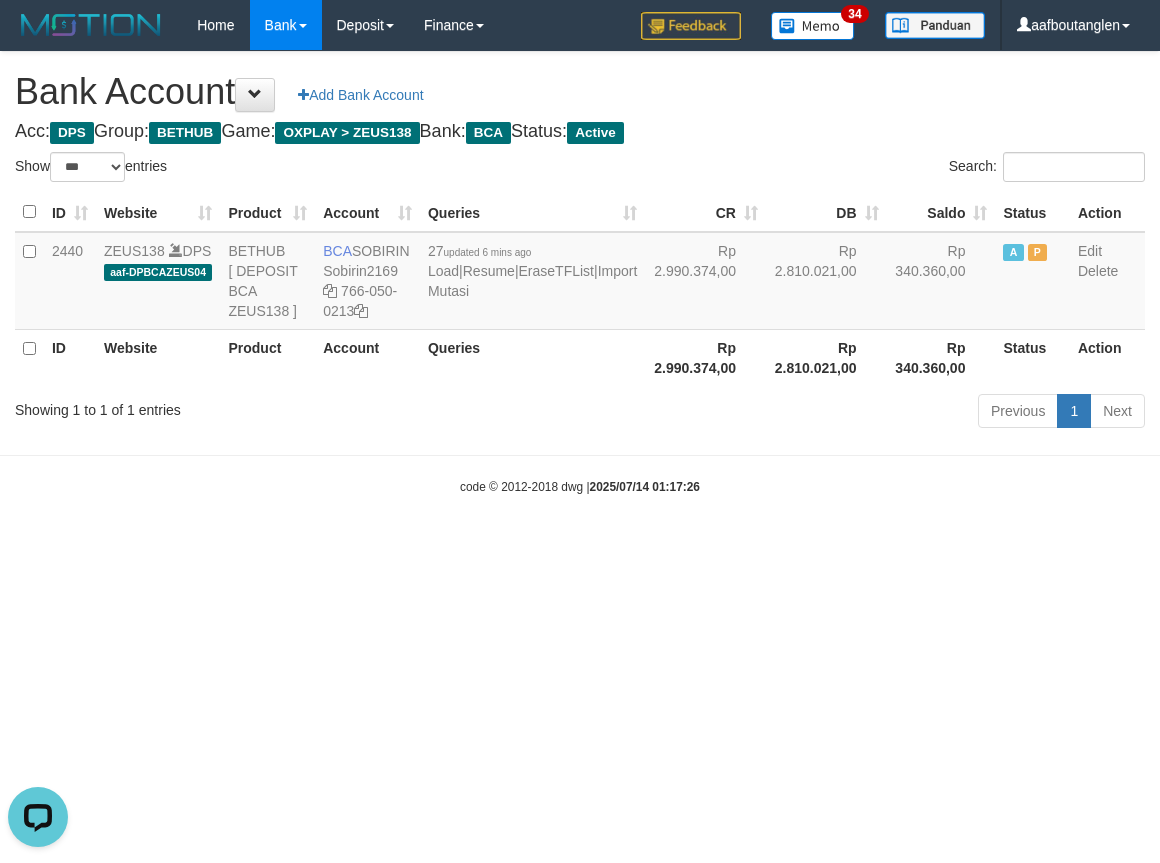 drag, startPoint x: 127, startPoint y: 506, endPoint x: 231, endPoint y: 498, distance: 104.307236 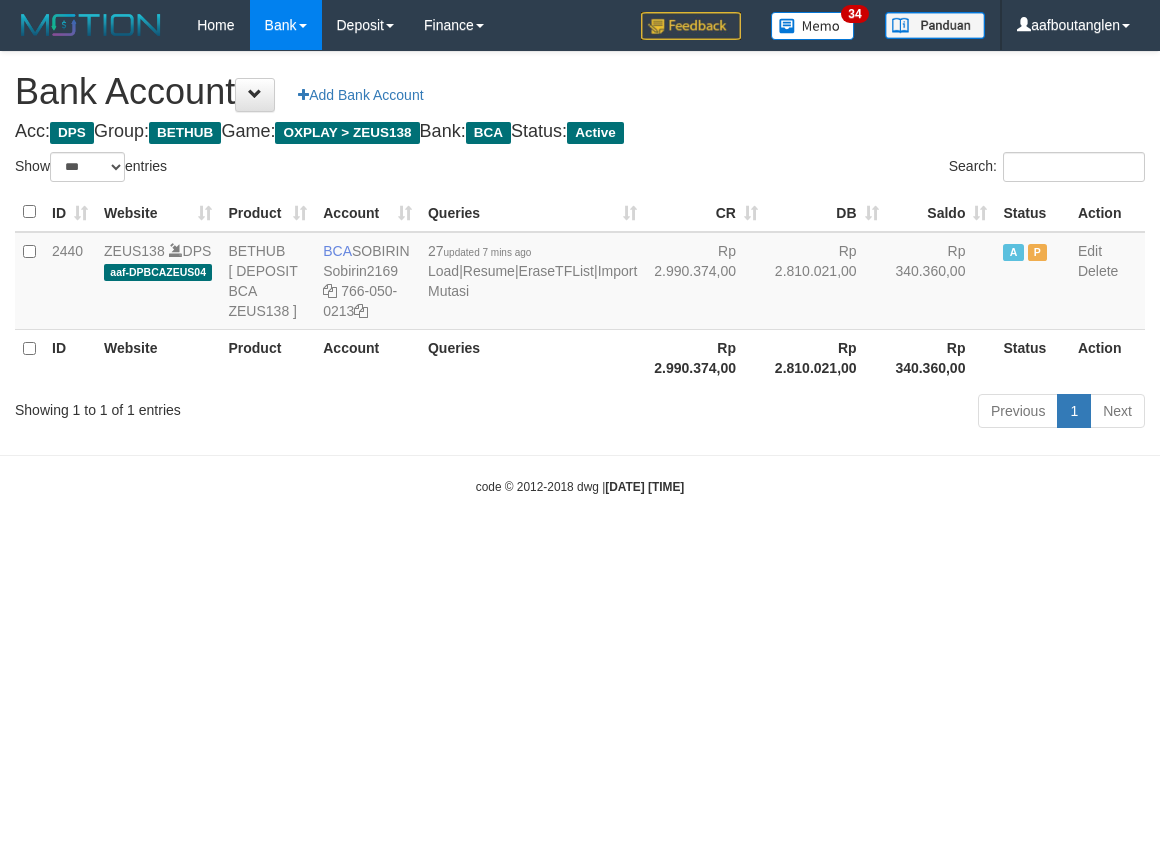 select on "***" 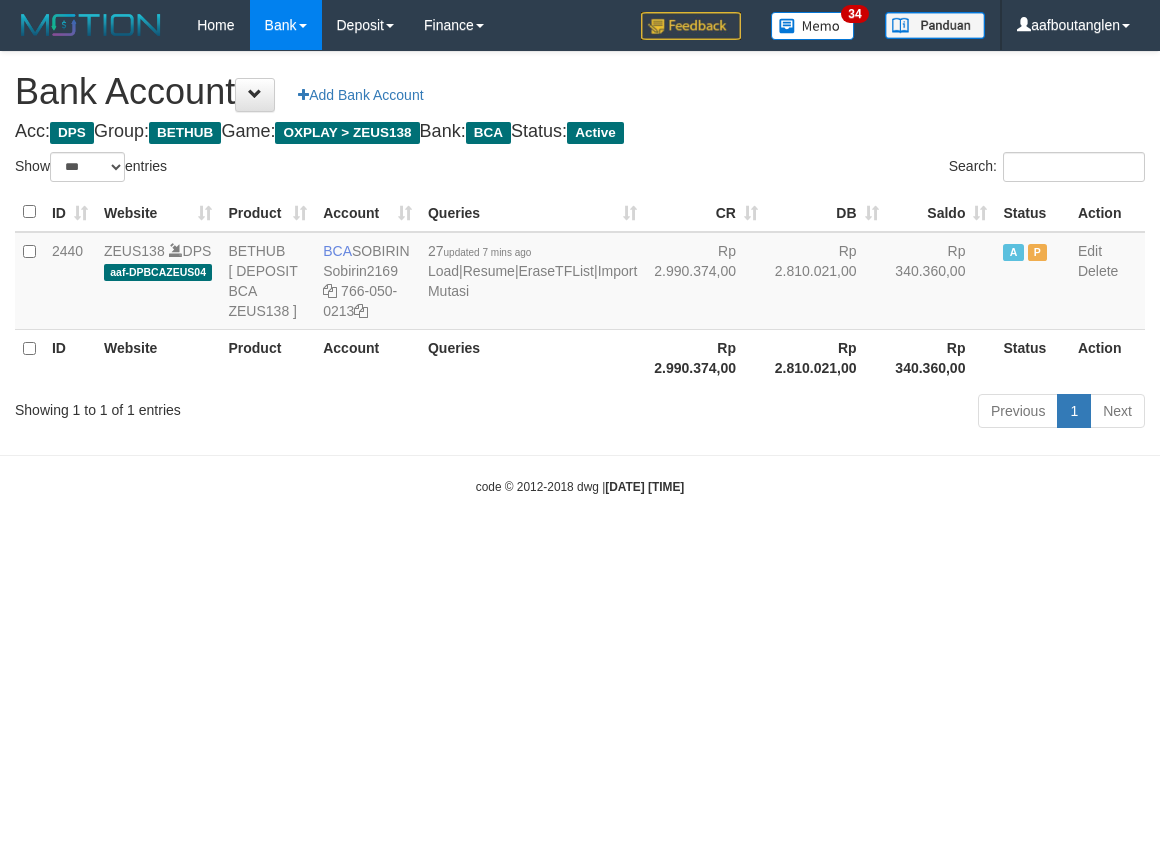 scroll, scrollTop: 0, scrollLeft: 0, axis: both 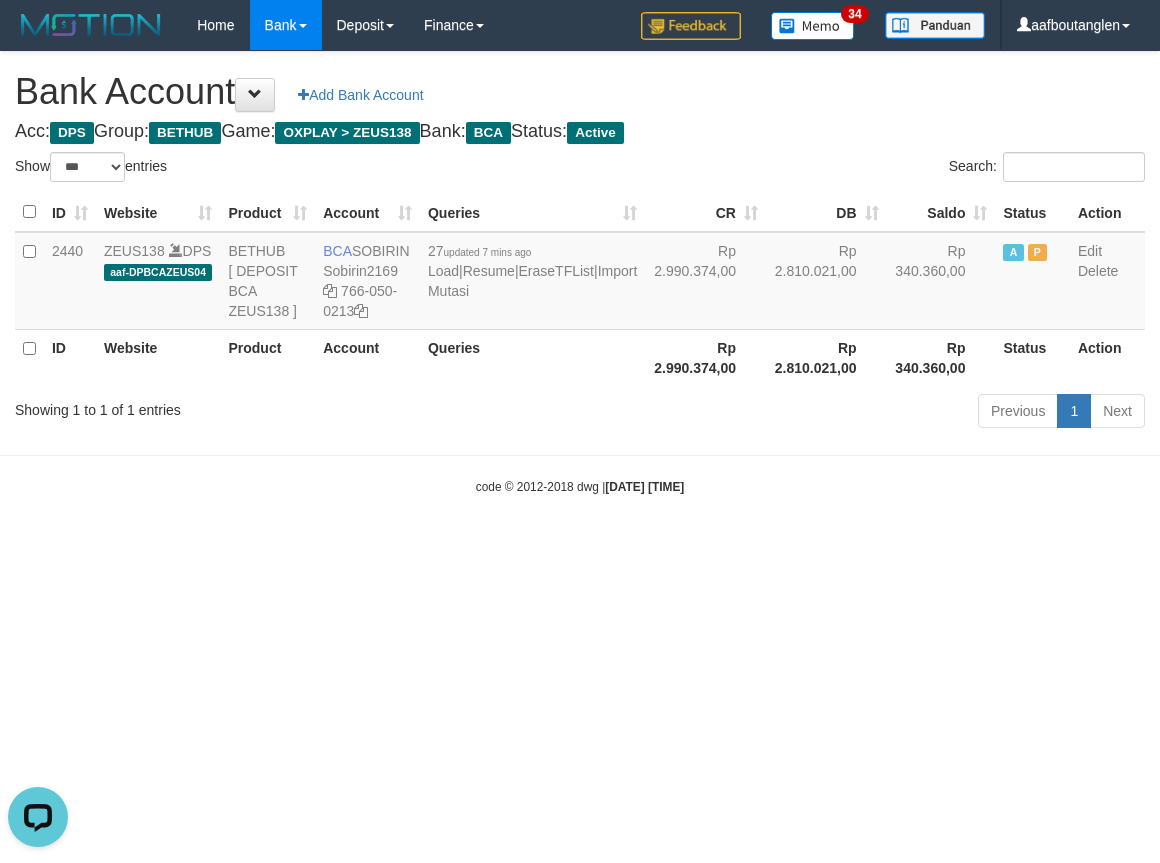 click on "Toggle navigation
Home
Bank
Account List
Deposit
DPS List
History
Note DPS
Finance
Financial Data
aafboutanglen
My Profile
Log Out
34" at bounding box center [580, 273] 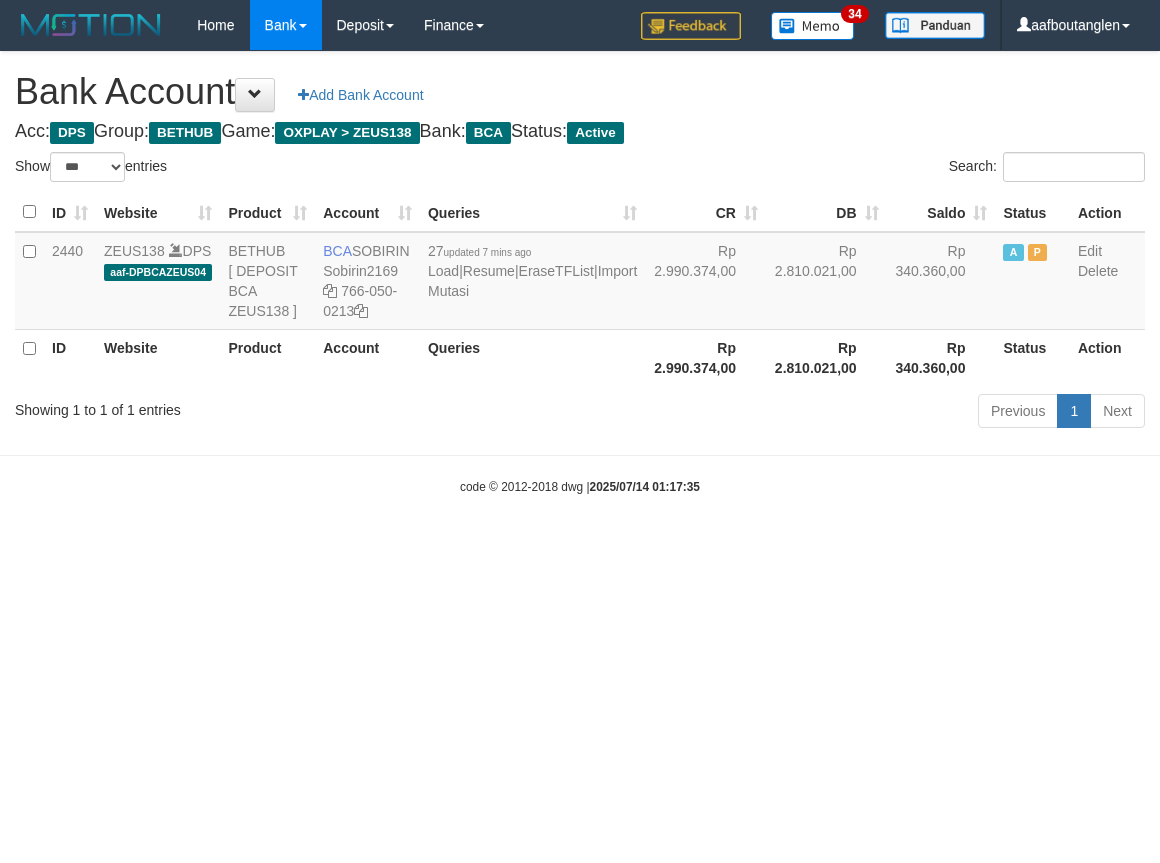 select on "***" 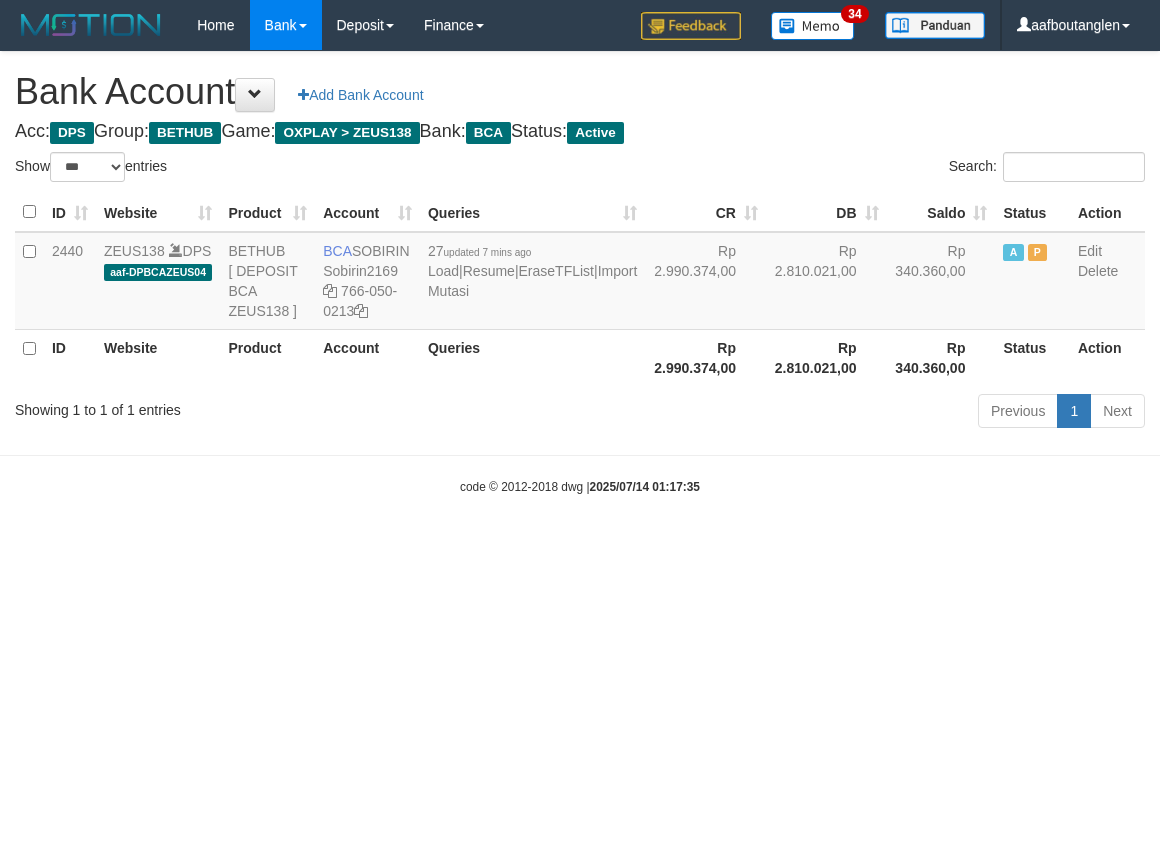 scroll, scrollTop: 0, scrollLeft: 0, axis: both 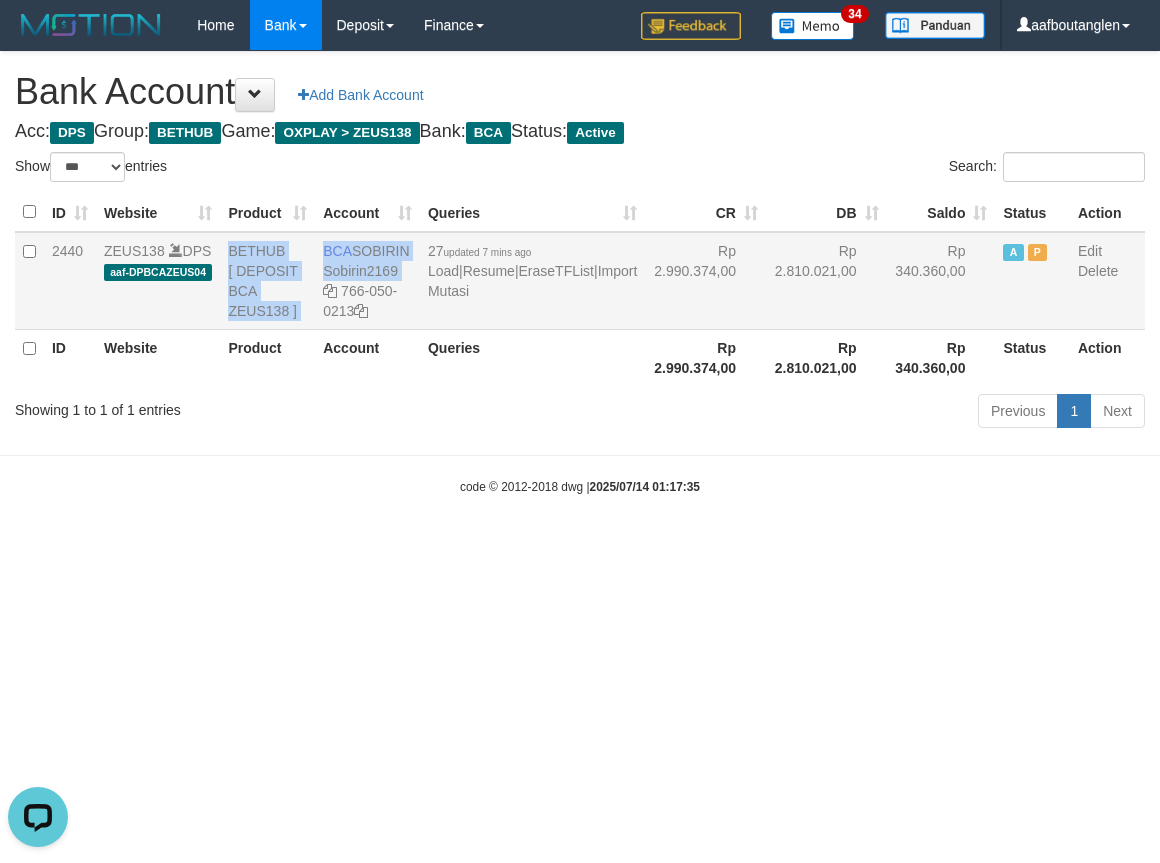 drag, startPoint x: 323, startPoint y: 245, endPoint x: 401, endPoint y: 338, distance: 121.37957 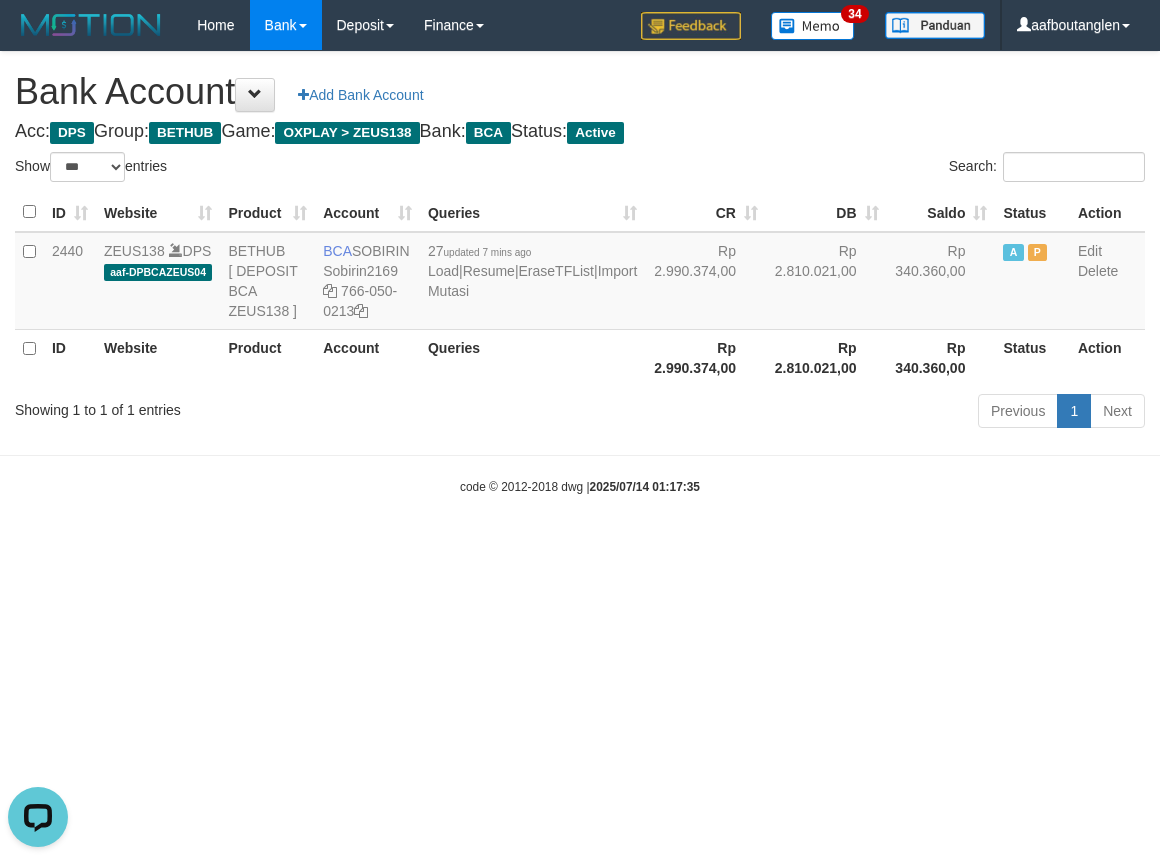 click on "Account" at bounding box center [367, 357] 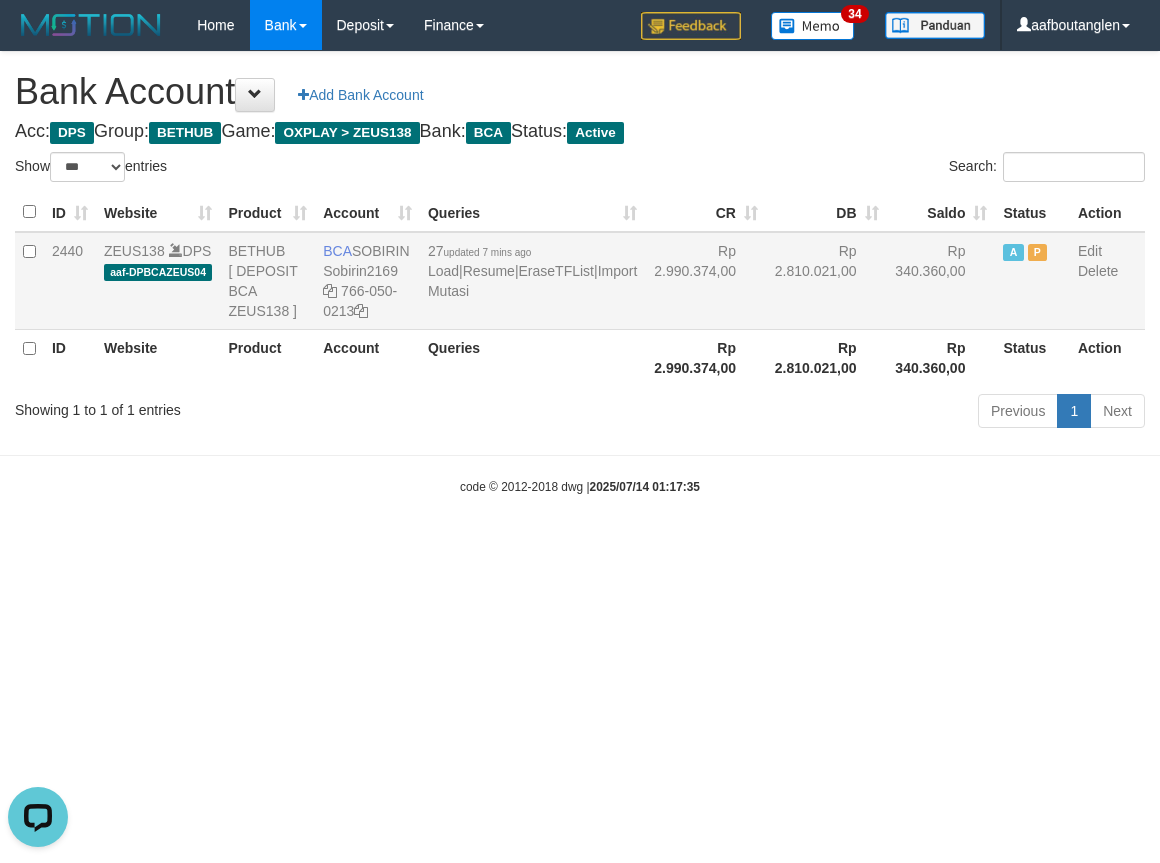 drag, startPoint x: 331, startPoint y: 244, endPoint x: 427, endPoint y: 252, distance: 96.332756 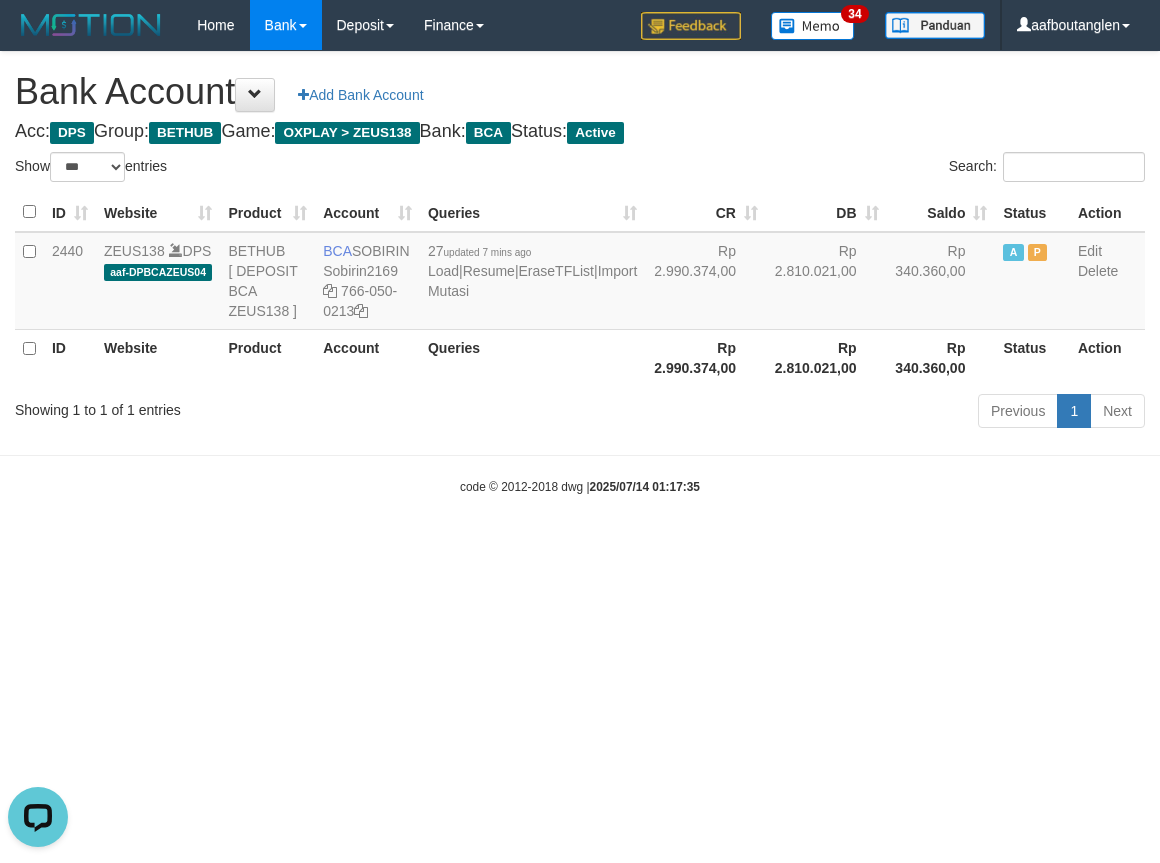 copy on "BCA
SOBIRIN" 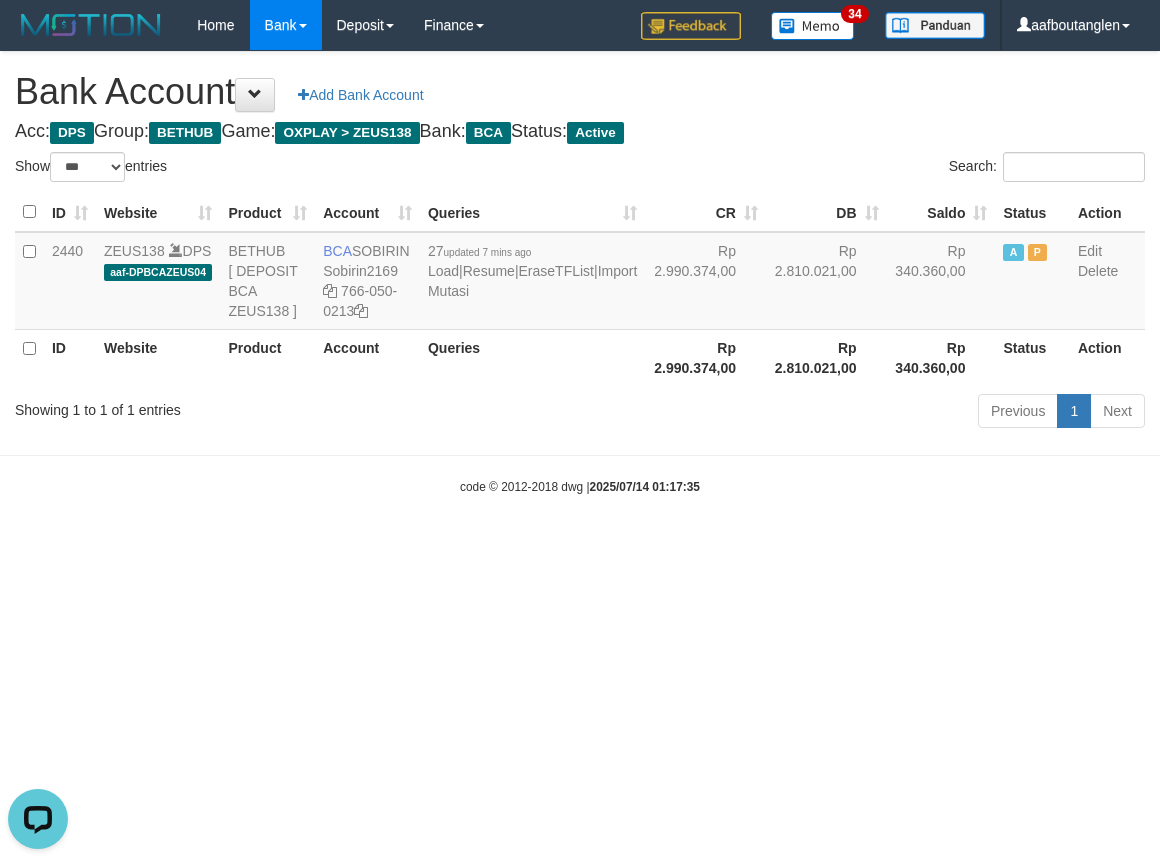 click on "Toggle navigation
Home
Bank
Account List
Deposit
DPS List
History
Note DPS
Finance
Financial Data
aafboutanglen
My Profile
Log Out
34" 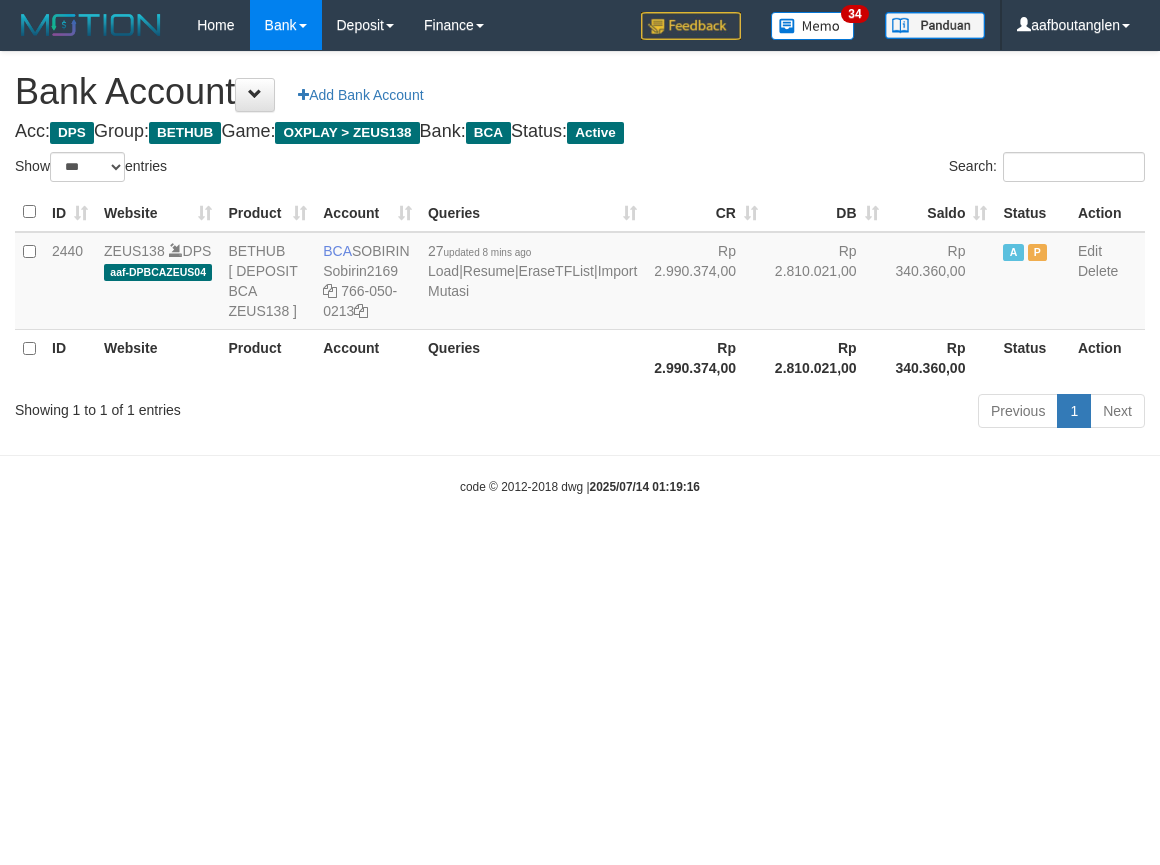 select on "***" 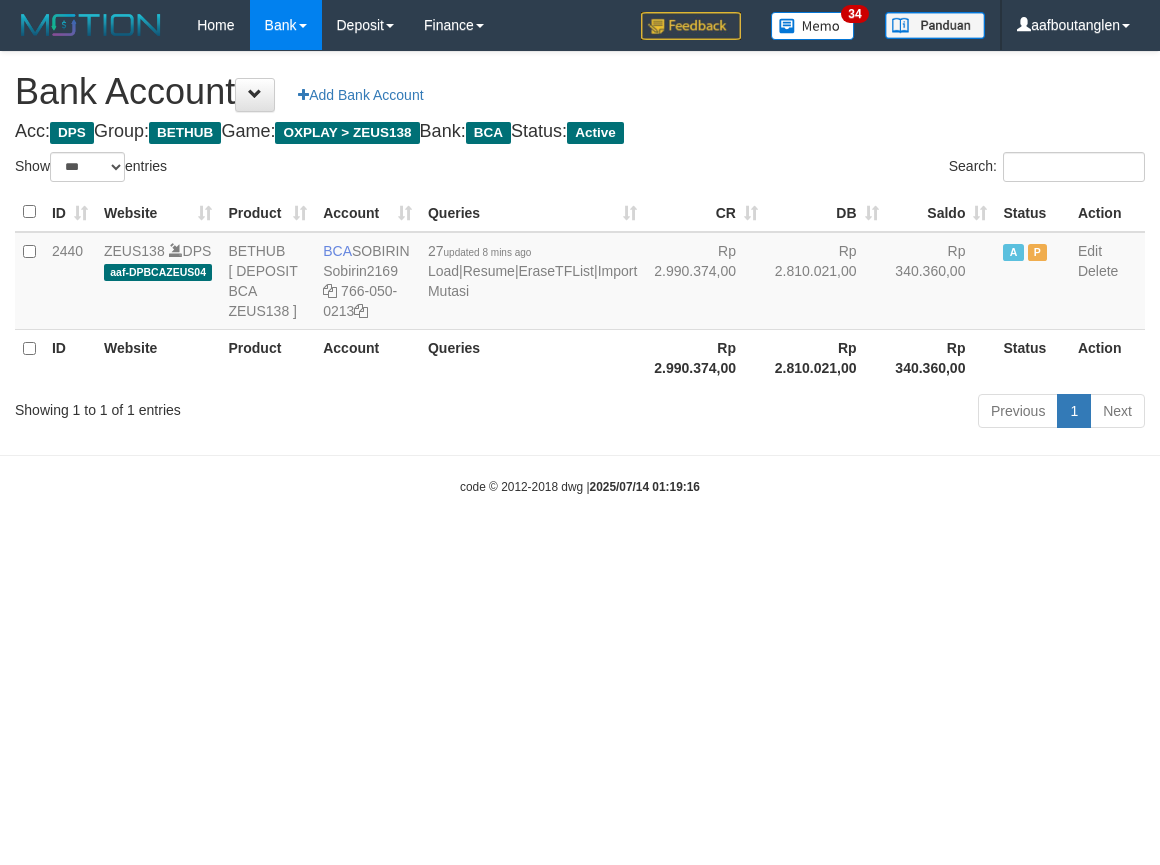 scroll, scrollTop: 0, scrollLeft: 0, axis: both 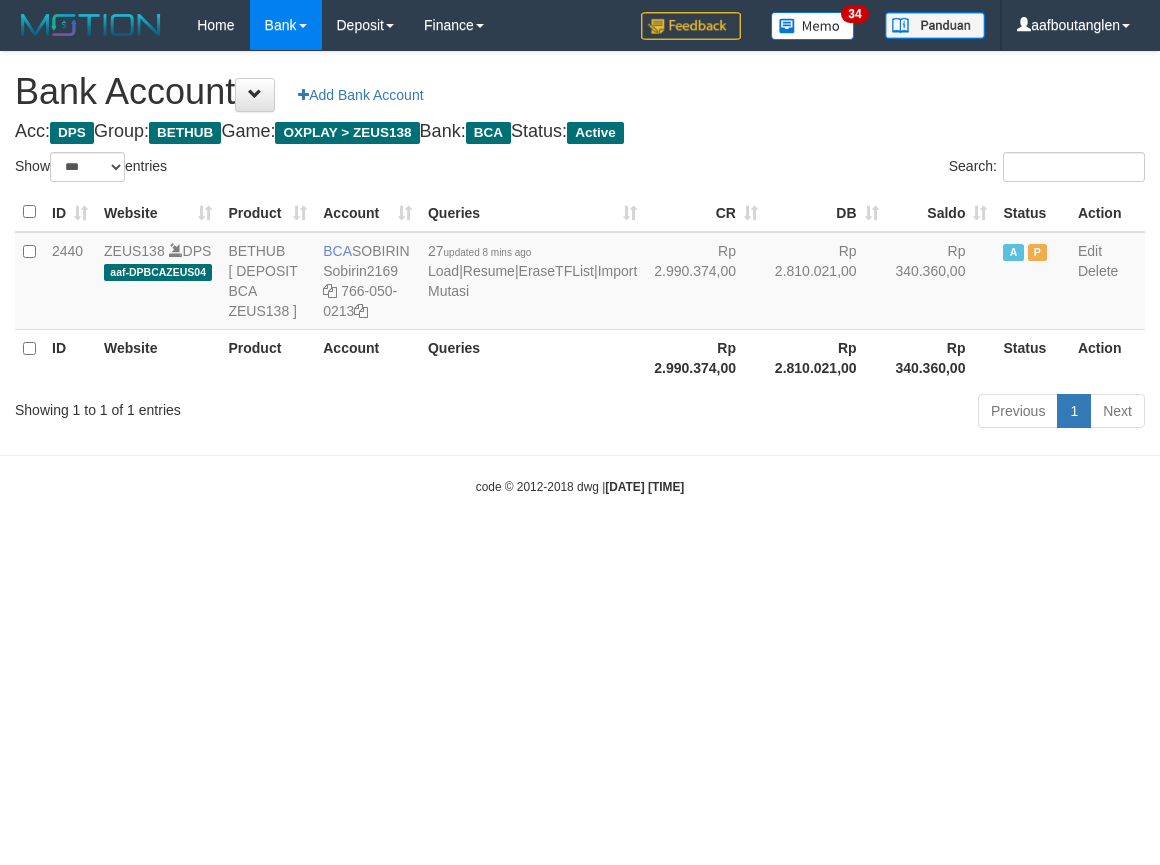 select on "***" 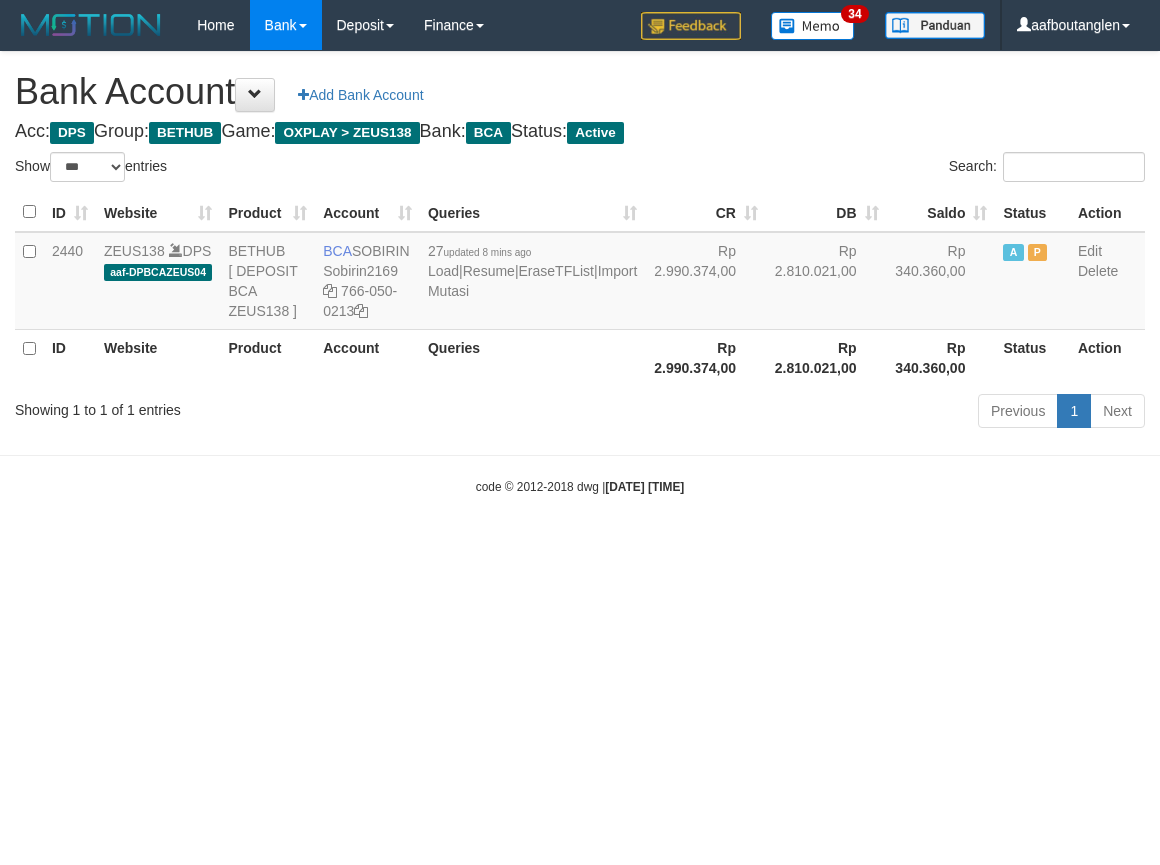 scroll, scrollTop: 0, scrollLeft: 0, axis: both 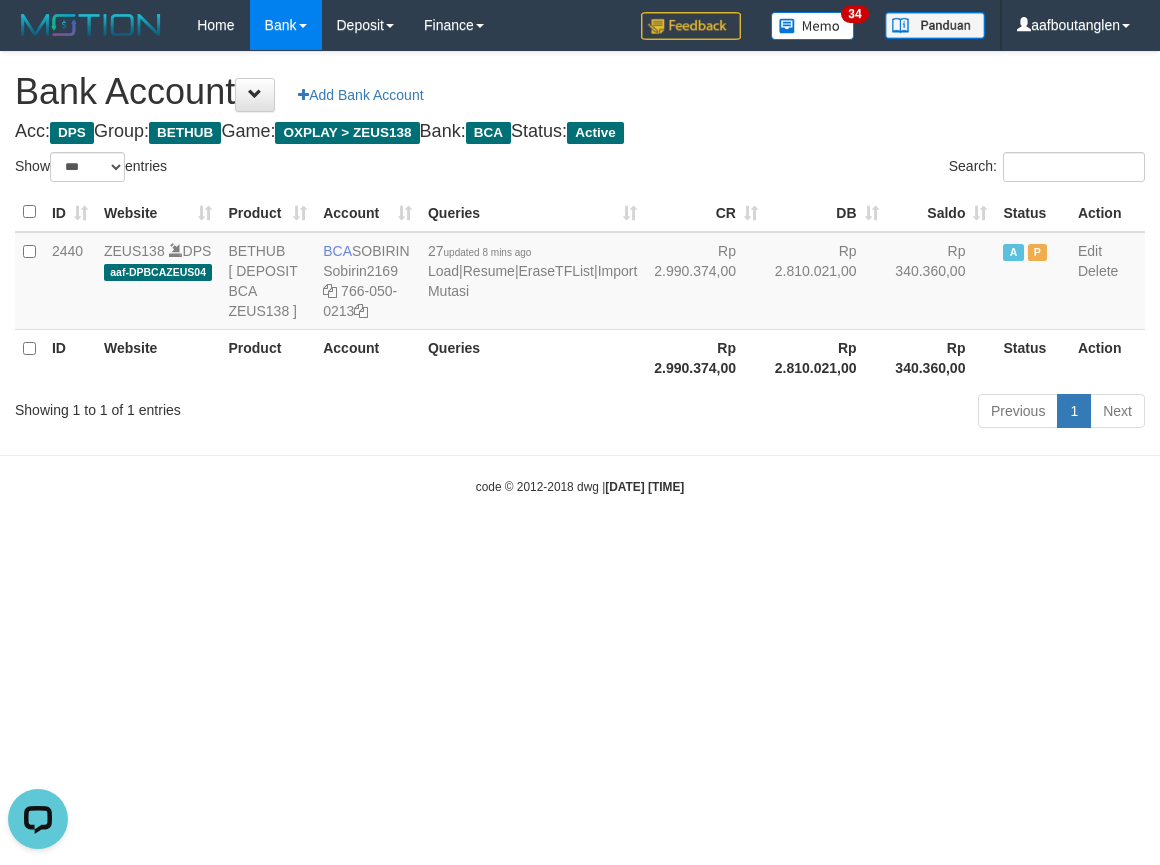 click on "Toggle navigation
Home
Bank
Account List
Deposit
DPS List
History
Note DPS
Finance
Financial Data
aafboutanglen
My Profile
Log Out
34" at bounding box center [580, 273] 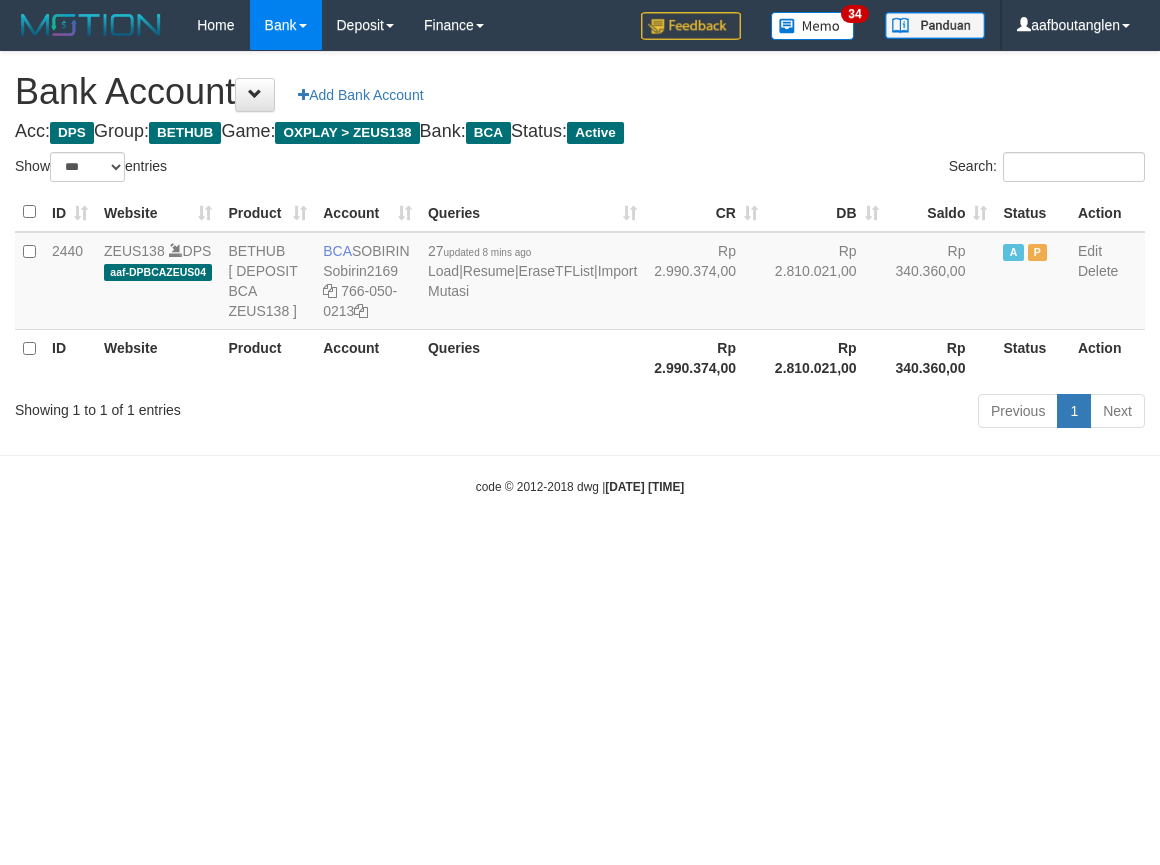 select on "***" 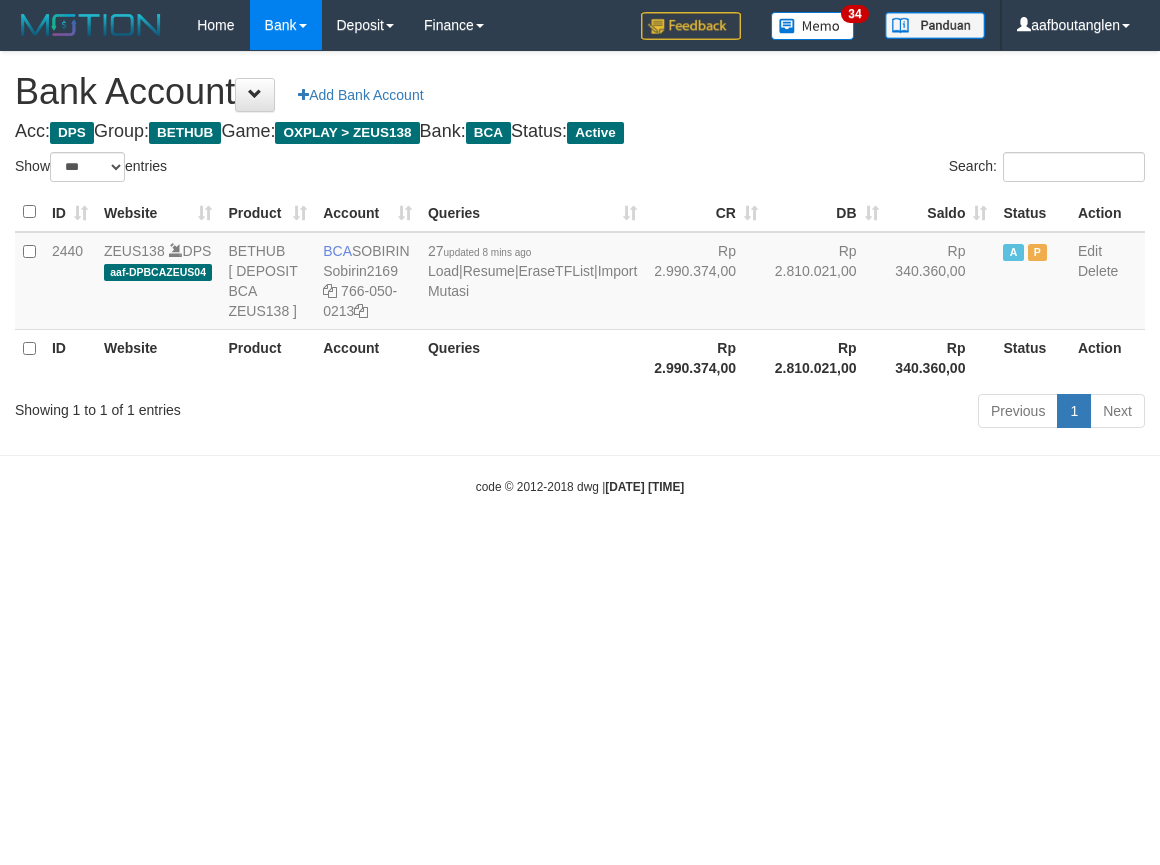 scroll, scrollTop: 0, scrollLeft: 0, axis: both 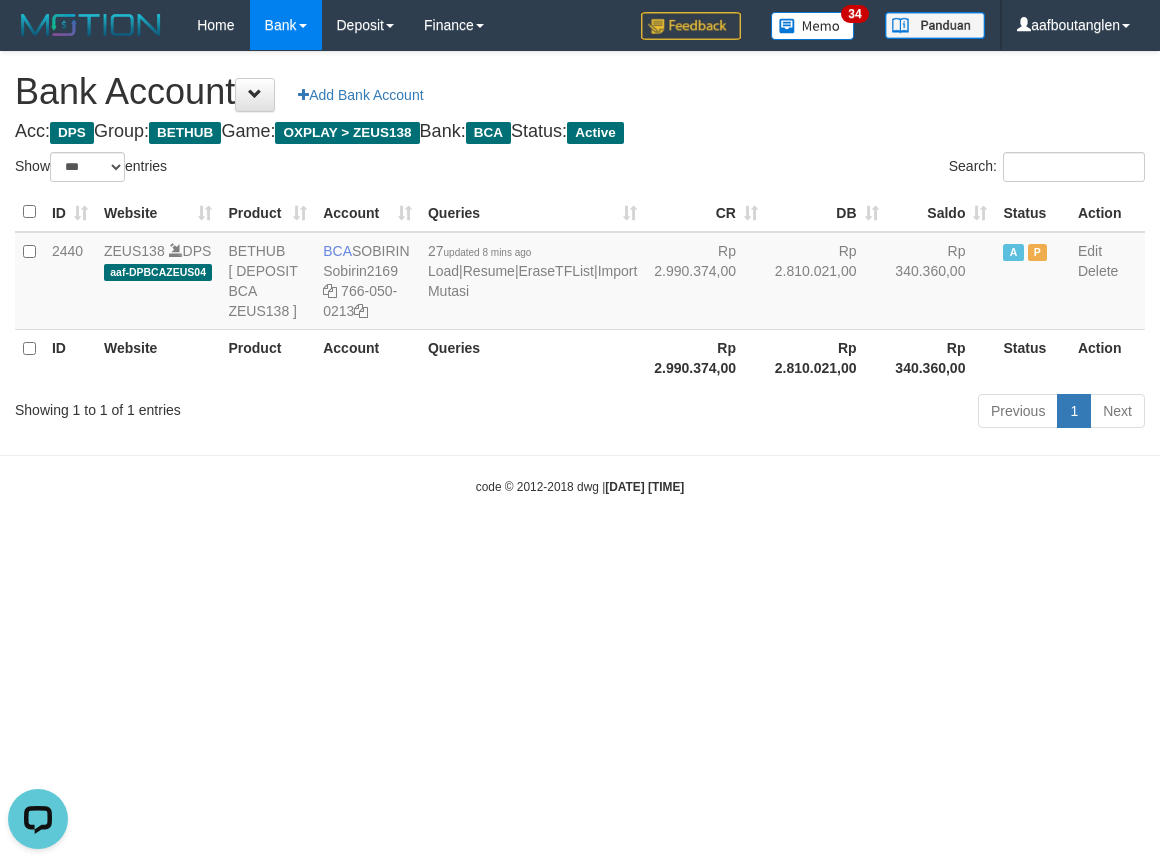 click on "Toggle navigation
Home
Bank
Account List
Deposit
DPS List
History
Note DPS
Finance
Financial Data
aafboutanglen
My Profile
Log Out
34" at bounding box center [580, 273] 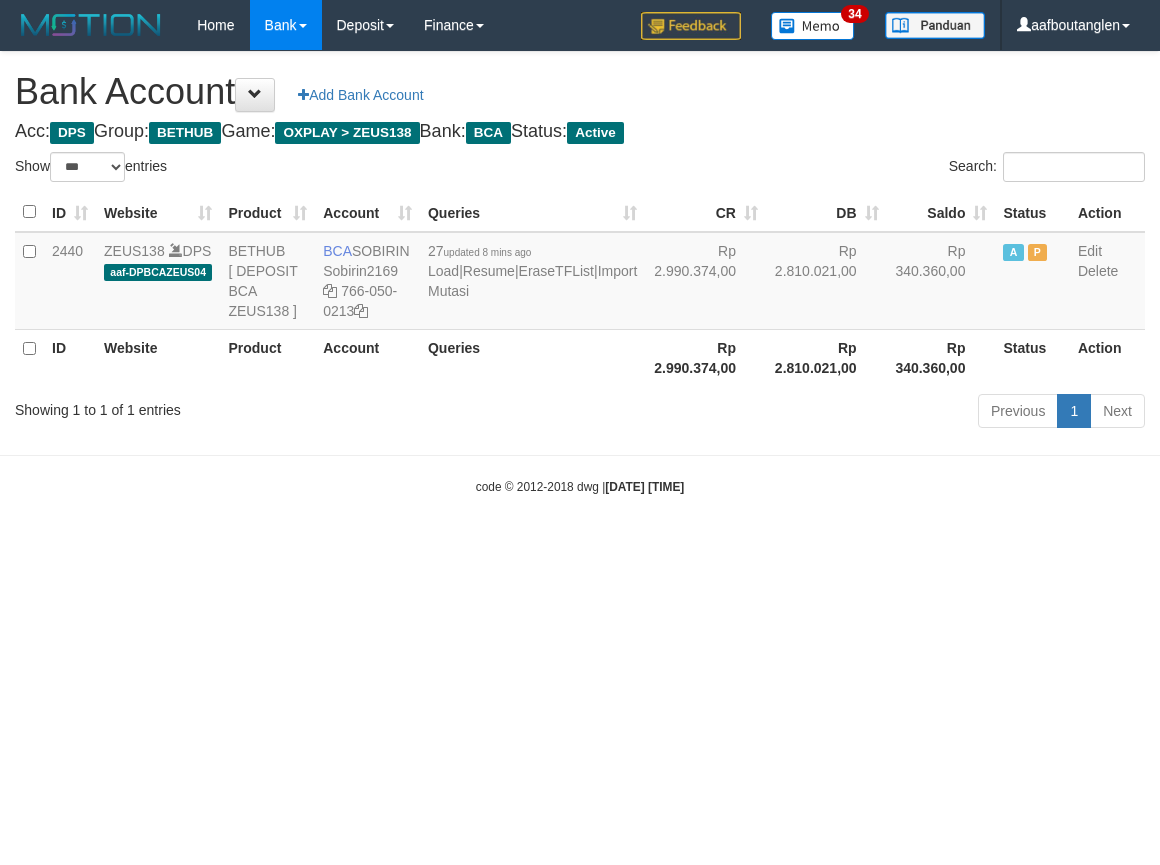 select on "***" 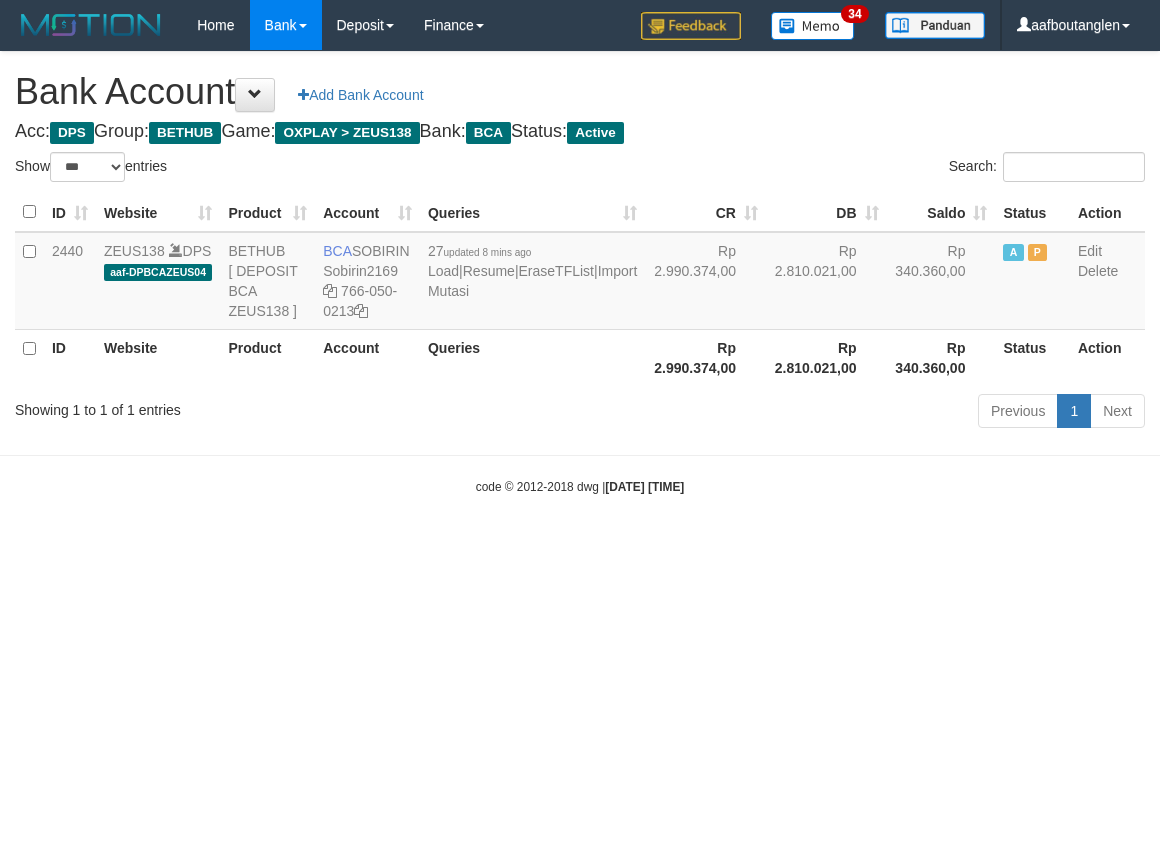 scroll, scrollTop: 0, scrollLeft: 0, axis: both 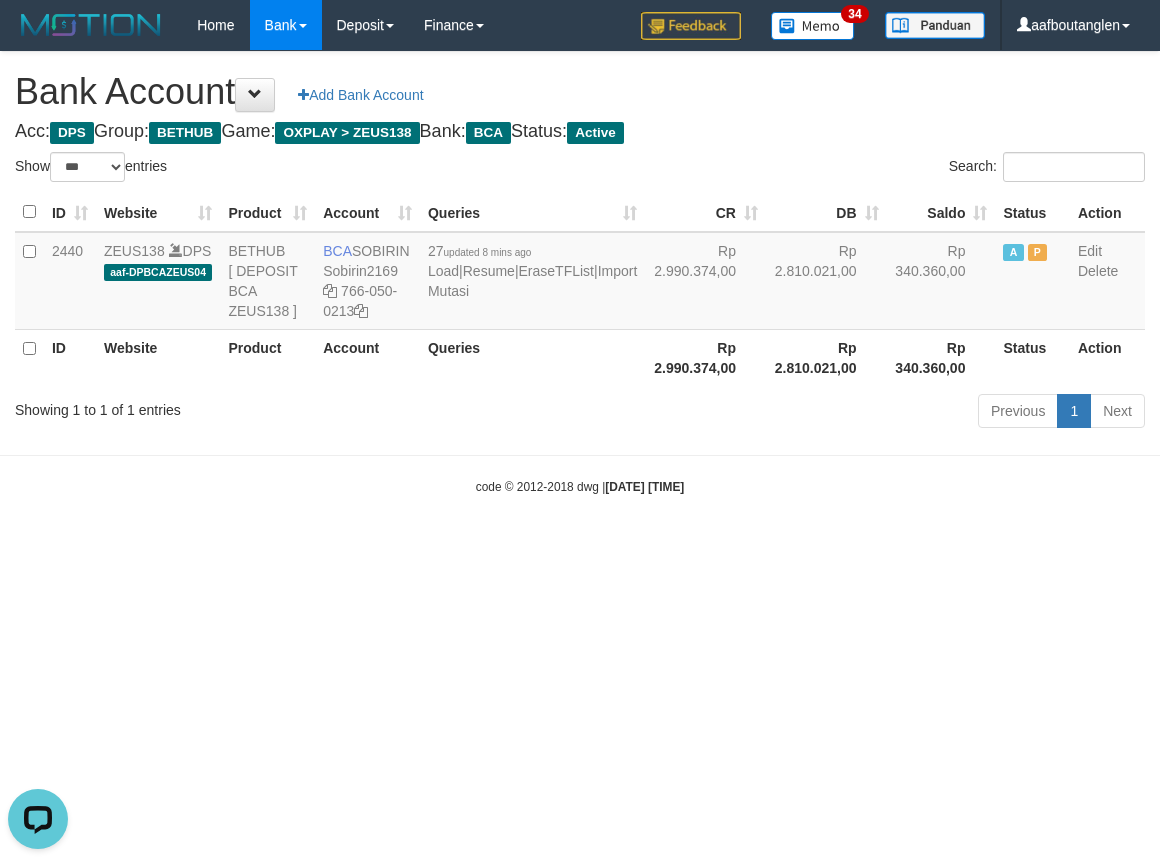 click on "Toggle navigation
Home
Bank
Account List
Deposit
DPS List
History
Note DPS
Finance
Financial Data
aafboutanglen
My Profile
Log Out
34" at bounding box center (580, 273) 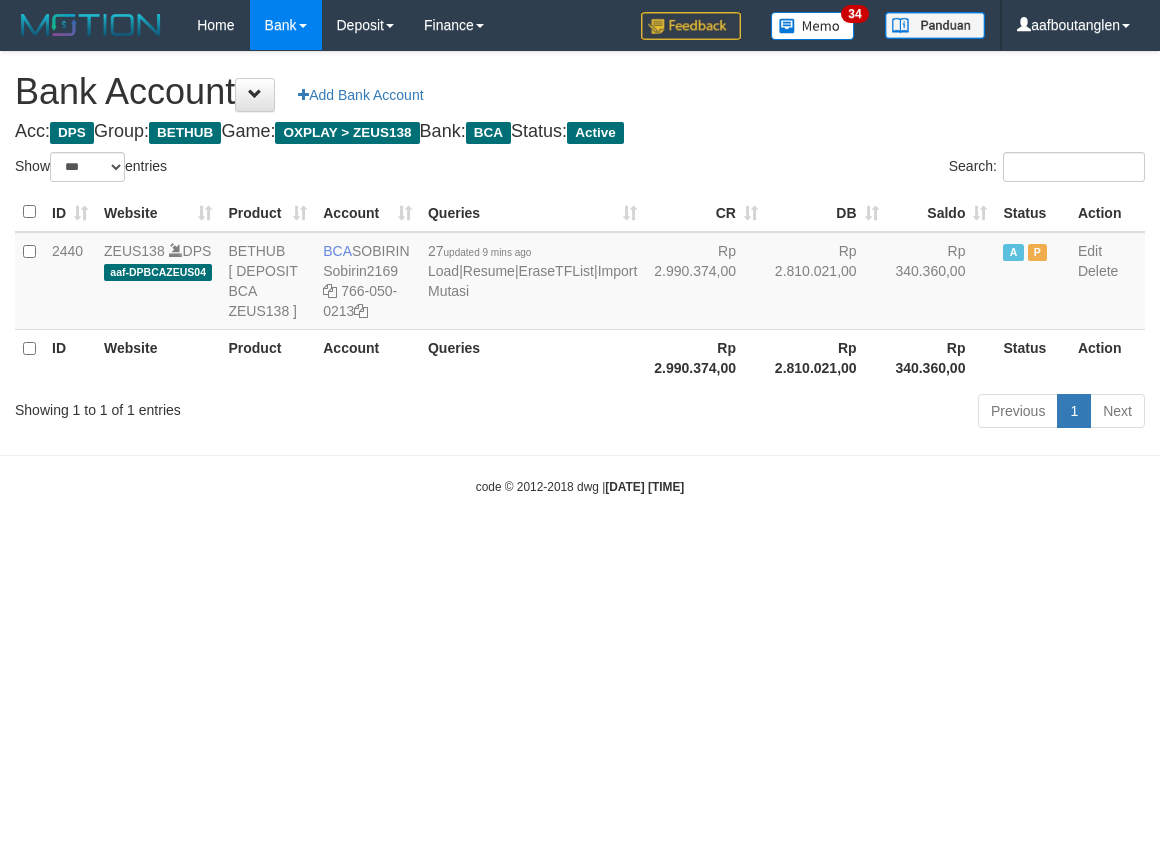 select on "***" 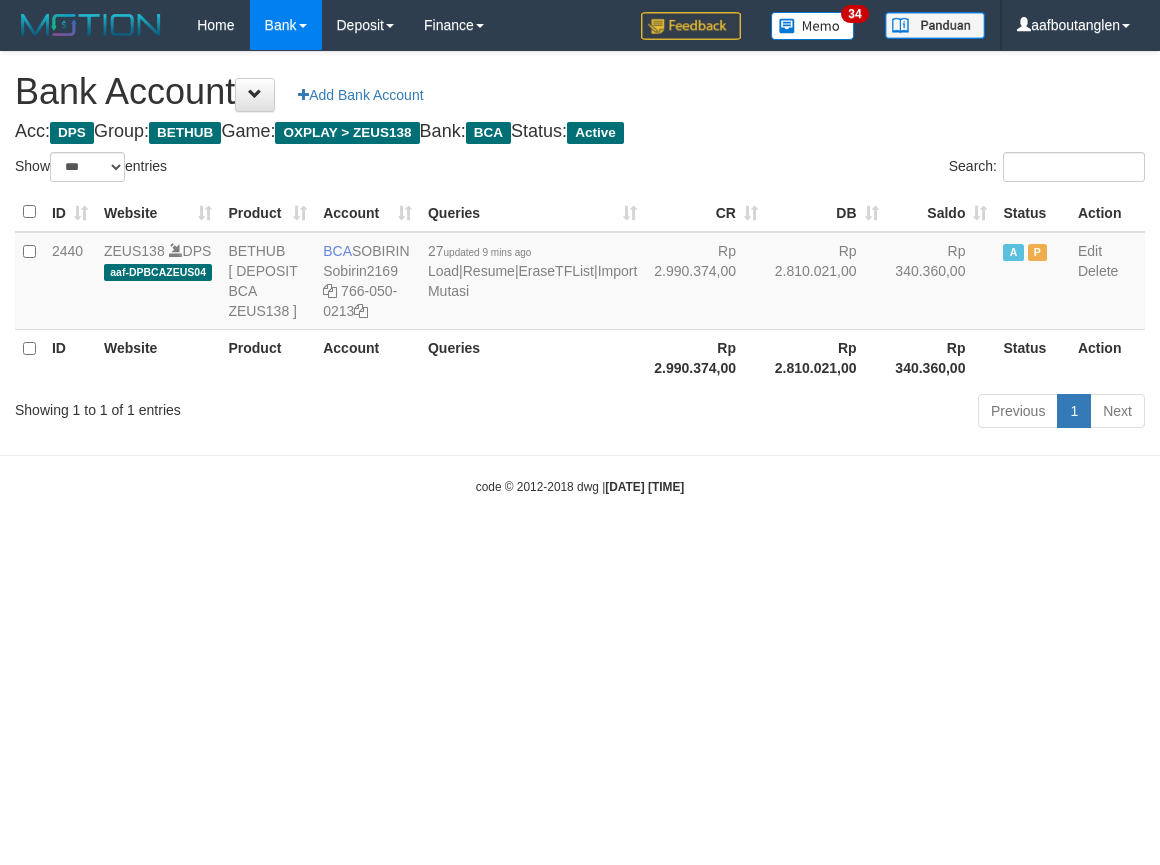 scroll, scrollTop: 0, scrollLeft: 0, axis: both 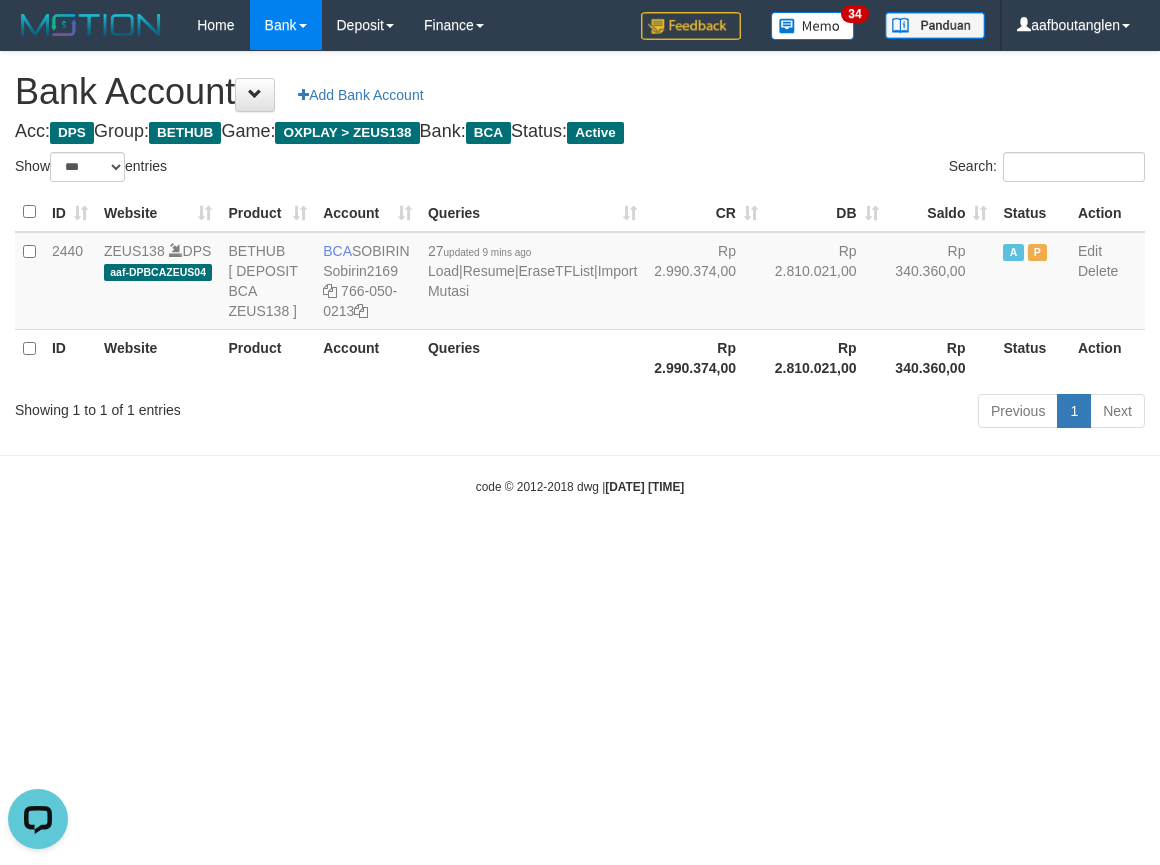 drag, startPoint x: 972, startPoint y: 598, endPoint x: 1094, endPoint y: 601, distance: 122.03688 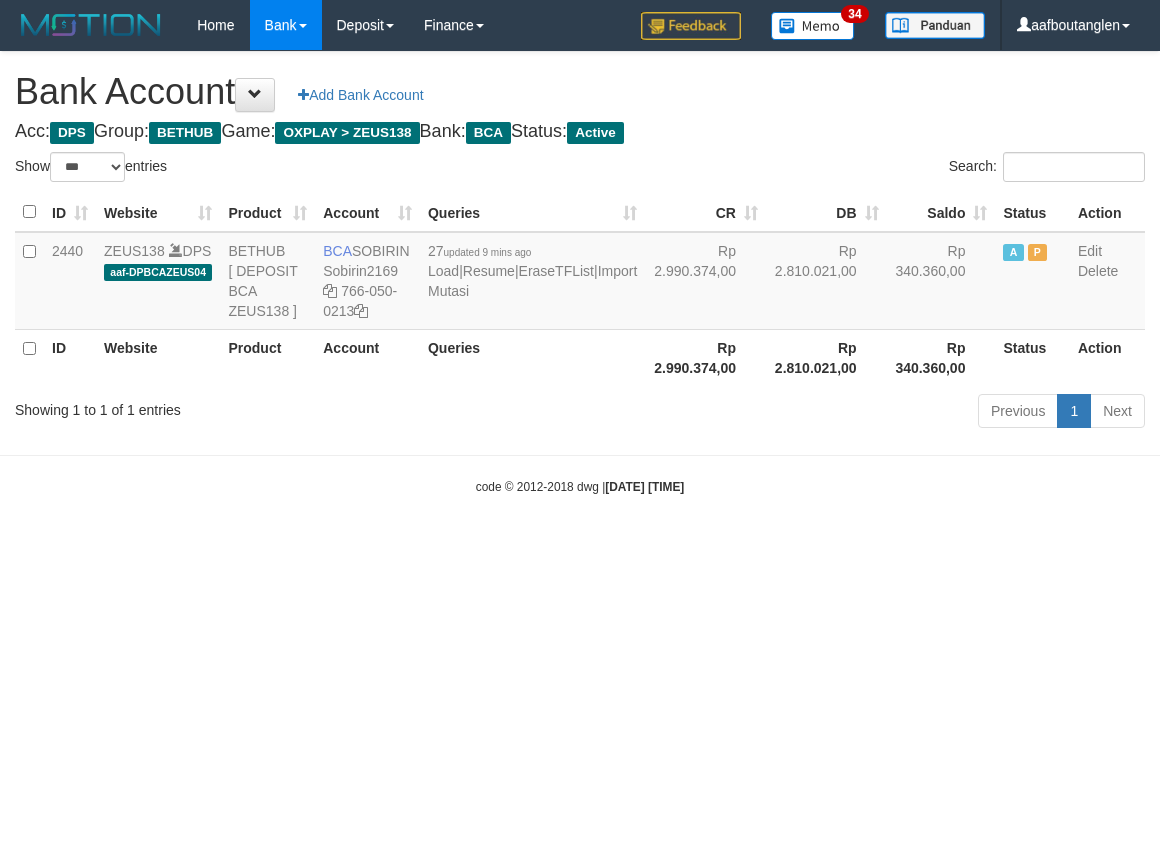 select on "***" 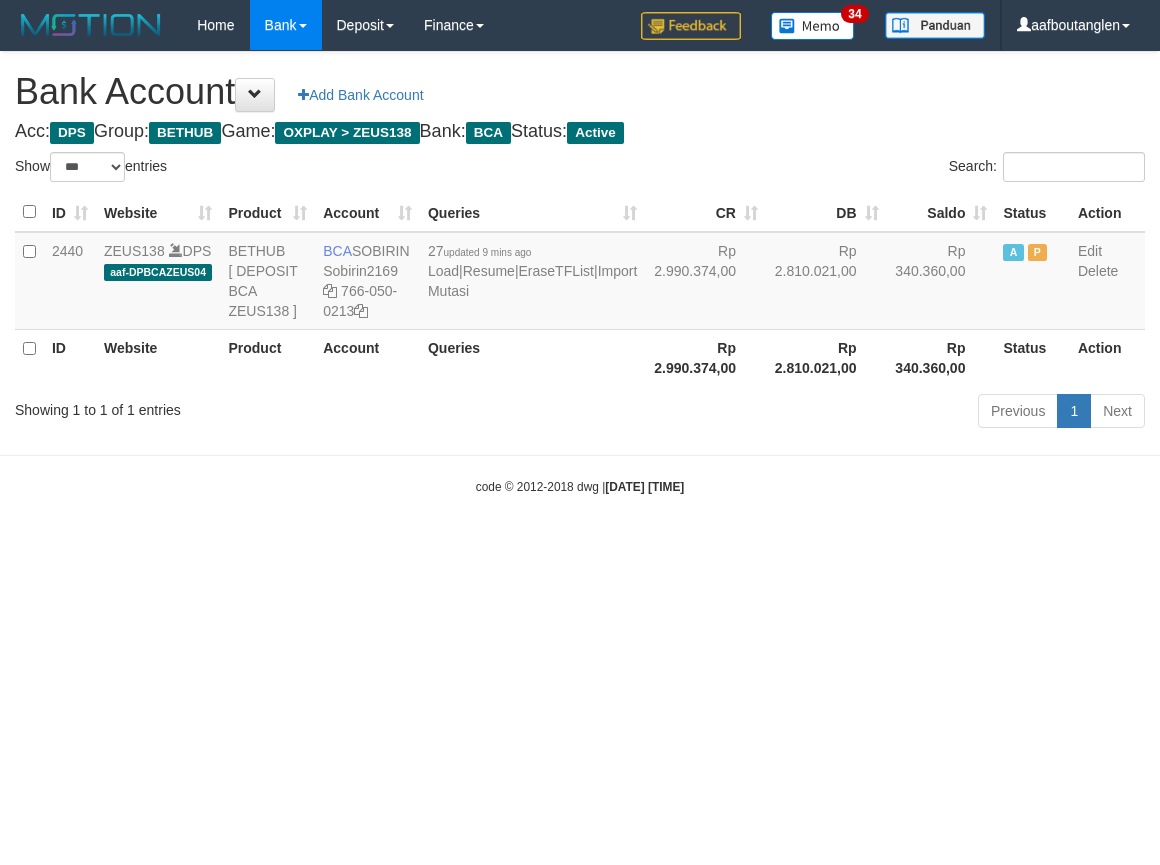 scroll, scrollTop: 0, scrollLeft: 0, axis: both 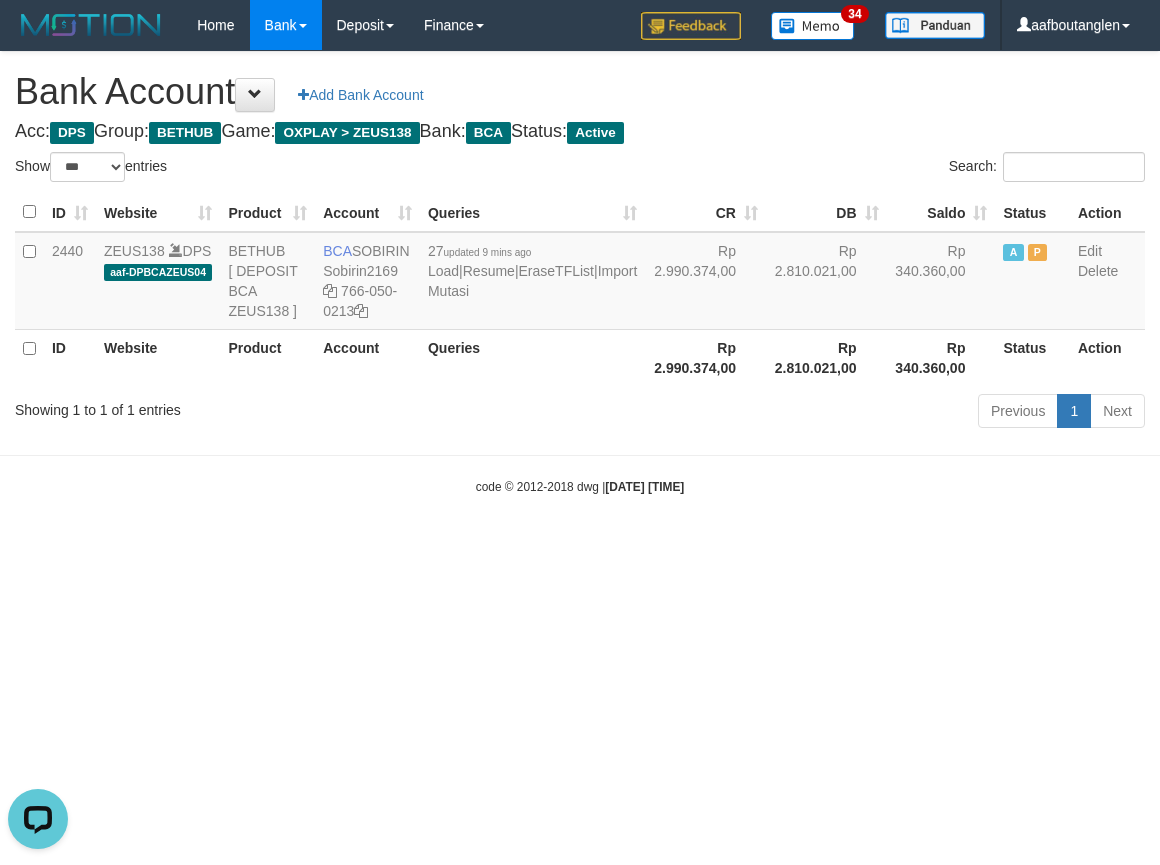 click on "Toggle navigation
Home
Bank
Account List
Deposit
DPS List
History
Note DPS
Finance
Financial Data
aafboutanglen
My Profile
Log Out
34" 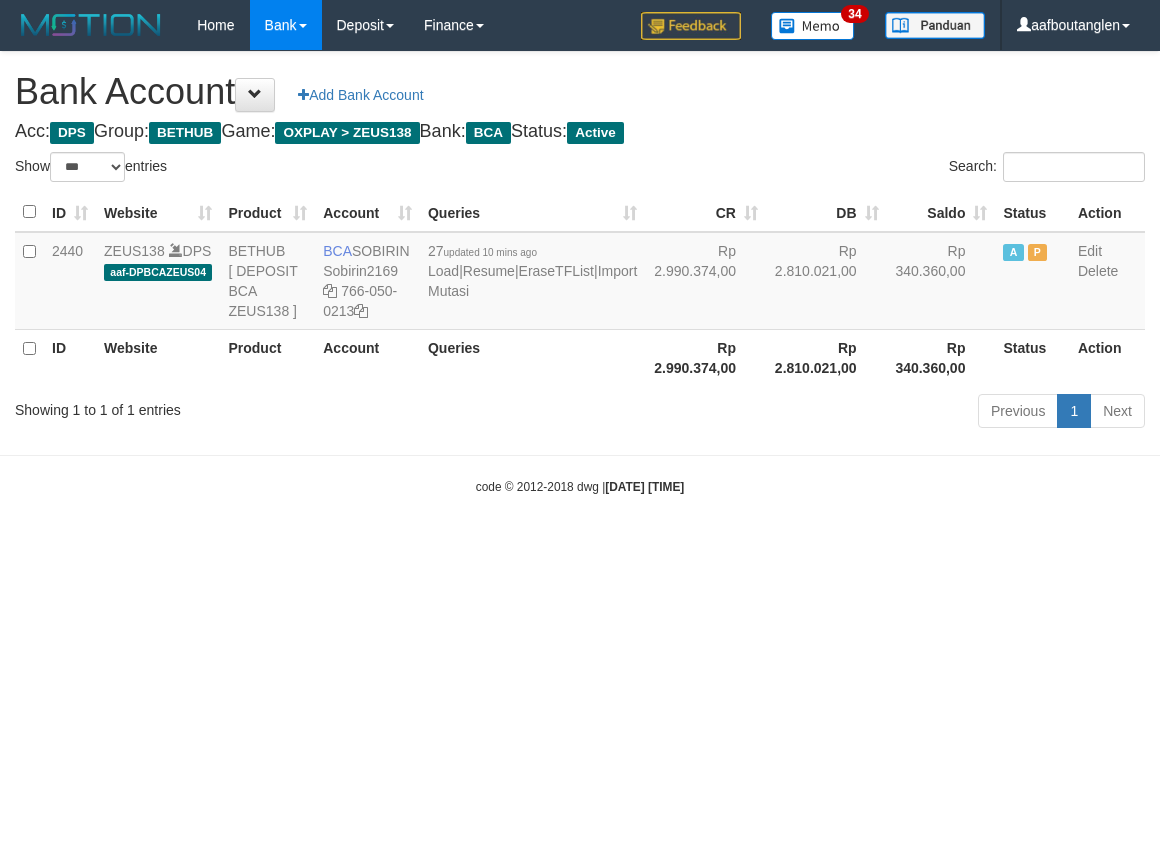 select on "***" 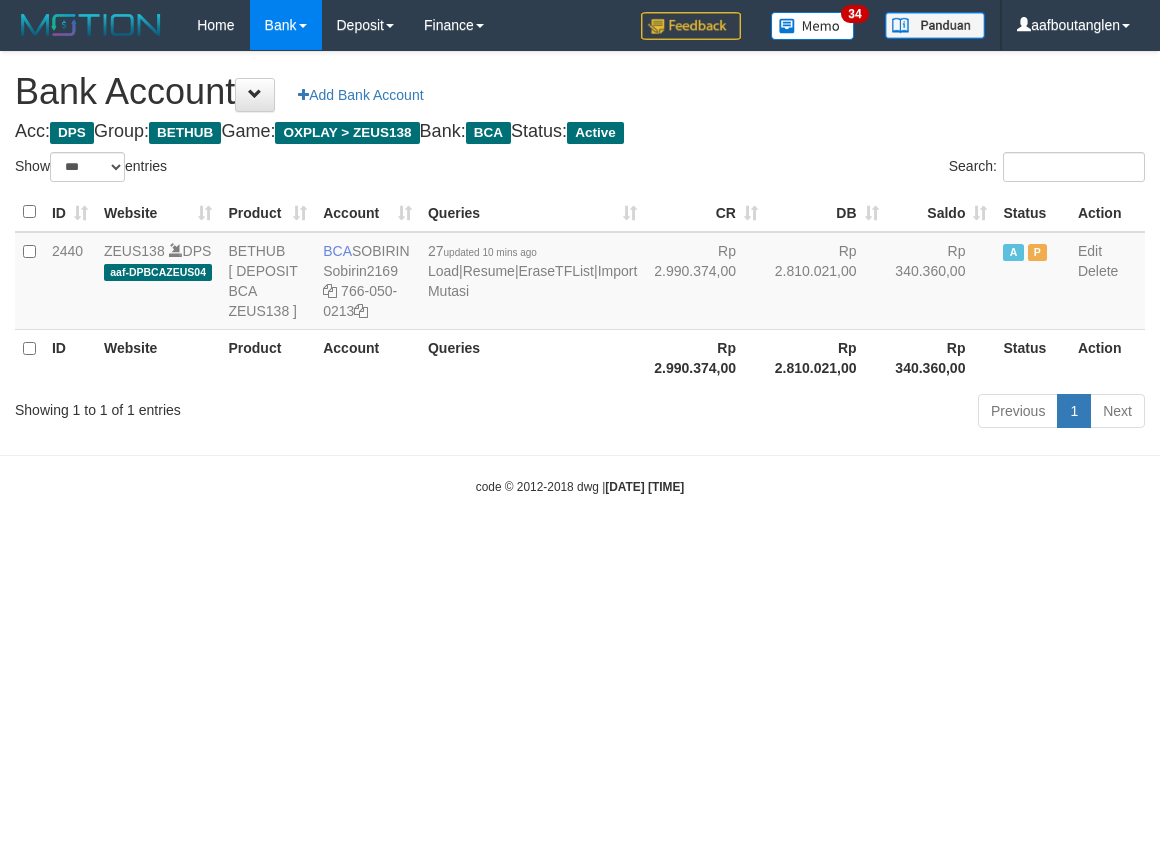 scroll, scrollTop: 0, scrollLeft: 0, axis: both 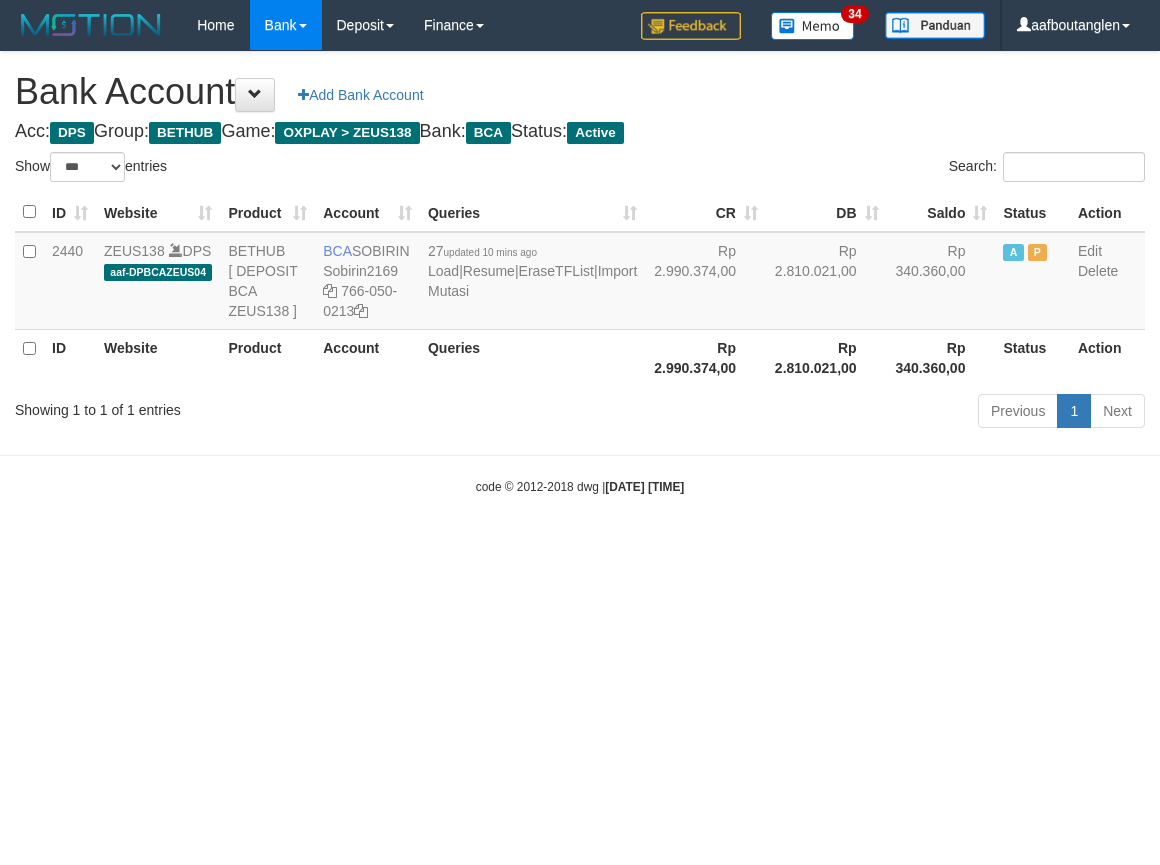 select on "***" 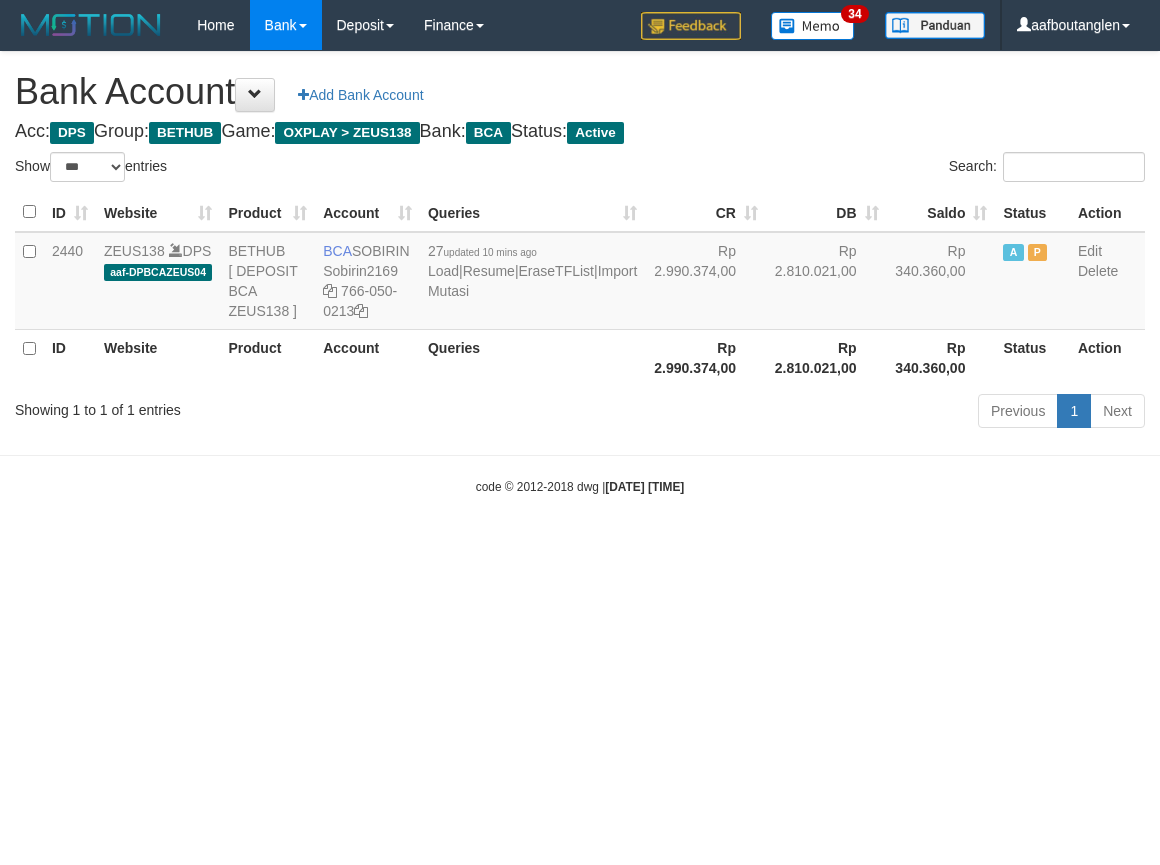 scroll, scrollTop: 0, scrollLeft: 0, axis: both 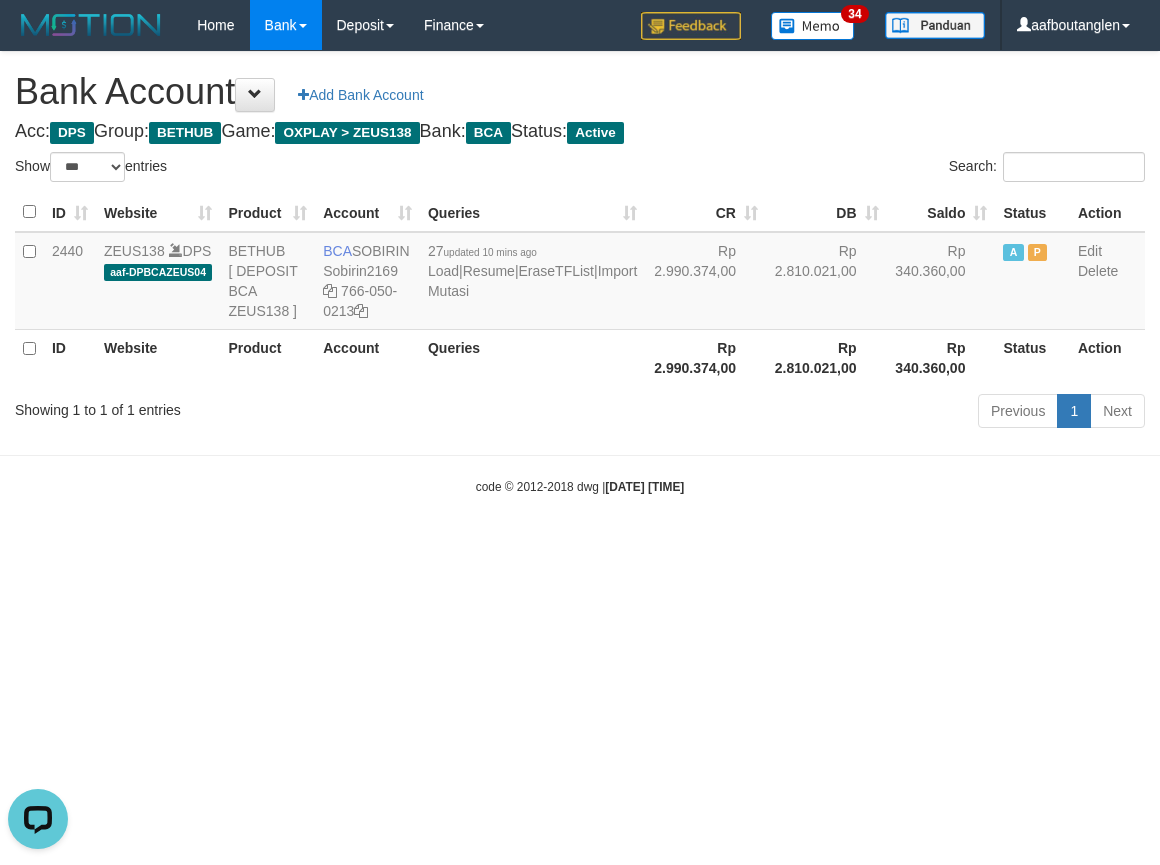 drag, startPoint x: 127, startPoint y: 493, endPoint x: 138, endPoint y: 491, distance: 11.18034 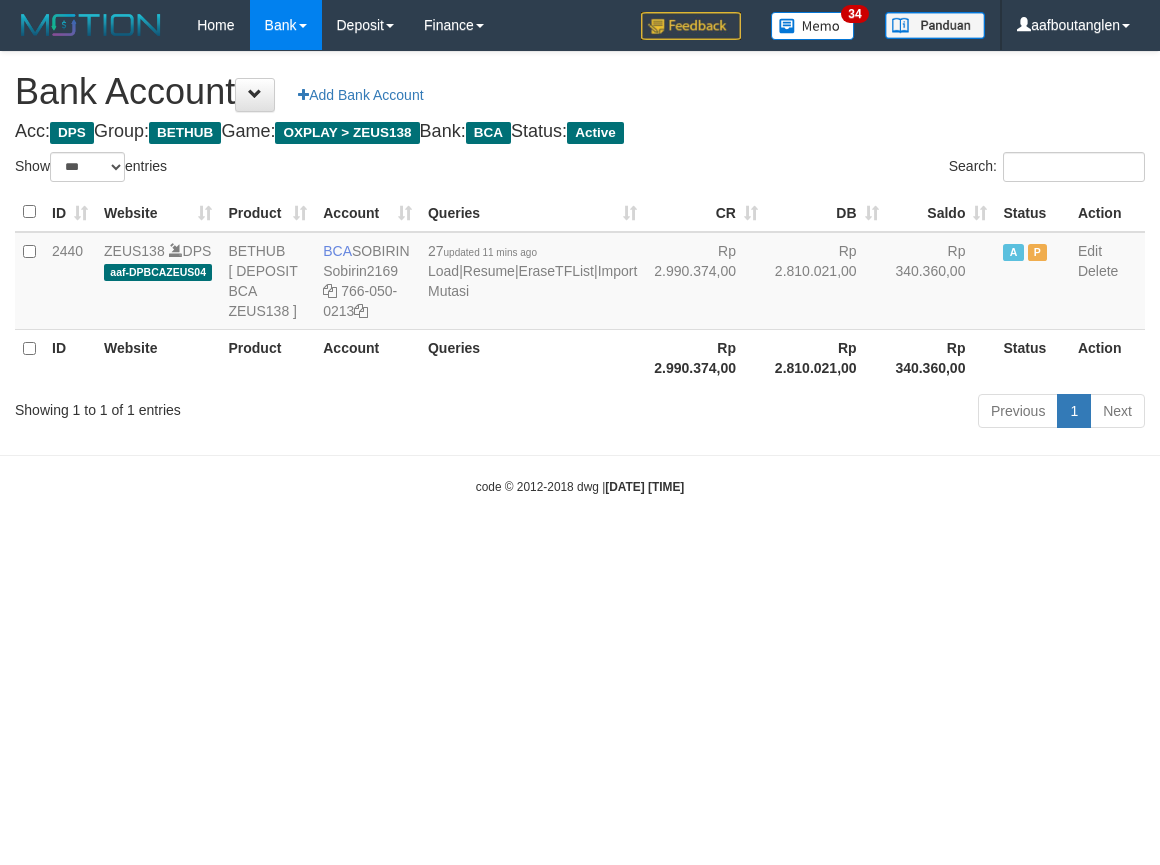 select on "***" 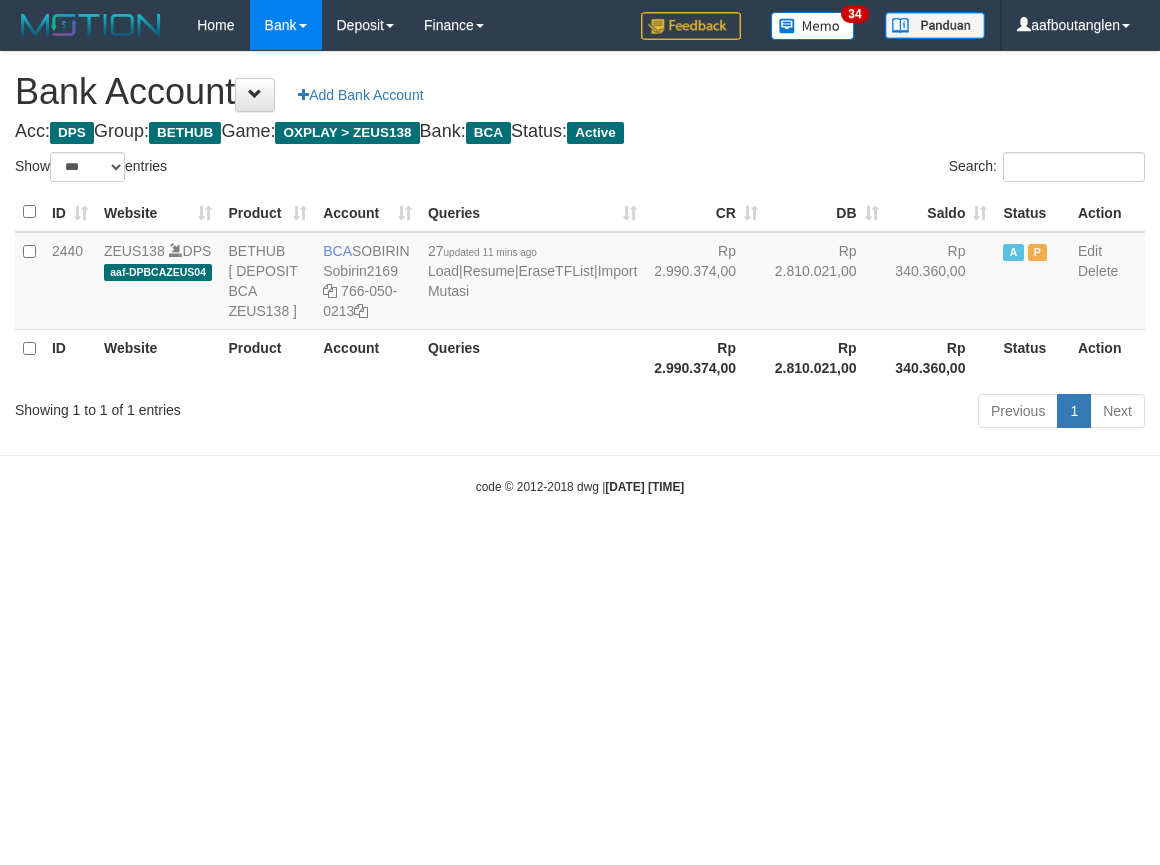 scroll, scrollTop: 0, scrollLeft: 0, axis: both 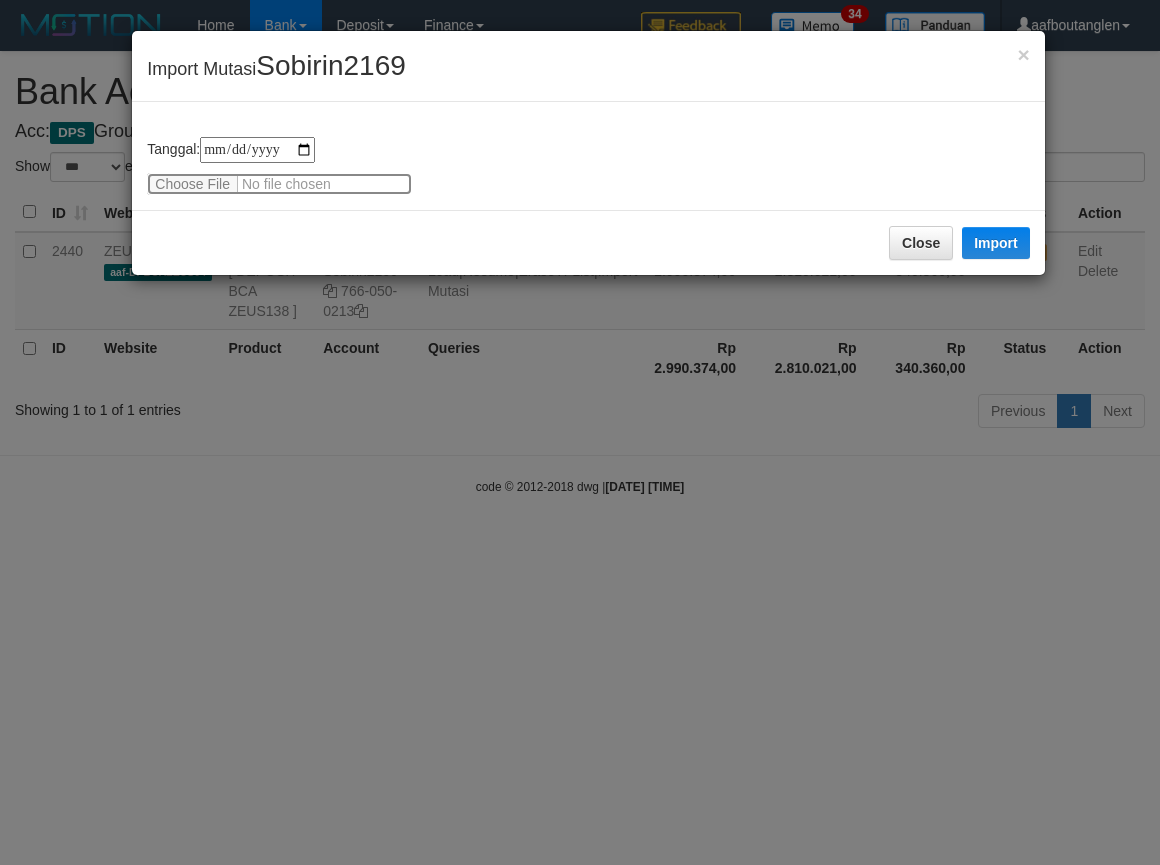 click at bounding box center [279, 184] 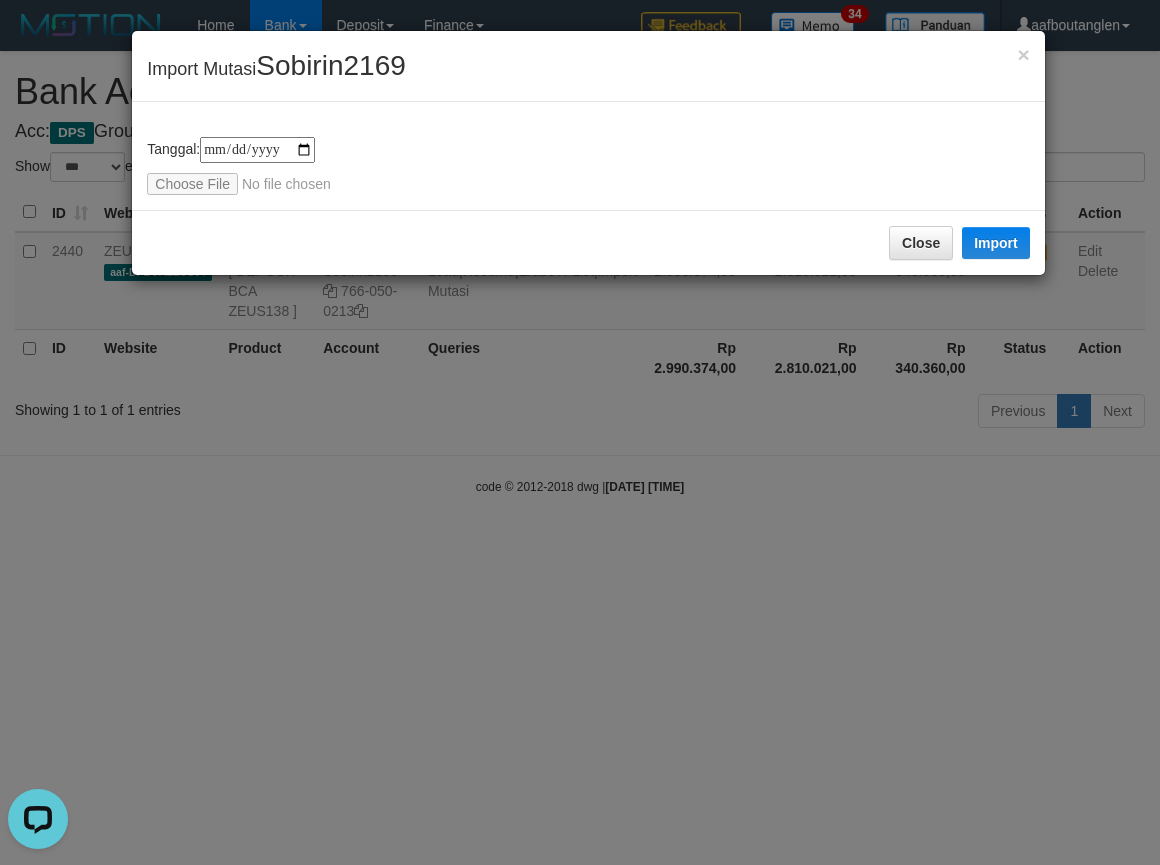 scroll, scrollTop: 0, scrollLeft: 0, axis: both 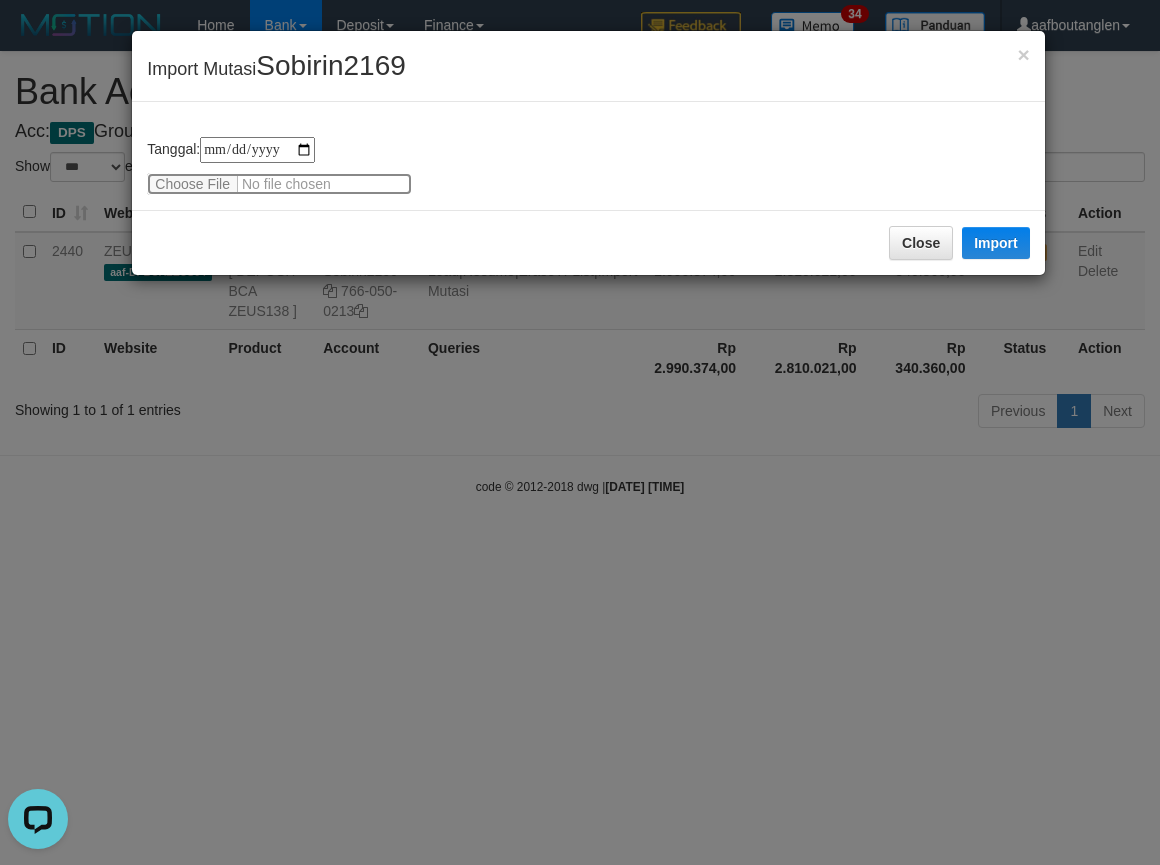 type on "**********" 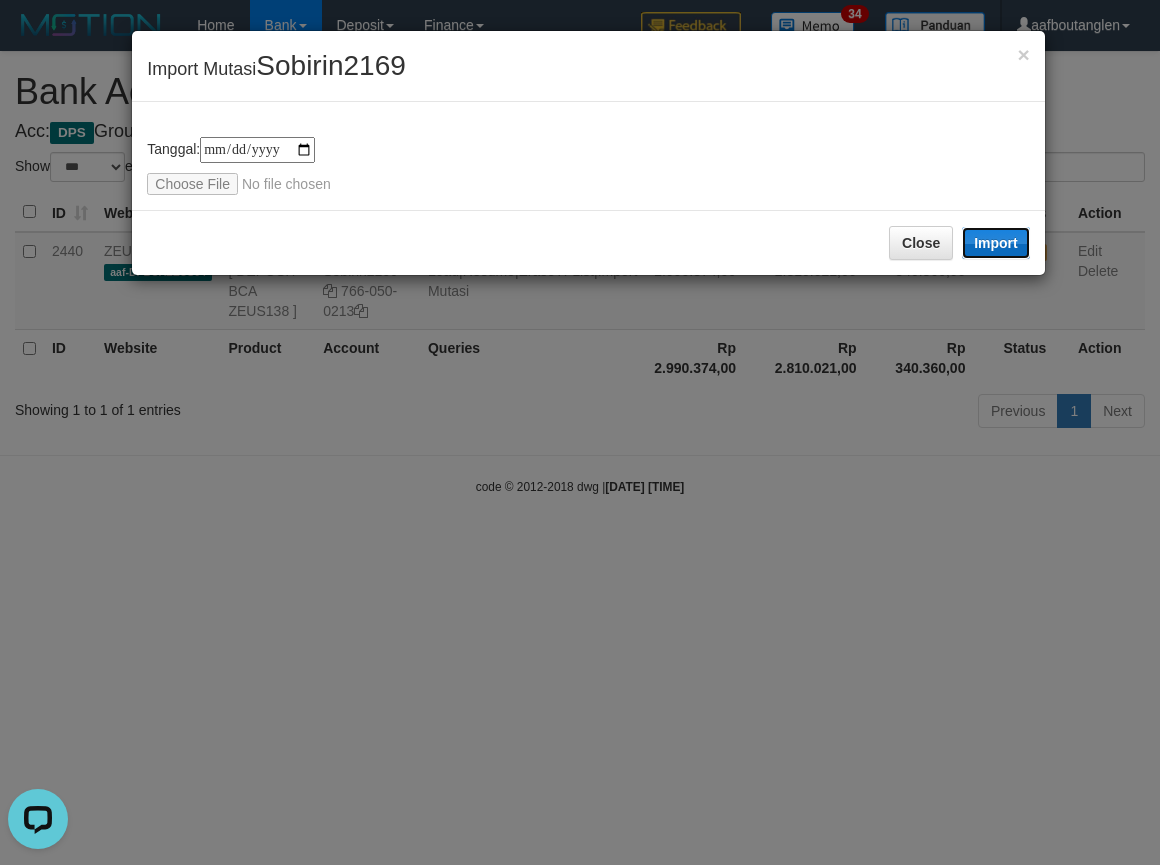 click on "Import" at bounding box center [996, 243] 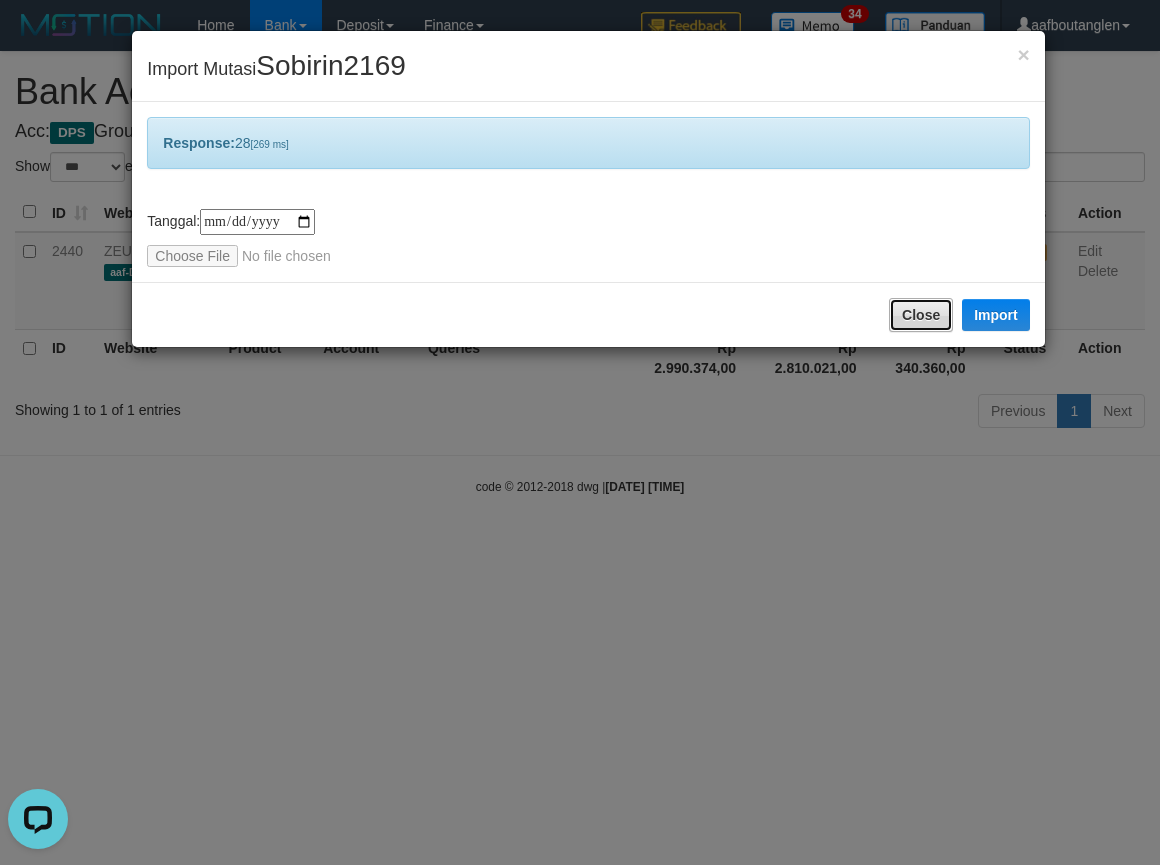 click on "Close" at bounding box center (921, 315) 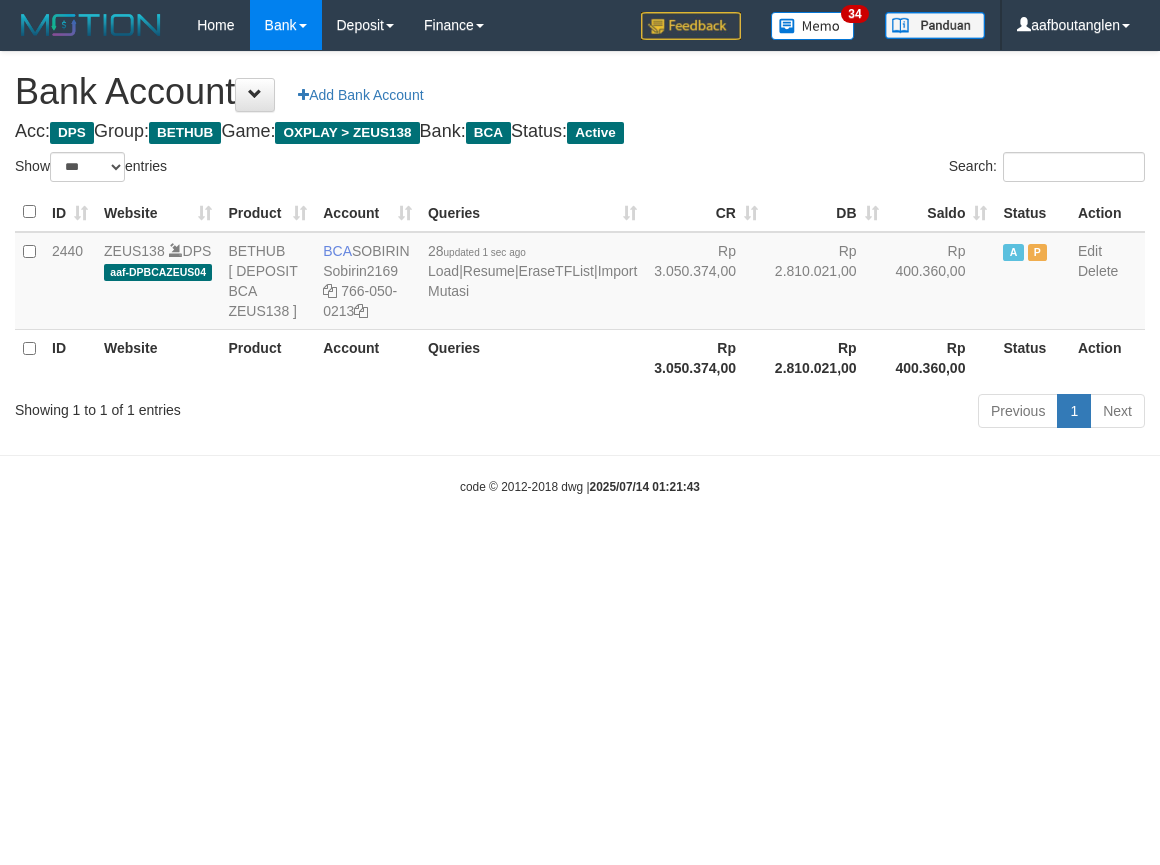 select on "***" 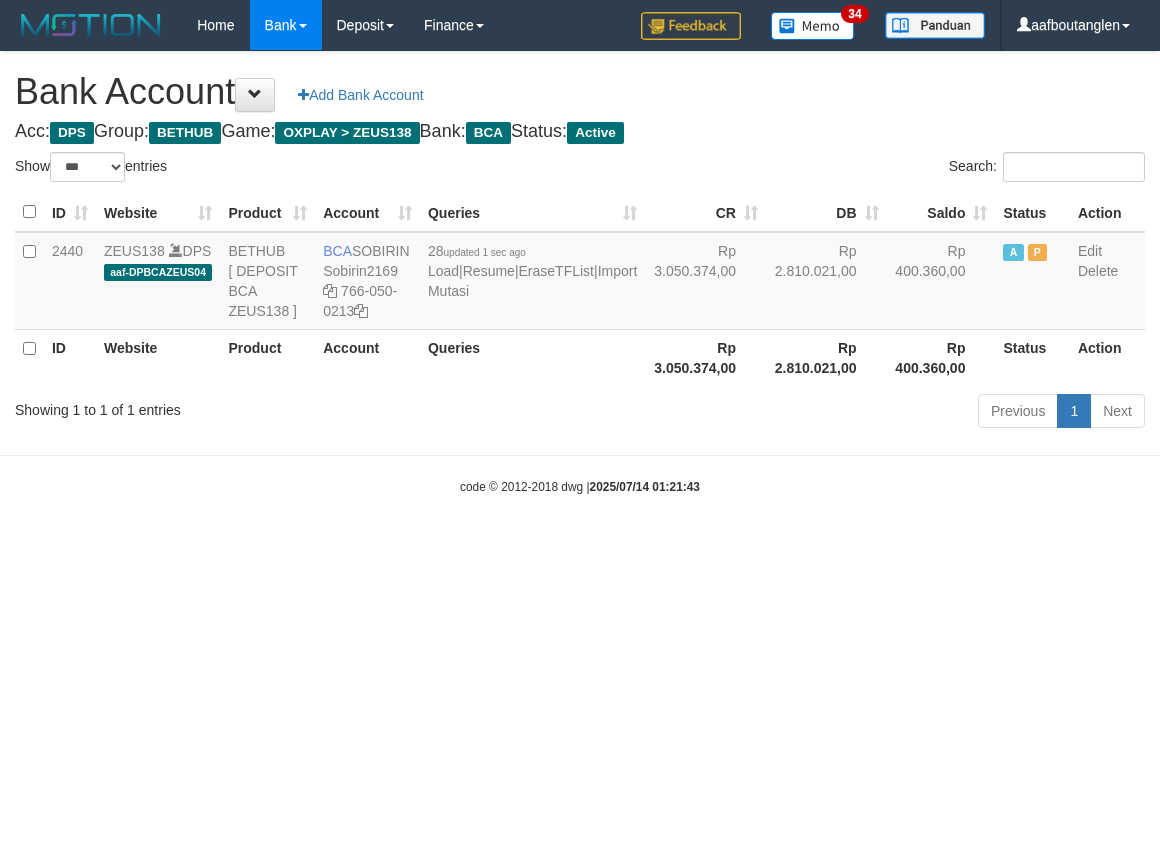 scroll, scrollTop: 0, scrollLeft: 0, axis: both 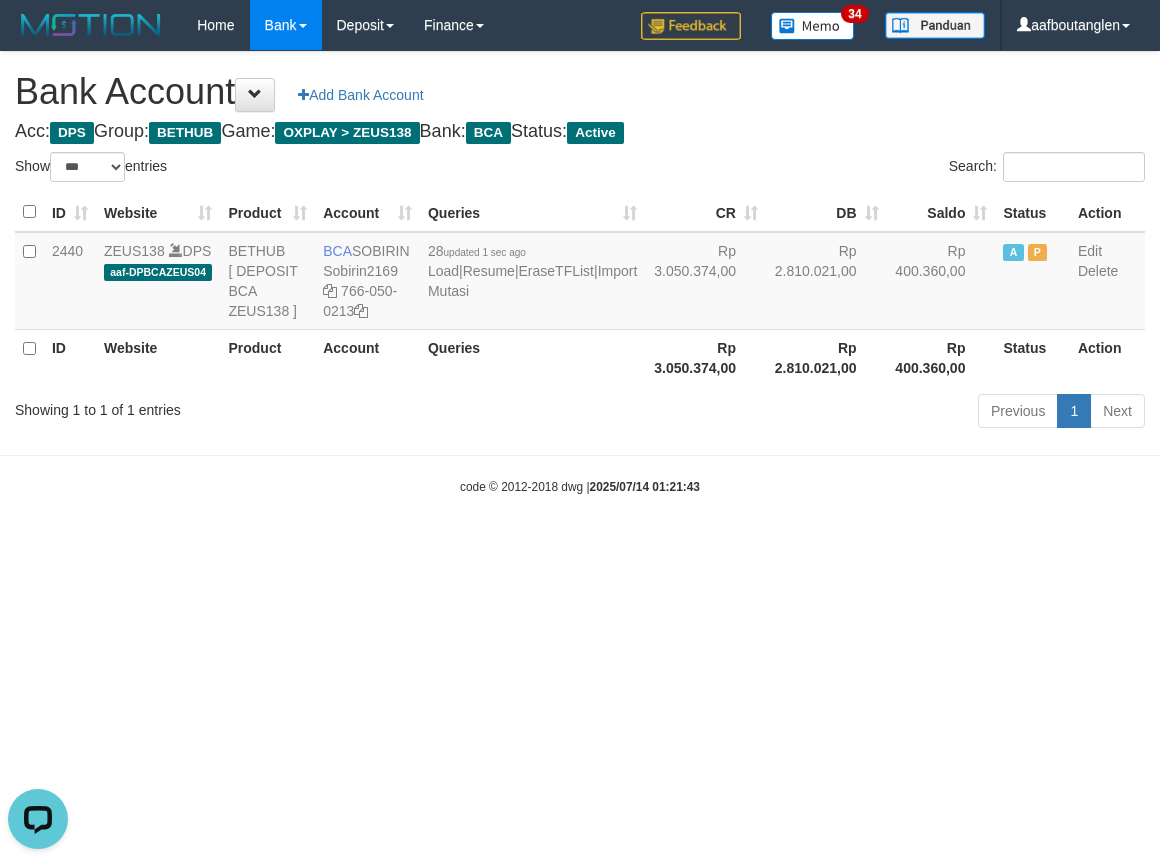 drag, startPoint x: 100, startPoint y: 498, endPoint x: 136, endPoint y: 481, distance: 39.812057 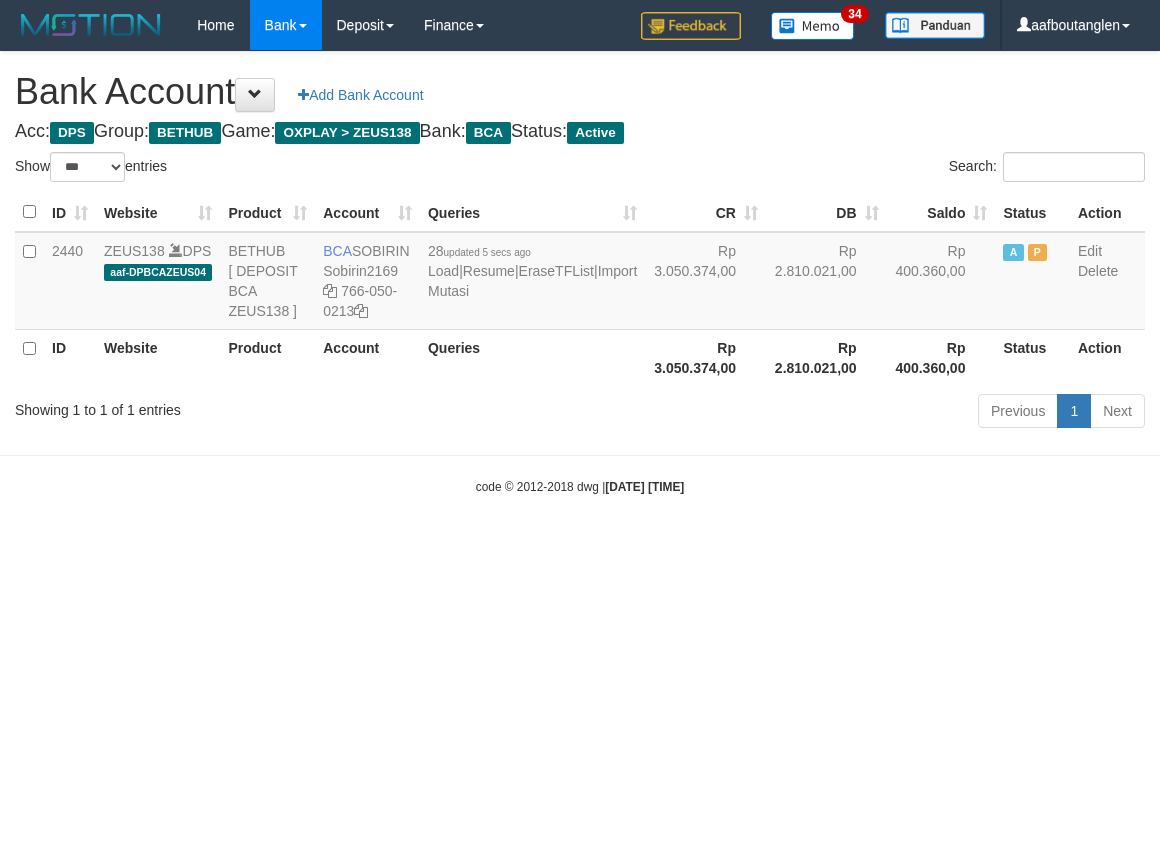 select on "***" 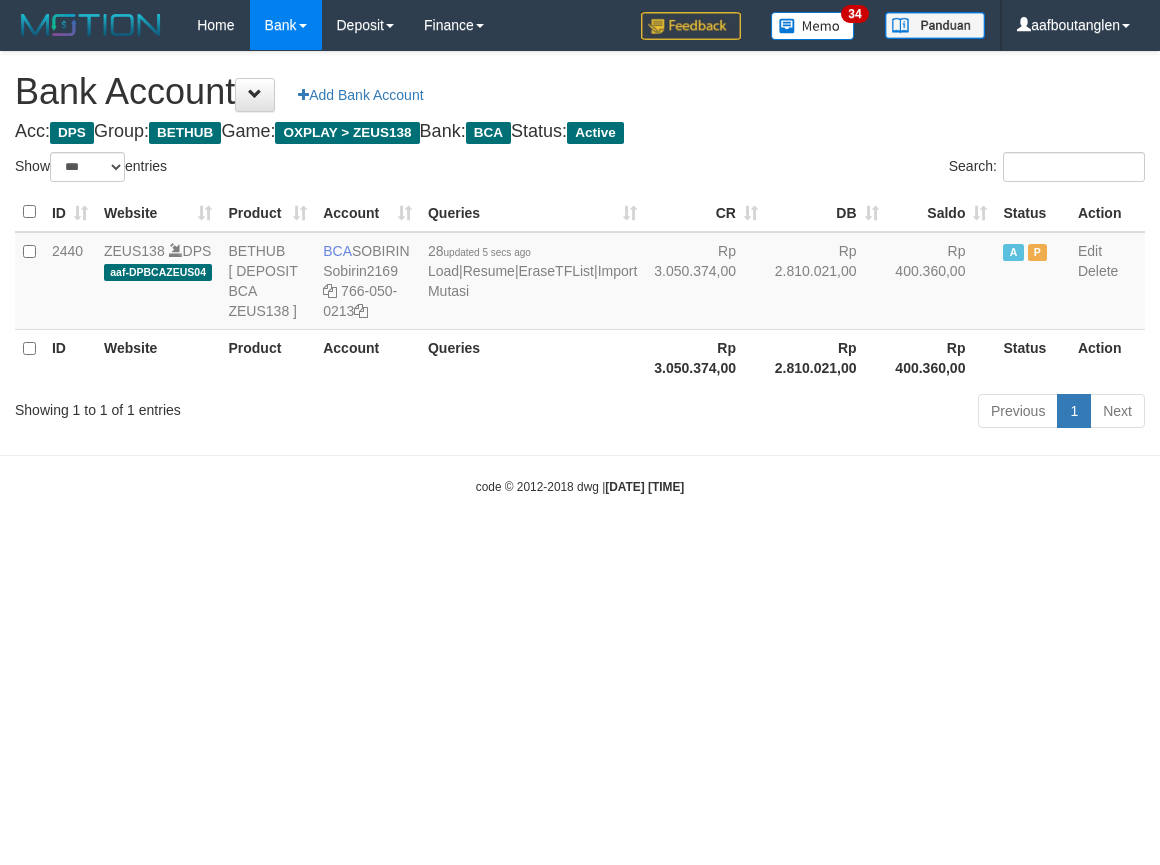 scroll, scrollTop: 0, scrollLeft: 0, axis: both 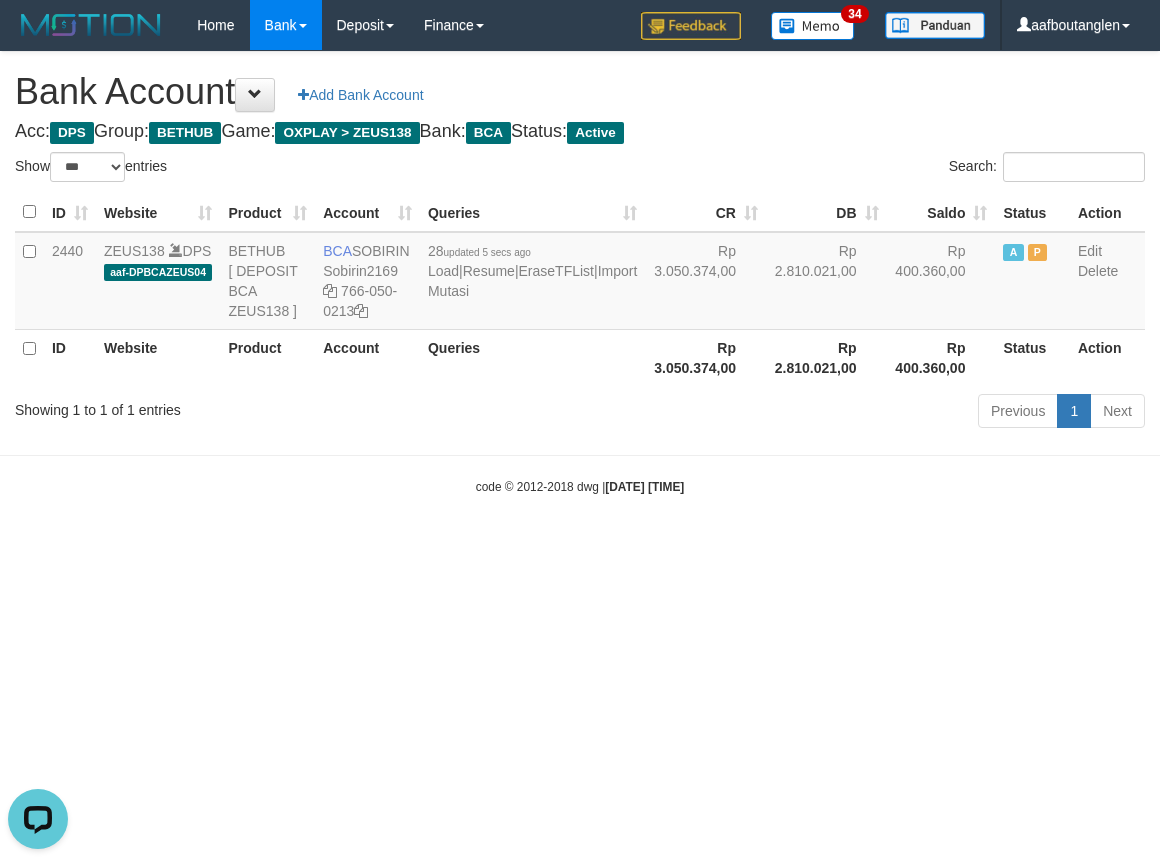 drag, startPoint x: 983, startPoint y: 541, endPoint x: 997, endPoint y: 524, distance: 22.022715 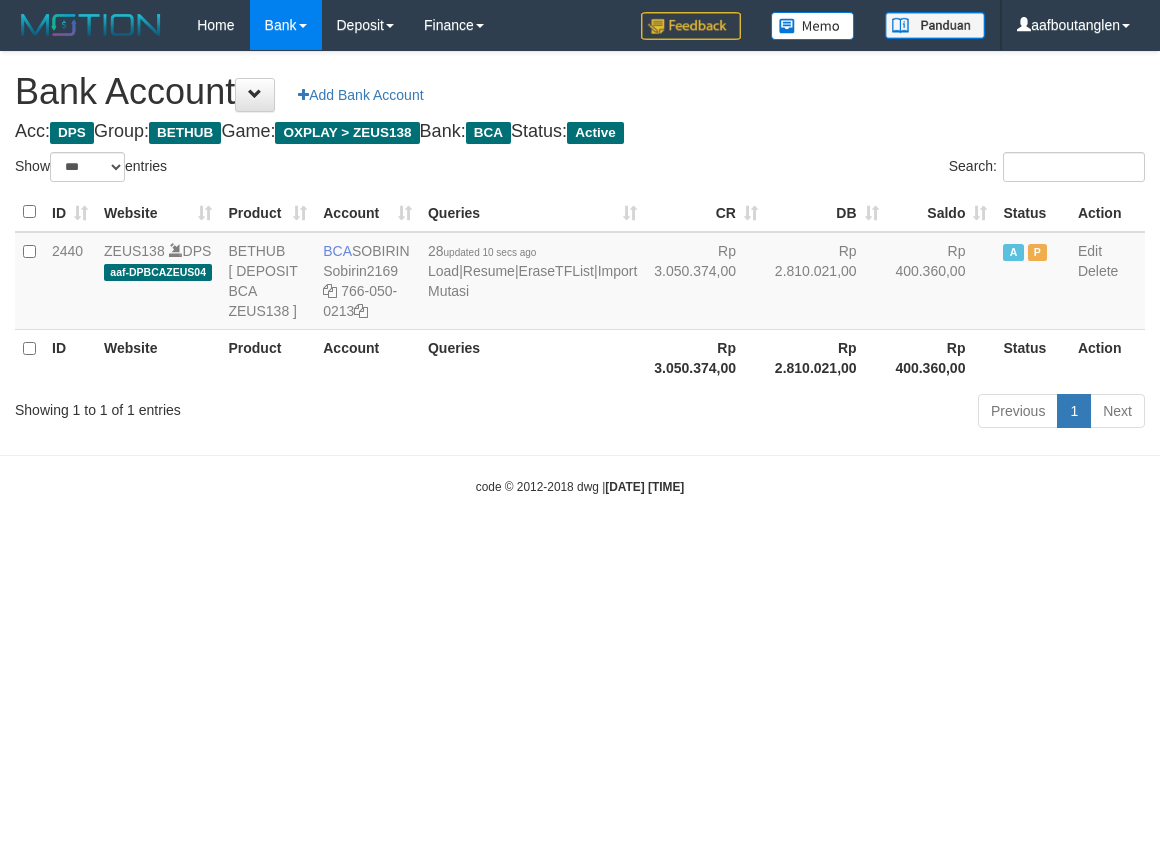 select on "***" 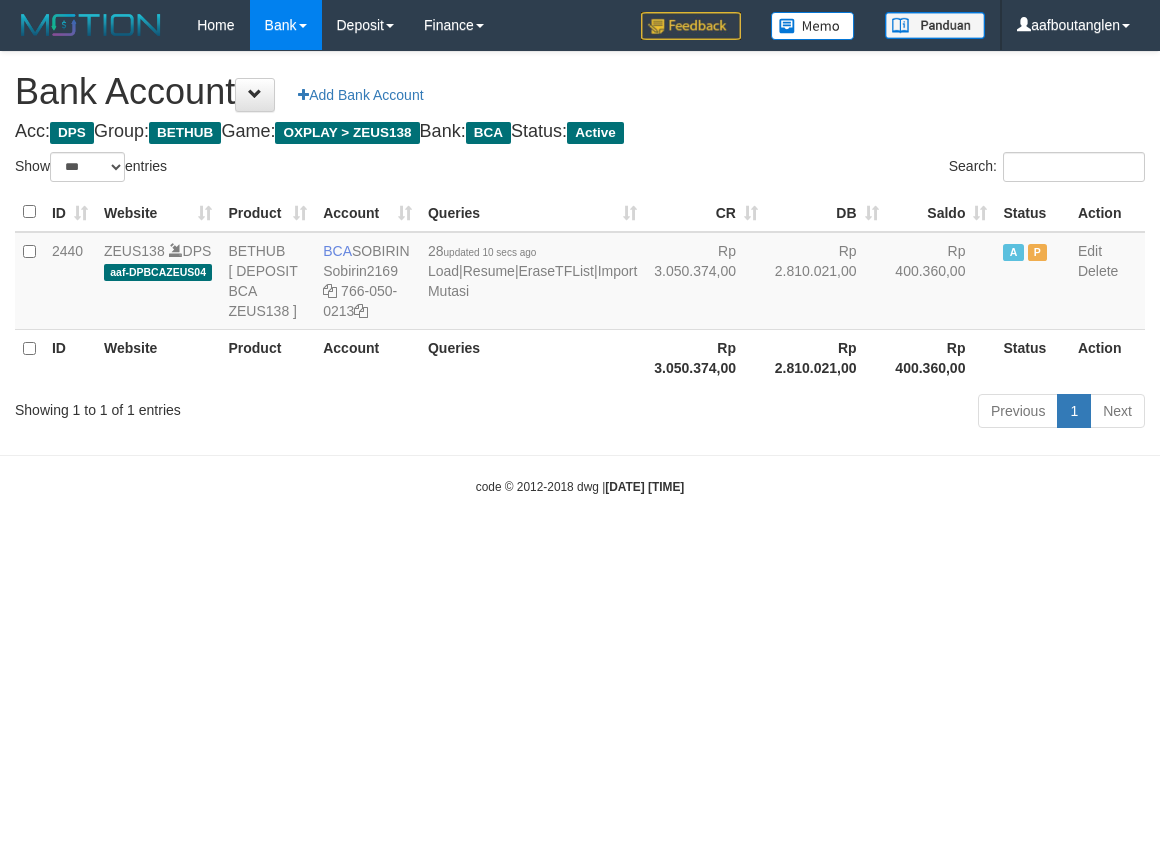 scroll, scrollTop: 0, scrollLeft: 0, axis: both 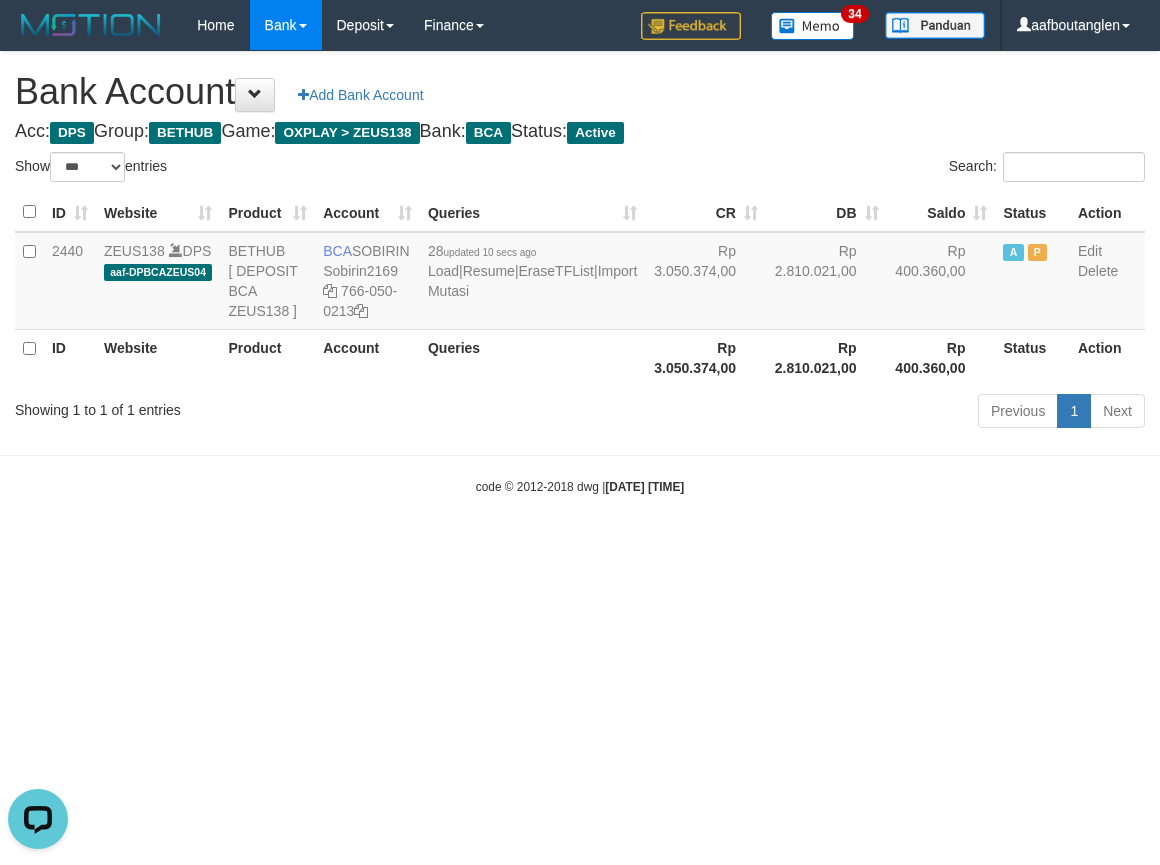 click on "Toggle navigation
Home
Bank
Account List
Deposit
DPS List
History
Note DPS
Finance
Financial Data
aafboutanglen
My Profile
Log Out
34" at bounding box center [580, 273] 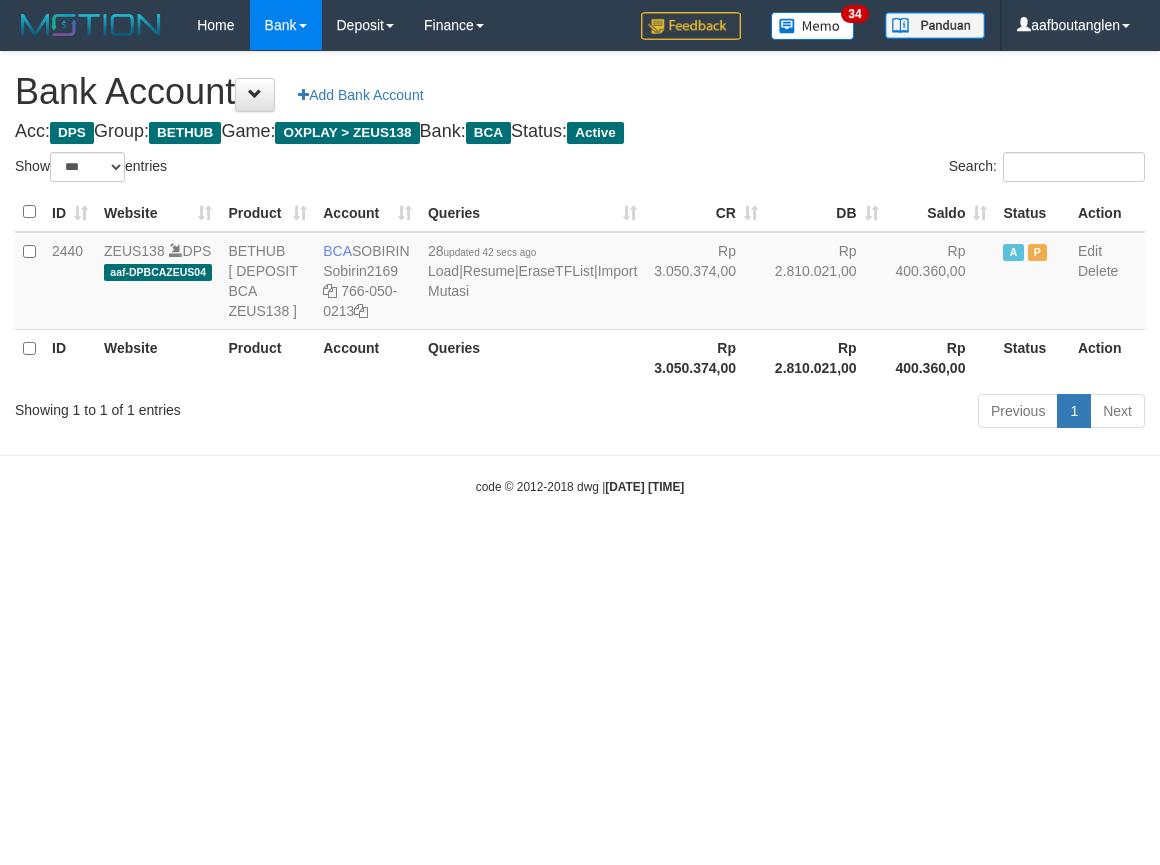 select on "***" 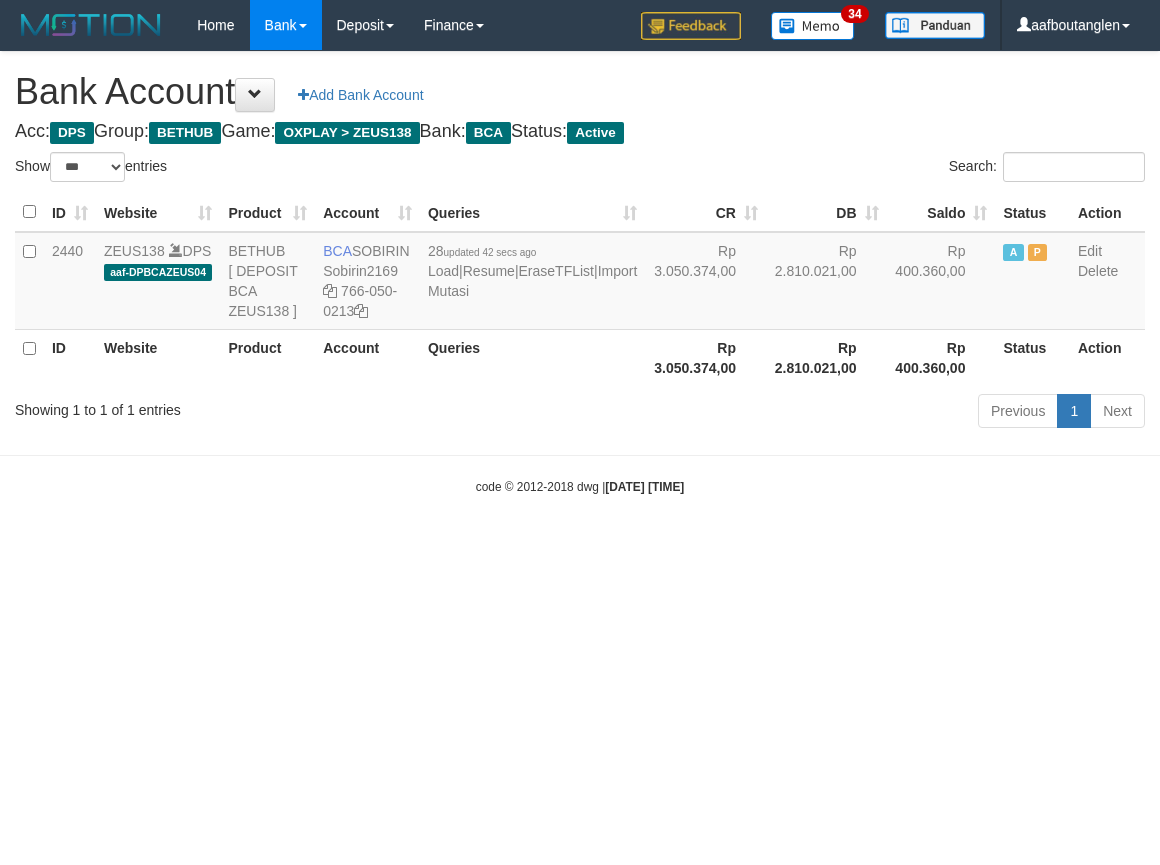 scroll, scrollTop: 0, scrollLeft: 0, axis: both 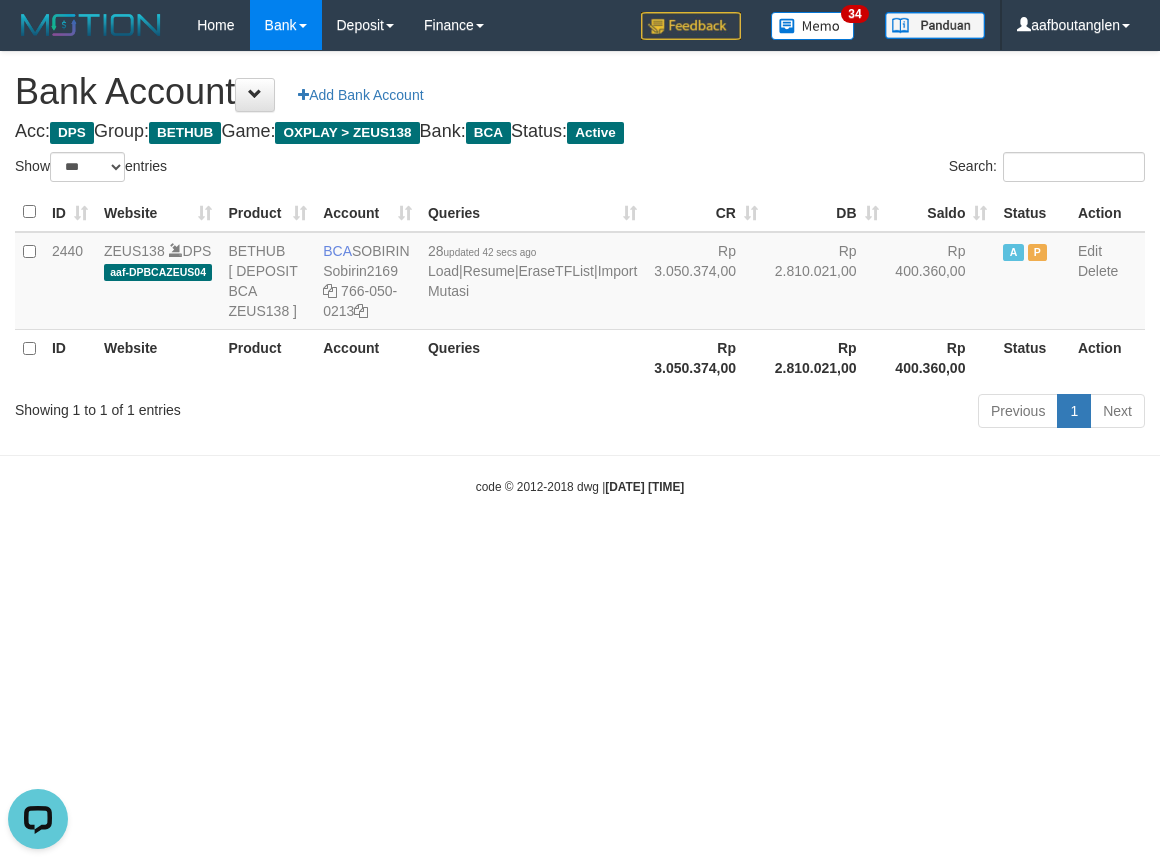 drag, startPoint x: 56, startPoint y: 486, endPoint x: 66, endPoint y: 484, distance: 10.198039 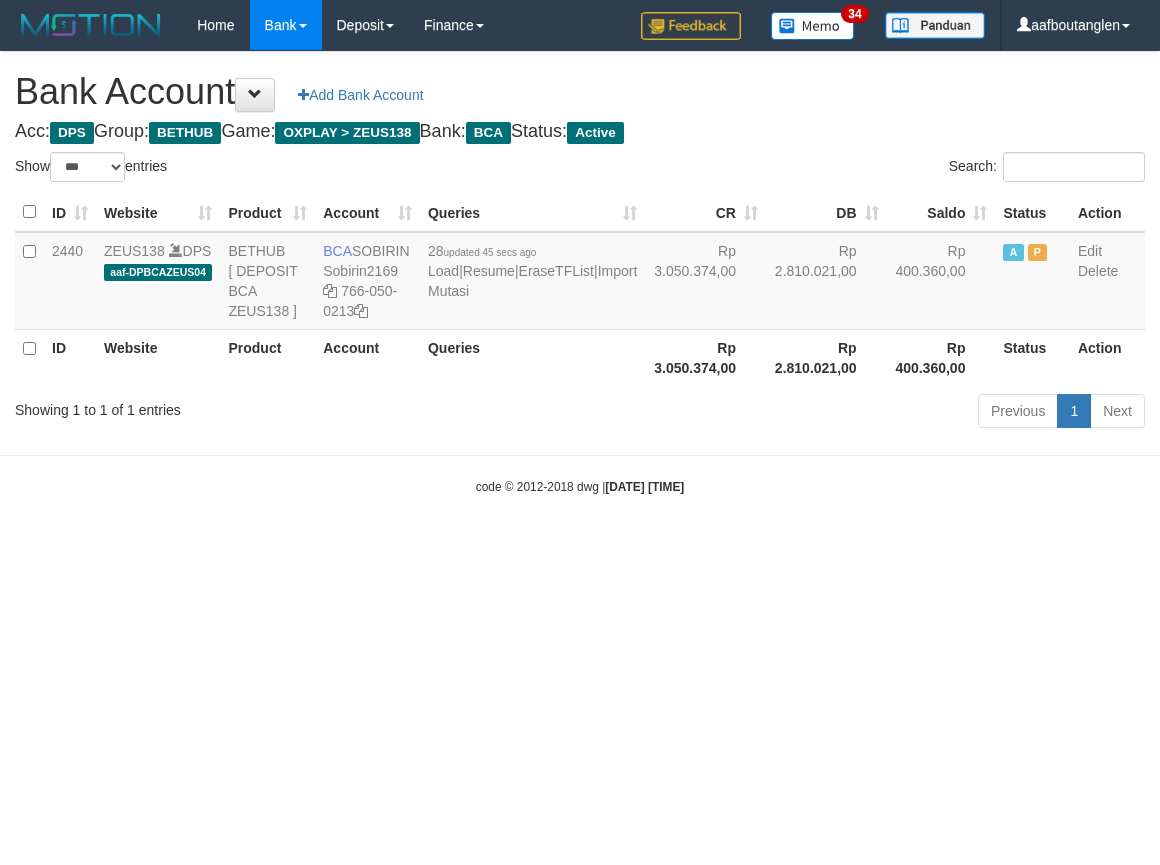 select on "***" 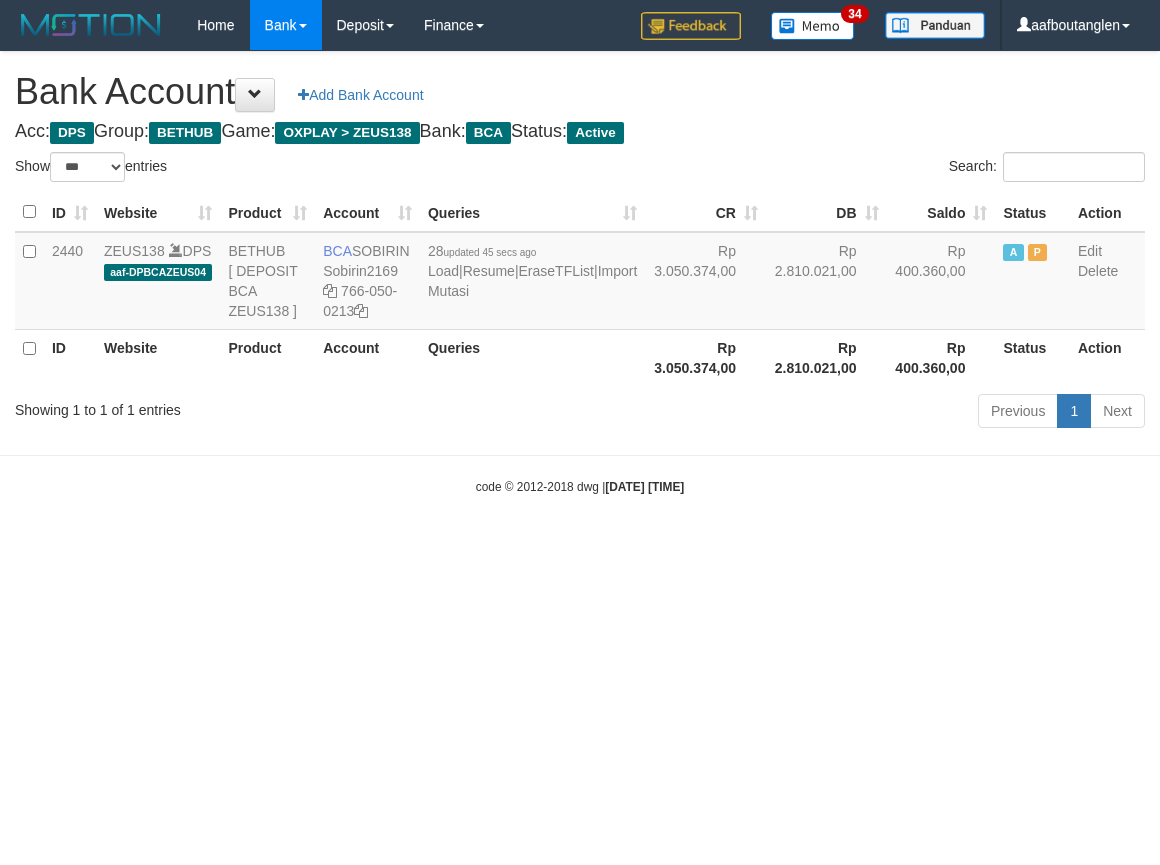 scroll, scrollTop: 0, scrollLeft: 0, axis: both 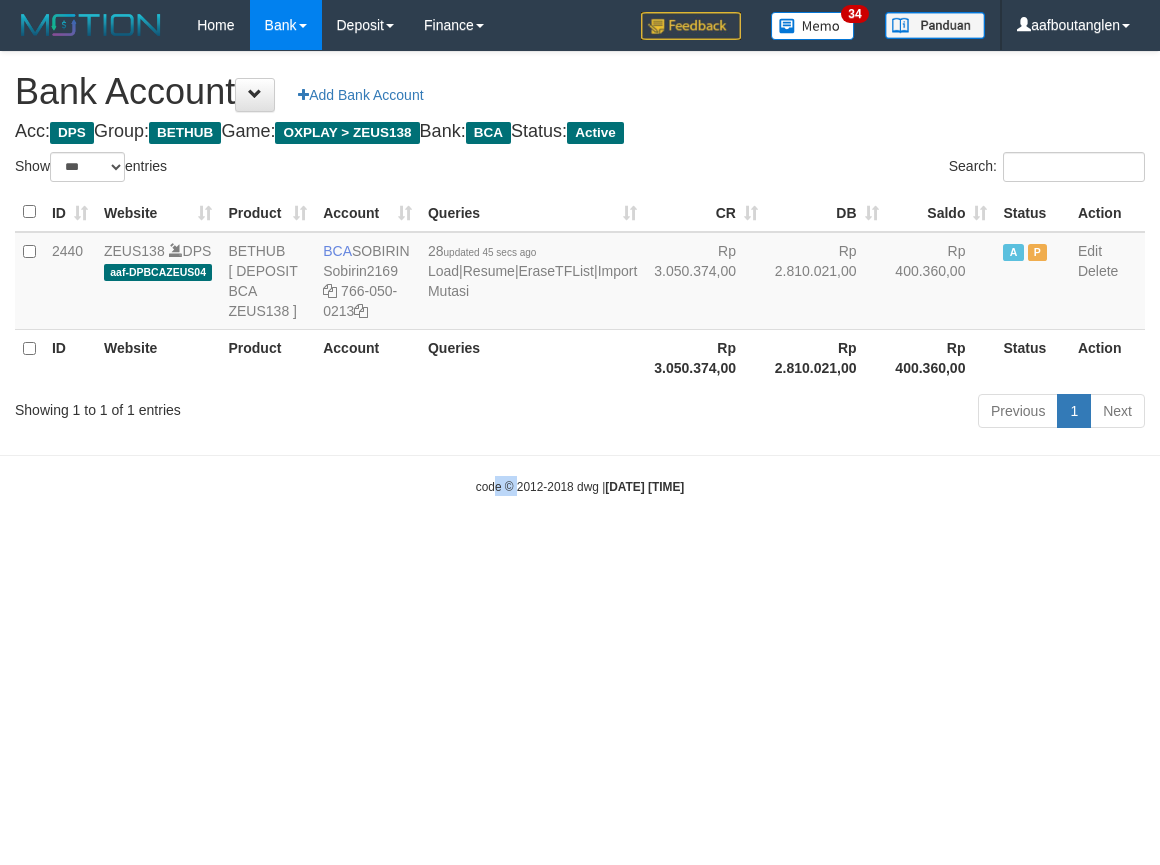 click on "Toggle navigation
Home
Bank
Account List
Deposit
DPS List
History
Note DPS
Finance
Financial Data
aafboutanglen
My Profile
Log Out
34" at bounding box center (580, 273) 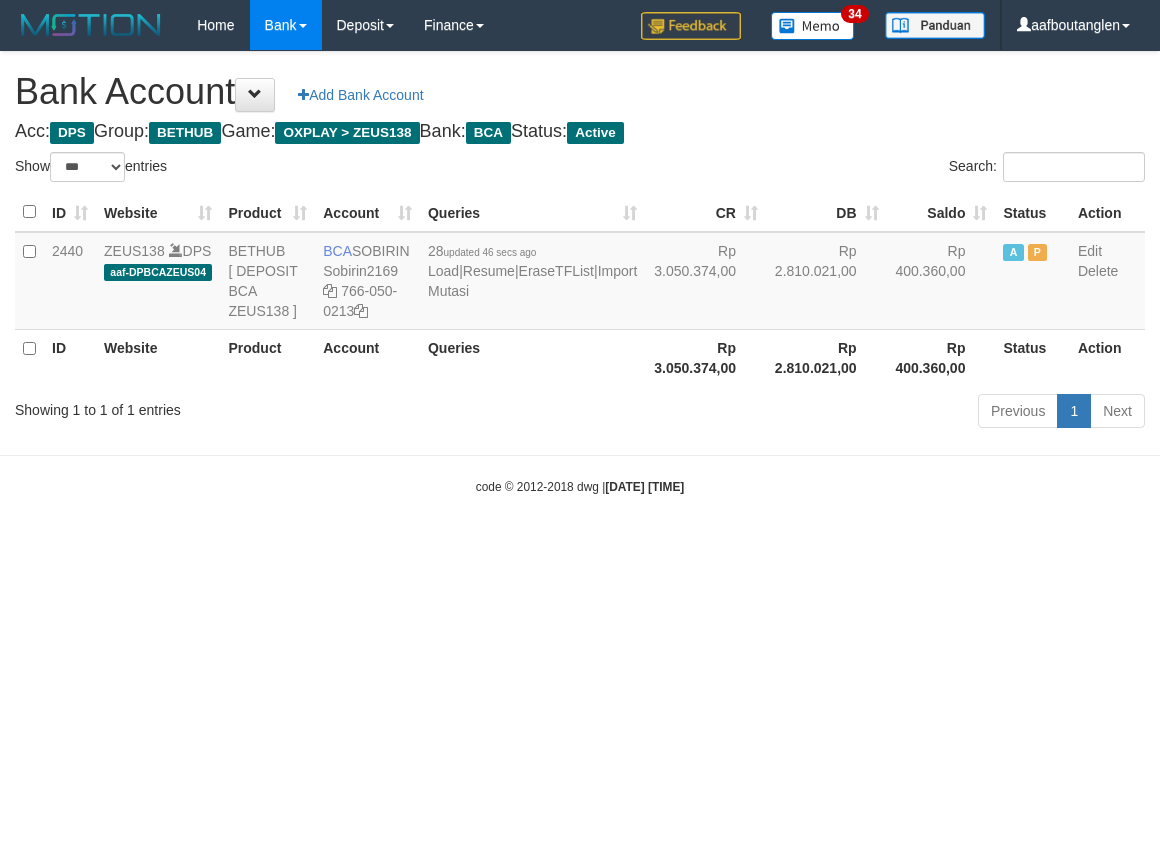 select on "***" 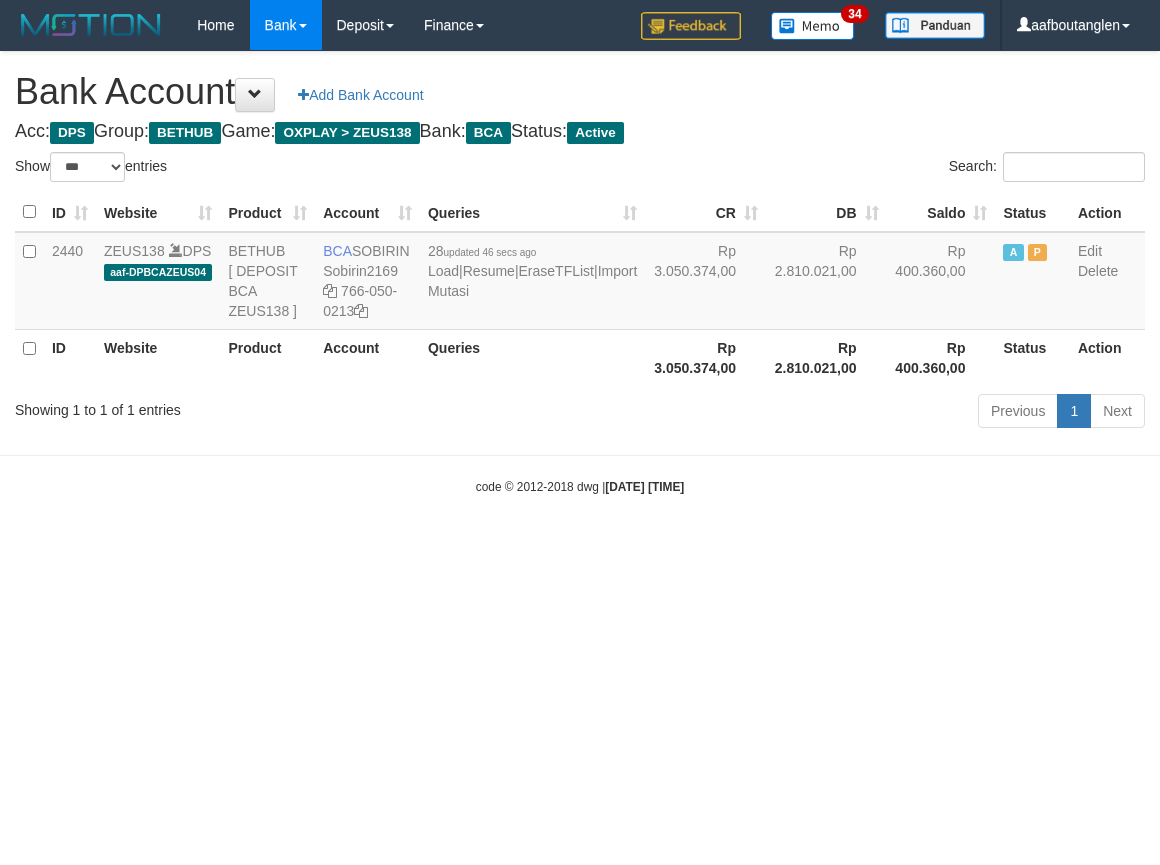 scroll, scrollTop: 0, scrollLeft: 0, axis: both 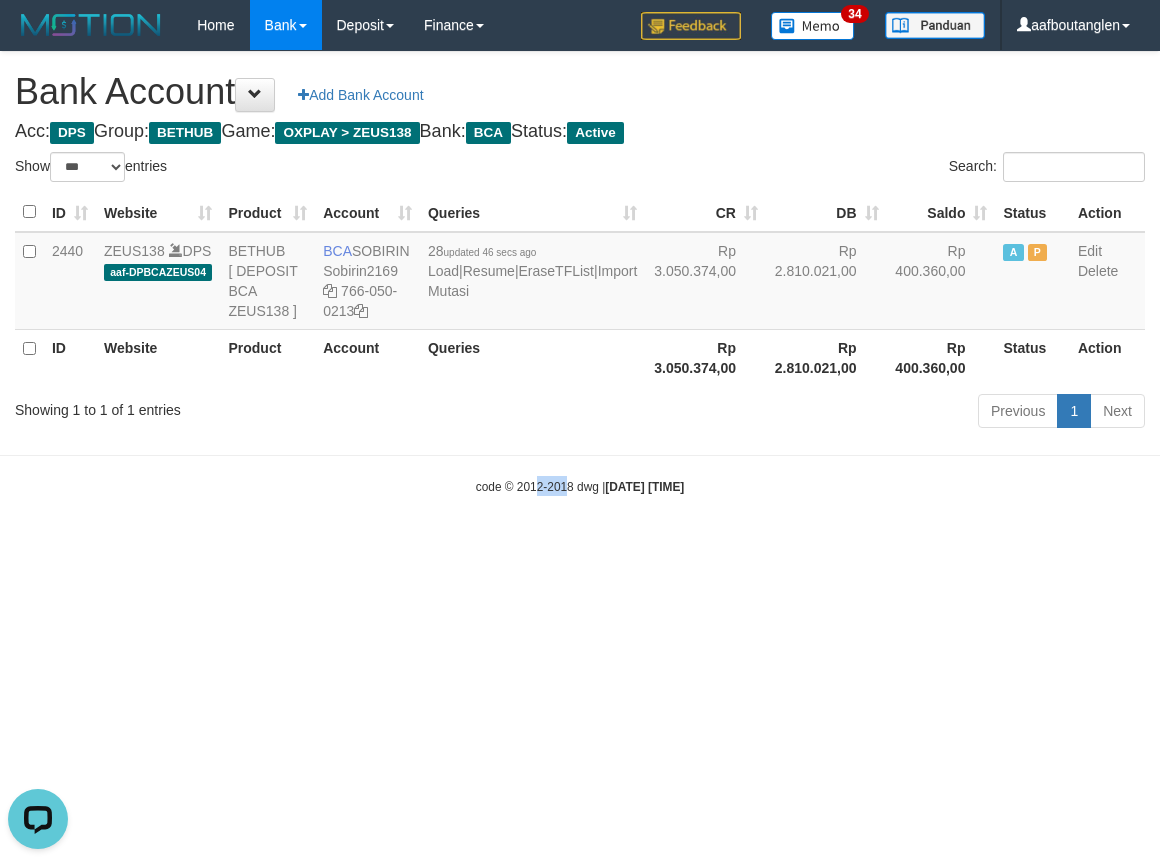 drag, startPoint x: 542, startPoint y: 658, endPoint x: 567, endPoint y: 690, distance: 40.60788 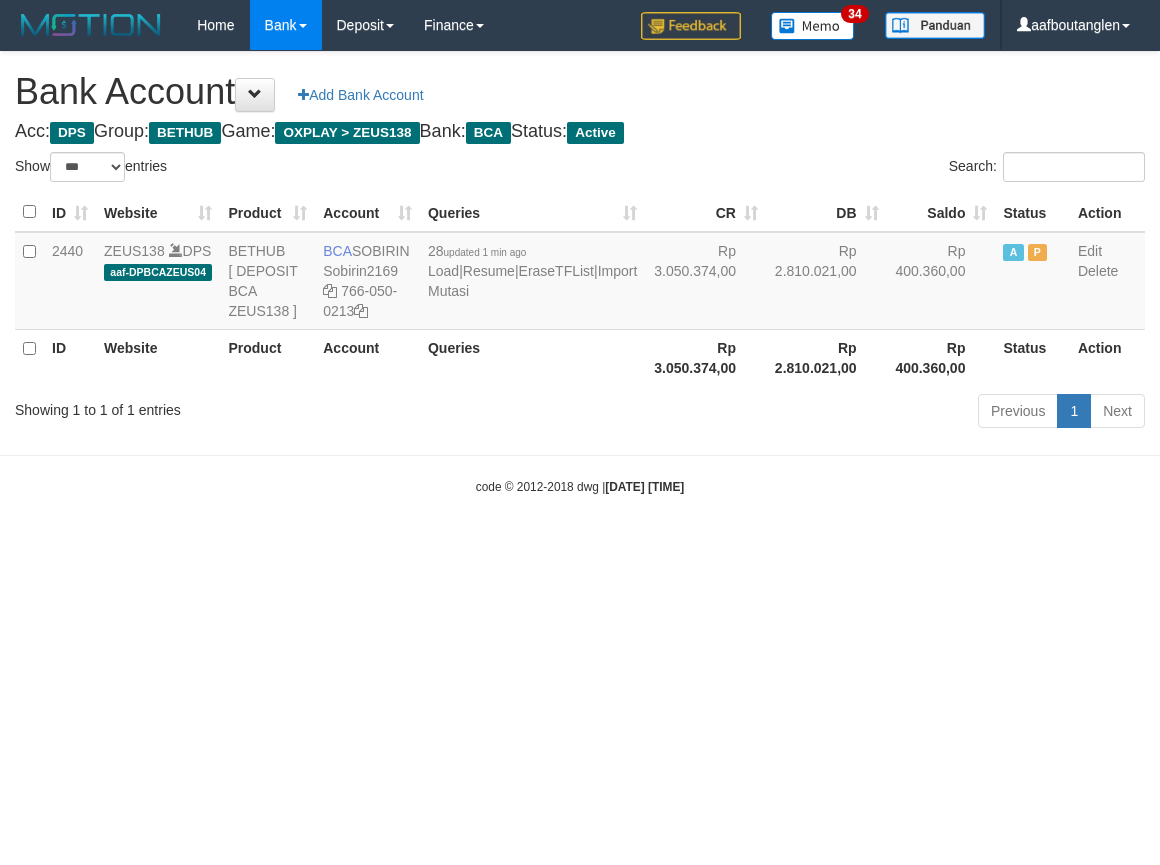 select on "***" 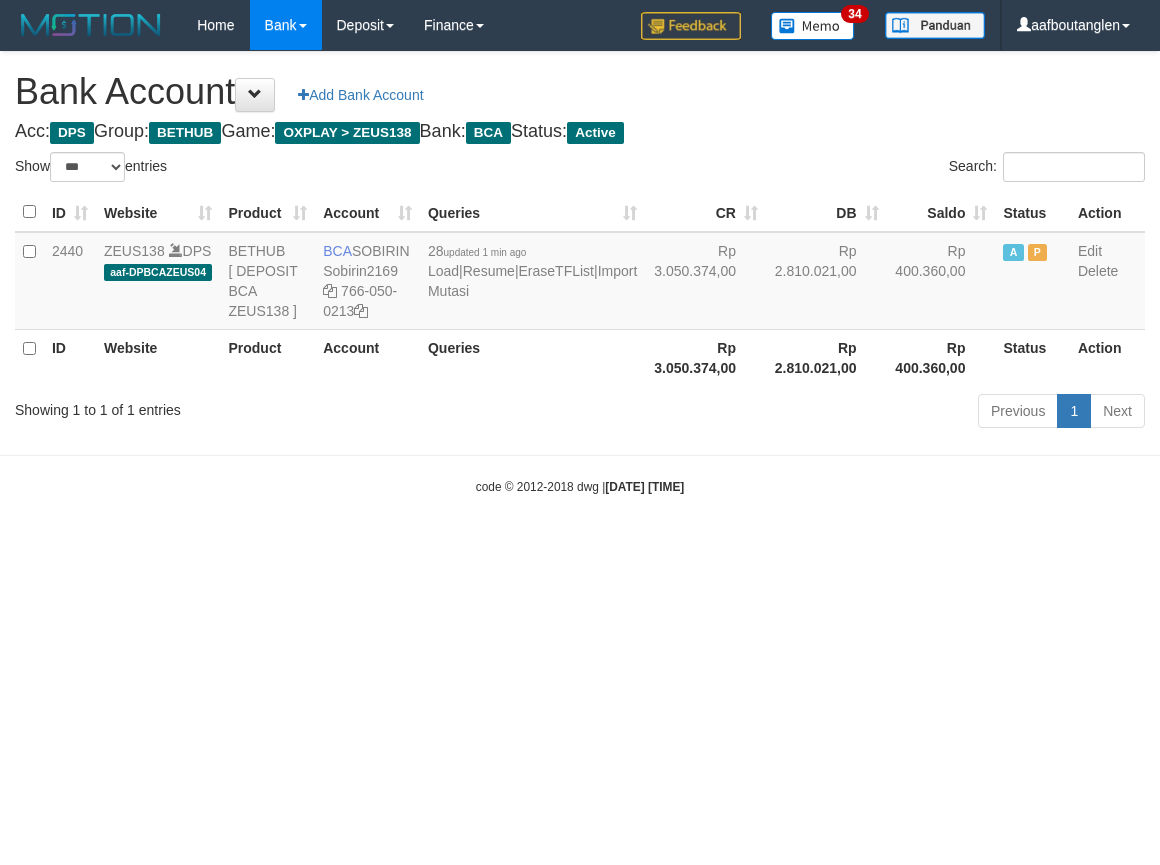 scroll, scrollTop: 0, scrollLeft: 0, axis: both 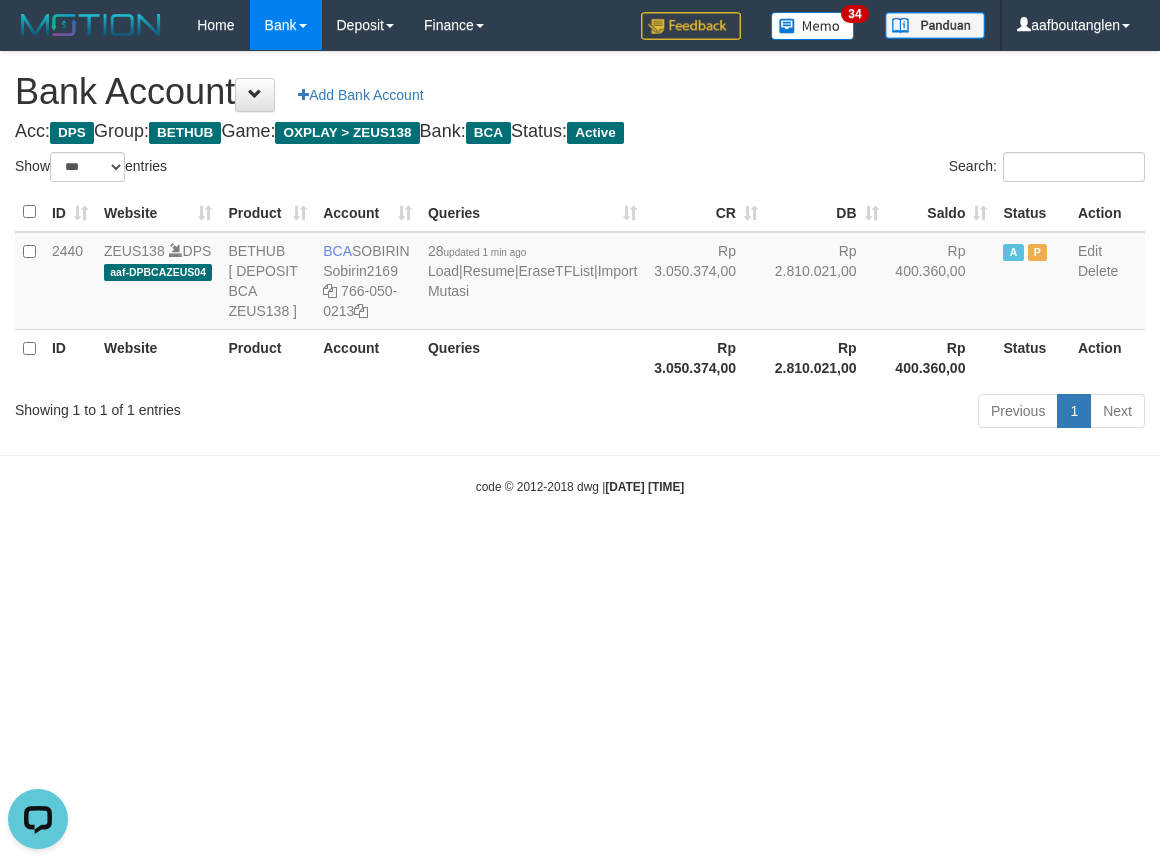 drag, startPoint x: 0, startPoint y: 480, endPoint x: 4, endPoint y: 455, distance: 25.317978 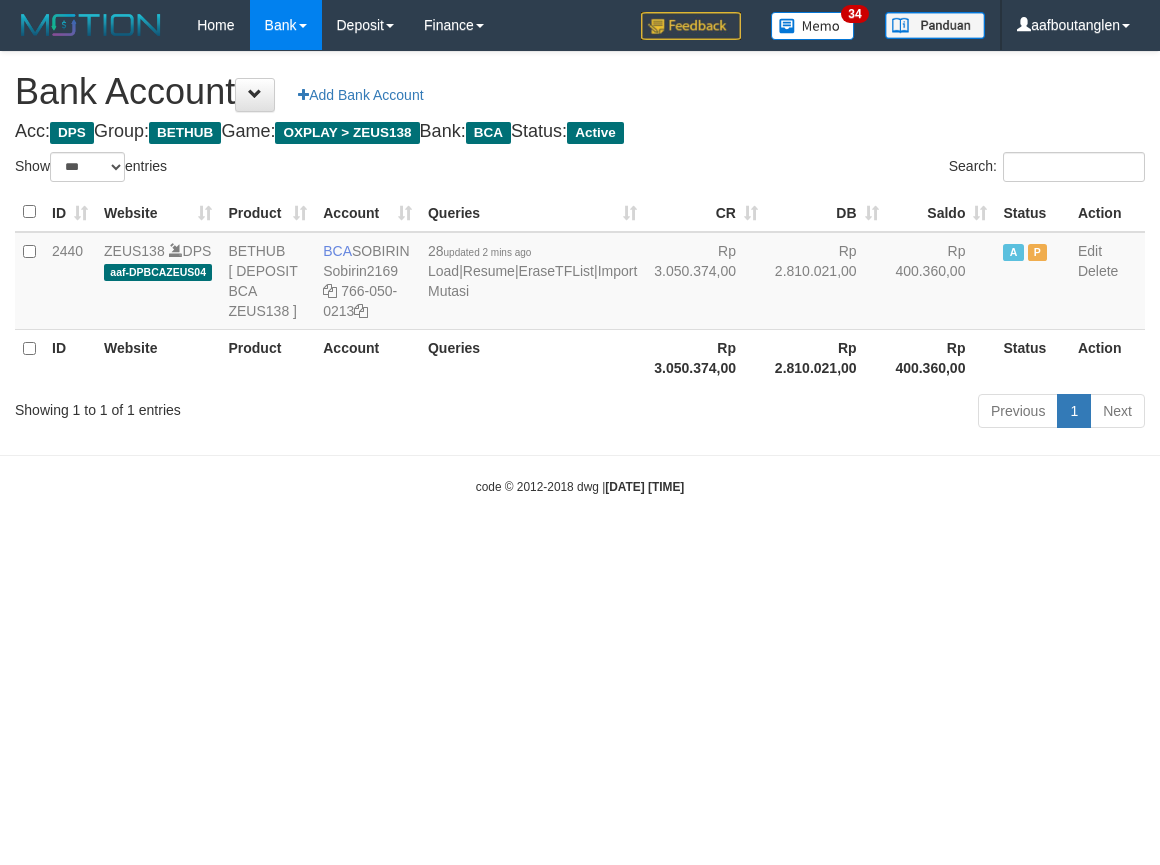 select on "***" 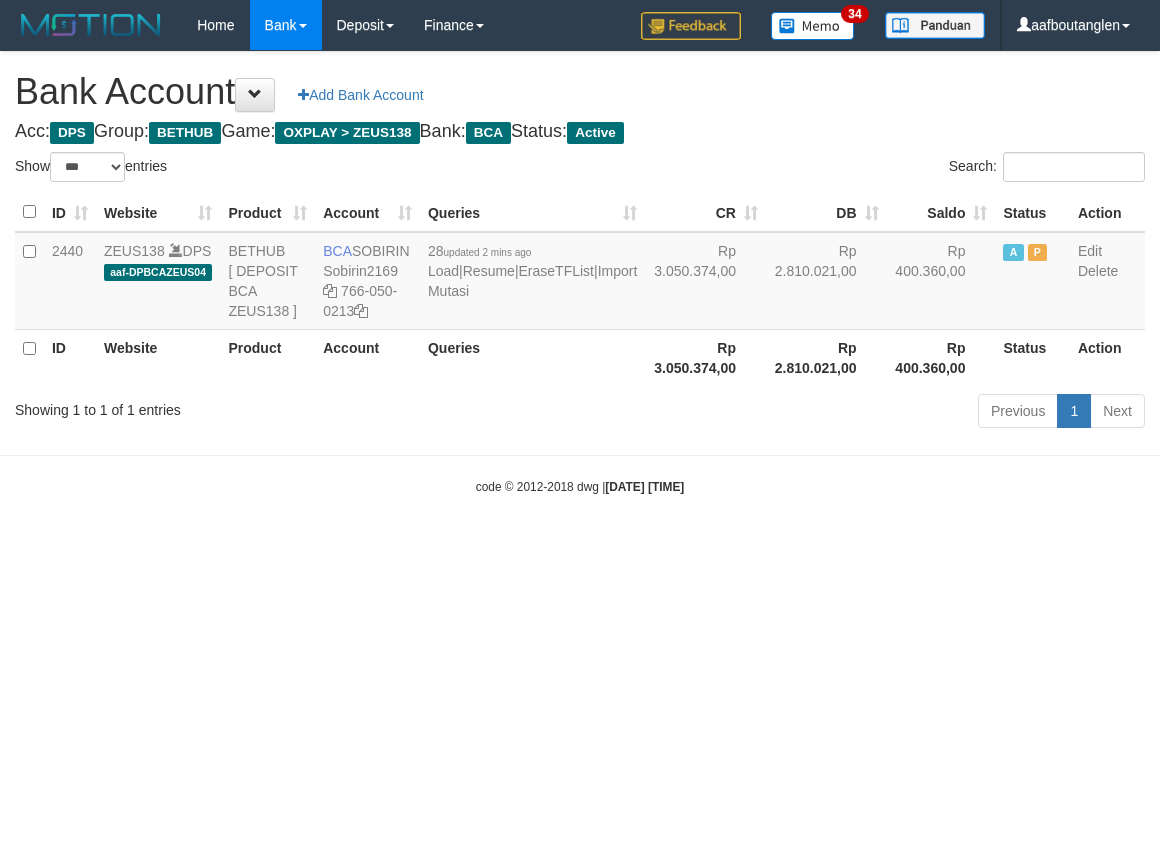 scroll, scrollTop: 0, scrollLeft: 0, axis: both 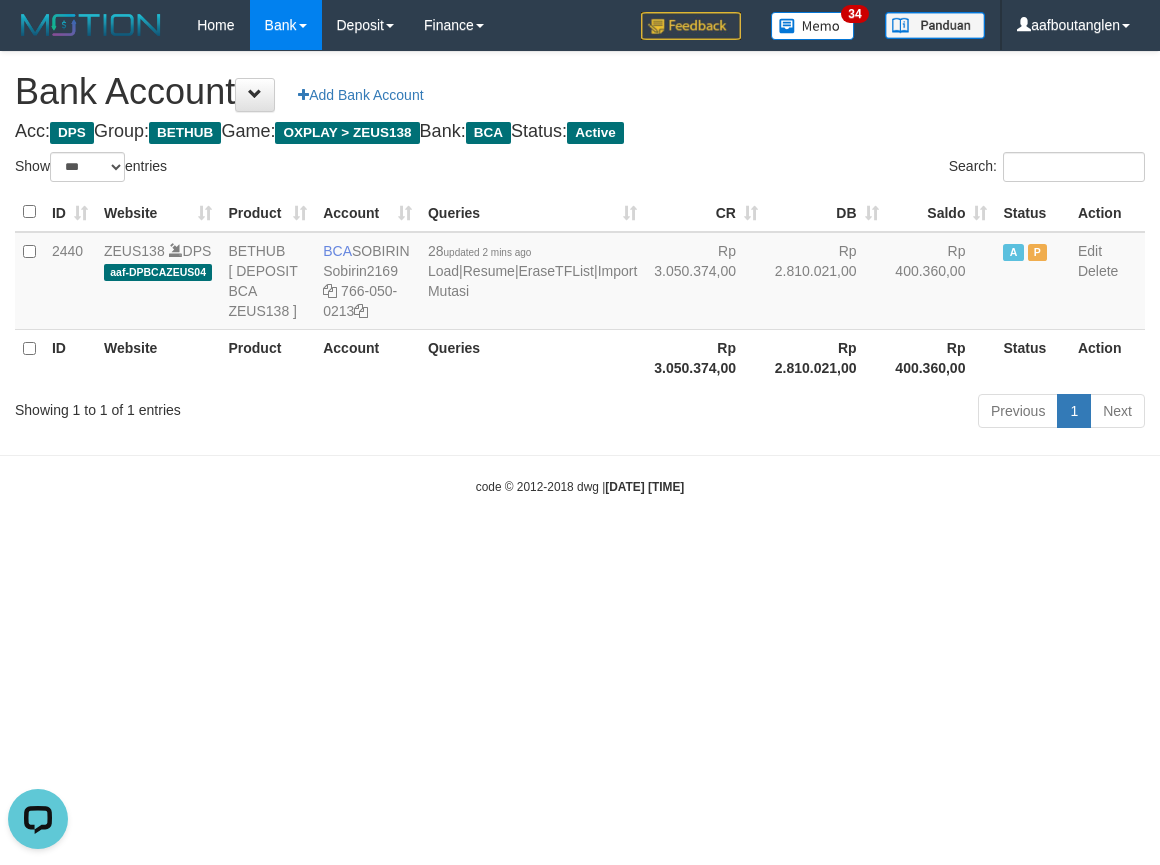 drag, startPoint x: 801, startPoint y: 570, endPoint x: 781, endPoint y: 574, distance: 20.396078 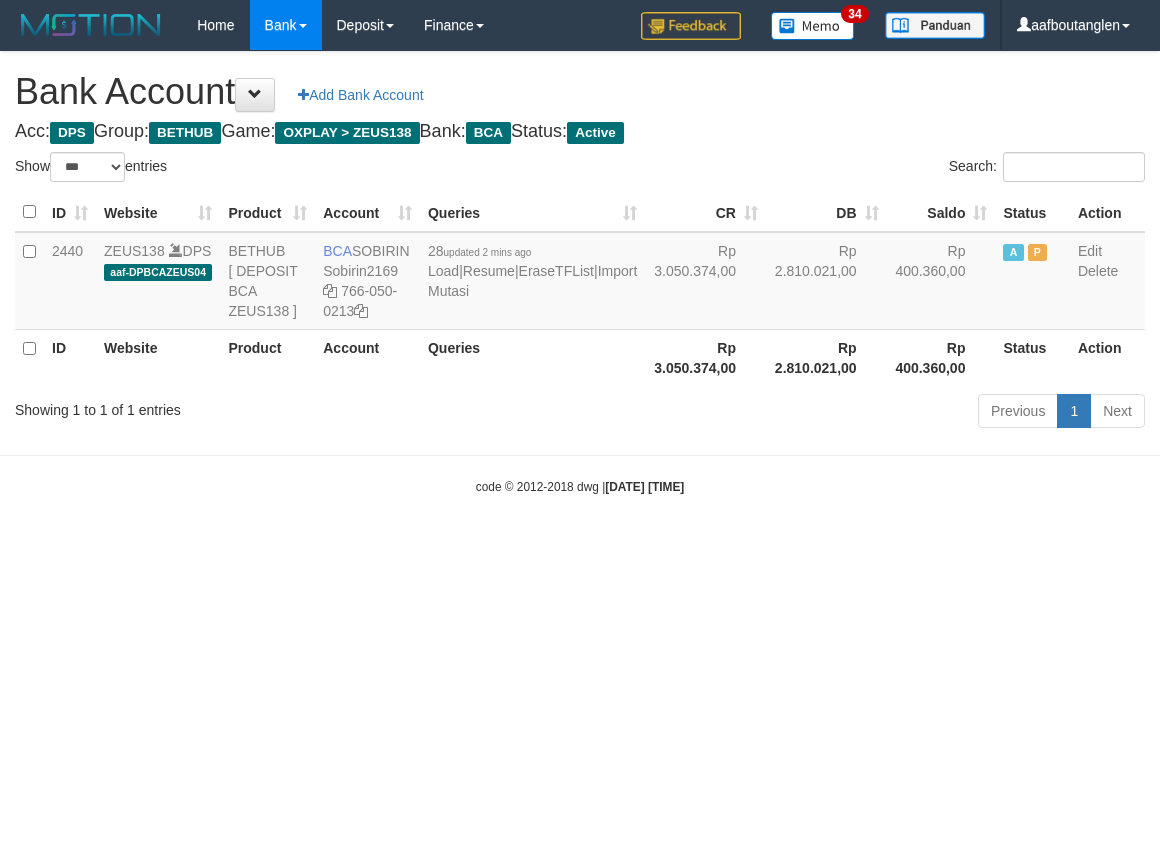 select on "***" 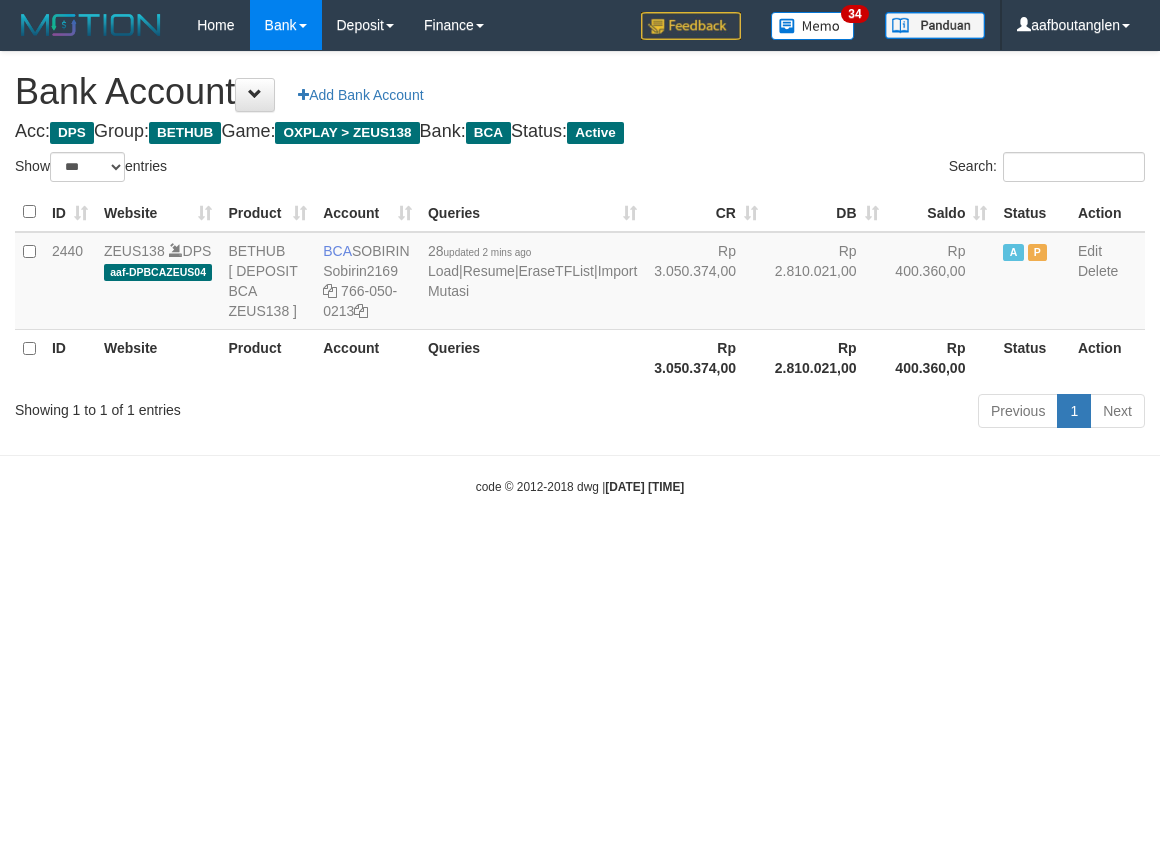 scroll, scrollTop: 0, scrollLeft: 0, axis: both 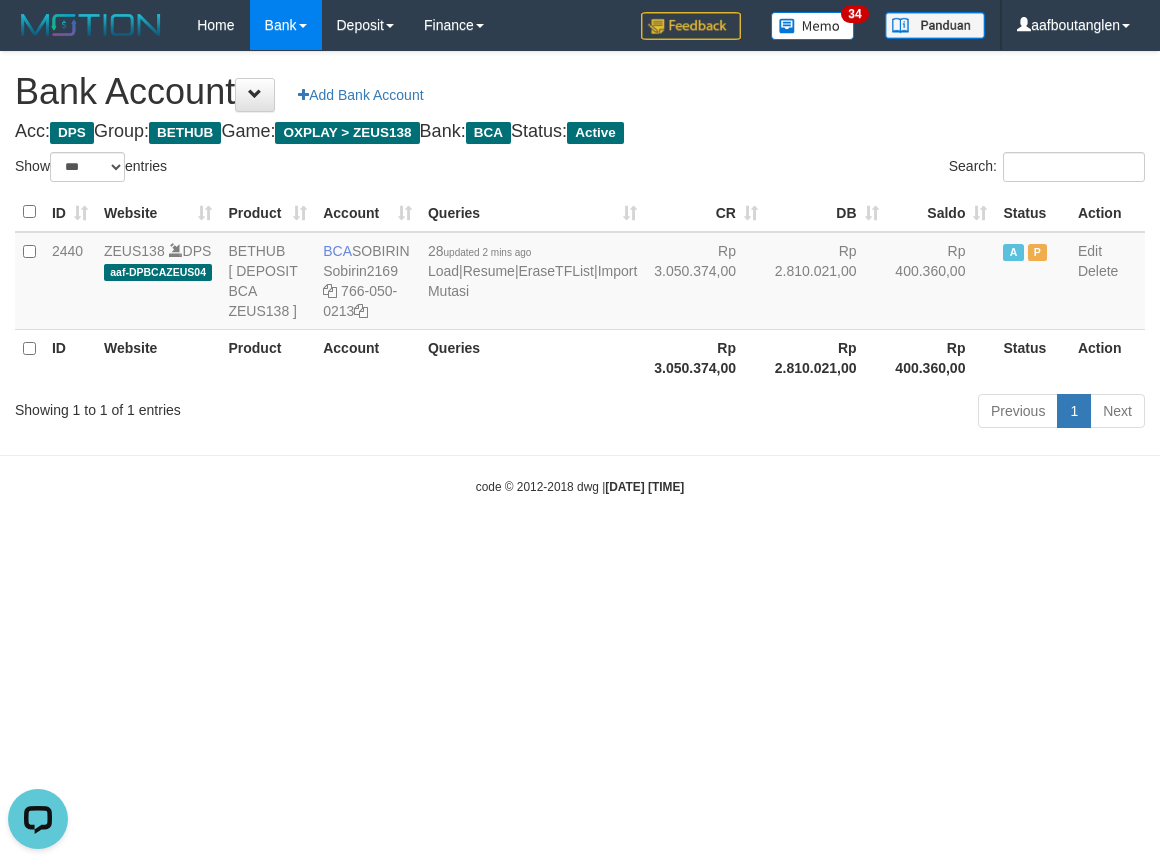 drag, startPoint x: 807, startPoint y: 586, endPoint x: 784, endPoint y: 566, distance: 30.479502 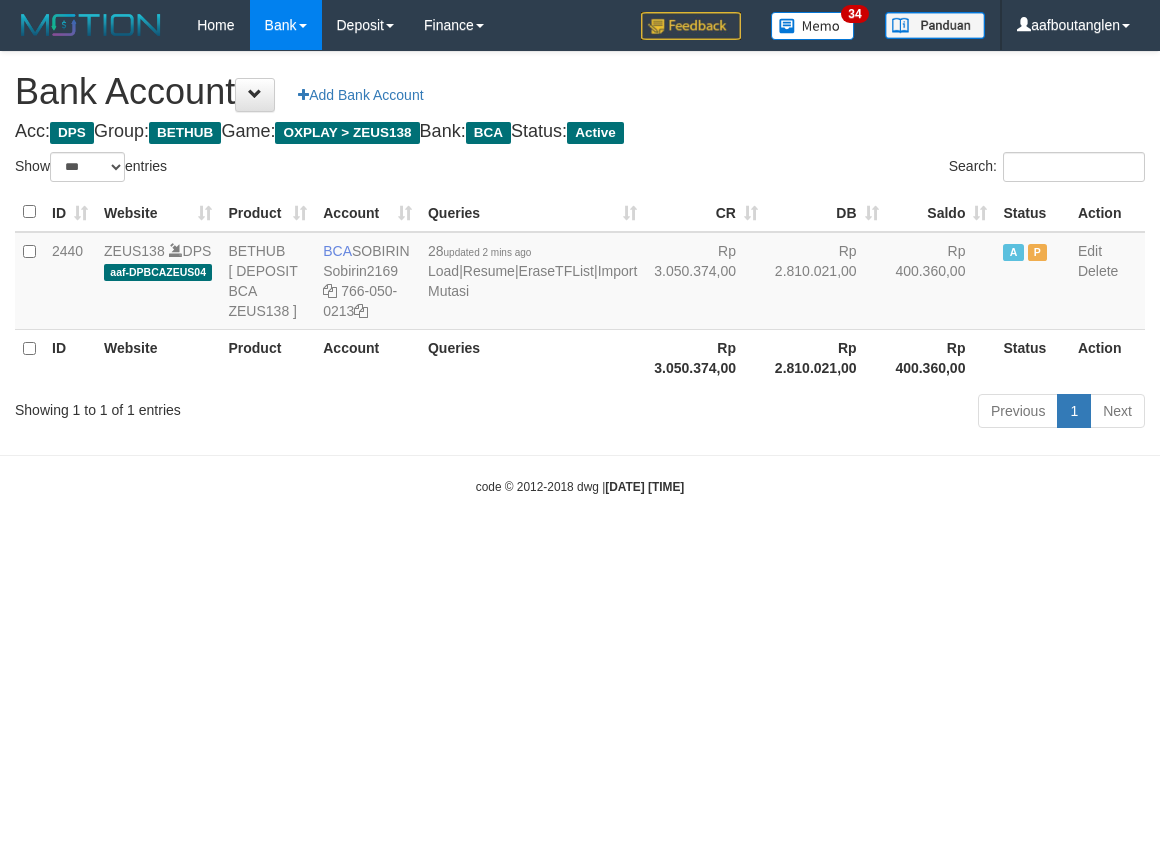 select on "***" 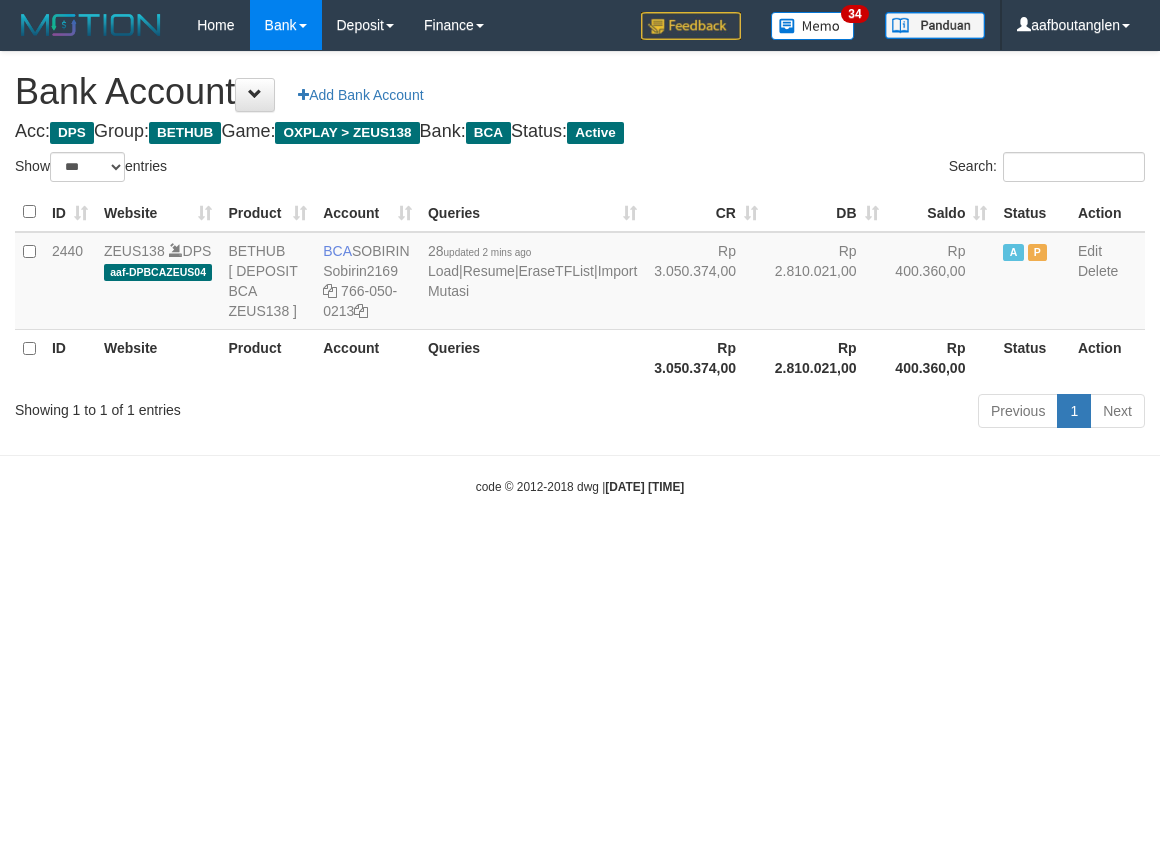 scroll, scrollTop: 0, scrollLeft: 0, axis: both 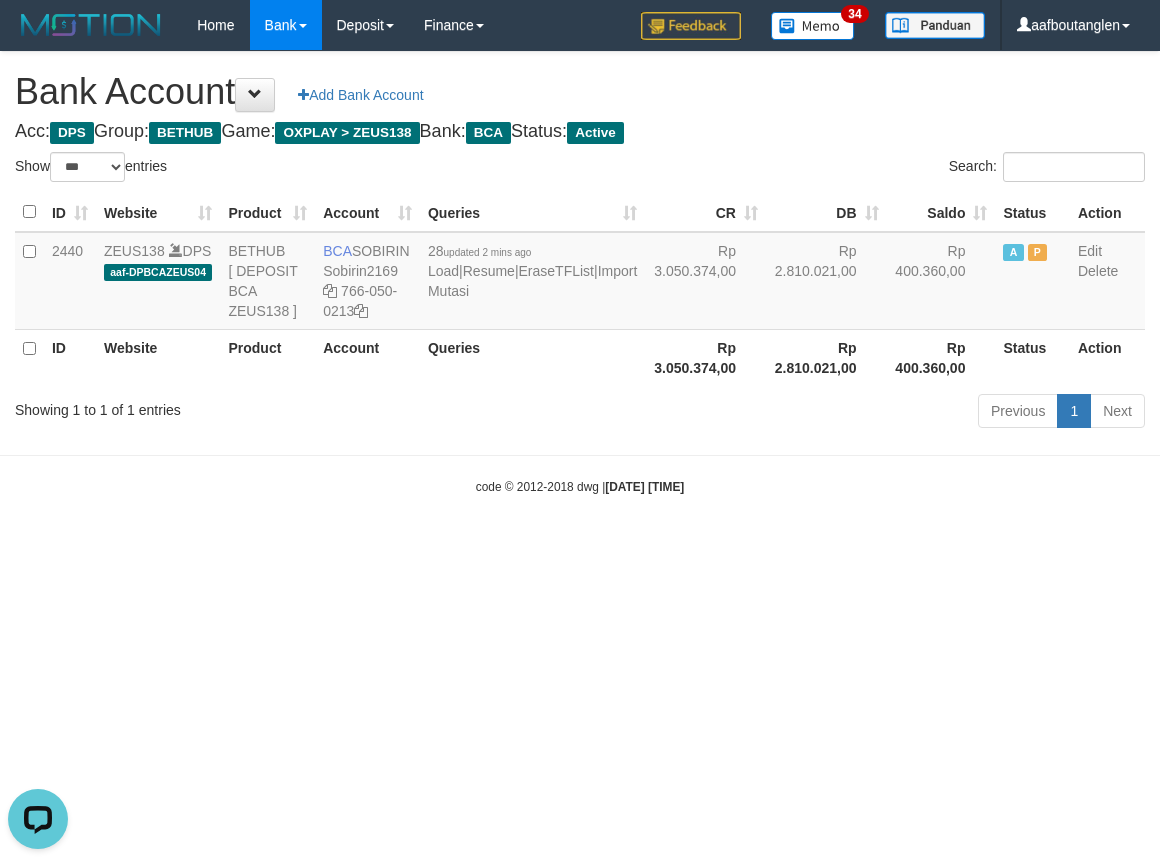 click on "Toggle navigation
Home
Bank
Account List
Deposit
DPS List
History
Note DPS
Finance
Financial Data
aafboutanglen
My Profile
Log Out
34" at bounding box center (580, 273) 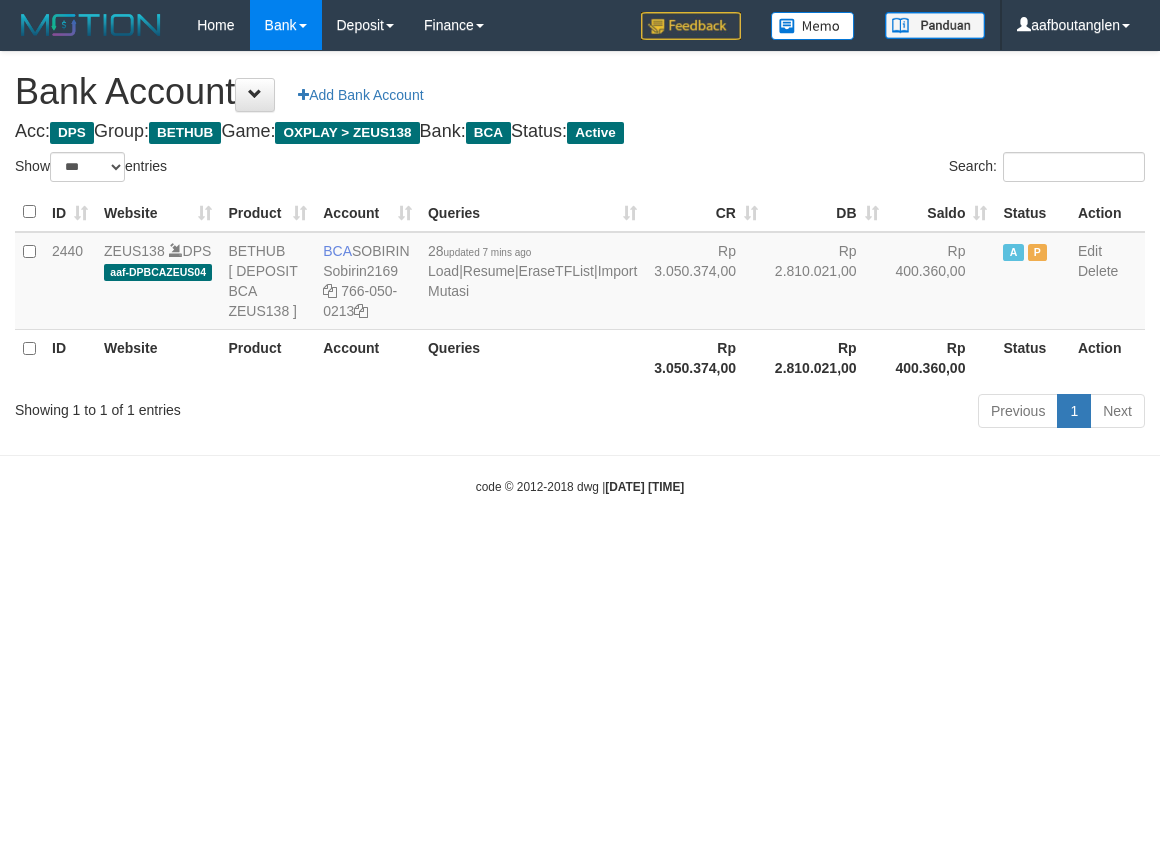 select on "***" 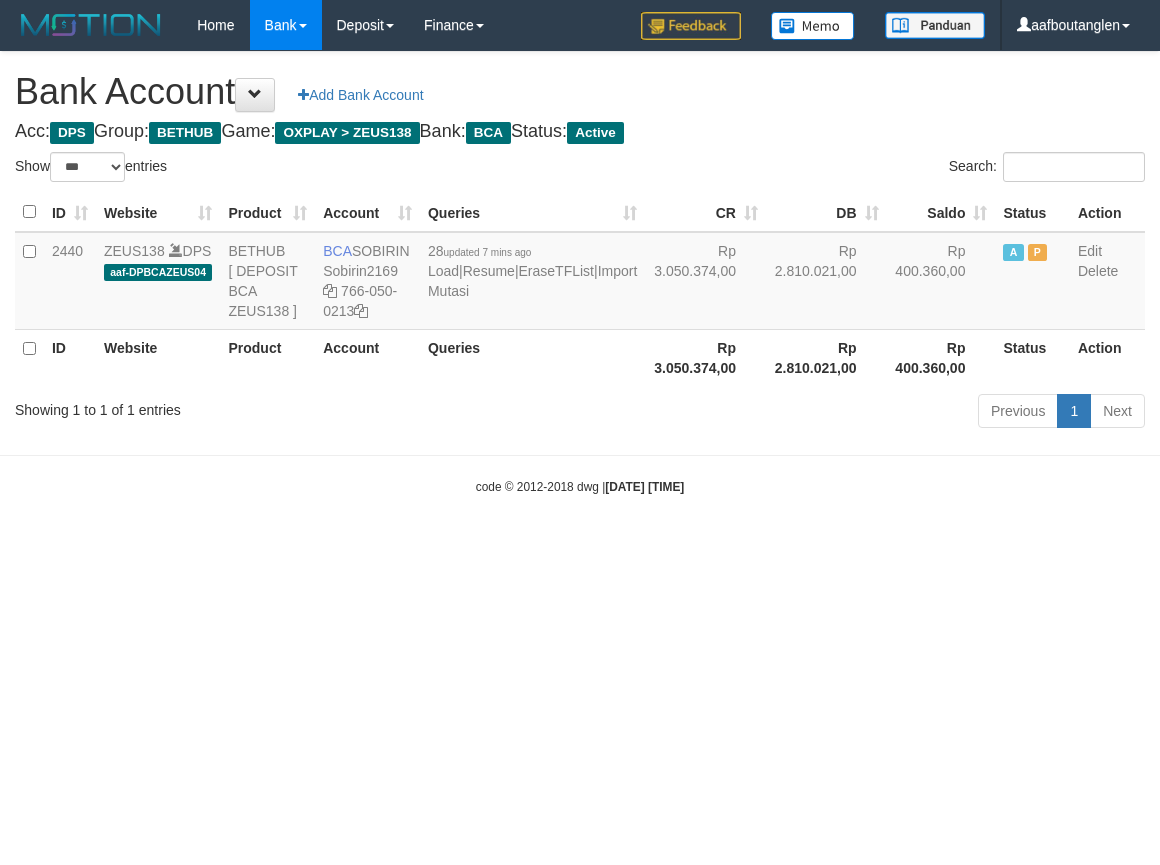 scroll, scrollTop: 0, scrollLeft: 0, axis: both 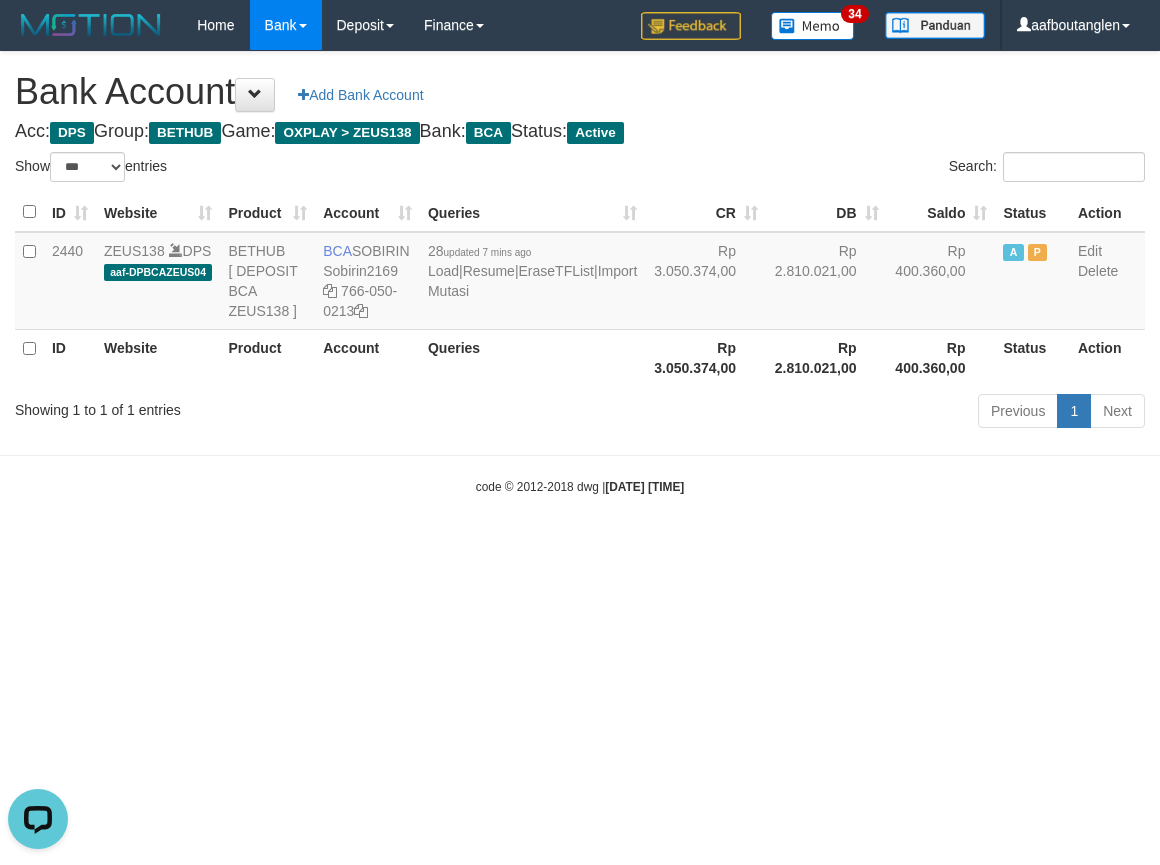 click on "Toggle navigation
Home
Bank
Account List
Deposit
DPS List
History
Note DPS
Finance
Financial Data
aafboutanglen
My Profile
Log Out
34" at bounding box center (580, 273) 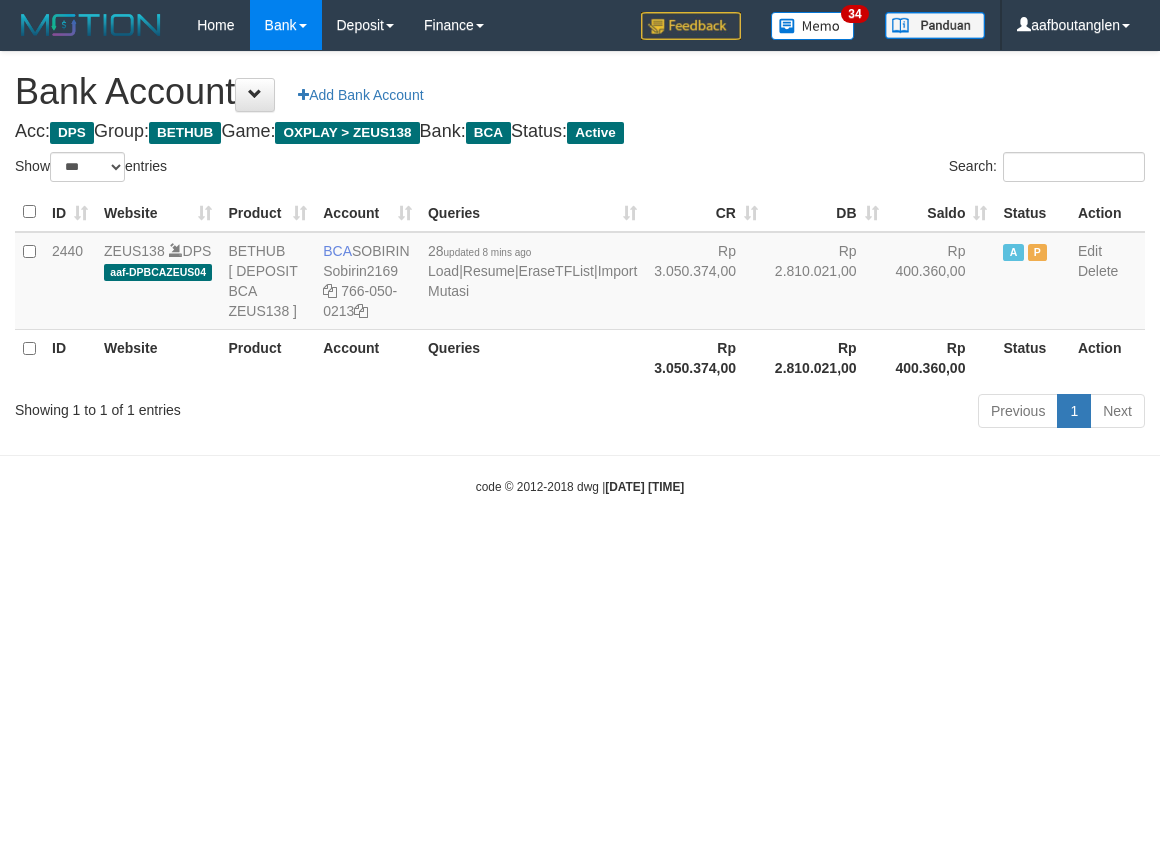 select on "***" 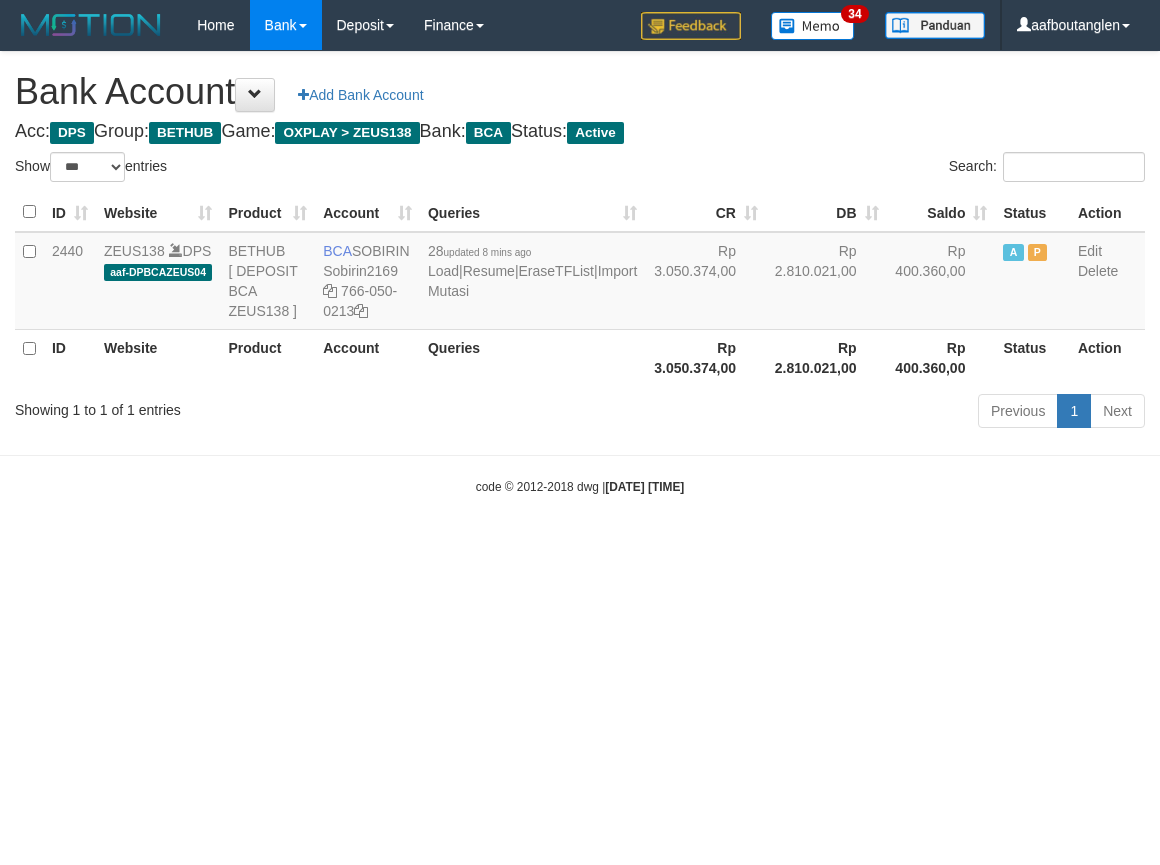 scroll, scrollTop: 0, scrollLeft: 0, axis: both 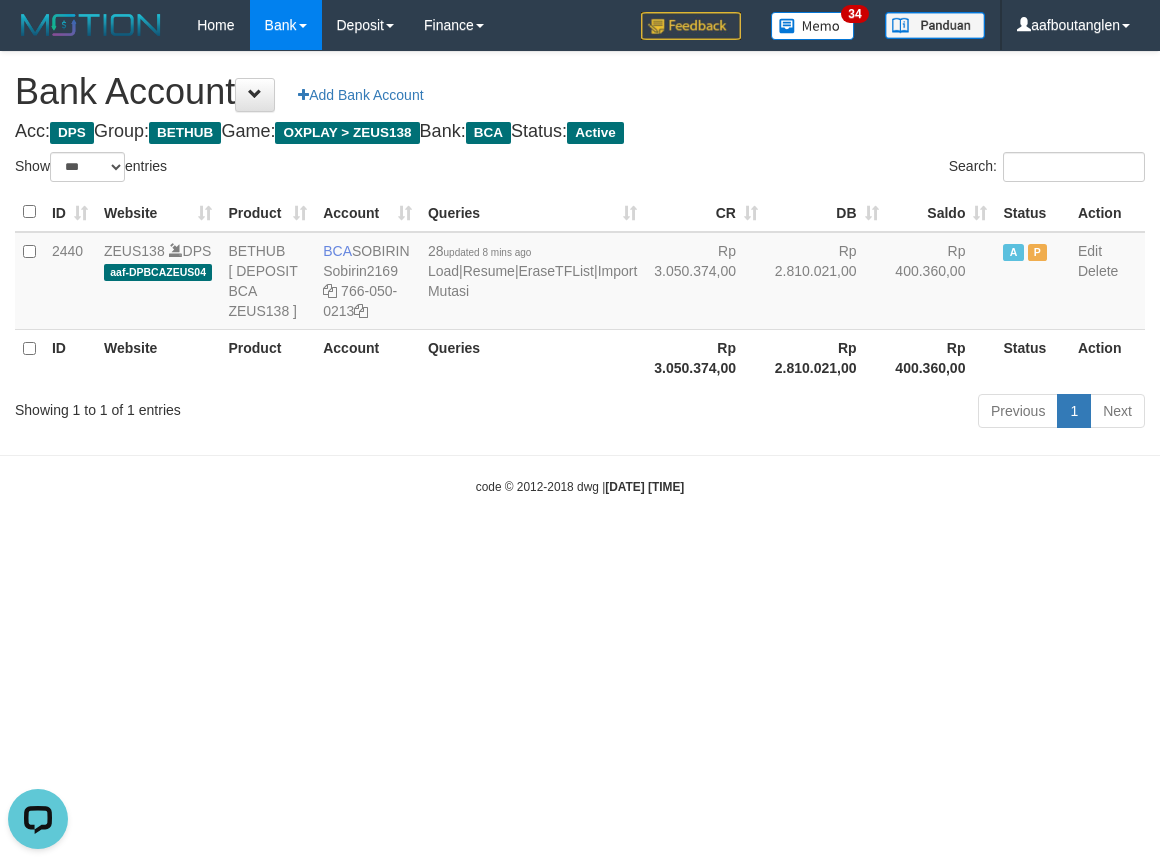 drag, startPoint x: 261, startPoint y: 493, endPoint x: 306, endPoint y: 493, distance: 45 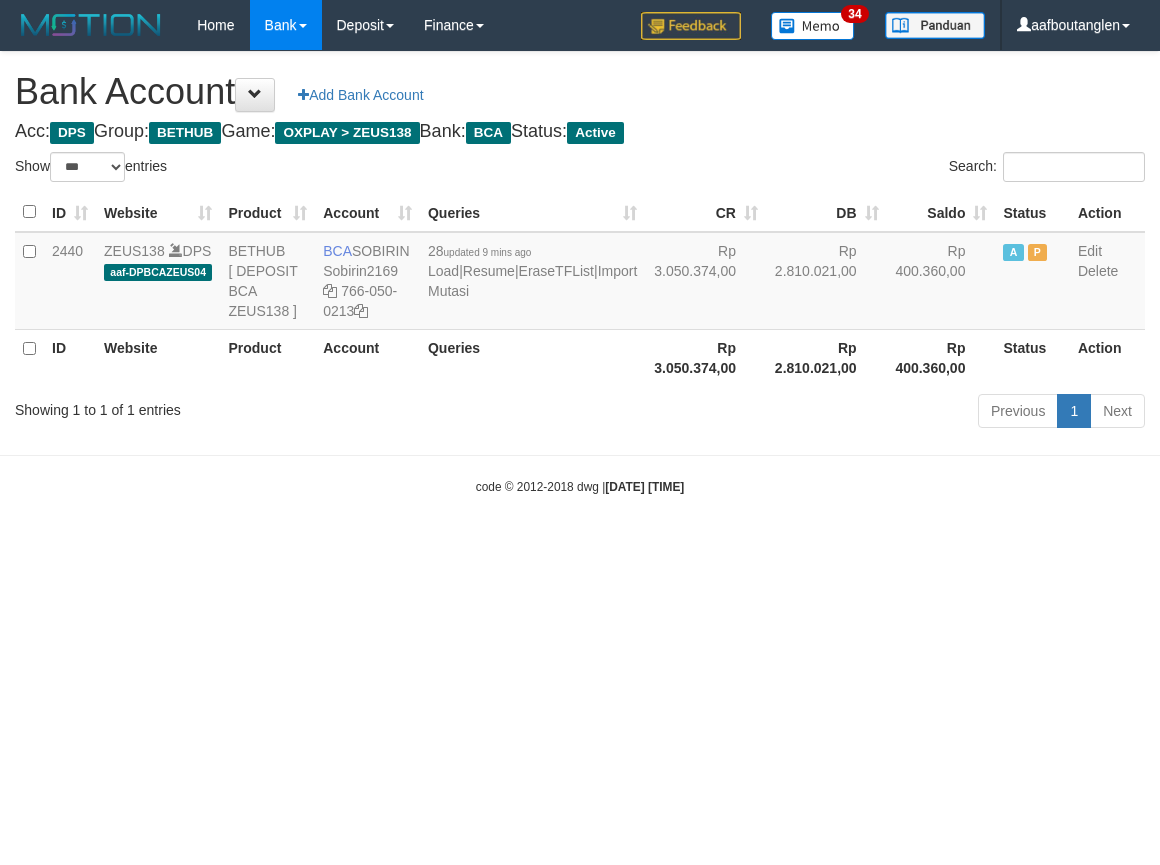 select on "***" 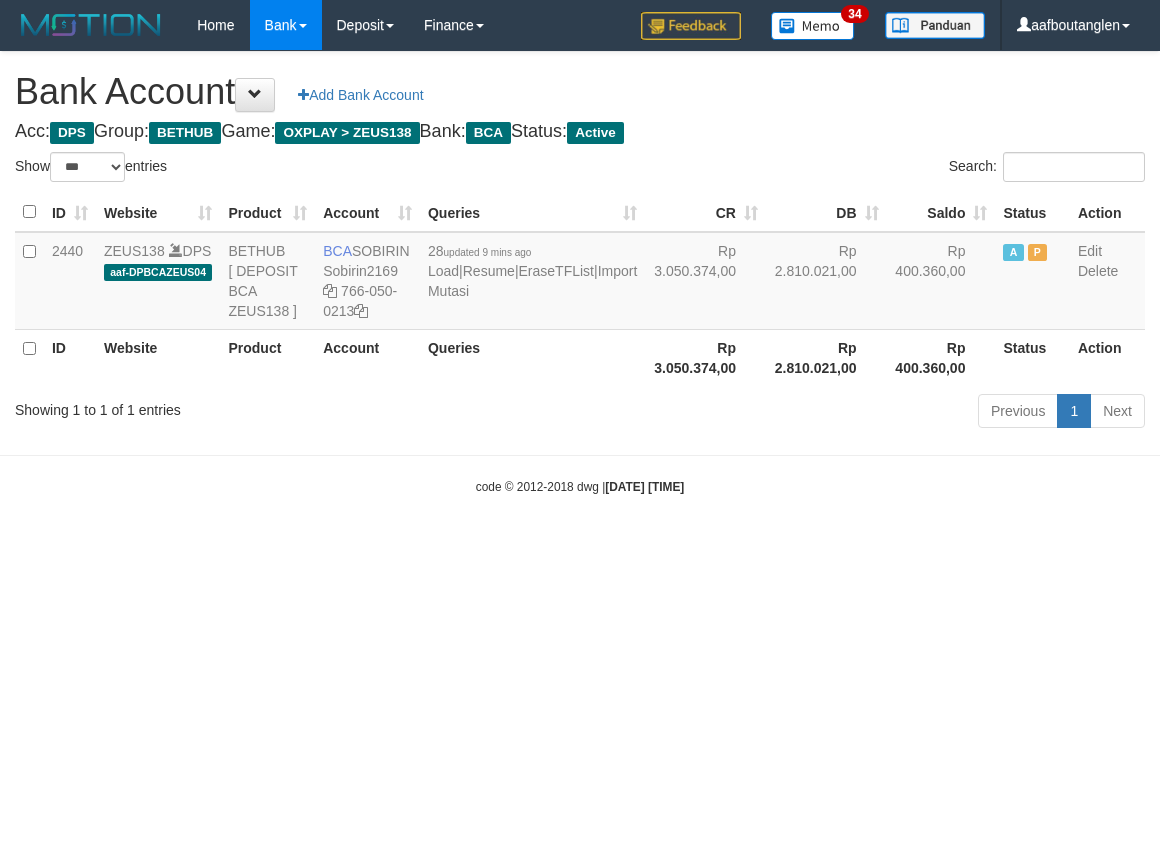 scroll, scrollTop: 0, scrollLeft: 0, axis: both 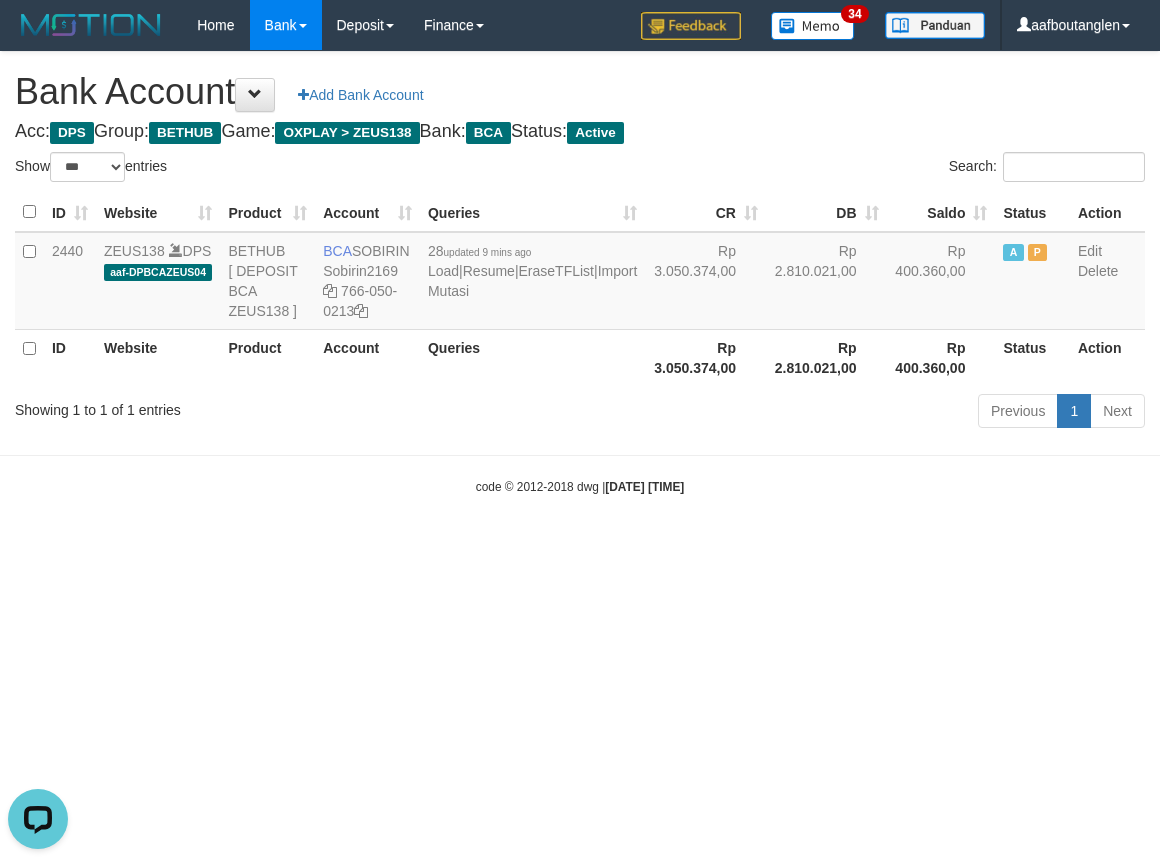drag, startPoint x: 124, startPoint y: 466, endPoint x: 356, endPoint y: 446, distance: 232.86047 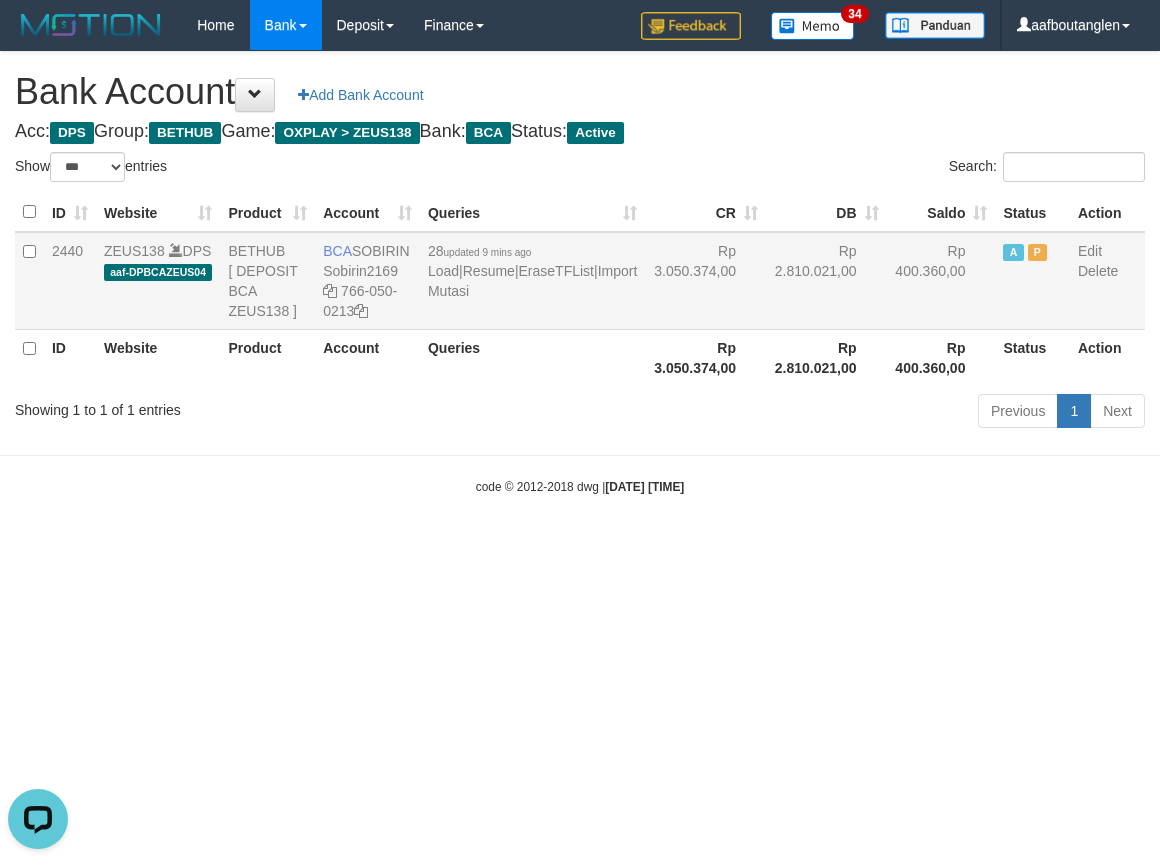 drag, startPoint x: 367, startPoint y: 243, endPoint x: 427, endPoint y: 252, distance: 60.671246 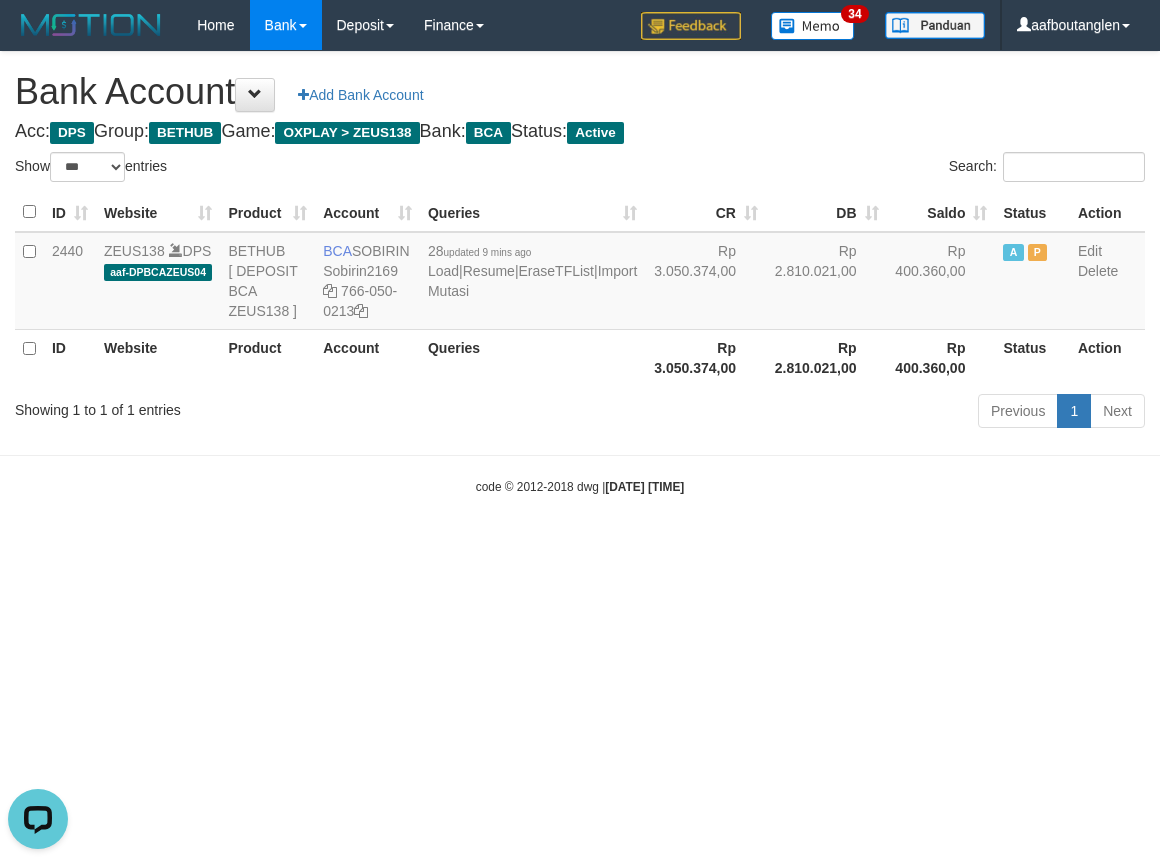 copy on "SOBIRIN" 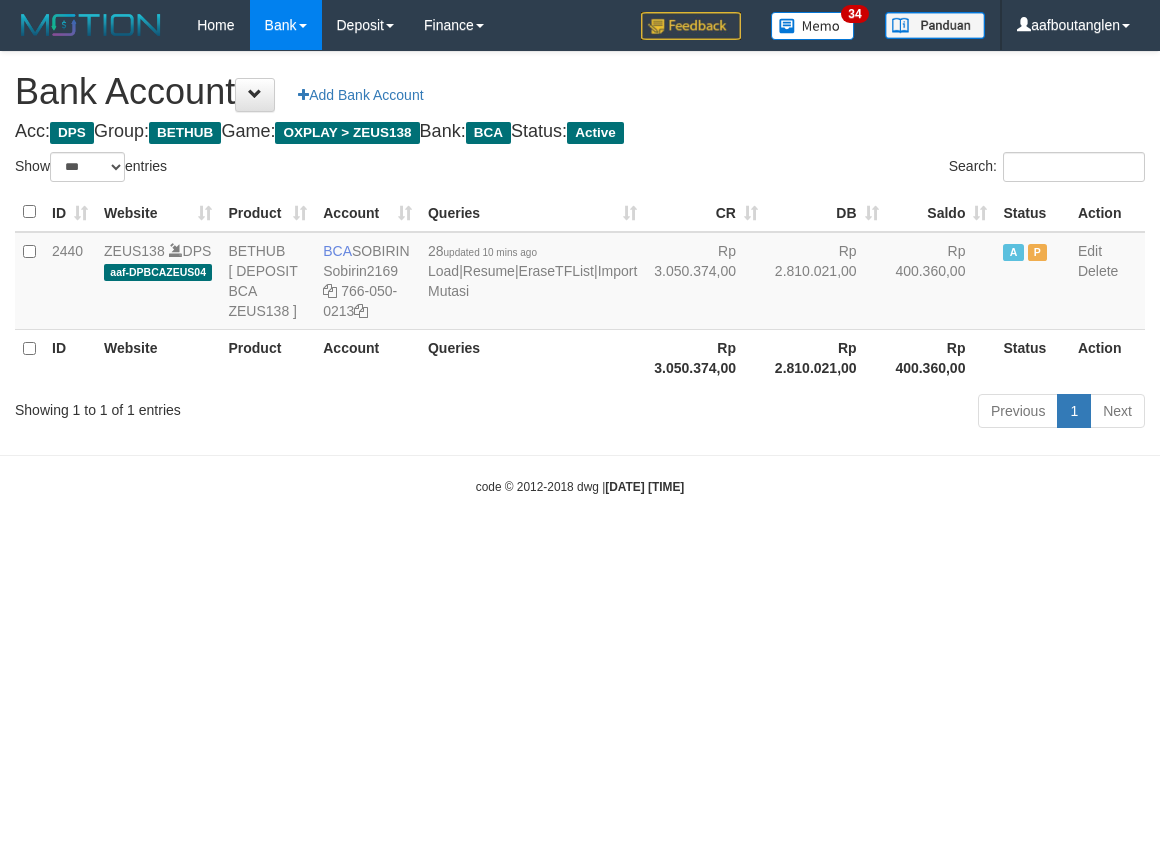 select on "***" 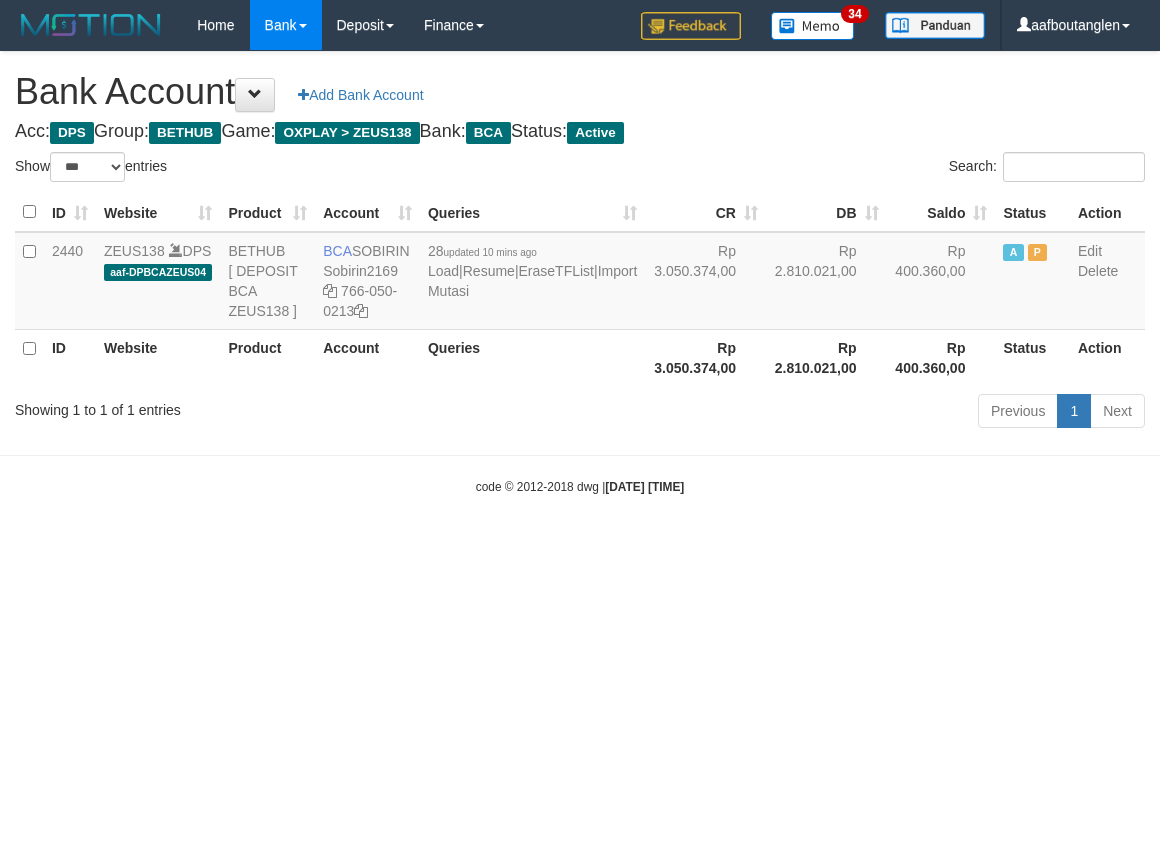 scroll, scrollTop: 0, scrollLeft: 0, axis: both 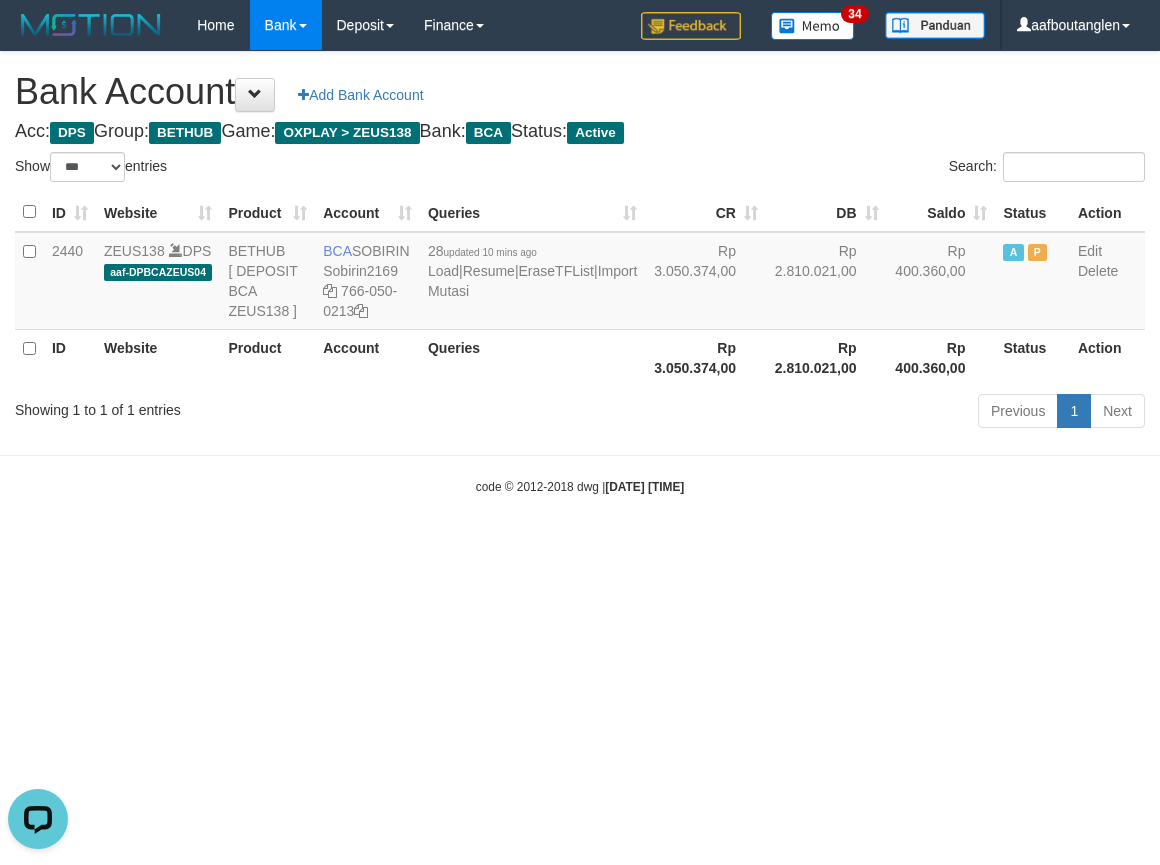 drag, startPoint x: 906, startPoint y: 592, endPoint x: 918, endPoint y: 591, distance: 12.0415945 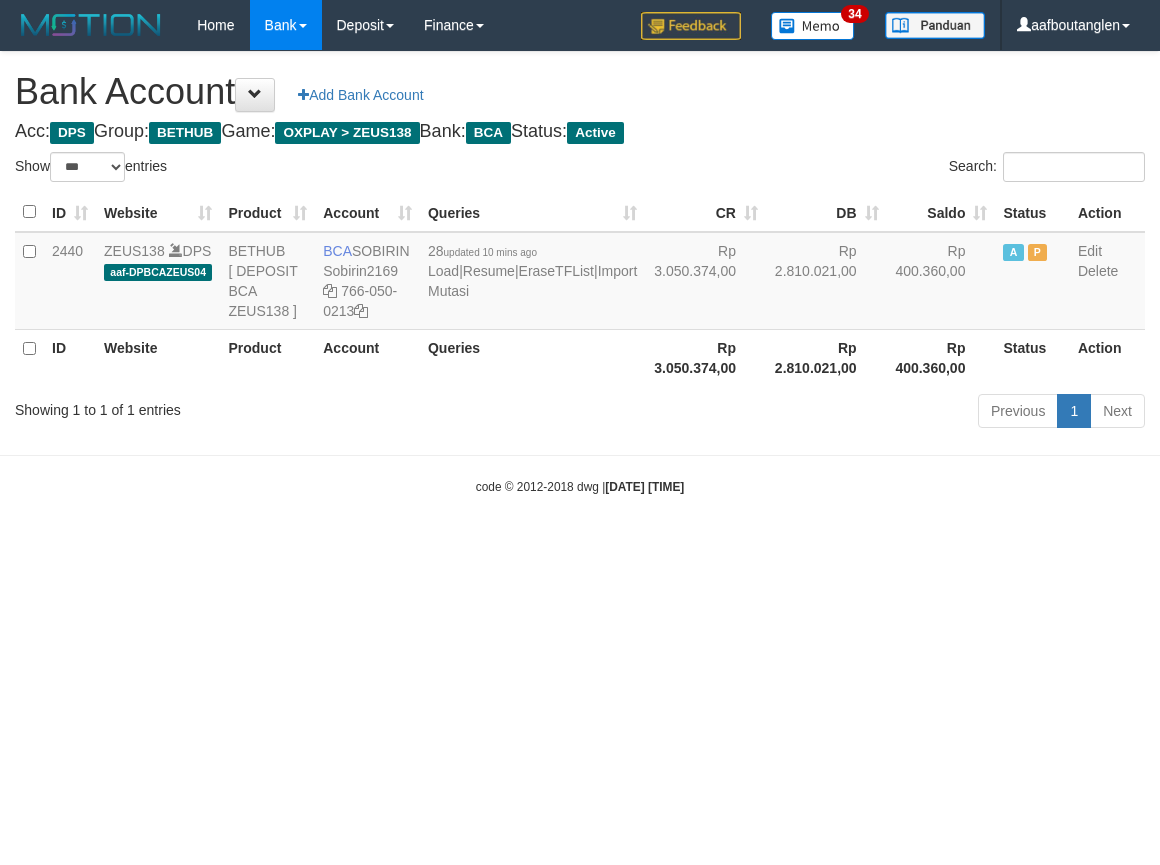 select on "***" 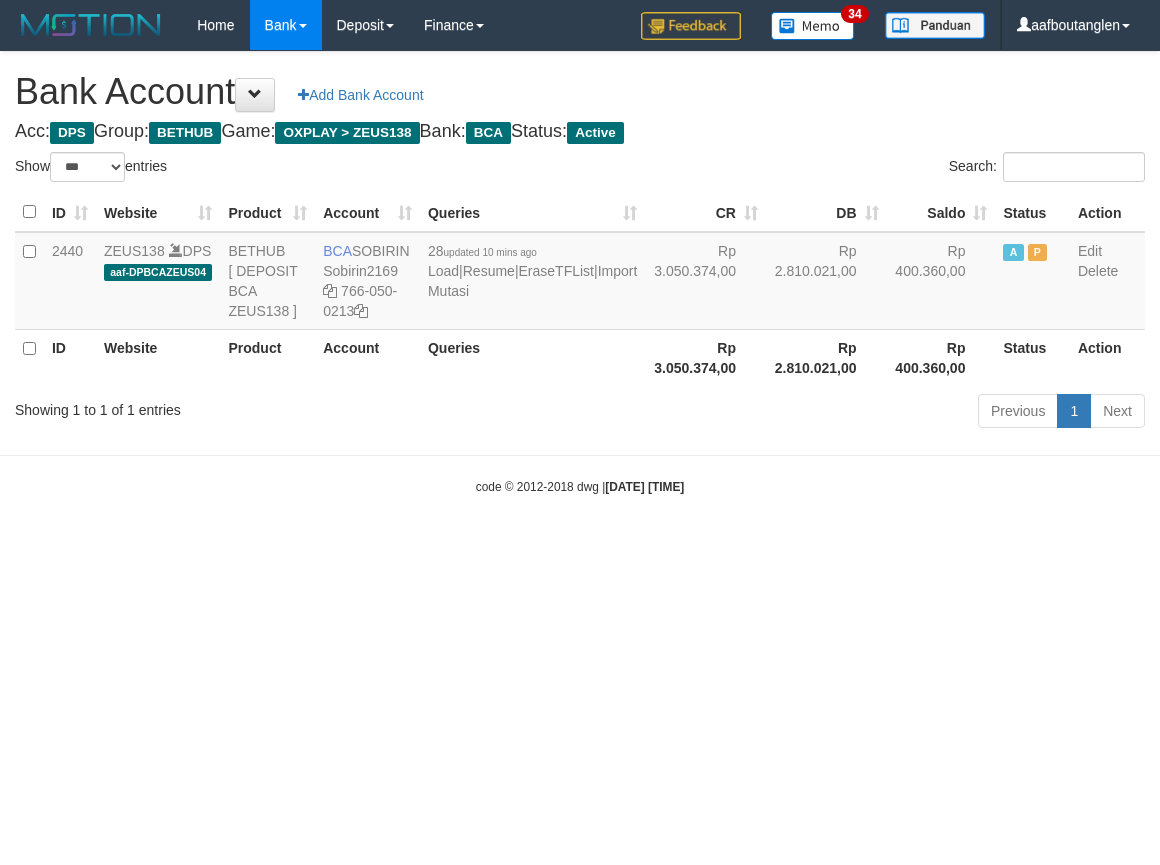 scroll, scrollTop: 0, scrollLeft: 0, axis: both 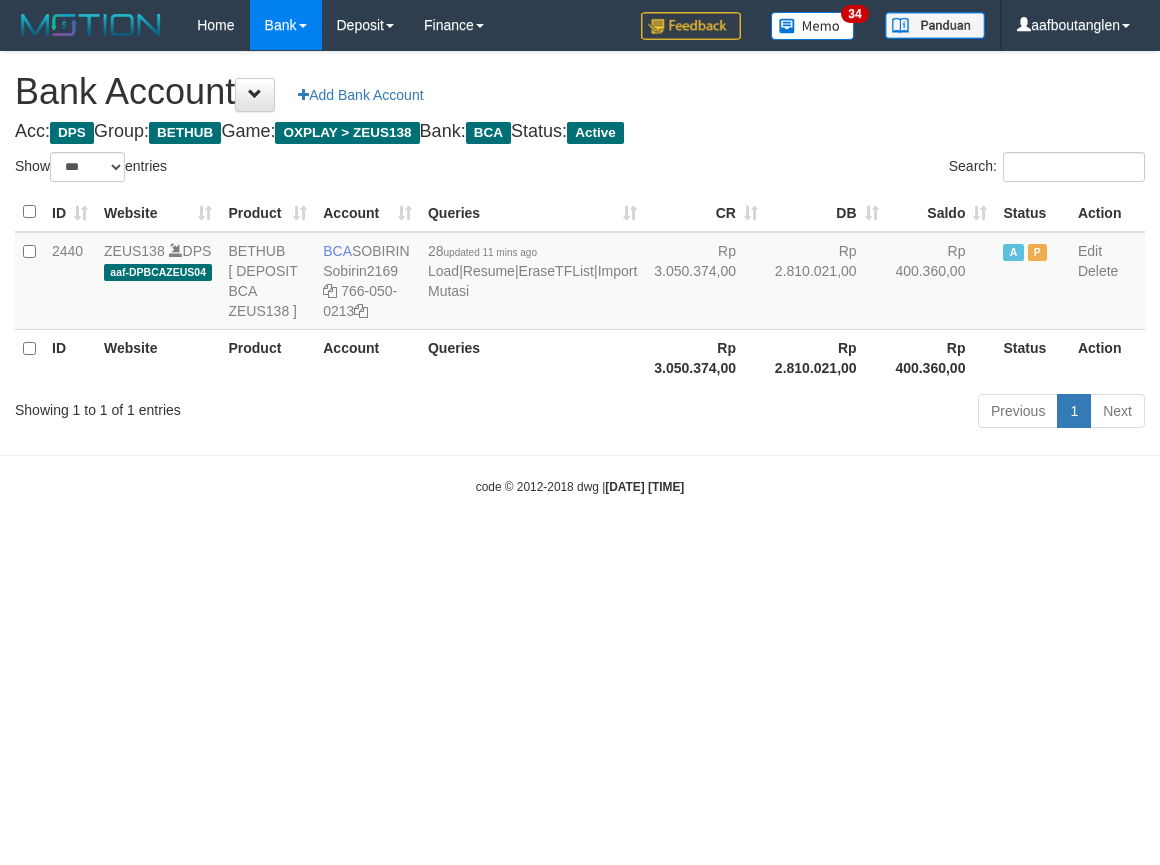 select on "***" 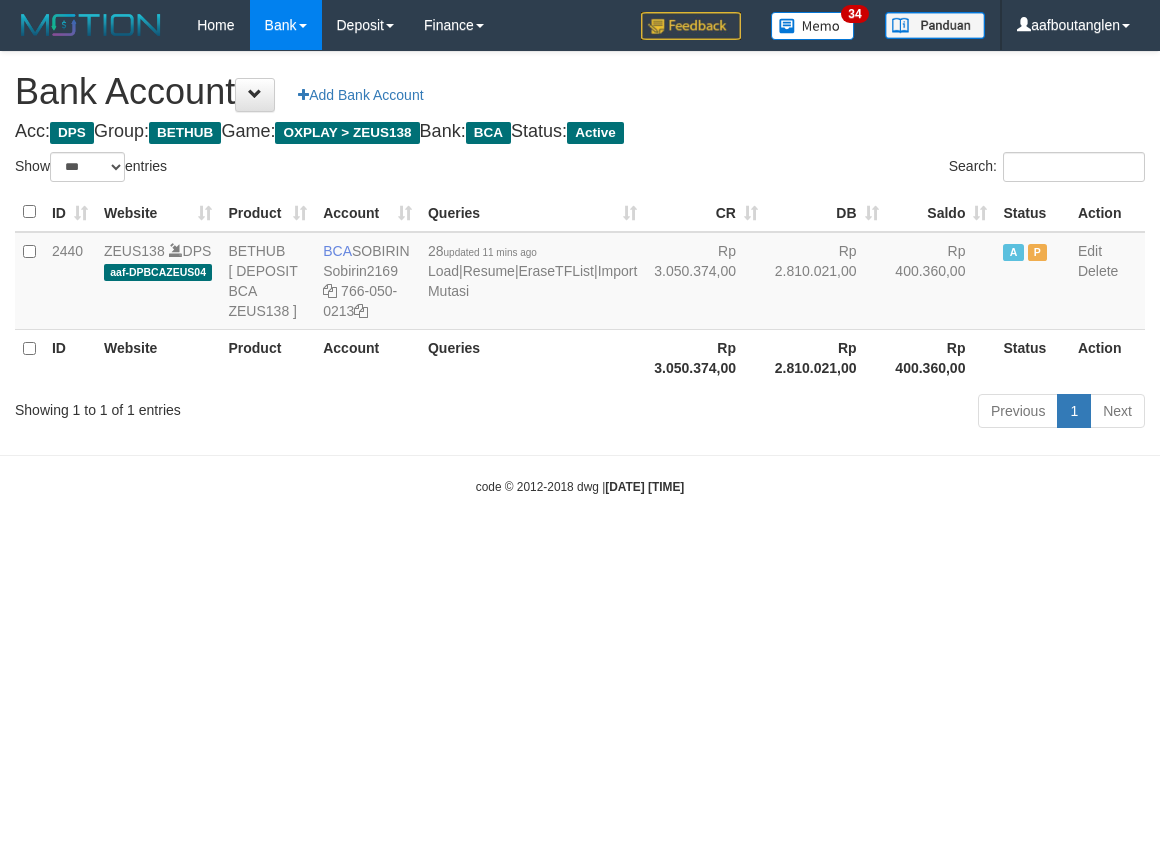 scroll, scrollTop: 0, scrollLeft: 0, axis: both 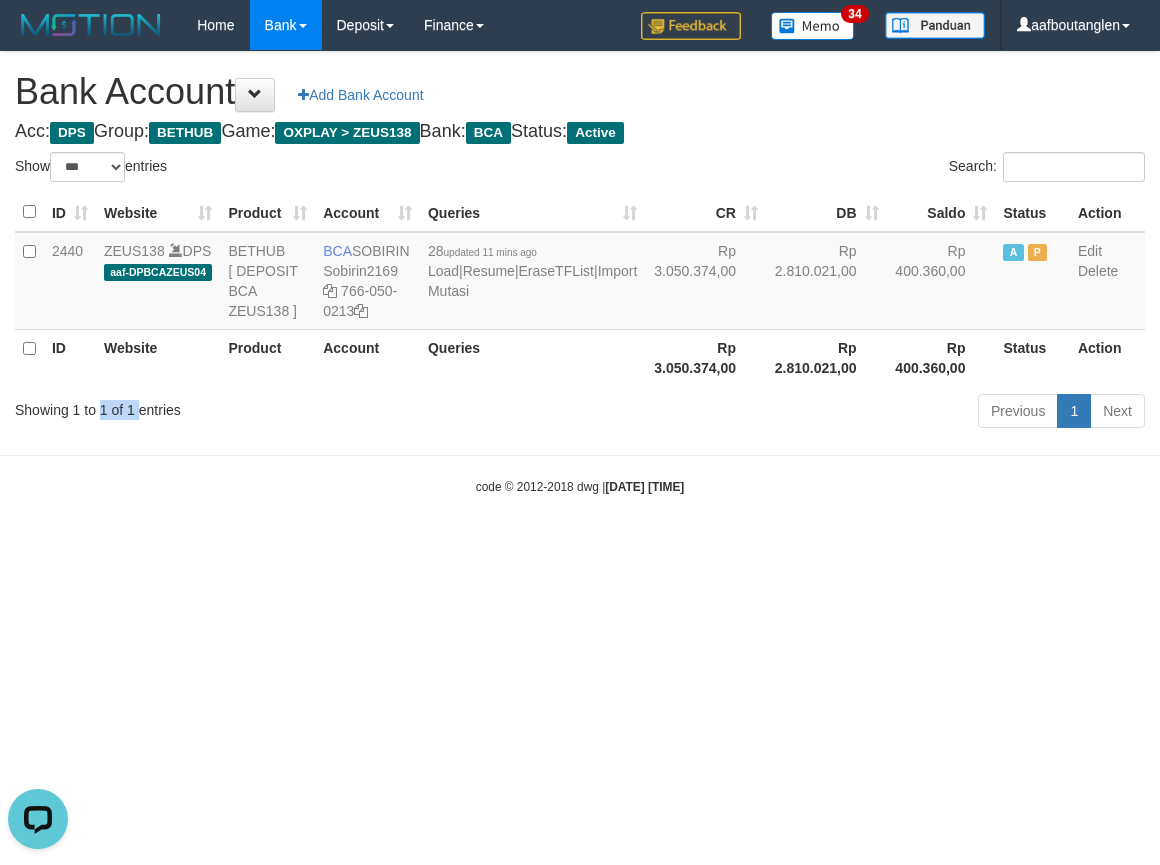 click on "Showing 1 to 1 of 1 entries" at bounding box center [241, 406] 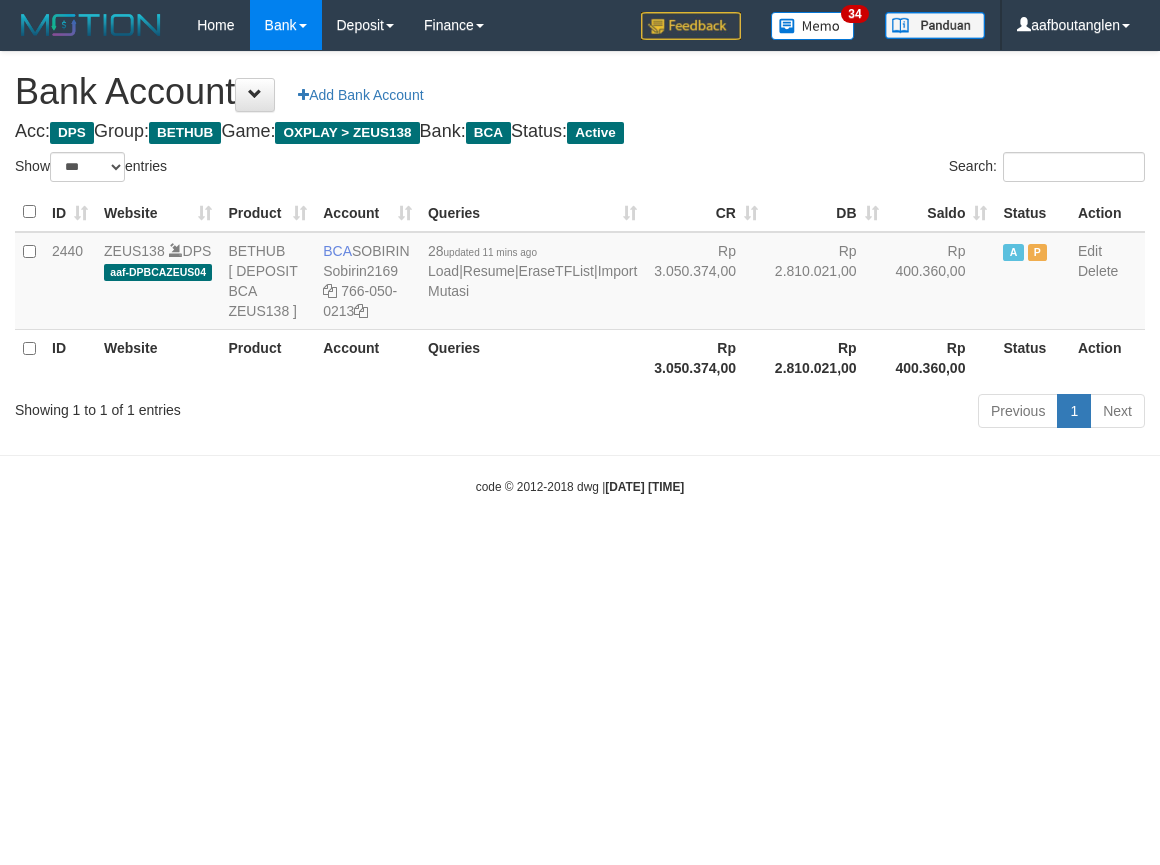 select on "***" 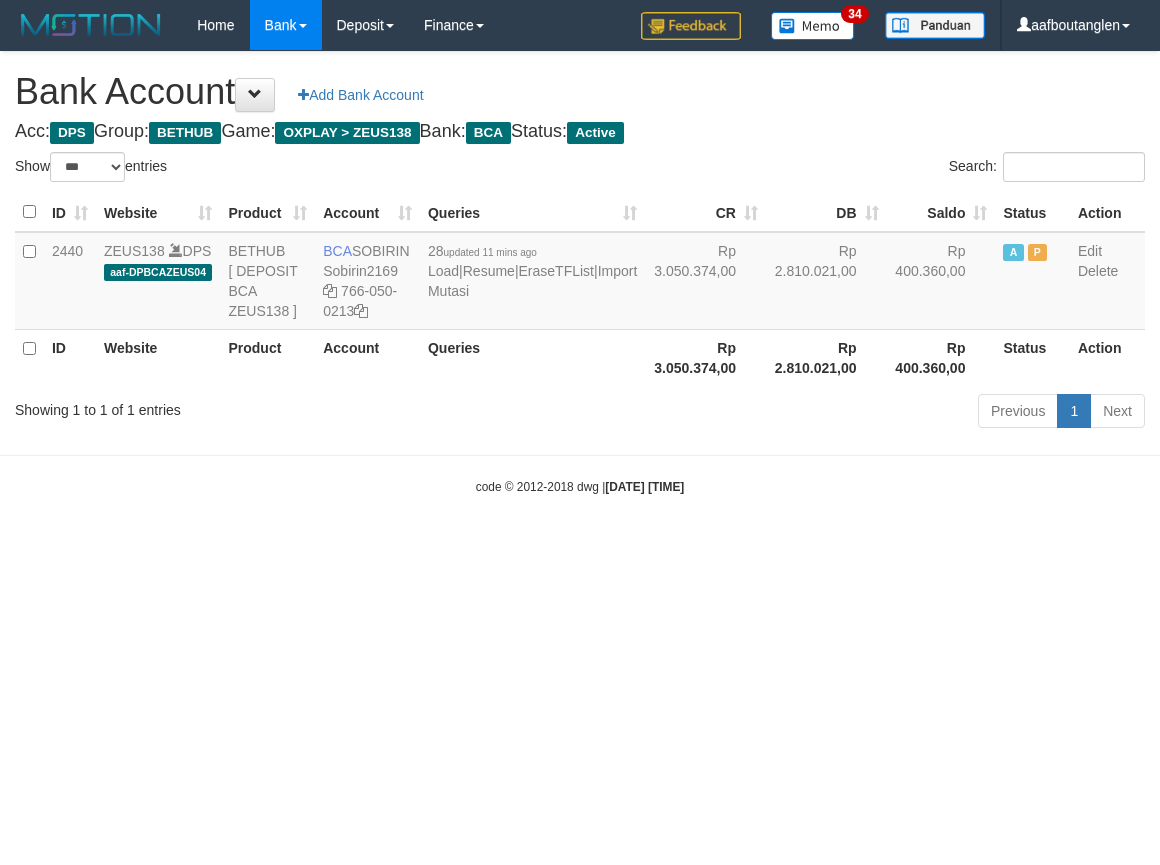 scroll, scrollTop: 0, scrollLeft: 0, axis: both 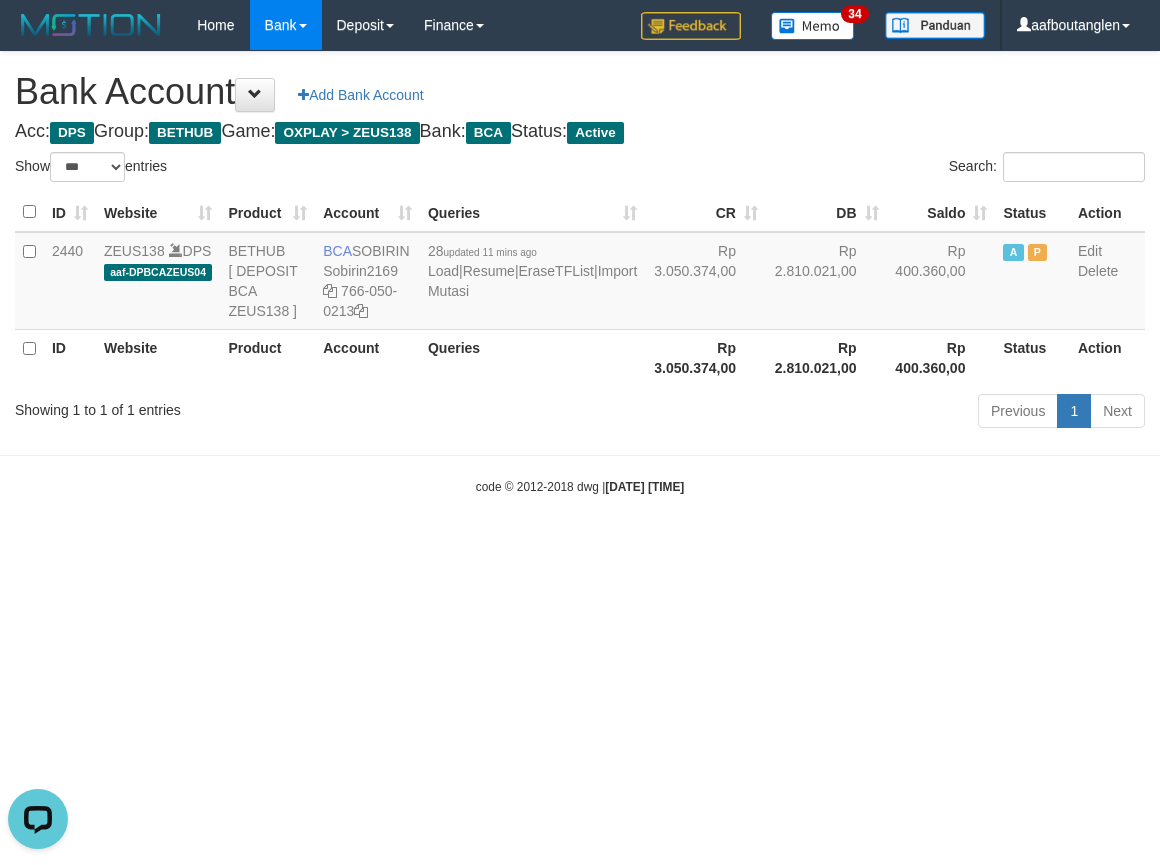 click on "Toggle navigation
Home
Bank
Account List
Deposit
DPS List
History
Note DPS
Finance
Financial Data
aafboutanglen
My Profile
Log Out
34" at bounding box center [580, 273] 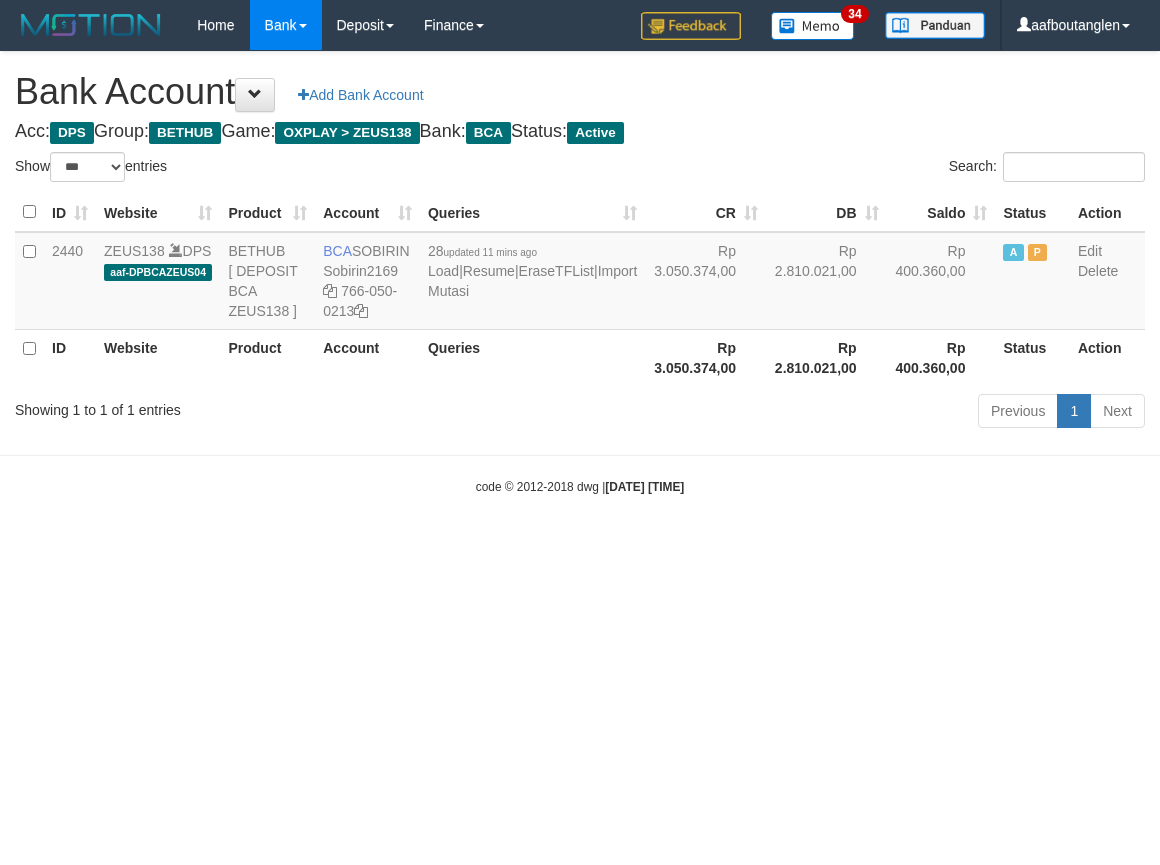 select on "***" 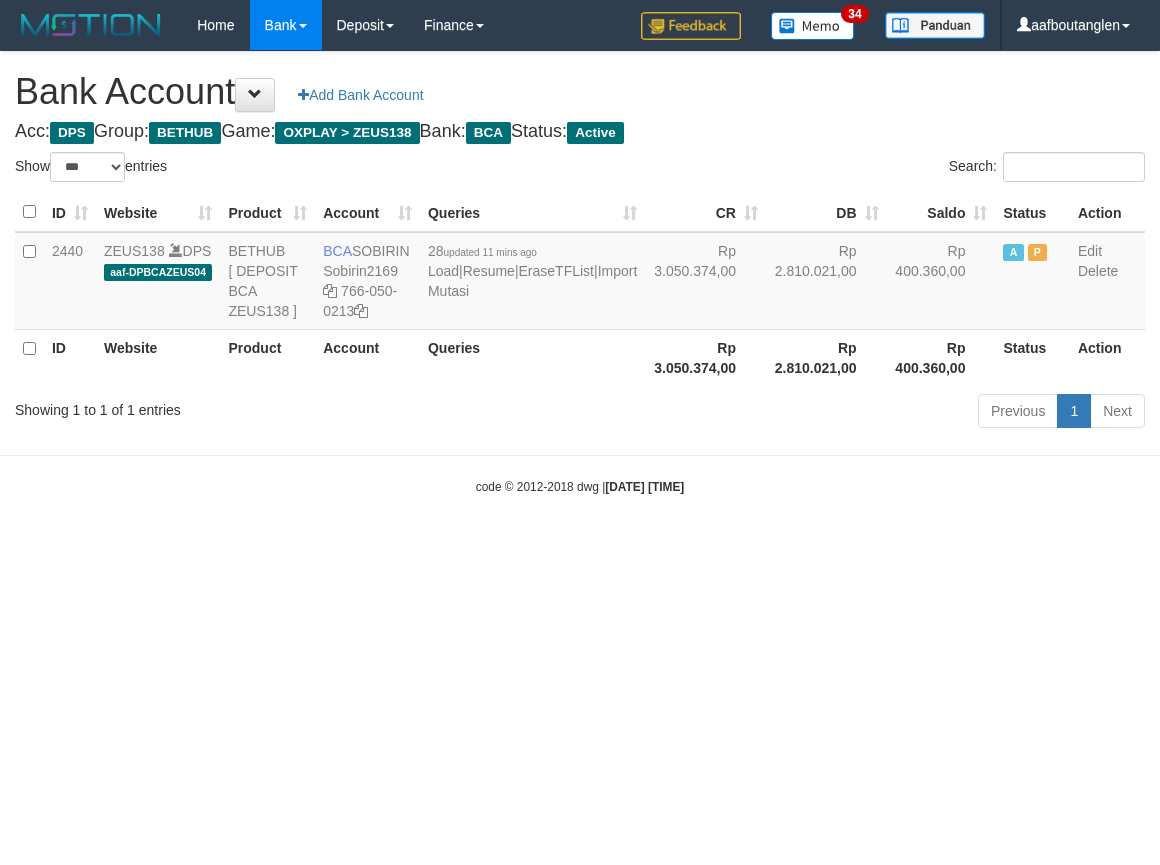 scroll, scrollTop: 0, scrollLeft: 0, axis: both 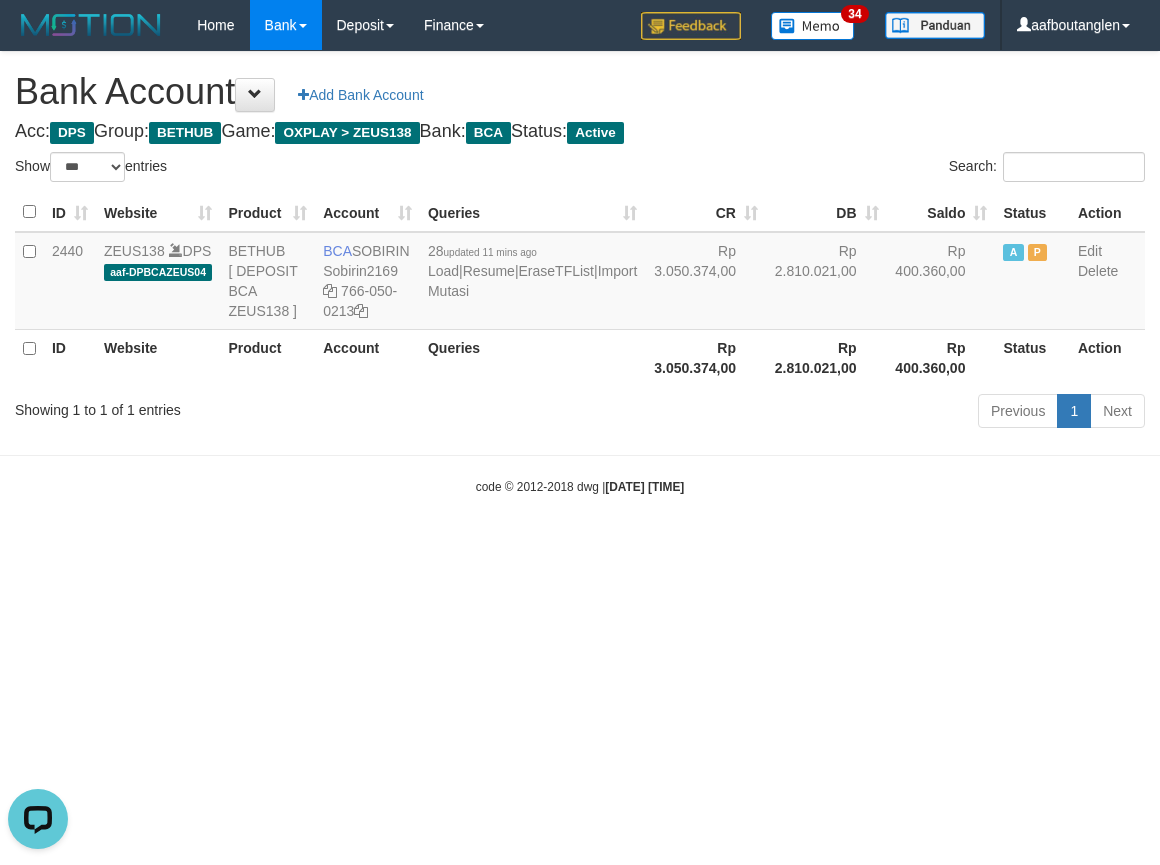 drag, startPoint x: 654, startPoint y: 486, endPoint x: 588, endPoint y: 478, distance: 66.48308 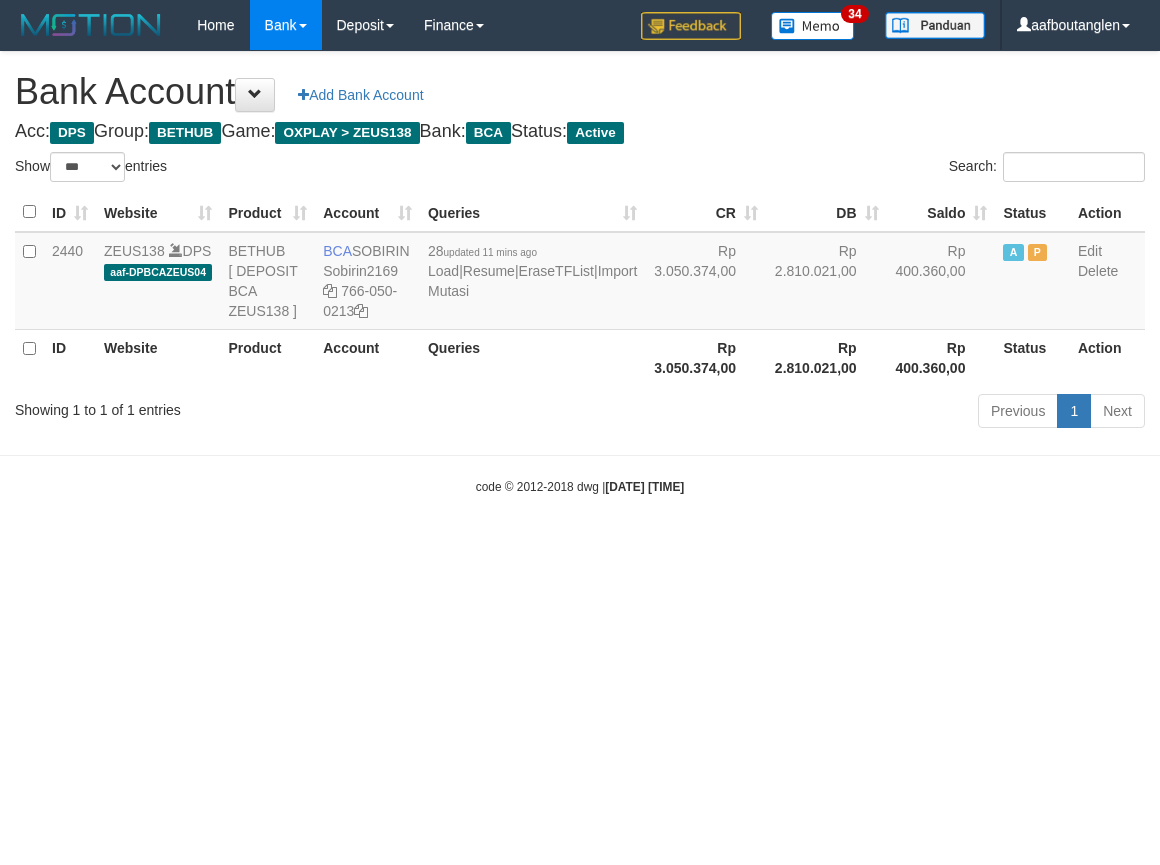 select on "***" 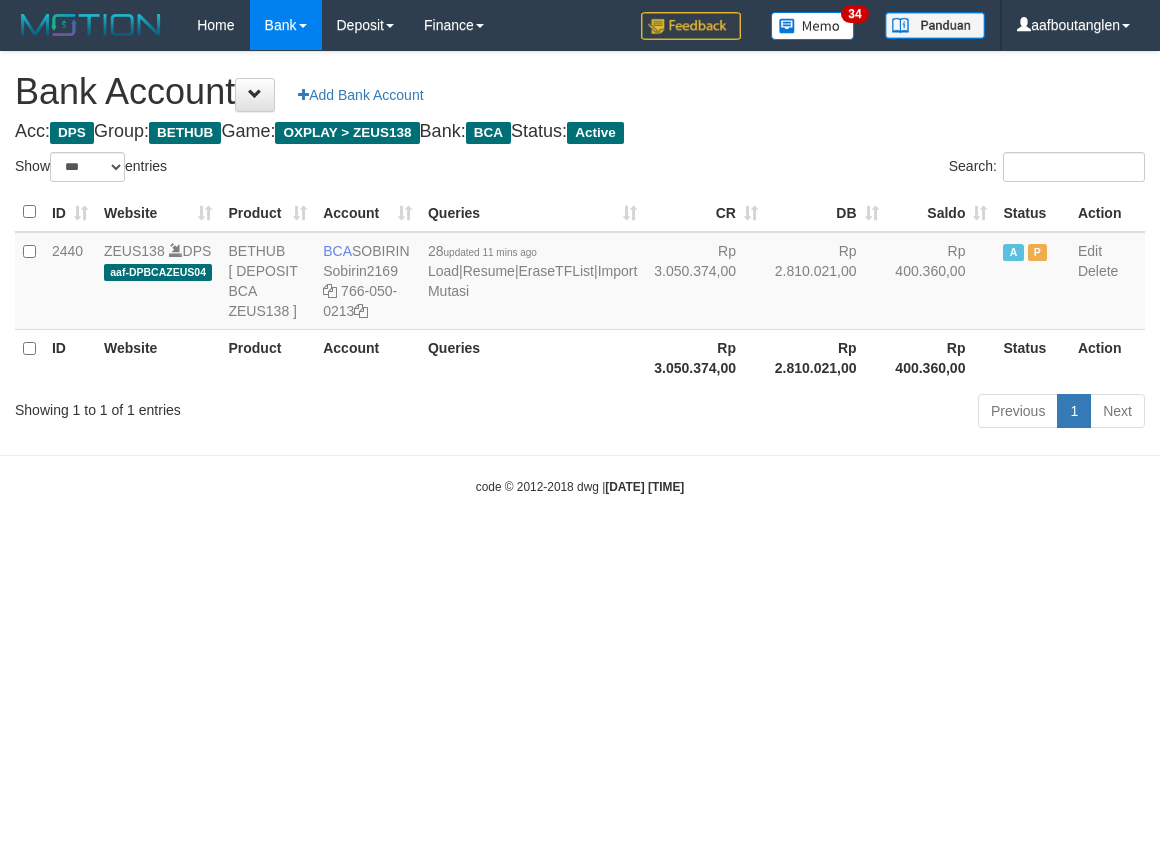 scroll, scrollTop: 0, scrollLeft: 0, axis: both 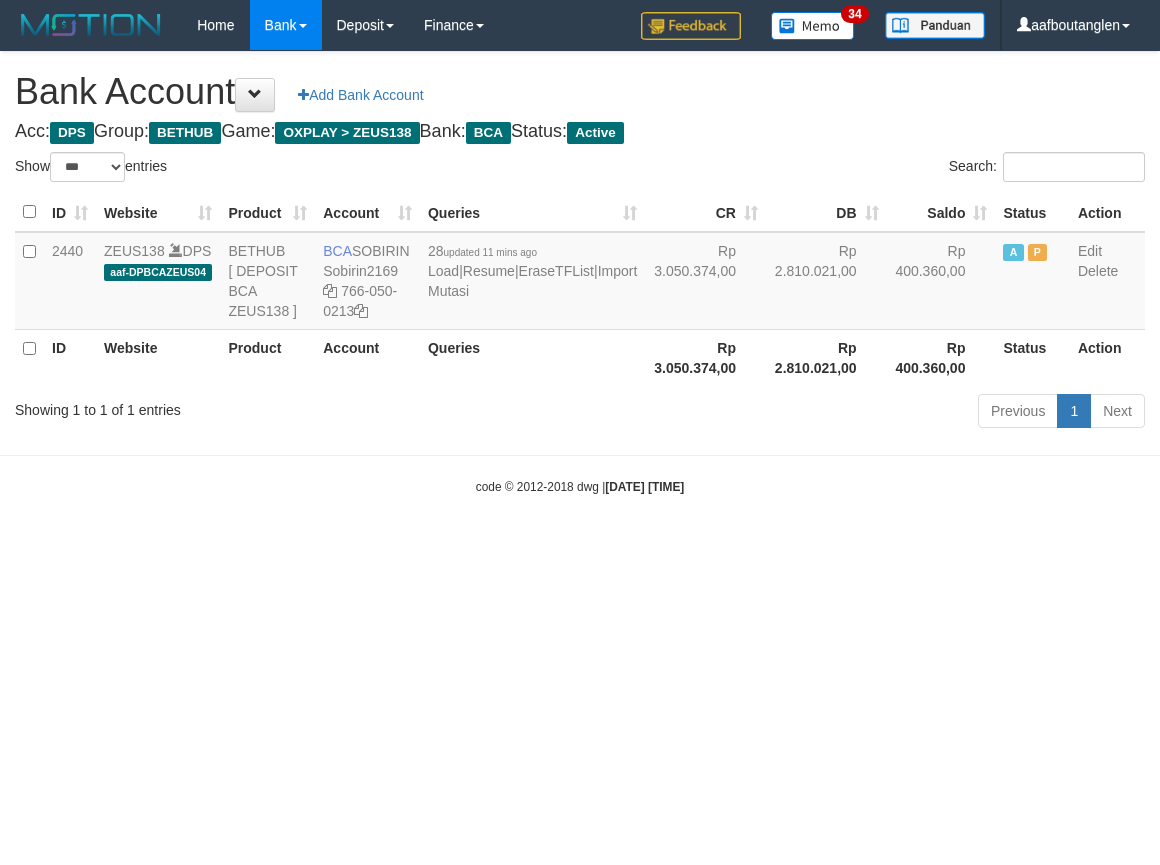 select on "***" 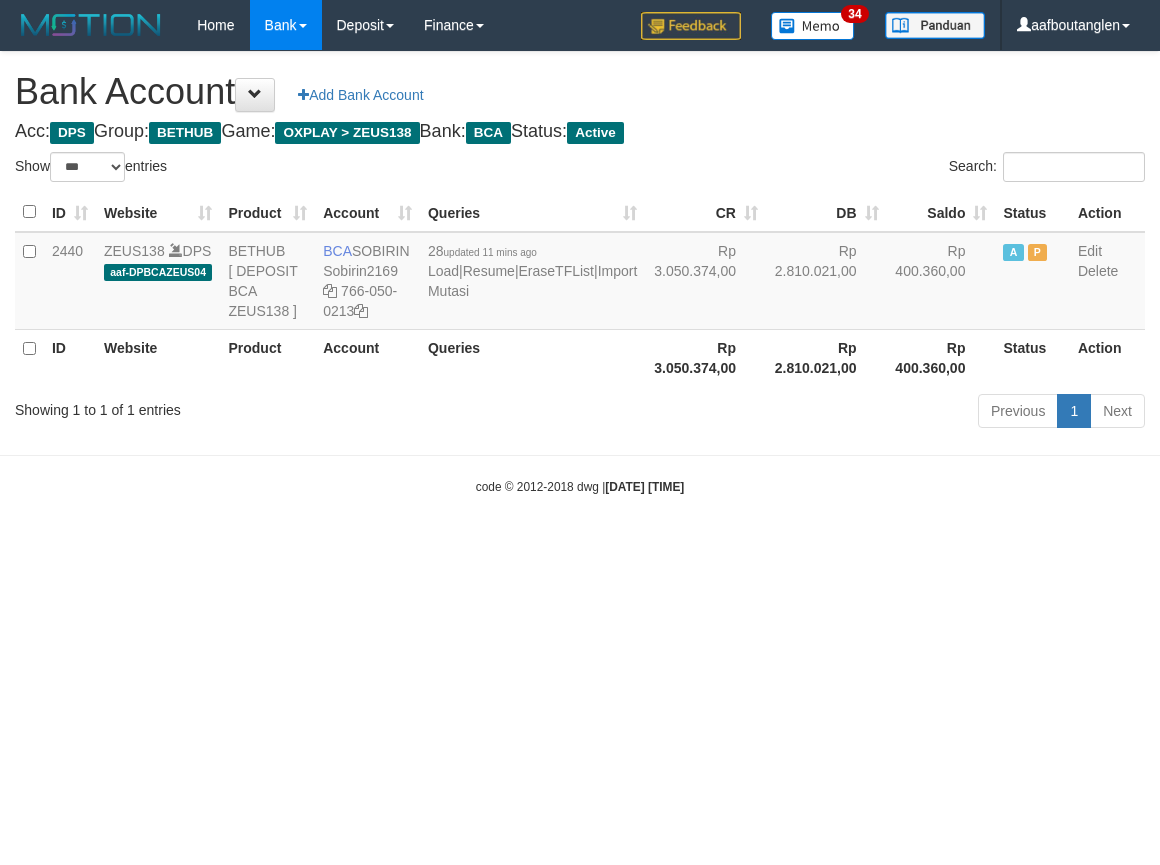 scroll, scrollTop: 0, scrollLeft: 0, axis: both 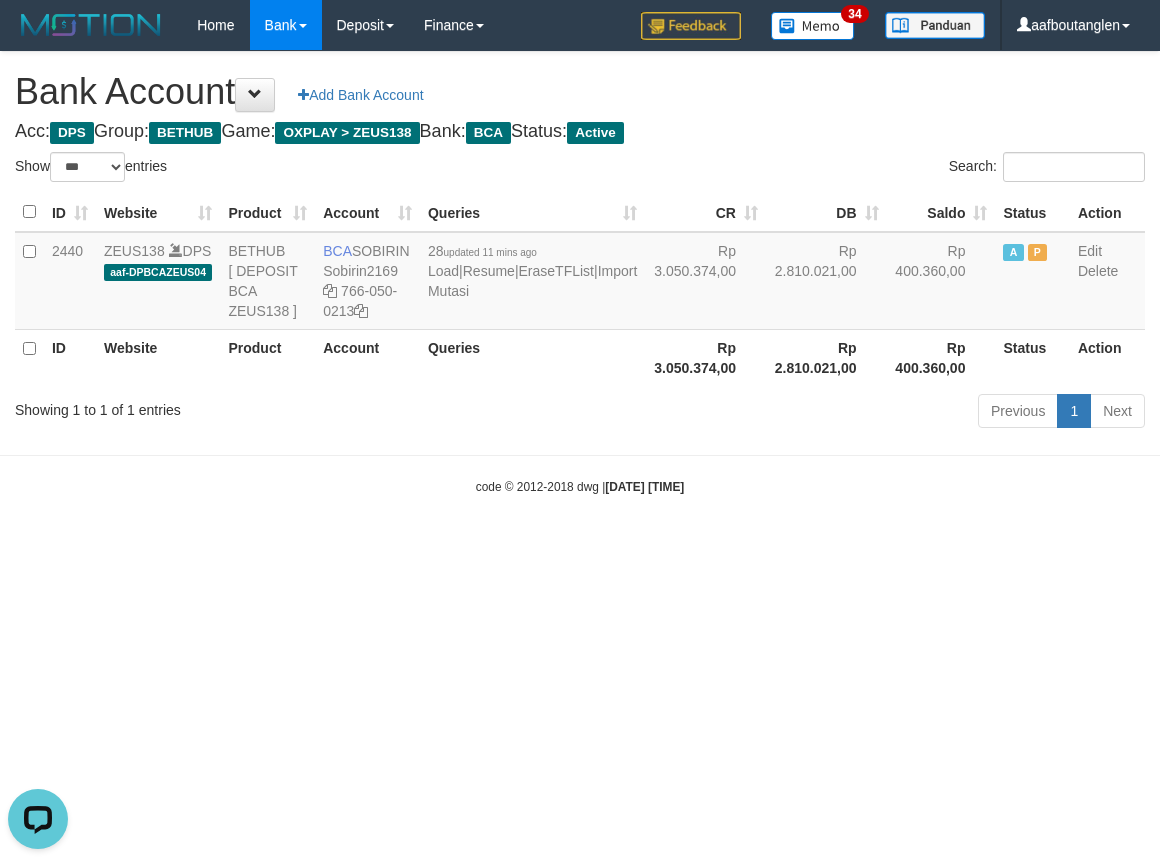 drag, startPoint x: 718, startPoint y: 675, endPoint x: 735, endPoint y: 666, distance: 19.235384 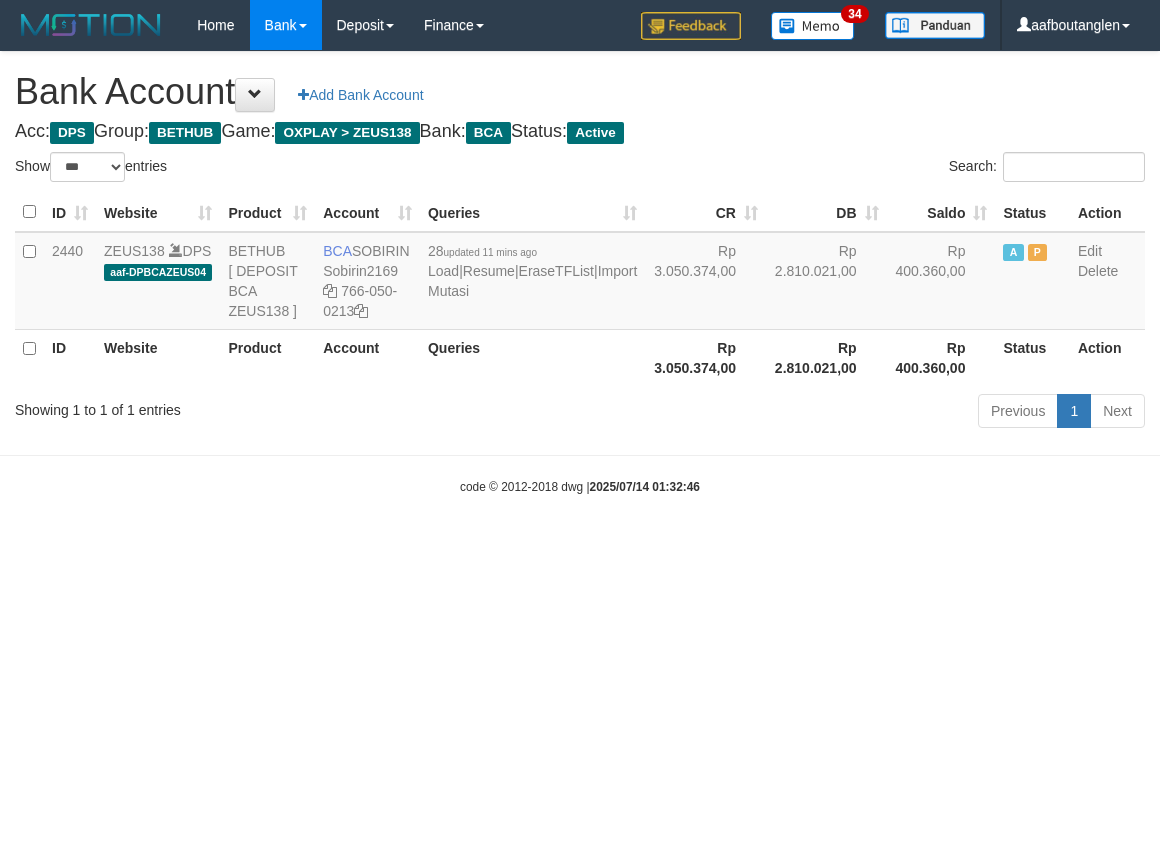select on "***" 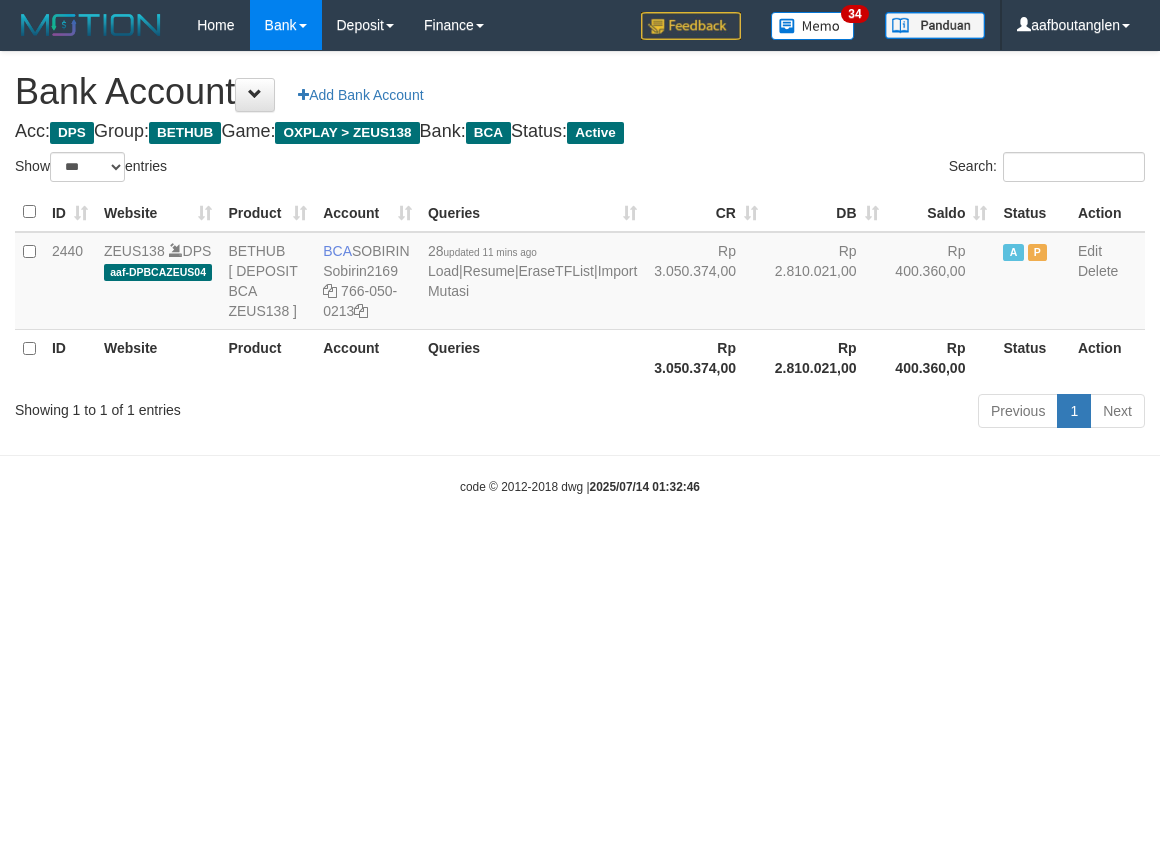 scroll, scrollTop: 0, scrollLeft: 0, axis: both 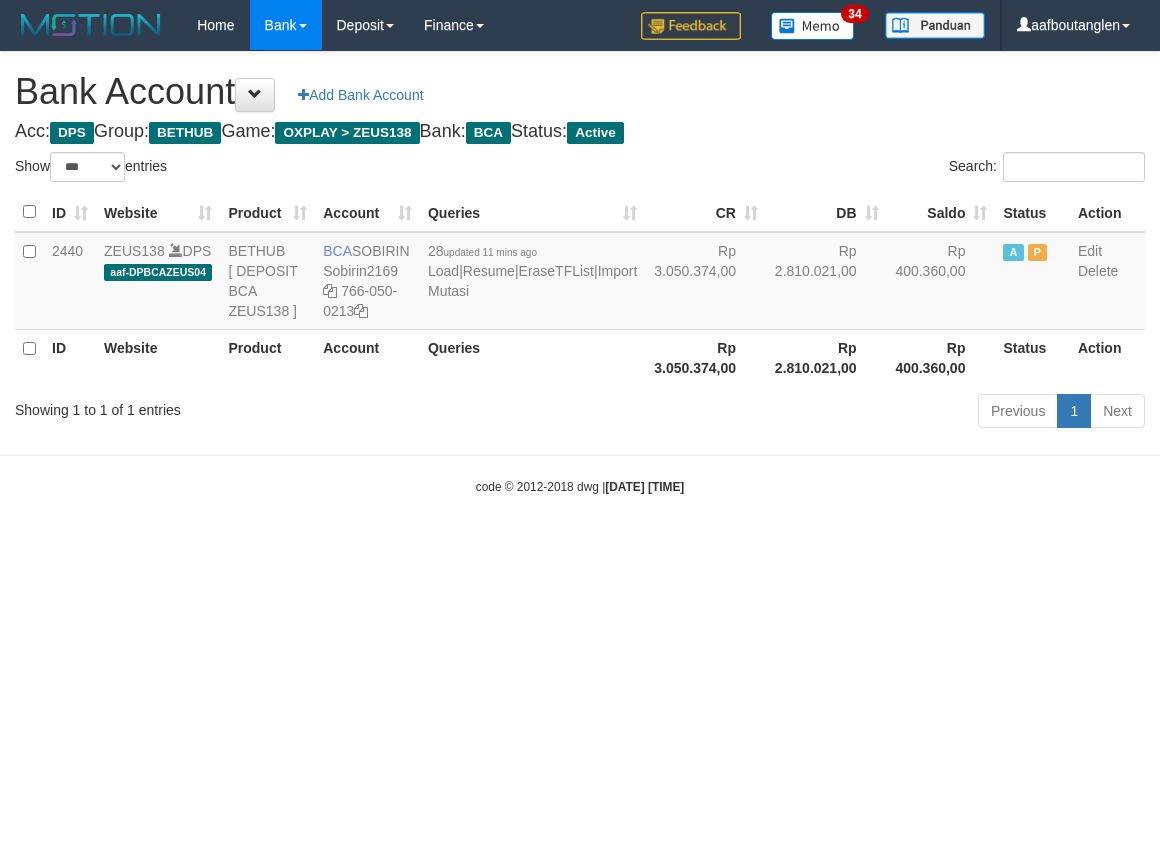 select on "***" 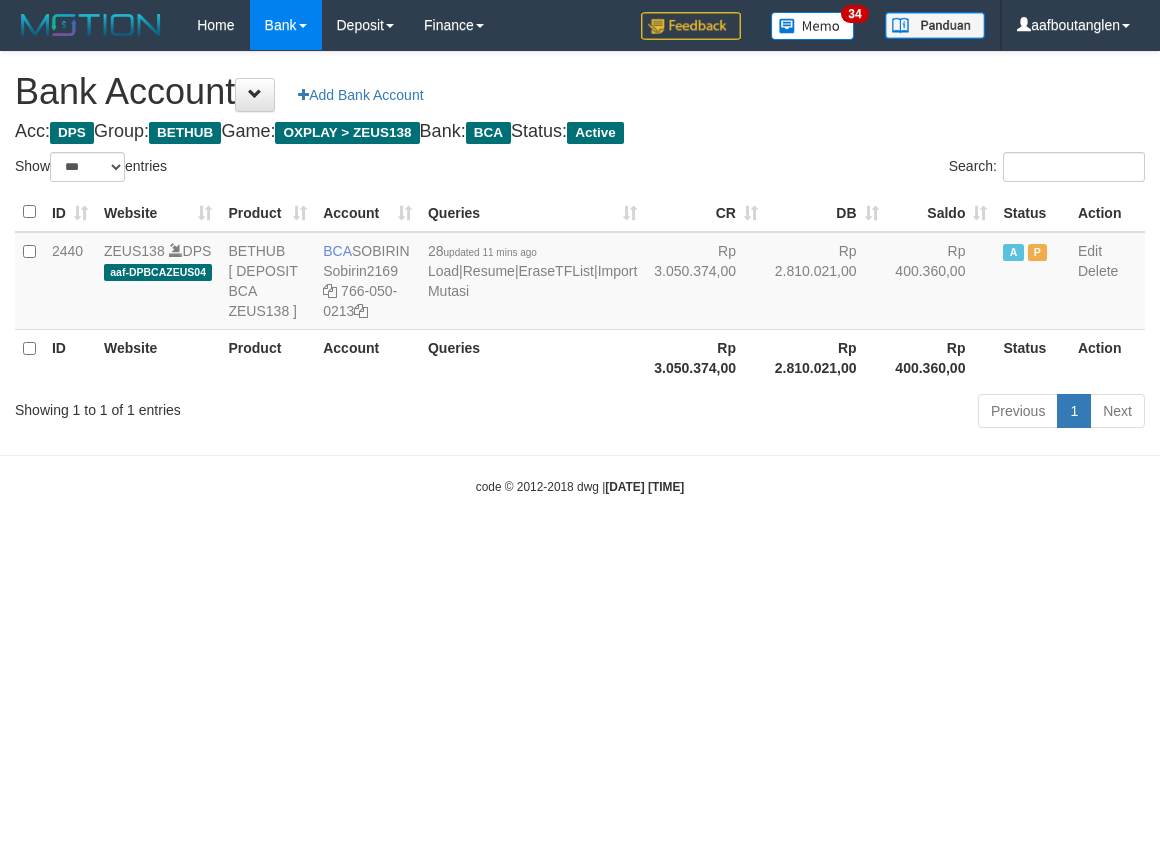 scroll, scrollTop: 0, scrollLeft: 0, axis: both 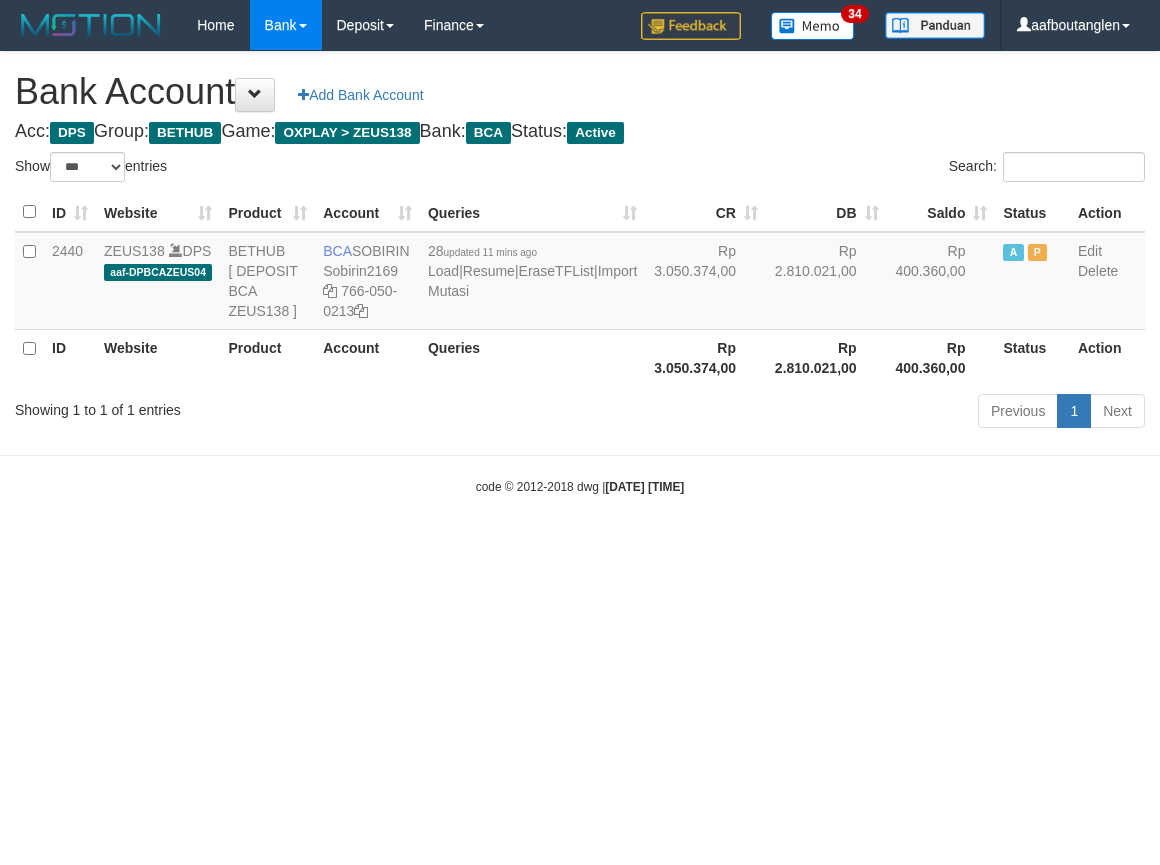 select on "***" 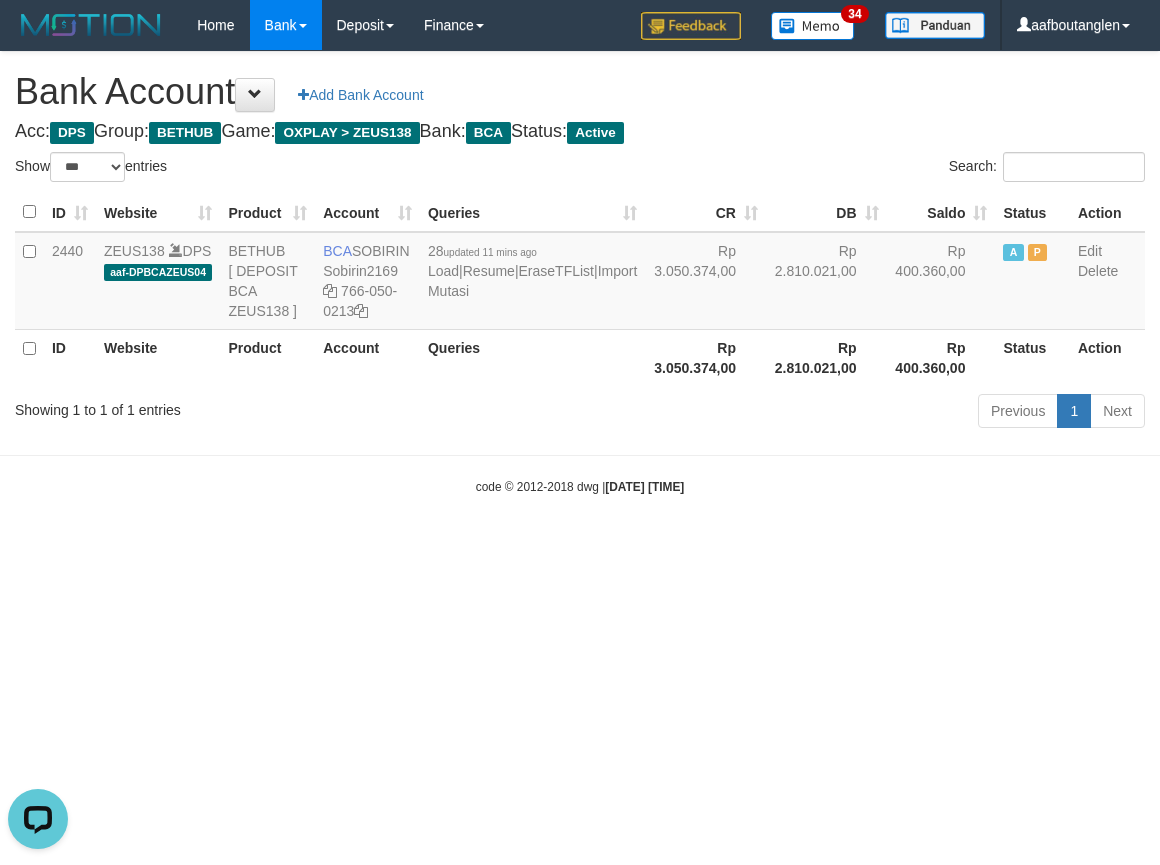 scroll, scrollTop: 0, scrollLeft: 0, axis: both 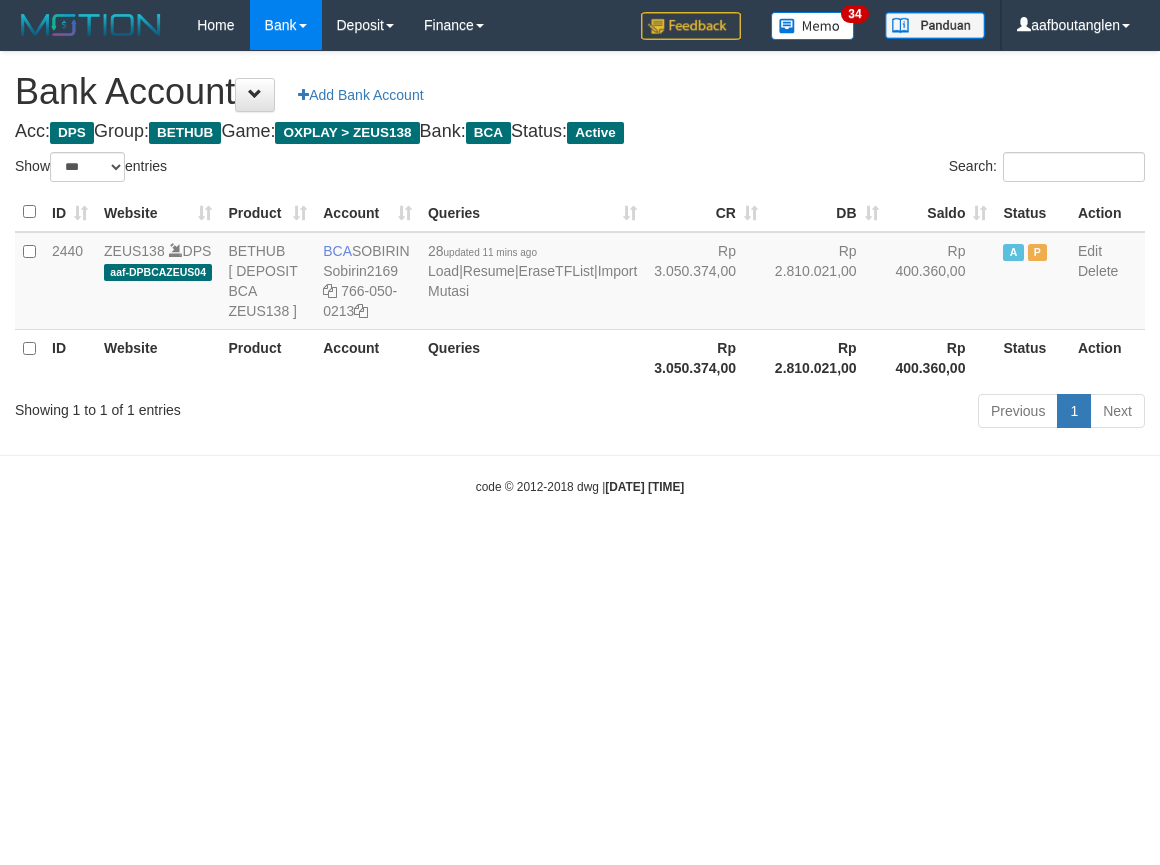 select on "***" 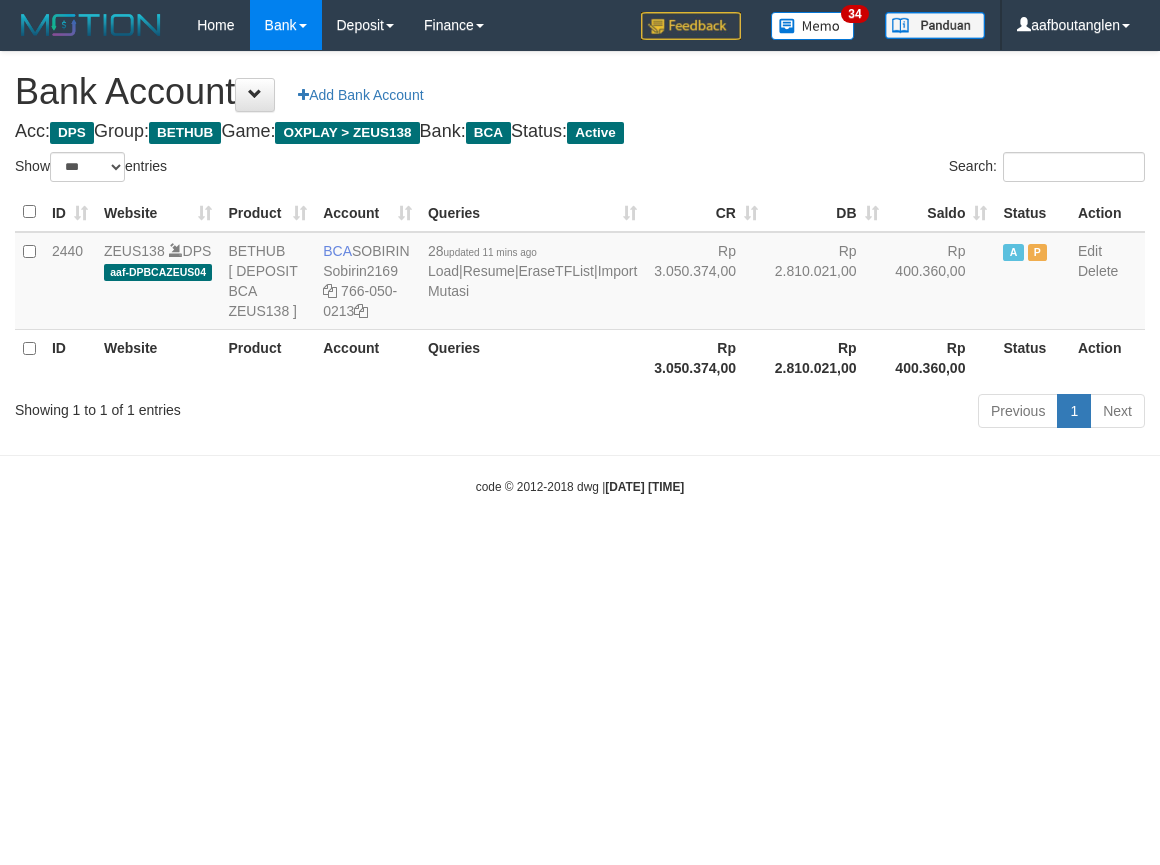 scroll, scrollTop: 0, scrollLeft: 0, axis: both 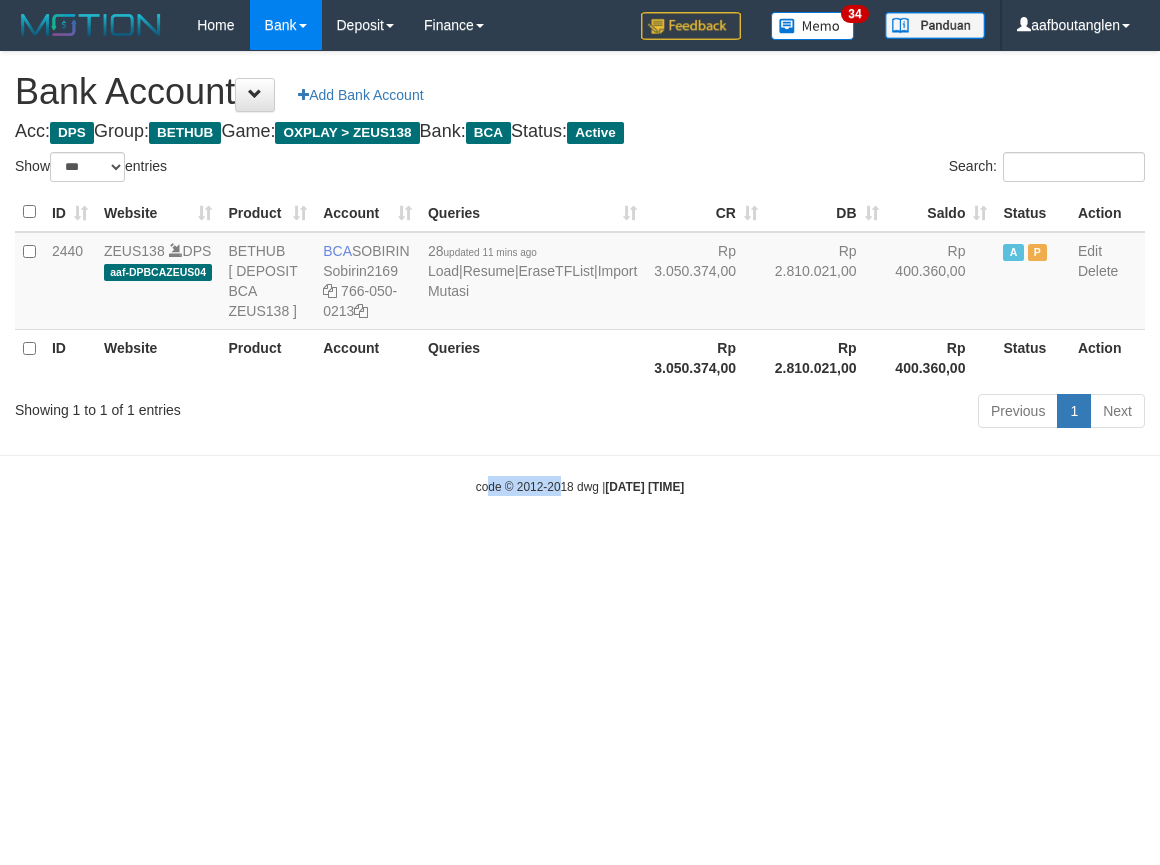 drag, startPoint x: 575, startPoint y: 597, endPoint x: 697, endPoint y: 614, distance: 123.178734 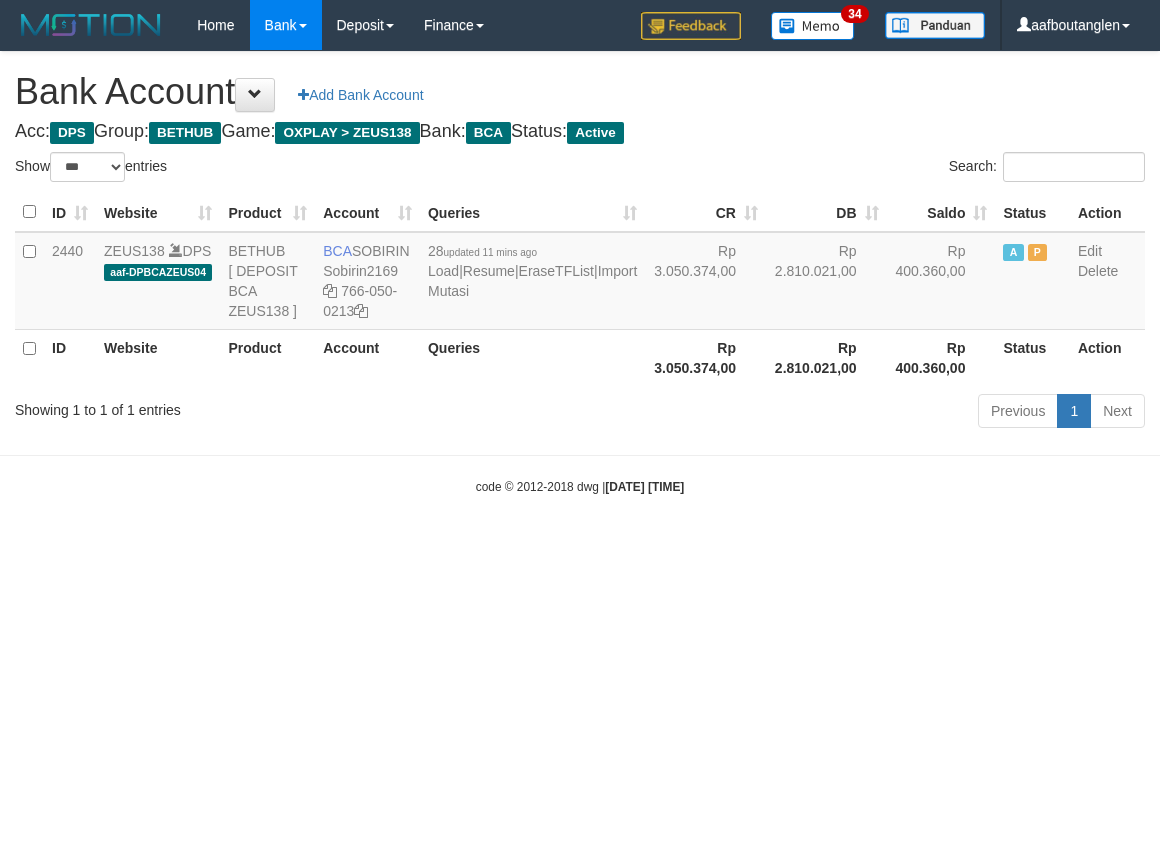 select on "***" 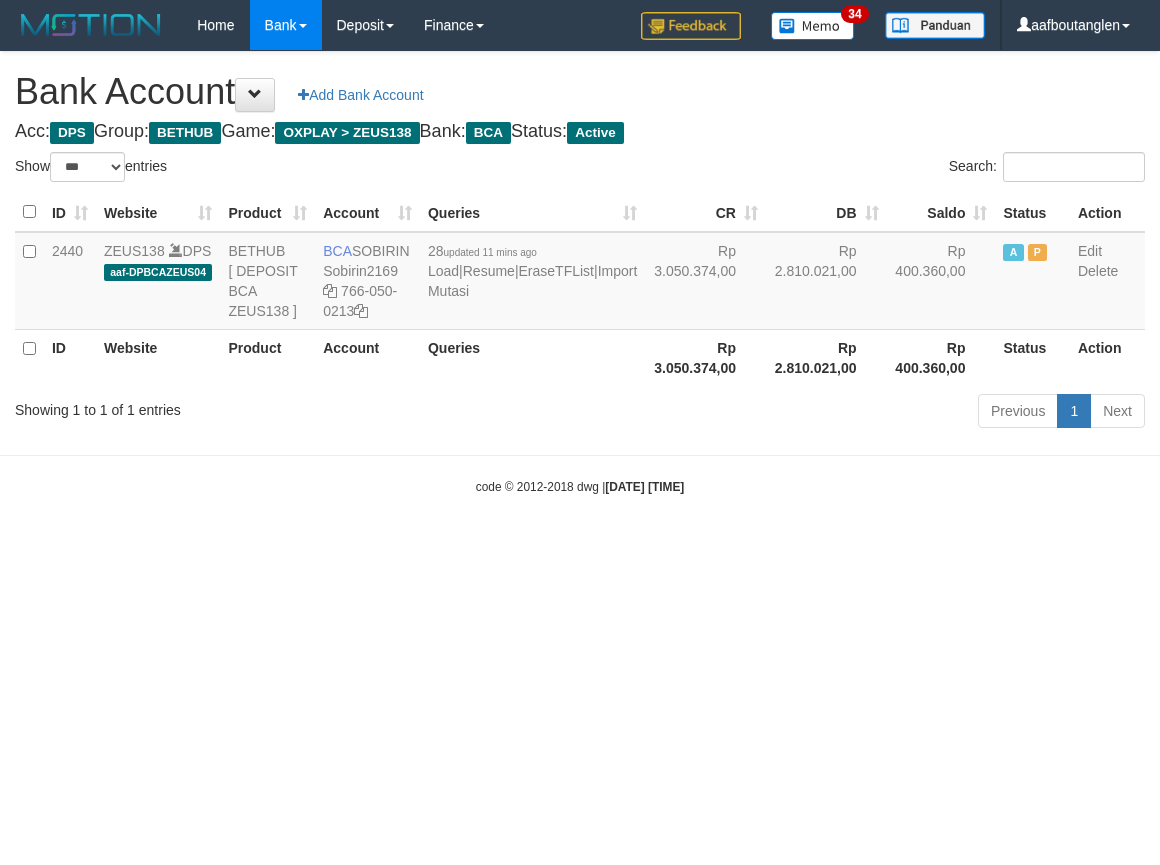 scroll, scrollTop: 0, scrollLeft: 0, axis: both 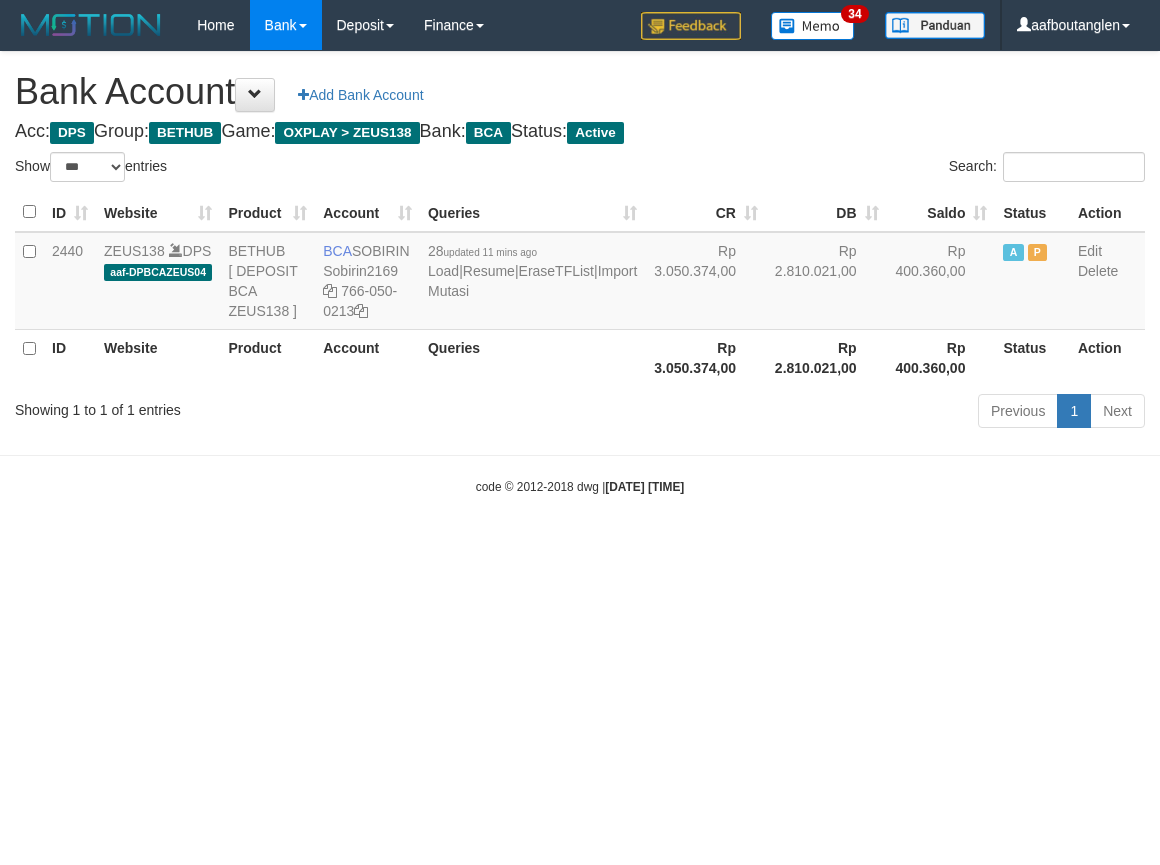 select on "***" 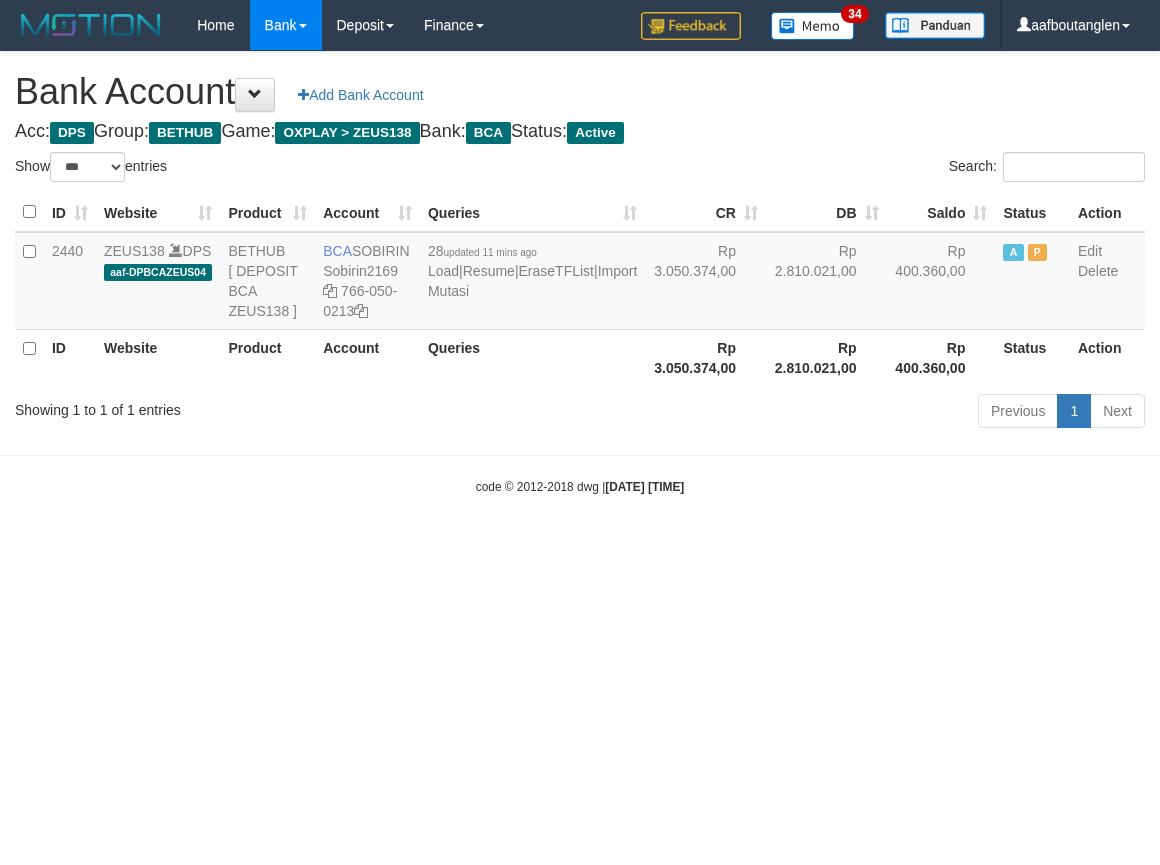 scroll, scrollTop: 0, scrollLeft: 0, axis: both 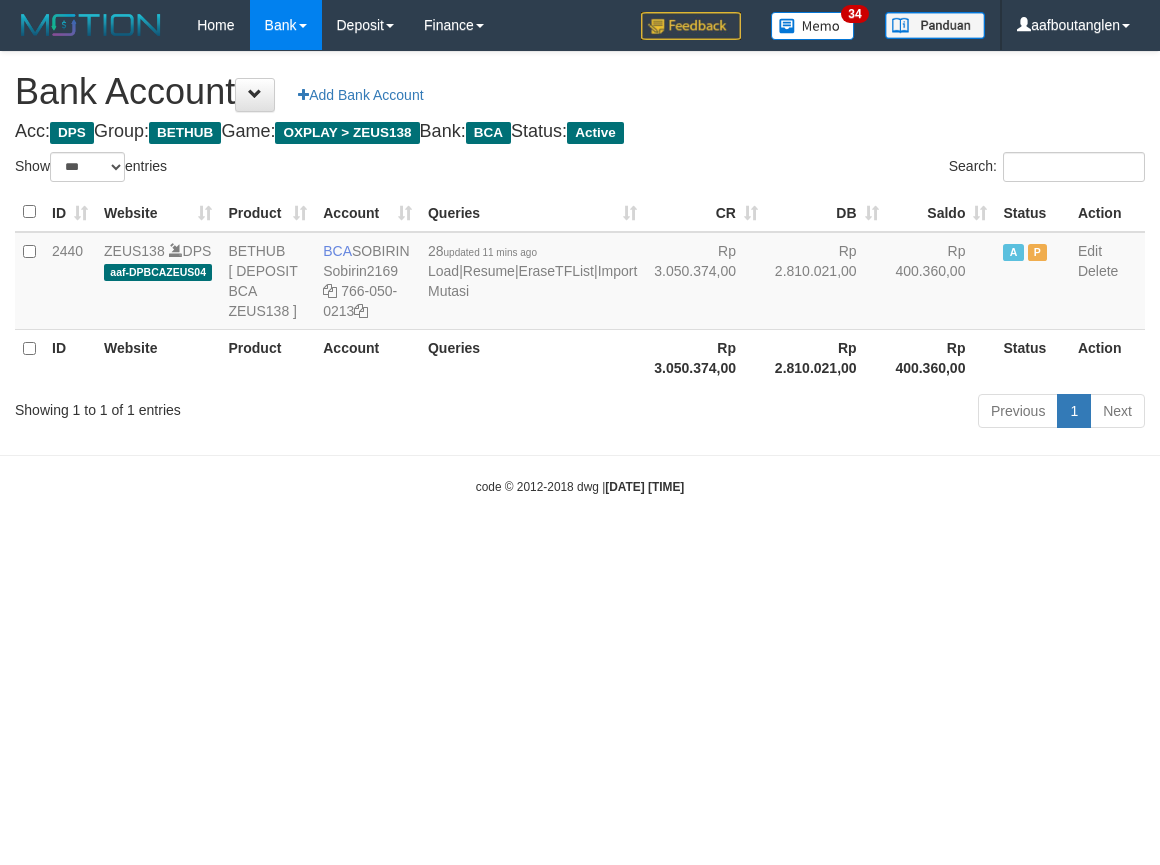 select on "***" 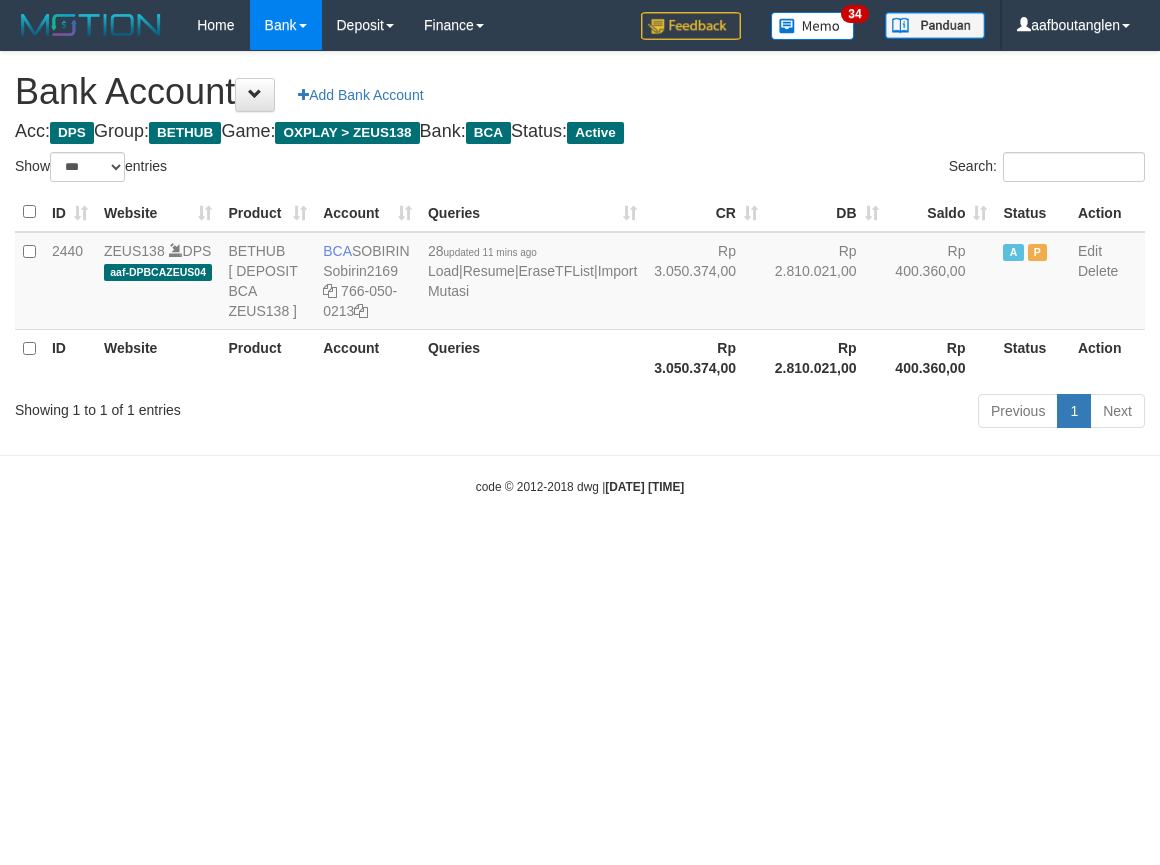 scroll, scrollTop: 0, scrollLeft: 0, axis: both 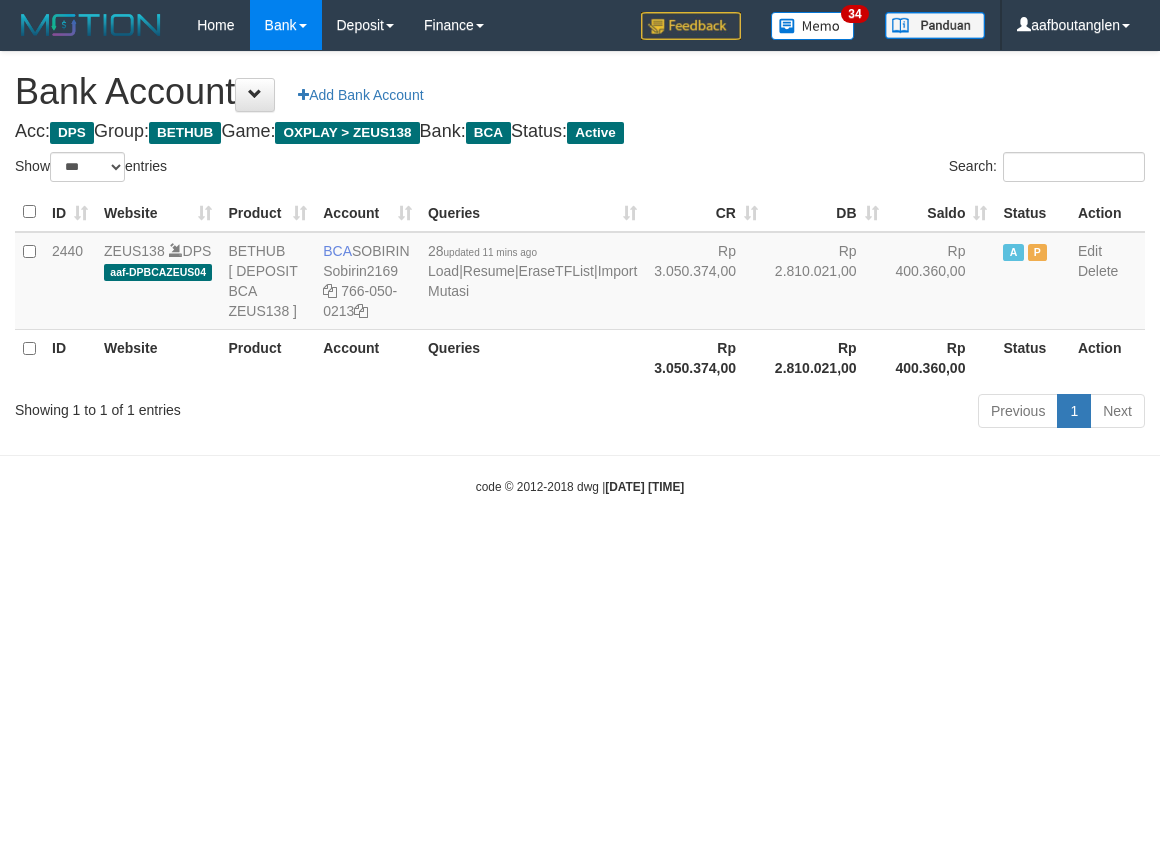select on "***" 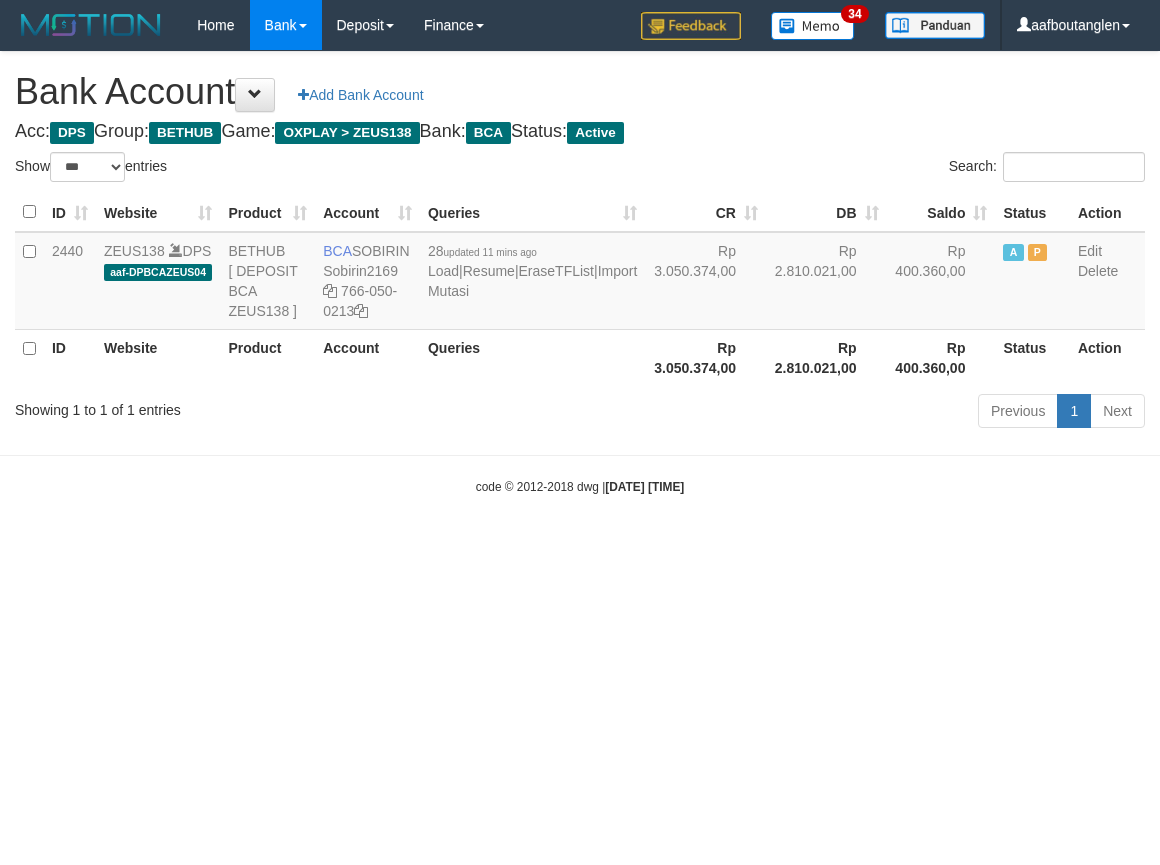 scroll, scrollTop: 0, scrollLeft: 0, axis: both 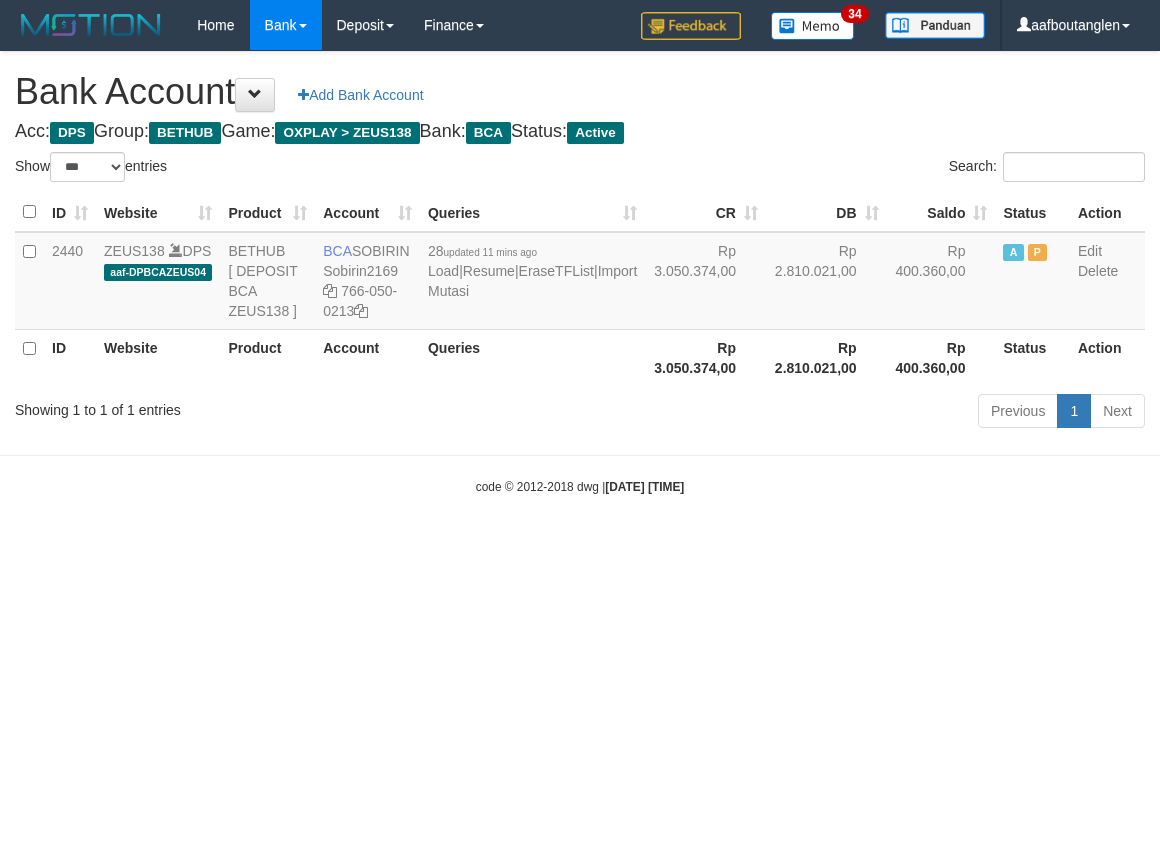 select on "***" 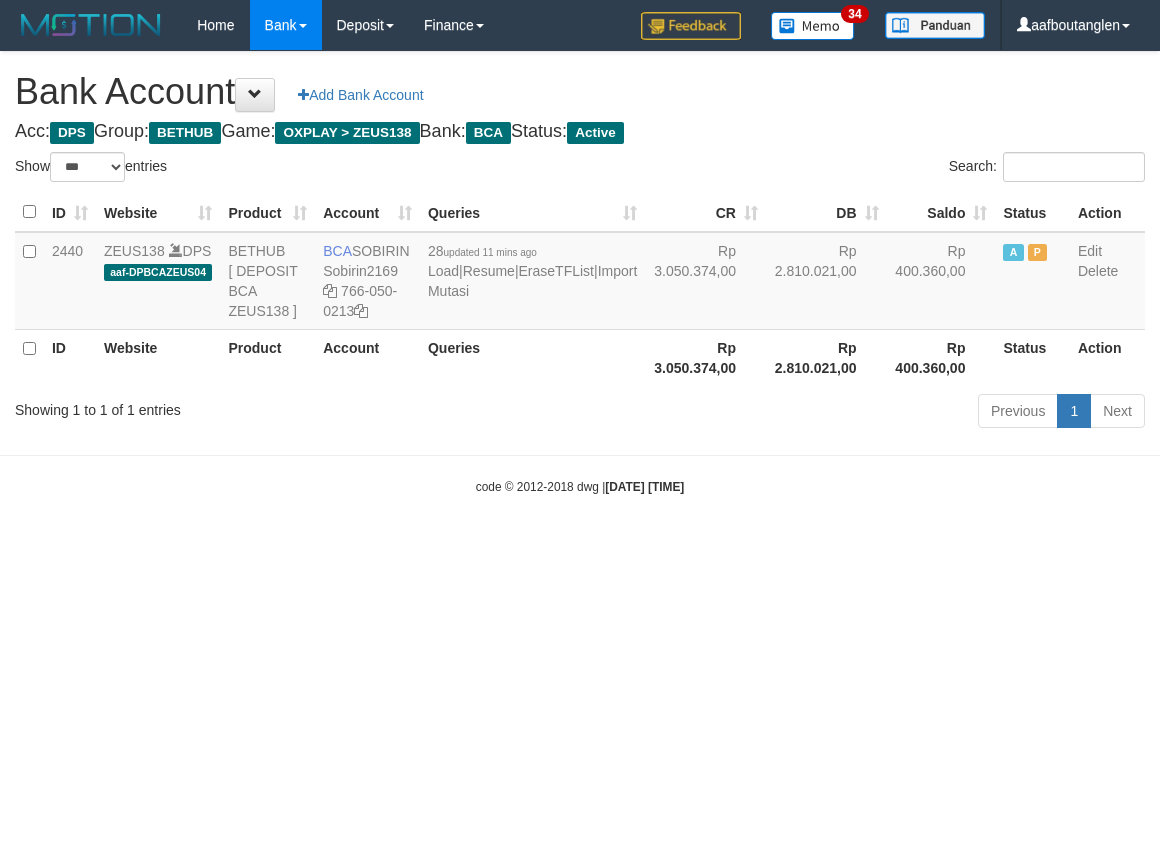 scroll, scrollTop: 0, scrollLeft: 0, axis: both 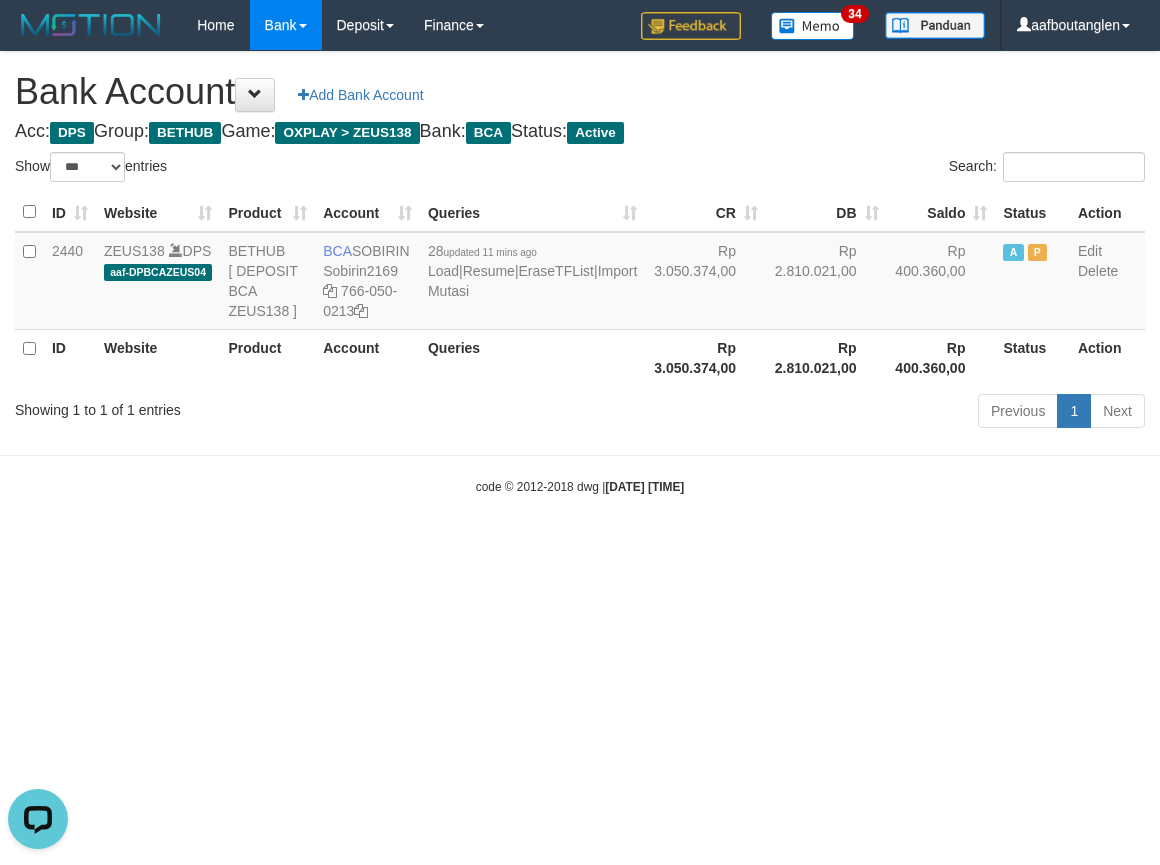 drag, startPoint x: 871, startPoint y: 551, endPoint x: 954, endPoint y: 534, distance: 84.723076 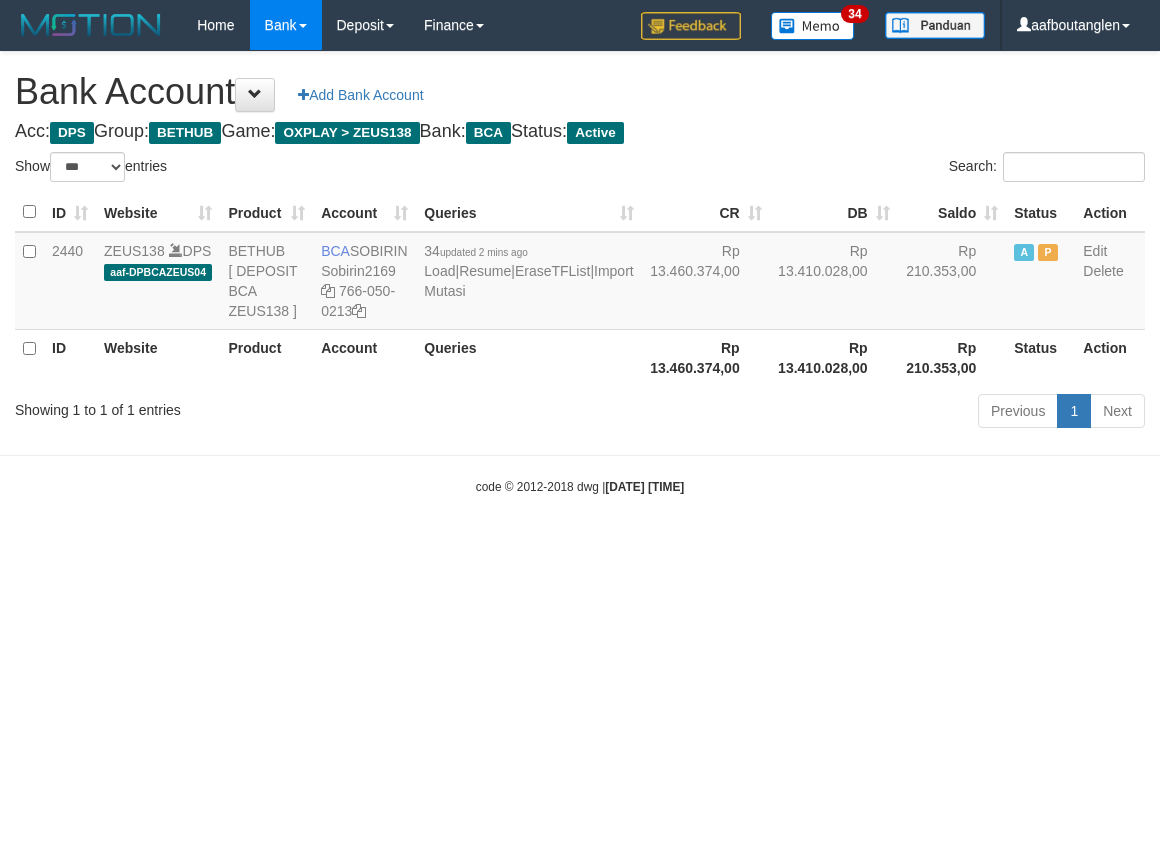 select on "***" 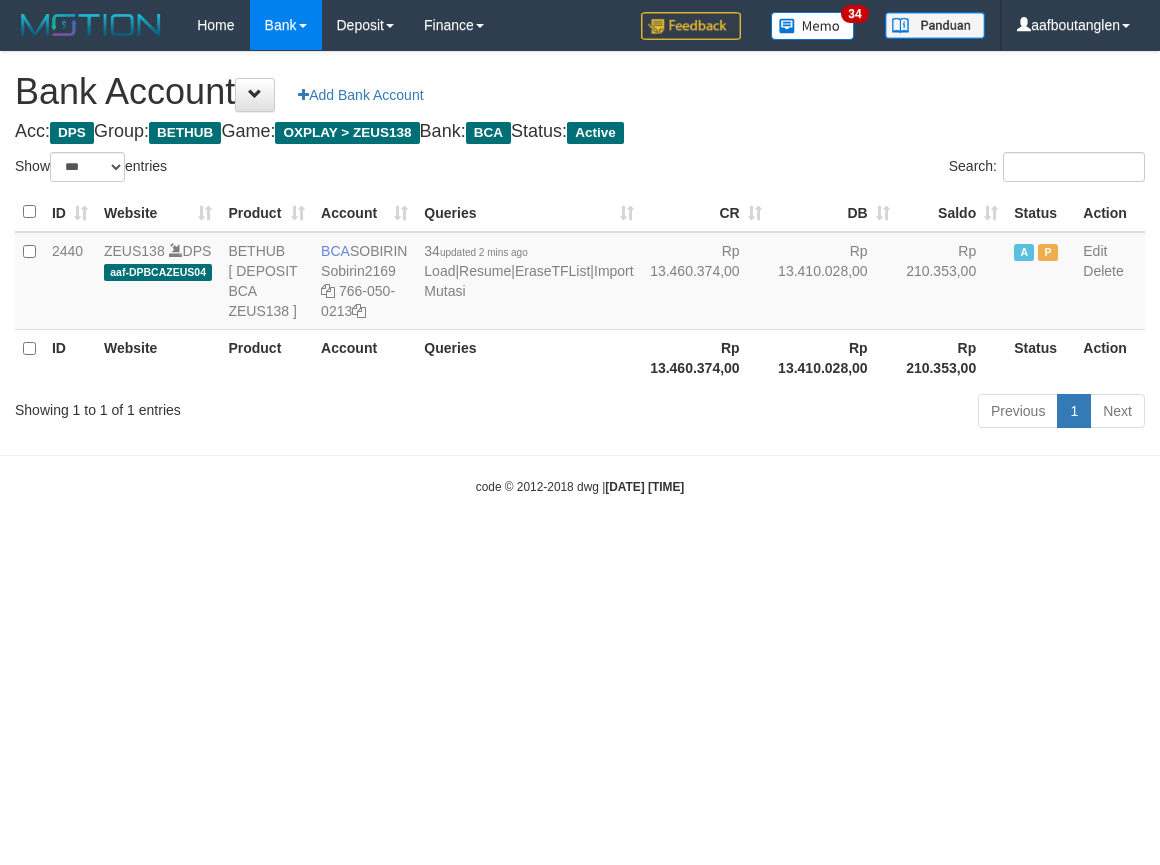 scroll, scrollTop: 0, scrollLeft: 0, axis: both 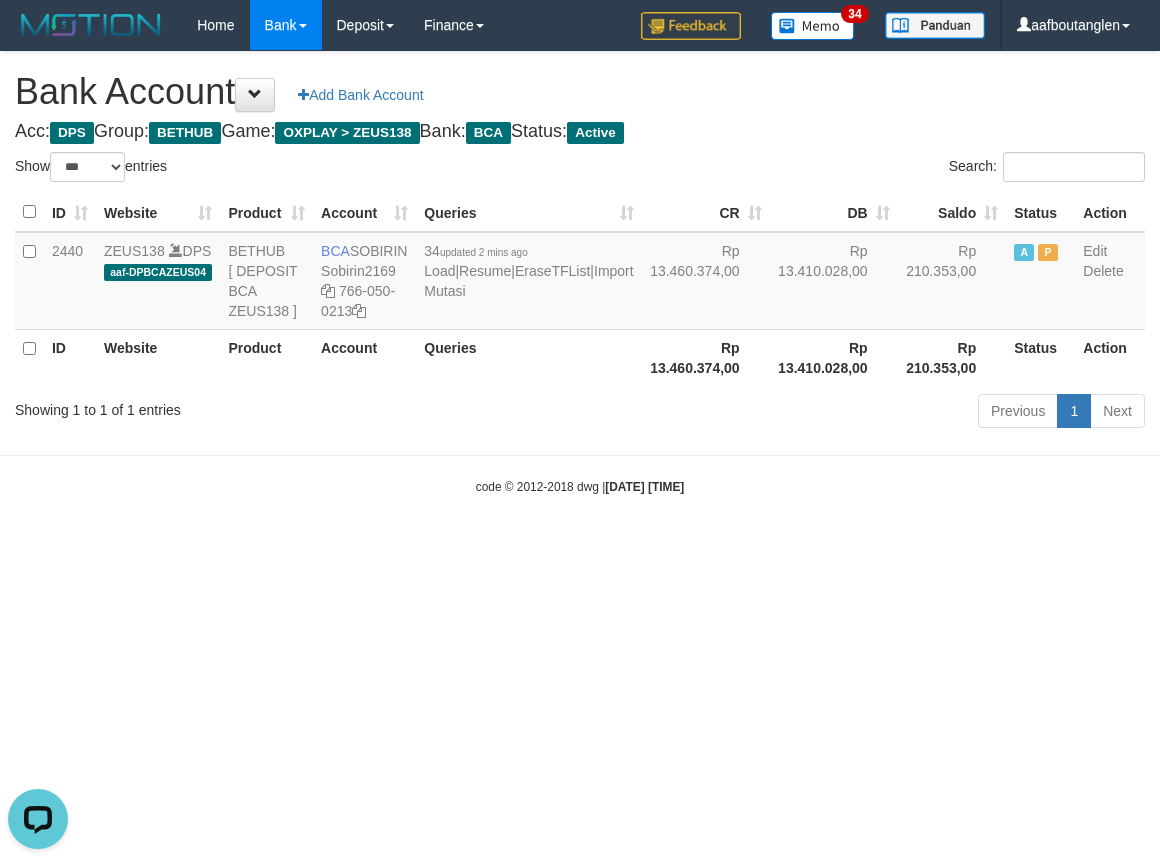 click on "Previous 1 Next" at bounding box center (821, 413) 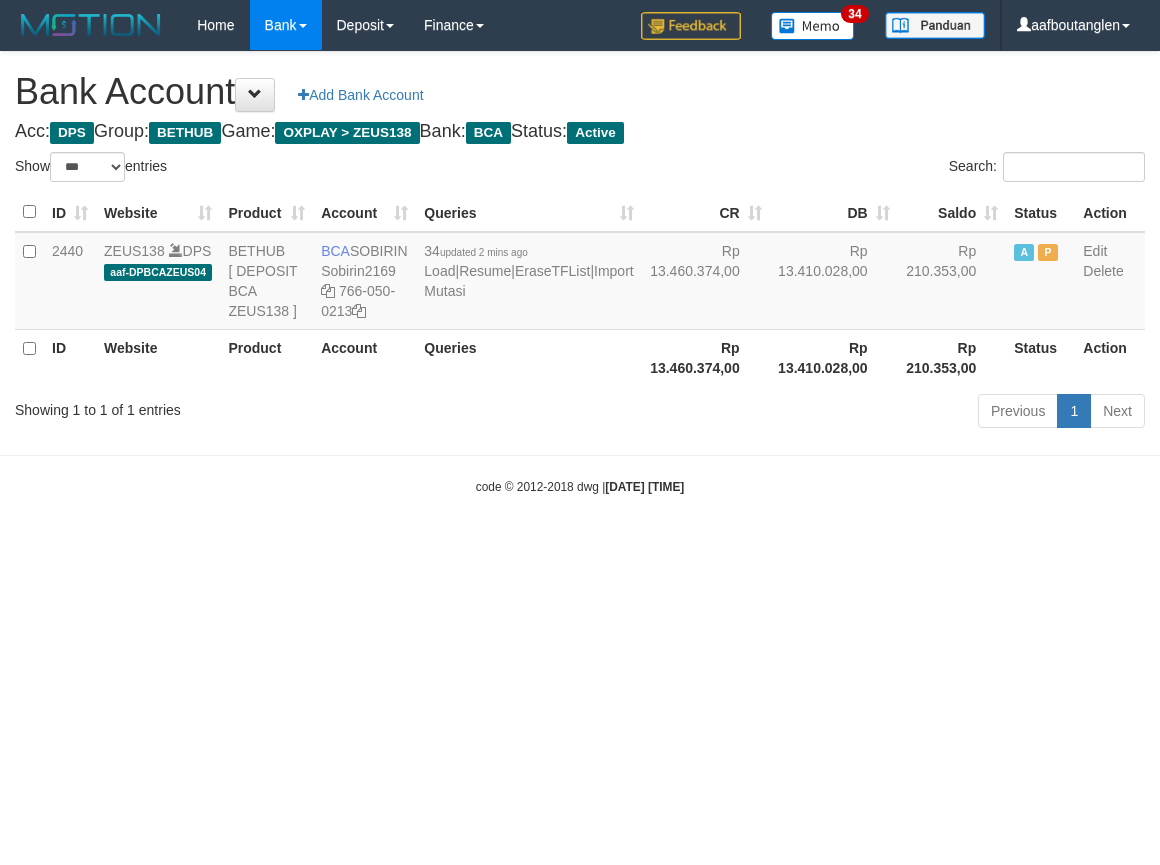 select on "***" 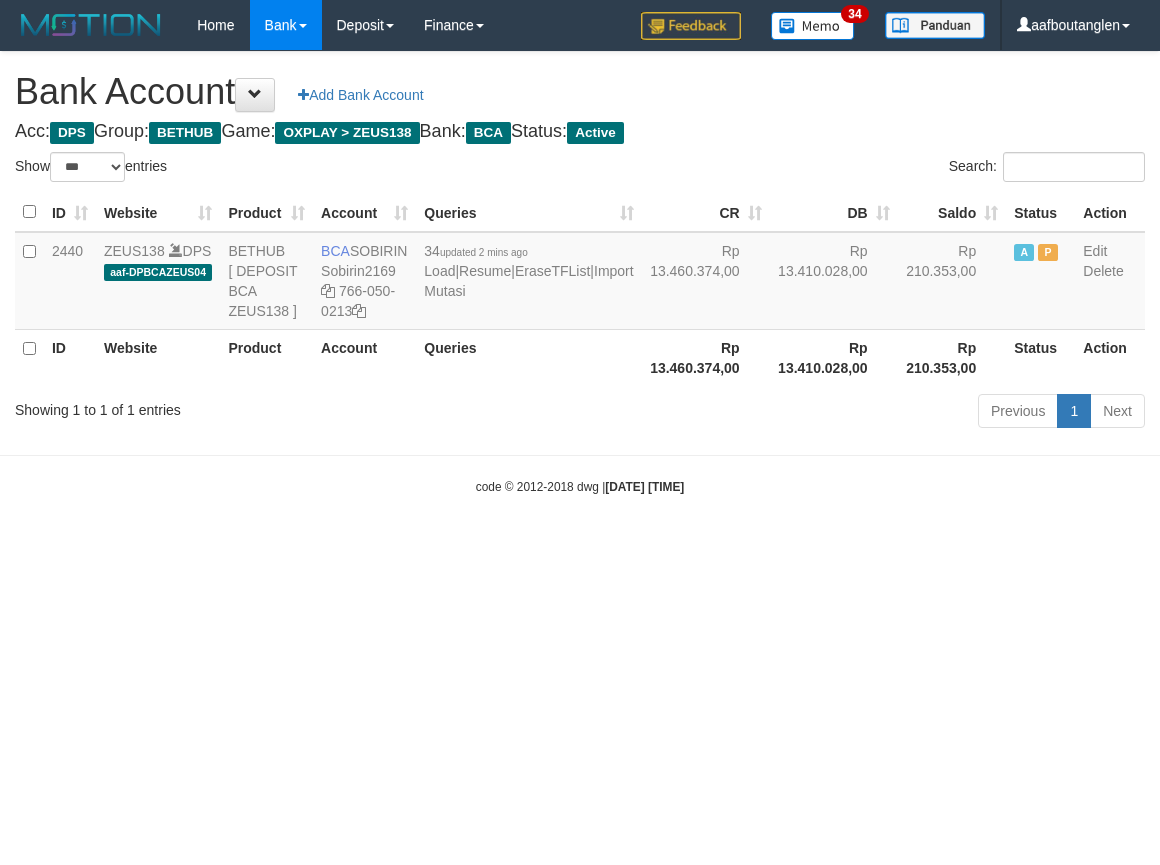 scroll, scrollTop: 0, scrollLeft: 0, axis: both 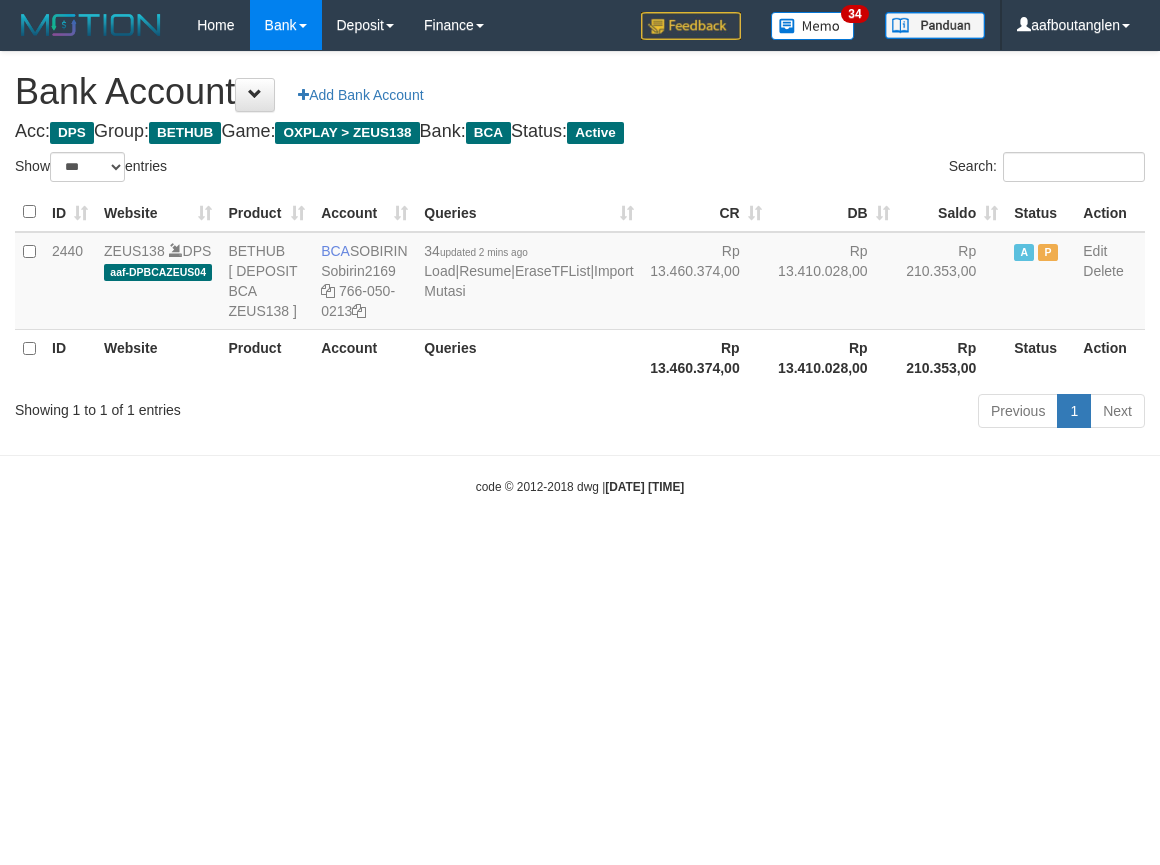 select on "***" 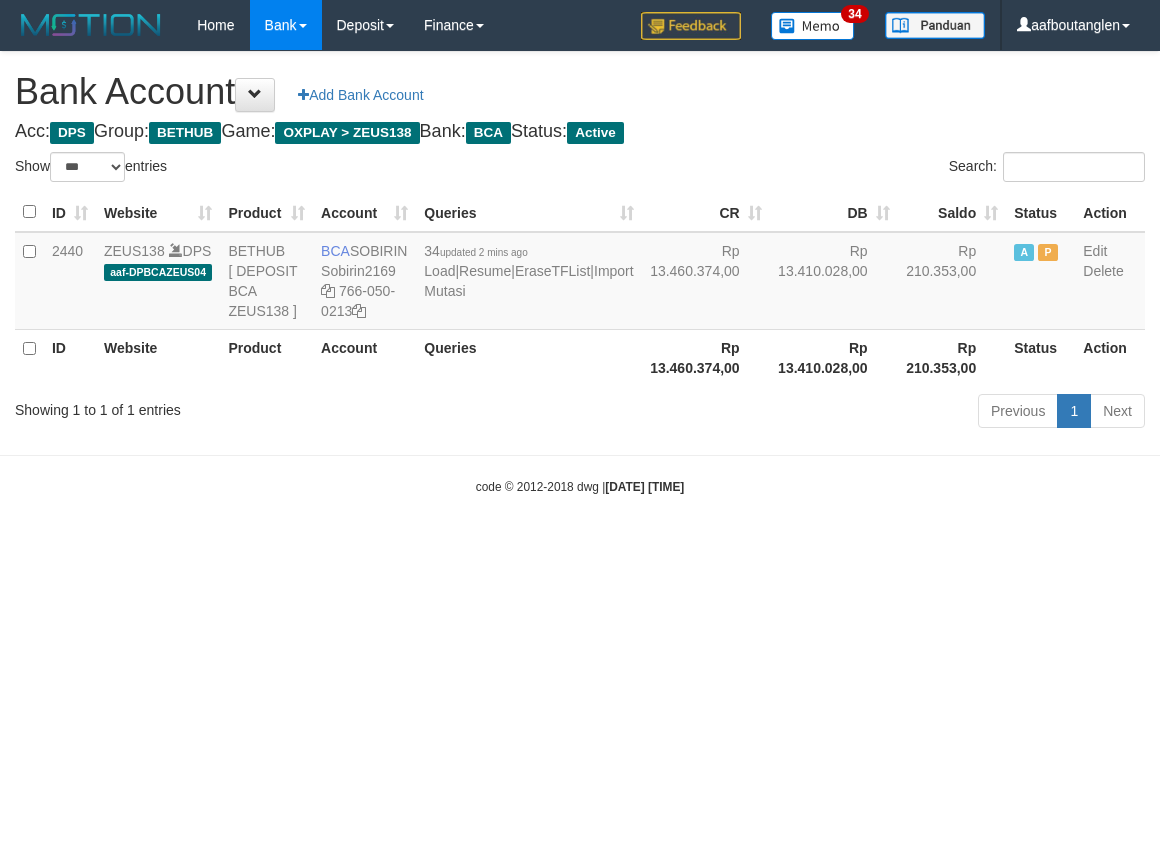 scroll, scrollTop: 0, scrollLeft: 0, axis: both 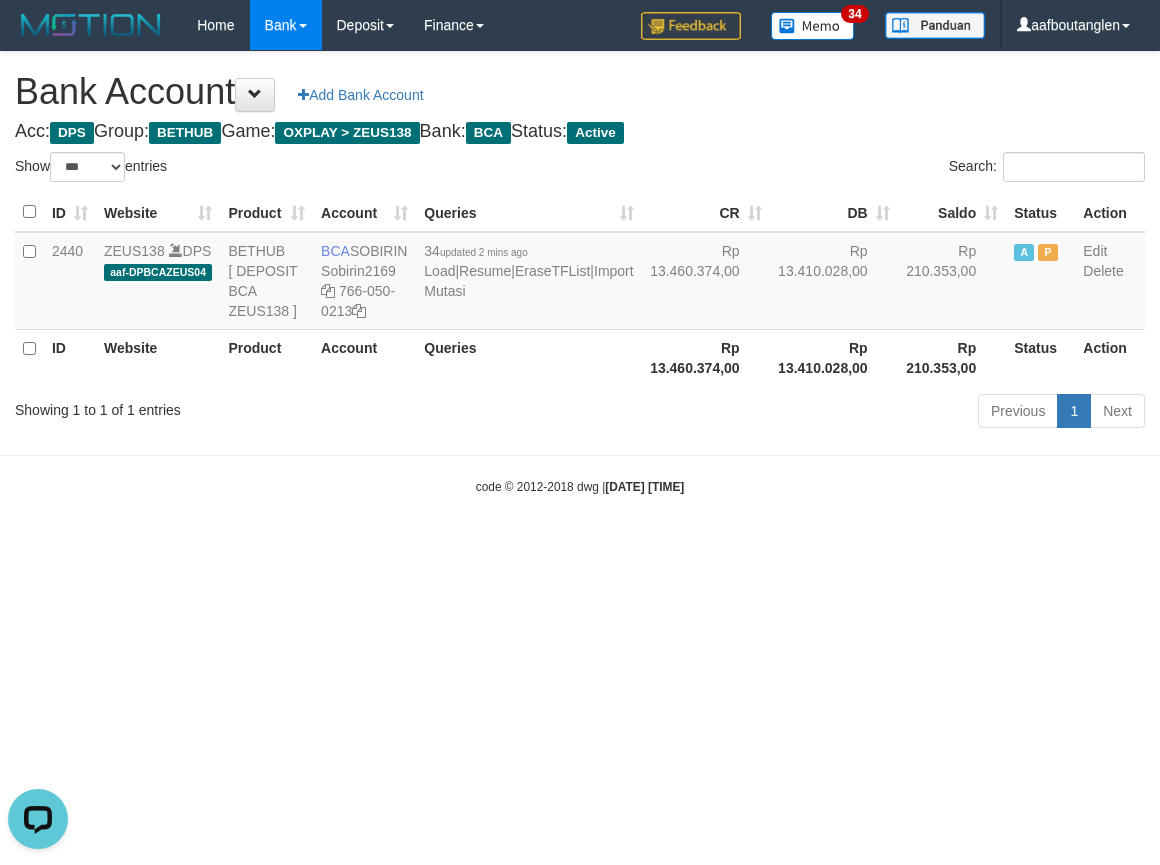 click on "Toggle navigation
Home
Bank
Account List
Deposit
DPS List
History
Note DPS
Finance
Financial Data
aafboutanglen
My Profile
Log Out
34" at bounding box center (580, 273) 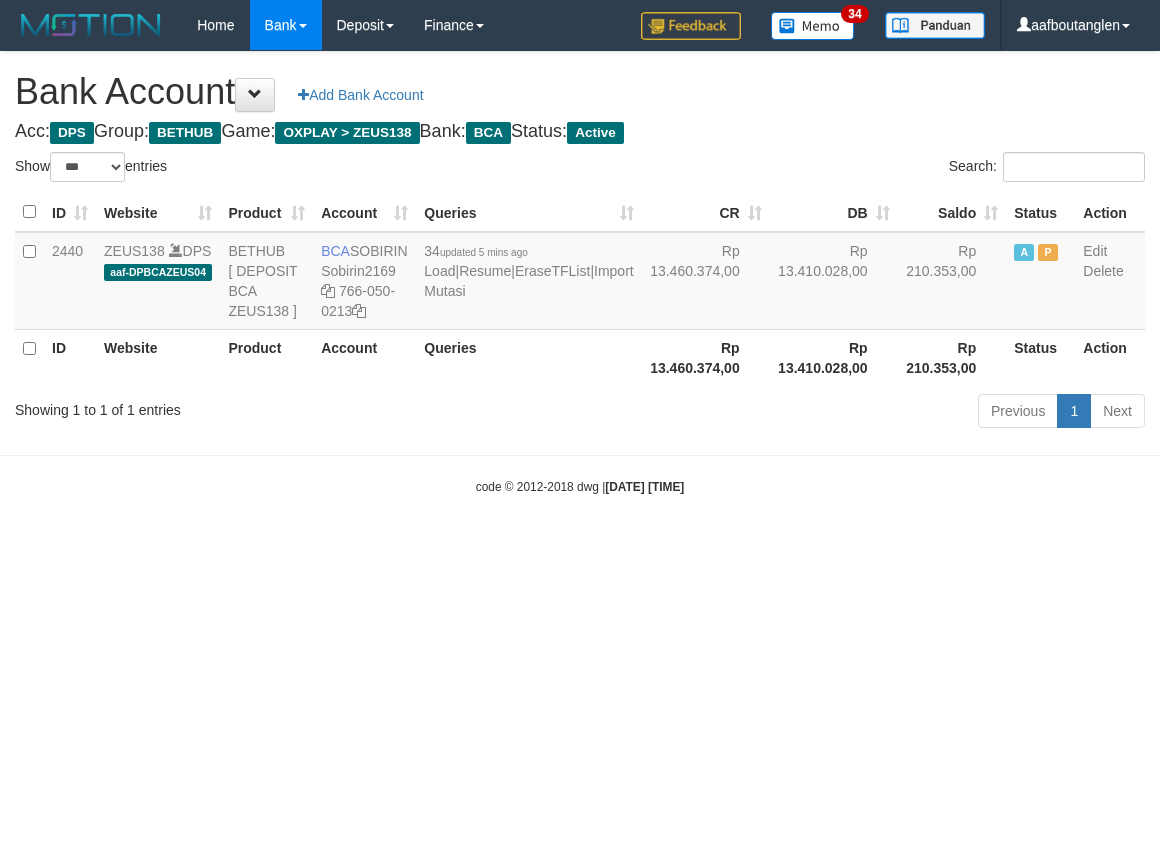 select on "***" 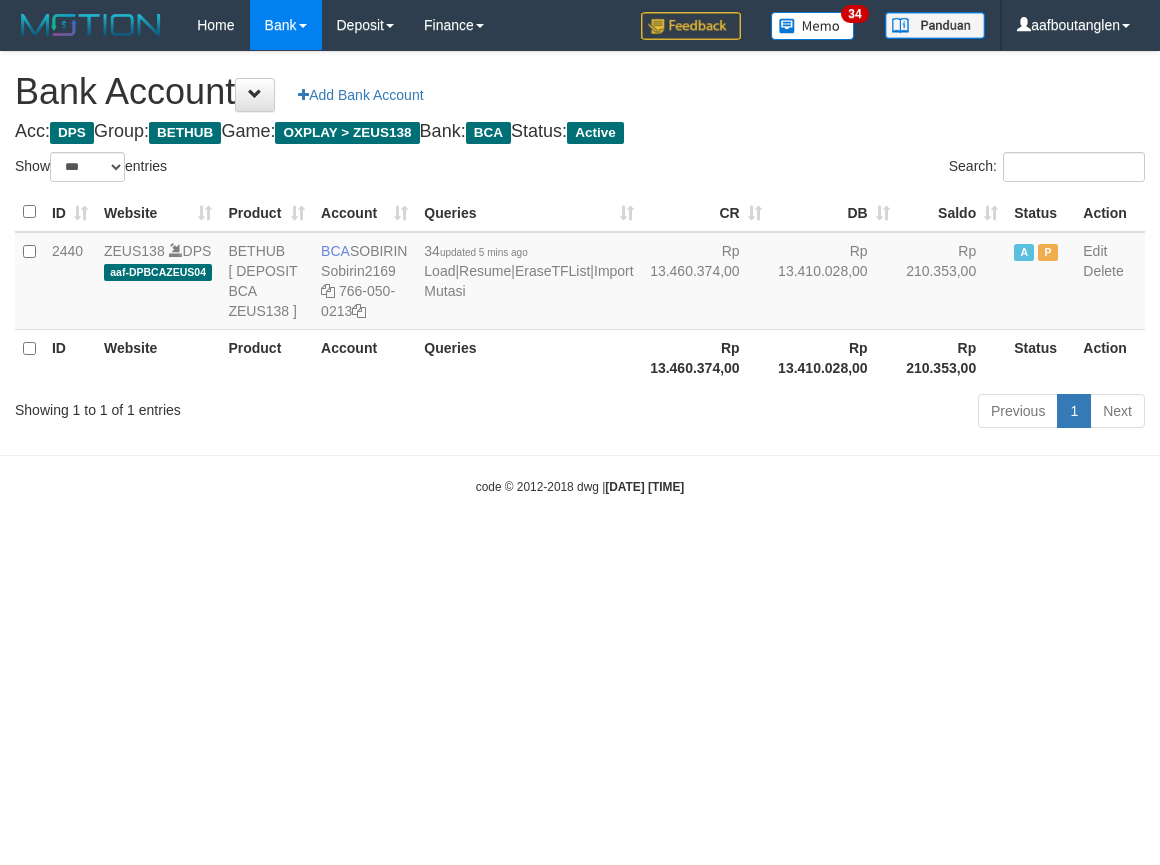 scroll, scrollTop: 0, scrollLeft: 0, axis: both 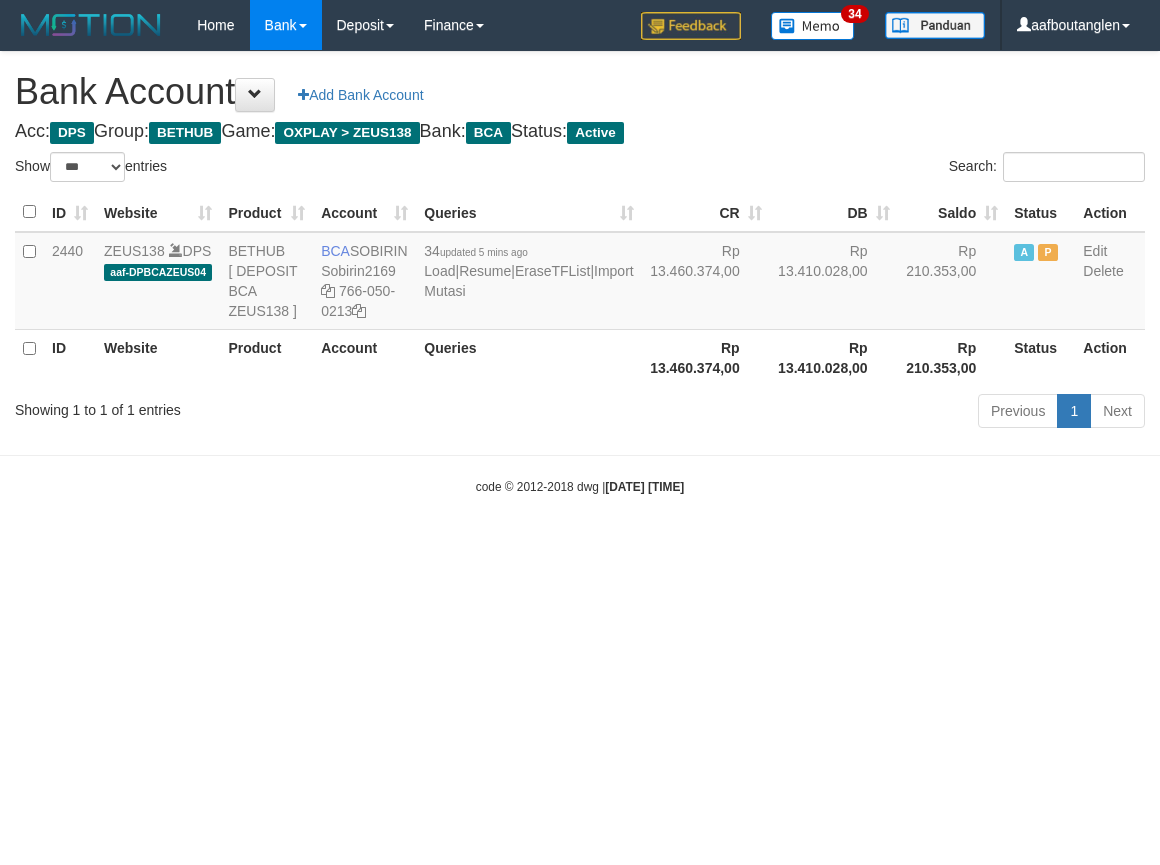 select on "***" 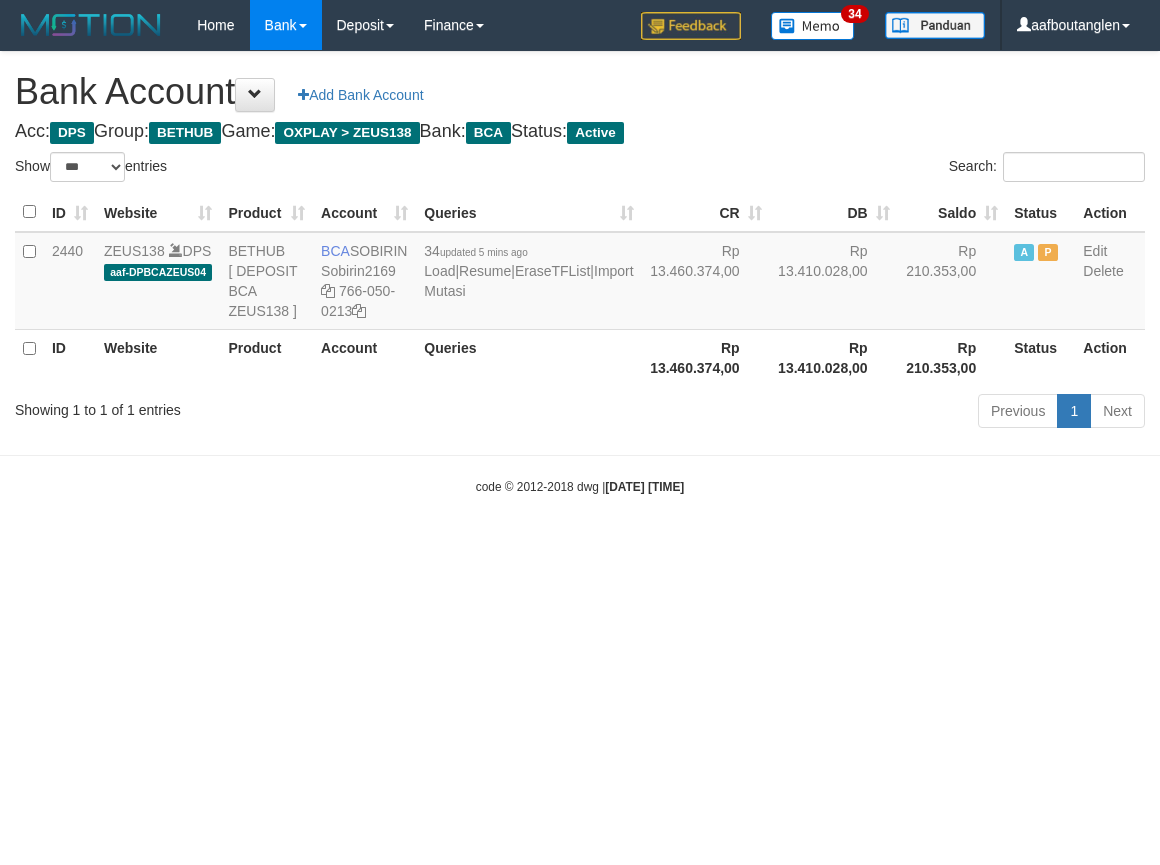 scroll, scrollTop: 0, scrollLeft: 0, axis: both 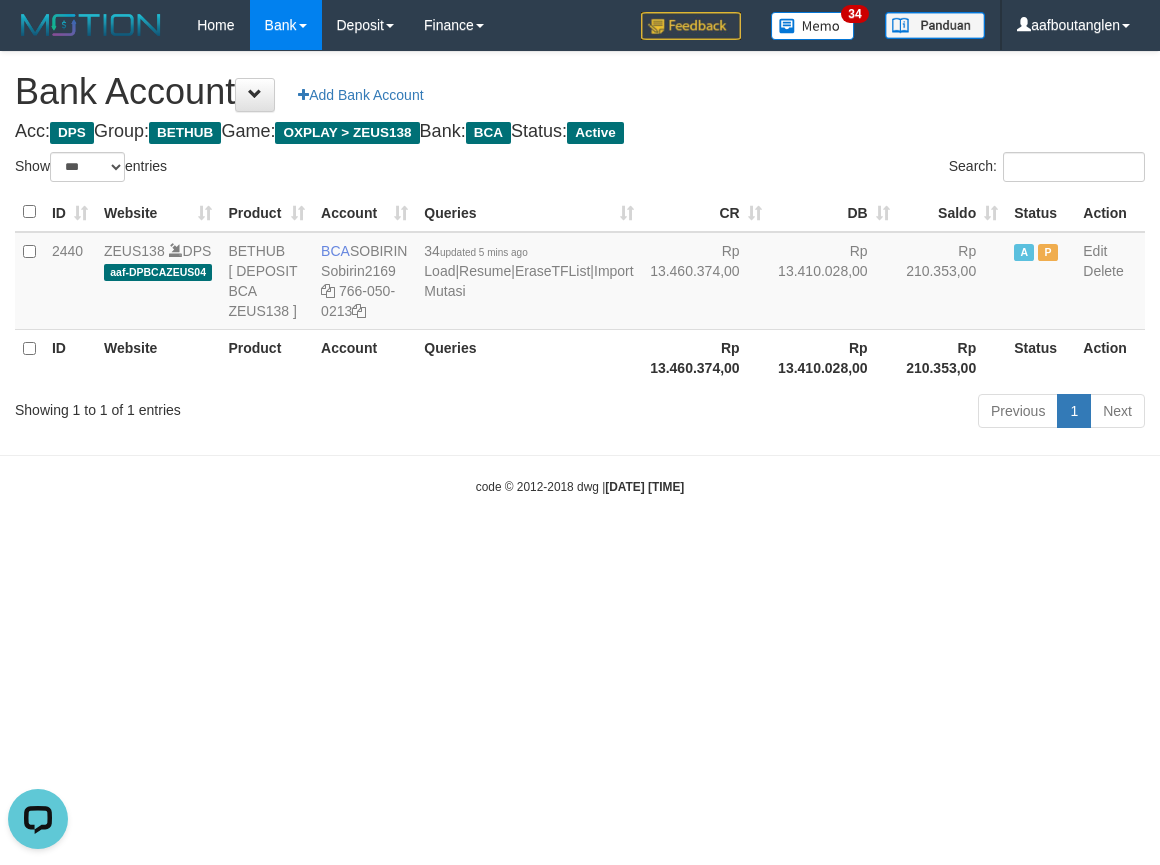 click on "Toggle navigation
Home
Bank
Account List
Deposit
DPS List
History
Note DPS
Finance
Financial Data
aafboutanglen
My Profile
Log Out
34" at bounding box center [580, 273] 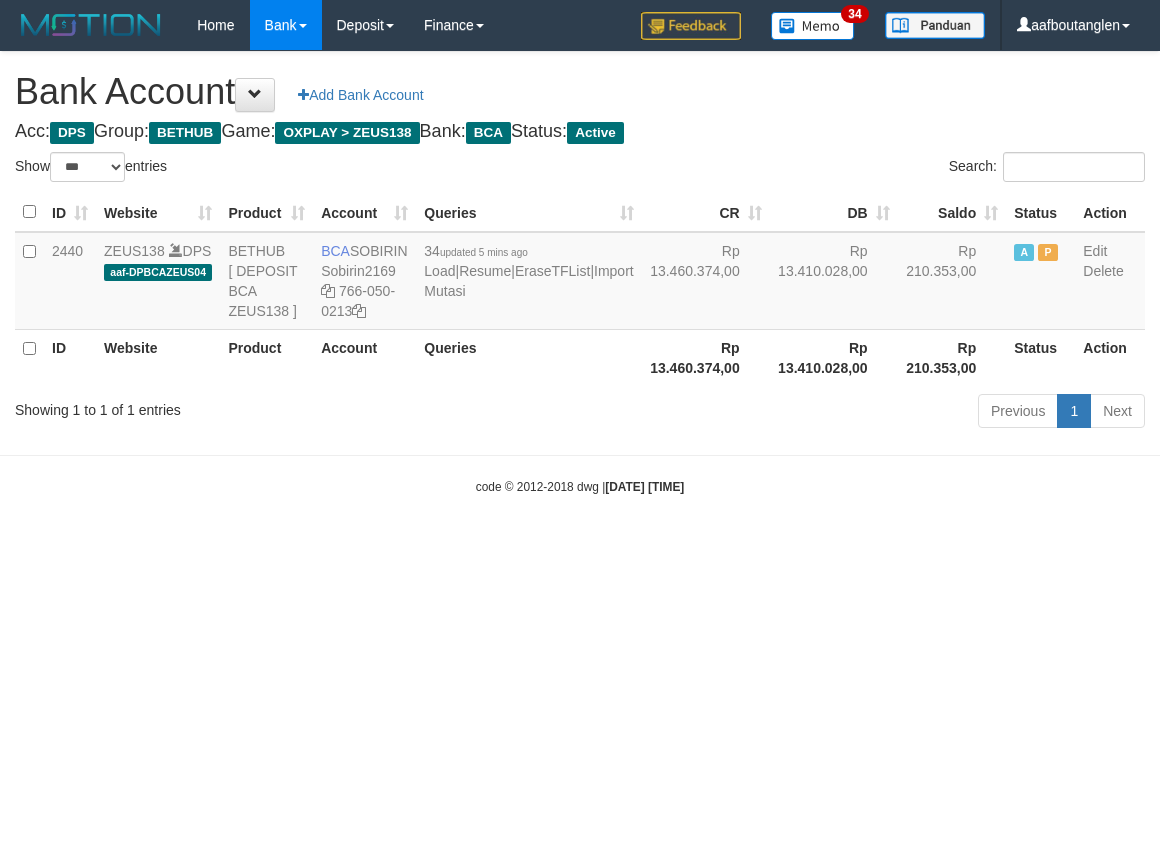 select on "***" 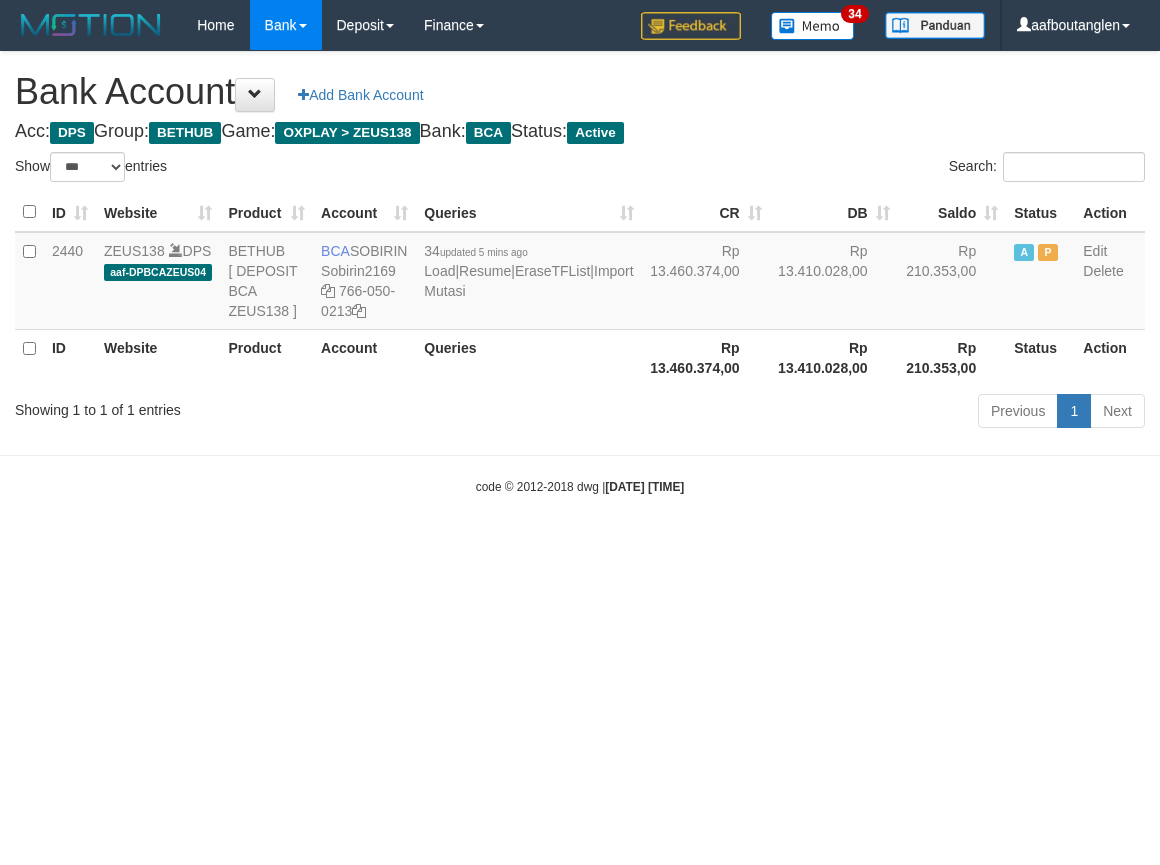 scroll, scrollTop: 0, scrollLeft: 0, axis: both 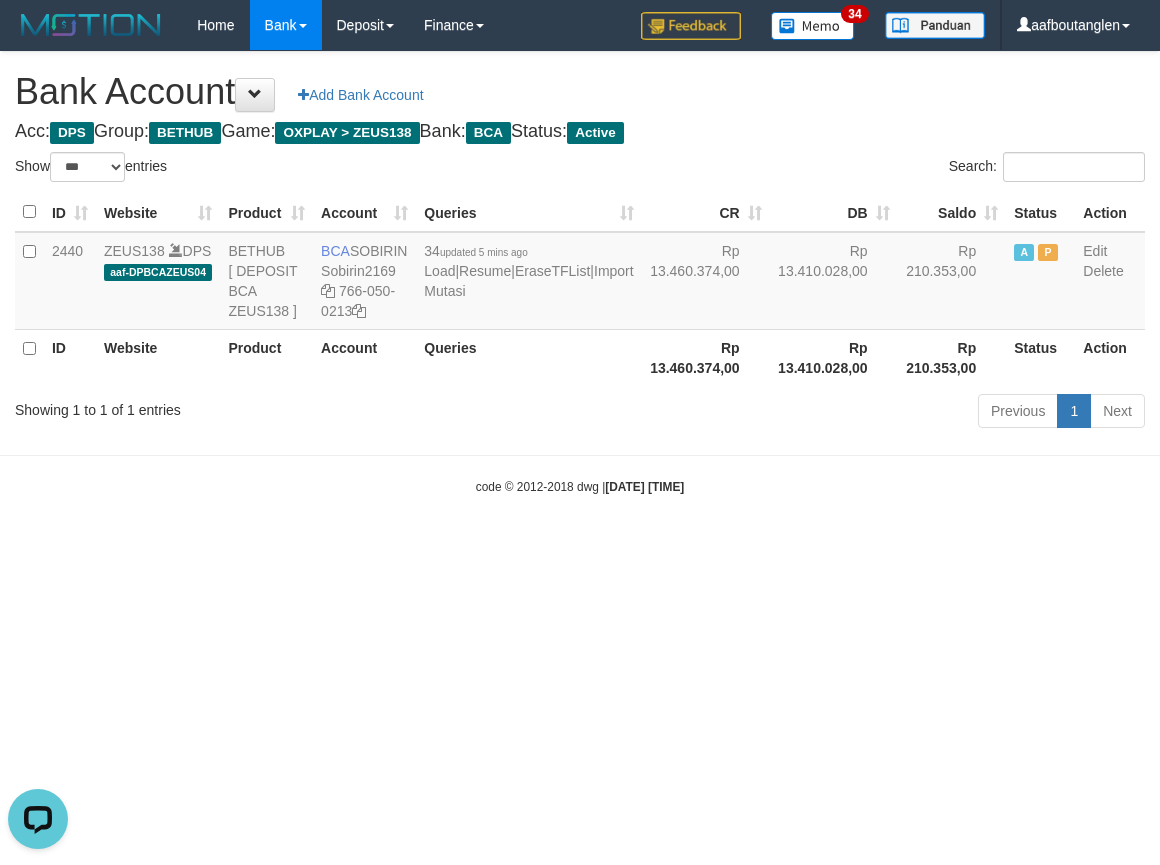 drag, startPoint x: 1032, startPoint y: 666, endPoint x: 1022, endPoint y: 667, distance: 10.049875 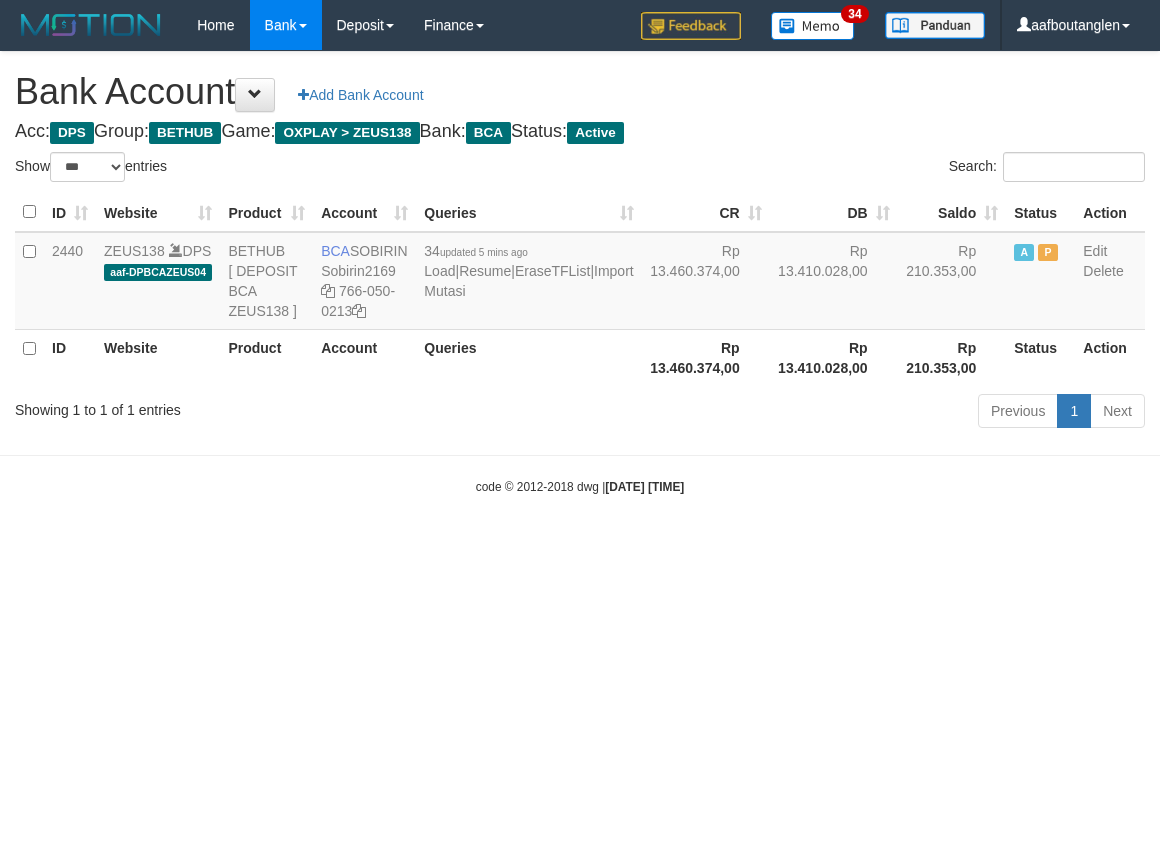 select on "***" 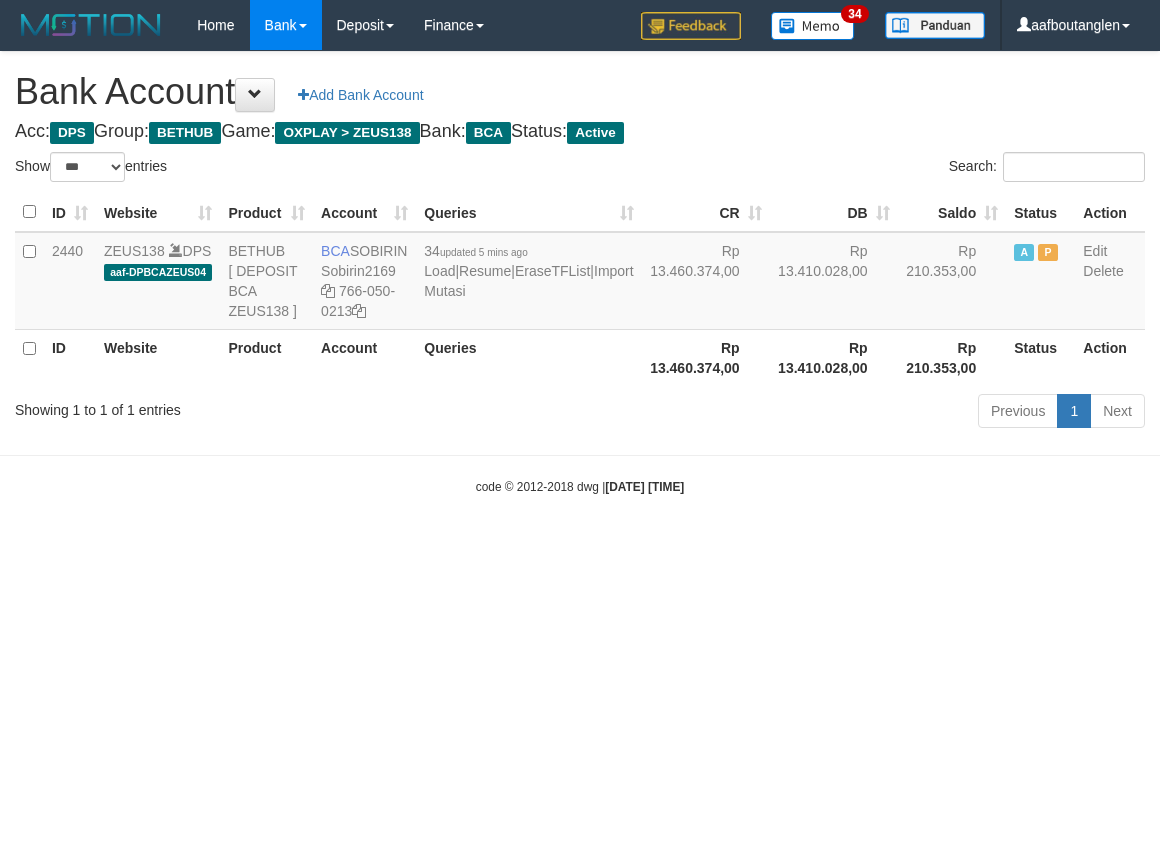 scroll, scrollTop: 0, scrollLeft: 0, axis: both 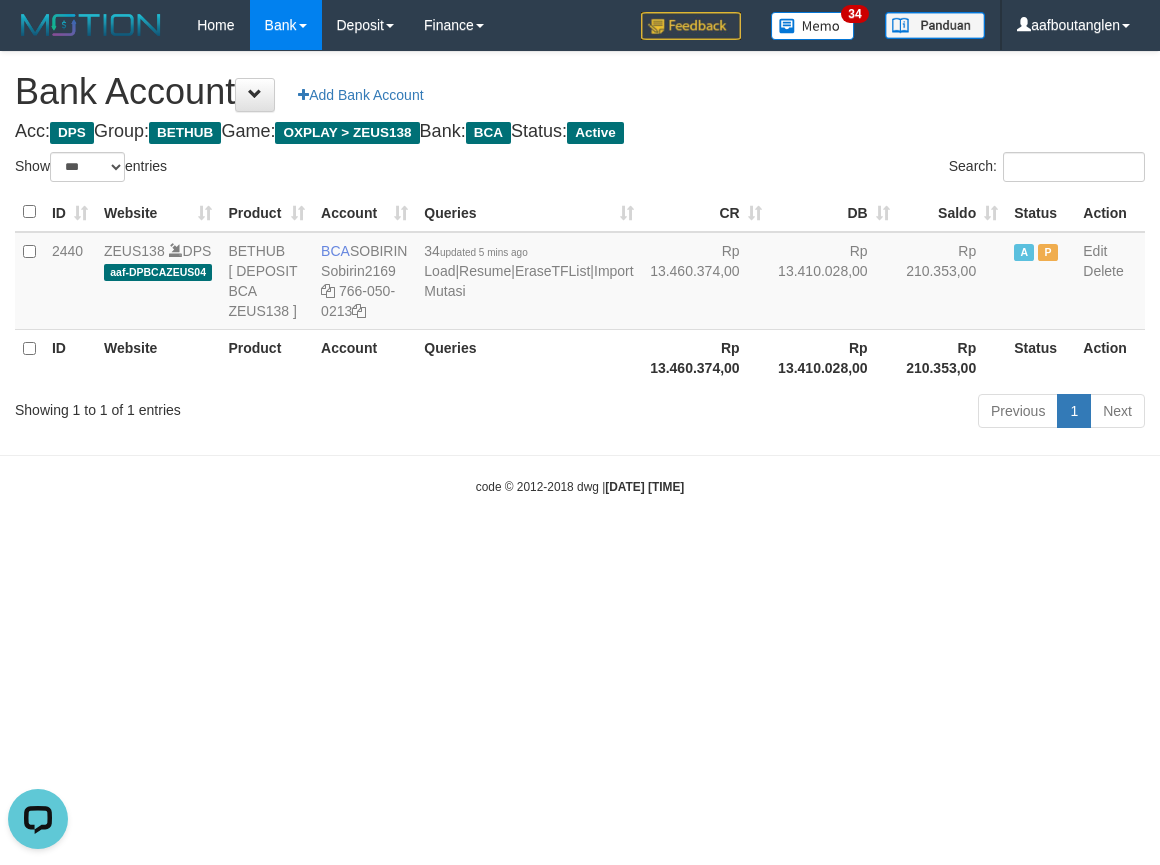 drag, startPoint x: 811, startPoint y: 532, endPoint x: 826, endPoint y: 532, distance: 15 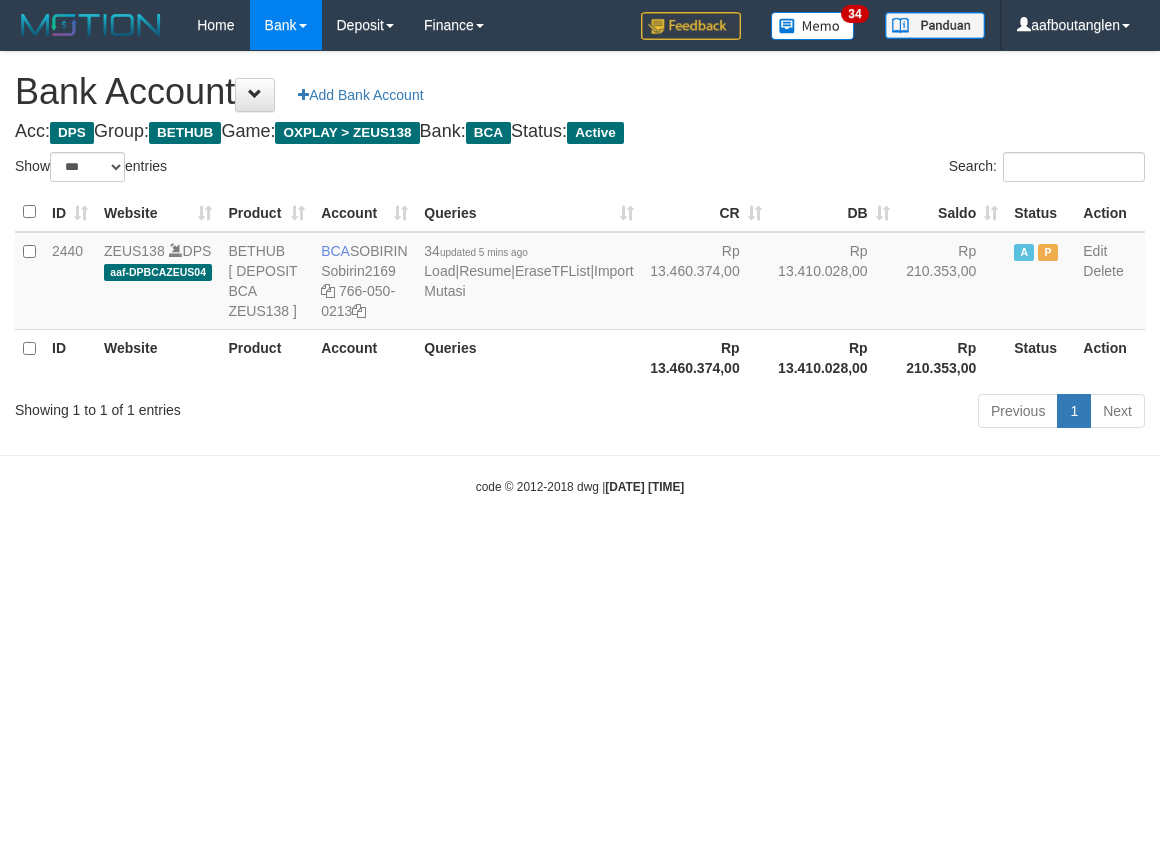 select on "***" 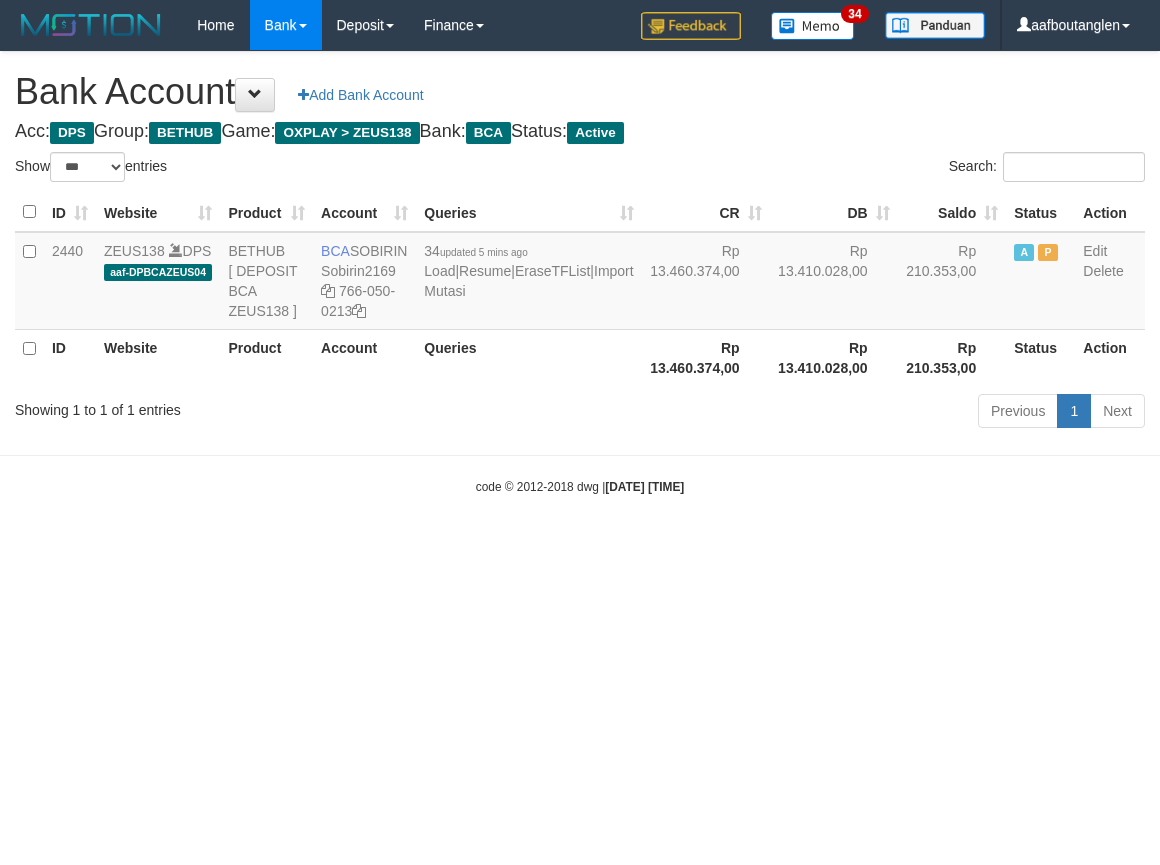 scroll, scrollTop: 0, scrollLeft: 0, axis: both 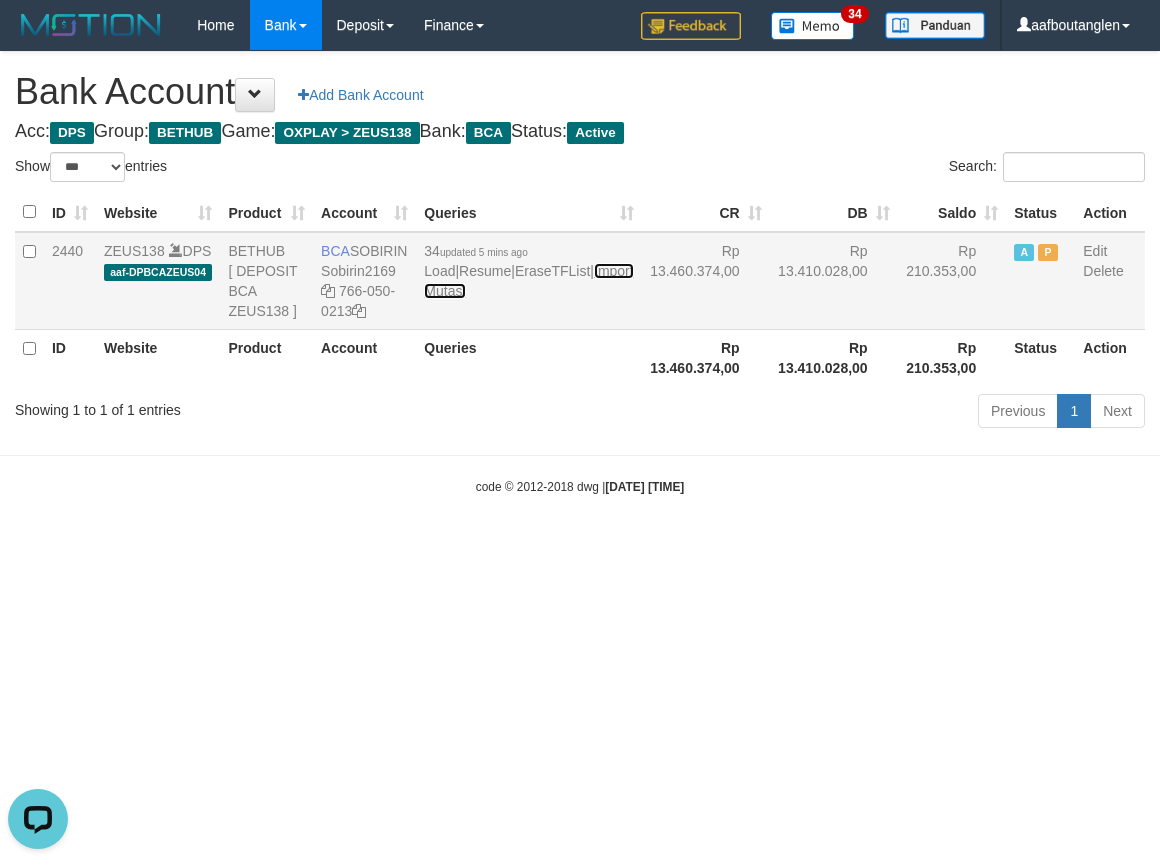 click on "Import Mutasi" at bounding box center [528, 281] 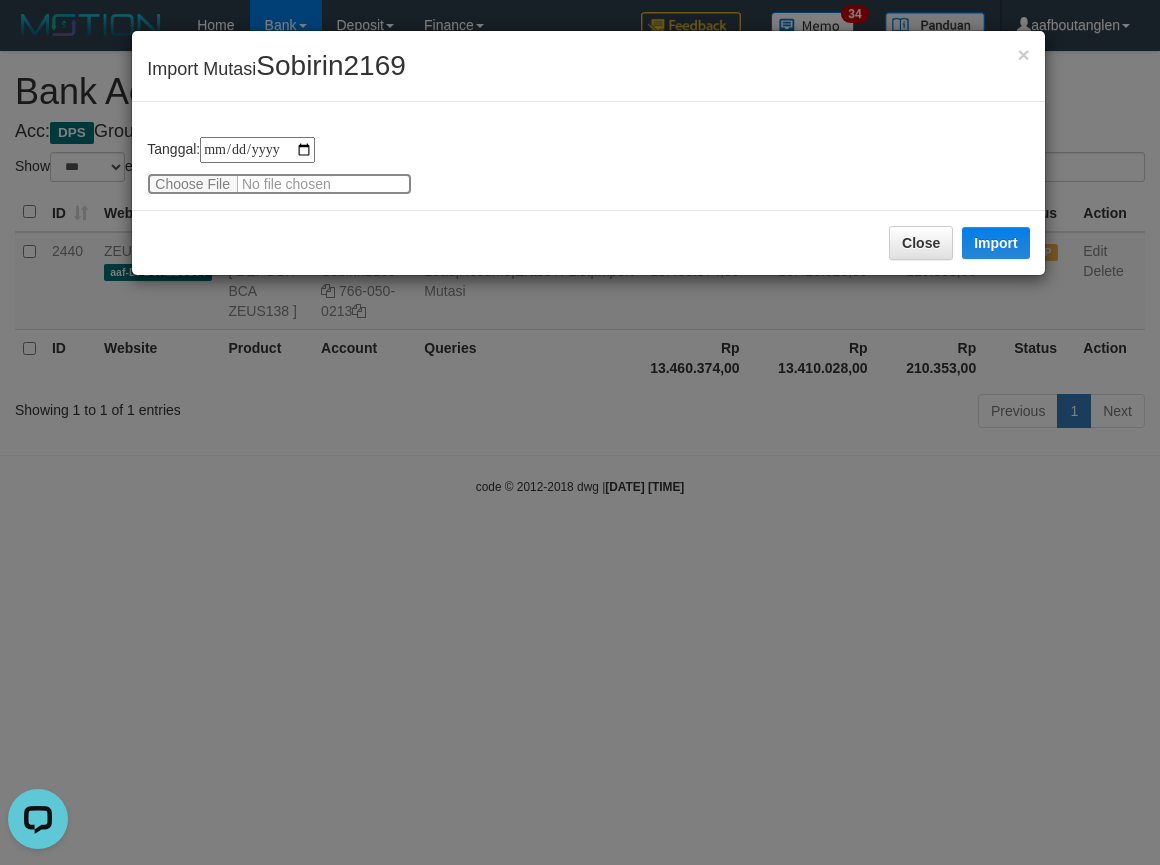 click at bounding box center (279, 184) 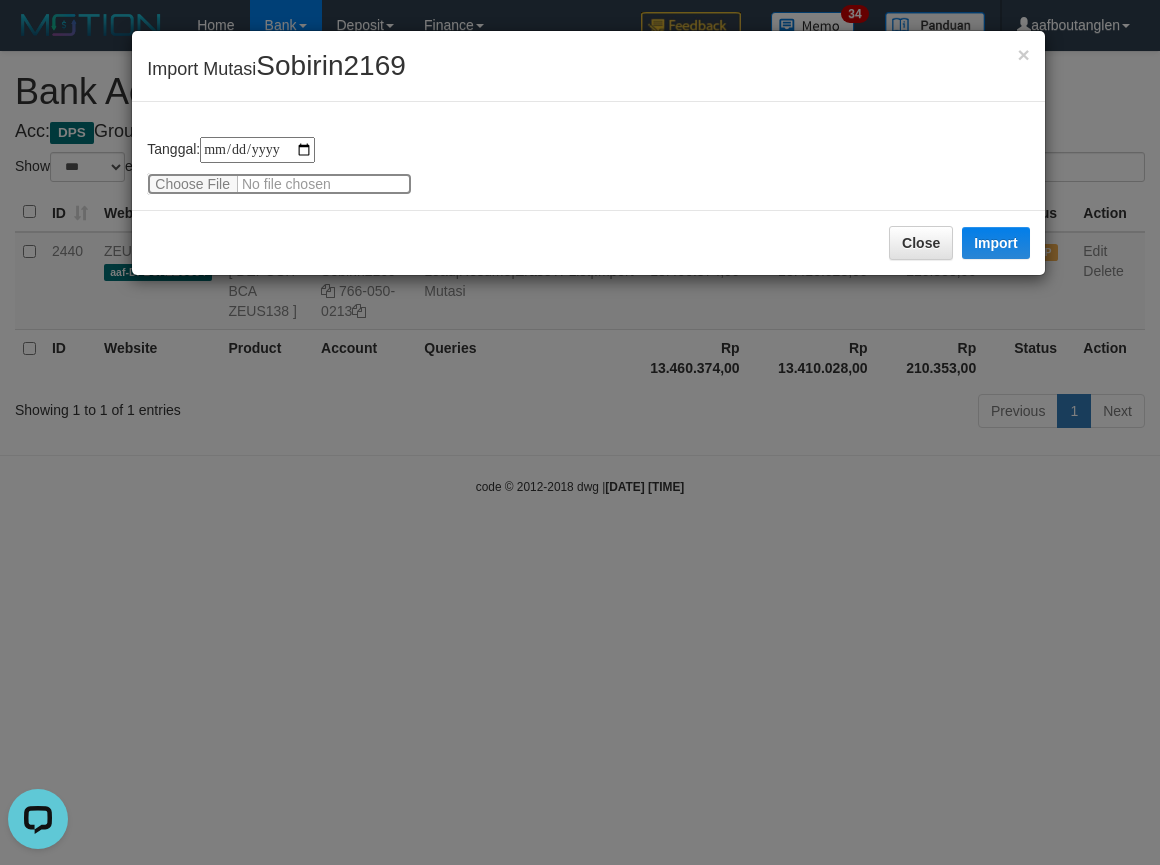type on "**********" 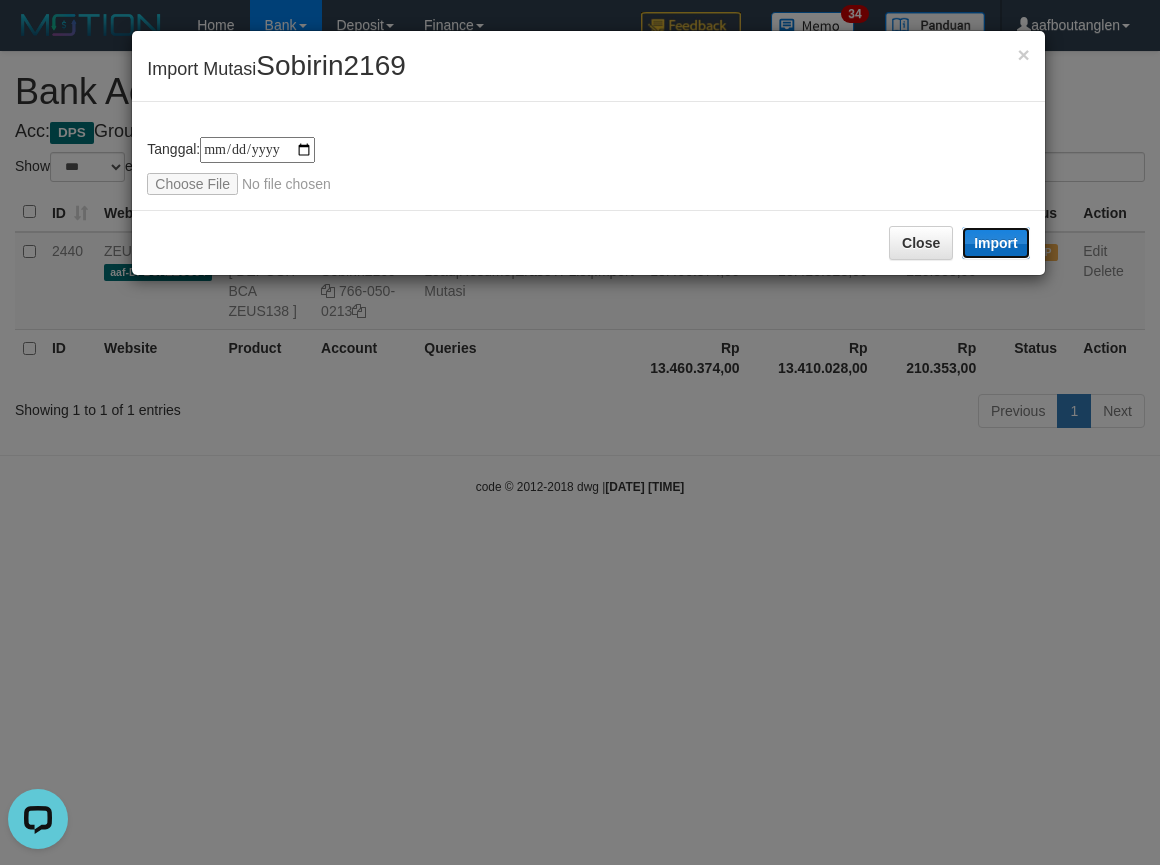 click on "Import" at bounding box center [996, 243] 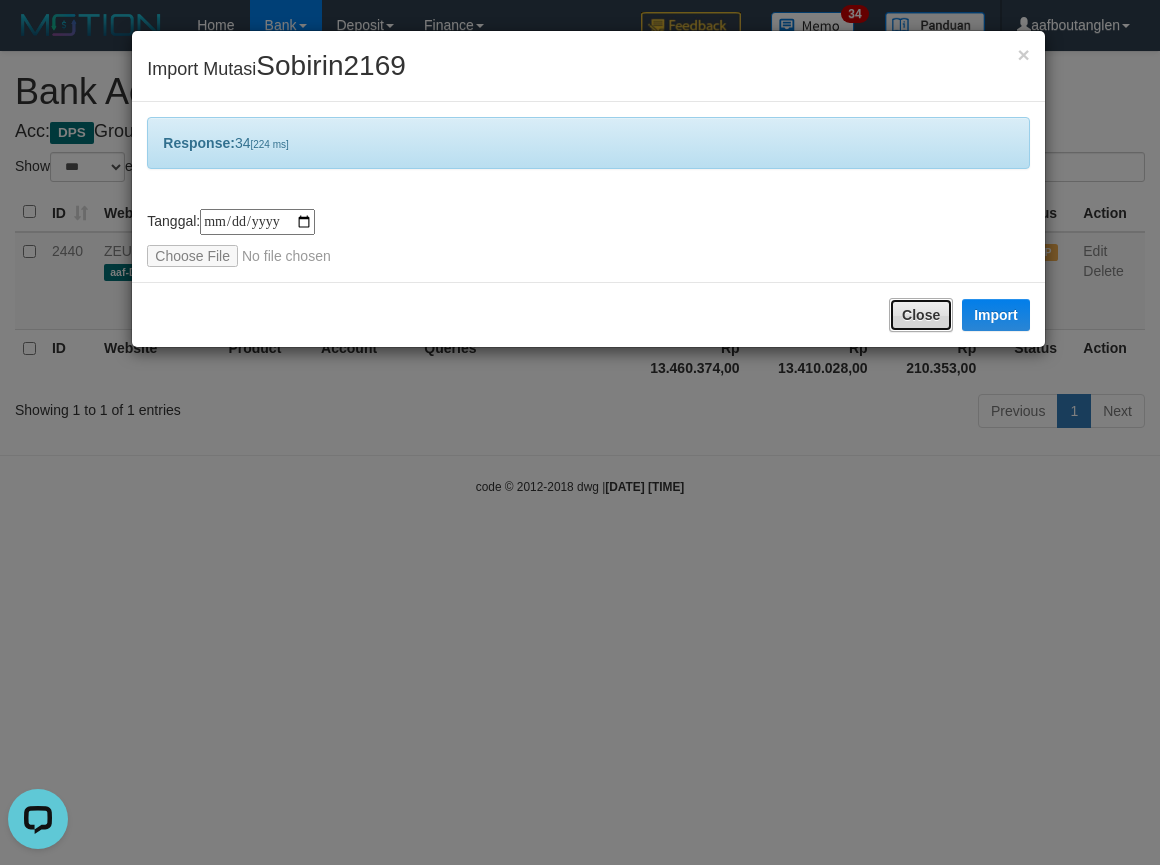 click on "Close" at bounding box center [921, 315] 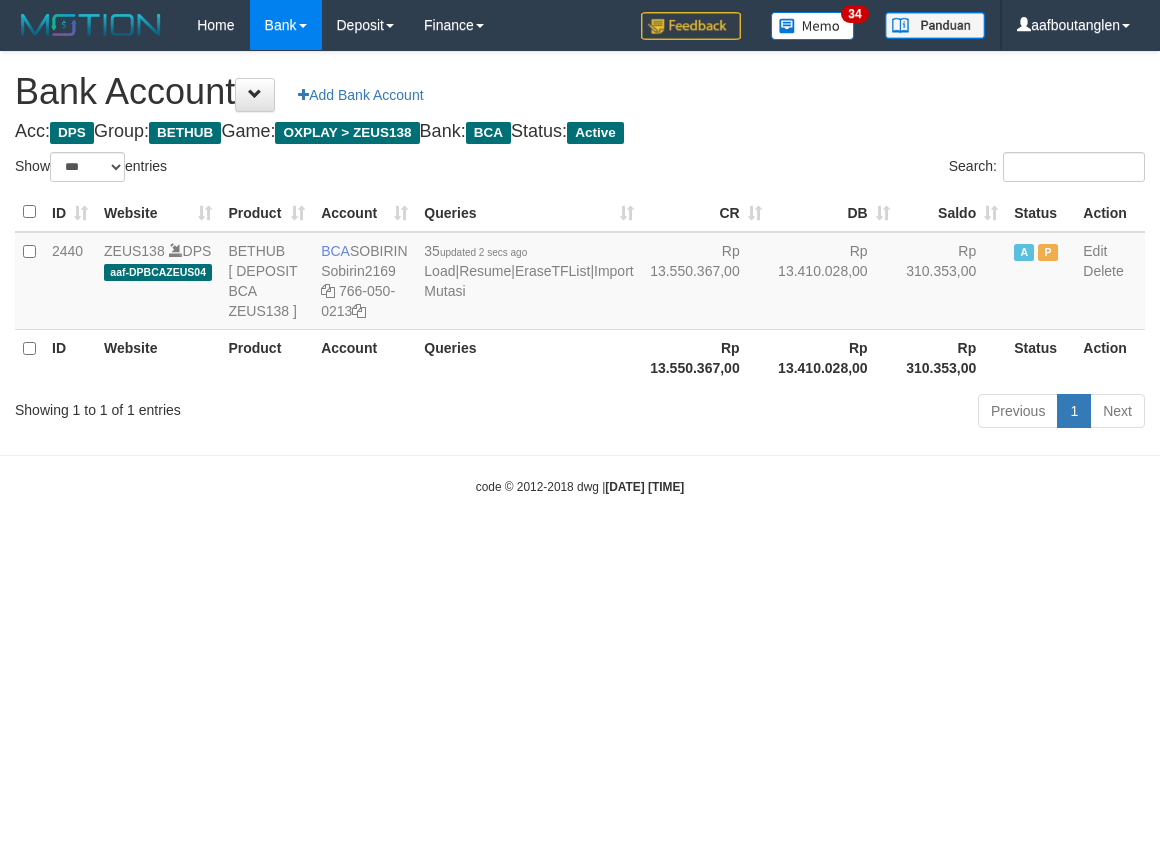 select on "***" 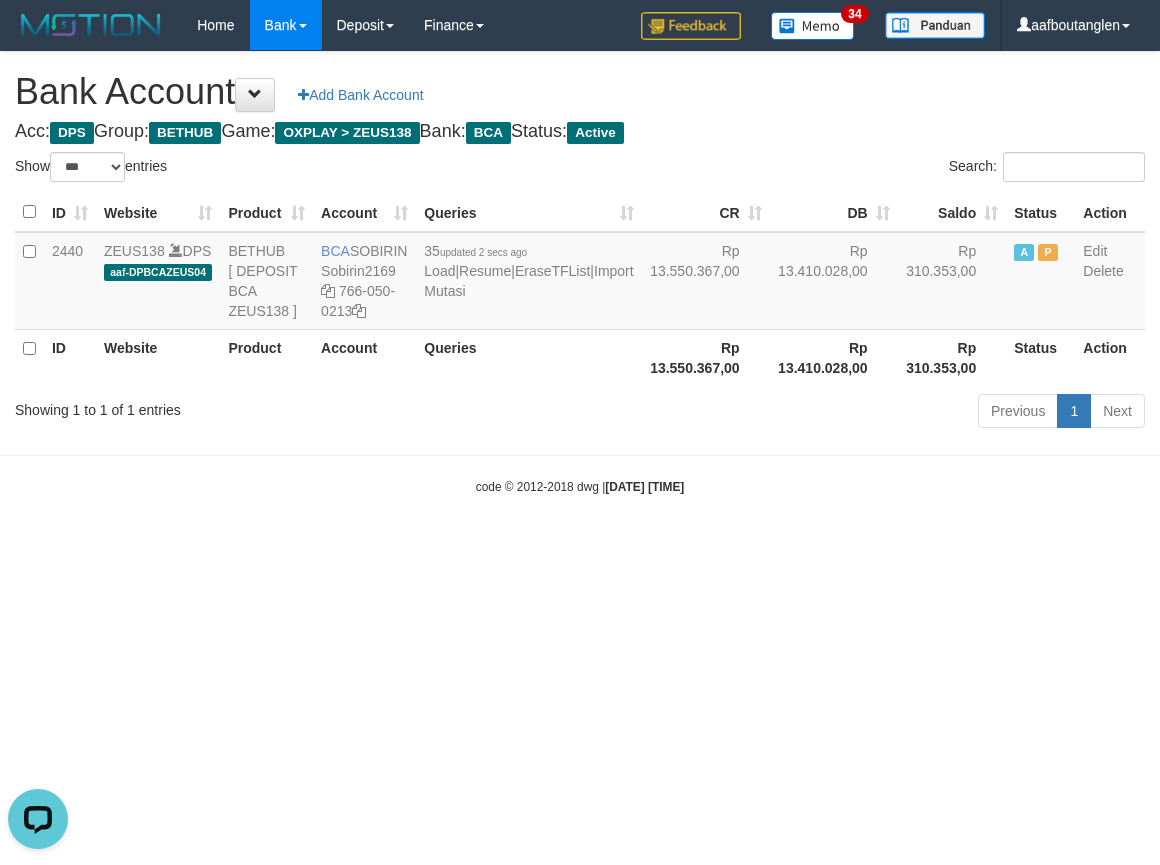scroll, scrollTop: 0, scrollLeft: 0, axis: both 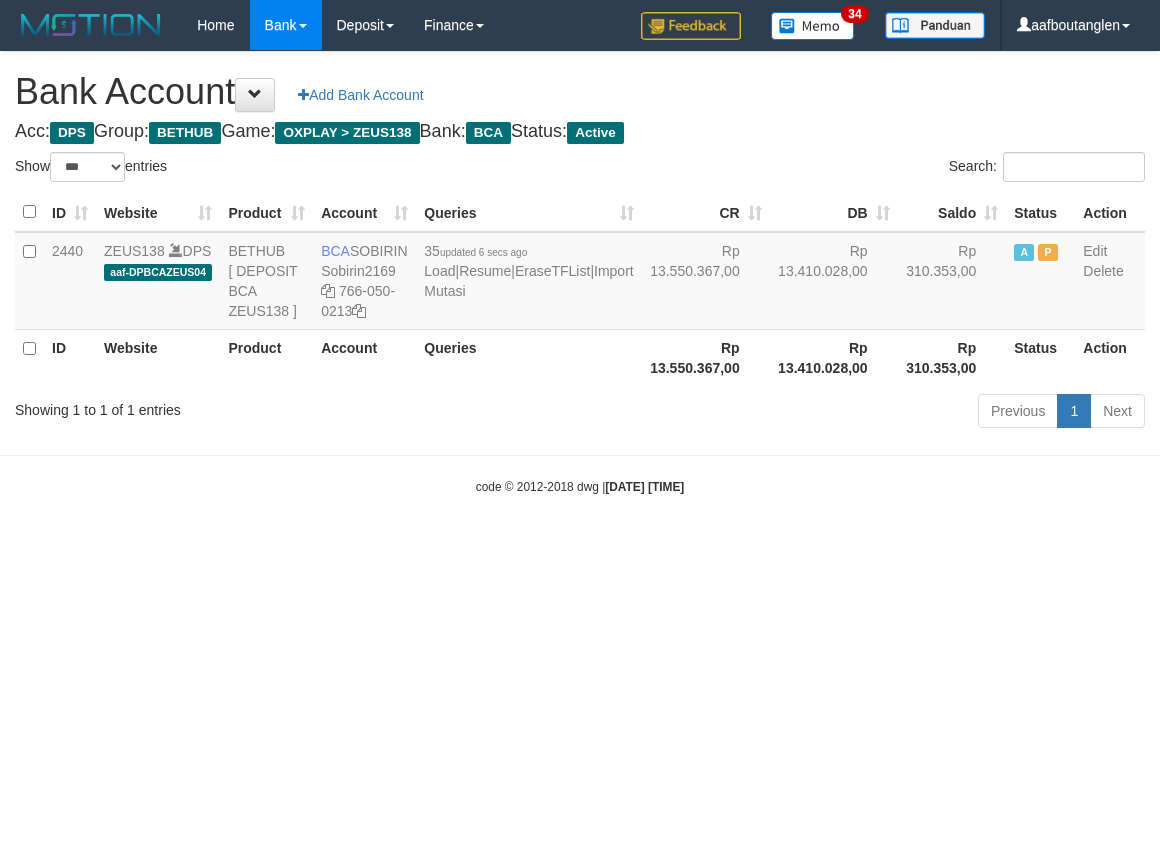 select on "***" 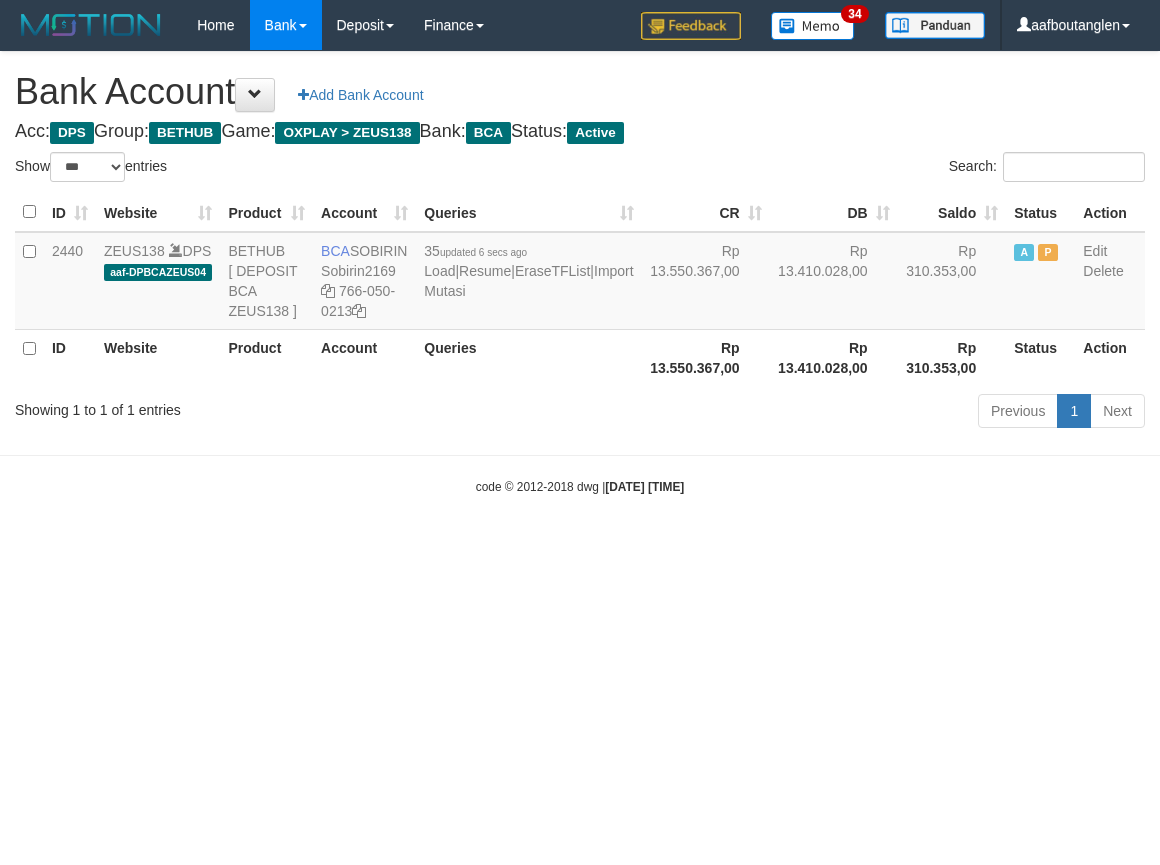 scroll, scrollTop: 0, scrollLeft: 0, axis: both 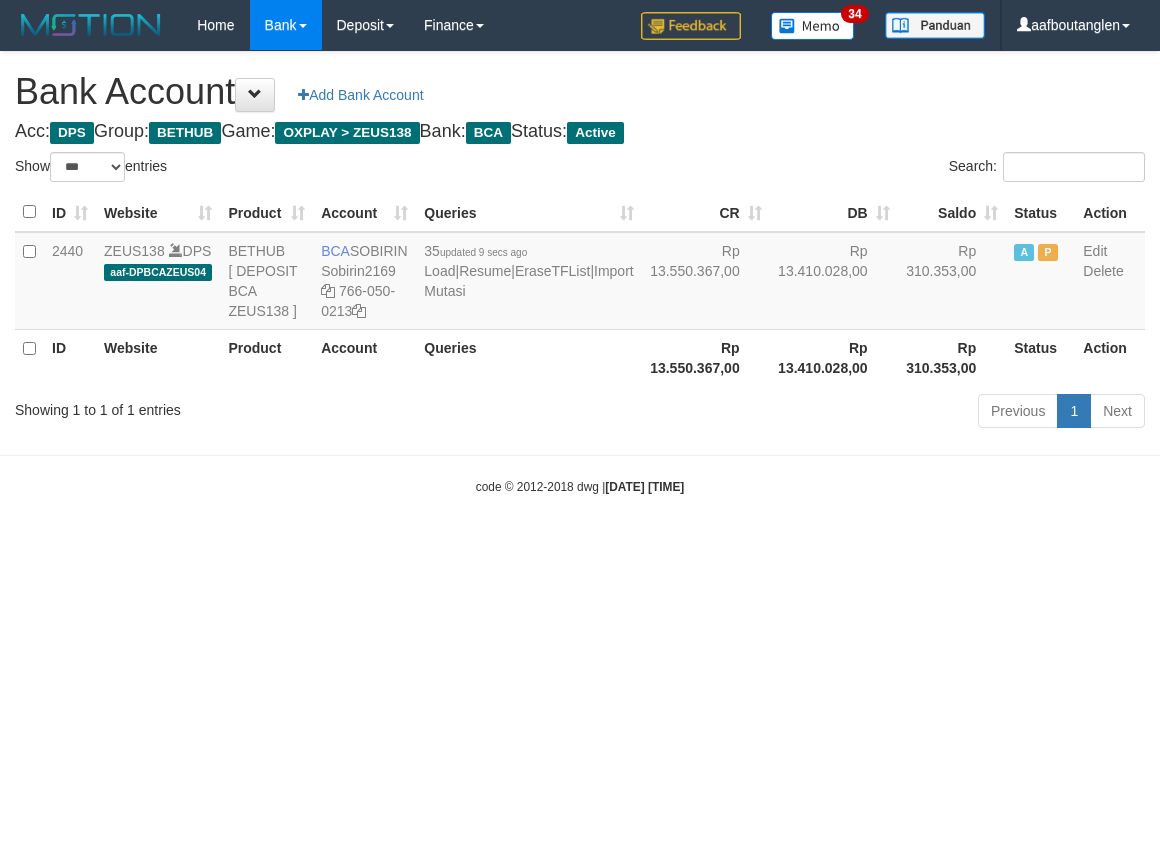 select on "***" 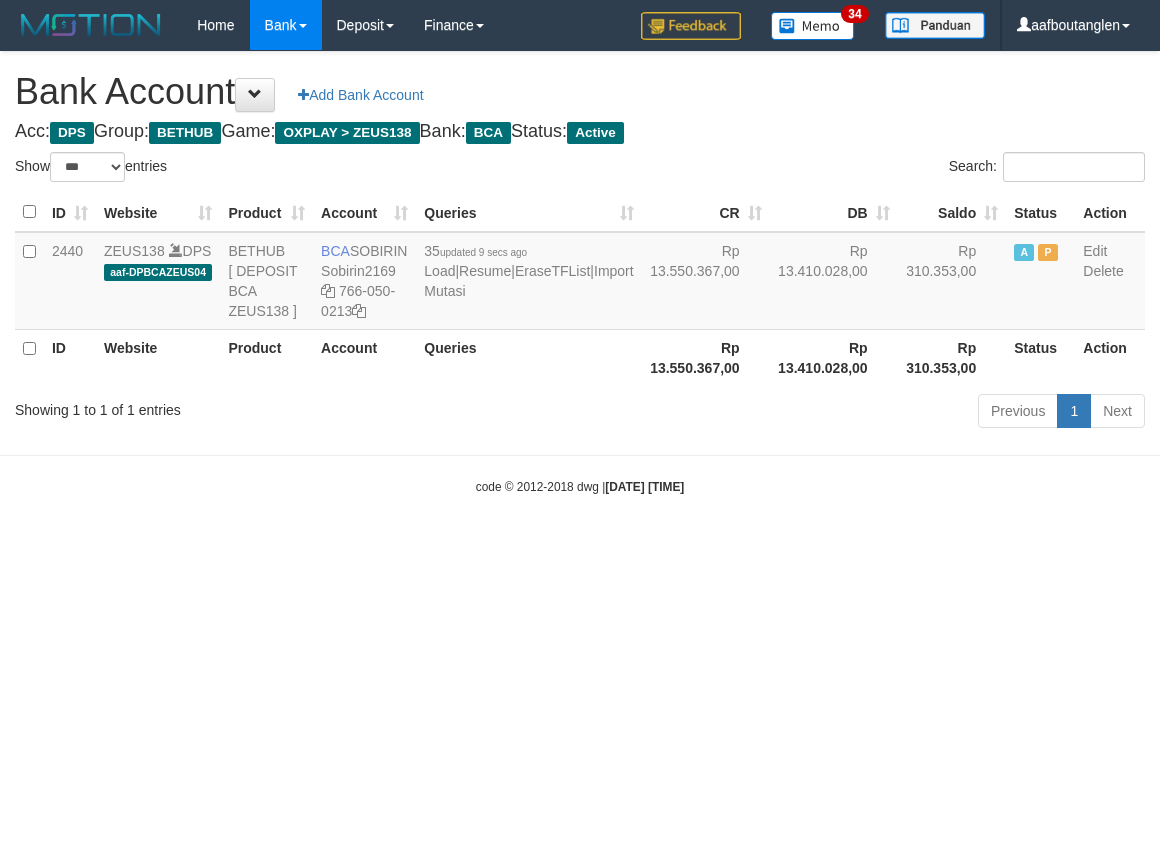 scroll, scrollTop: 0, scrollLeft: 0, axis: both 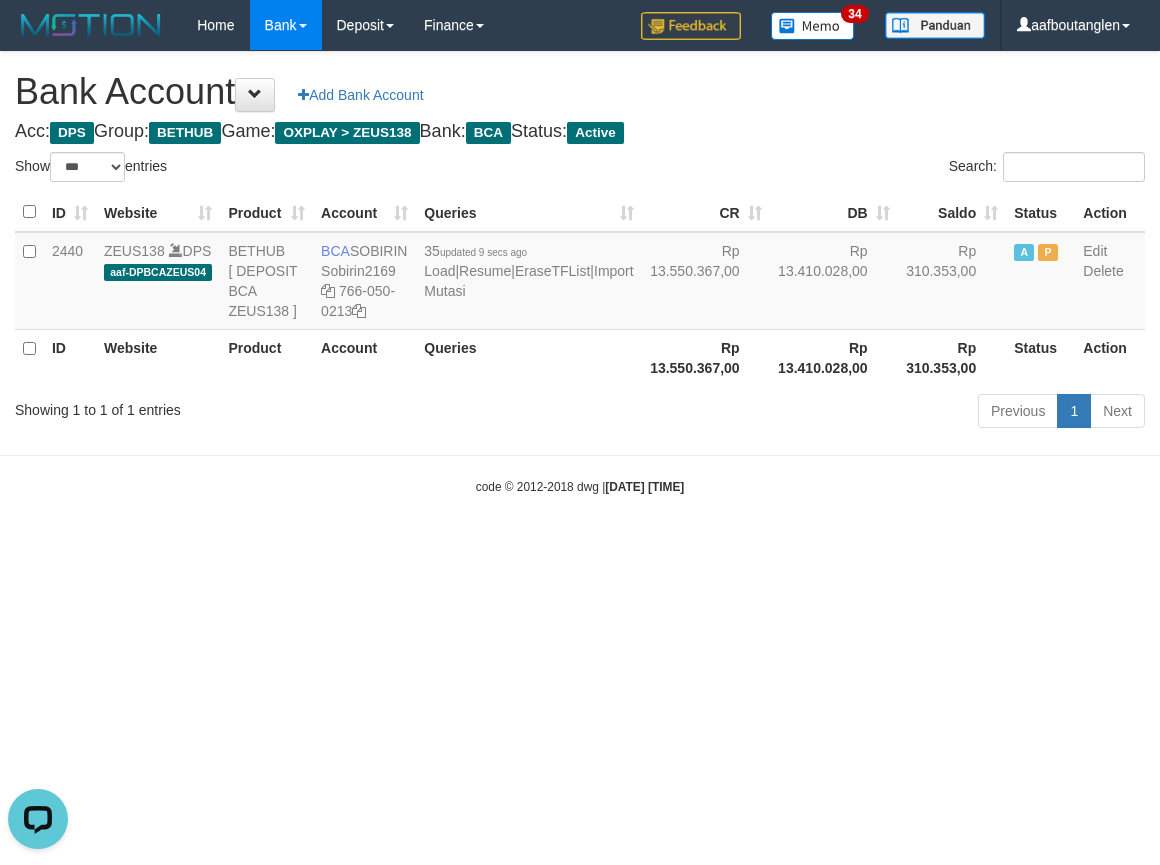 click on "Toggle navigation
Home
Bank
Account List
Deposit
DPS List
History
Note DPS
Finance
Financial Data
aafboutanglen
My Profile
Log Out
34" at bounding box center (580, 273) 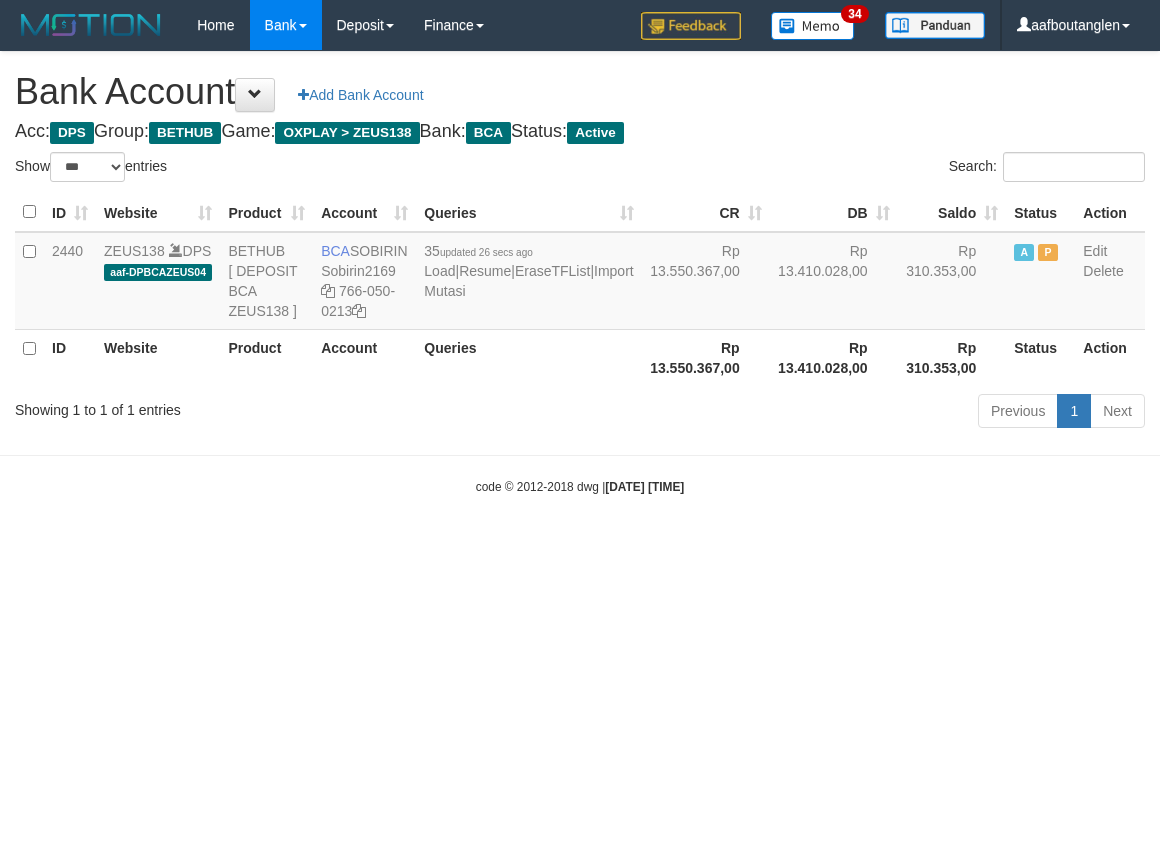 select on "***" 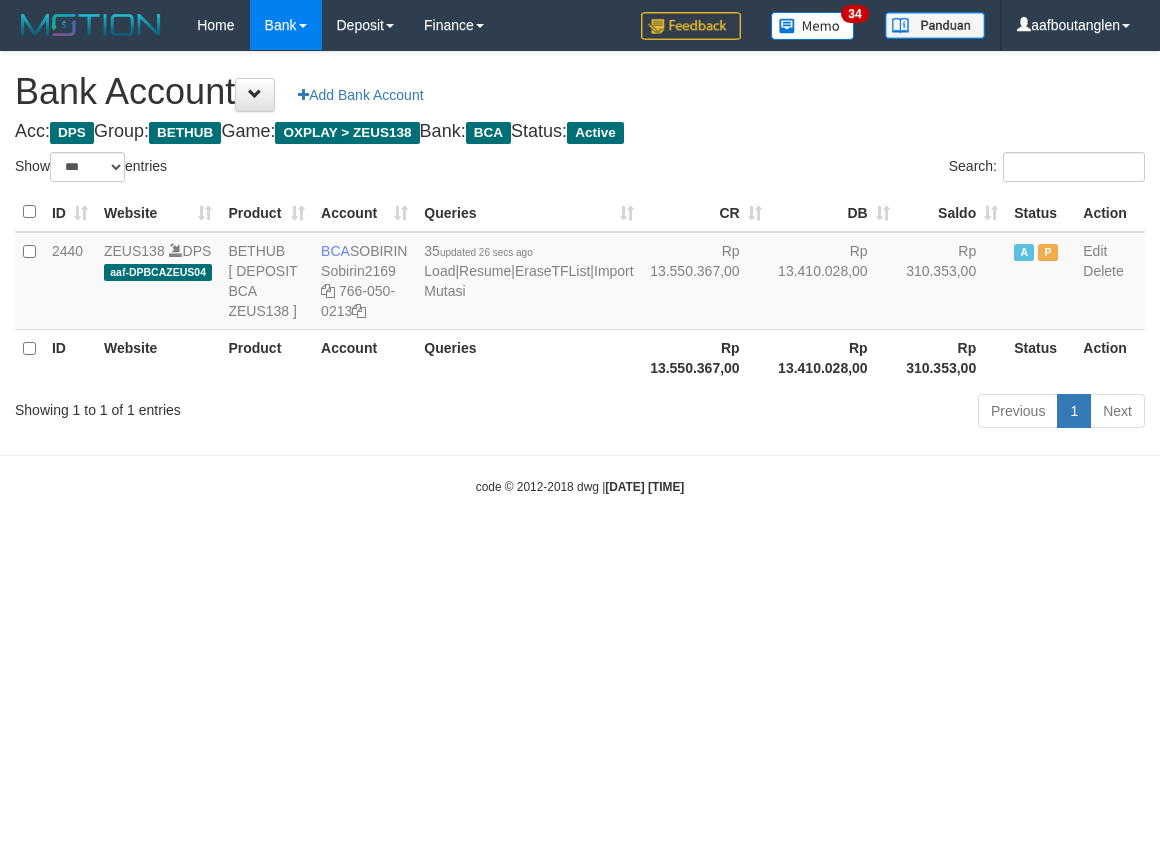 scroll, scrollTop: 0, scrollLeft: 0, axis: both 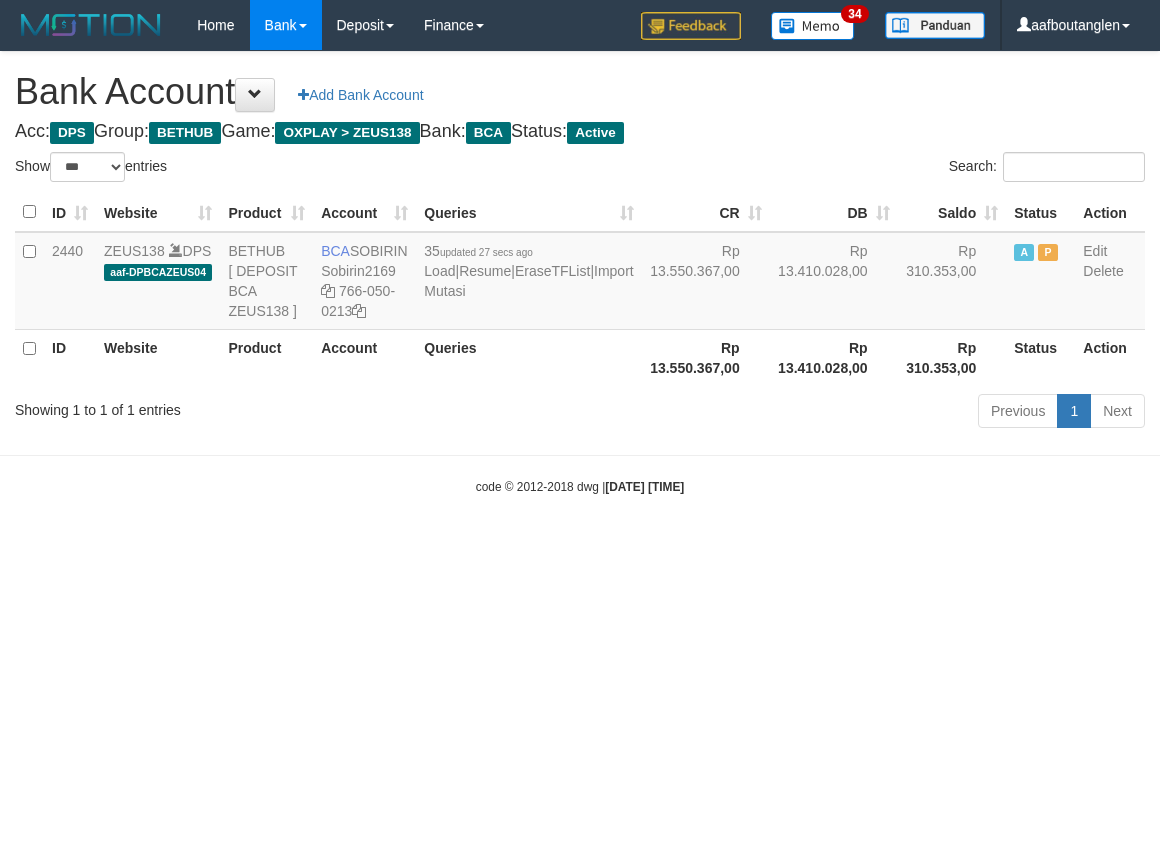 select on "***" 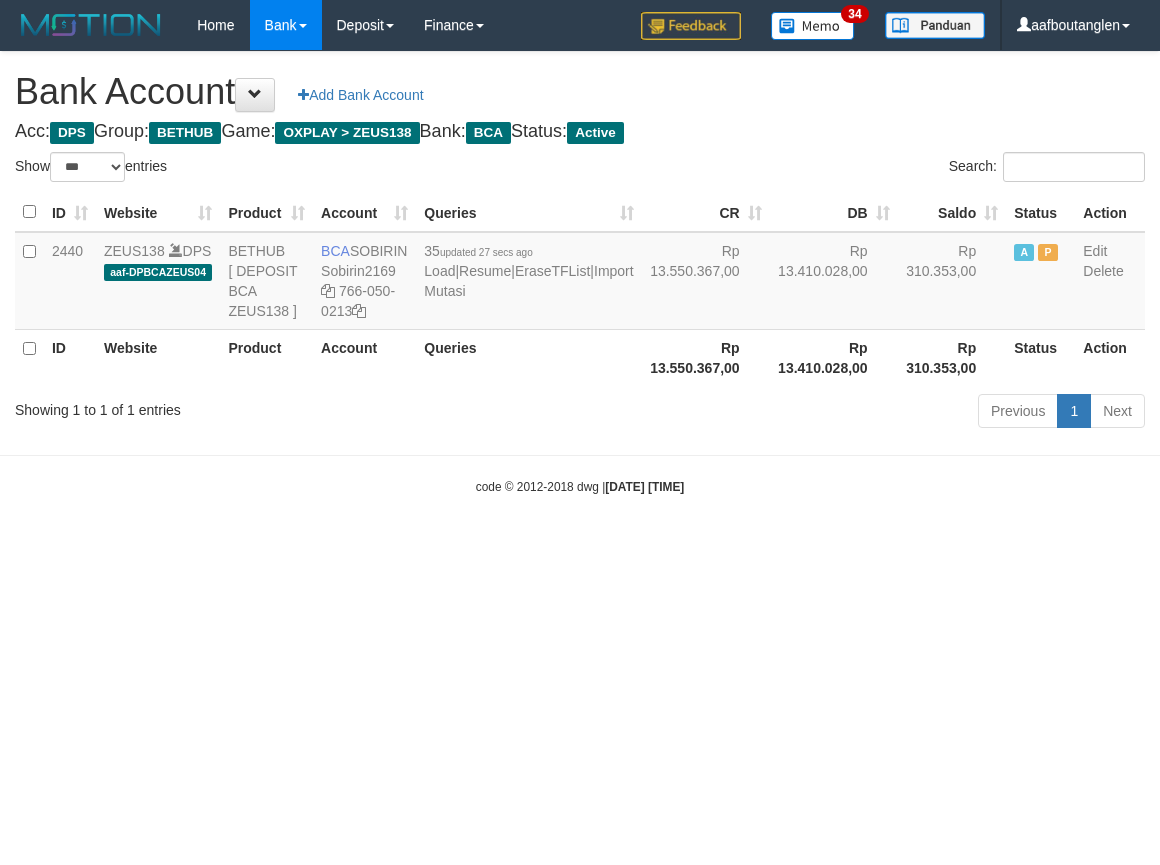 scroll, scrollTop: 0, scrollLeft: 0, axis: both 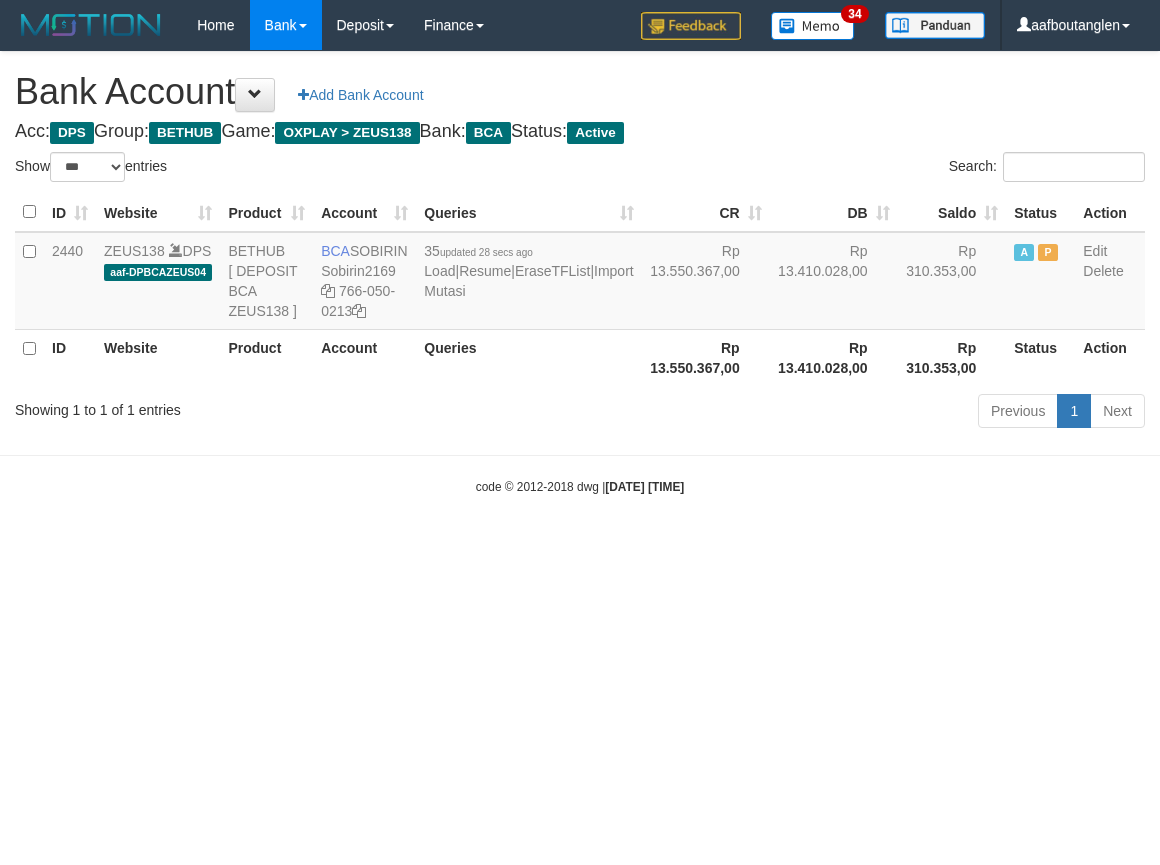 select on "***" 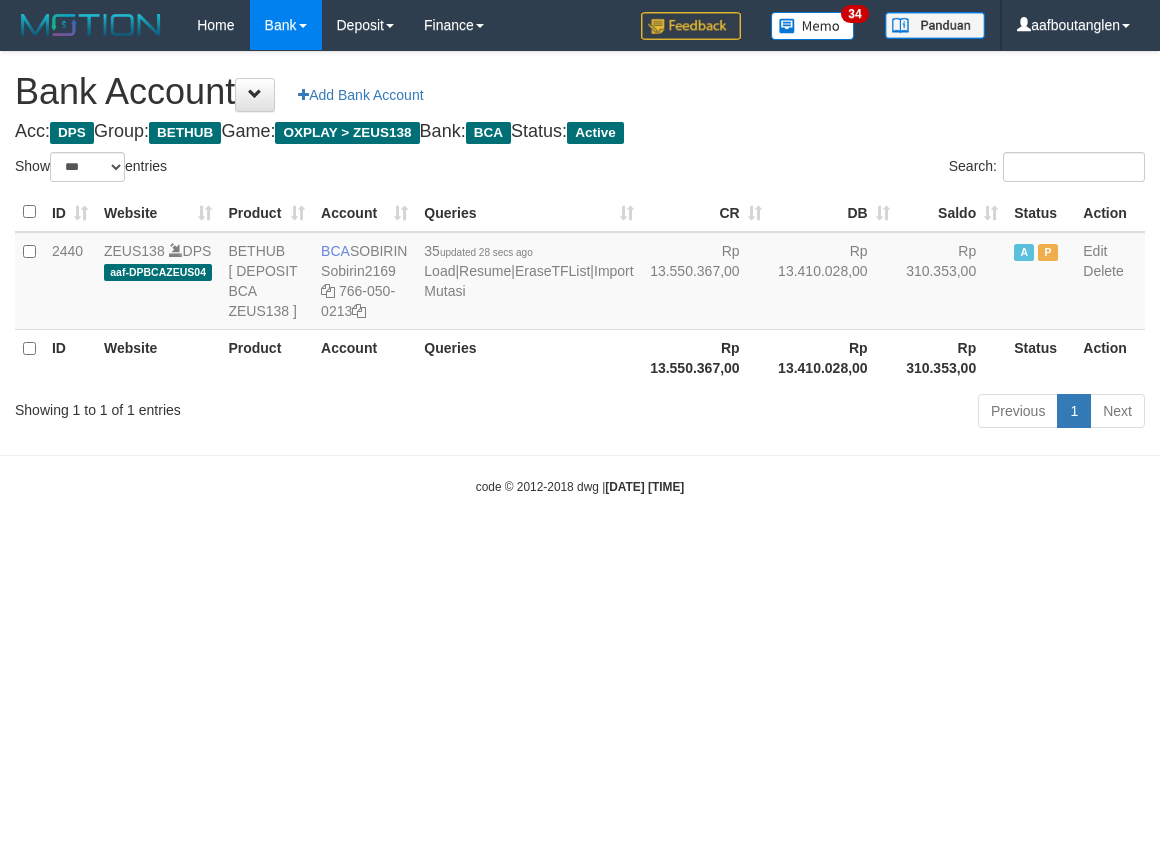 scroll, scrollTop: 0, scrollLeft: 0, axis: both 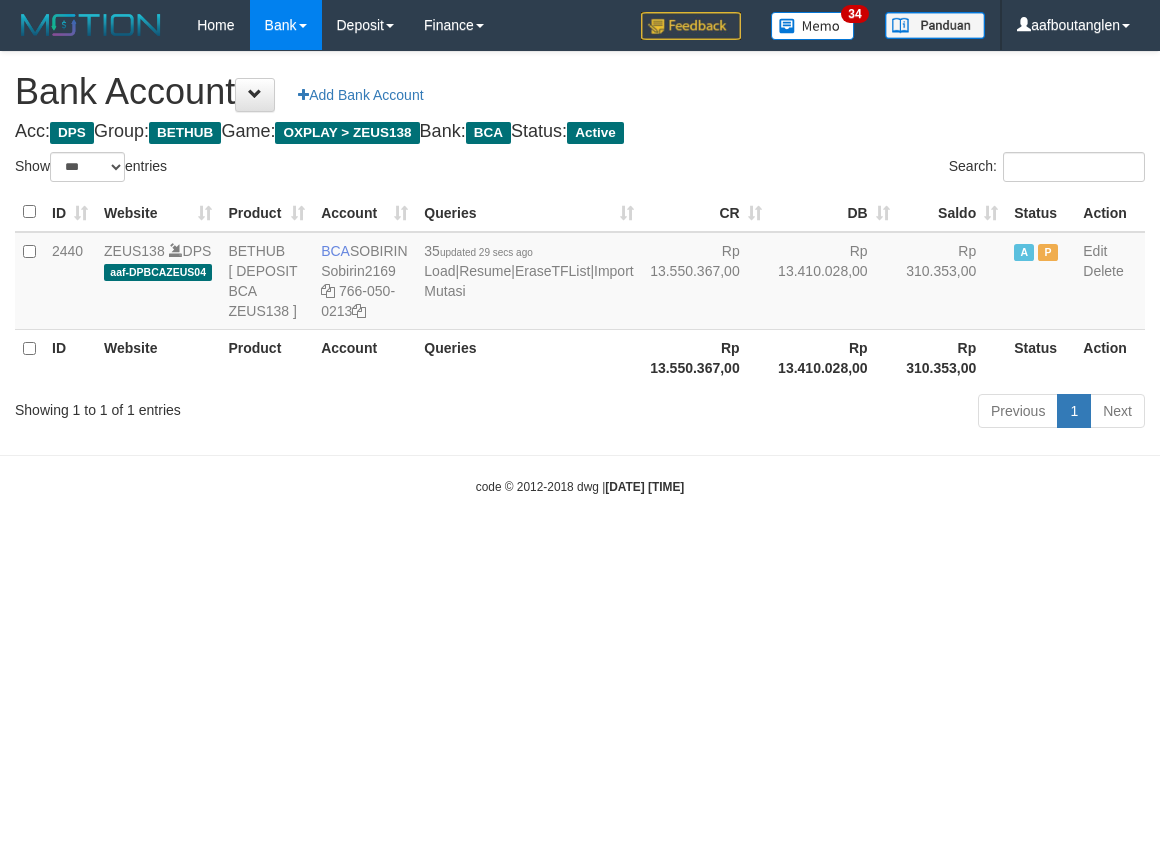 select on "***" 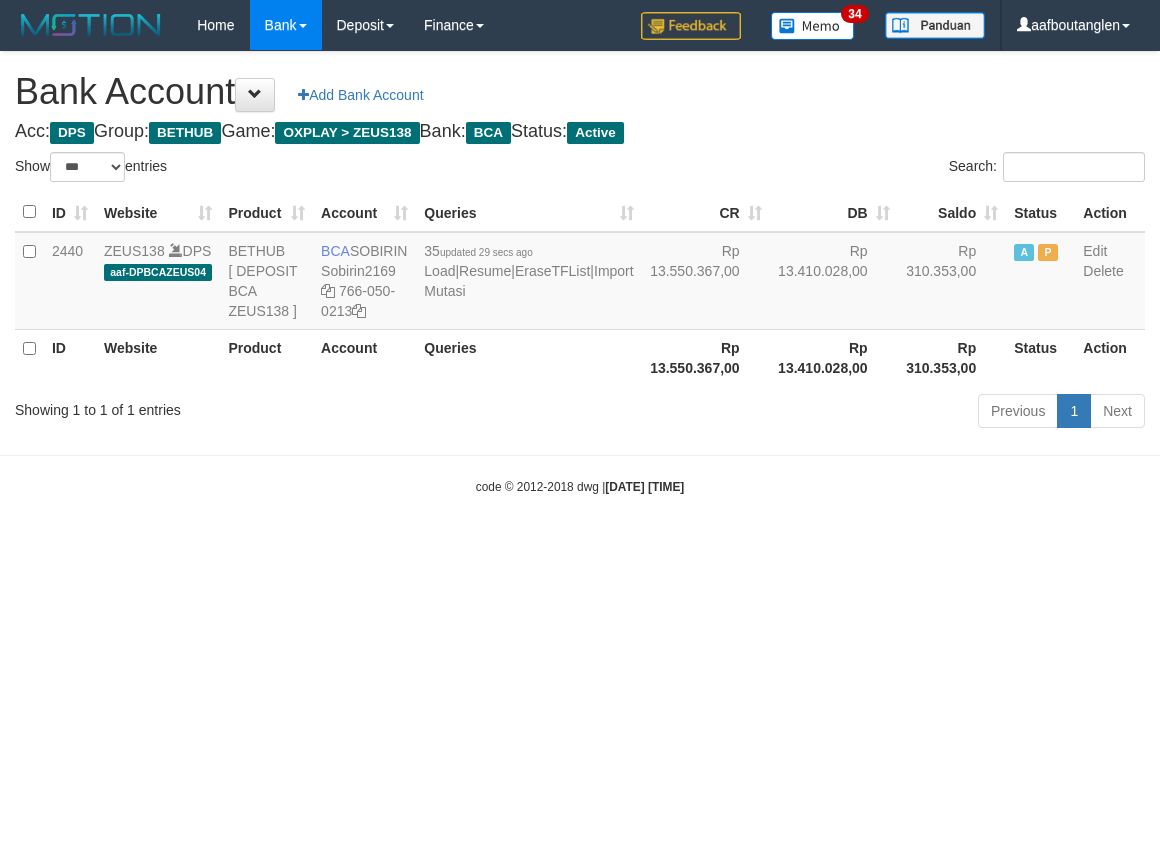 scroll, scrollTop: 0, scrollLeft: 0, axis: both 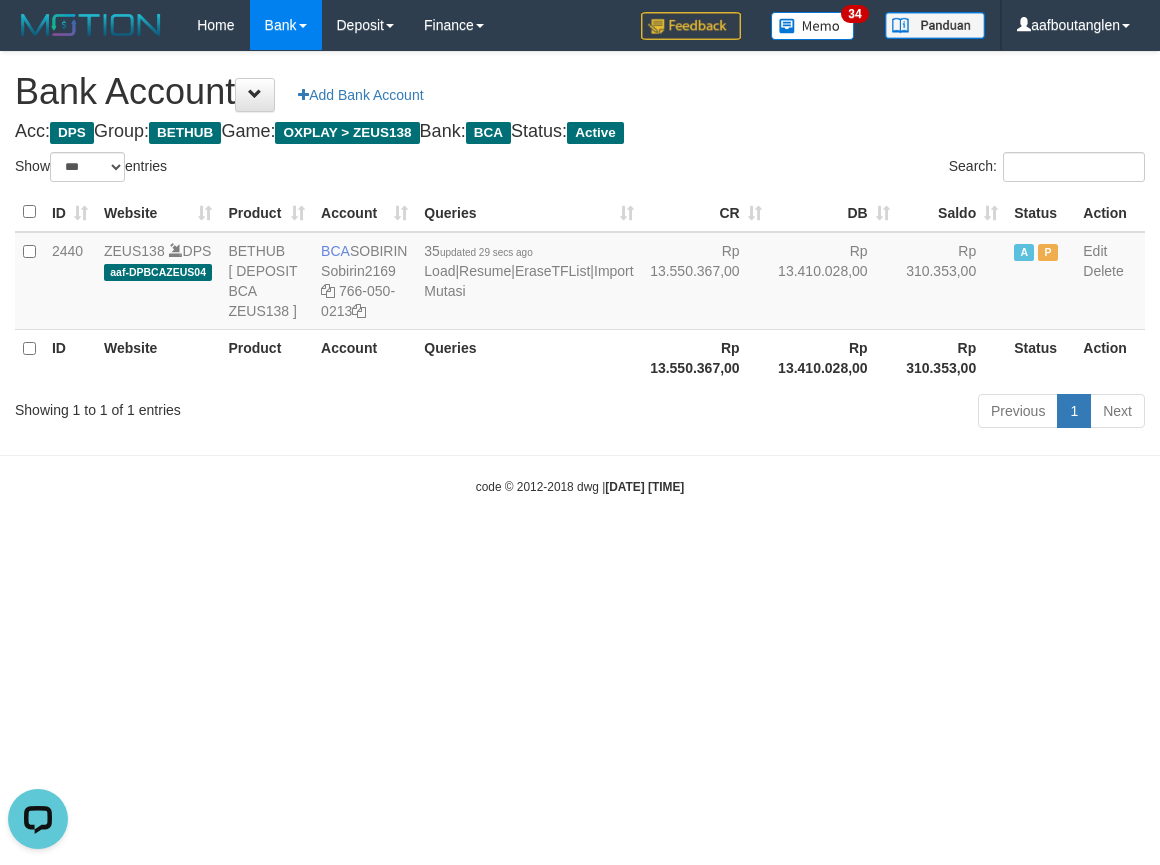click on "code © 2012-2018 dwg |  2025/07/14 01:47:30" at bounding box center (580, 486) 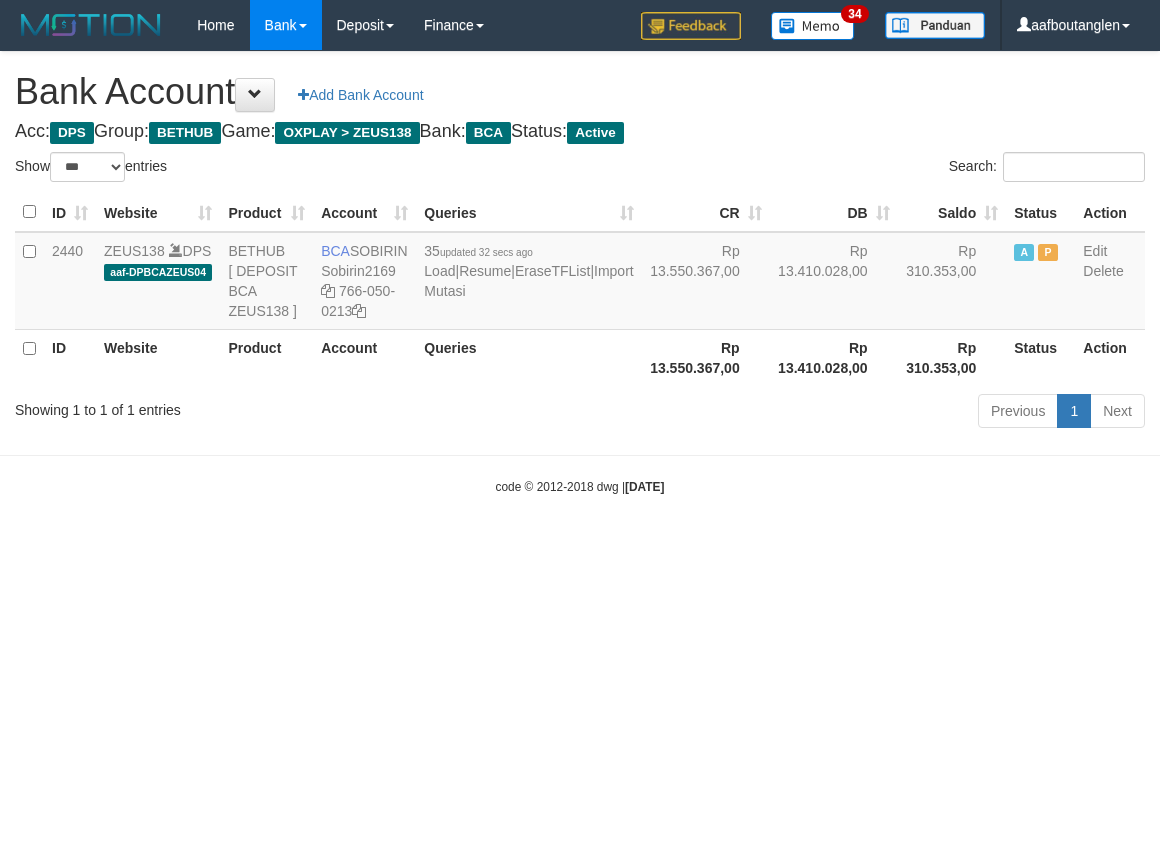 select on "***" 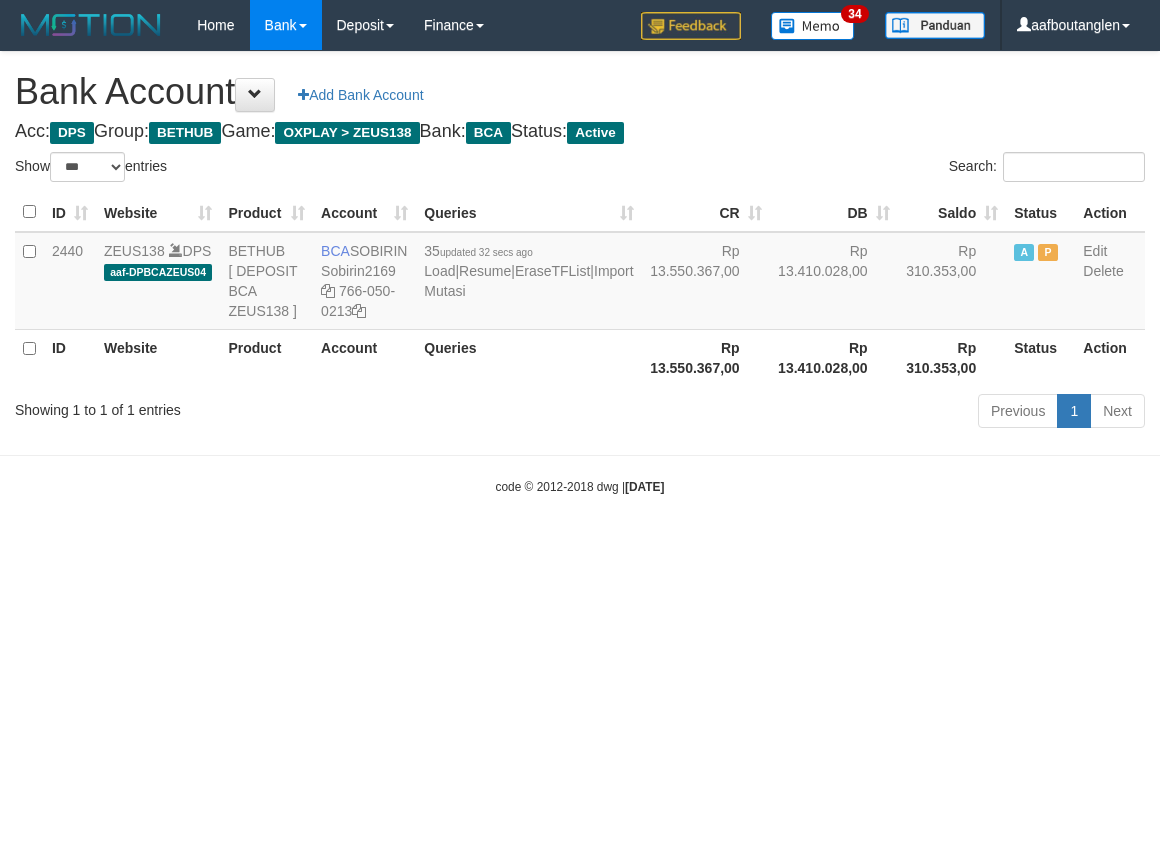 scroll, scrollTop: 0, scrollLeft: 0, axis: both 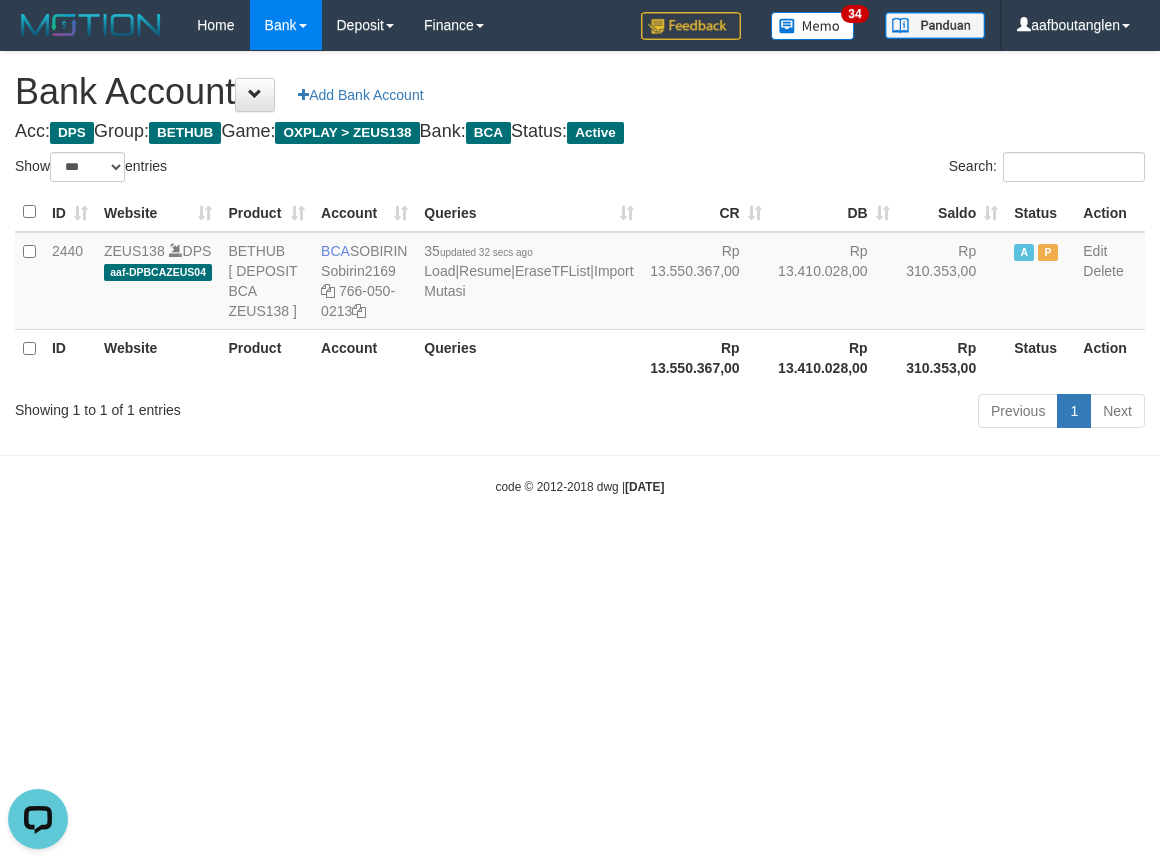 drag, startPoint x: 687, startPoint y: 552, endPoint x: 706, endPoint y: 685, distance: 134.3503 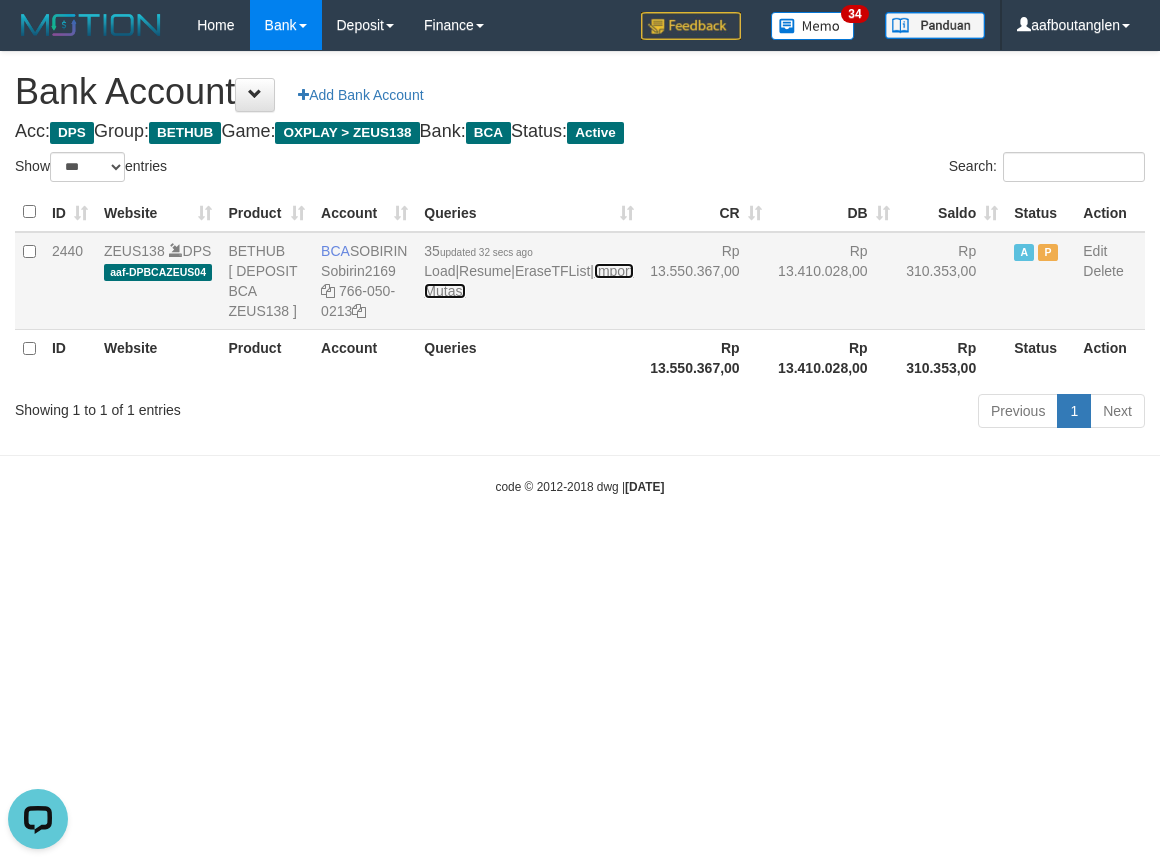 click on "Import Mutasi" at bounding box center (528, 281) 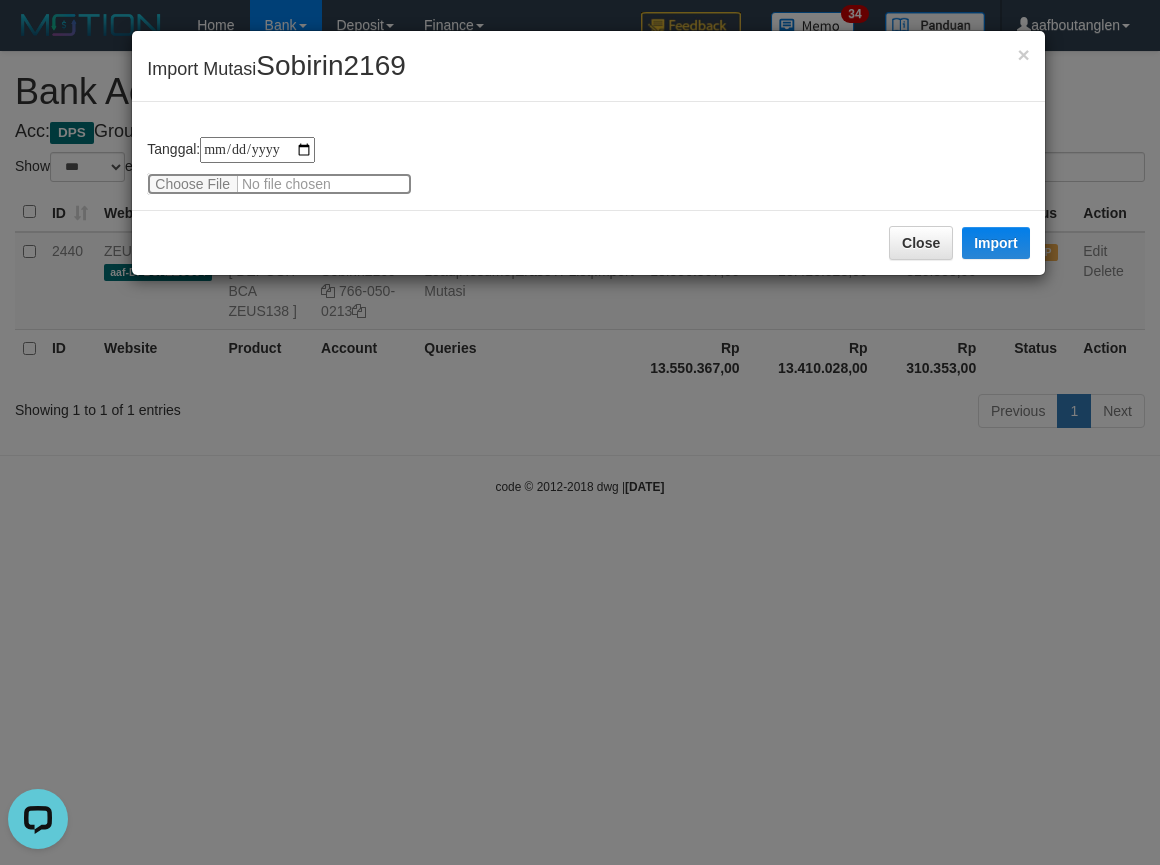 click at bounding box center [279, 184] 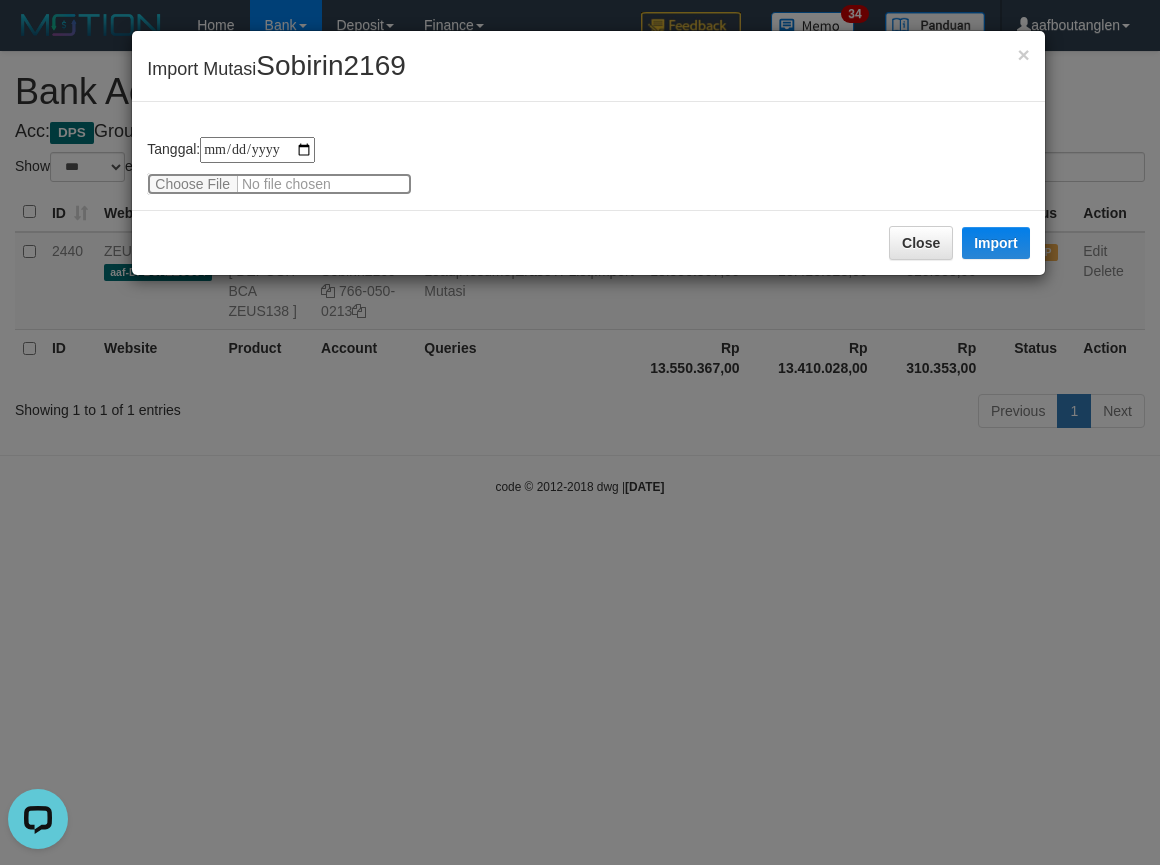 type on "**********" 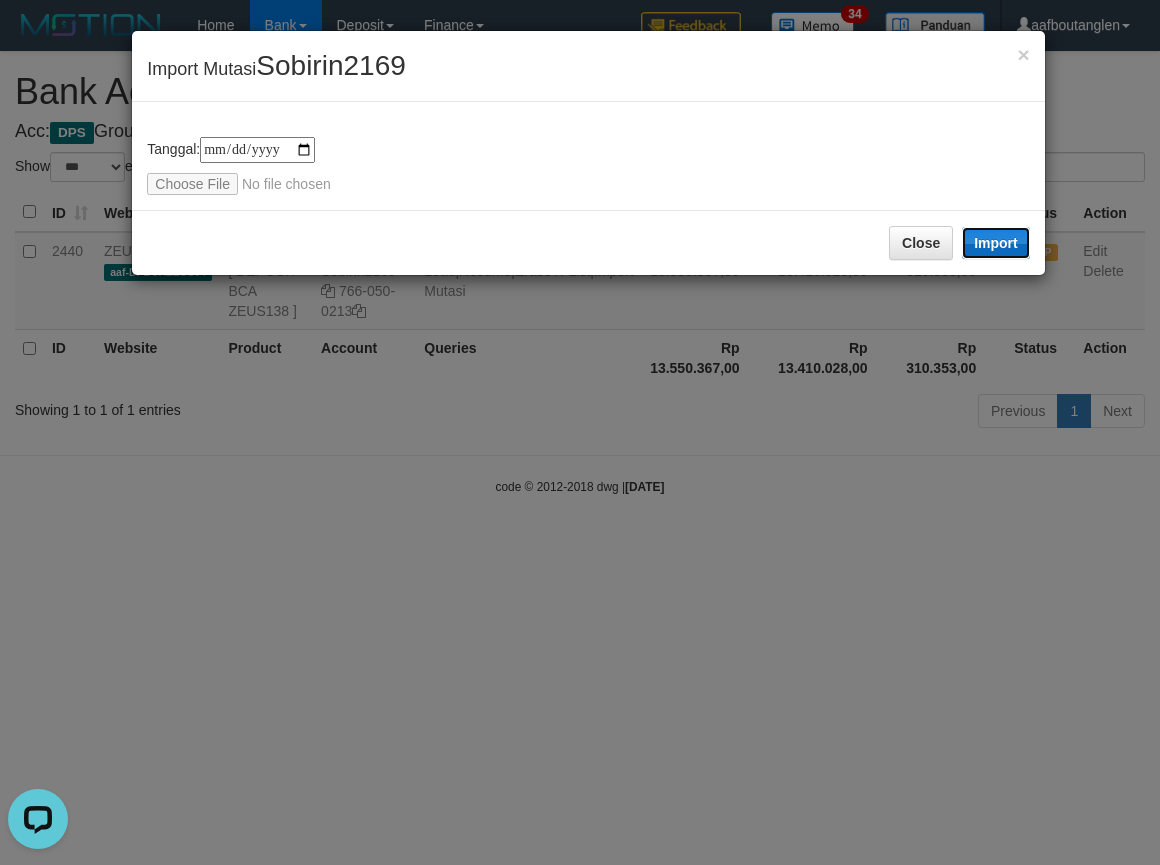 click on "Import" at bounding box center (996, 243) 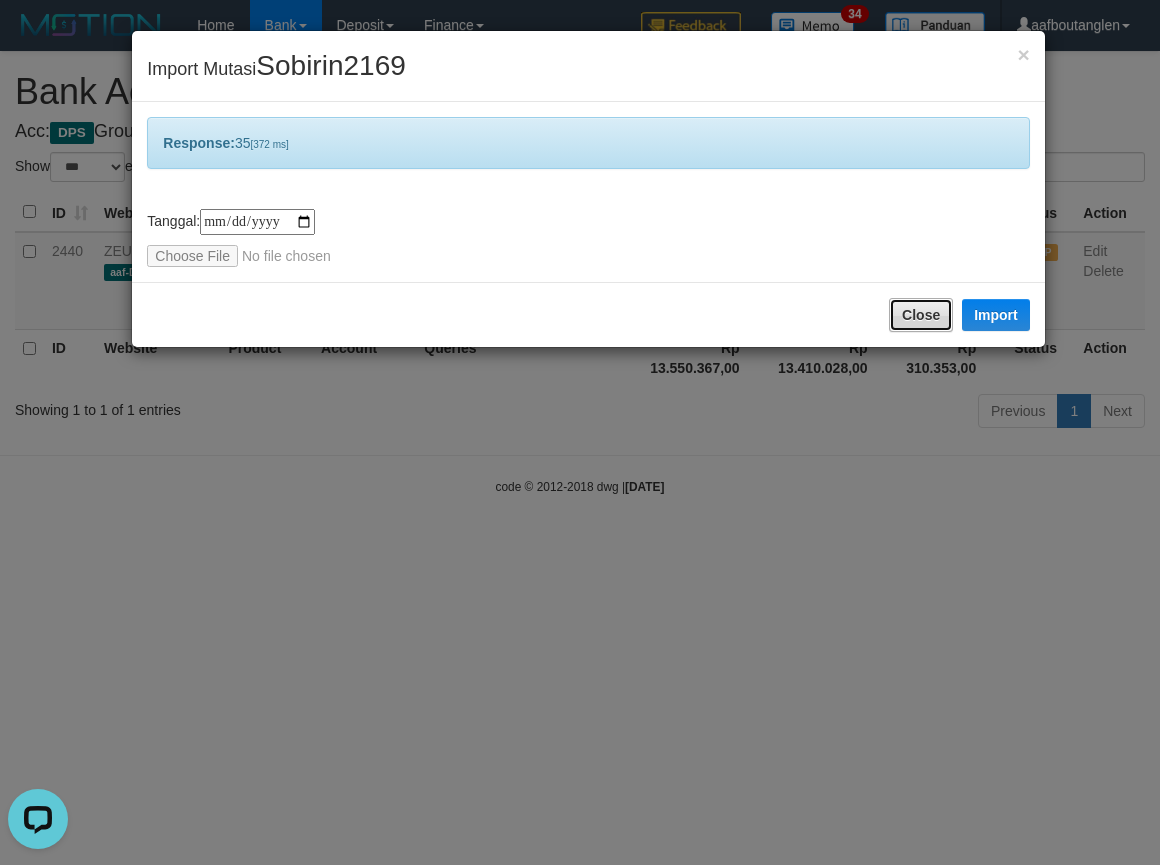 click on "Close" at bounding box center (921, 315) 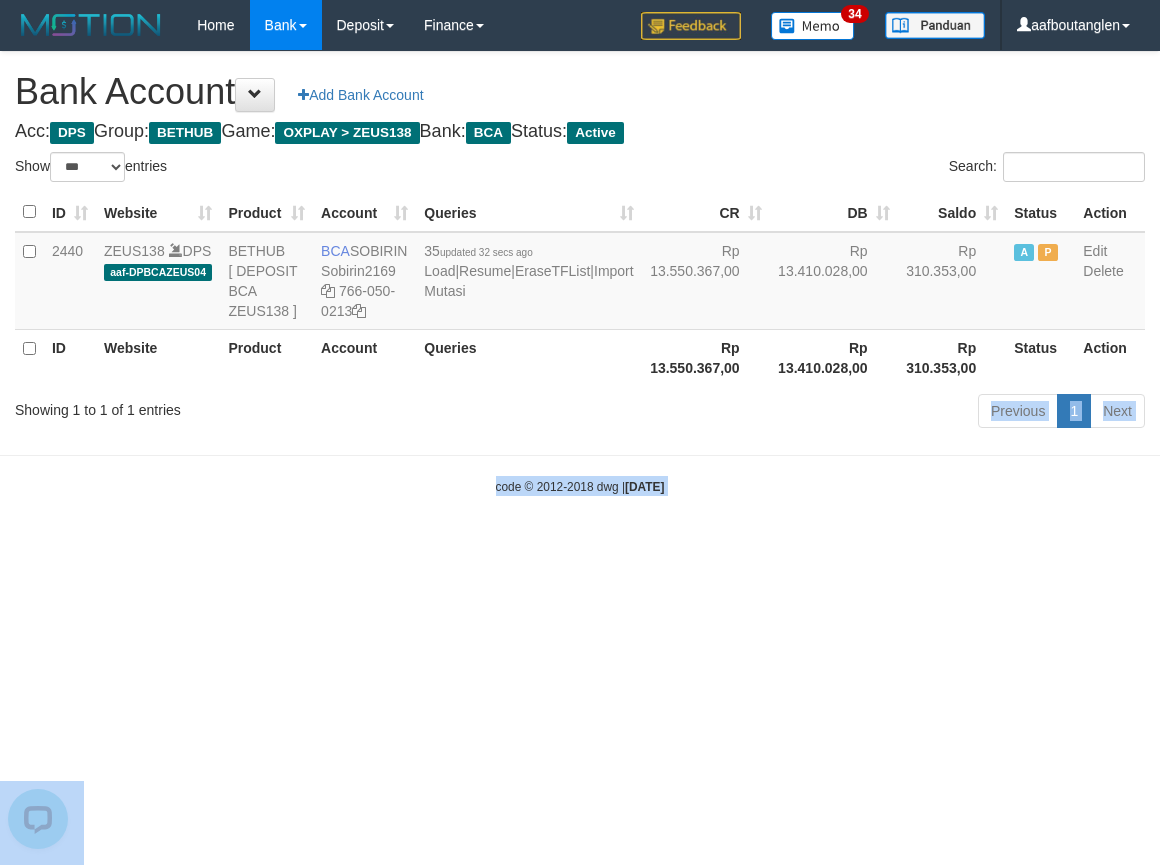 drag, startPoint x: 707, startPoint y: 460, endPoint x: 722, endPoint y: 448, distance: 19.209373 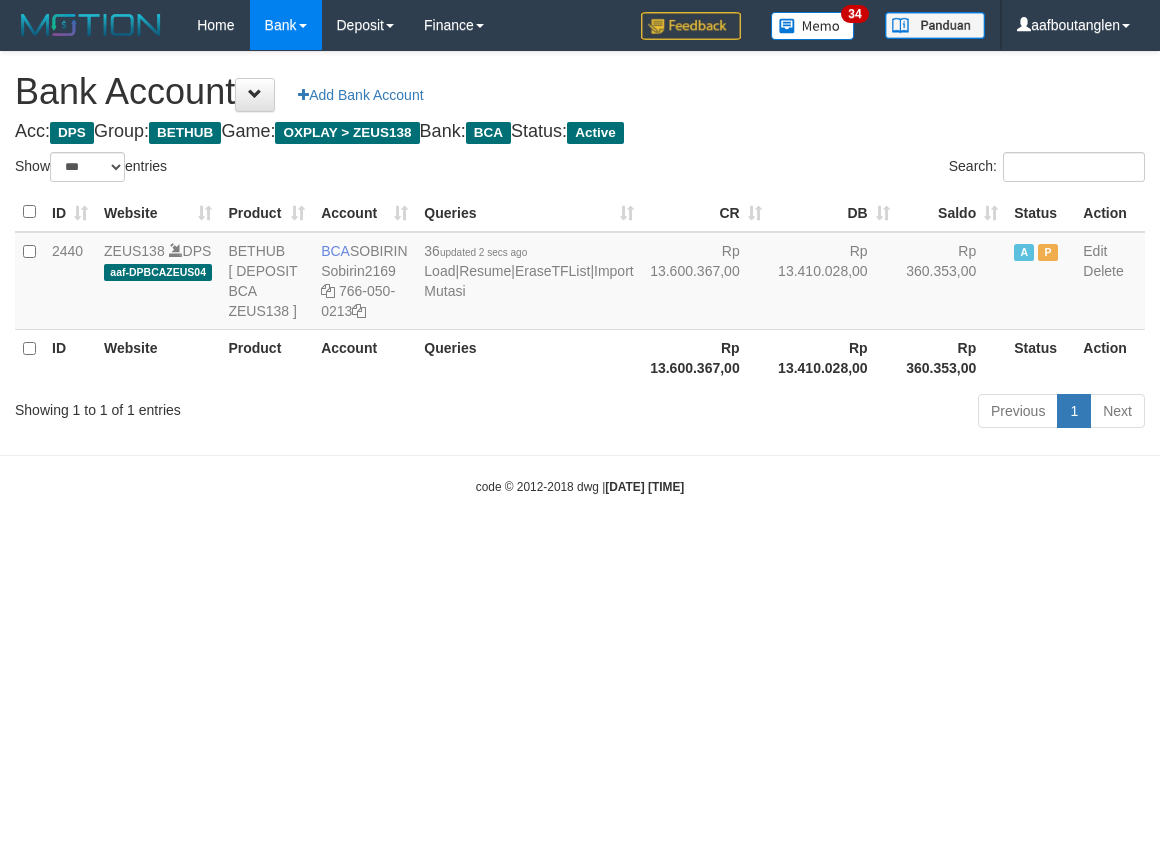 select on "***" 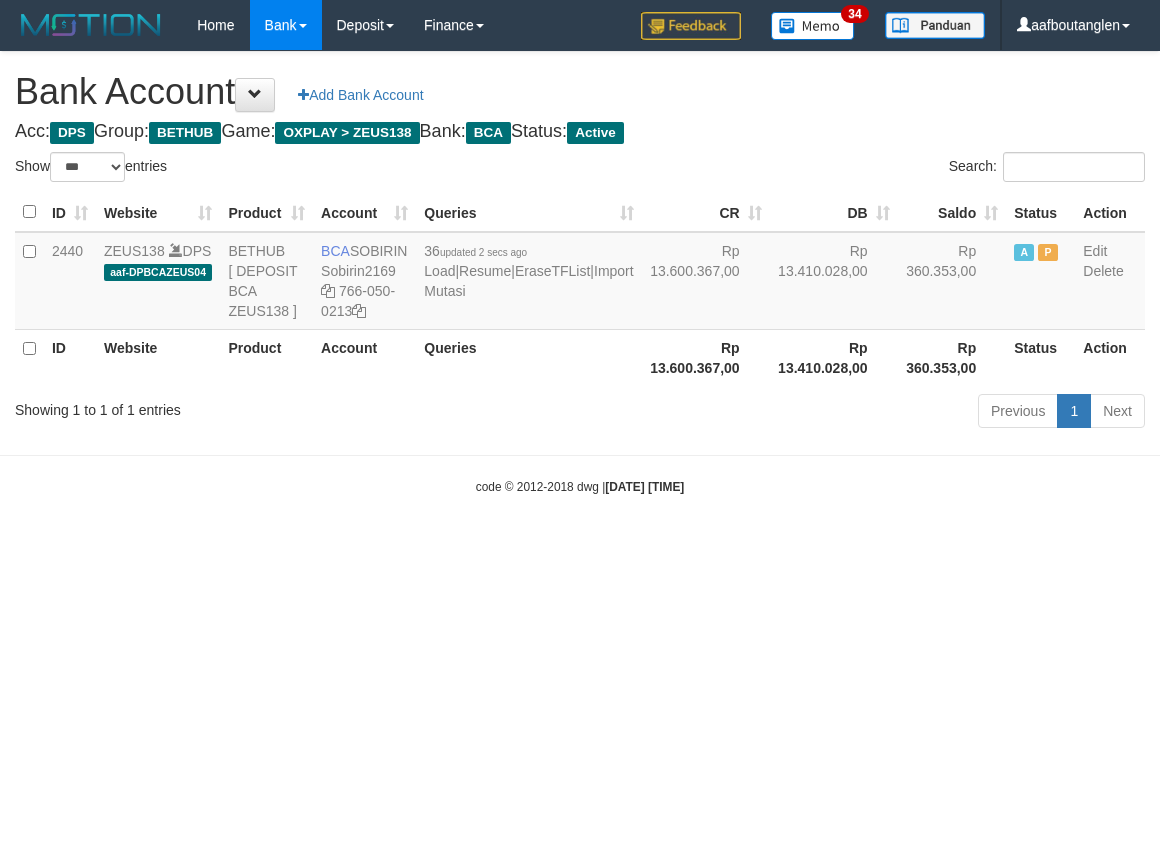 scroll, scrollTop: 0, scrollLeft: 0, axis: both 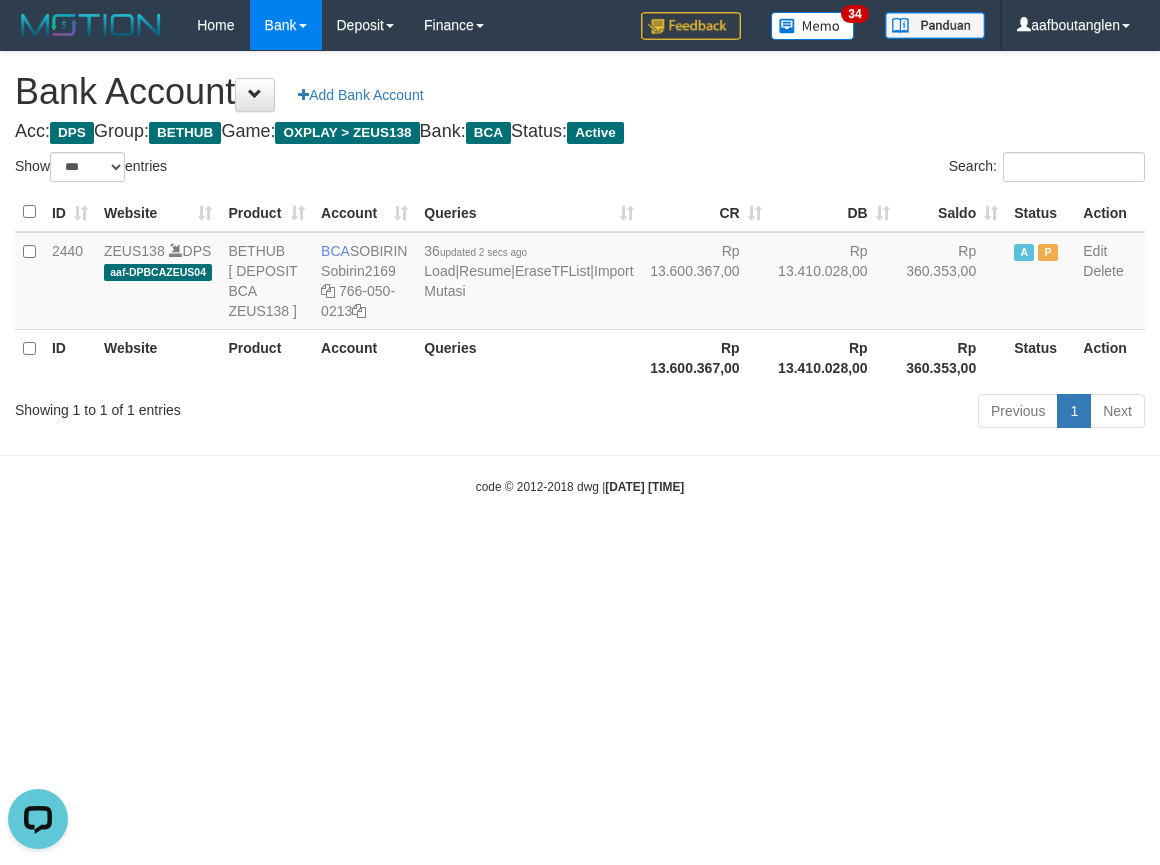 drag, startPoint x: 0, startPoint y: 0, endPoint x: 946, endPoint y: 421, distance: 1035.4502 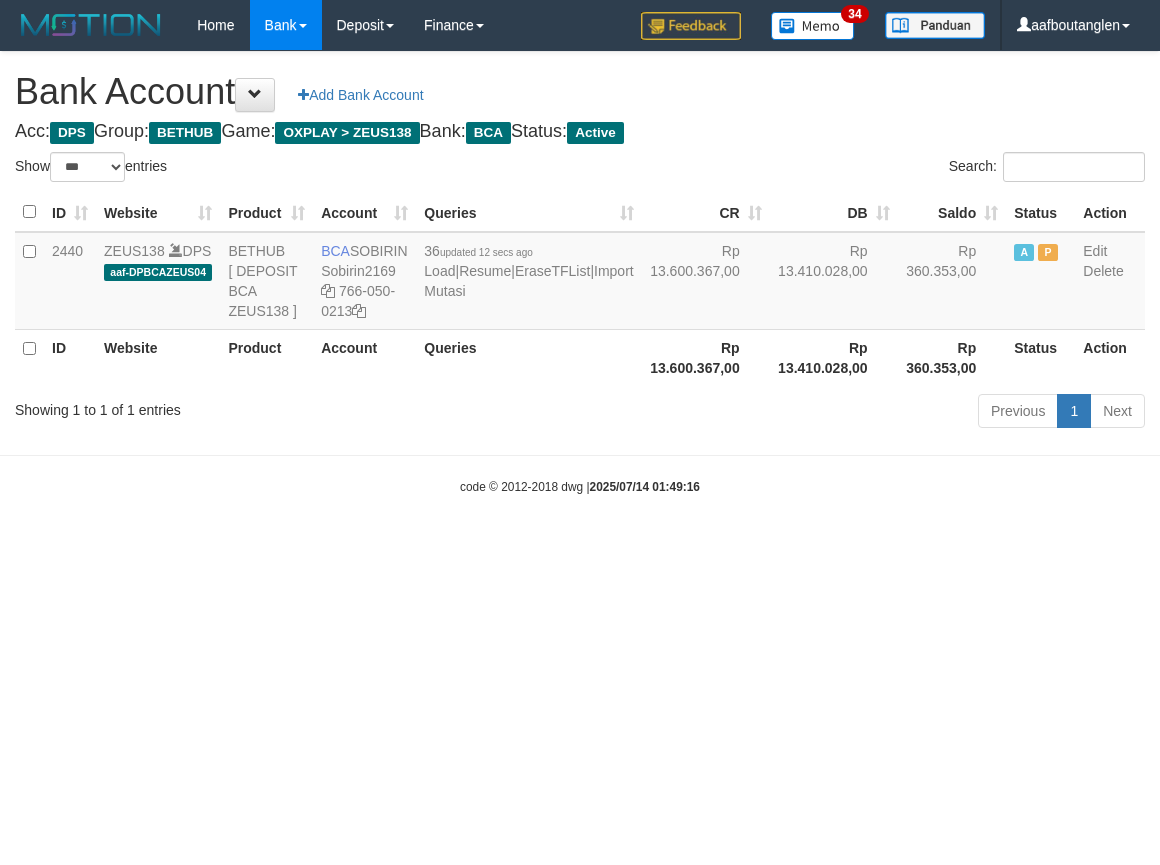 select on "***" 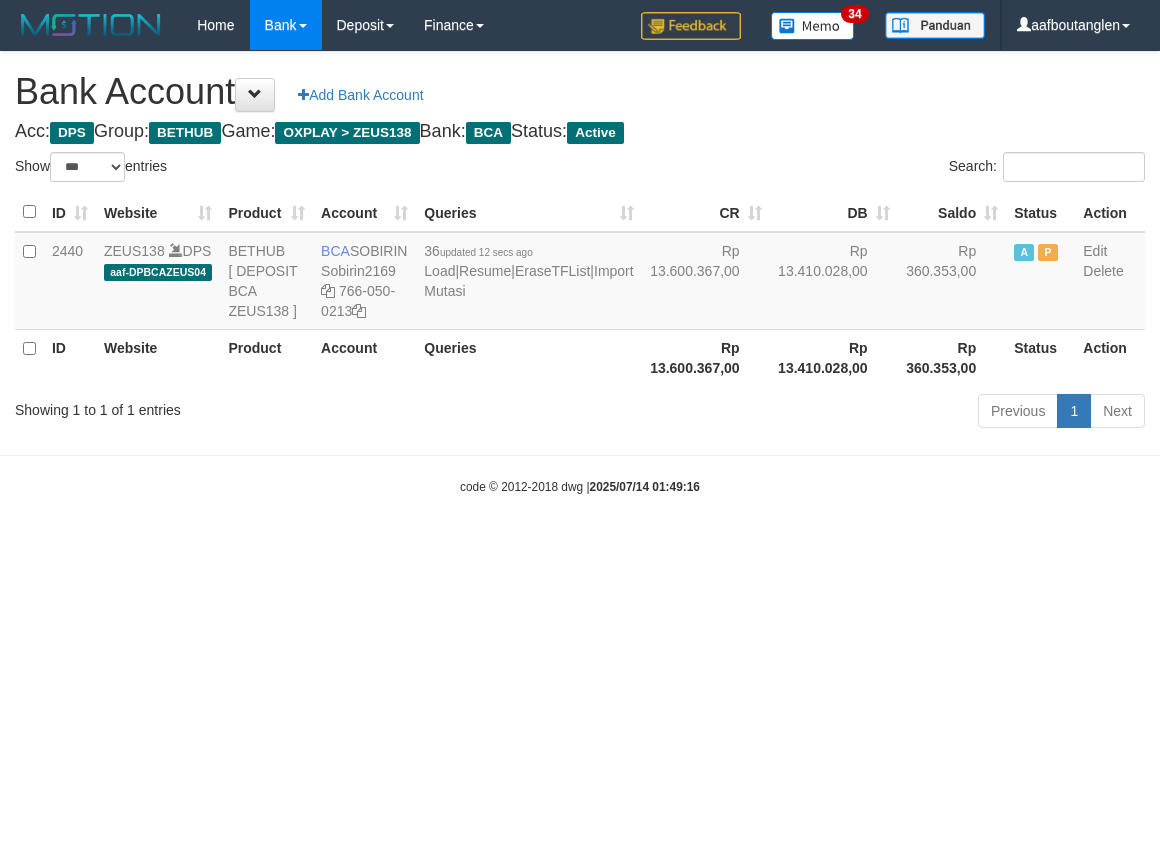 scroll, scrollTop: 0, scrollLeft: 0, axis: both 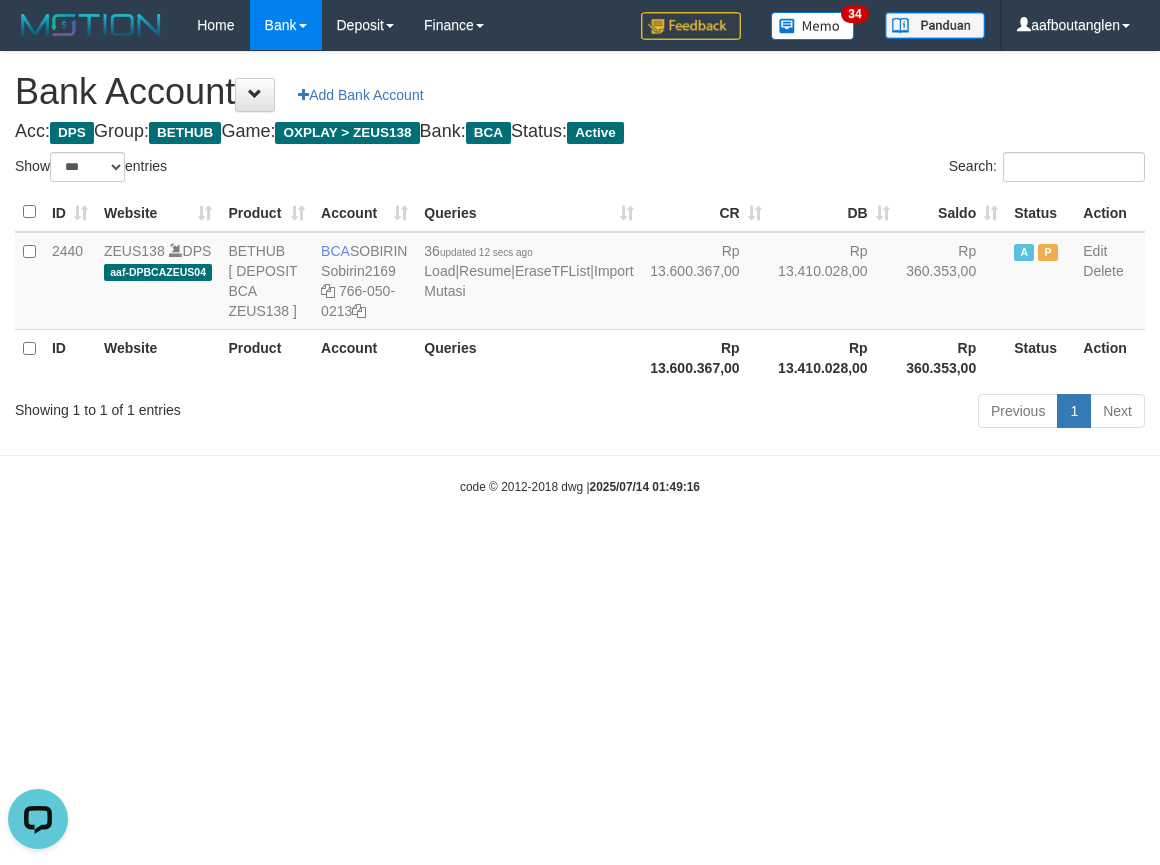 click on "Toggle navigation
Home
Bank
Account List
Deposit
DPS List
History
Note DPS
Finance
Financial Data
aafboutanglen
My Profile
Log Out
34" at bounding box center (580, 273) 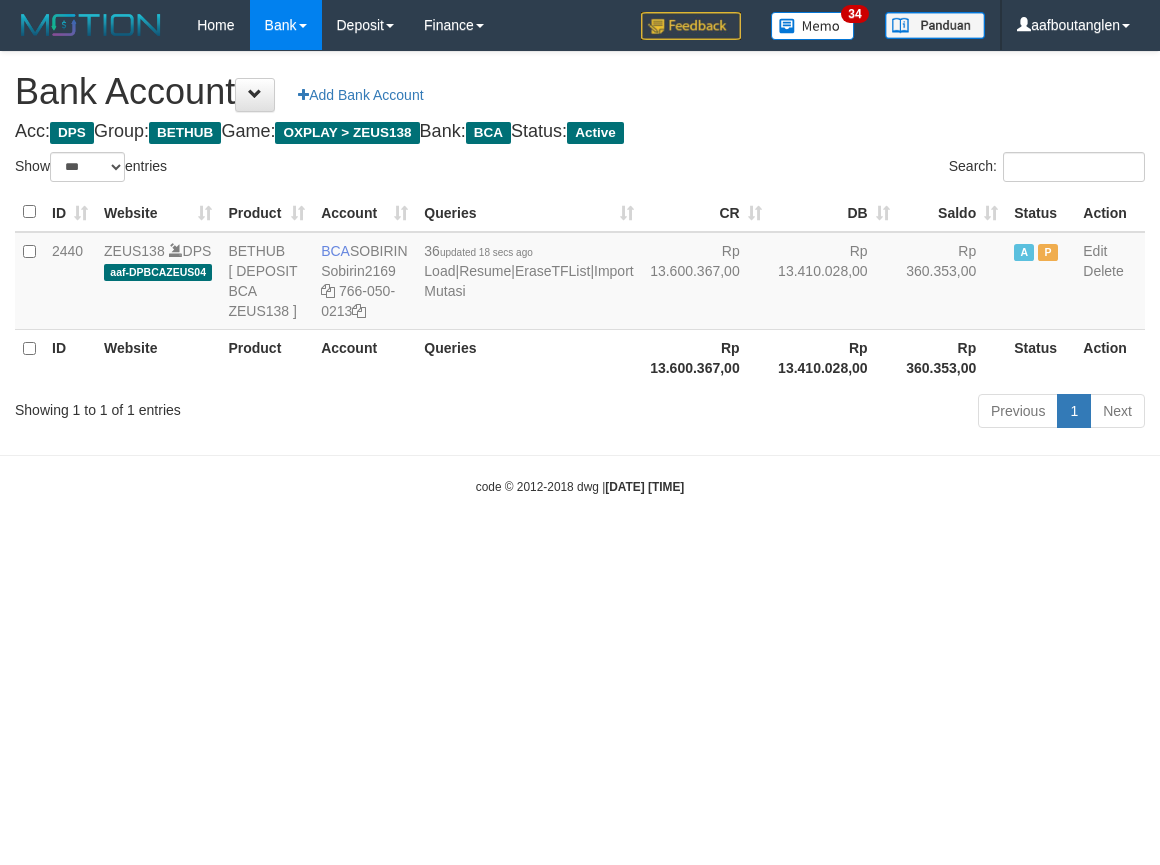 select on "***" 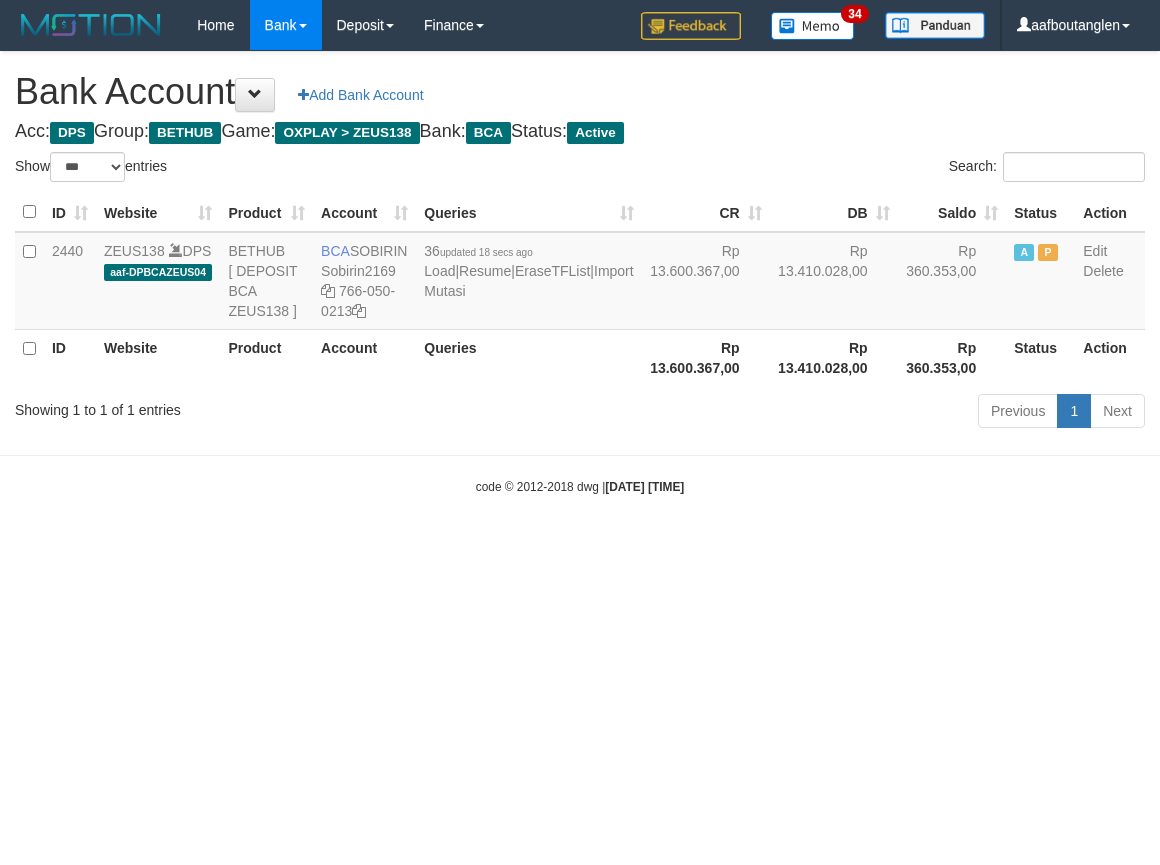 scroll, scrollTop: 0, scrollLeft: 0, axis: both 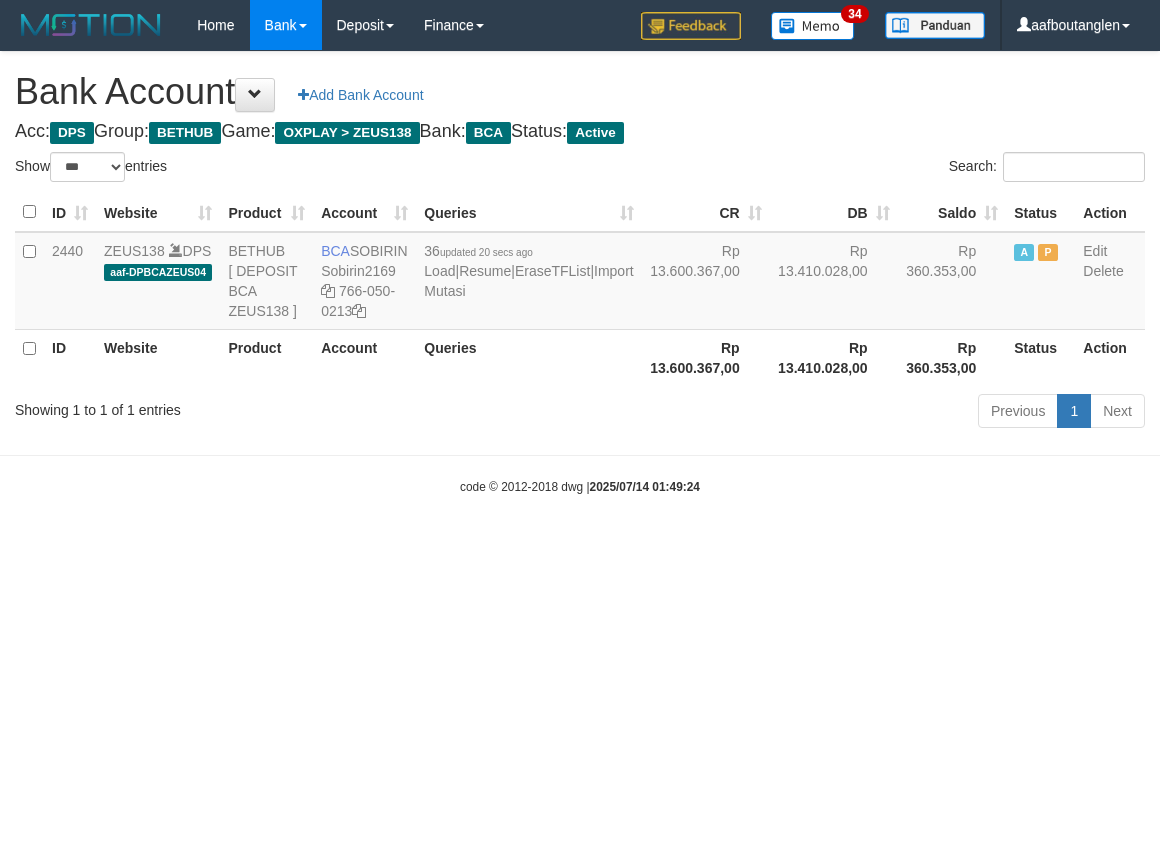 select on "***" 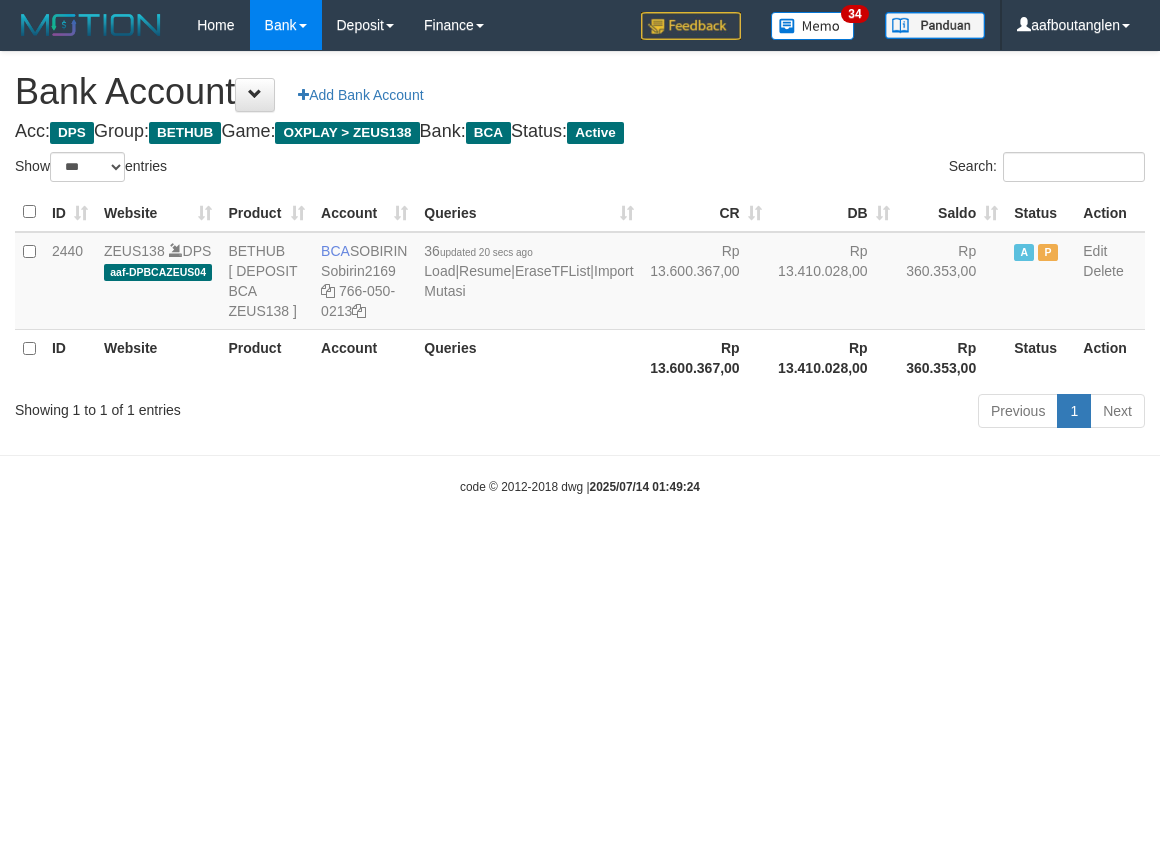 scroll, scrollTop: 0, scrollLeft: 0, axis: both 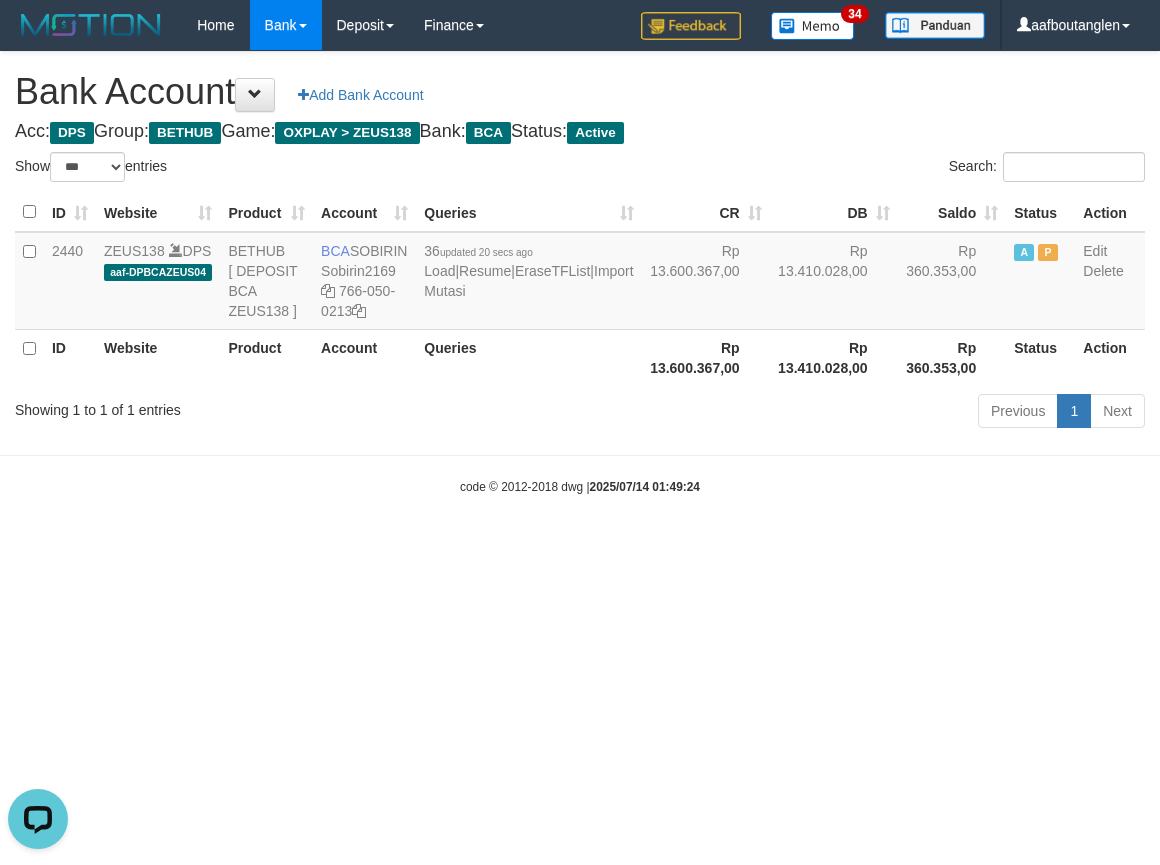 click on "Toggle navigation
Home
Bank
Account List
Deposit
DPS List
History
Note DPS
Finance
Financial Data
aafboutanglen
My Profile
Log Out
34" at bounding box center [580, 273] 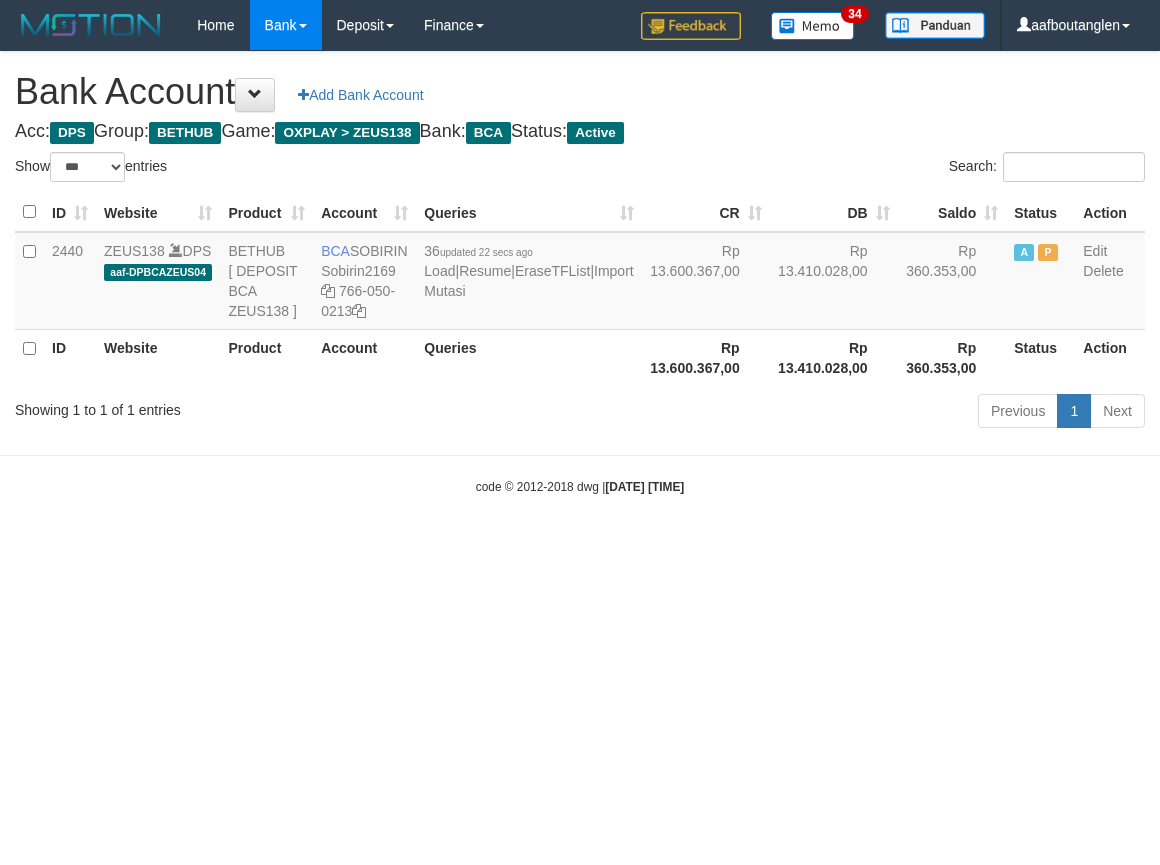 select on "***" 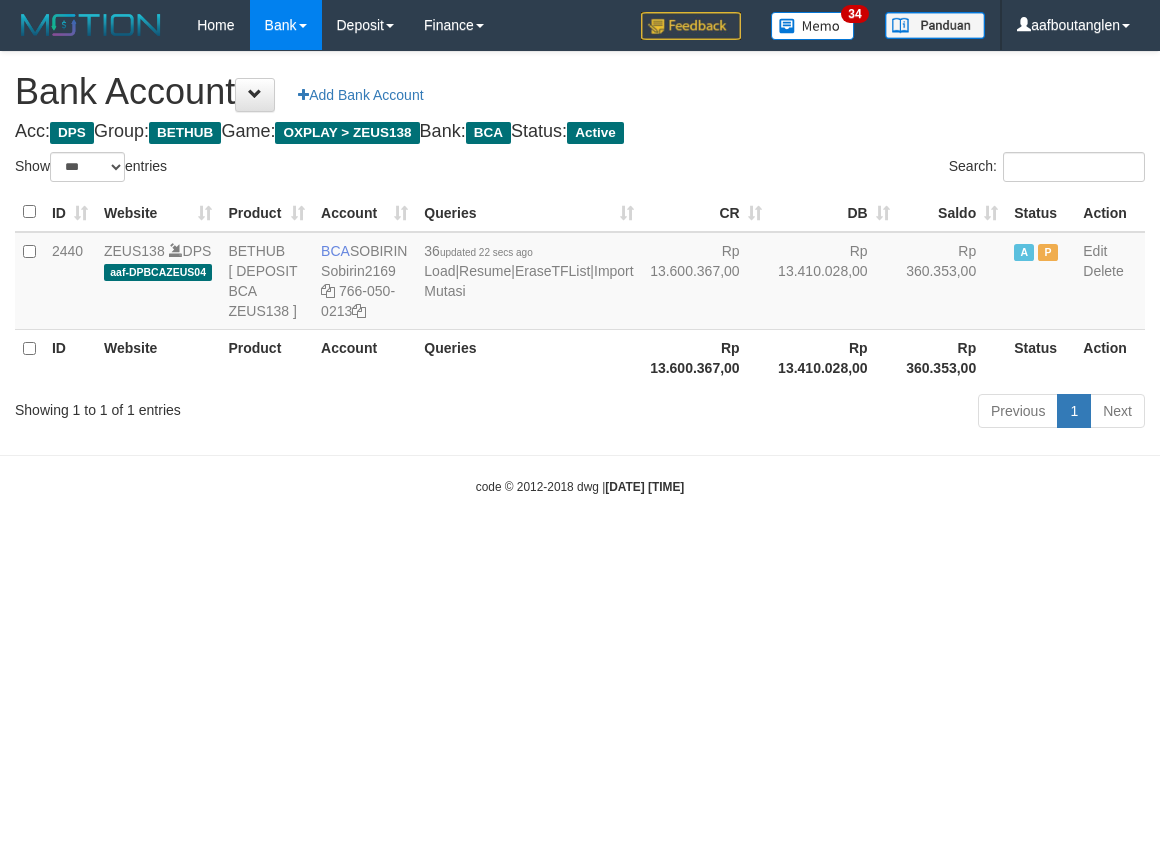 scroll, scrollTop: 0, scrollLeft: 0, axis: both 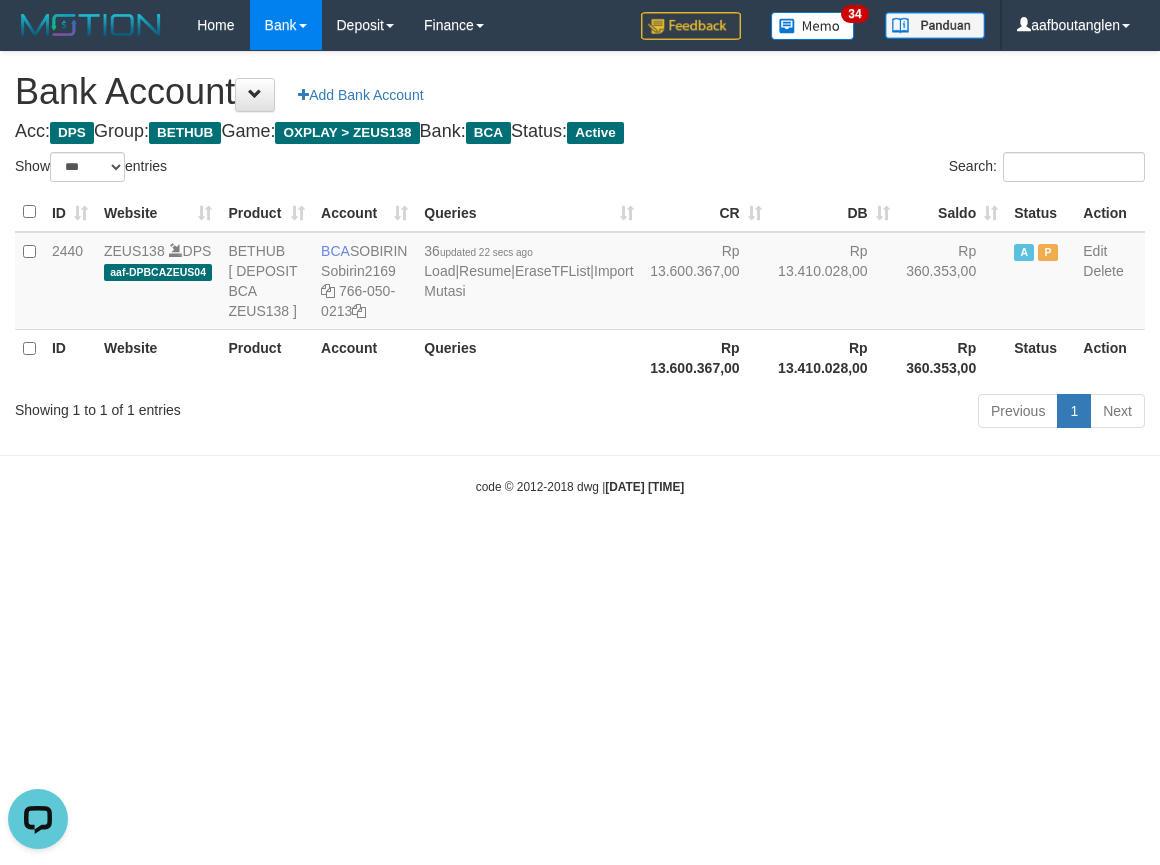 drag, startPoint x: 1027, startPoint y: 563, endPoint x: 1017, endPoint y: 553, distance: 14.142136 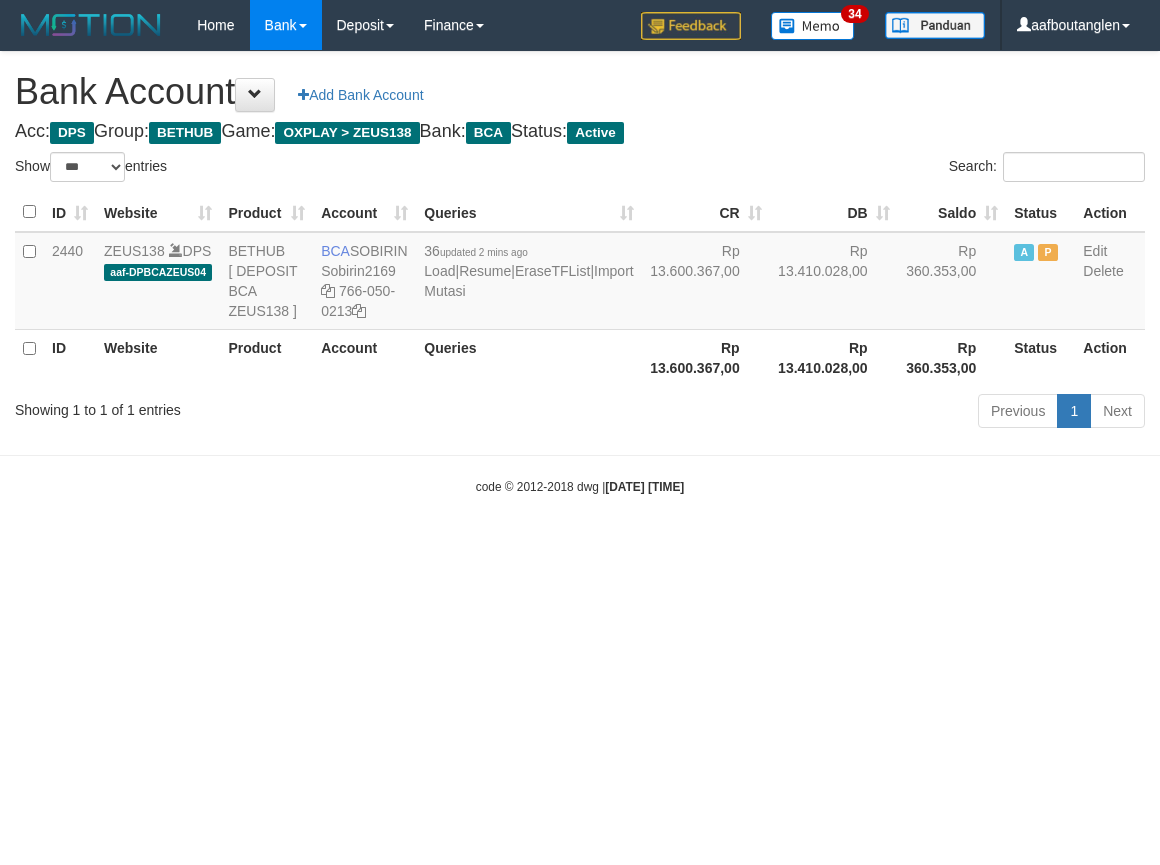 select on "***" 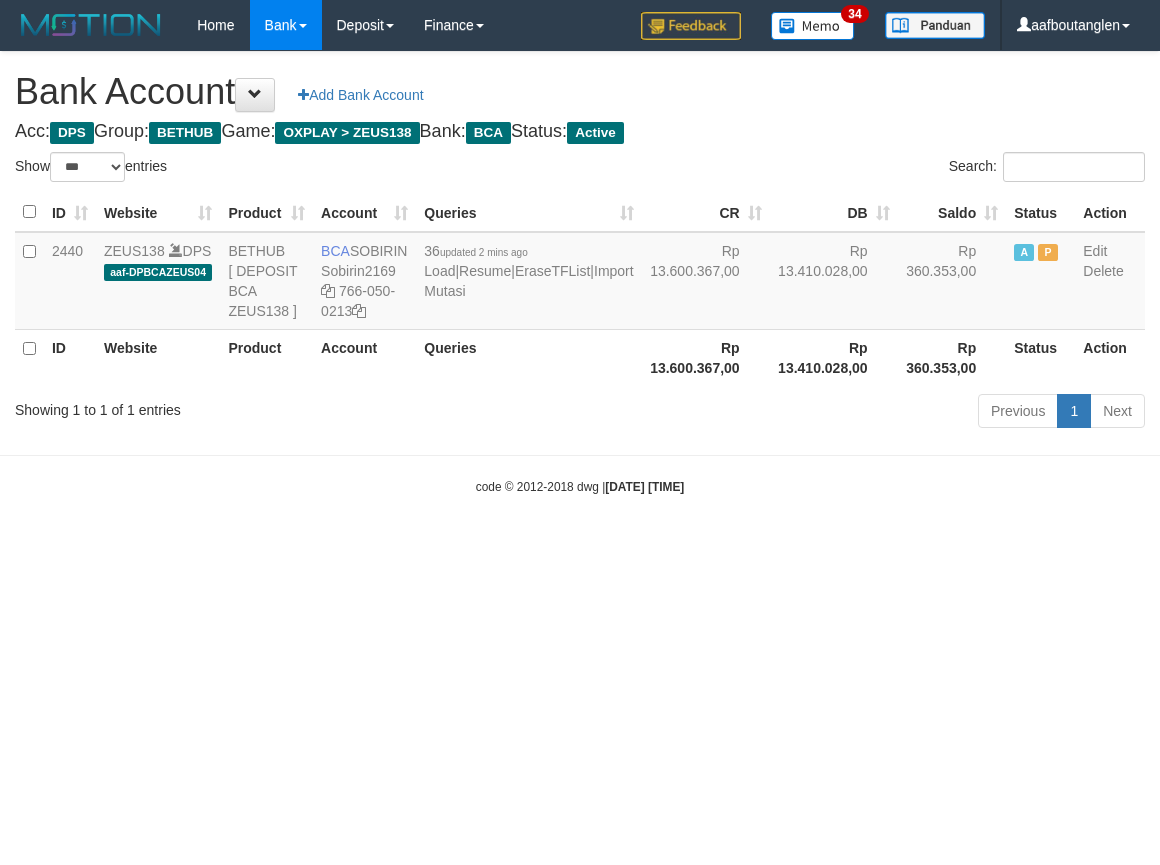 scroll, scrollTop: 0, scrollLeft: 0, axis: both 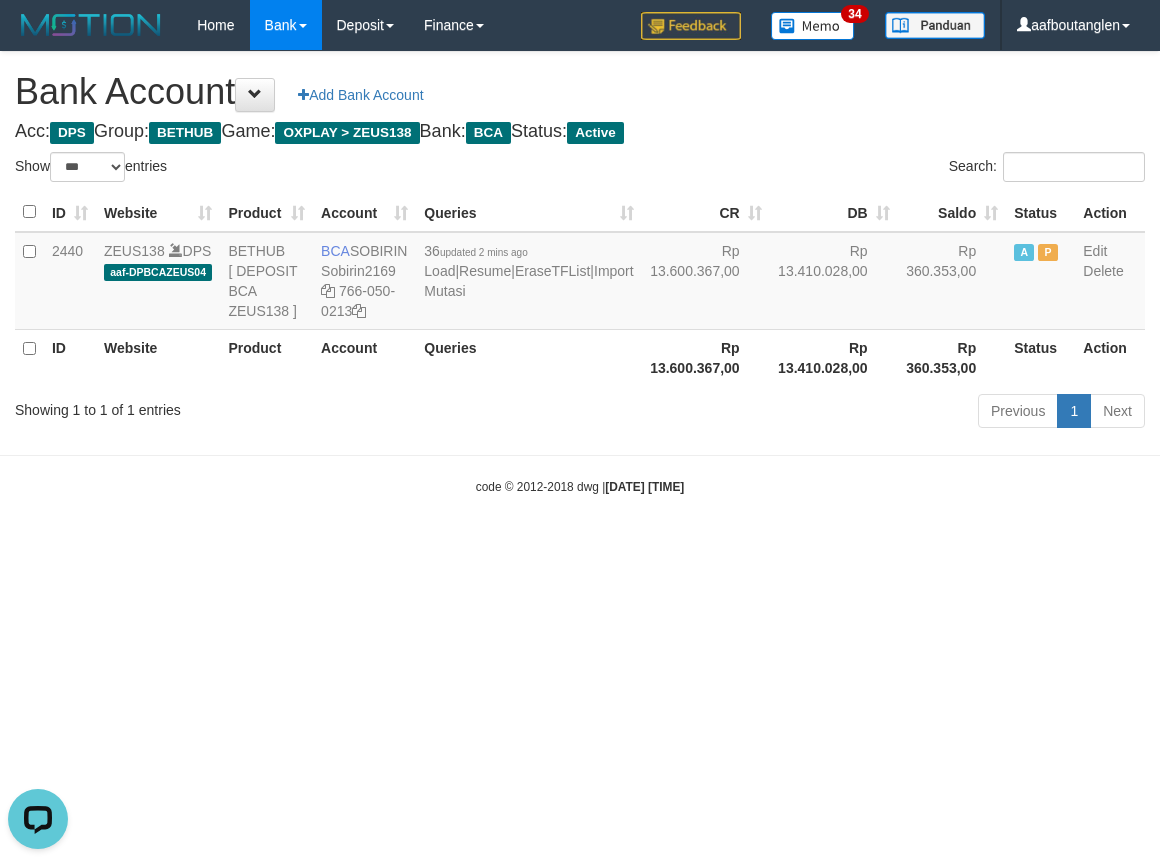 click on "Showing 1 to 1 of 1 entries" at bounding box center [241, 406] 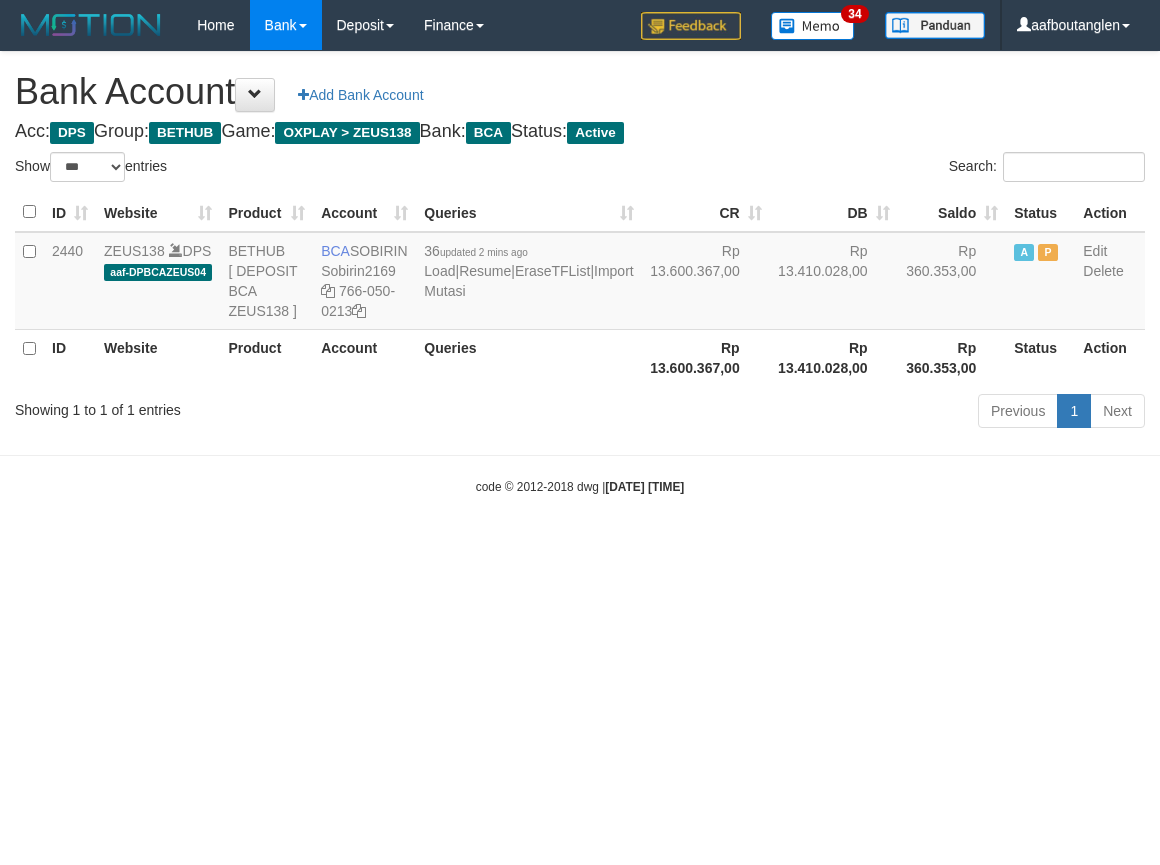 select on "***" 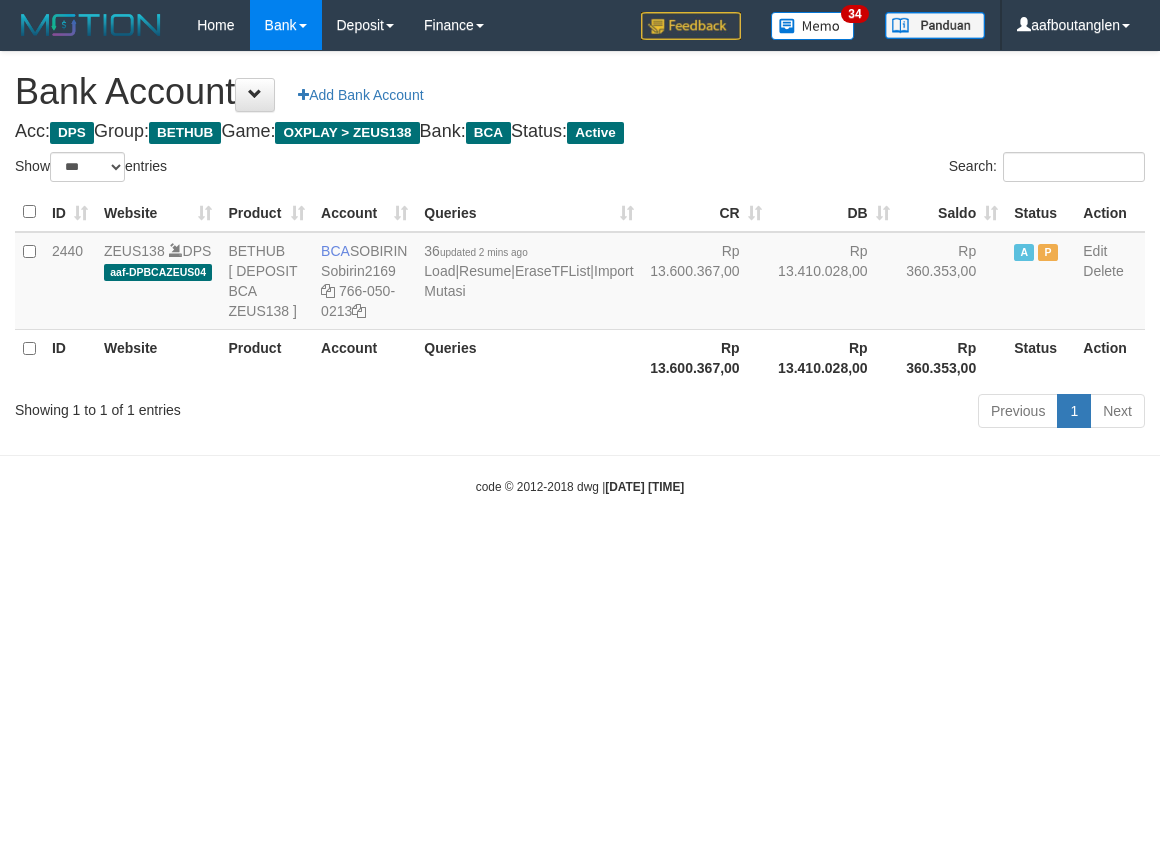 scroll, scrollTop: 0, scrollLeft: 0, axis: both 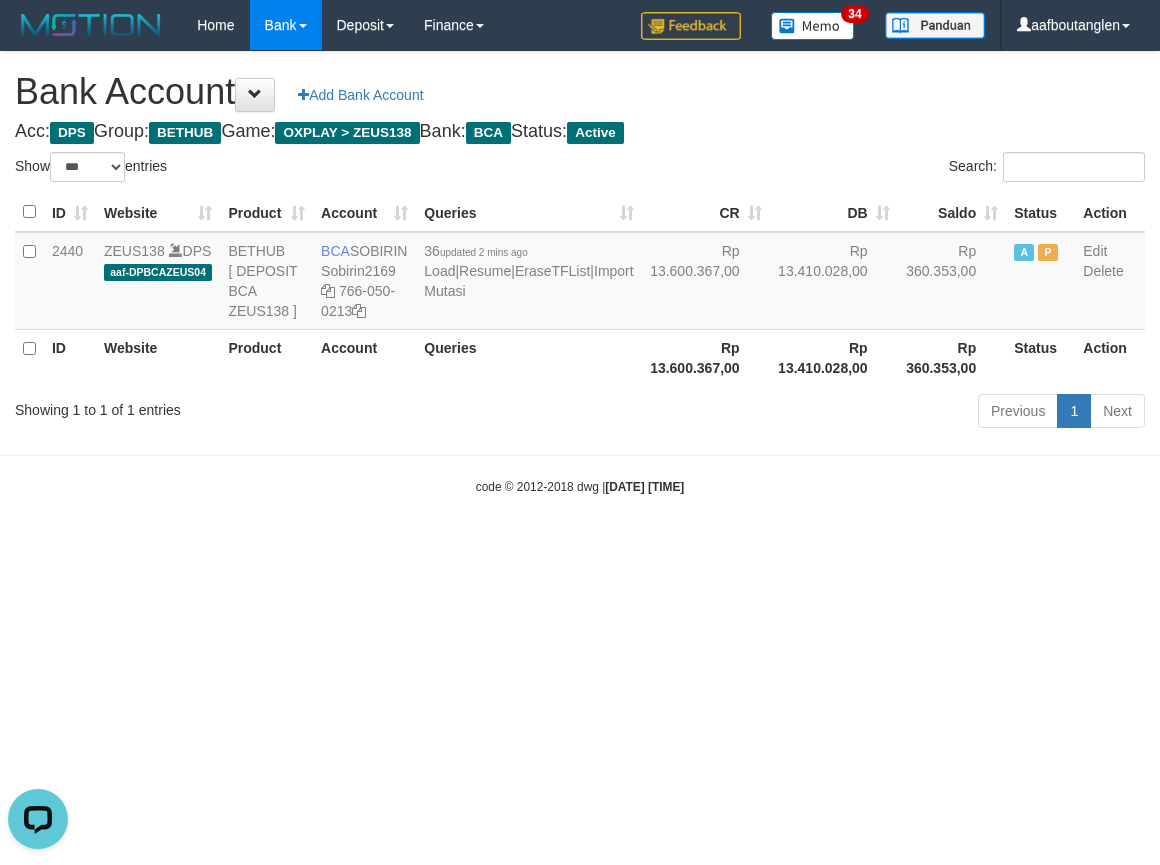 drag, startPoint x: 13, startPoint y: 501, endPoint x: 3, endPoint y: 491, distance: 14.142136 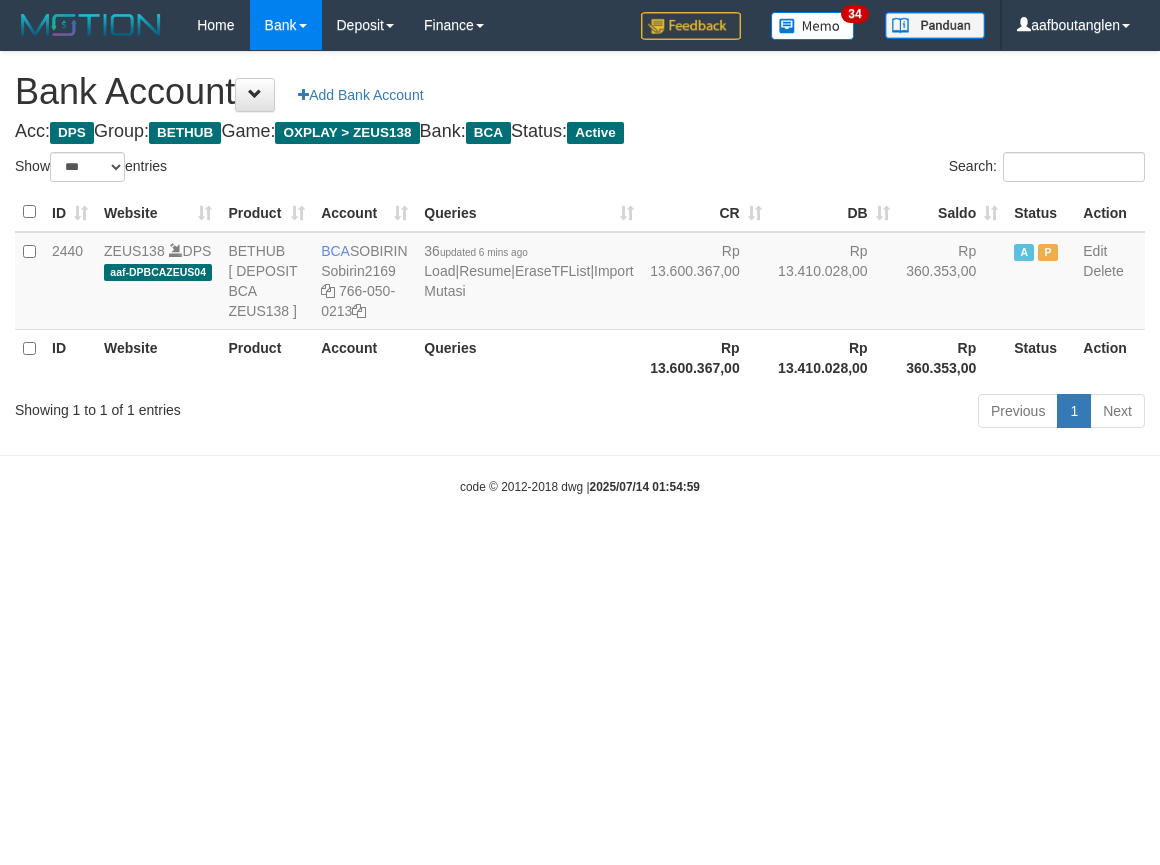 select on "***" 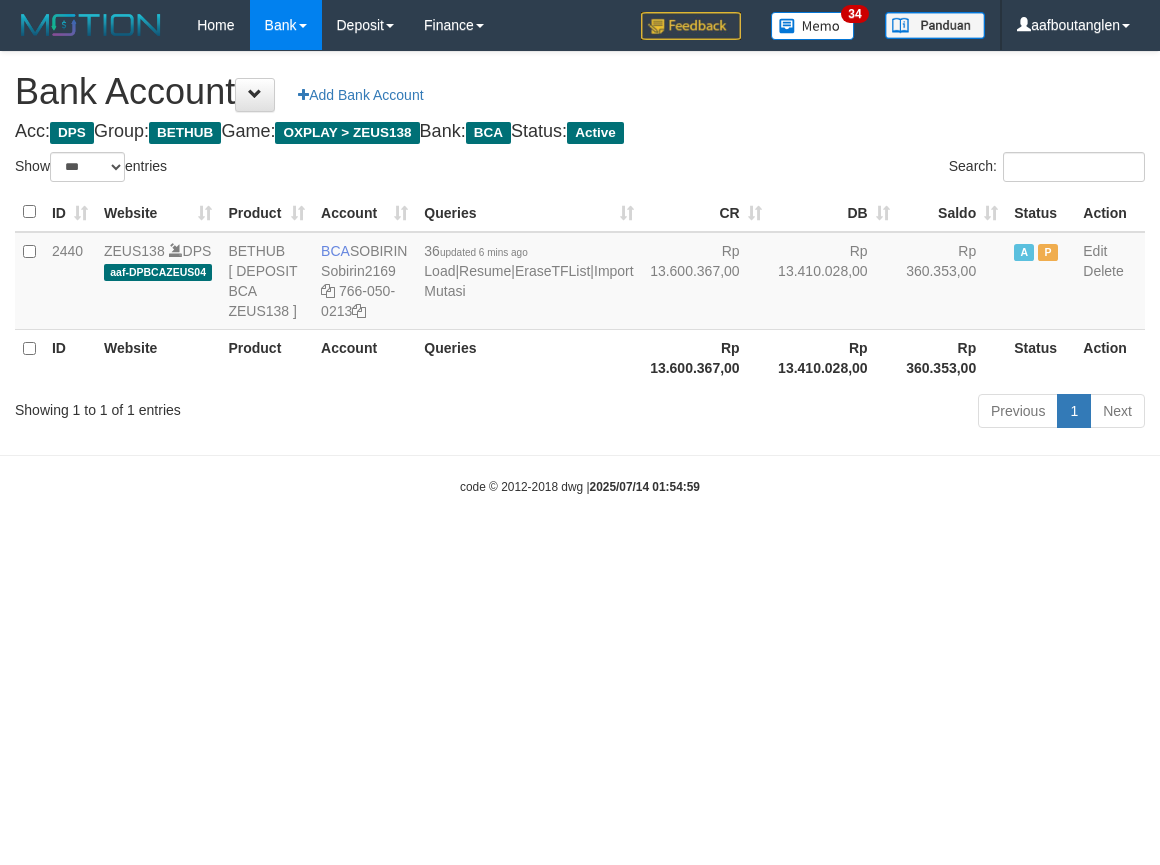scroll, scrollTop: 0, scrollLeft: 0, axis: both 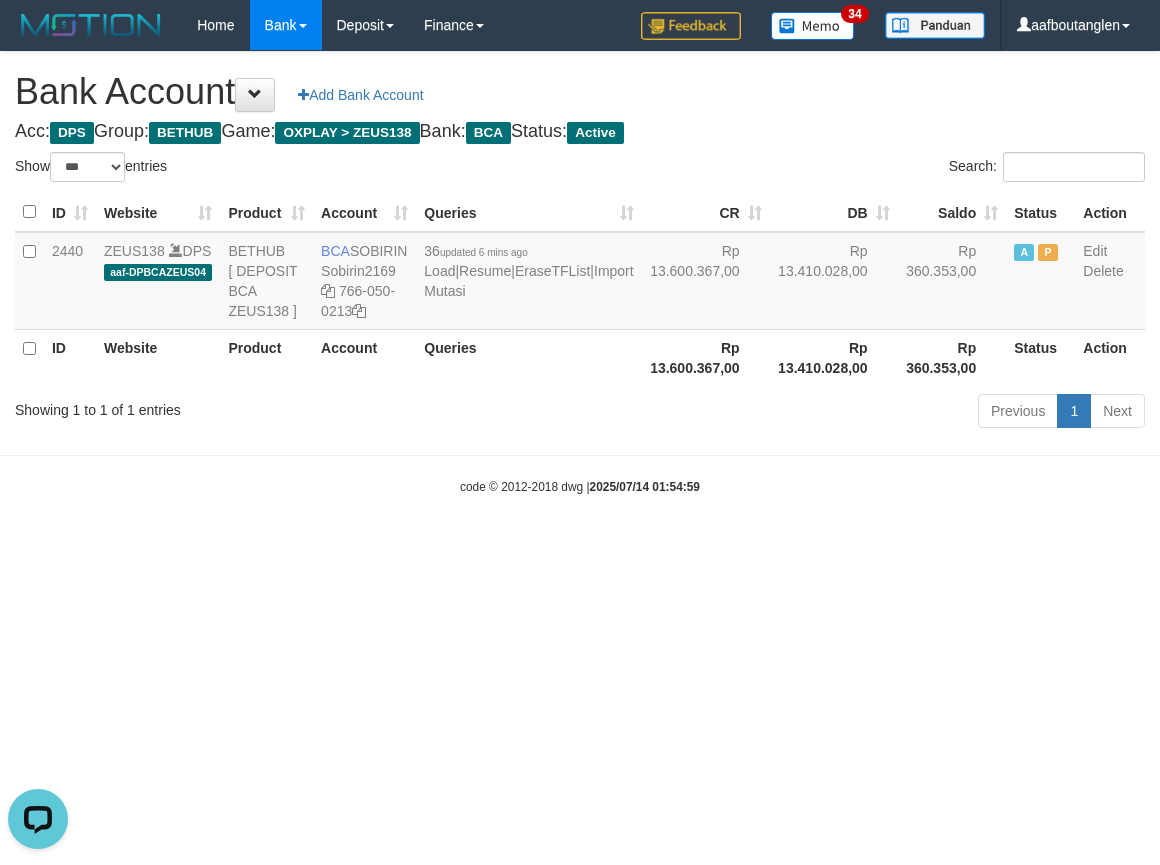 click on "Toggle navigation
Home
Bank
Account List
Deposit
DPS List
History
Note DPS
Finance
Financial Data
aafboutanglen
My Profile
Log Out
34" at bounding box center [580, 273] 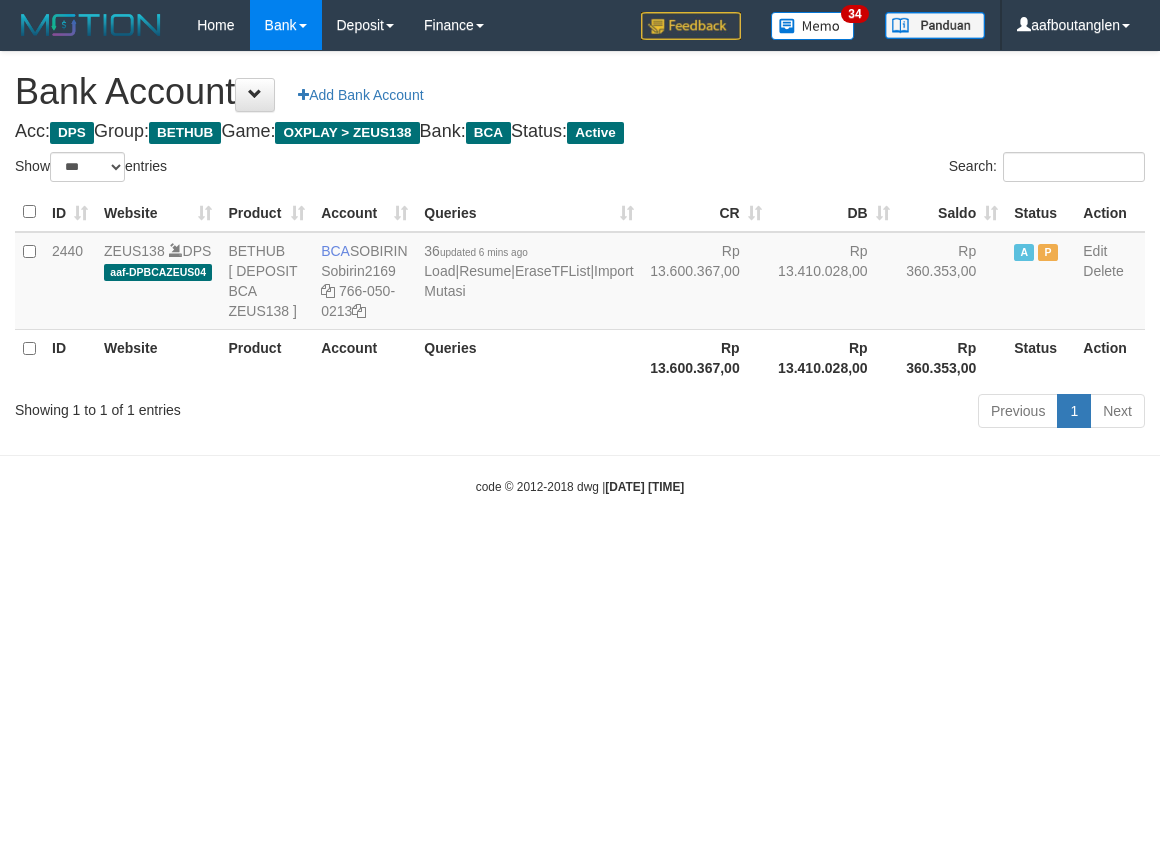 select on "***" 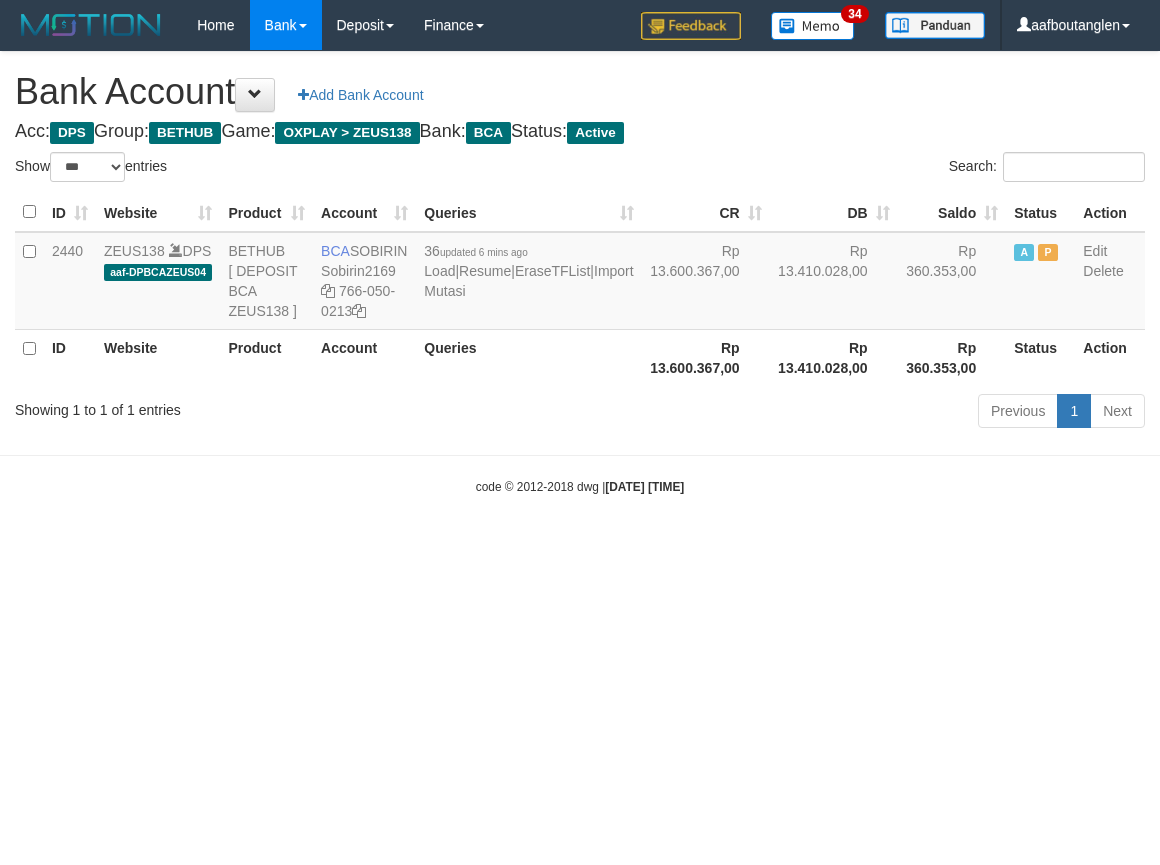 scroll, scrollTop: 0, scrollLeft: 0, axis: both 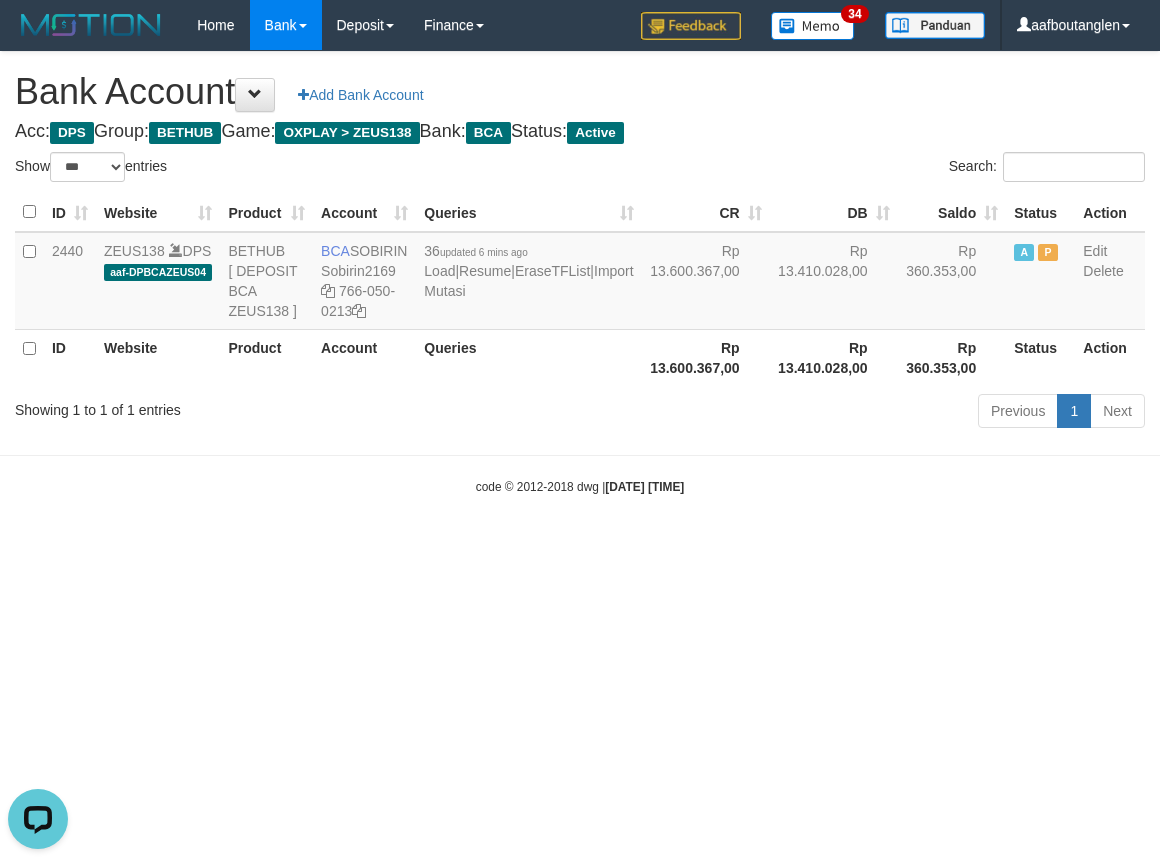 click on "code © 2012-2018 dwg |  2025/07/14 01:55:01" at bounding box center (580, 486) 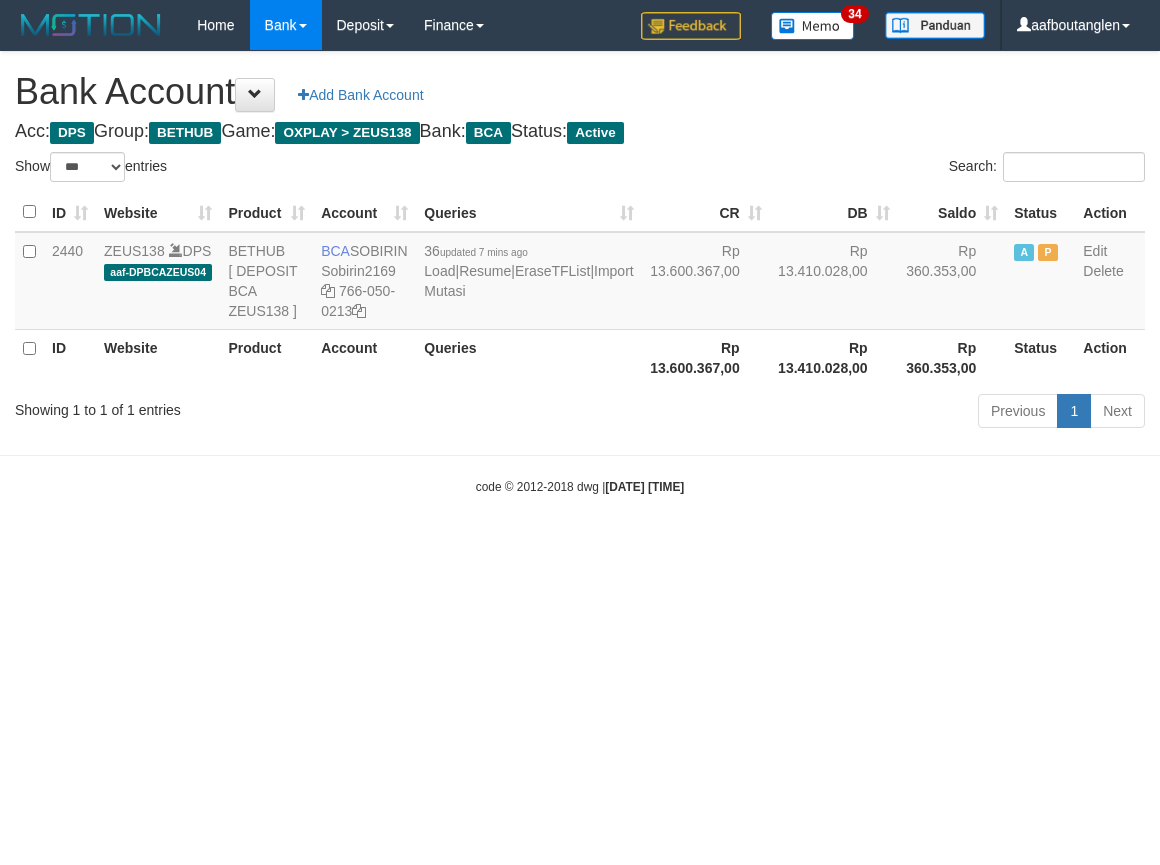 select on "***" 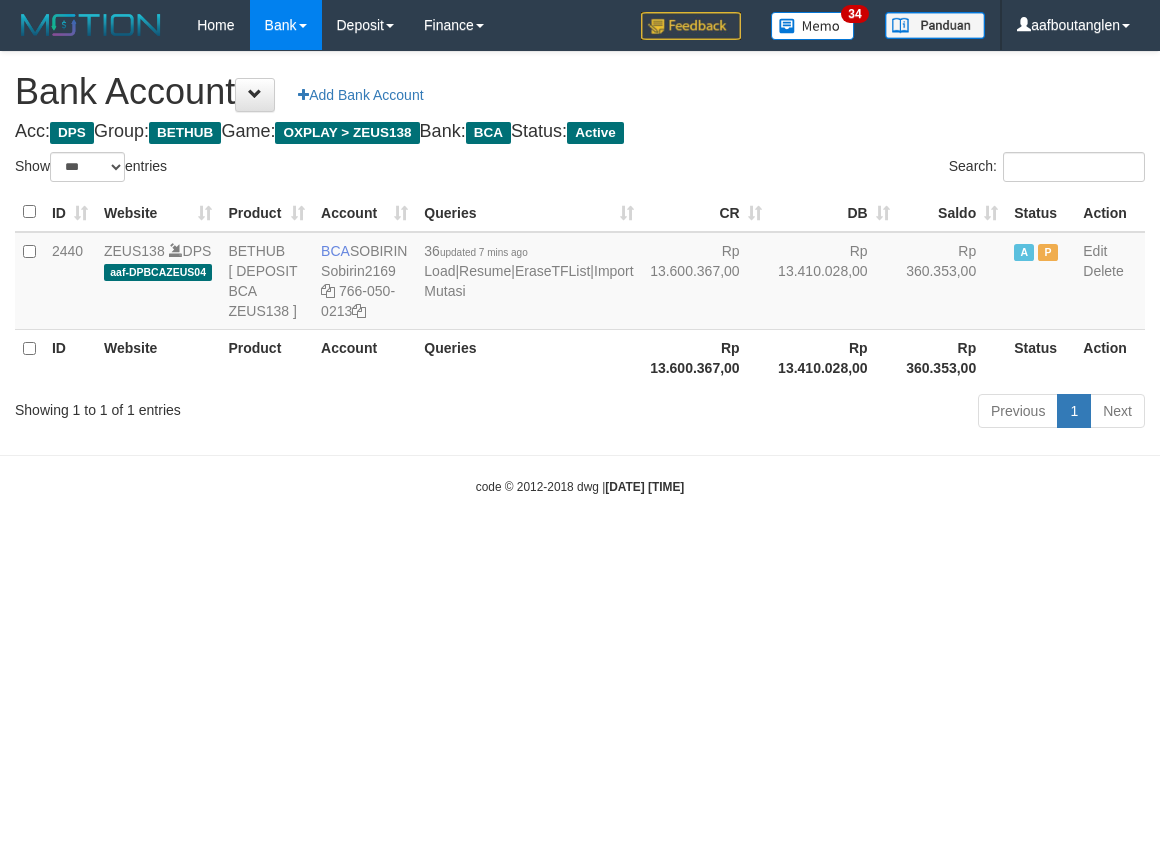 scroll, scrollTop: 0, scrollLeft: 0, axis: both 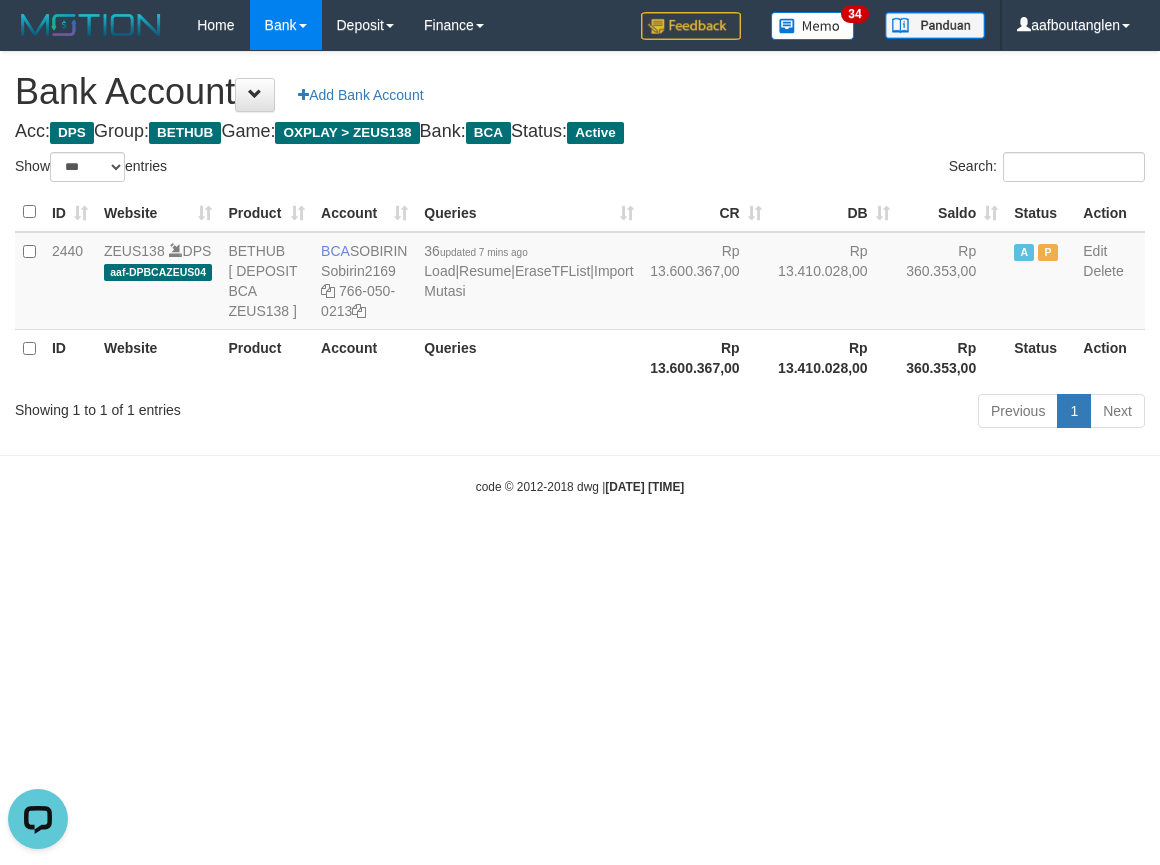 click on "Toggle navigation
Home
Bank
Account List
Deposit
DPS List
History
Note DPS
Finance
Financial Data
aafboutanglen
My Profile
Log Out
34" at bounding box center (580, 273) 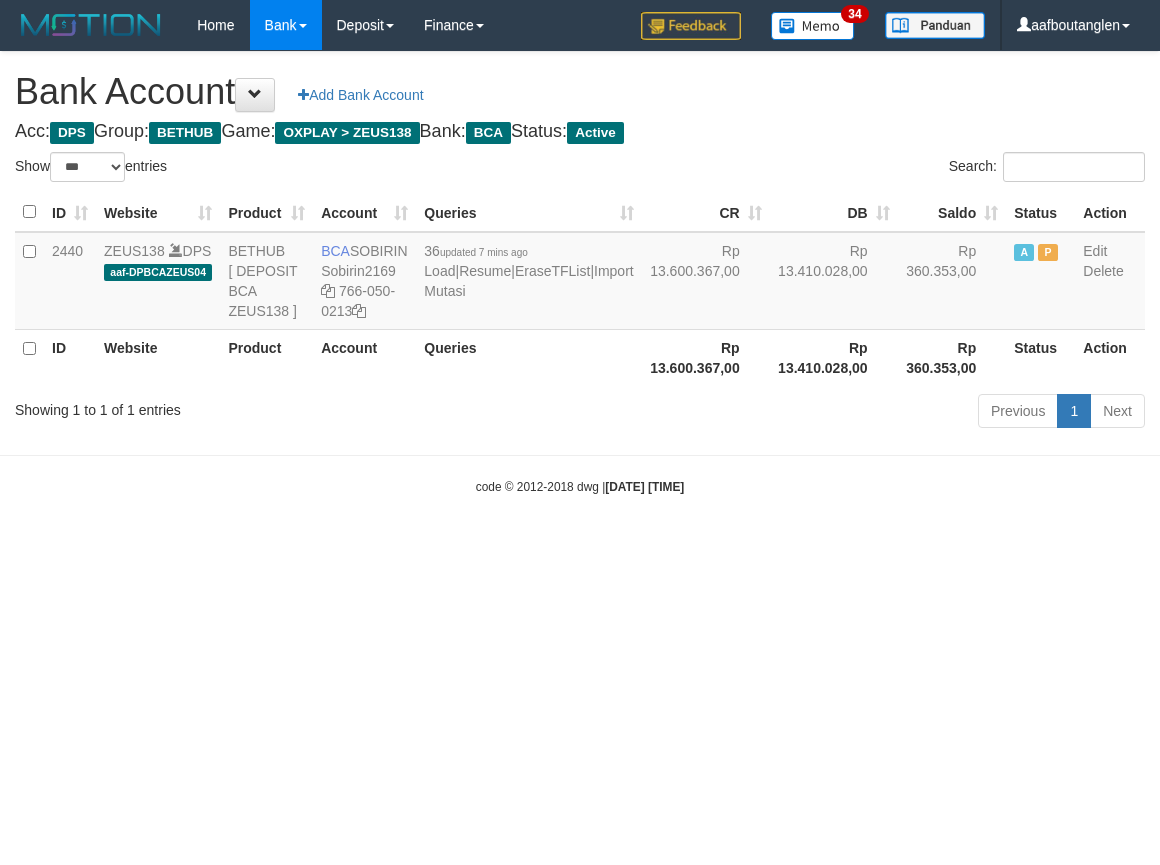 select on "***" 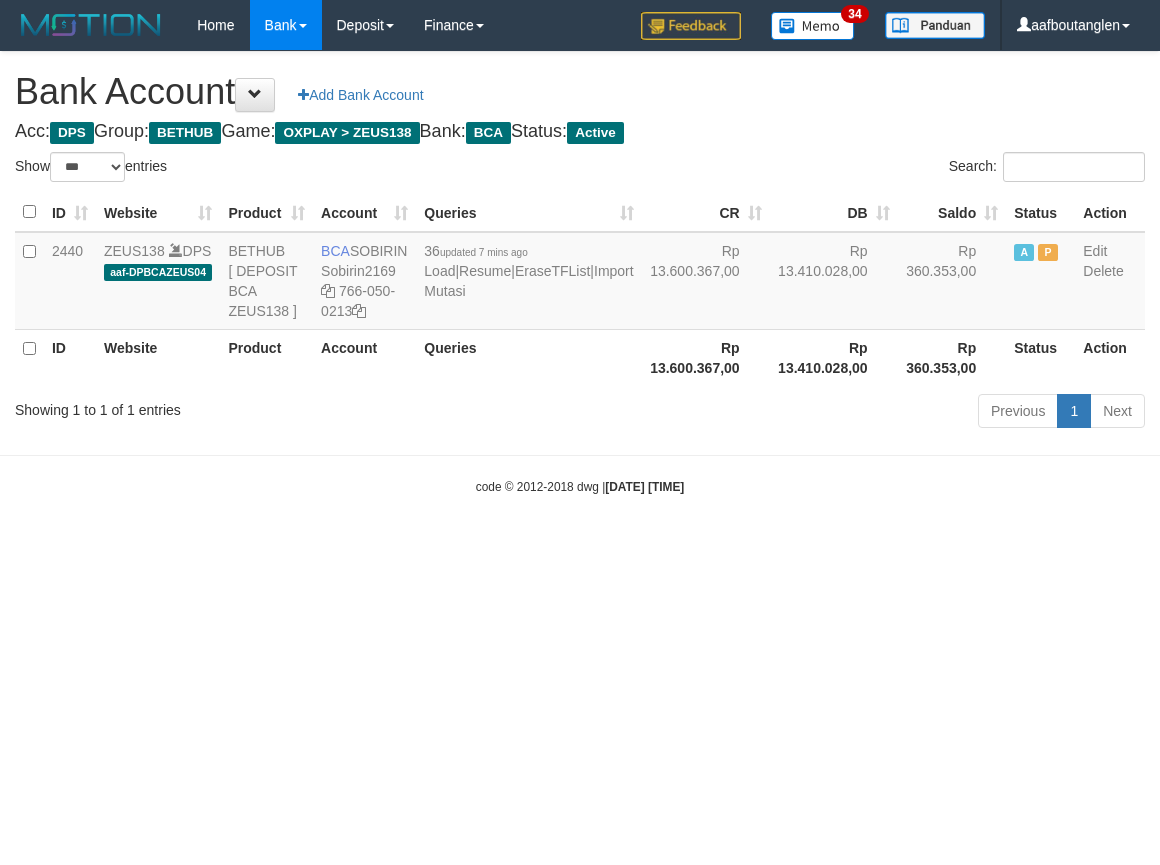 scroll, scrollTop: 0, scrollLeft: 0, axis: both 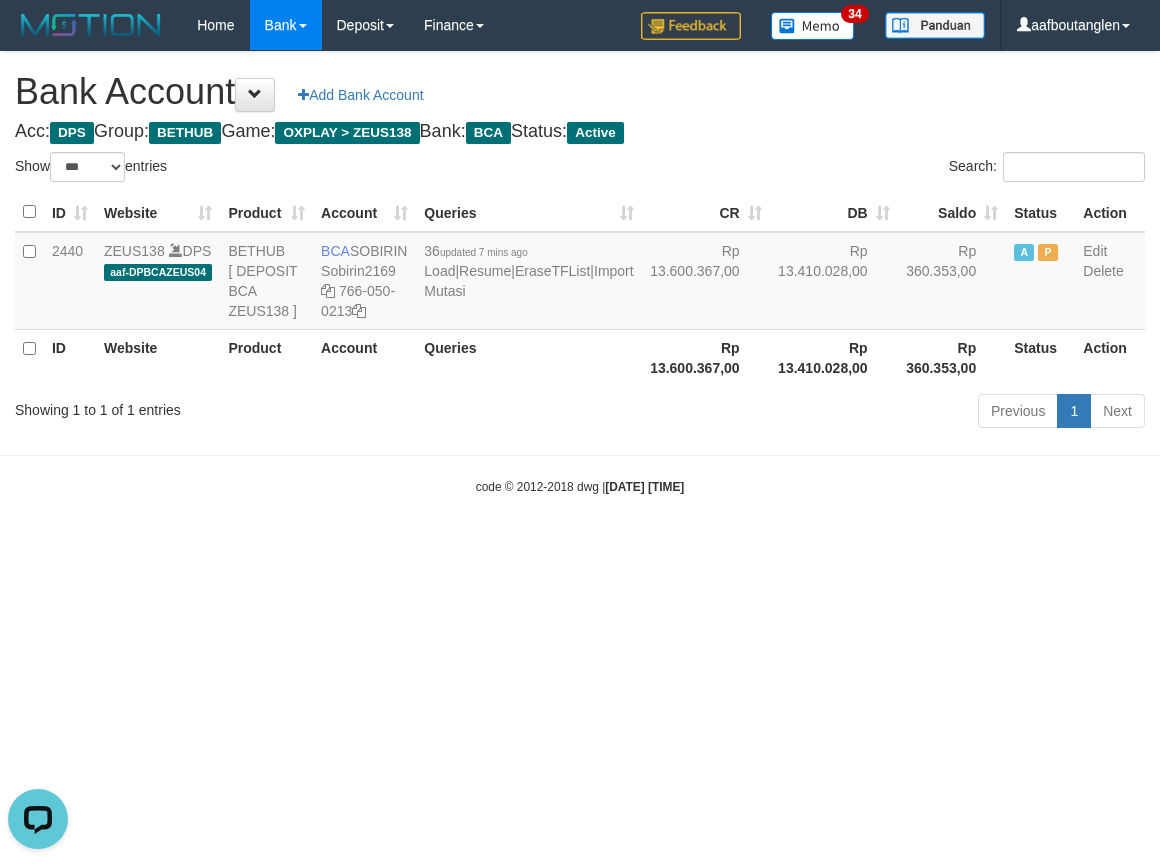 drag, startPoint x: 0, startPoint y: 523, endPoint x: 424, endPoint y: 595, distance: 430.06976 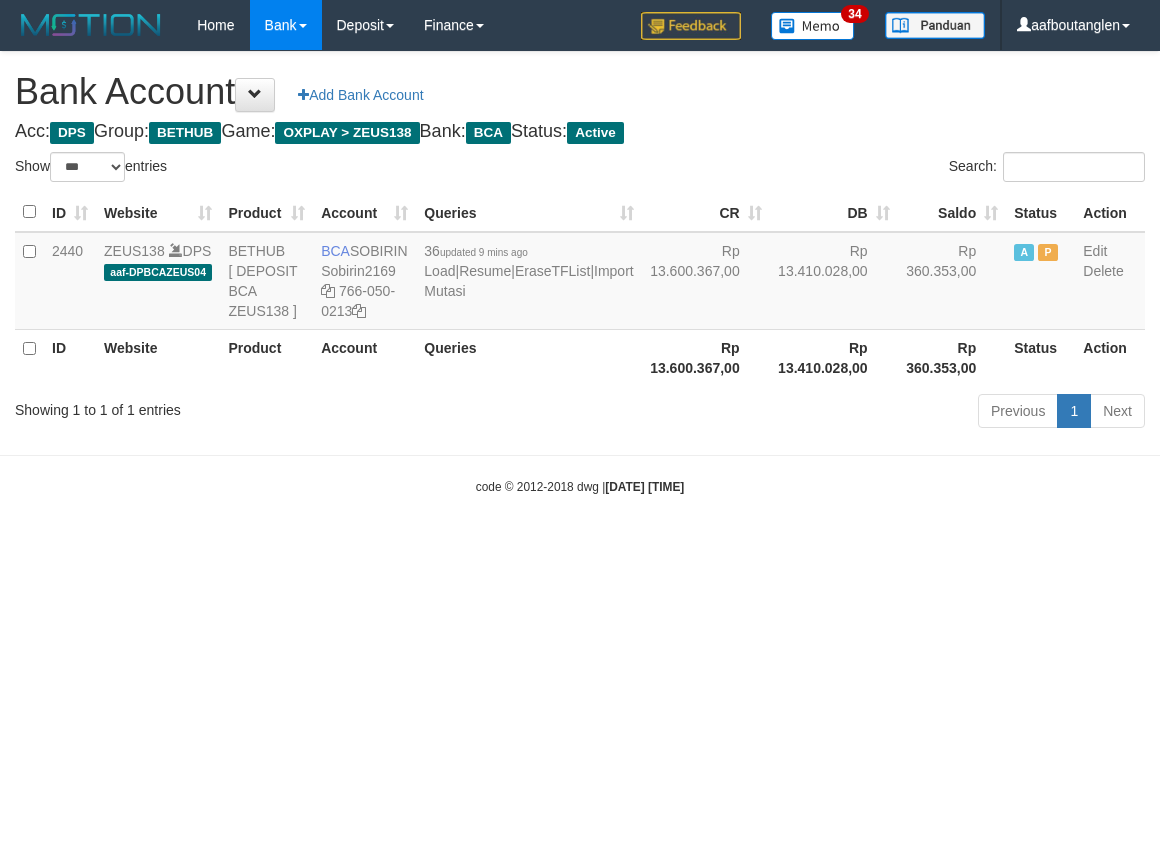 select on "***" 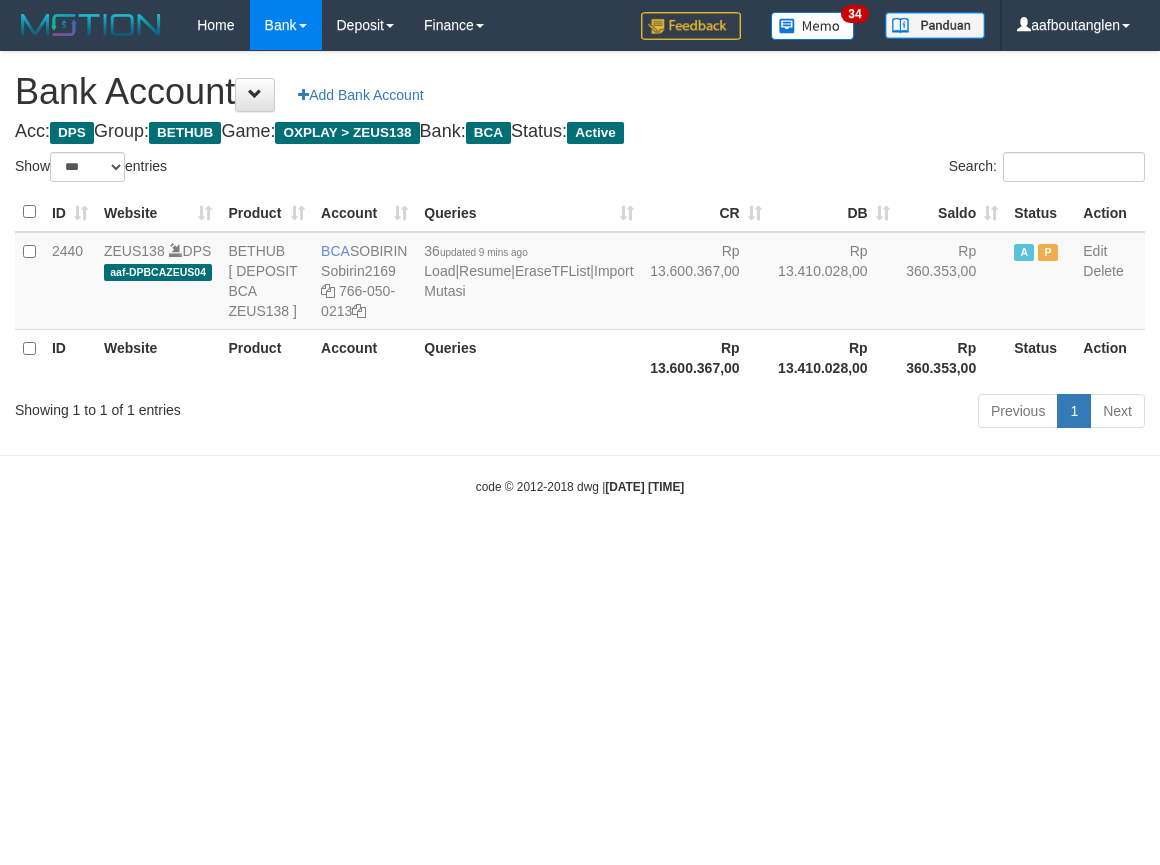 scroll, scrollTop: 0, scrollLeft: 0, axis: both 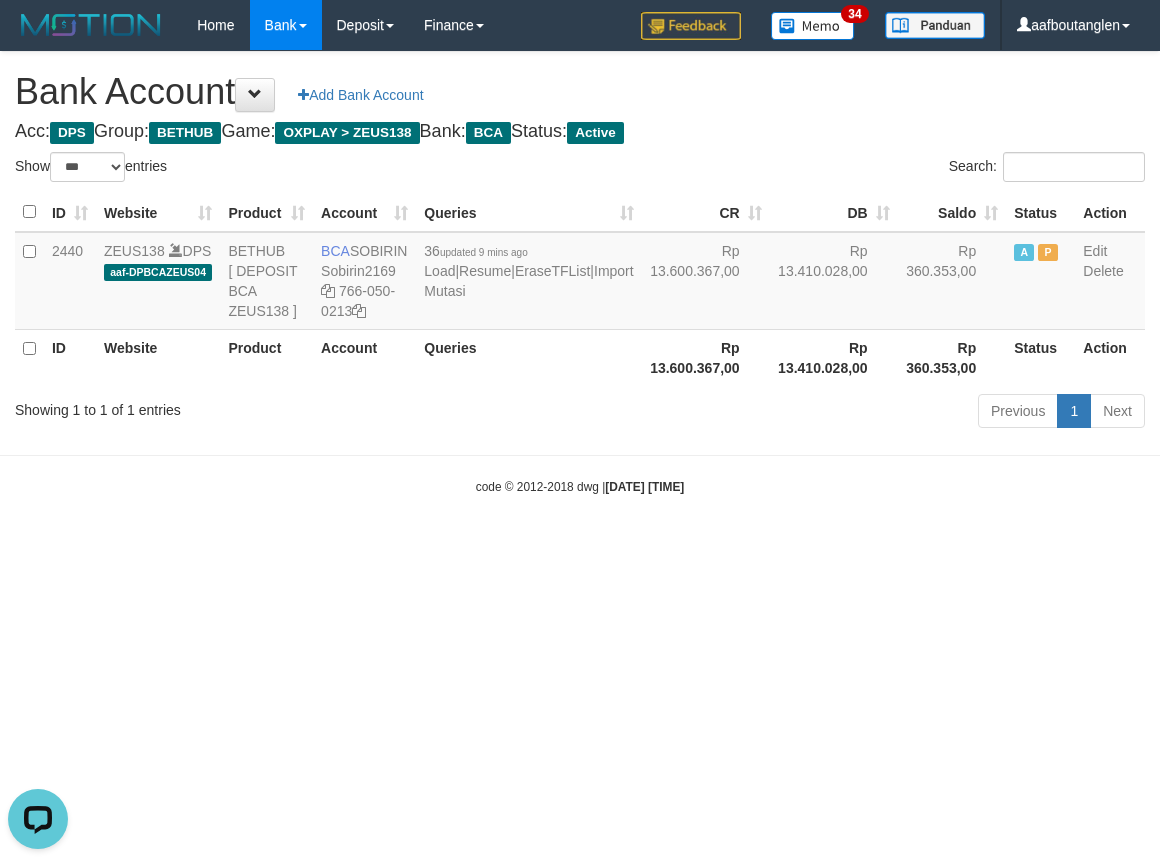 click on "Toggle navigation
Home
Bank
Account List
Deposit
DPS List
History
Note DPS
Finance
Financial Data
aafboutanglen
My Profile
Log Out
34" at bounding box center (580, 273) 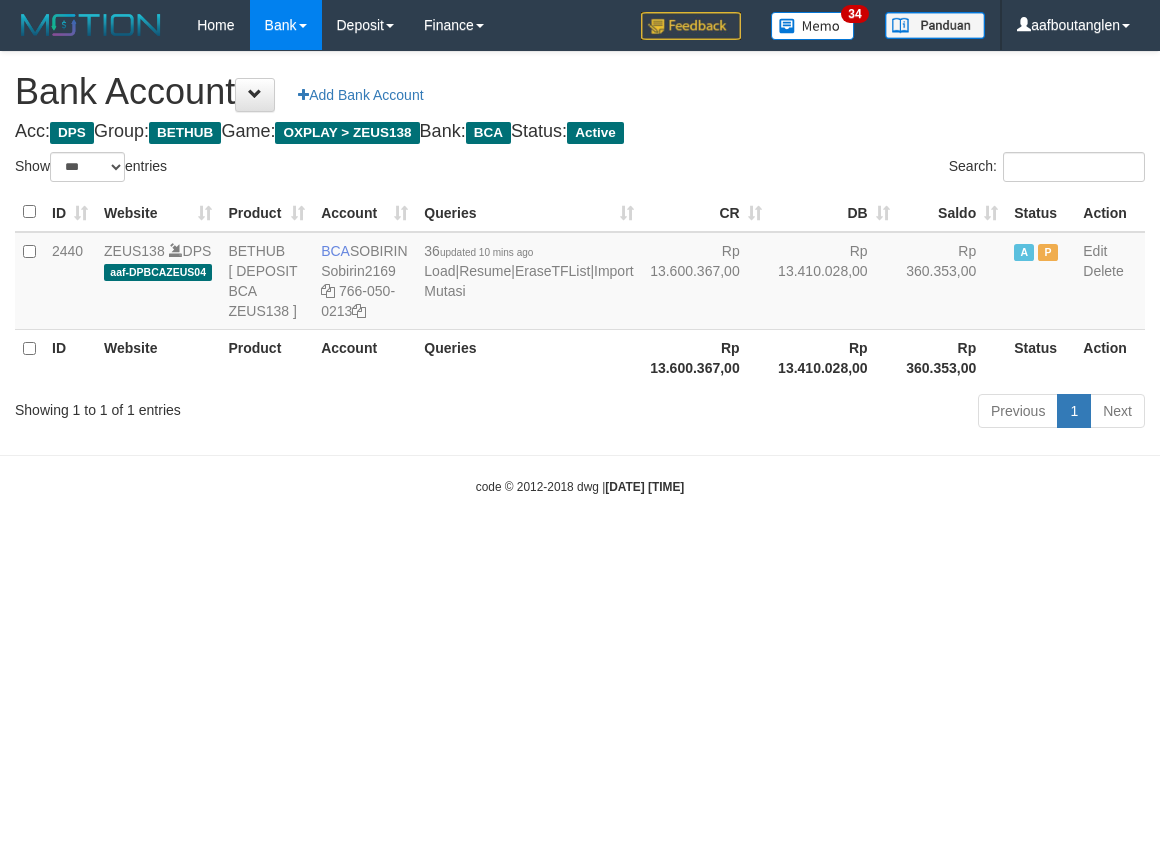 select on "***" 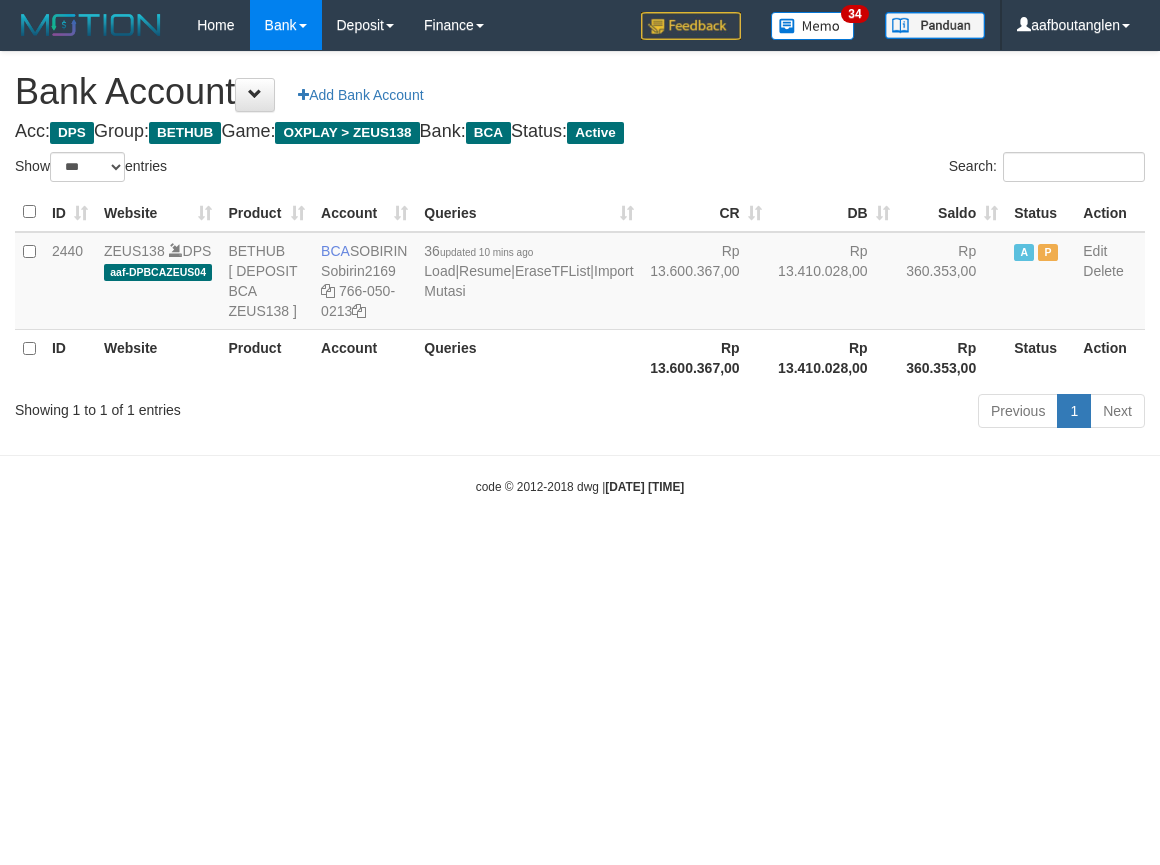 scroll, scrollTop: 0, scrollLeft: 0, axis: both 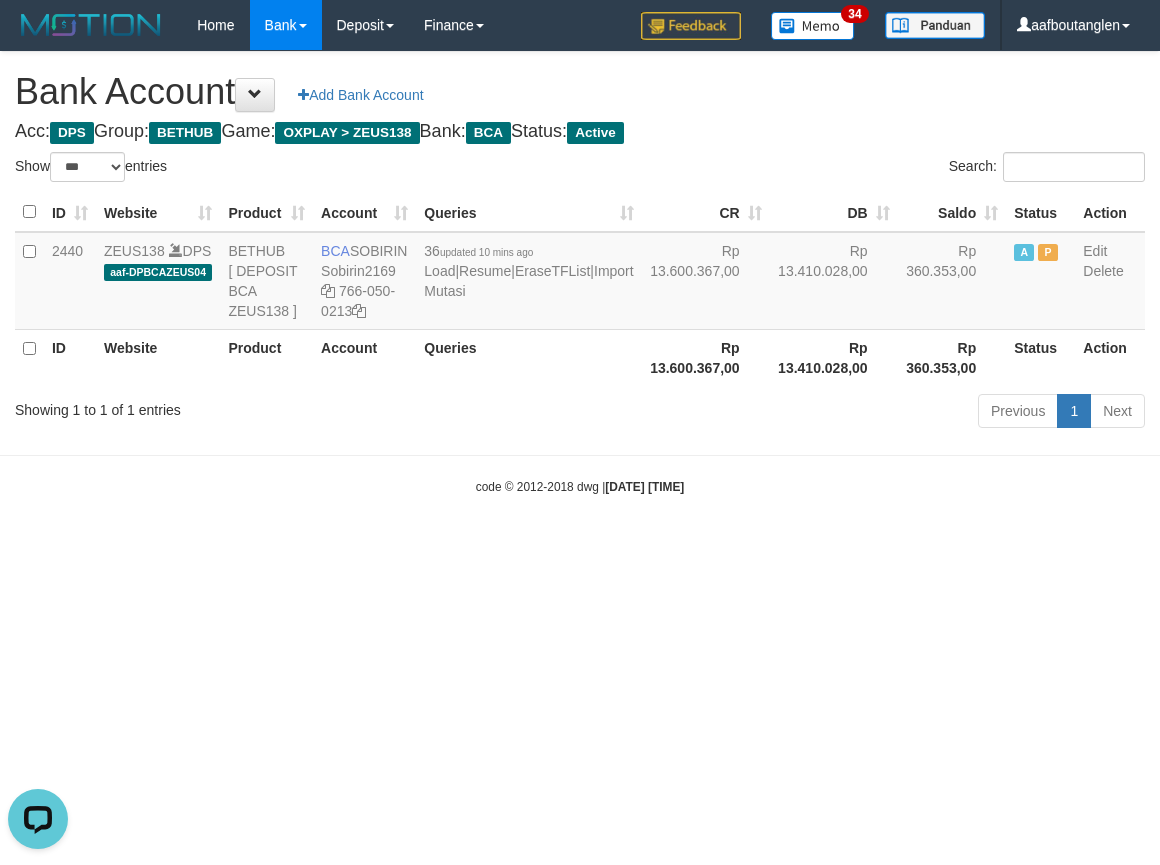 click on "Toggle navigation
Home
Bank
Account List
Deposit
DPS List
History
Note DPS
Finance
Financial Data
aafboutanglen
My Profile
Log Out
34" at bounding box center [580, 273] 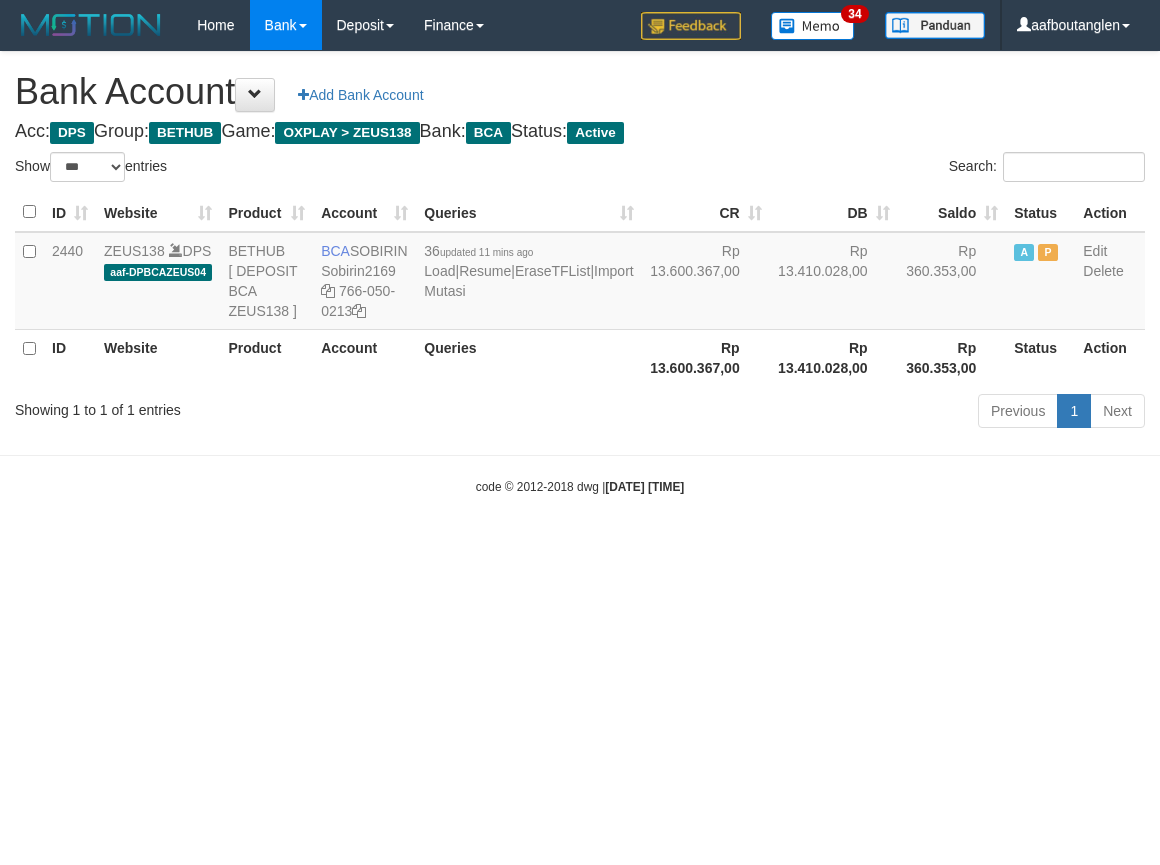 select on "***" 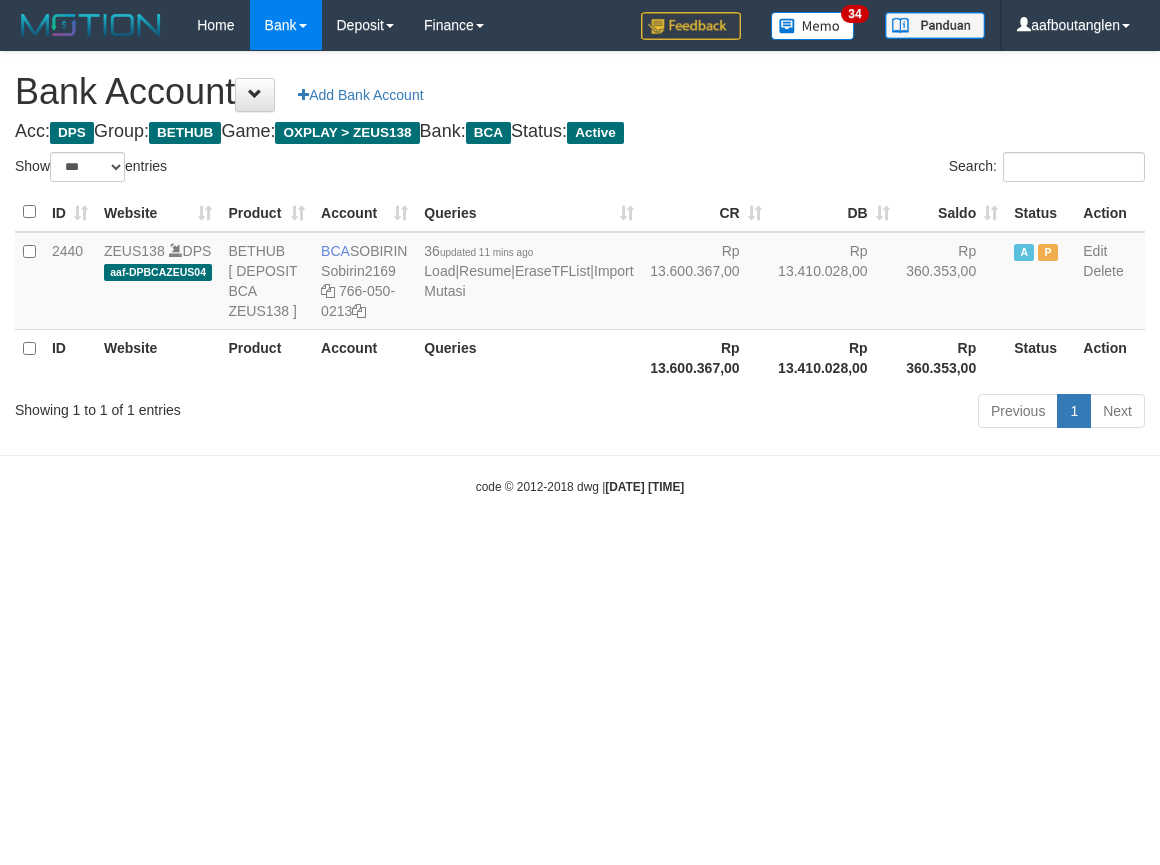 scroll, scrollTop: 0, scrollLeft: 0, axis: both 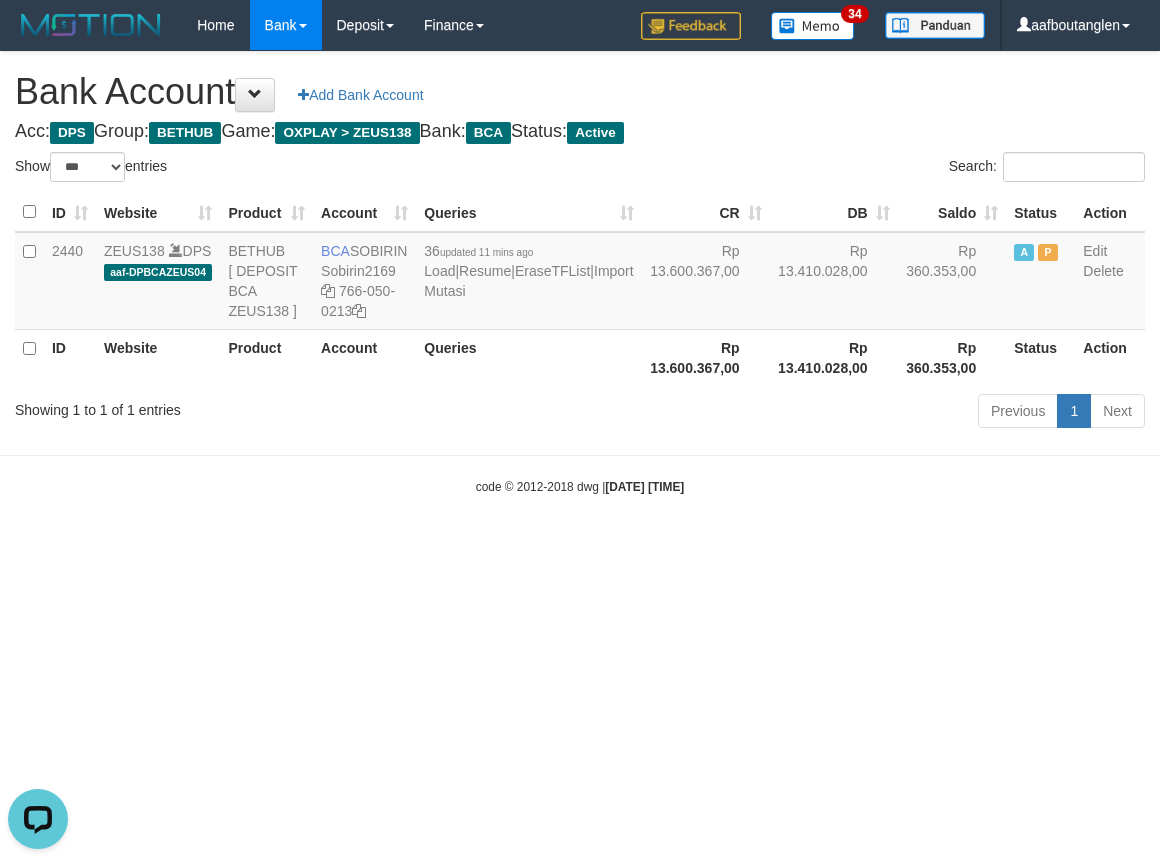 click on "Toggle navigation
Home
Bank
Account List
Deposit
DPS List
History
Note DPS
Finance
Financial Data
aafboutanglen
My Profile
Log Out
34" at bounding box center [580, 273] 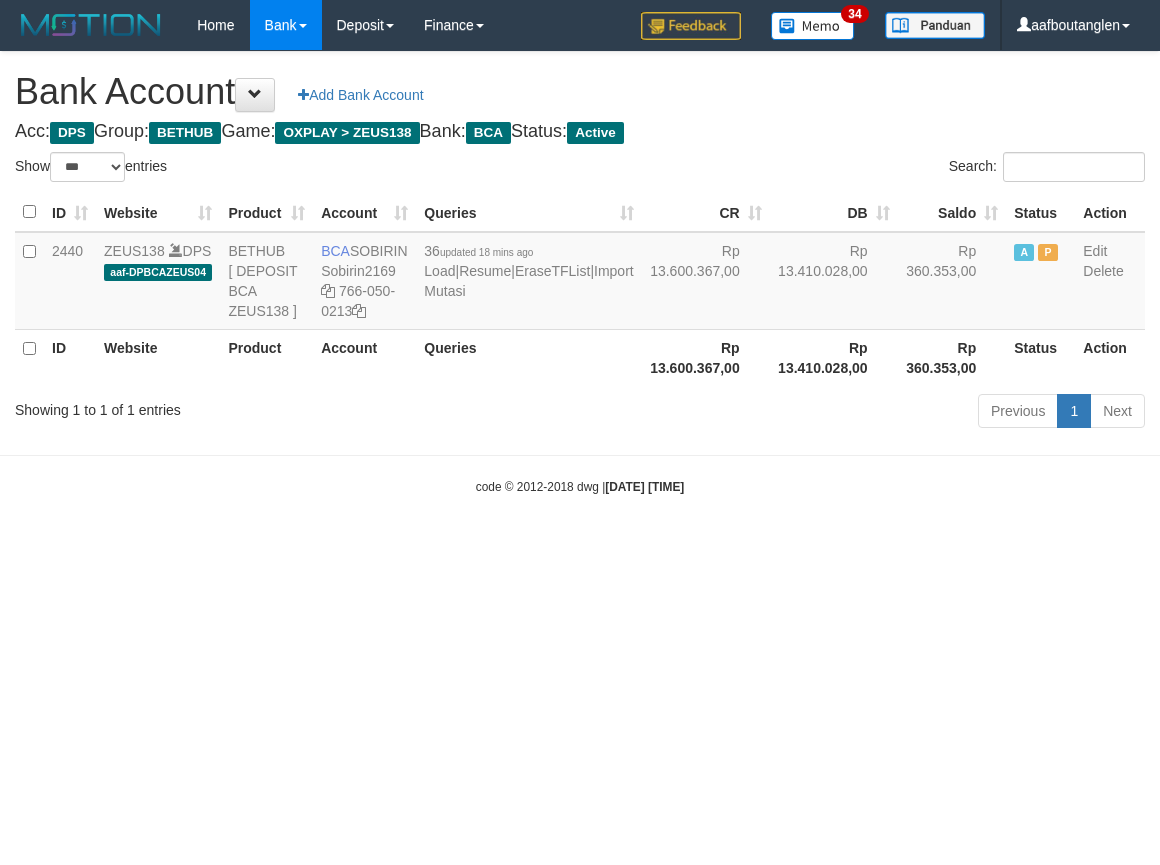 select on "***" 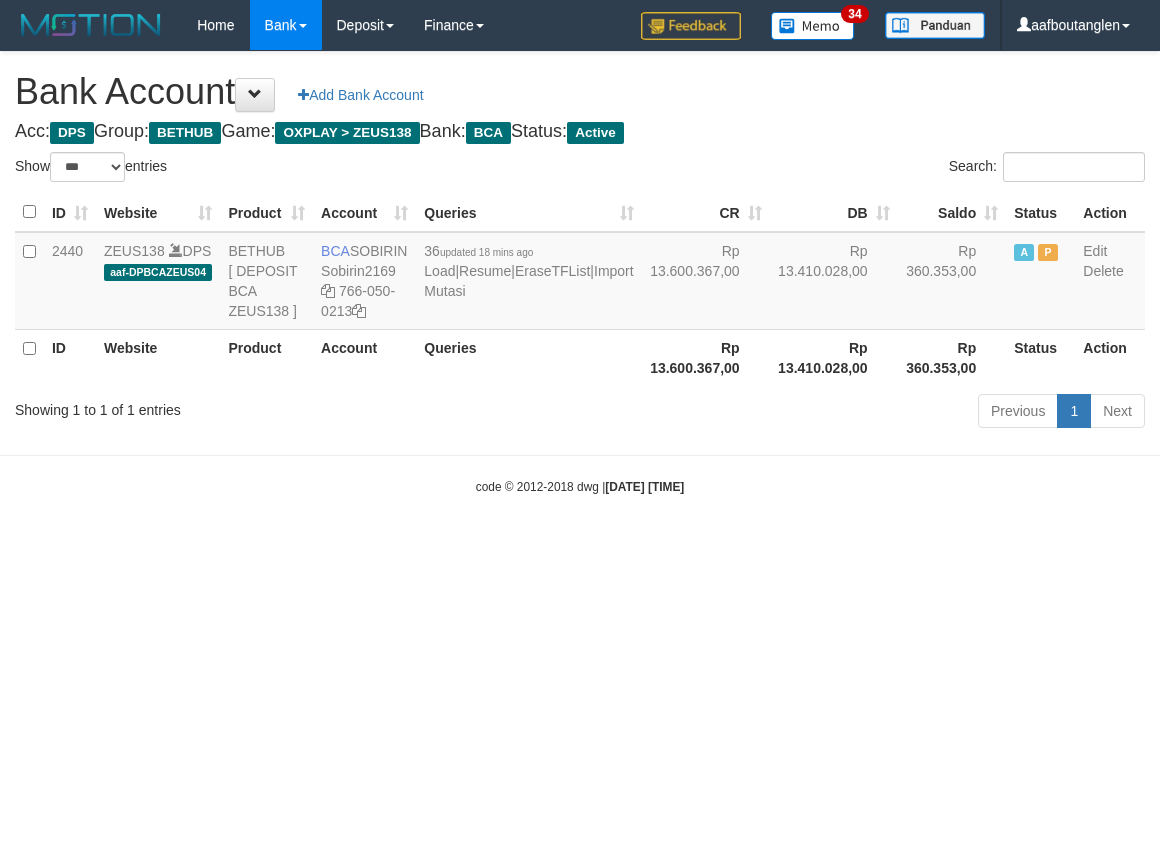 scroll, scrollTop: 0, scrollLeft: 0, axis: both 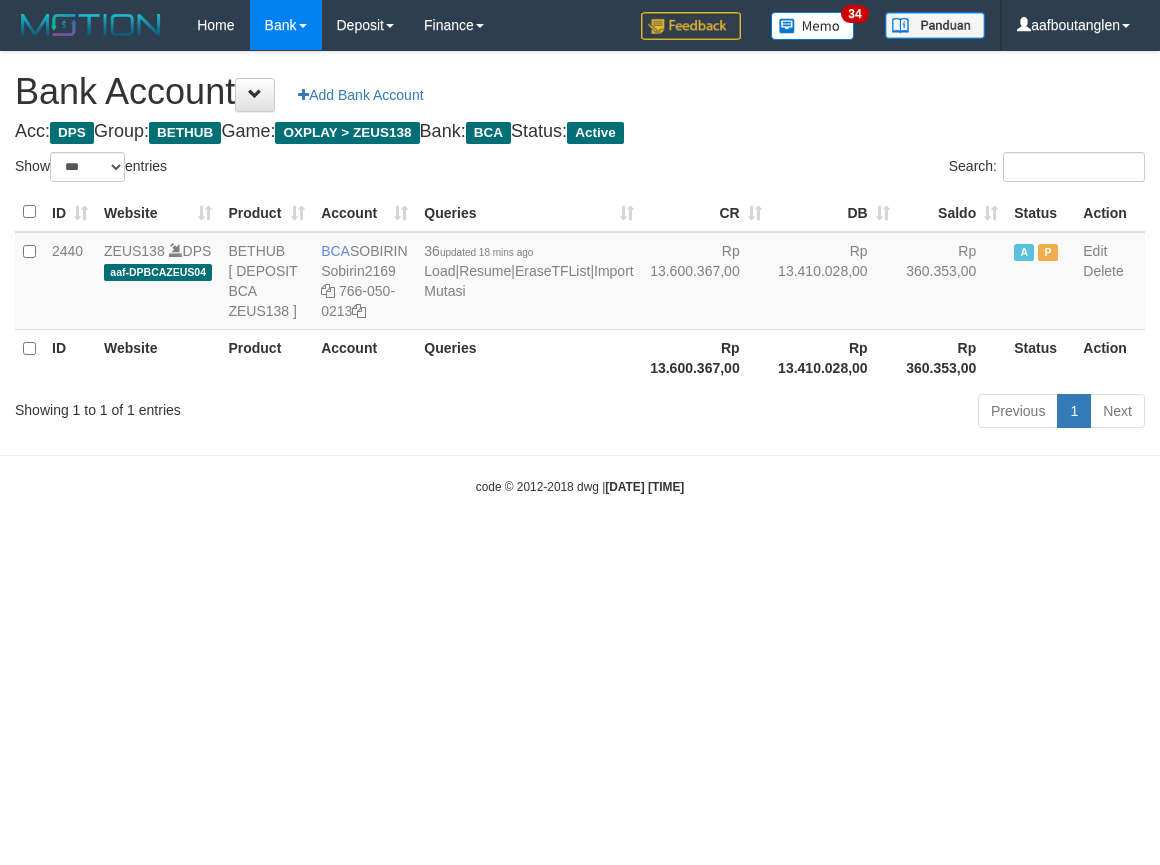 select on "***" 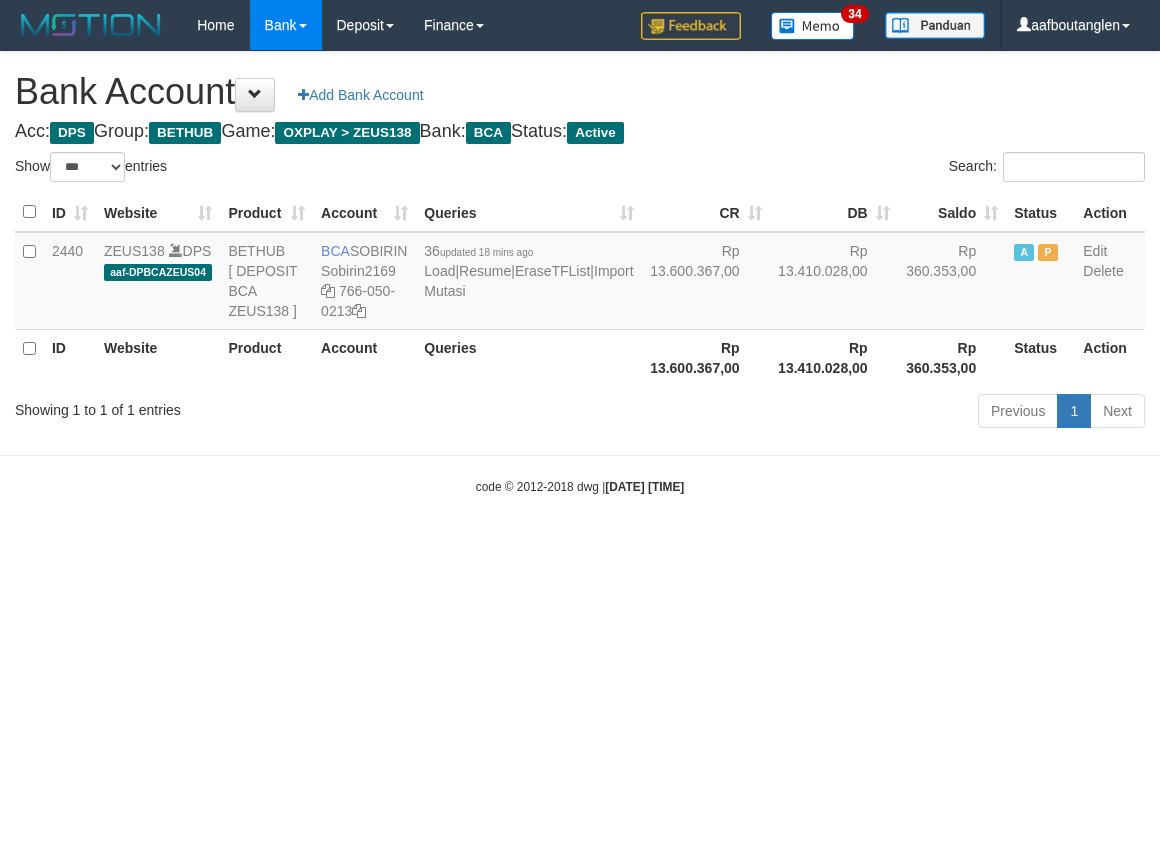 scroll, scrollTop: 0, scrollLeft: 0, axis: both 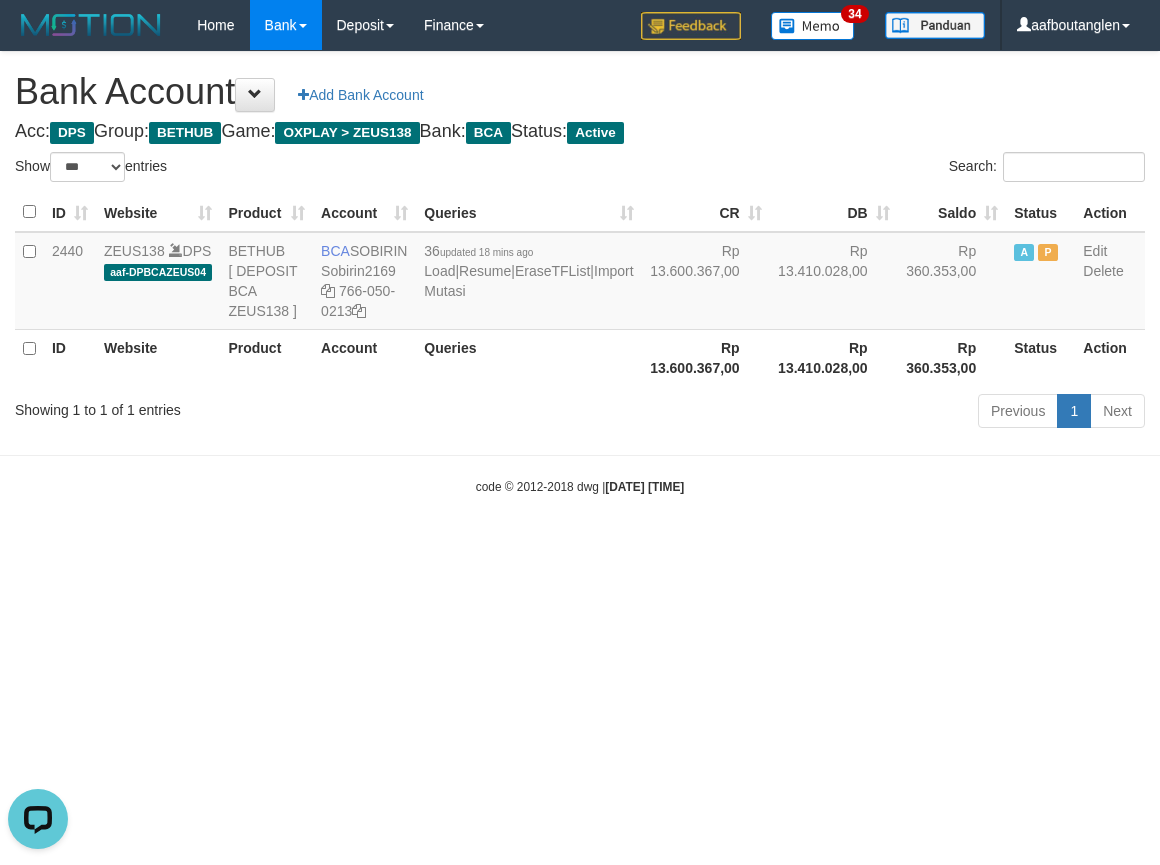 drag, startPoint x: 811, startPoint y: 572, endPoint x: 938, endPoint y: 722, distance: 196.54262 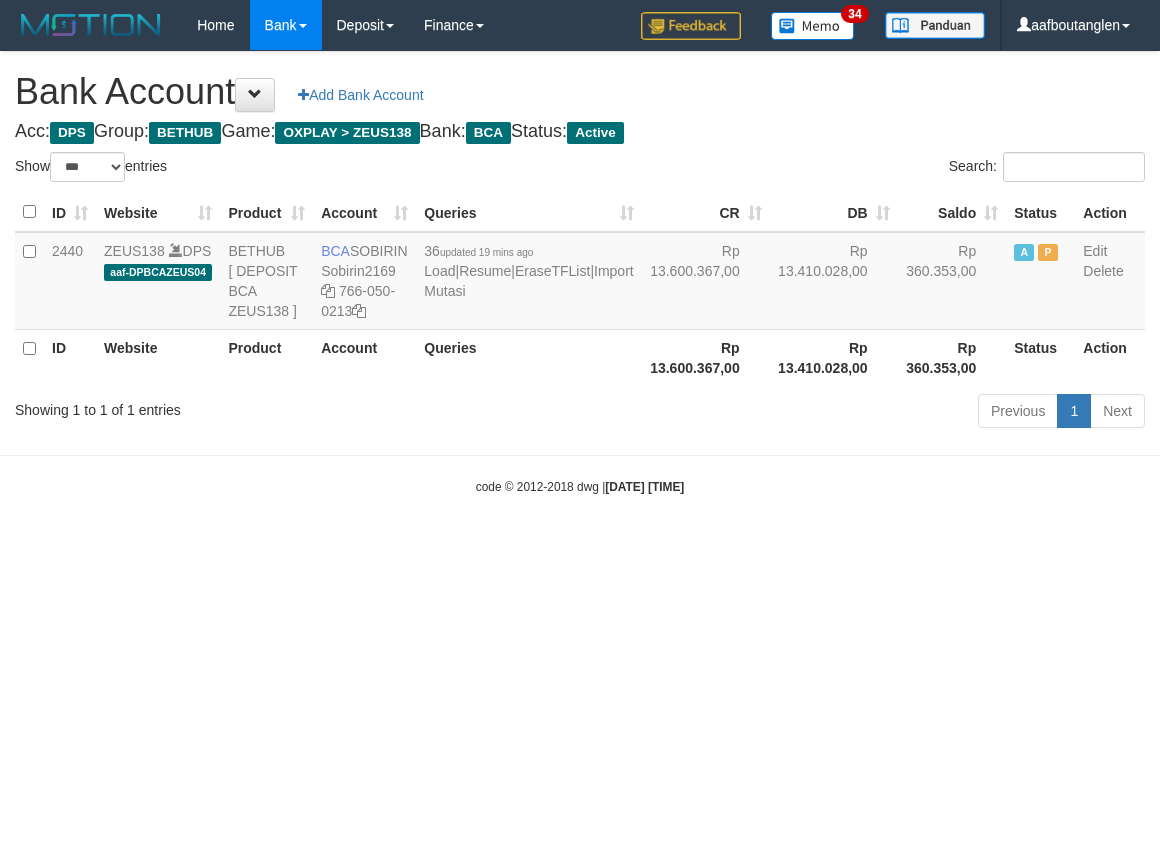 select on "***" 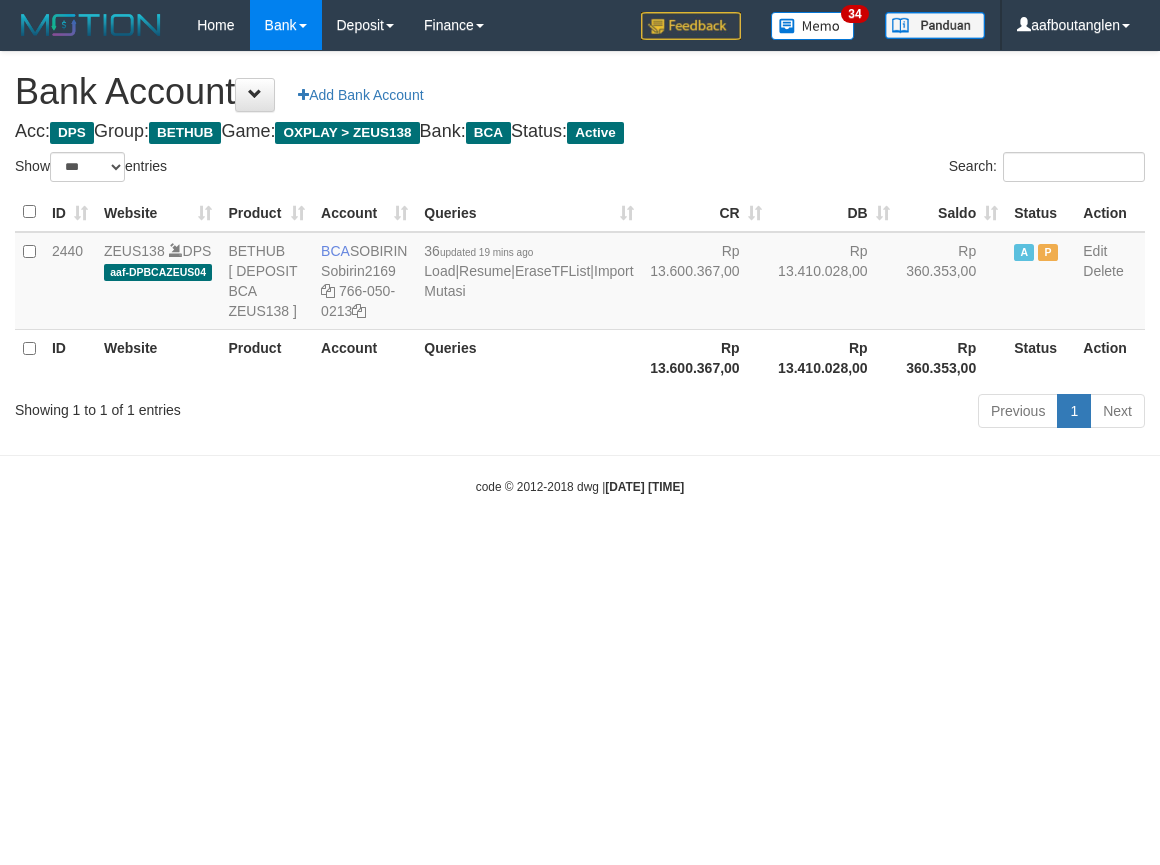 scroll, scrollTop: 0, scrollLeft: 0, axis: both 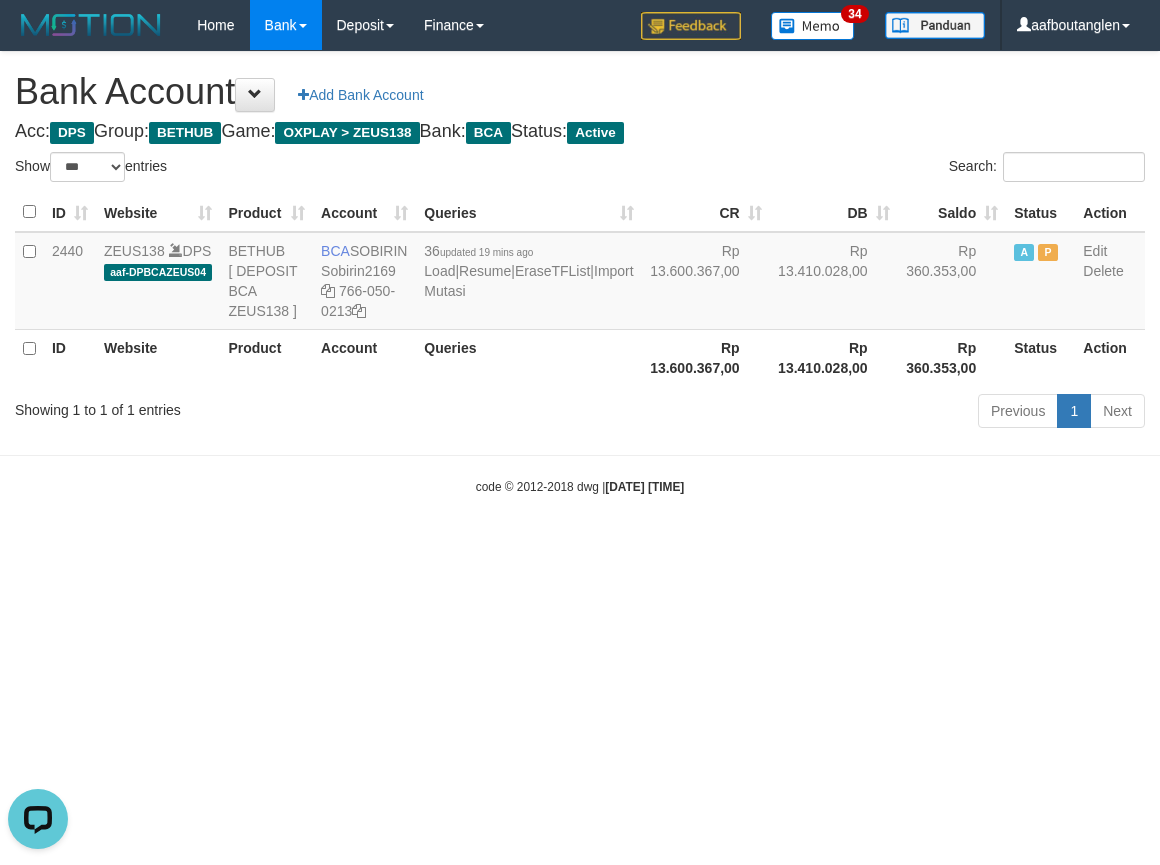 drag, startPoint x: 0, startPoint y: 522, endPoint x: 425, endPoint y: 515, distance: 425.05765 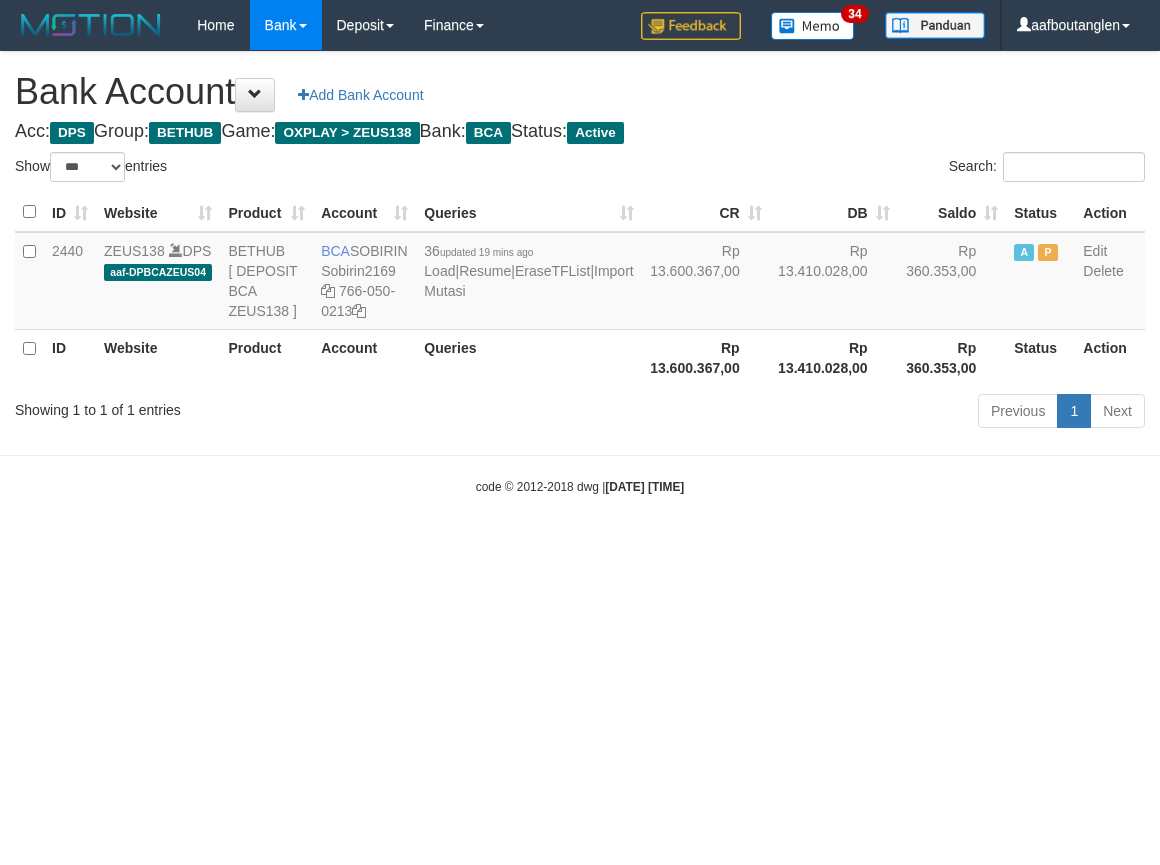 select on "***" 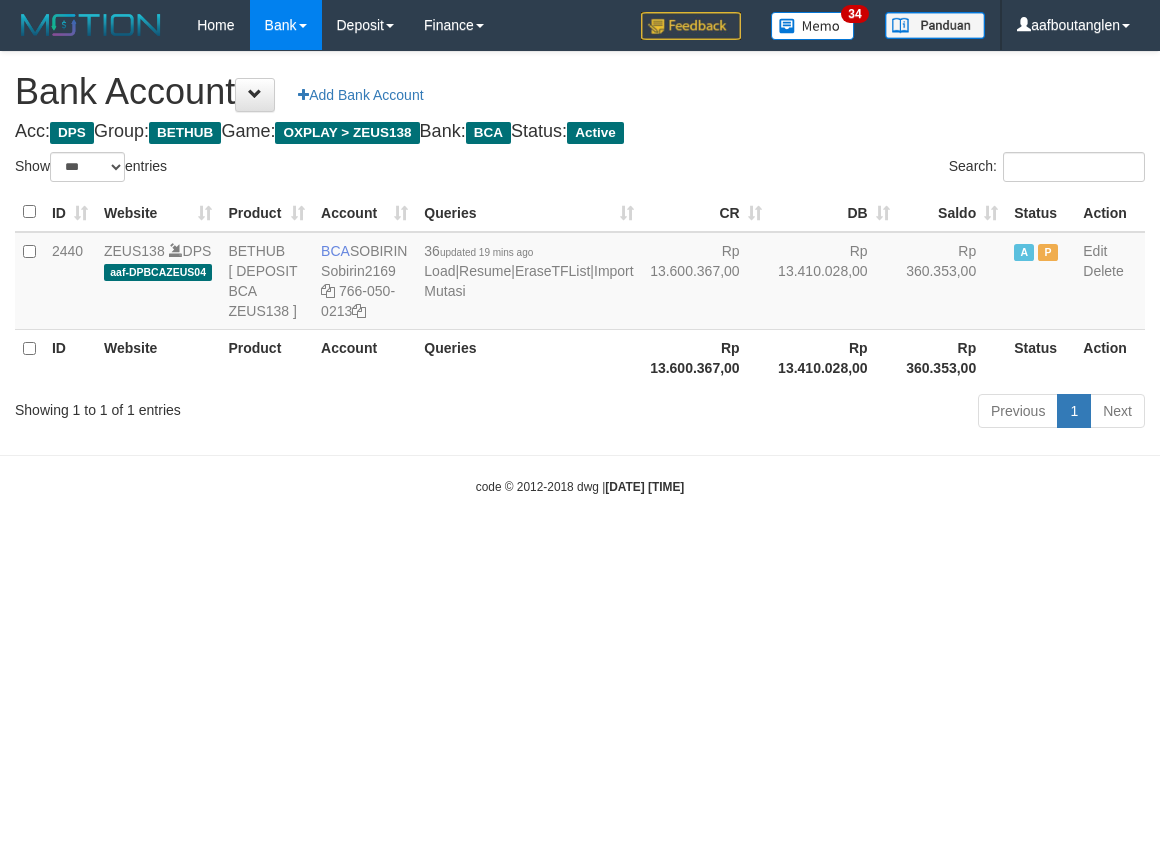 scroll, scrollTop: 0, scrollLeft: 0, axis: both 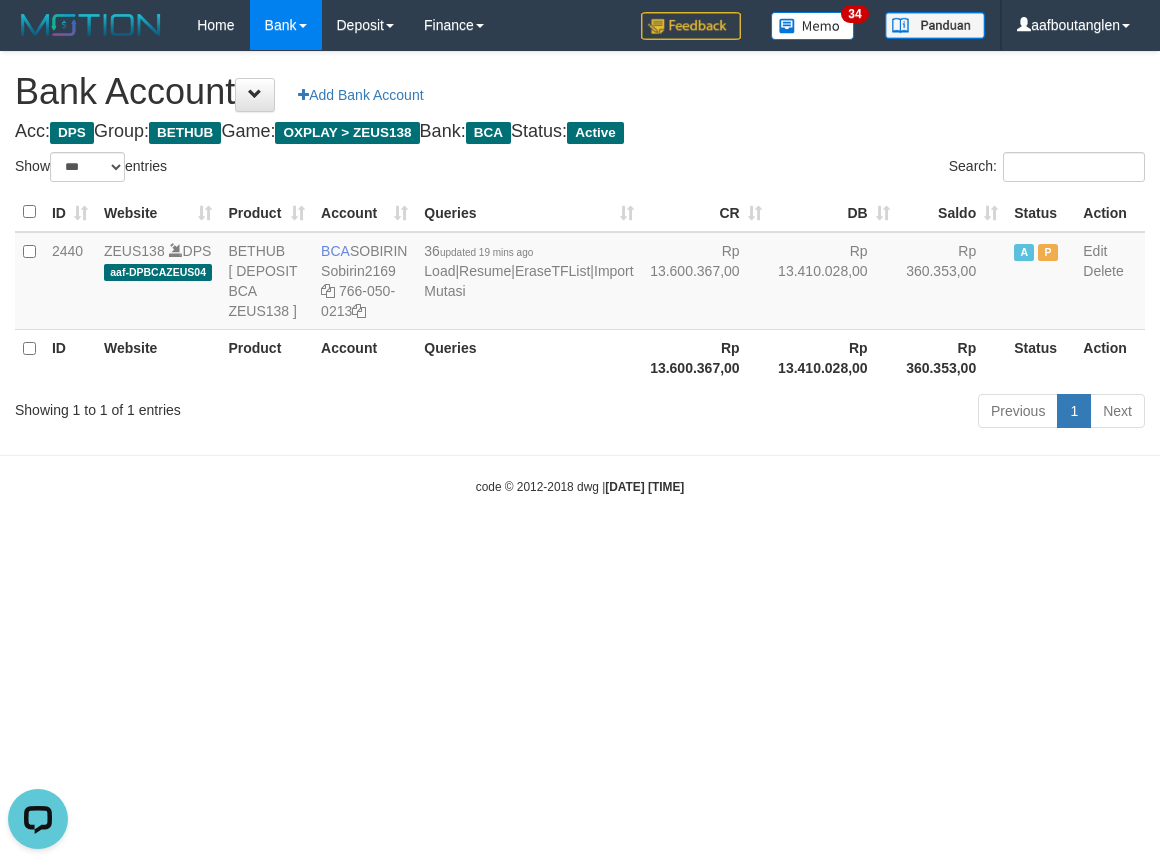 click on "Toggle navigation
Home
Bank
Account List
Deposit
DPS List
History
Note DPS
Finance
Financial Data
aafboutanglen
My Profile
Log Out
34" at bounding box center (580, 273) 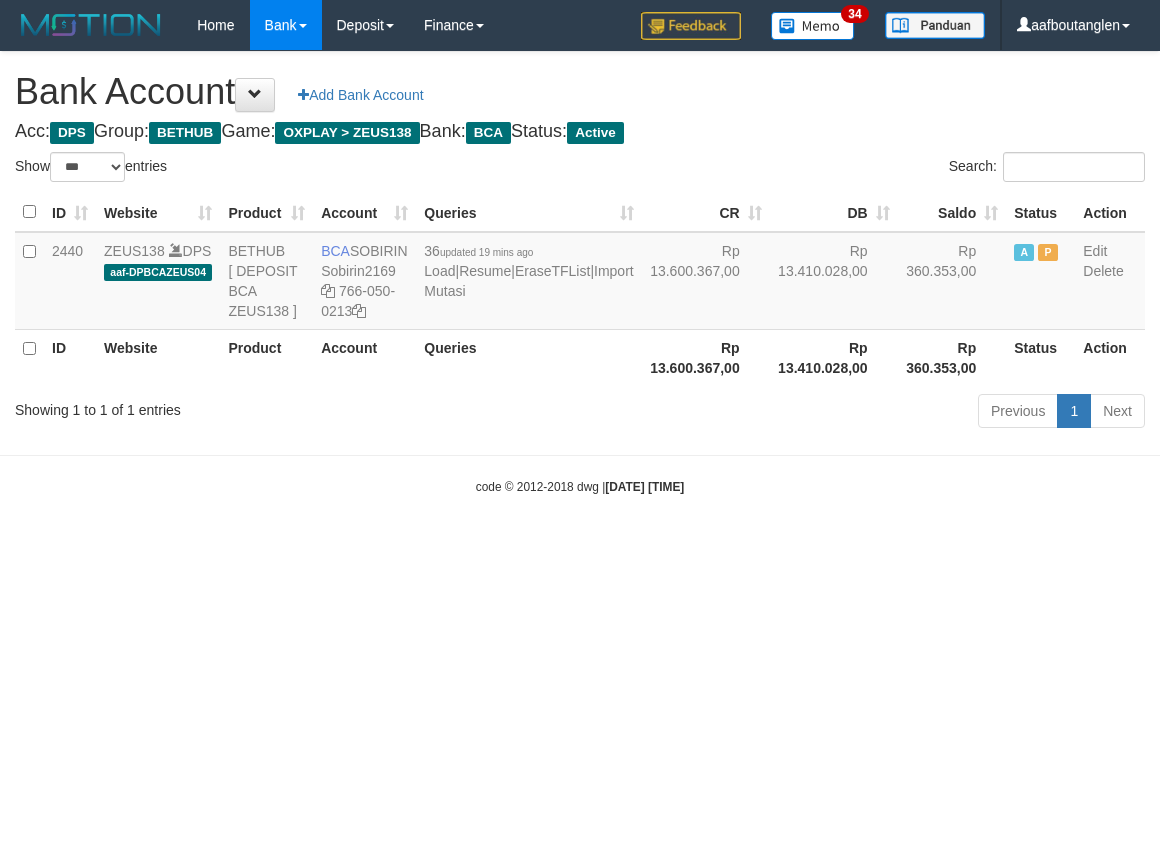 select on "***" 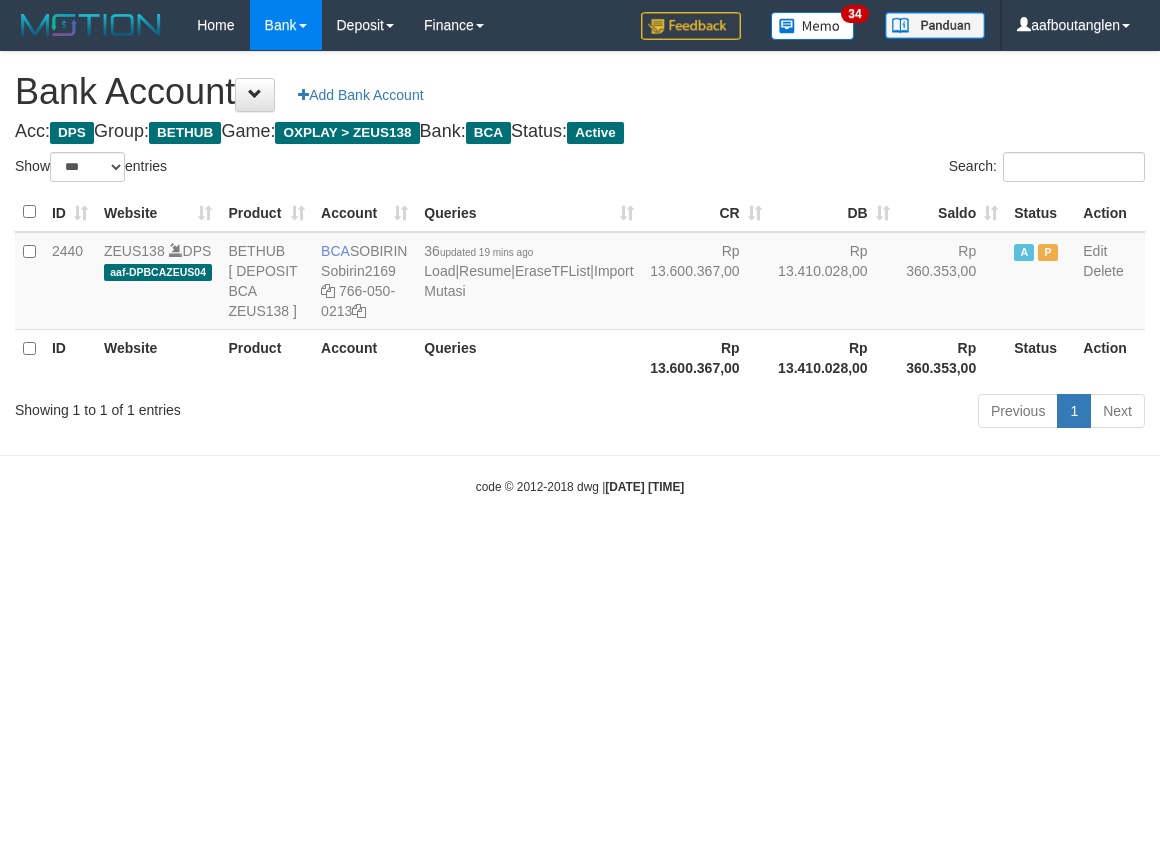 scroll, scrollTop: 0, scrollLeft: 0, axis: both 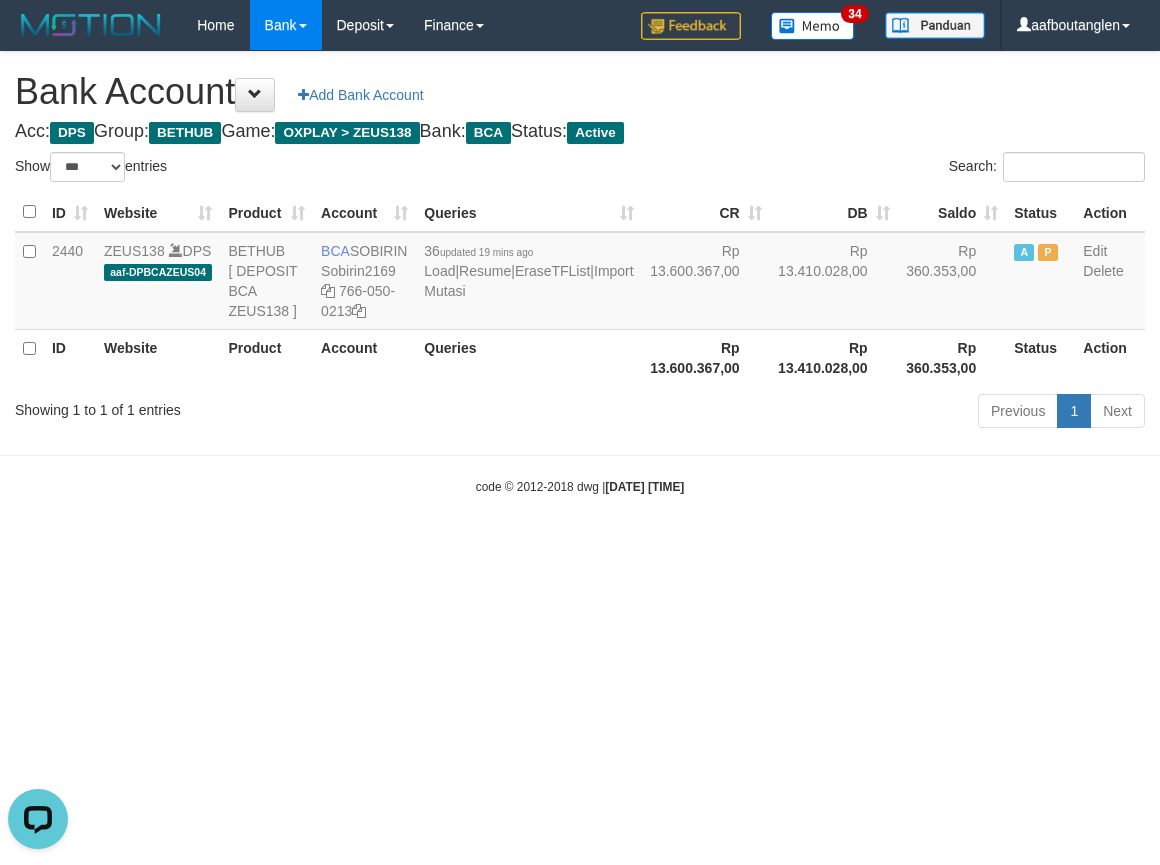 click on "Toggle navigation
Home
Bank
Account List
Deposit
DPS List
History
Note DPS
Finance
Financial Data
aafboutanglen
My Profile
Log Out
34" at bounding box center [580, 273] 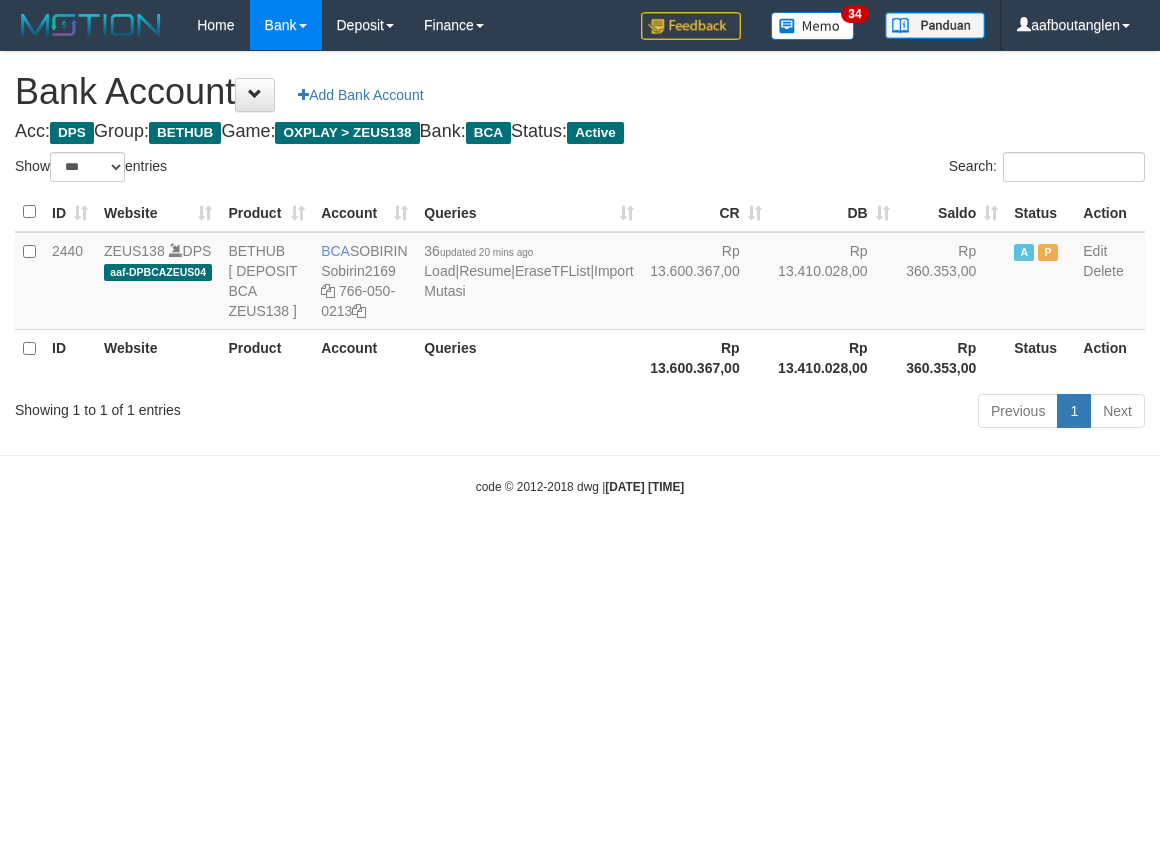 select on "***" 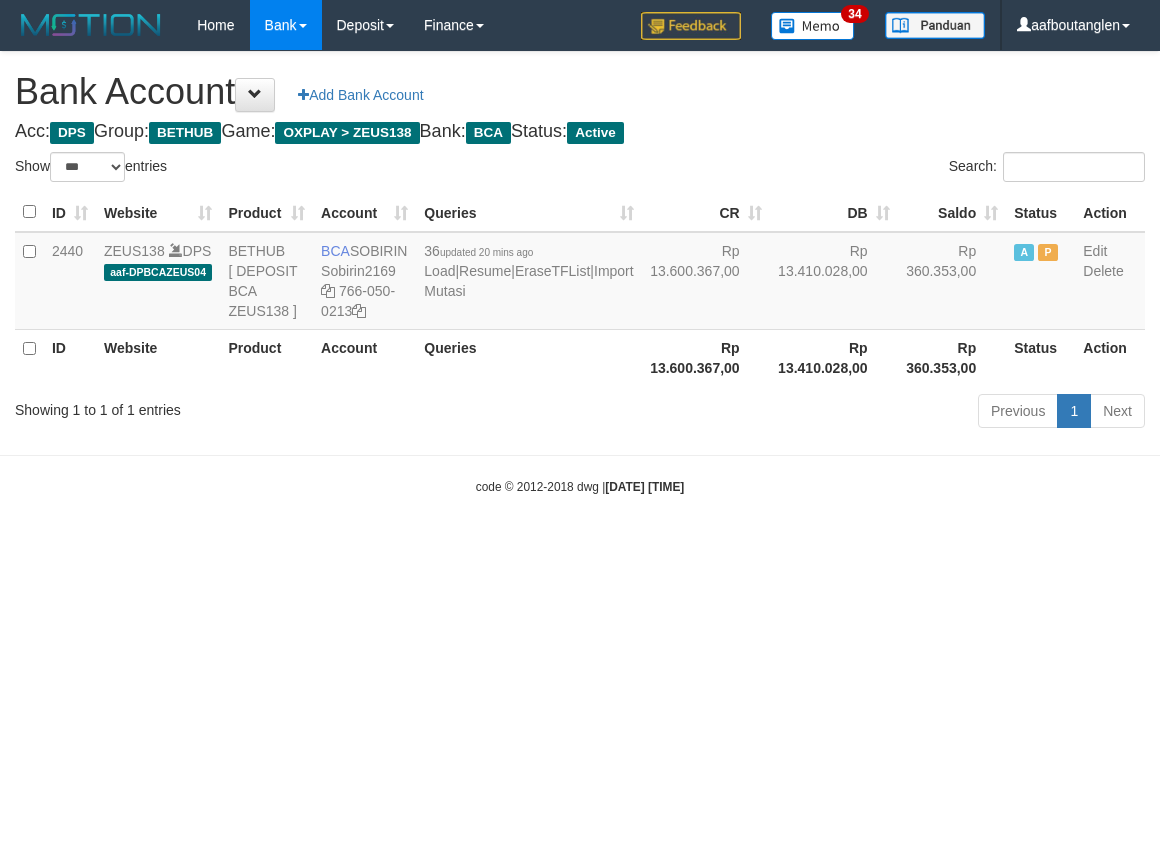 scroll, scrollTop: 0, scrollLeft: 0, axis: both 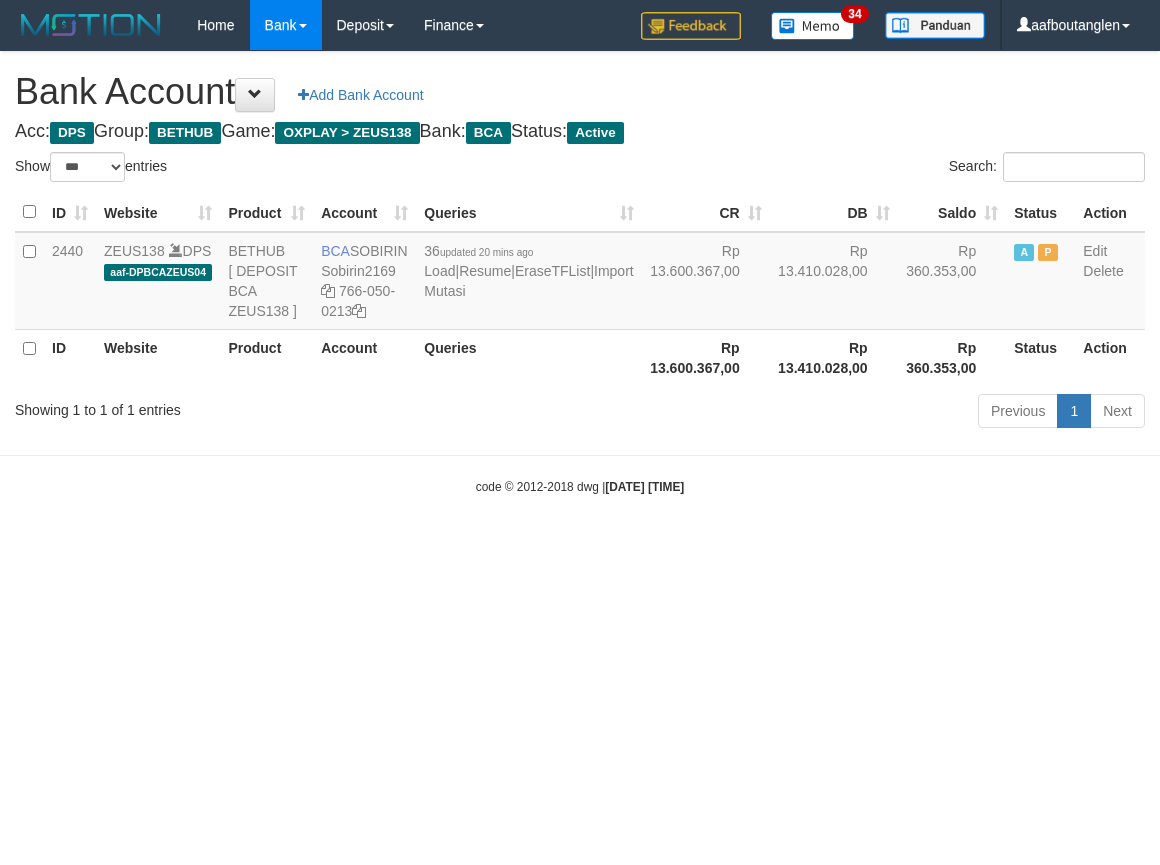 select on "***" 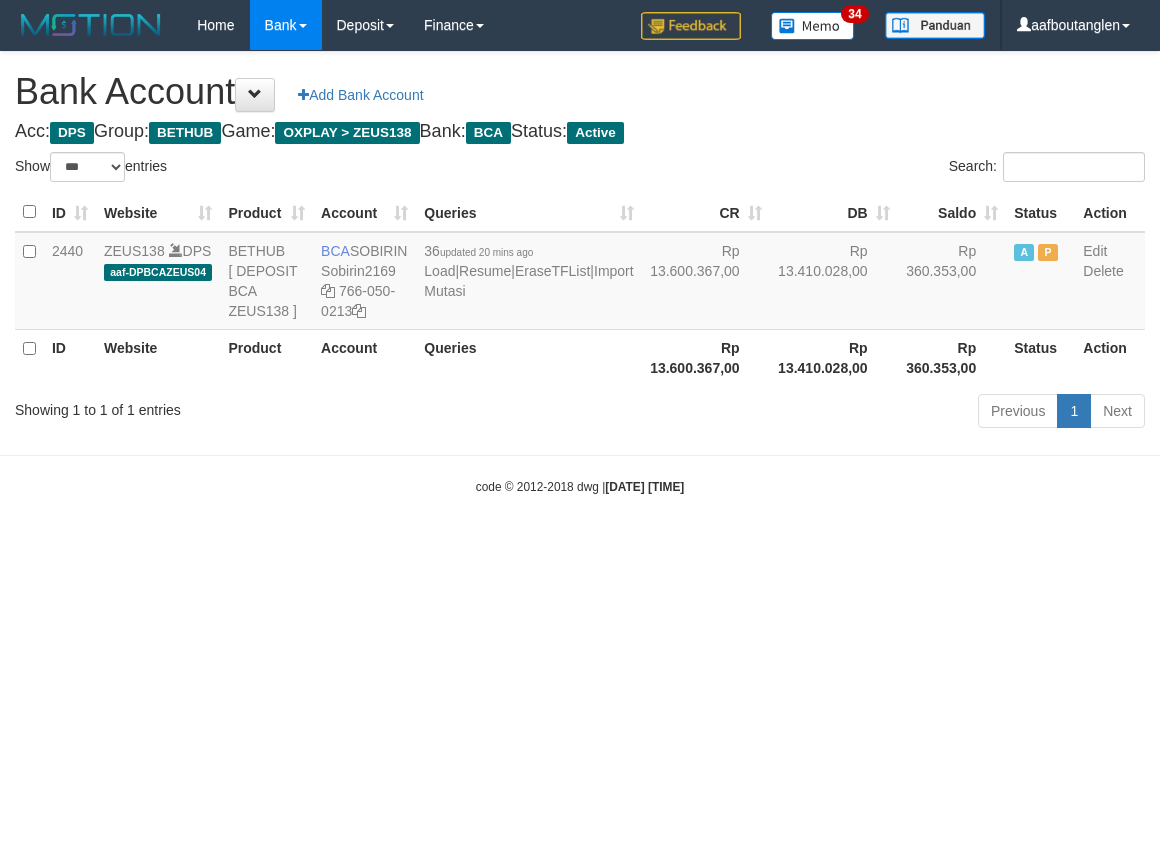 scroll, scrollTop: 0, scrollLeft: 0, axis: both 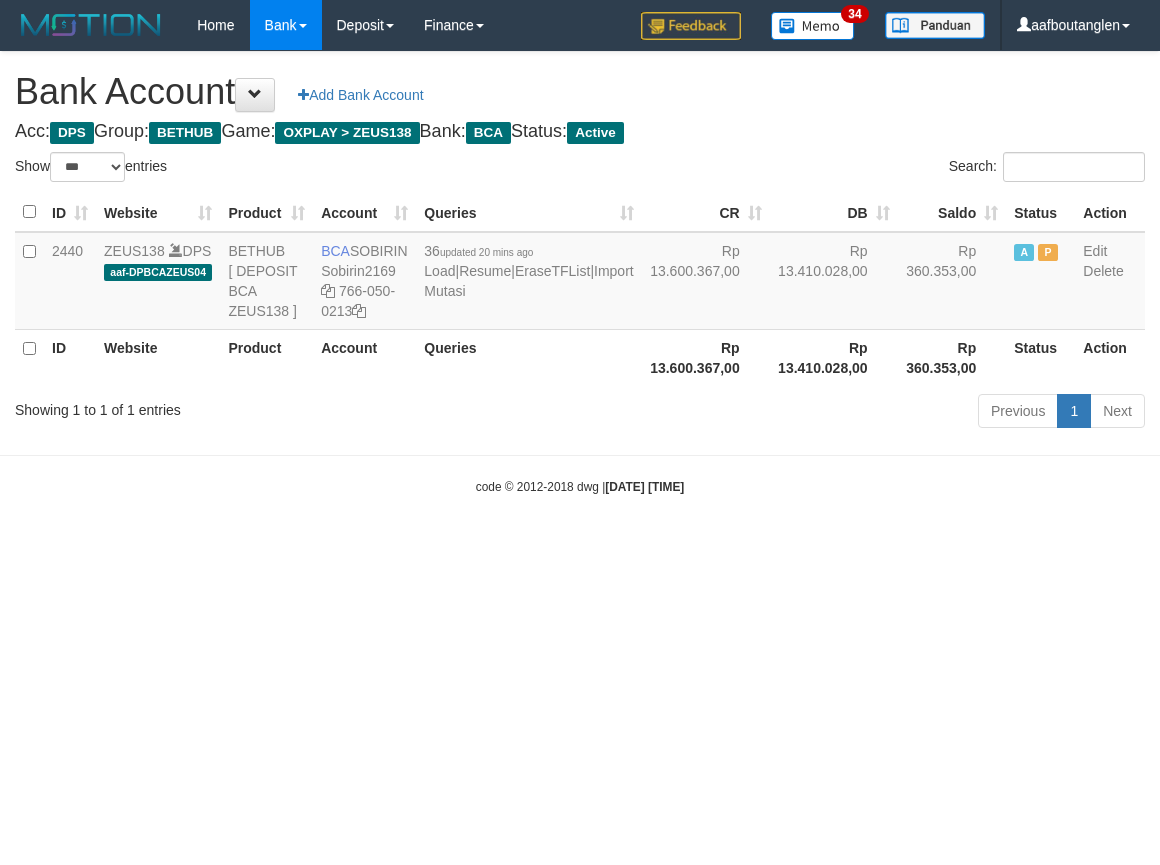 select on "***" 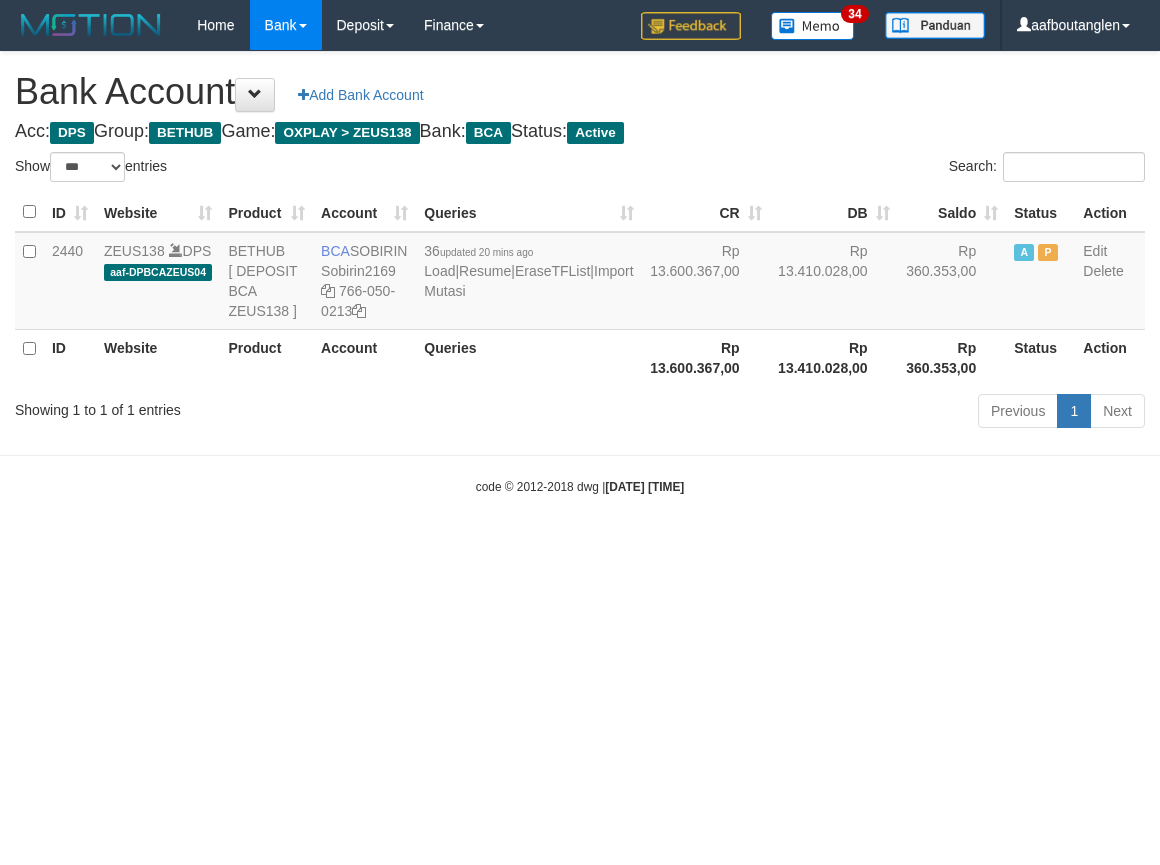 scroll, scrollTop: 0, scrollLeft: 0, axis: both 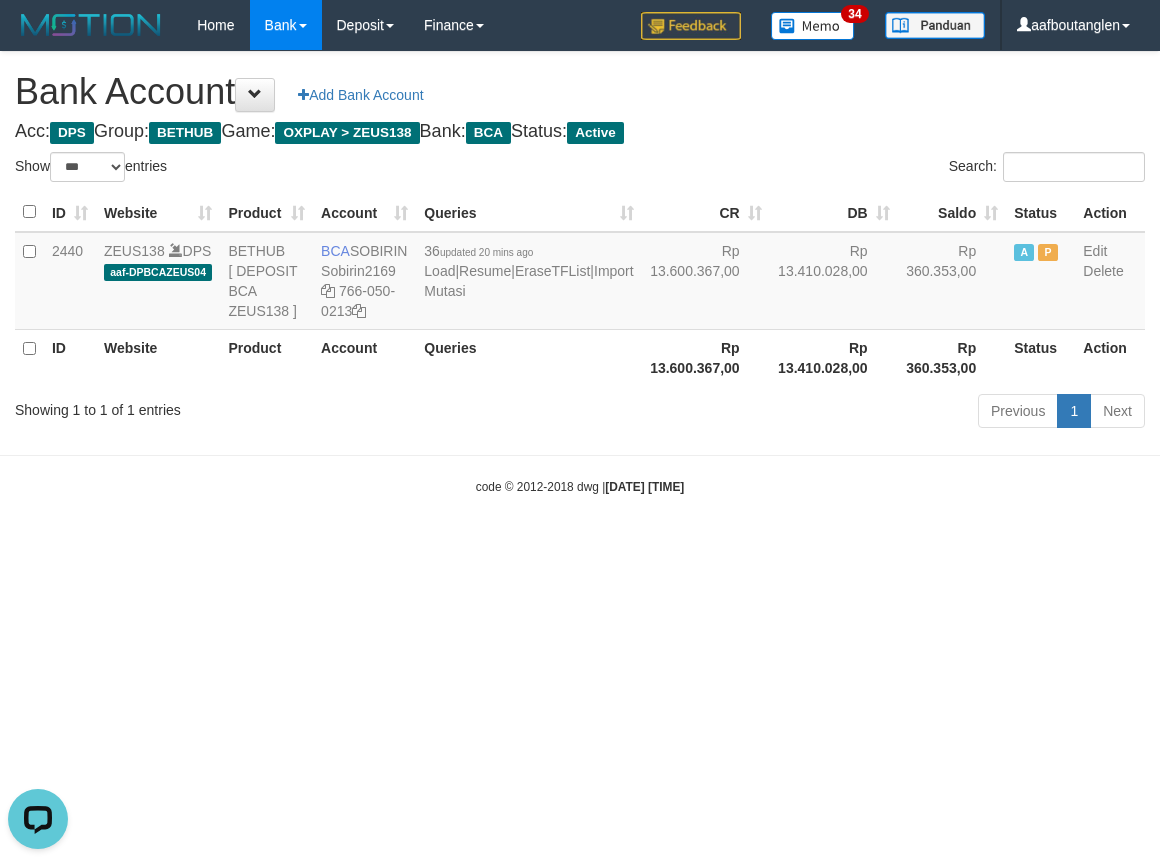 click on "Toggle navigation
Home
Bank
Account List
Deposit
DPS List
History
Note DPS
Finance
Financial Data
aafboutanglen
My Profile
Log Out
34" at bounding box center [580, 273] 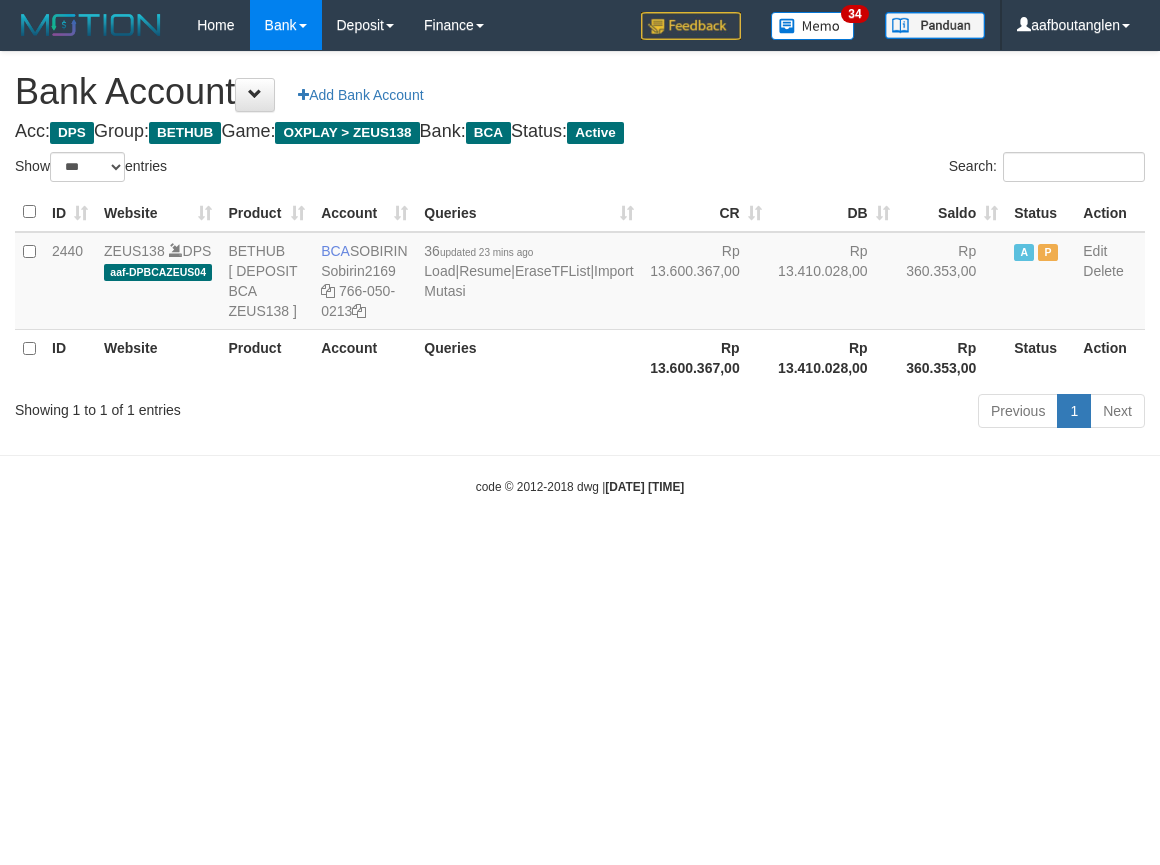select on "***" 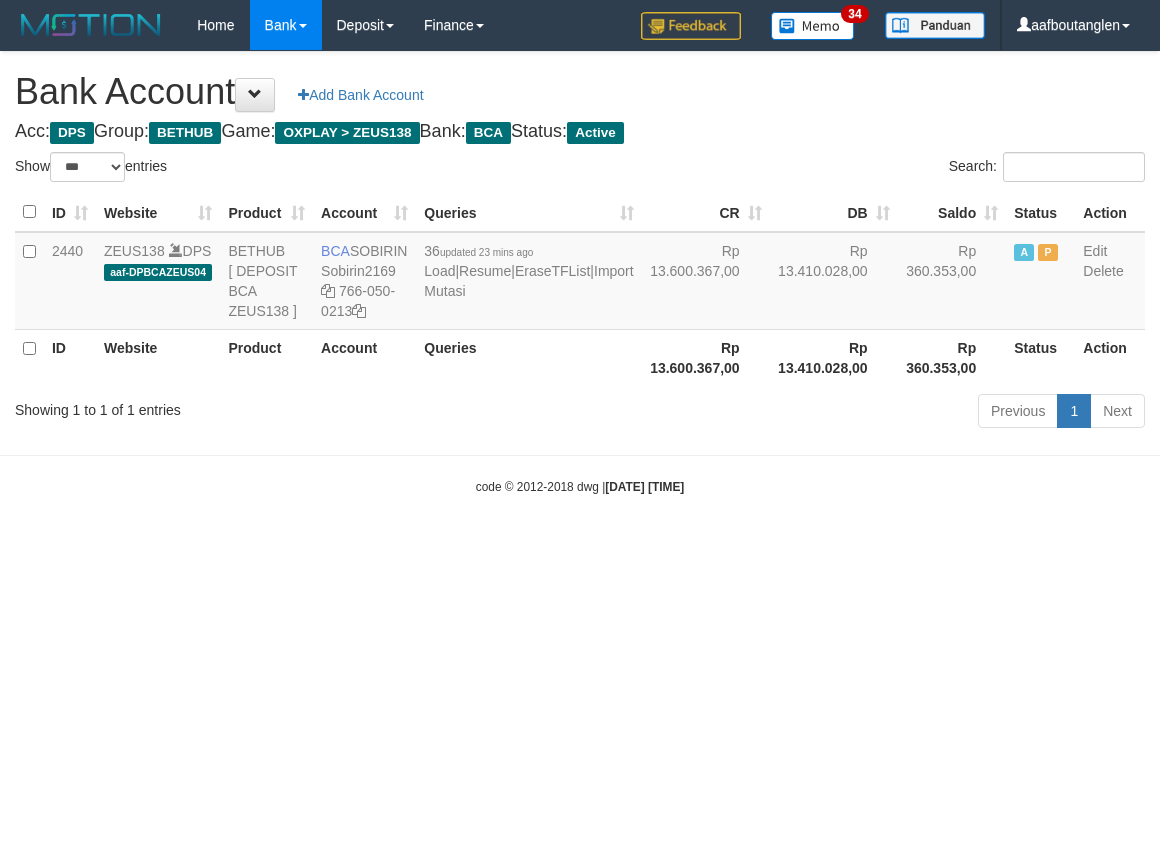 scroll, scrollTop: 0, scrollLeft: 0, axis: both 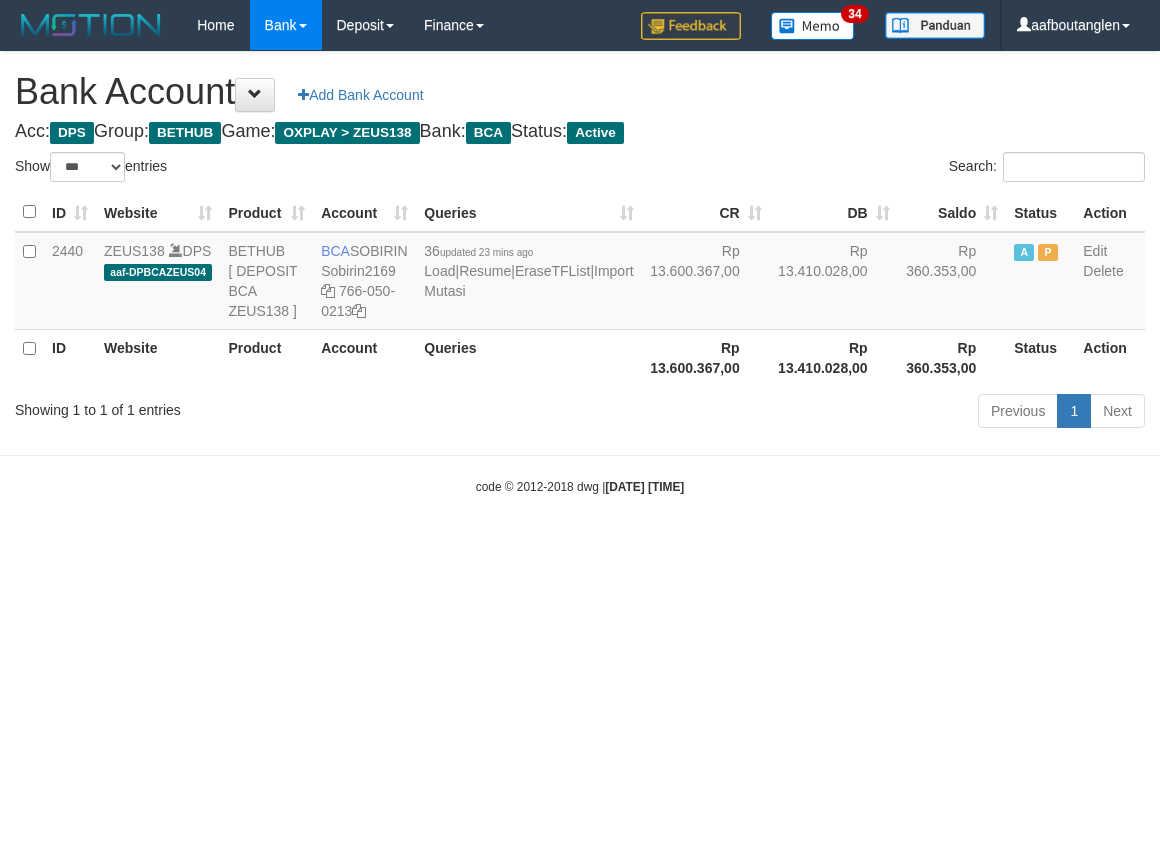 select on "***" 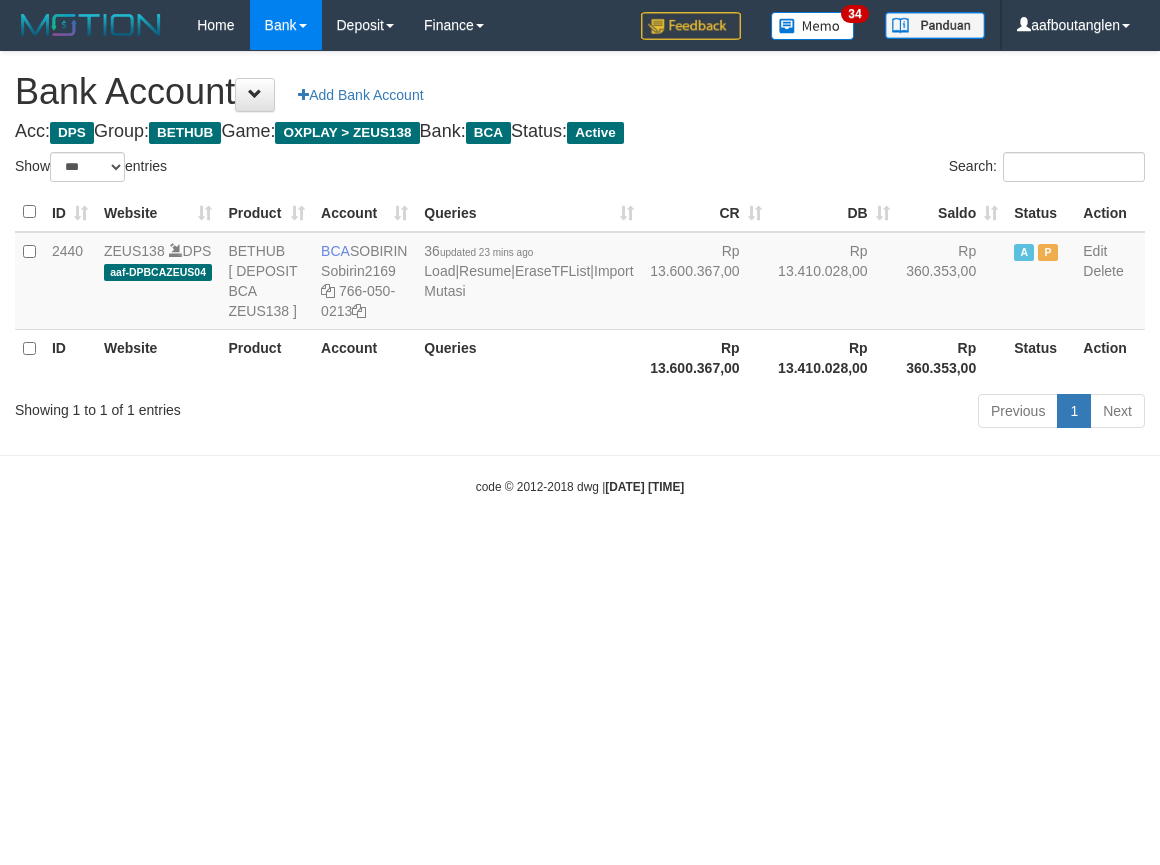 scroll, scrollTop: 0, scrollLeft: 0, axis: both 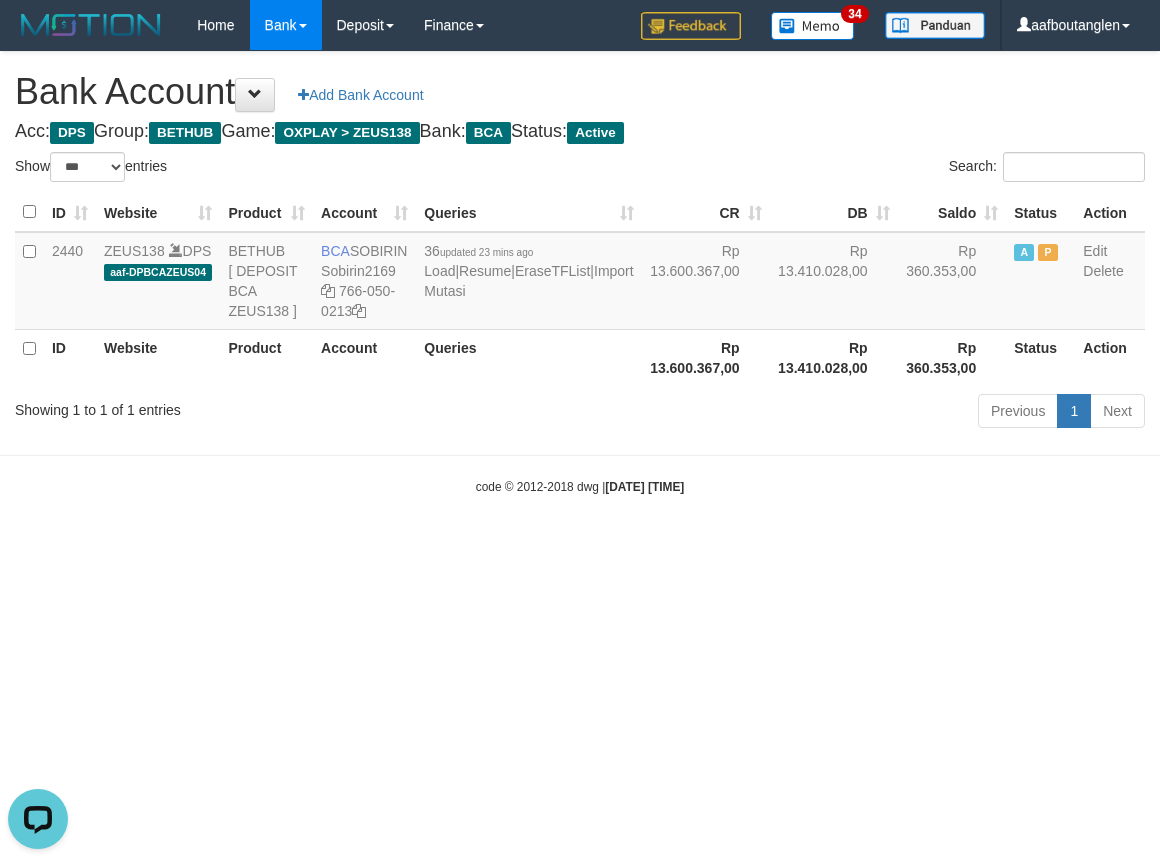 drag, startPoint x: 1008, startPoint y: 555, endPoint x: 991, endPoint y: 530, distance: 30.232433 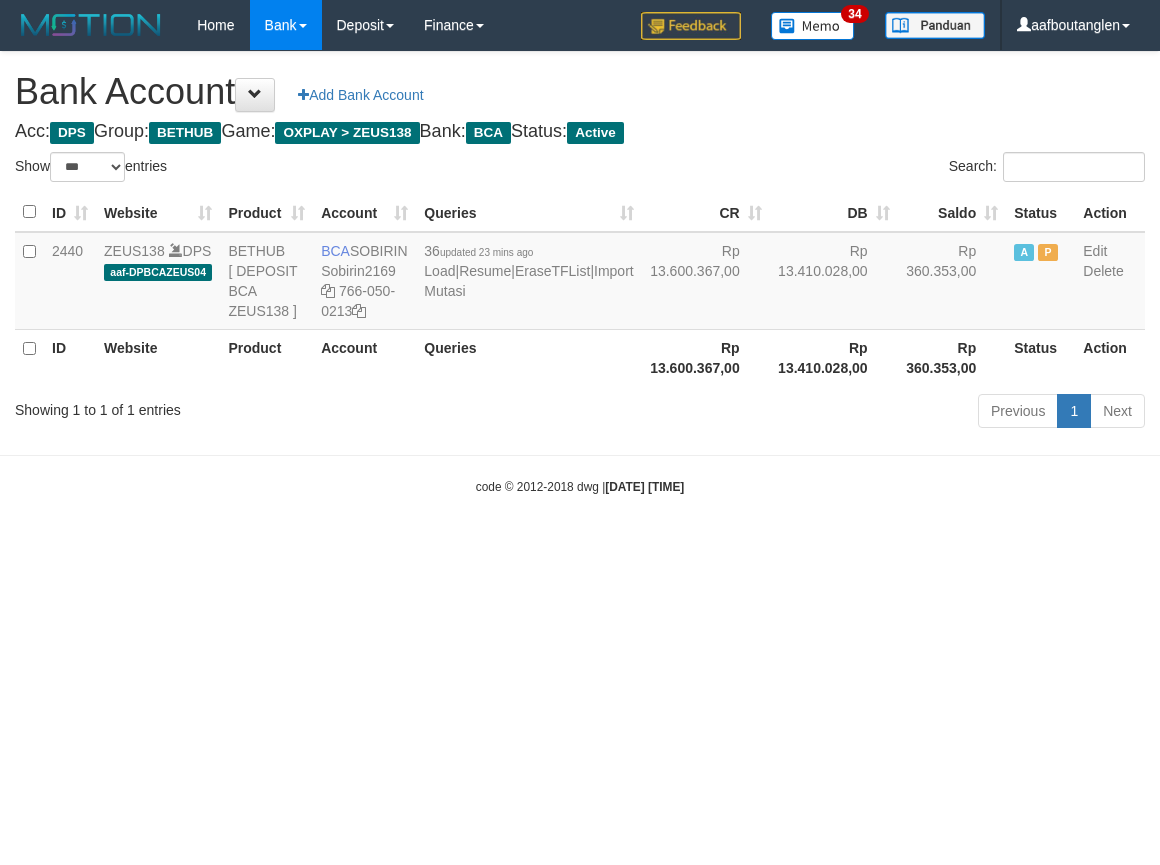 select on "***" 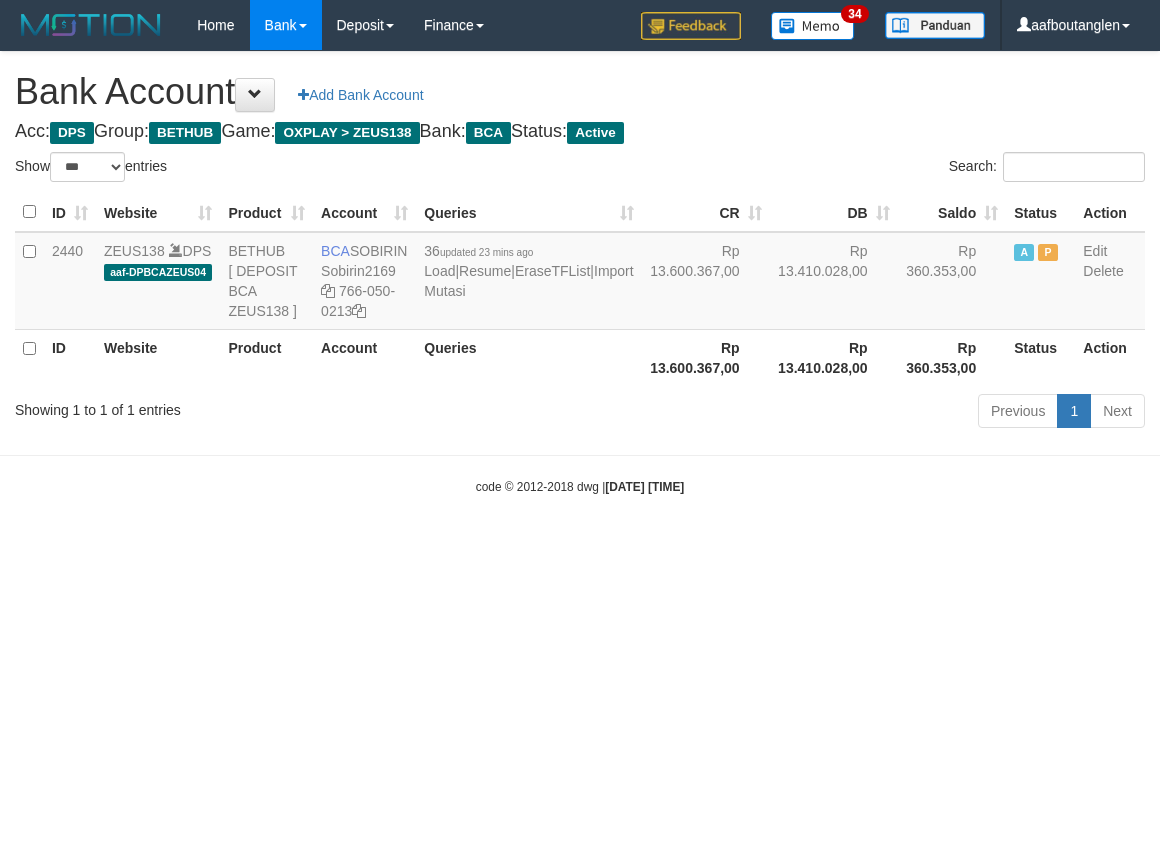 scroll, scrollTop: 0, scrollLeft: 0, axis: both 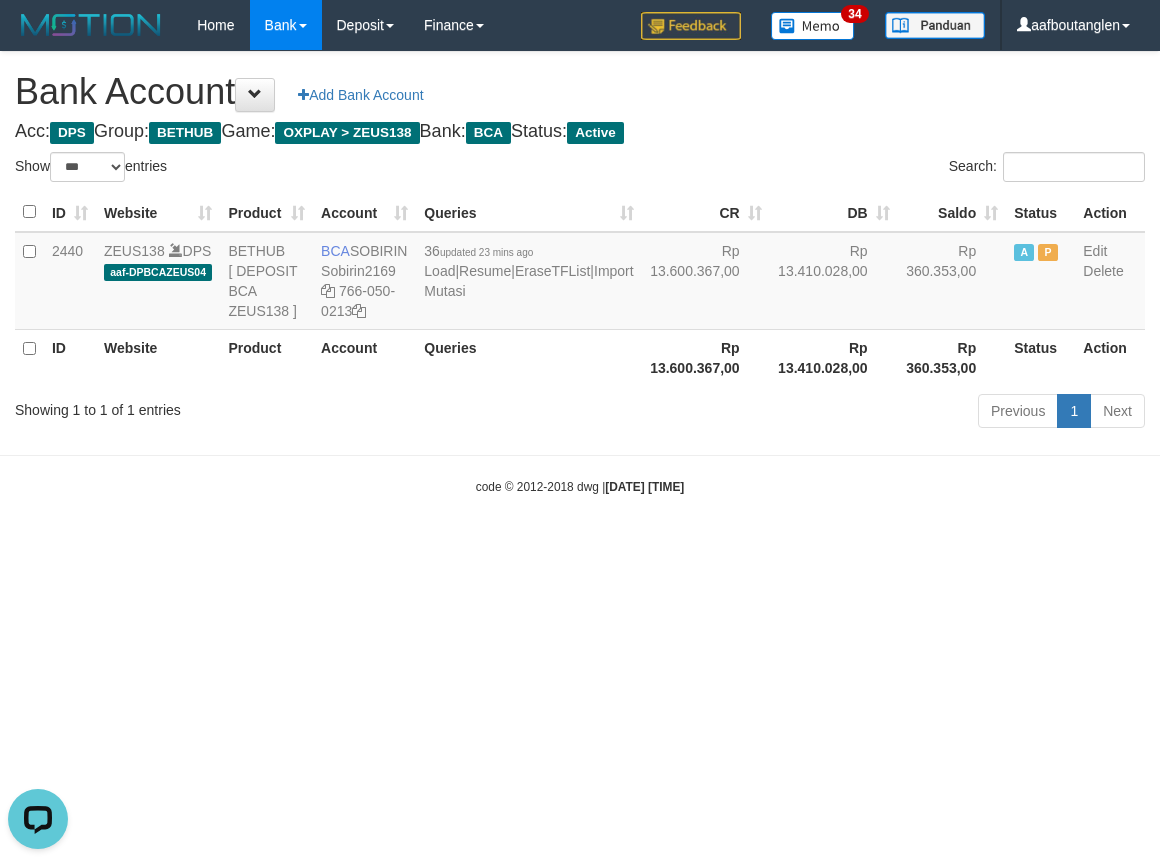 drag, startPoint x: 886, startPoint y: 606, endPoint x: 856, endPoint y: 591, distance: 33.54102 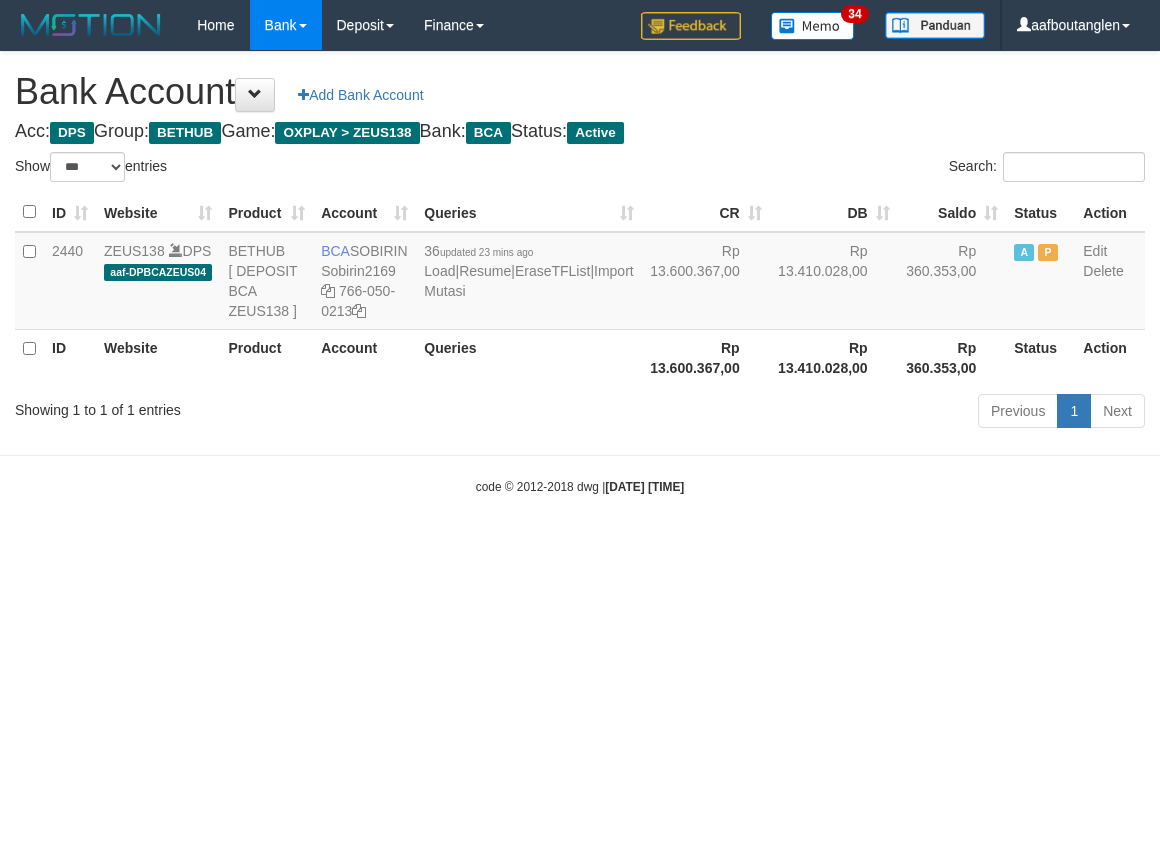 select on "***" 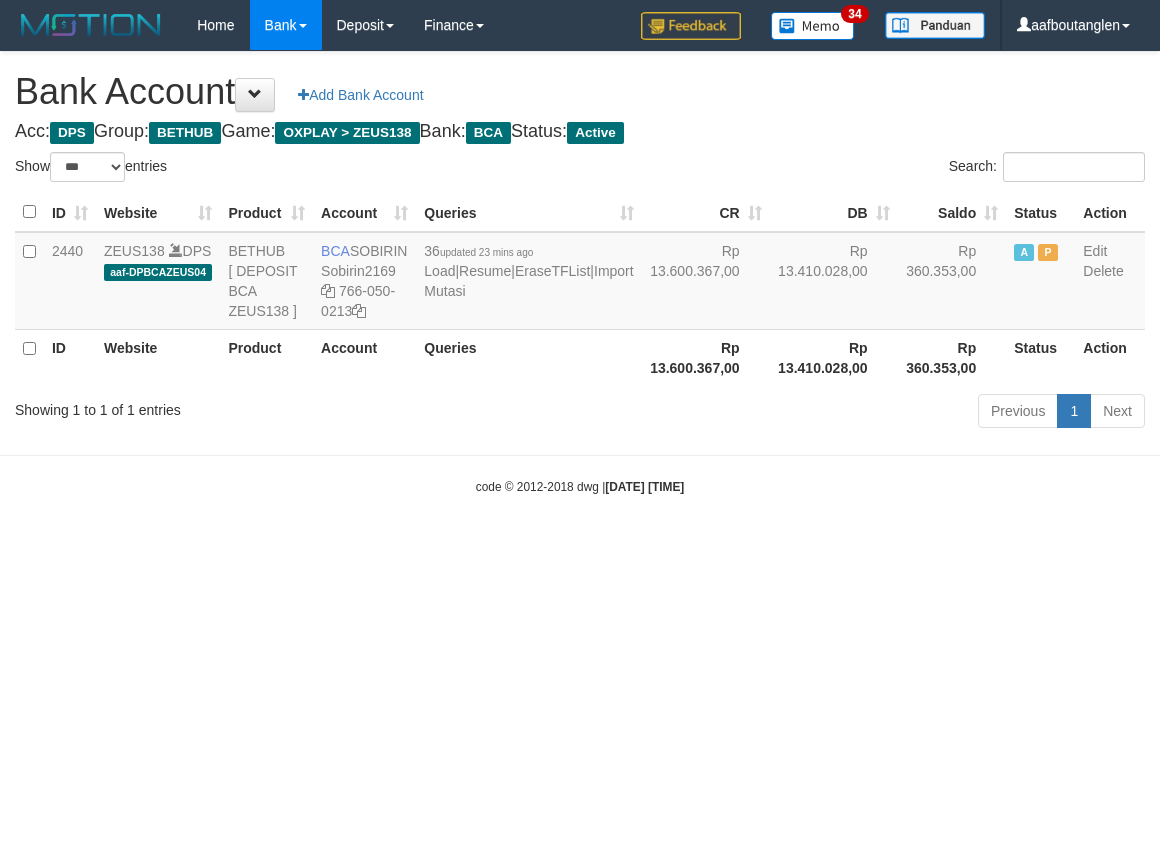 scroll, scrollTop: 0, scrollLeft: 0, axis: both 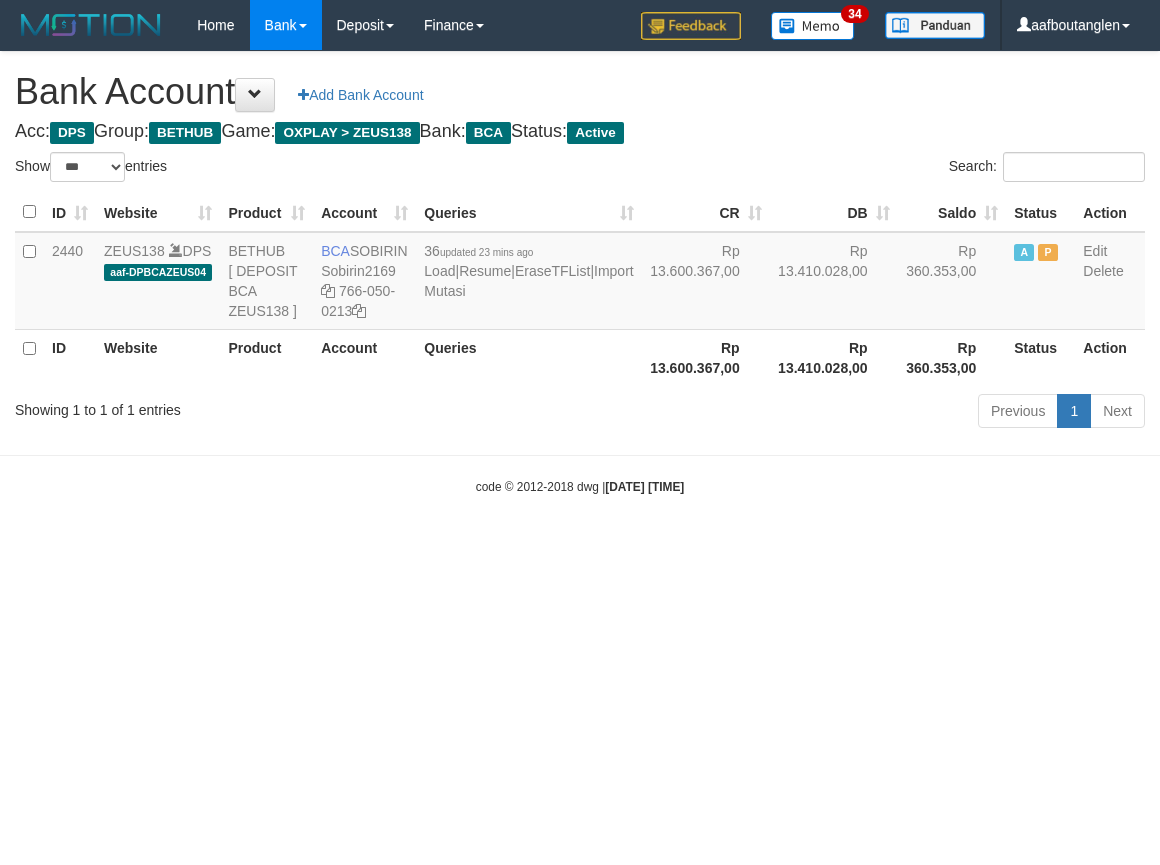 select on "***" 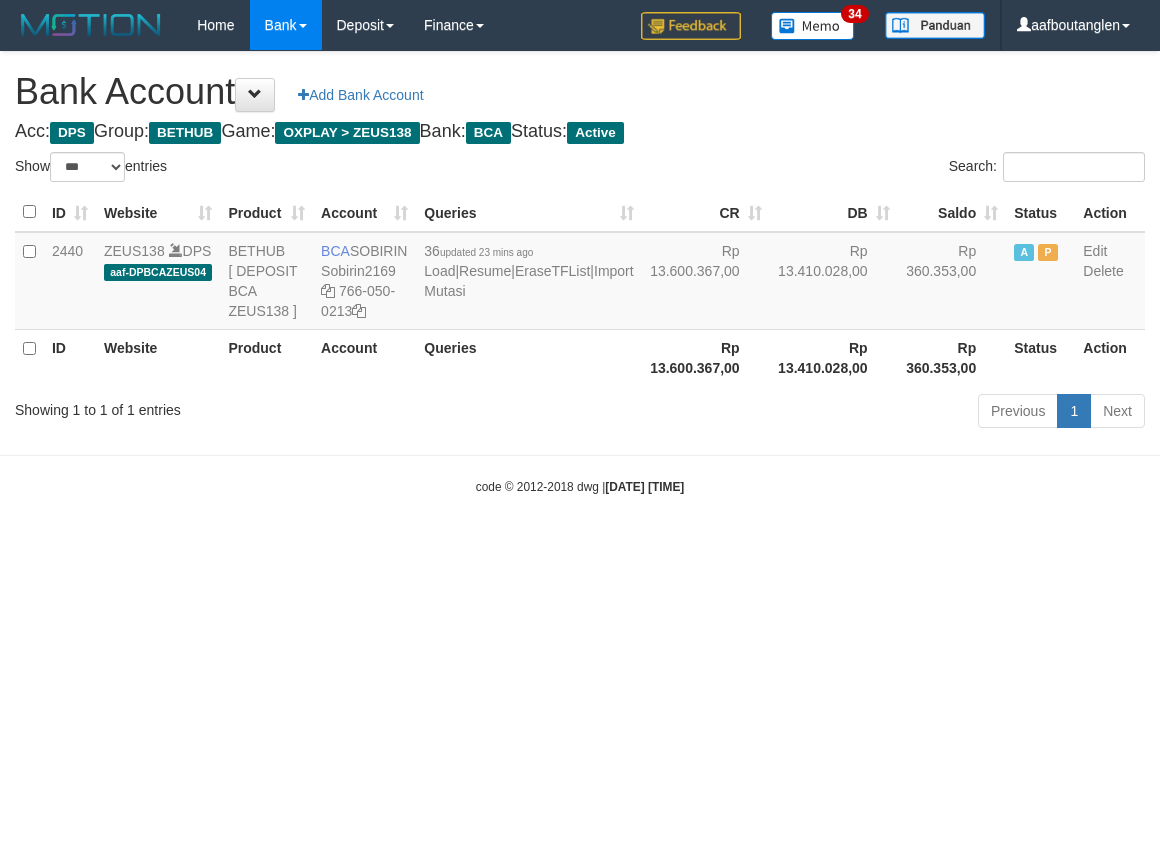 scroll, scrollTop: 0, scrollLeft: 0, axis: both 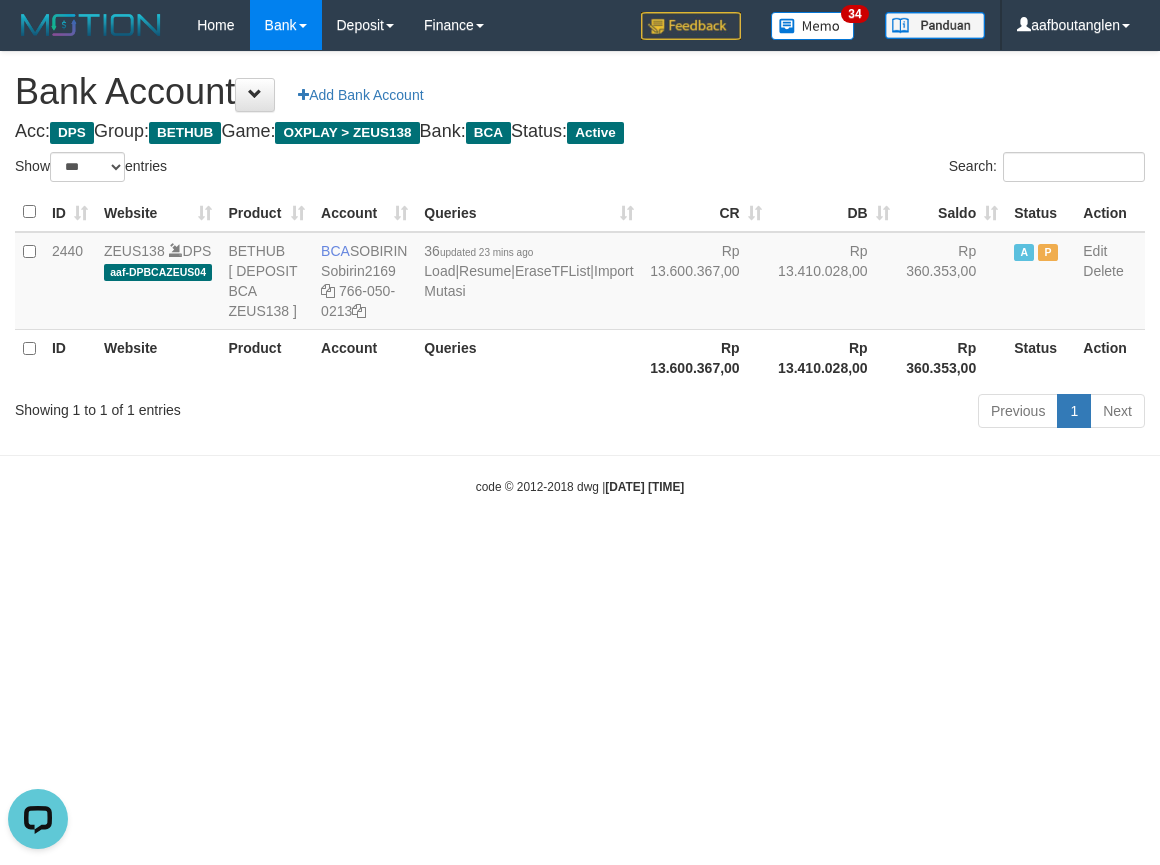 click on "Toggle navigation
Home
Bank
Account List
Deposit
DPS List
History
Note DPS
Finance
Financial Data
aafboutanglen
My Profile
Log Out
34" at bounding box center (580, 273) 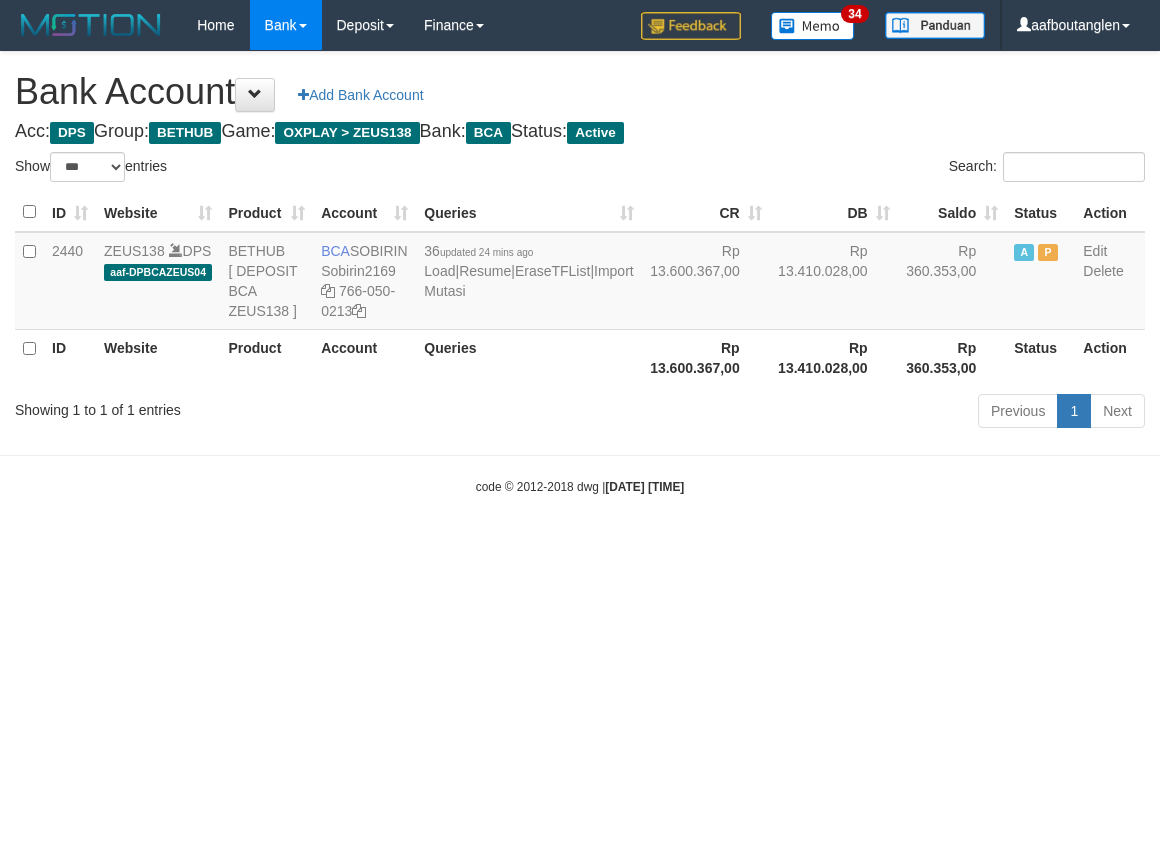 select on "***" 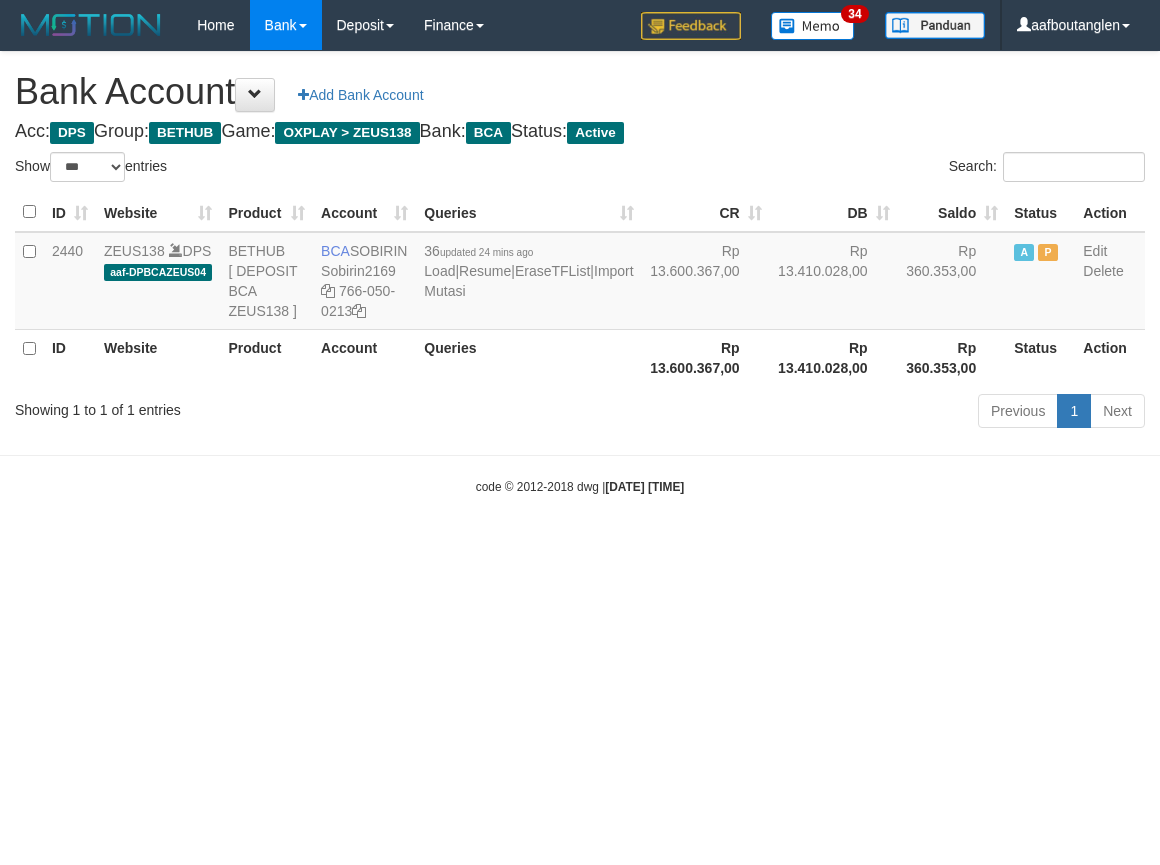 scroll, scrollTop: 0, scrollLeft: 0, axis: both 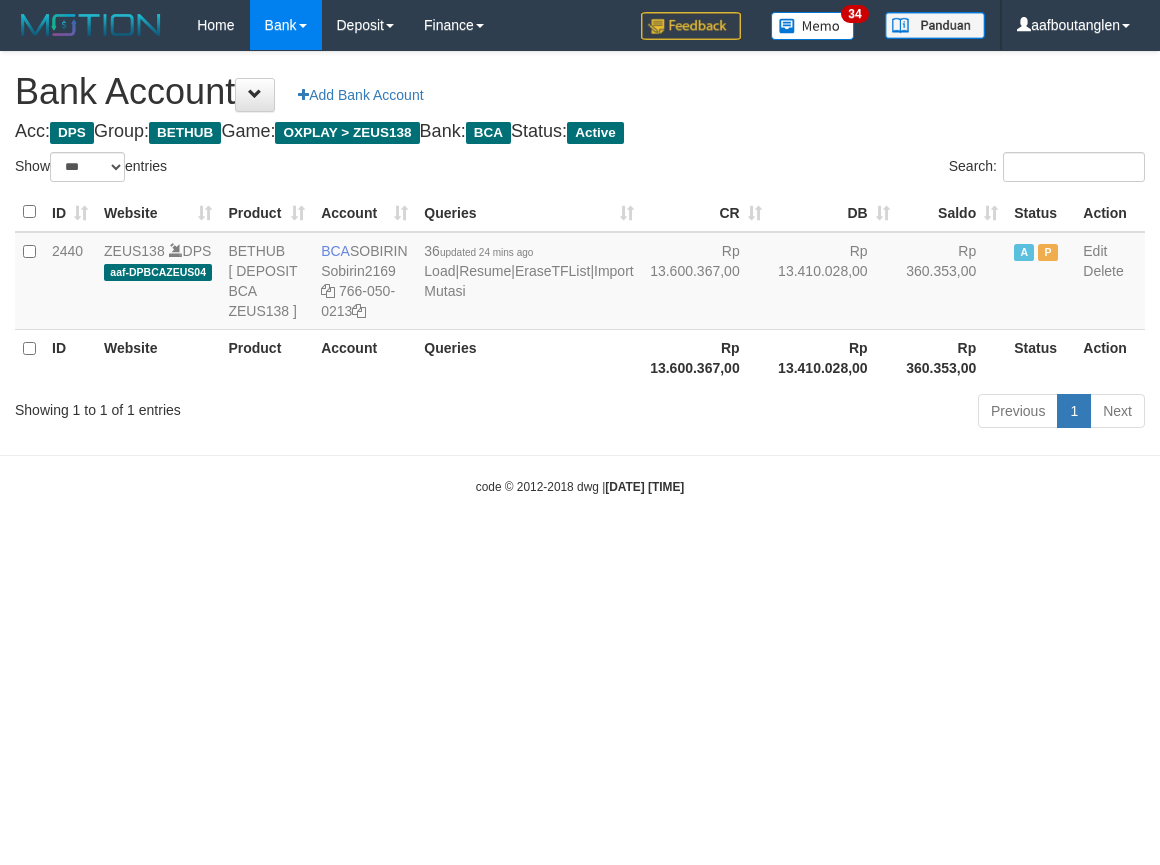 select on "***" 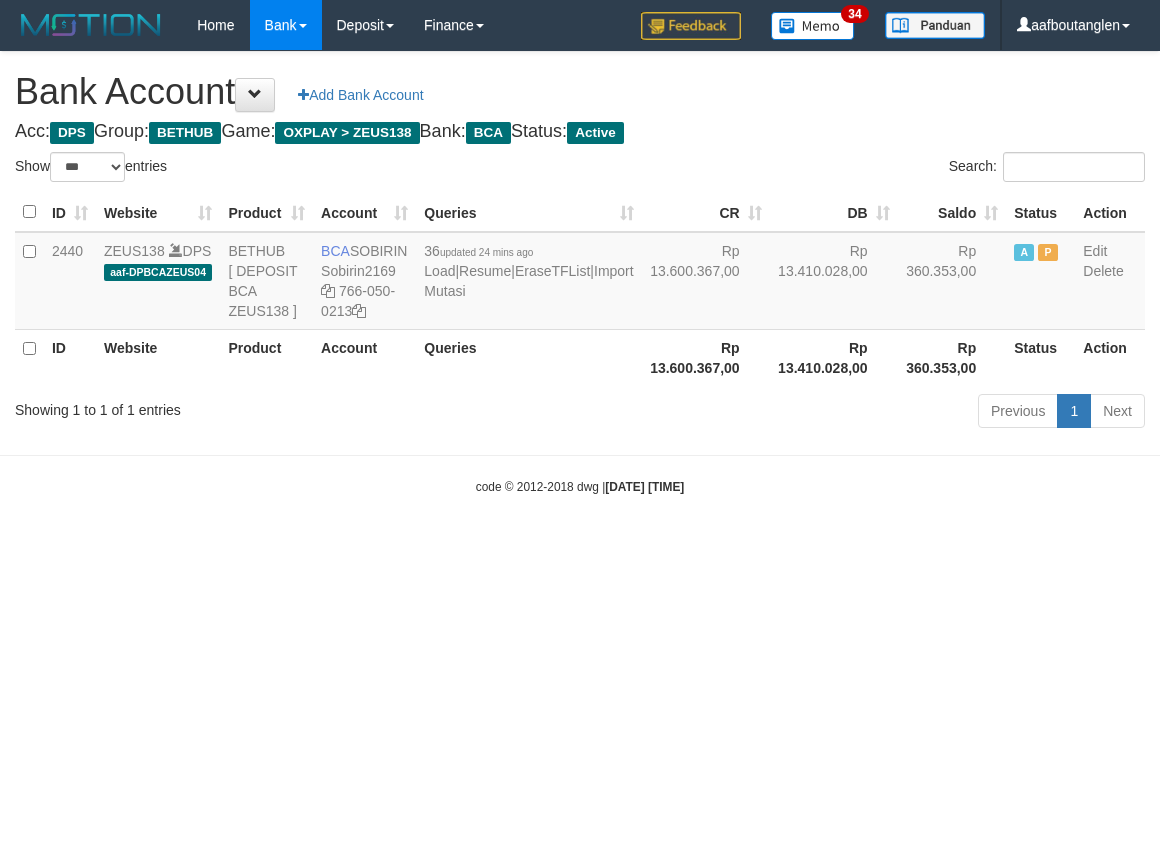 scroll, scrollTop: 0, scrollLeft: 0, axis: both 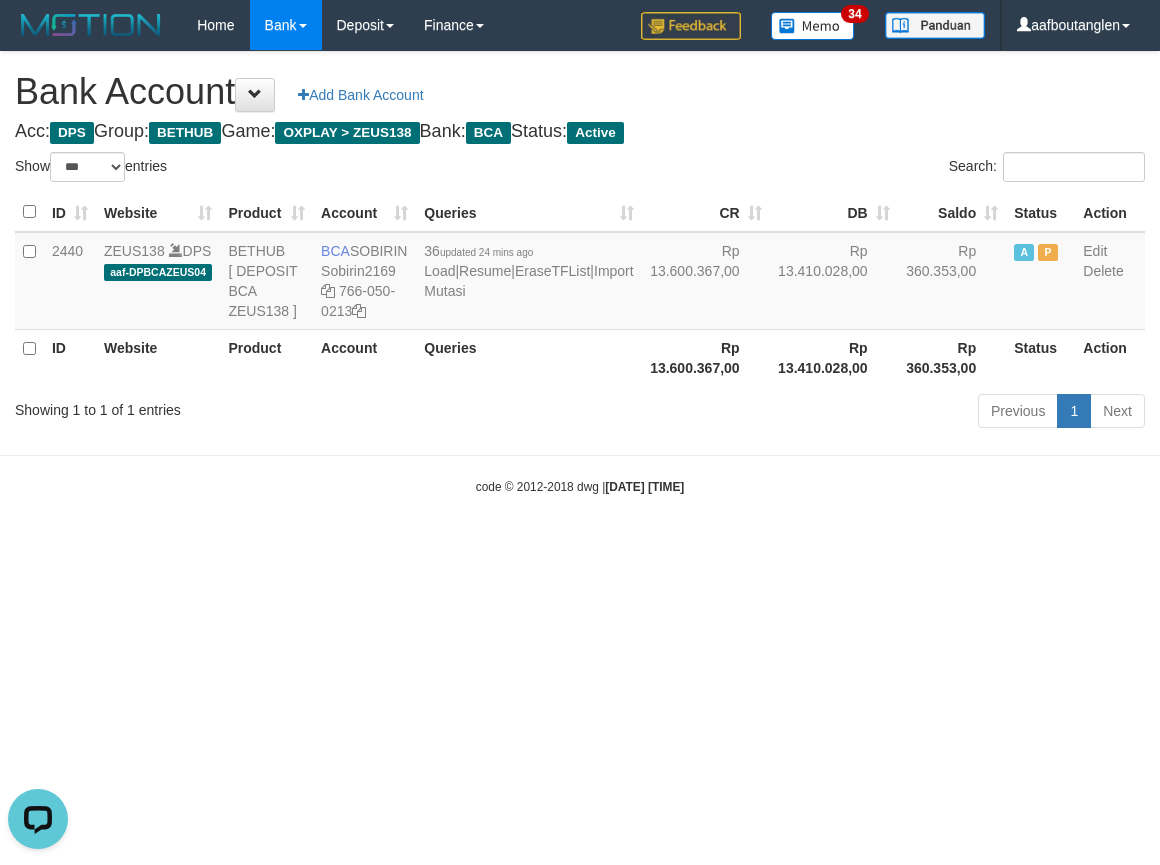 drag, startPoint x: 846, startPoint y: 674, endPoint x: 788, endPoint y: 671, distance: 58.077534 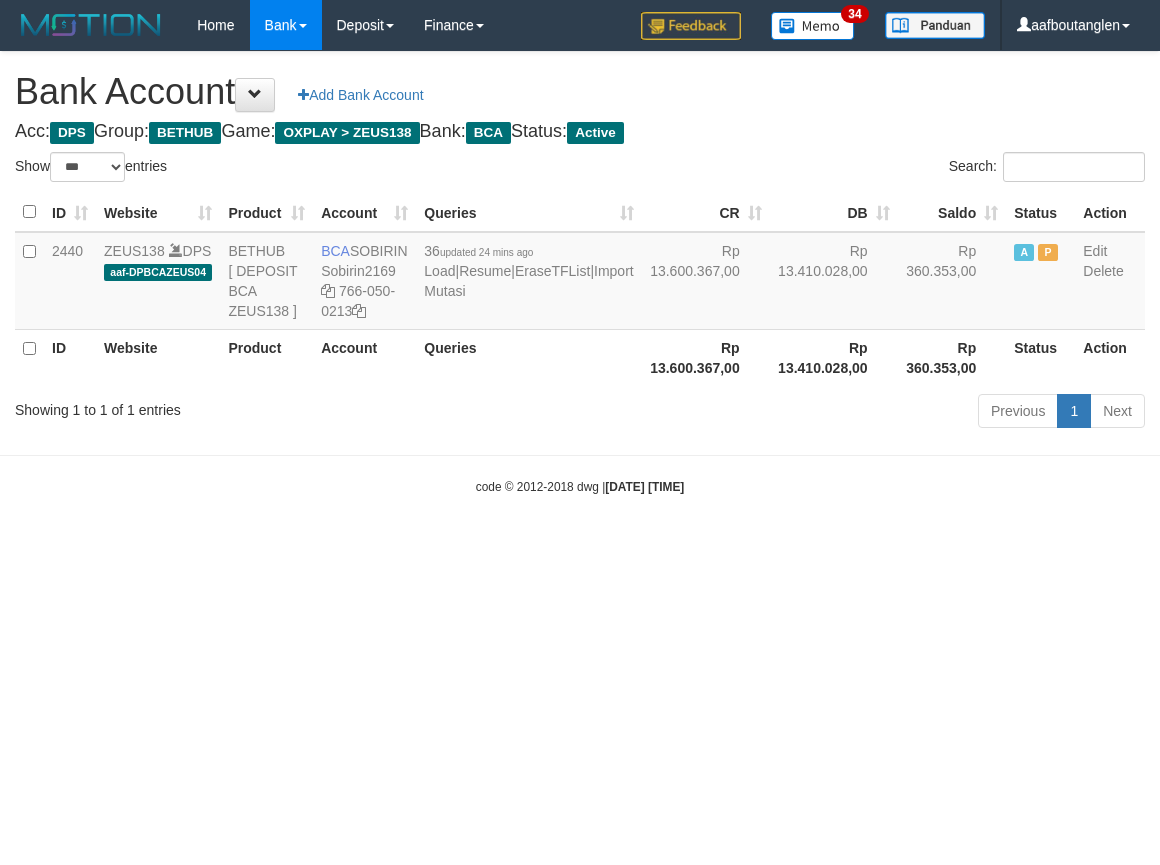 select on "***" 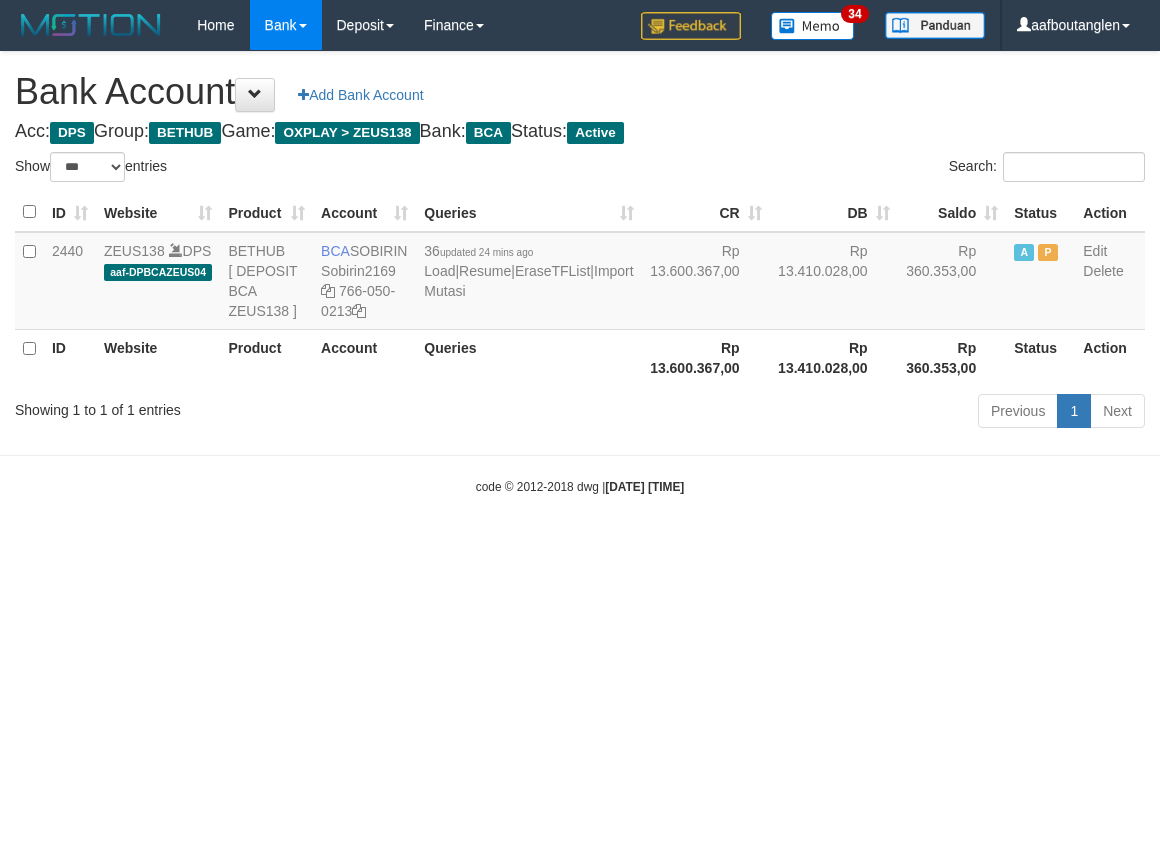 scroll, scrollTop: 0, scrollLeft: 0, axis: both 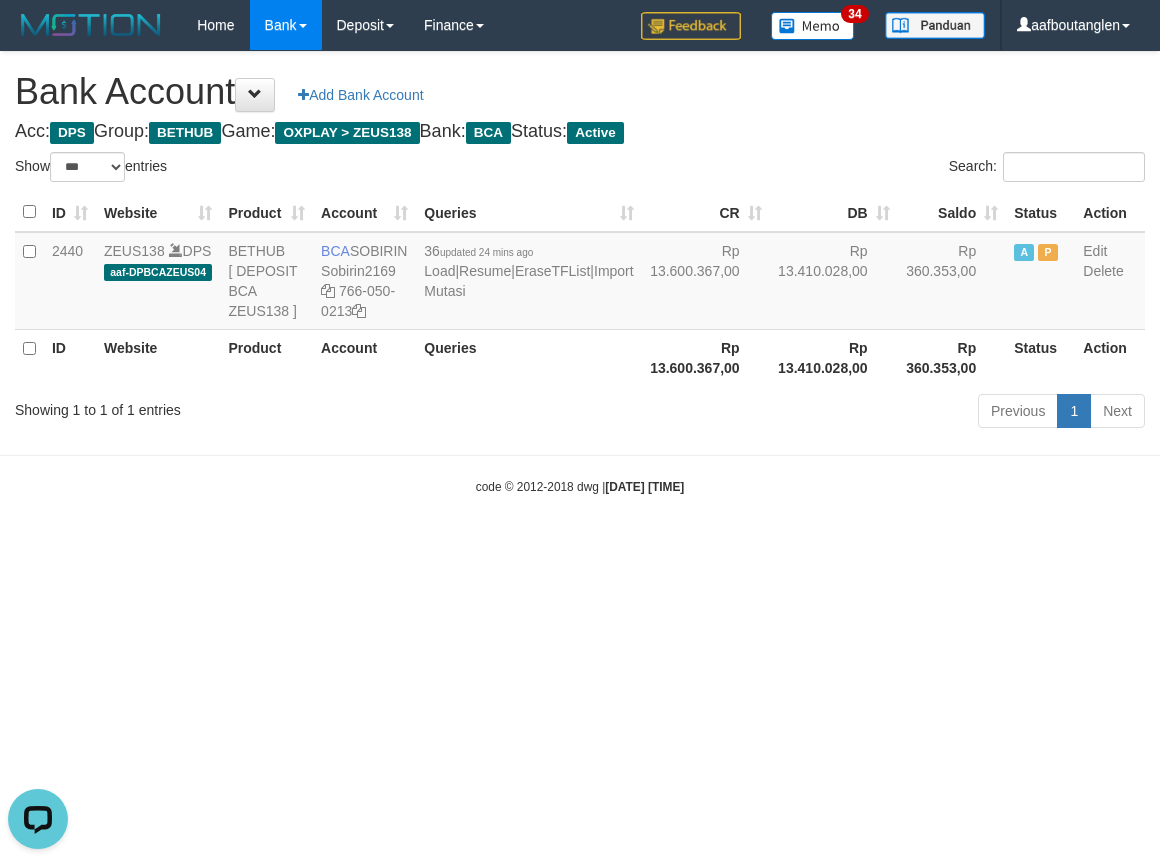 click on "Toggle navigation
Home
Bank
Account List
Deposit
DPS List
History
Note DPS
Finance
Financial Data
aafboutanglen
My Profile
Log Out
34" at bounding box center (580, 273) 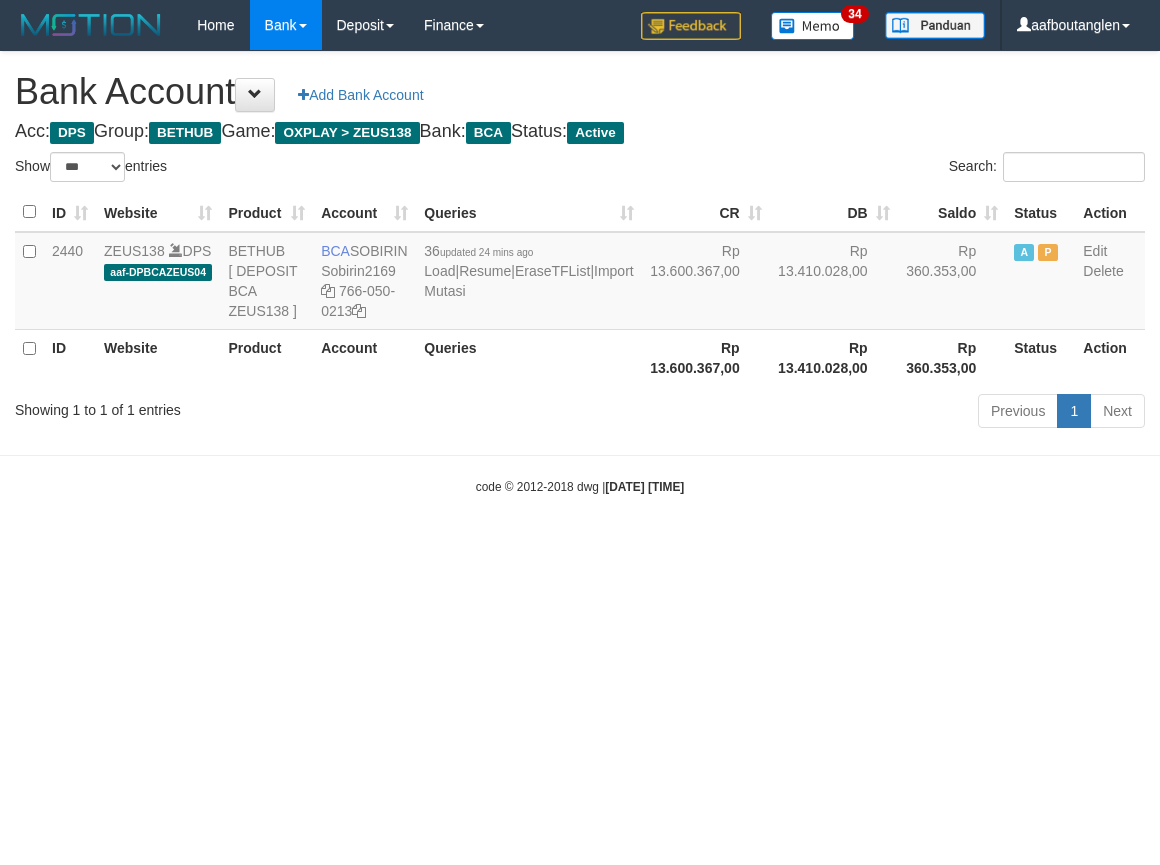 select on "***" 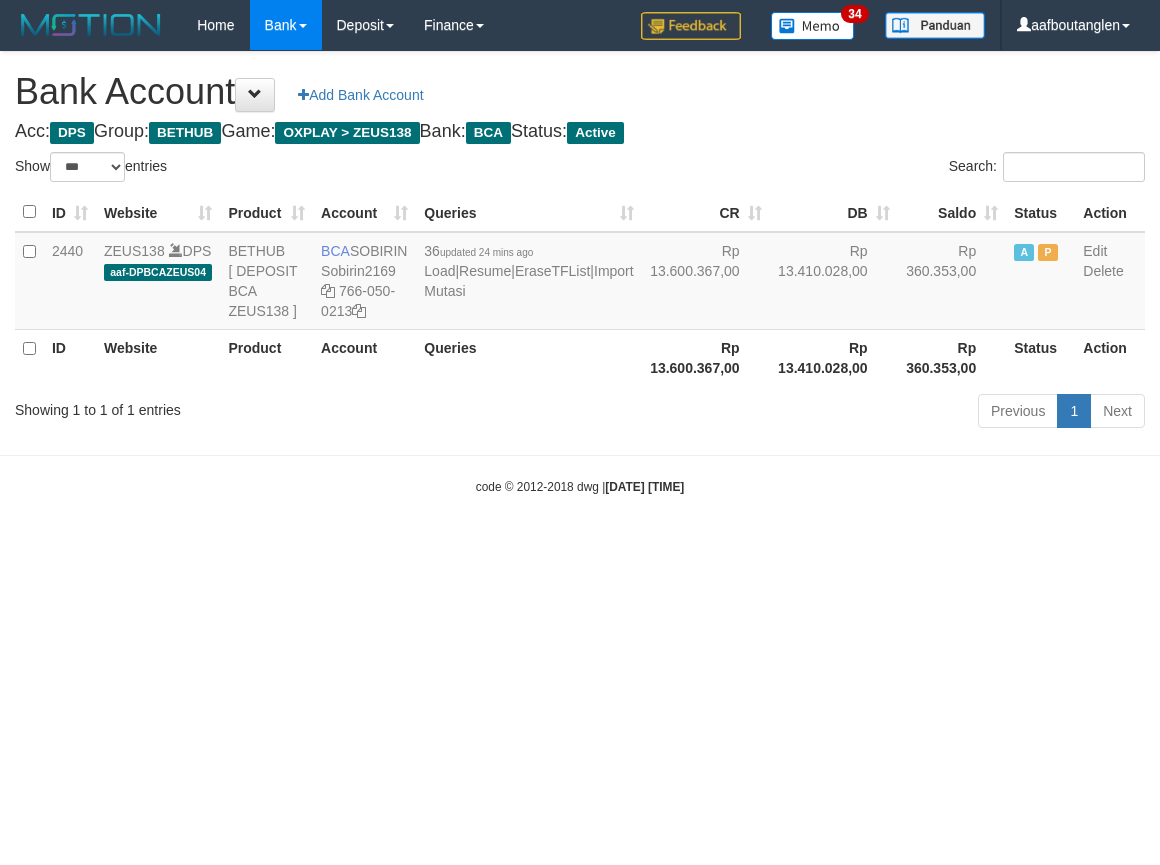 scroll, scrollTop: 0, scrollLeft: 0, axis: both 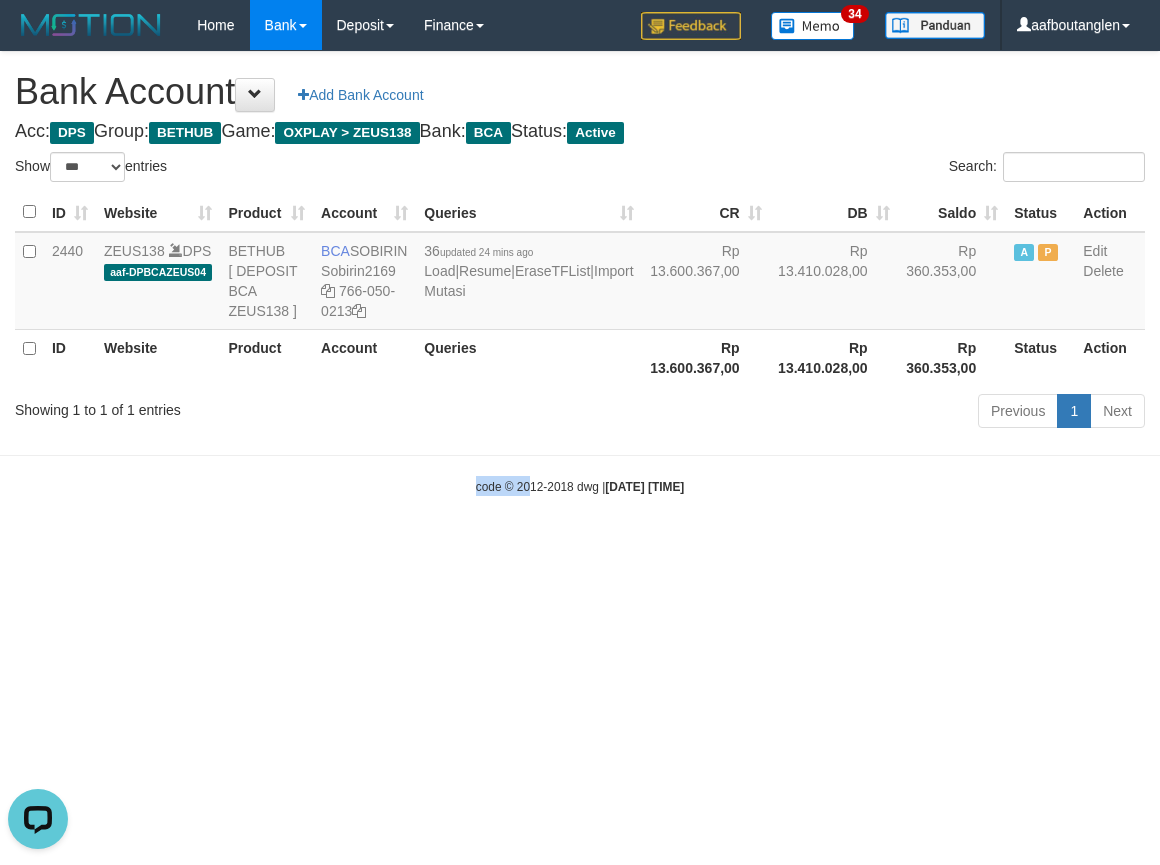drag, startPoint x: 436, startPoint y: 500, endPoint x: 366, endPoint y: 486, distance: 71.38628 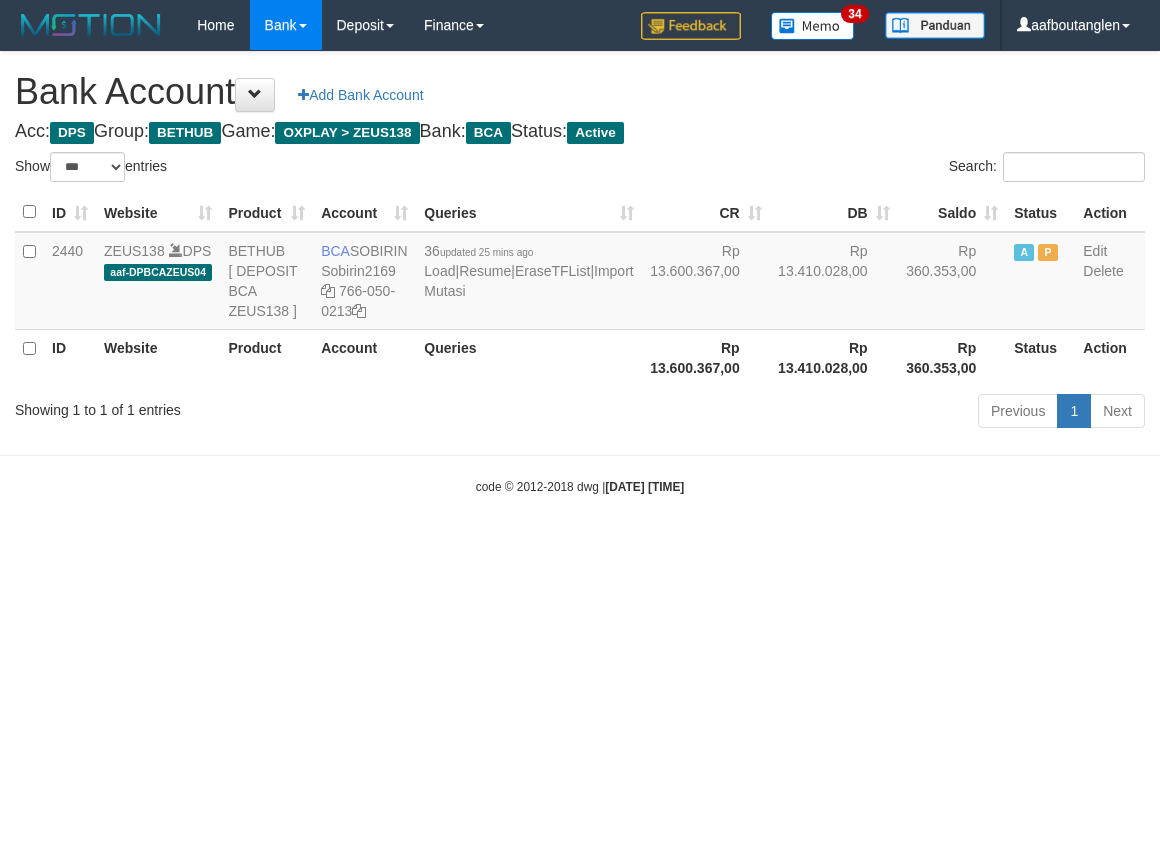 select on "***" 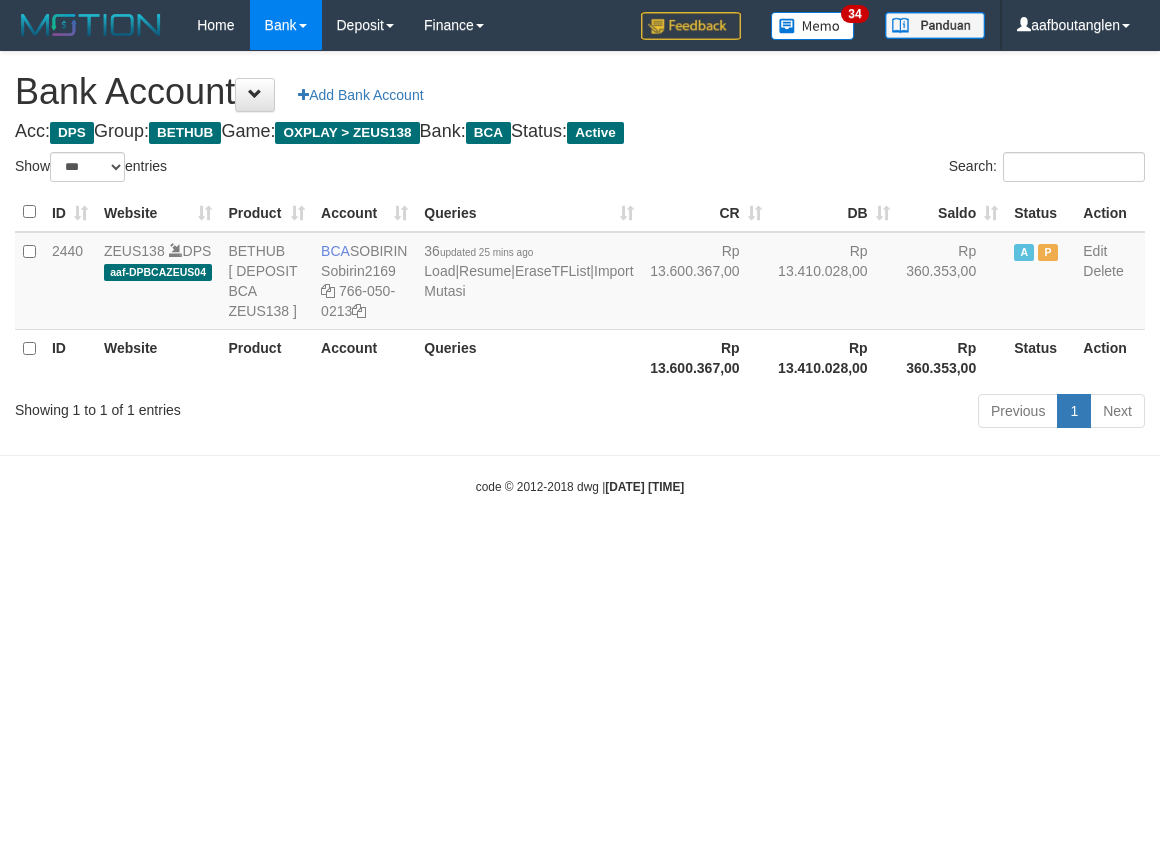 scroll, scrollTop: 0, scrollLeft: 0, axis: both 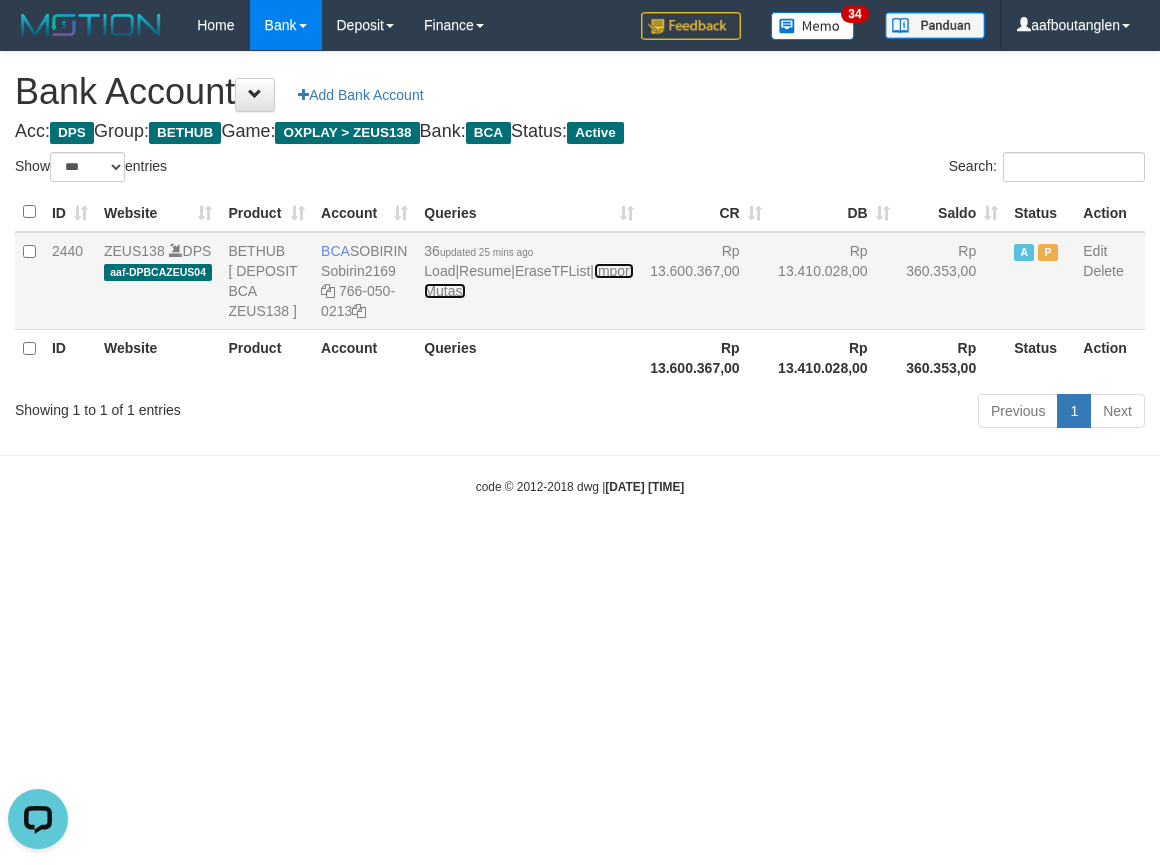click on "Import Mutasi" at bounding box center [528, 281] 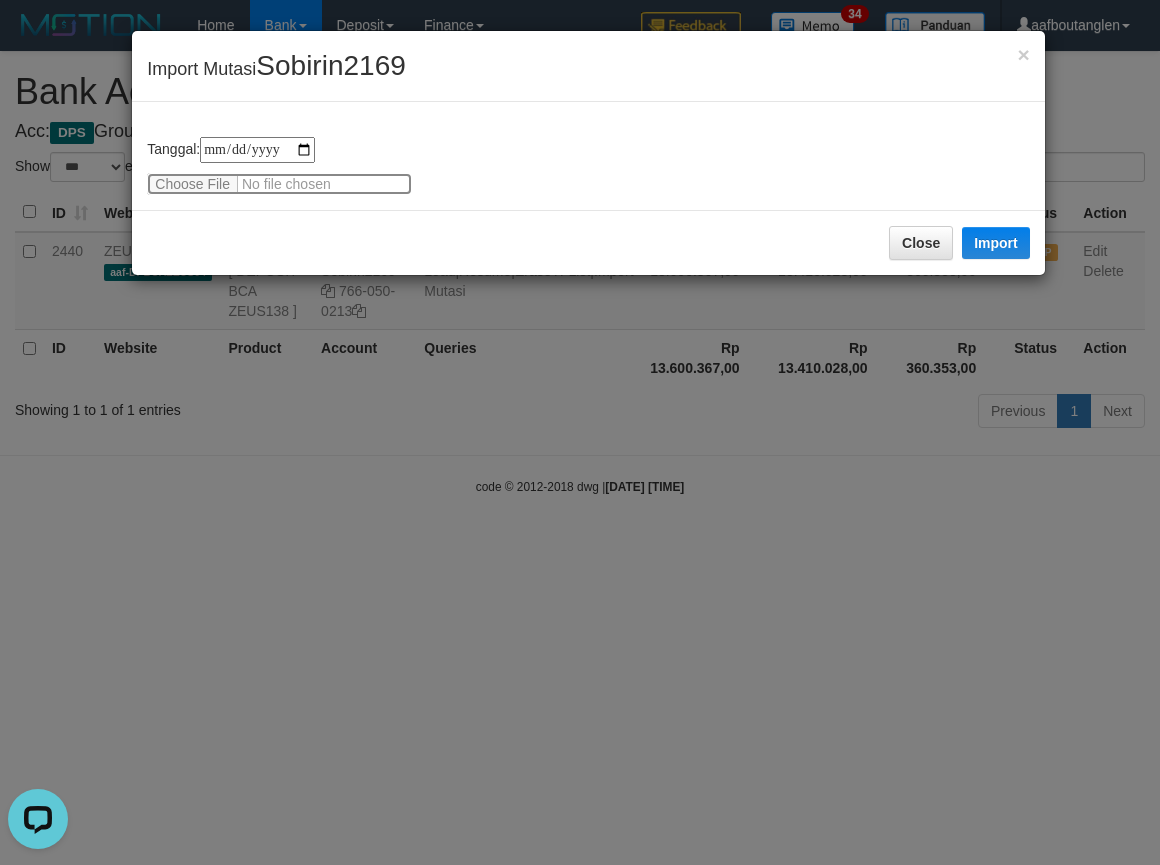 click at bounding box center [279, 184] 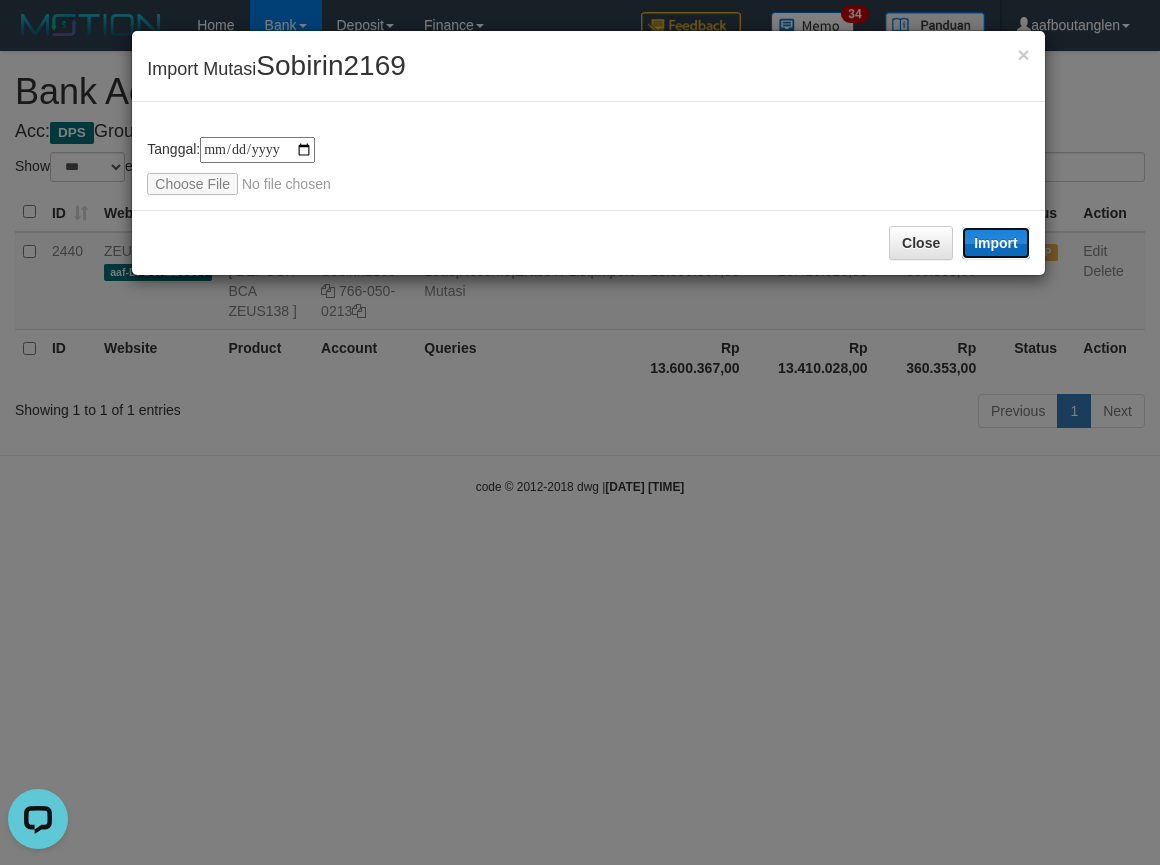 click on "Import" at bounding box center (996, 243) 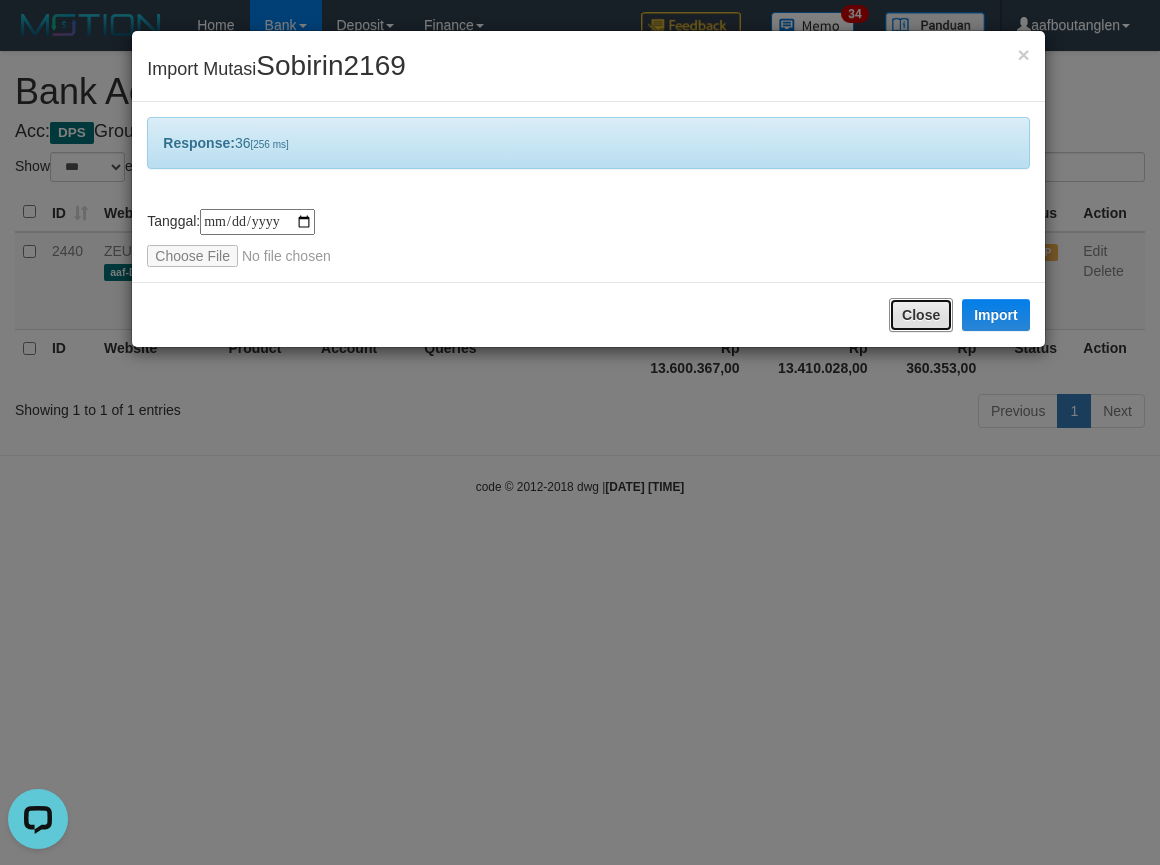 drag, startPoint x: 914, startPoint y: 315, endPoint x: 900, endPoint y: 406, distance: 92.070625 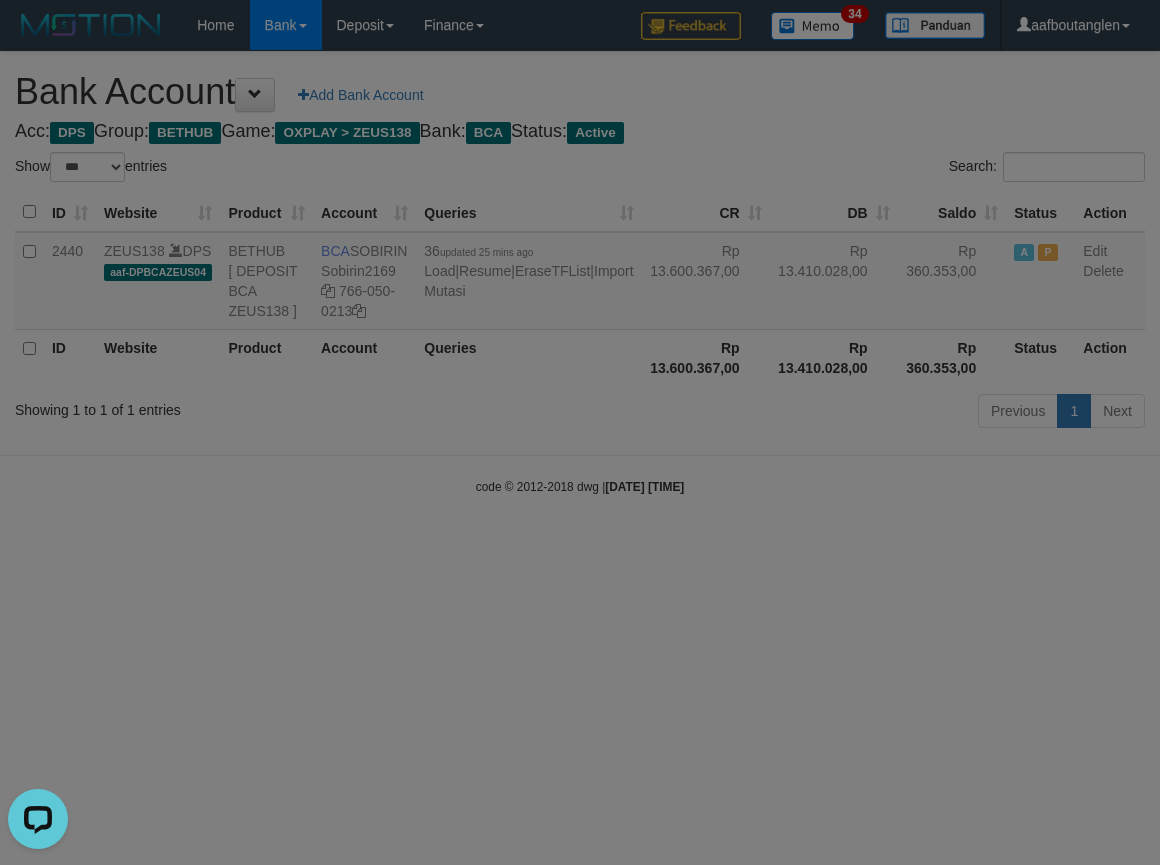 click at bounding box center [580, 432] 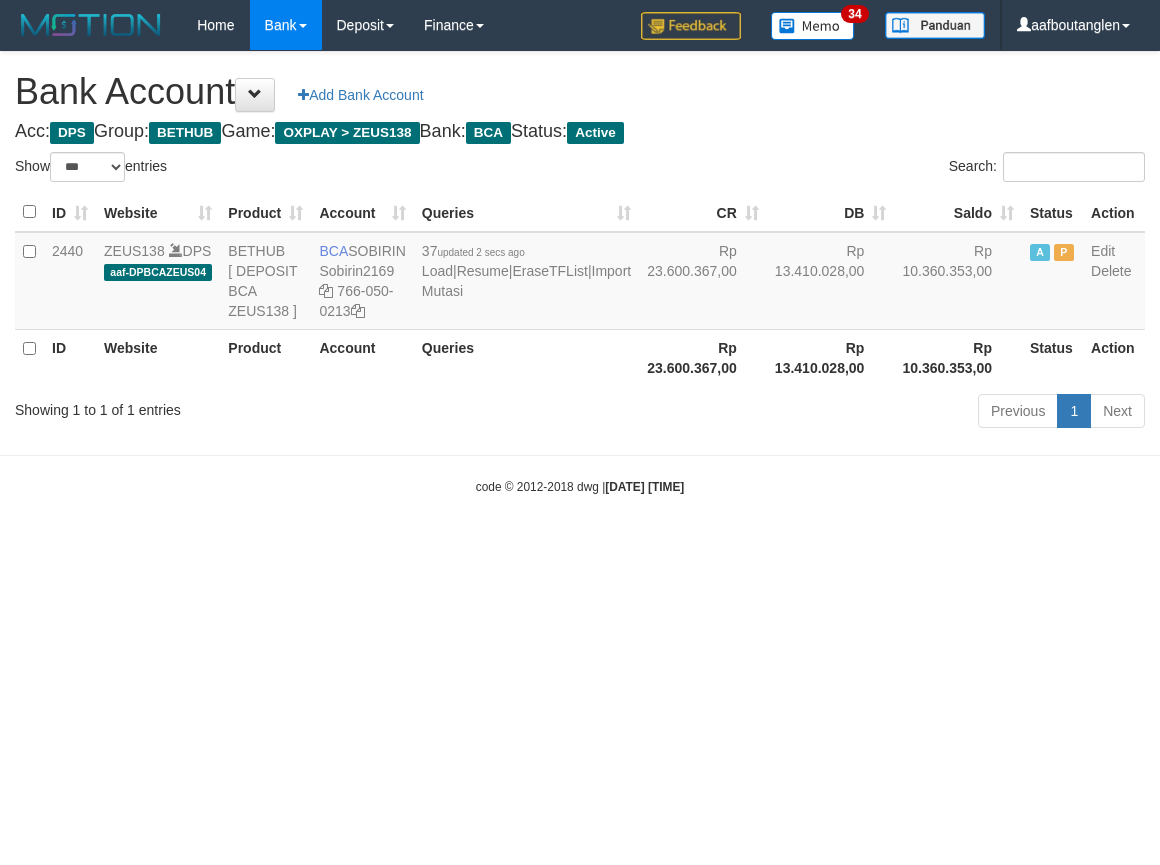 select on "***" 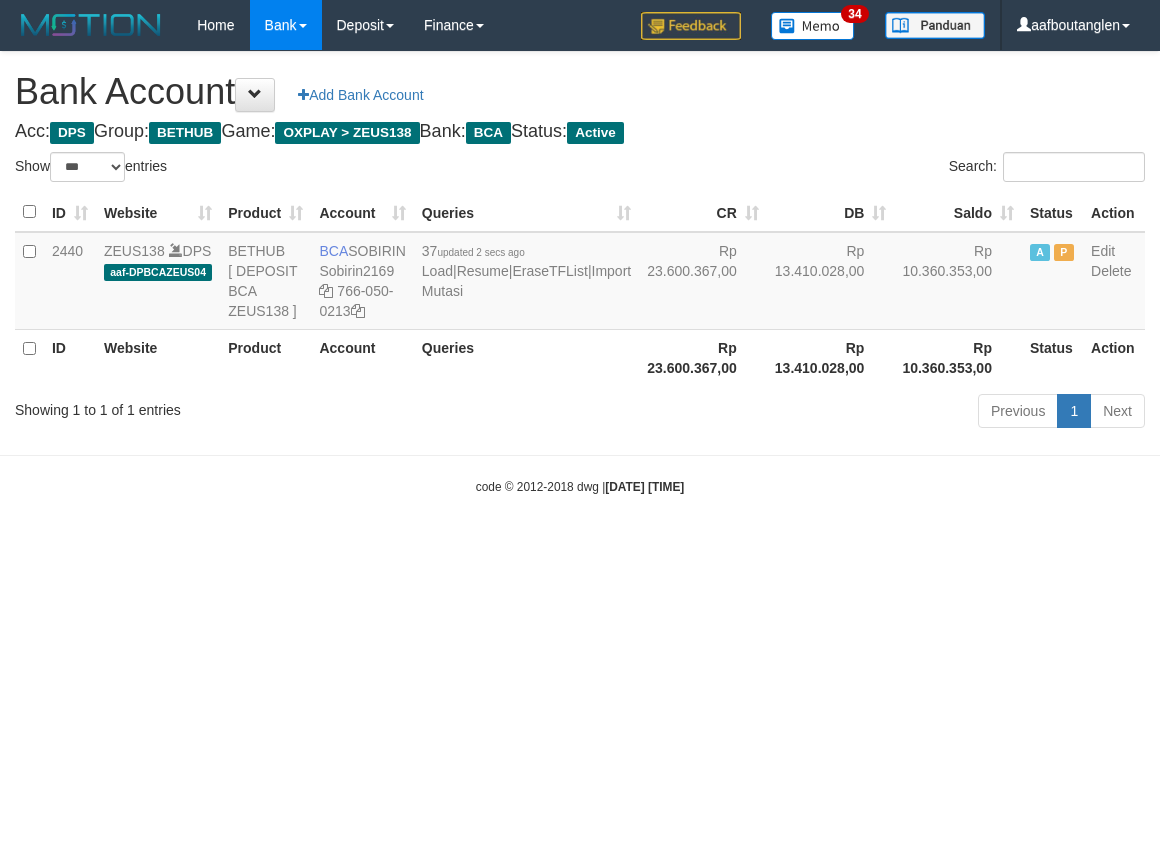 scroll, scrollTop: 0, scrollLeft: 0, axis: both 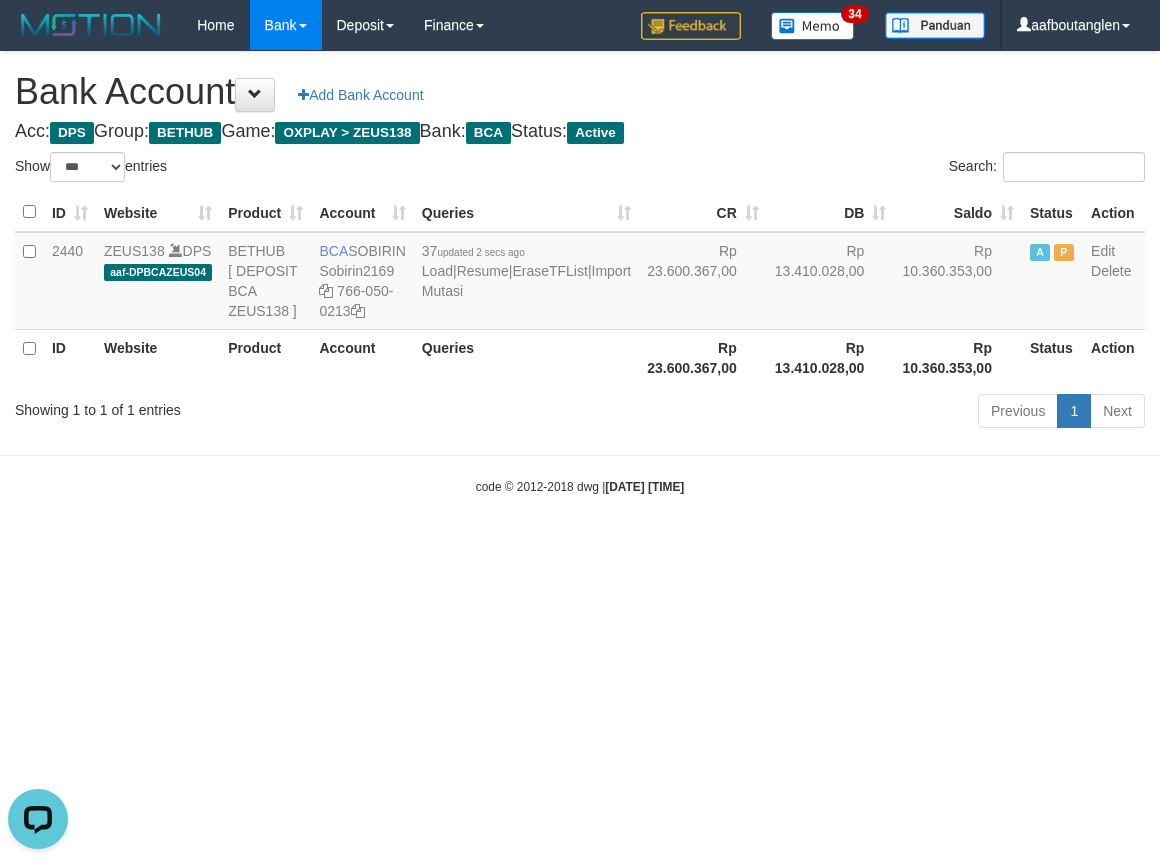 click on "Toggle navigation
Home
Bank
Account List
Deposit
DPS List
History
Note DPS
Finance
Financial Data
aafboutanglen
My Profile
Log Out
34" at bounding box center (580, 273) 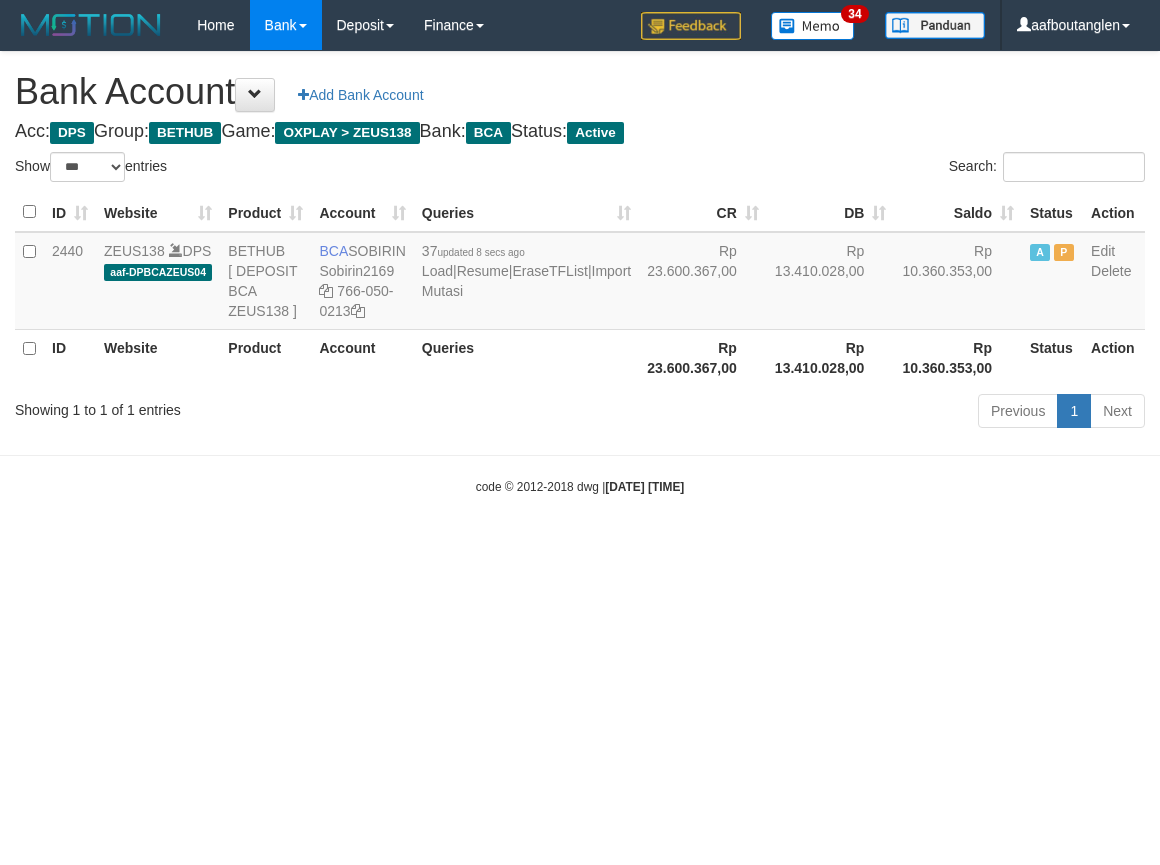 select on "***" 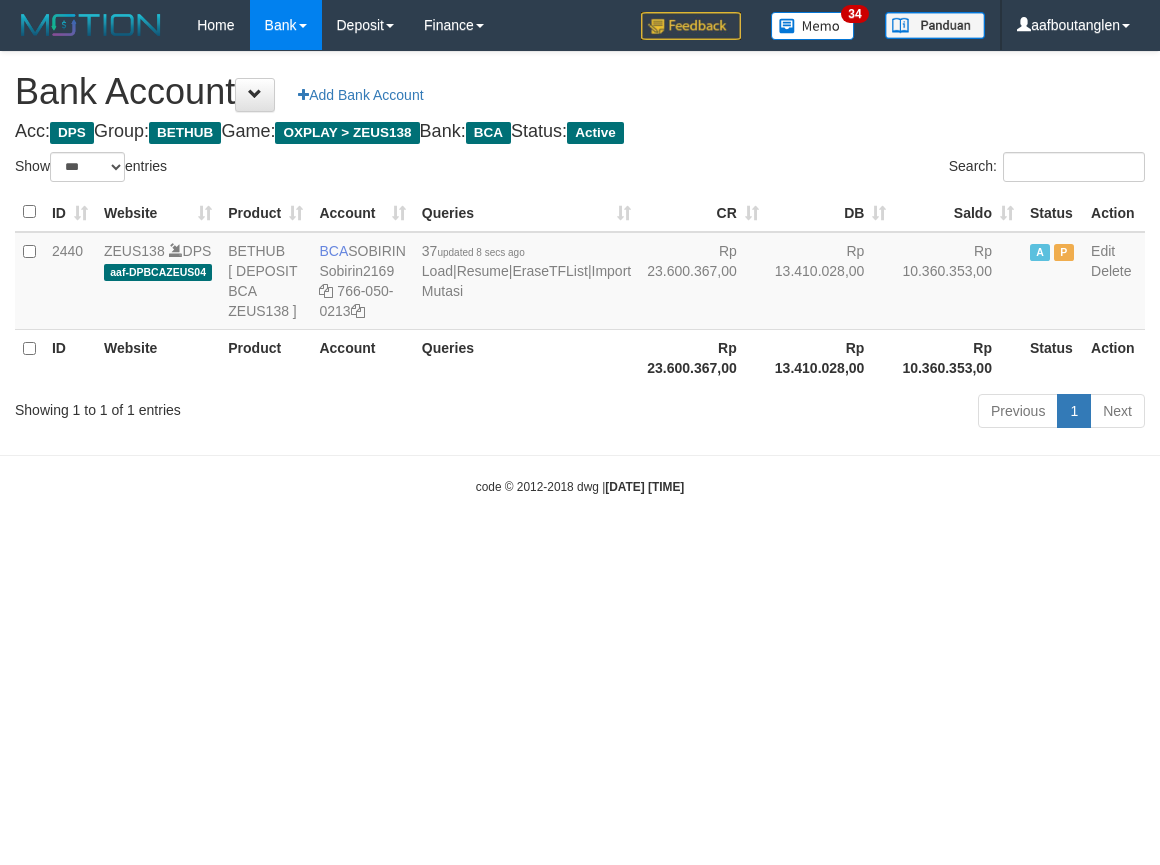 scroll, scrollTop: 0, scrollLeft: 0, axis: both 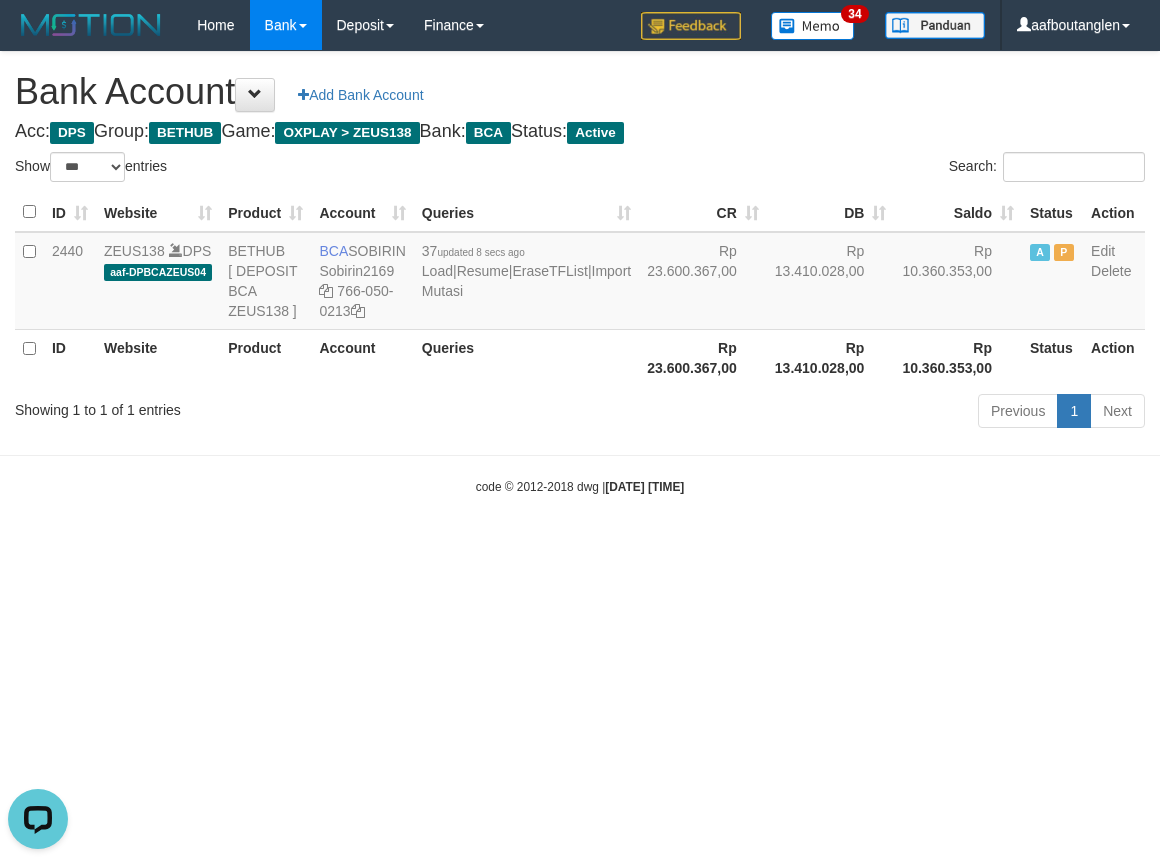 drag, startPoint x: 0, startPoint y: 492, endPoint x: 10, endPoint y: 496, distance: 10.770329 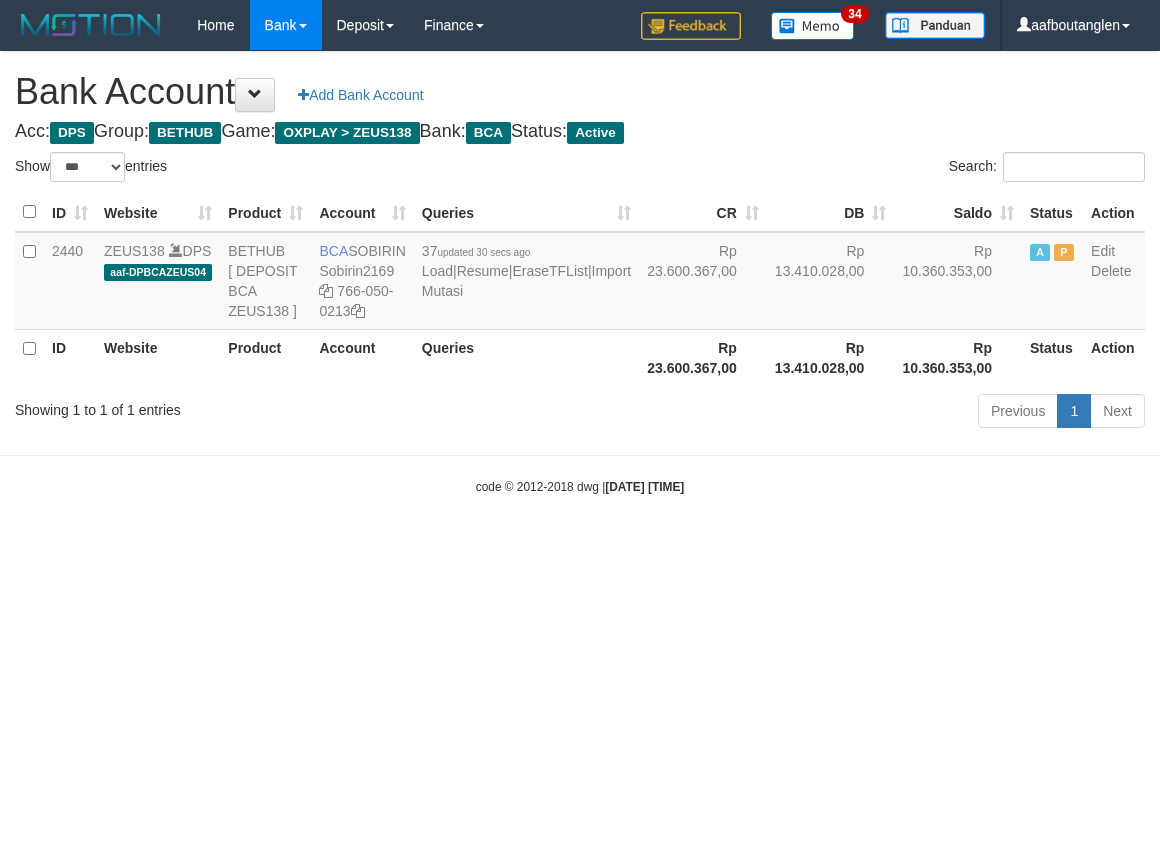 select on "***" 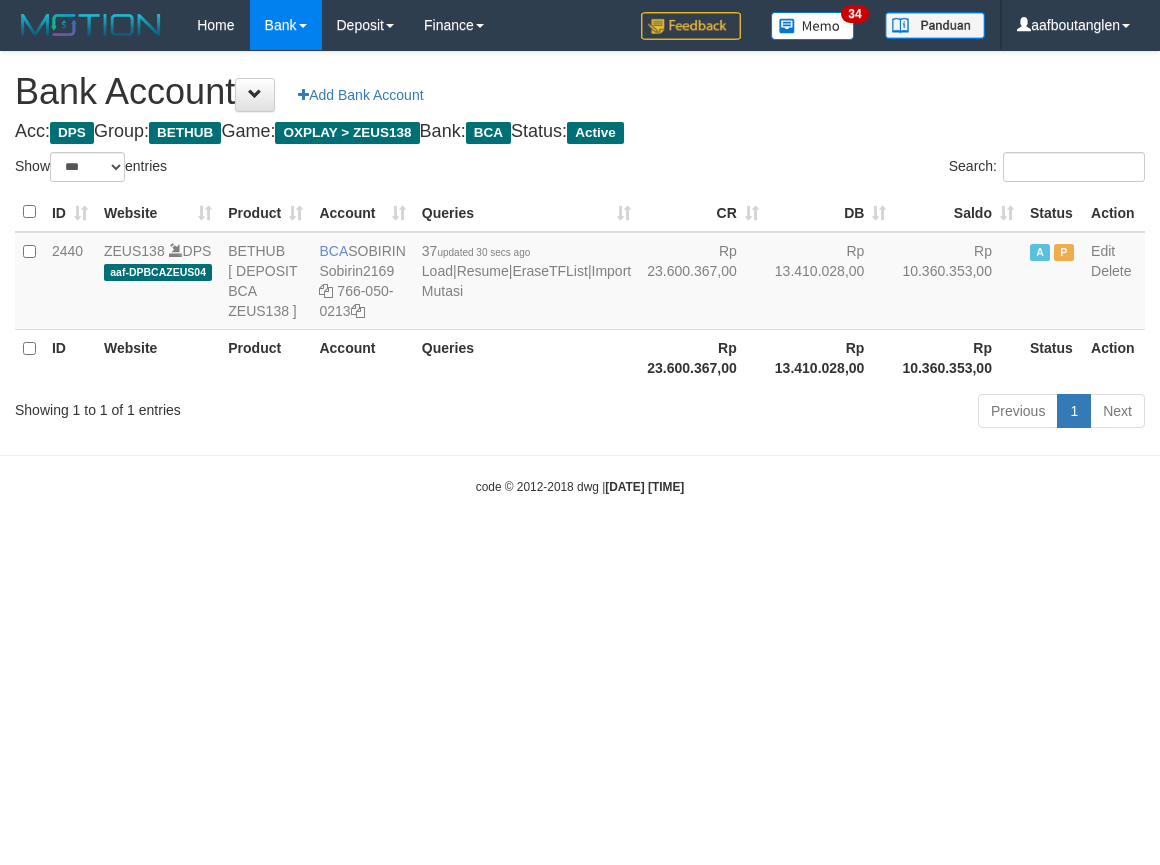 scroll, scrollTop: 0, scrollLeft: 0, axis: both 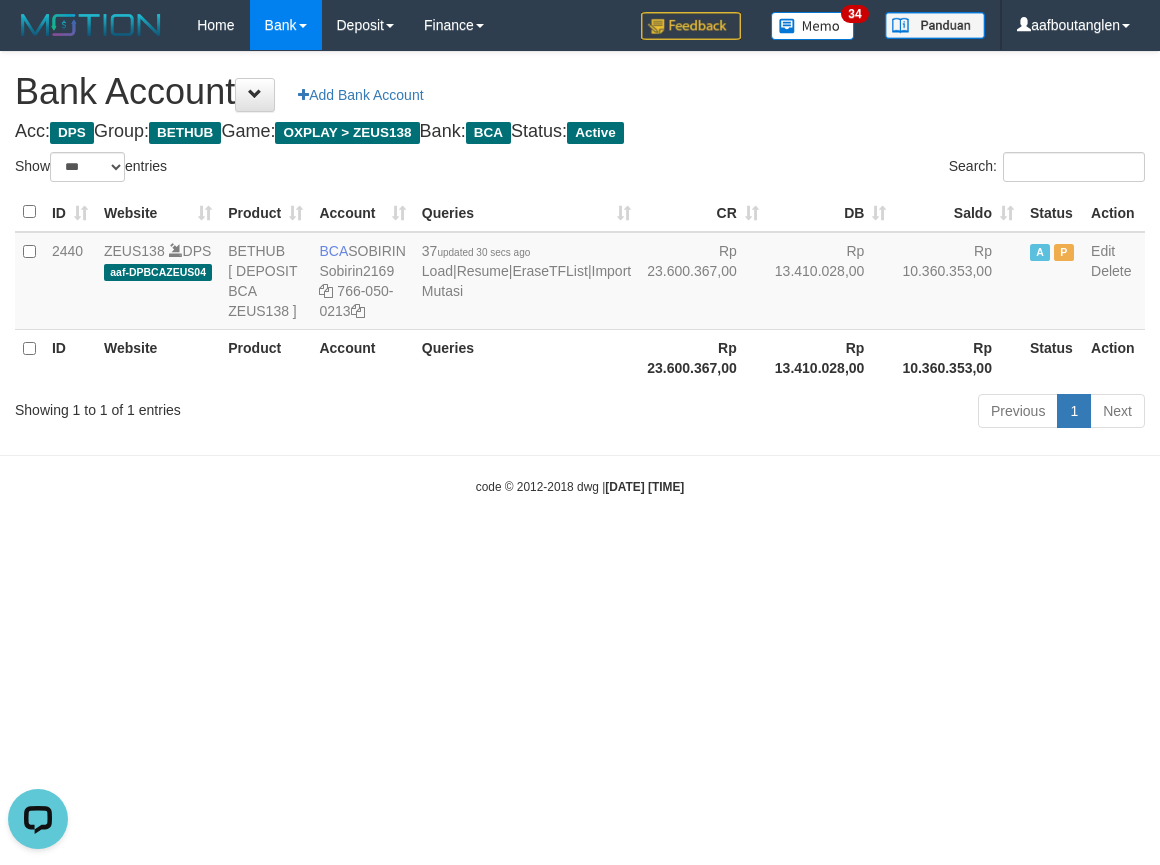 click on "Toggle navigation
Home
Bank
Account List
Deposit
DPS List
History
Note DPS
Finance
Financial Data
aafboutanglen
My Profile
Log Out
34" at bounding box center (580, 273) 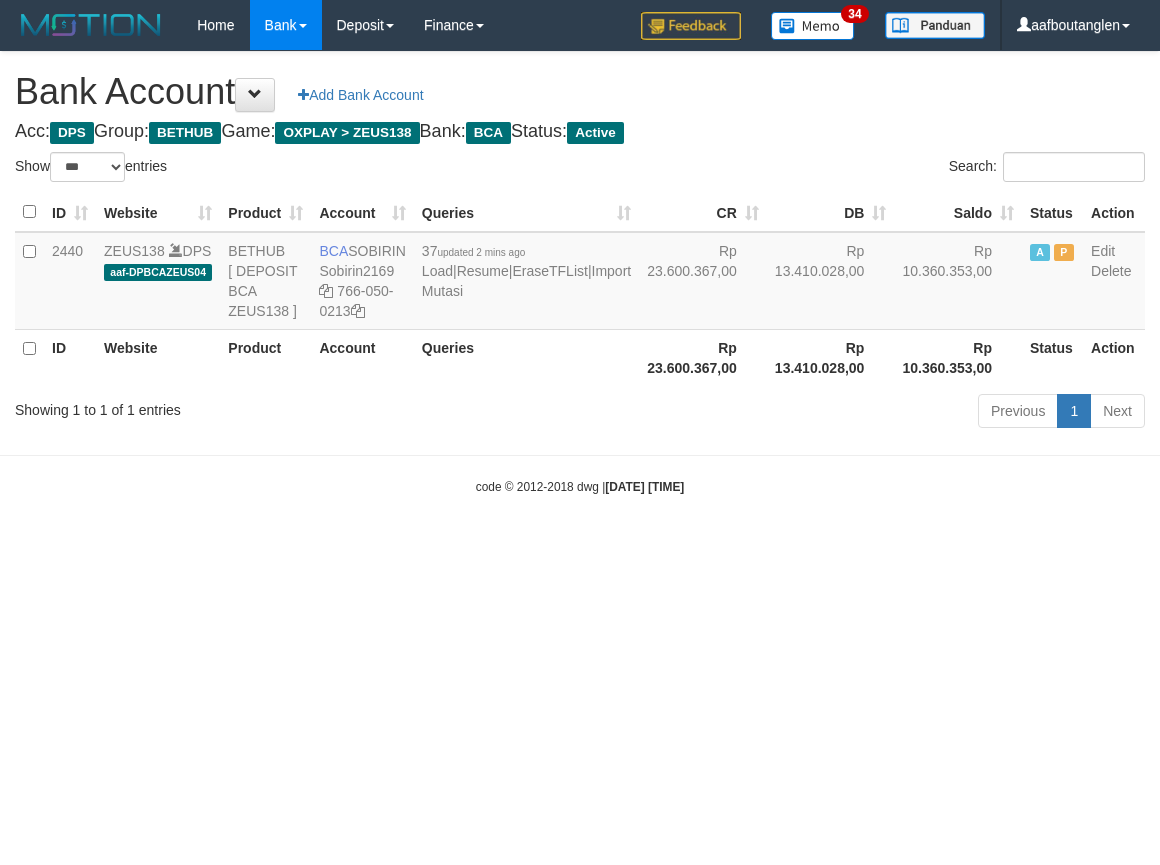 select on "***" 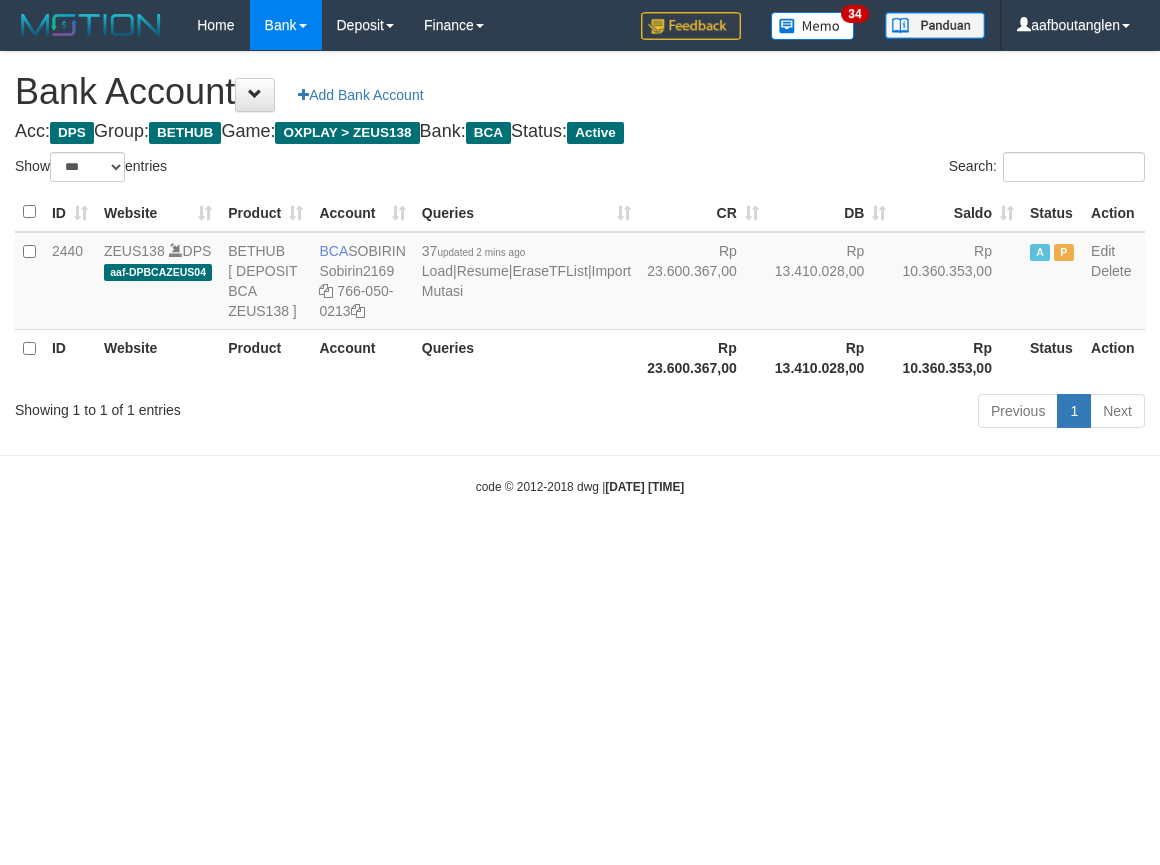 scroll, scrollTop: 0, scrollLeft: 0, axis: both 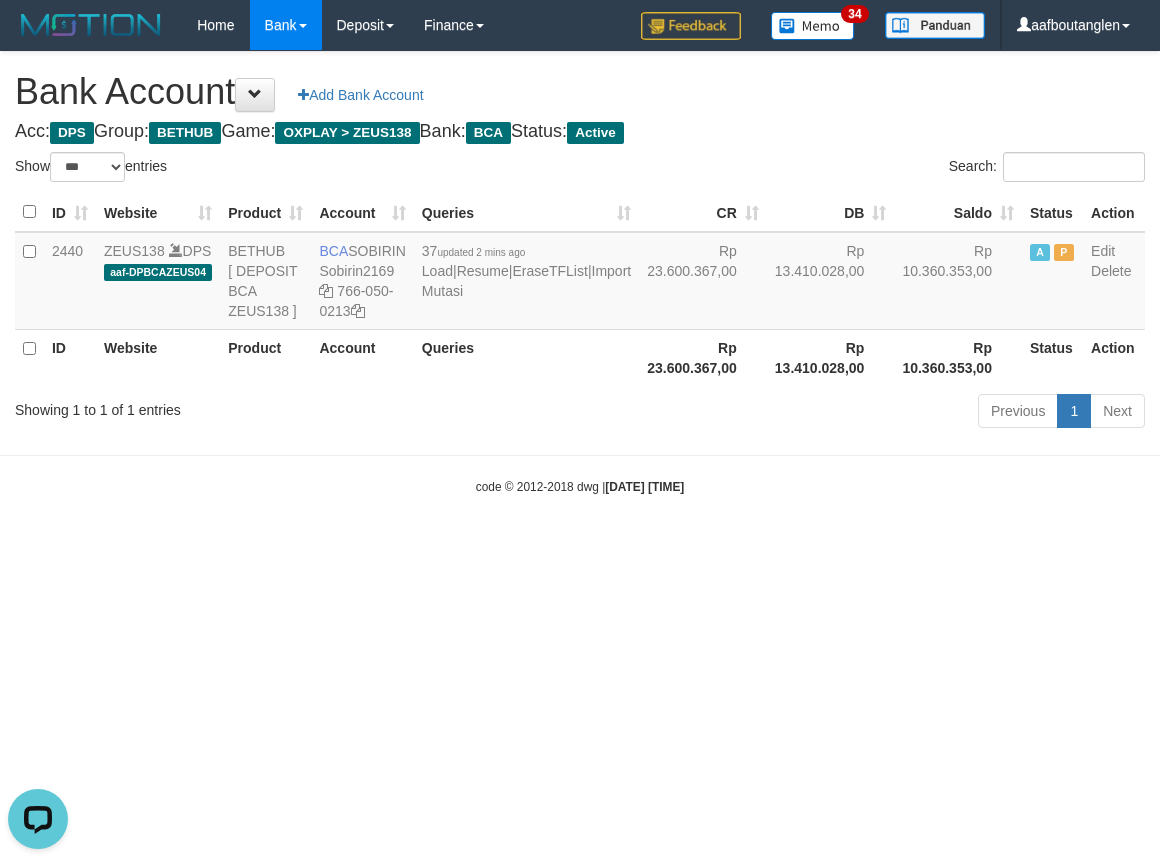 click on "Toggle navigation
Home
Bank
Account List
Deposit
DPS List
History
Note DPS
Finance
Financial Data
aafboutanglen
My Profile
Log Out
34" at bounding box center (580, 273) 